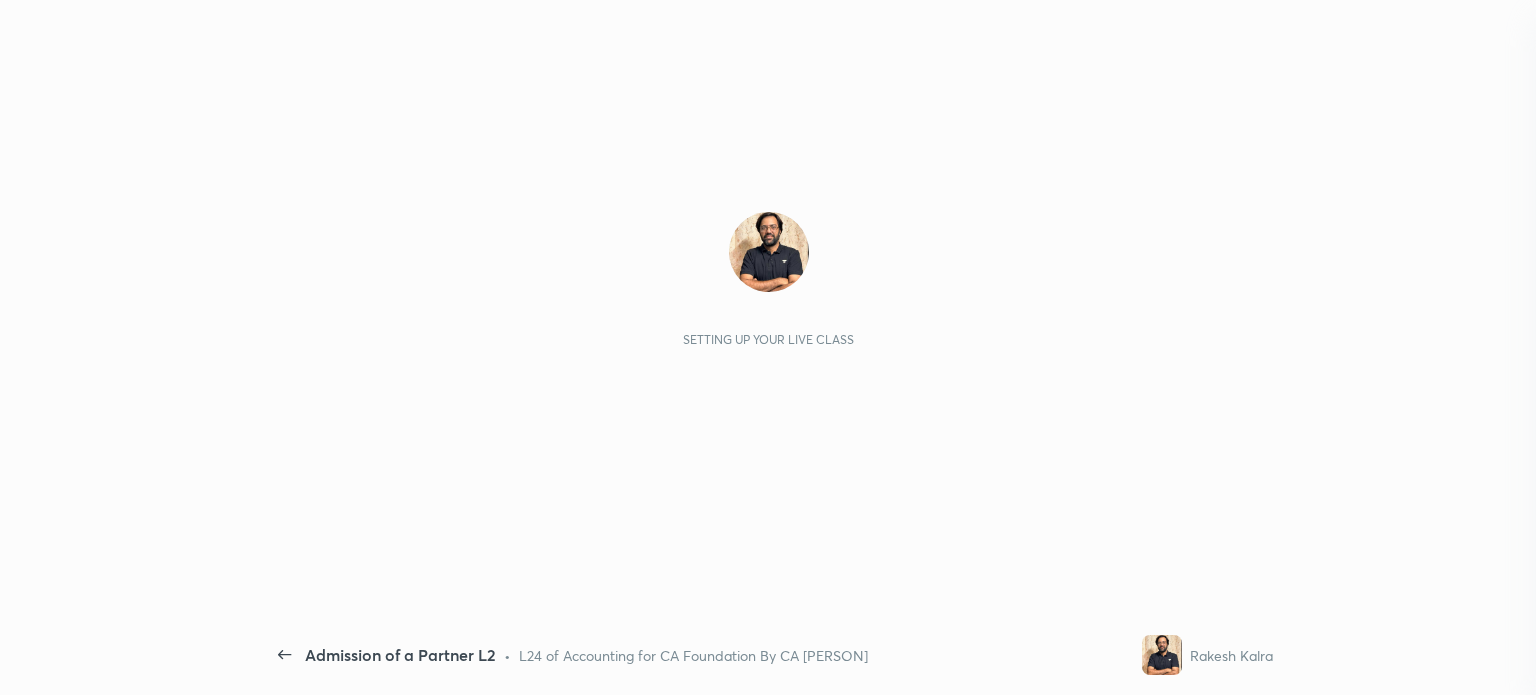 scroll, scrollTop: 0, scrollLeft: 0, axis: both 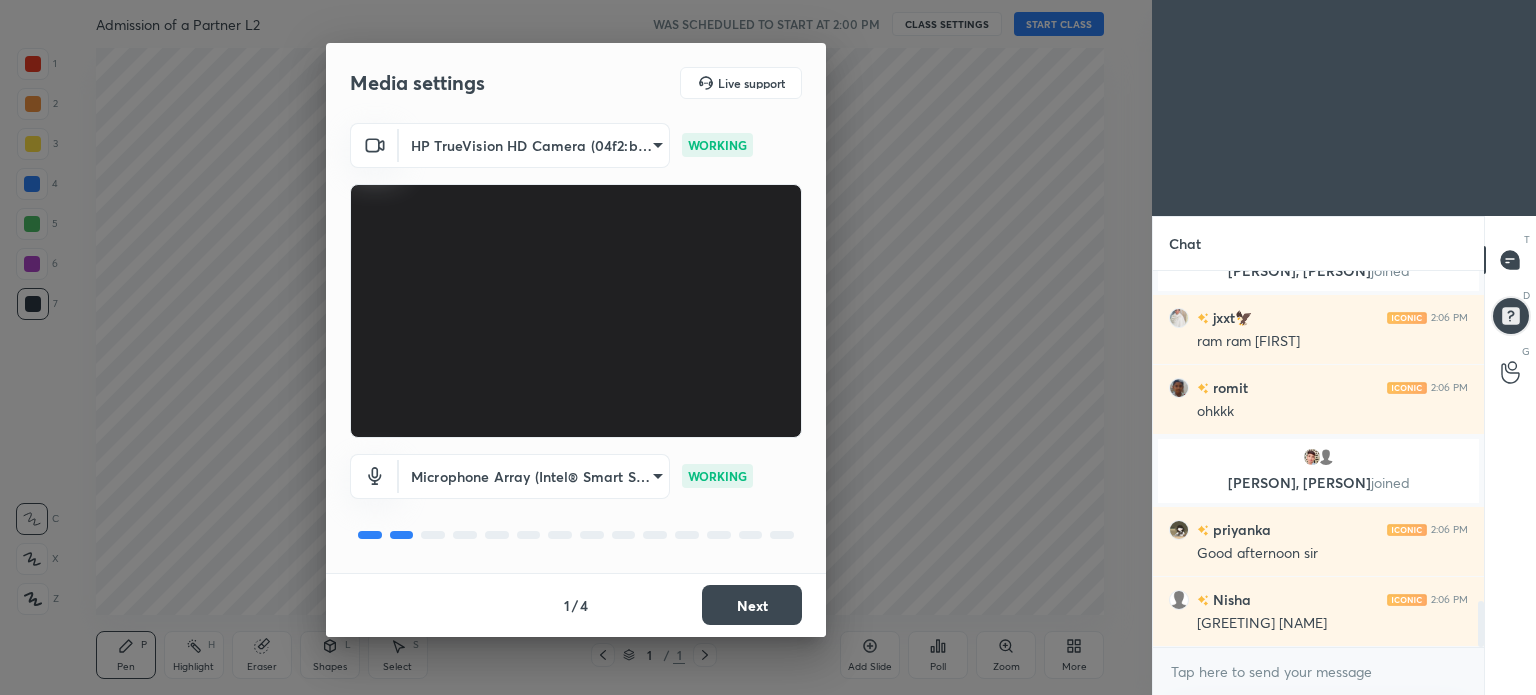 click on "Next" at bounding box center [752, 605] 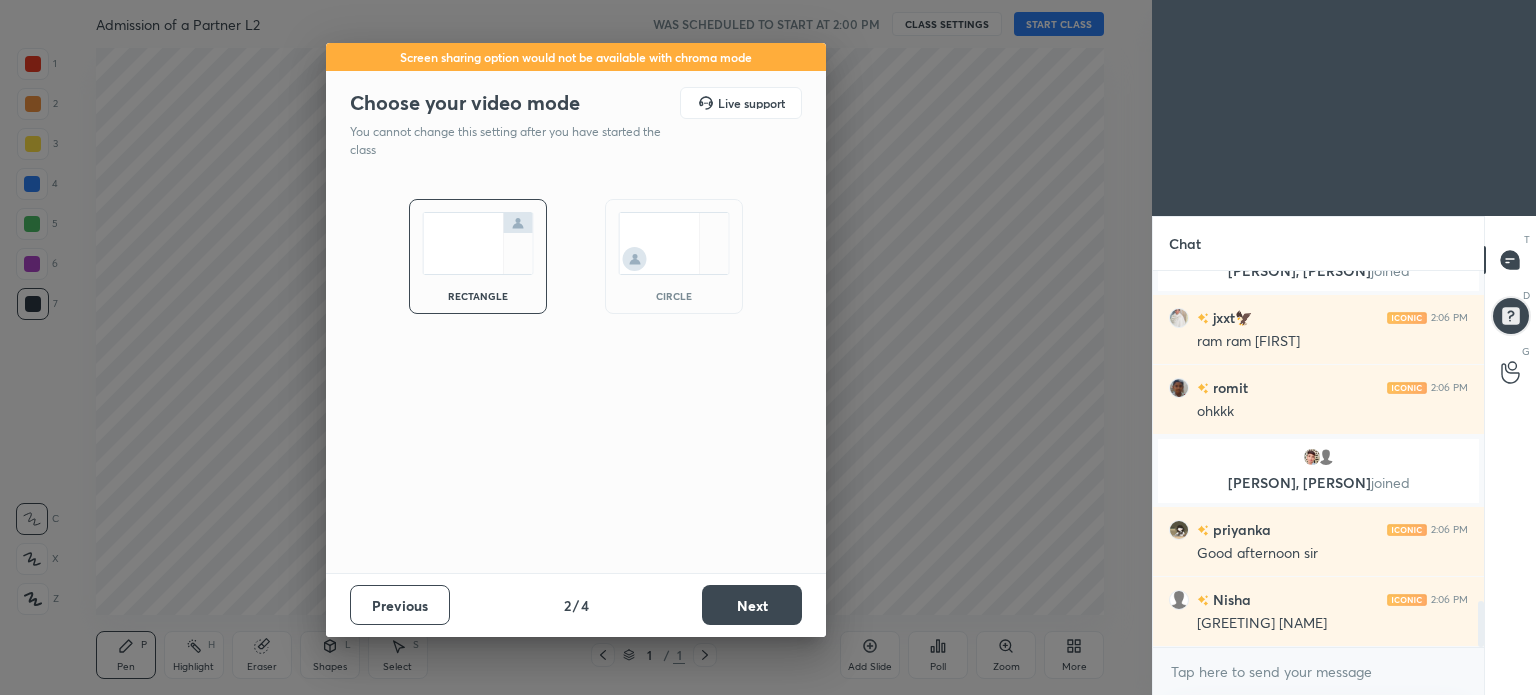 click on "Next" at bounding box center (752, 605) 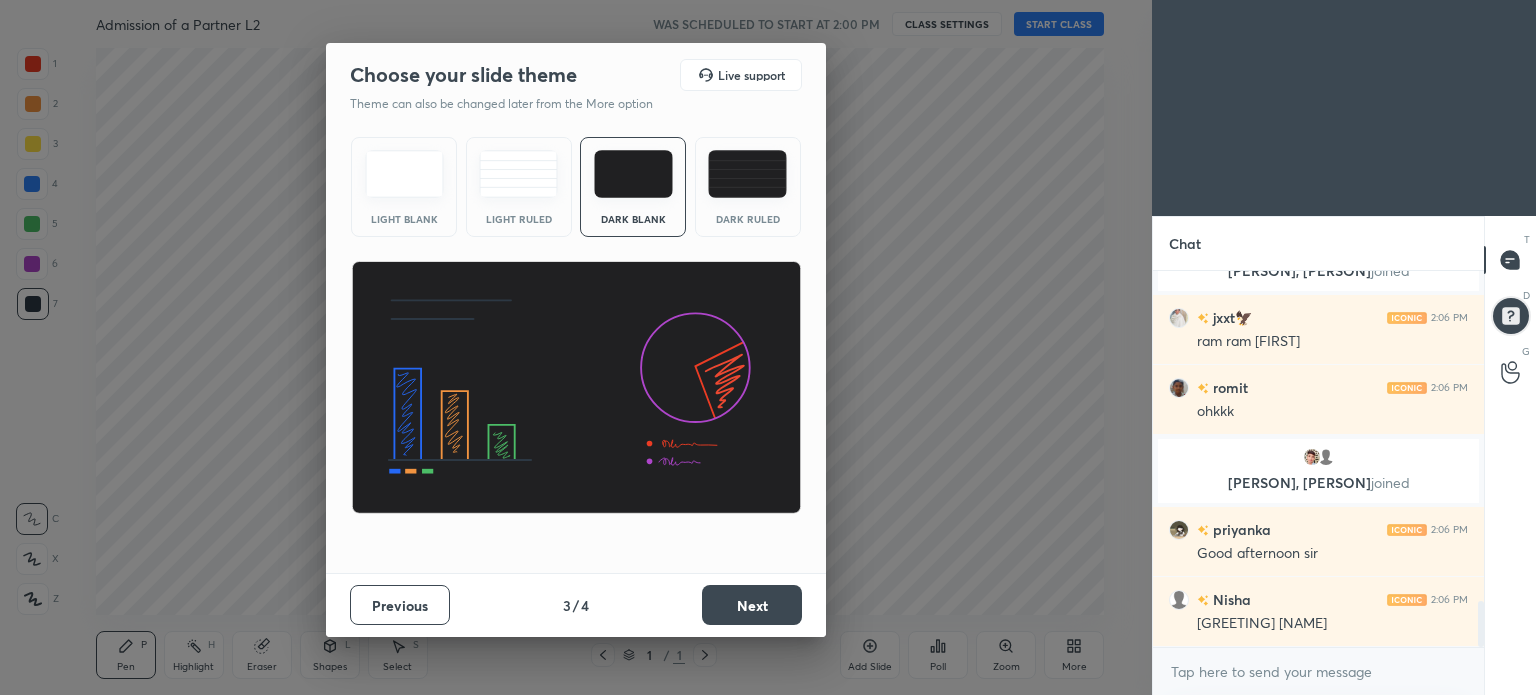 click at bounding box center [747, 174] 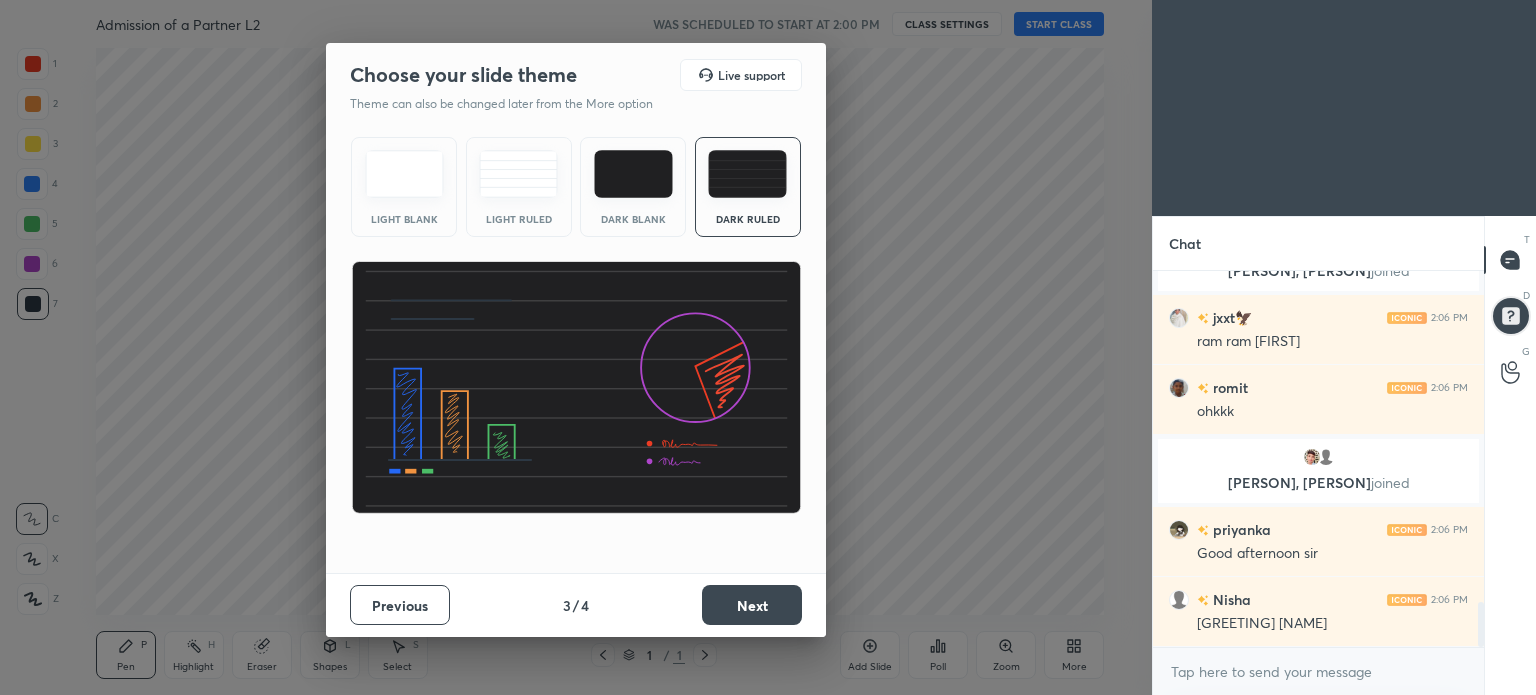 scroll 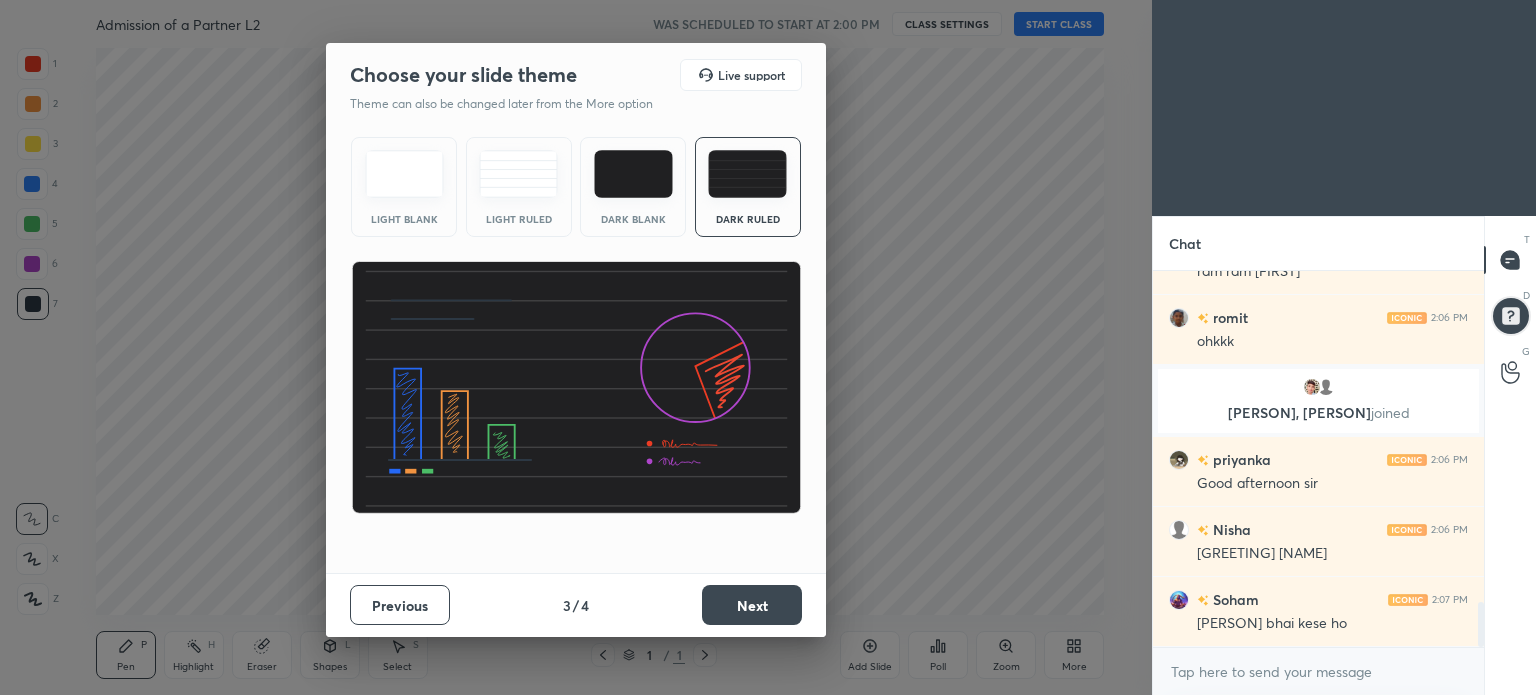 click on "Next" at bounding box center (752, 605) 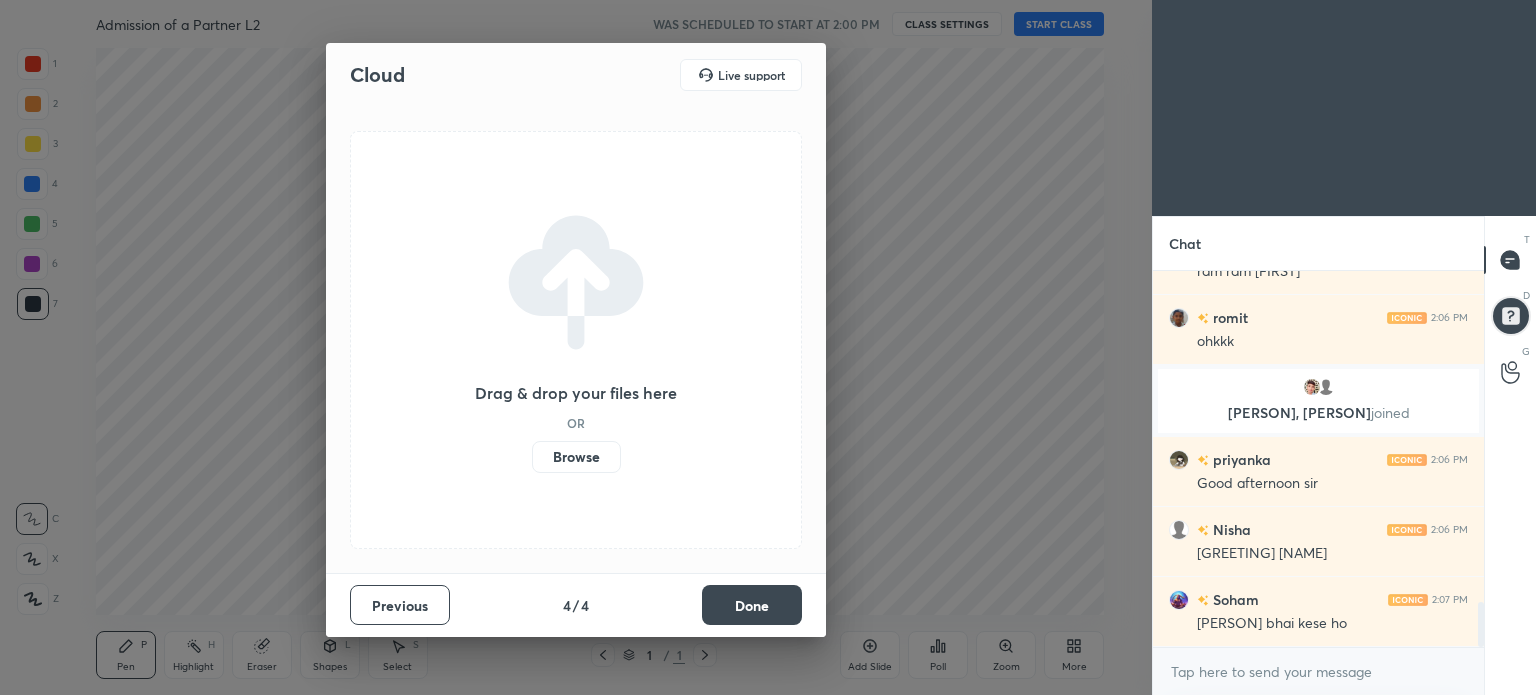 click on "Done" at bounding box center [752, 605] 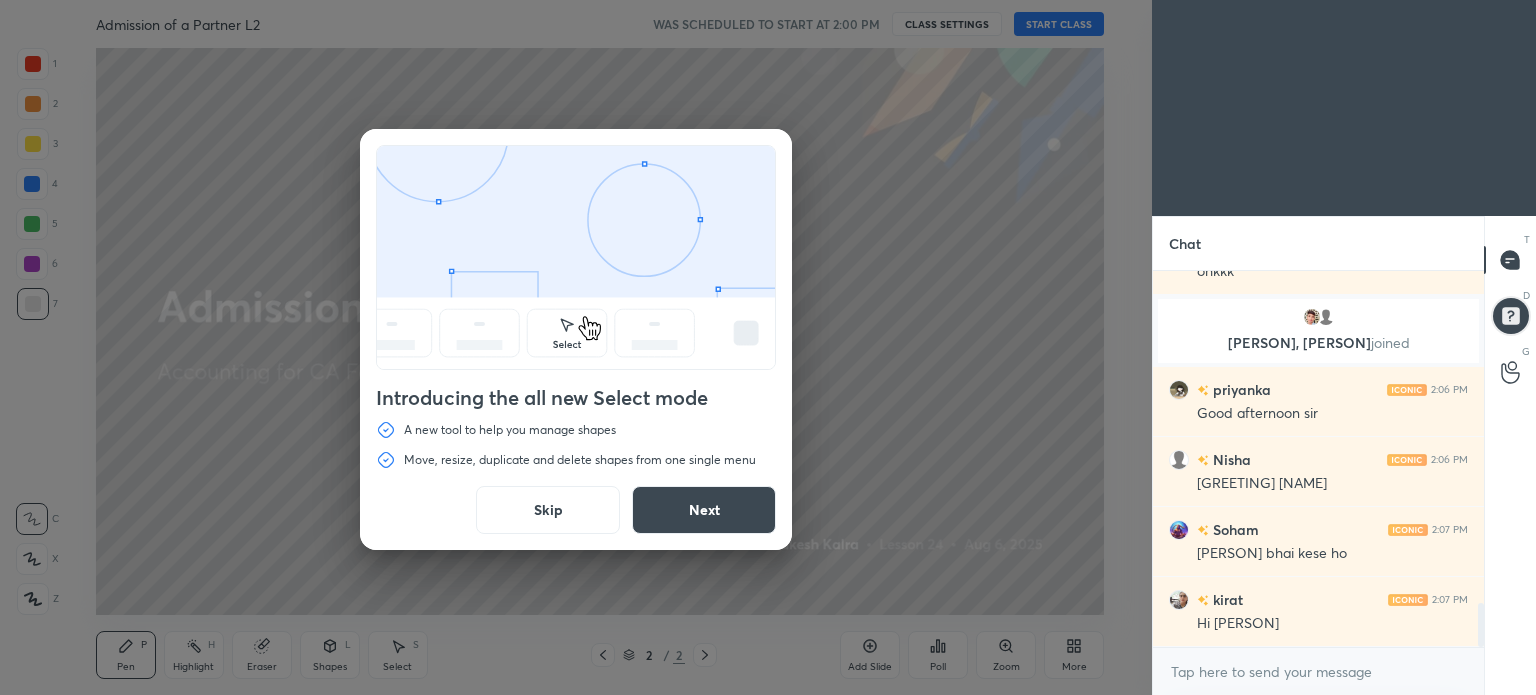 click on "Skip" at bounding box center (548, 510) 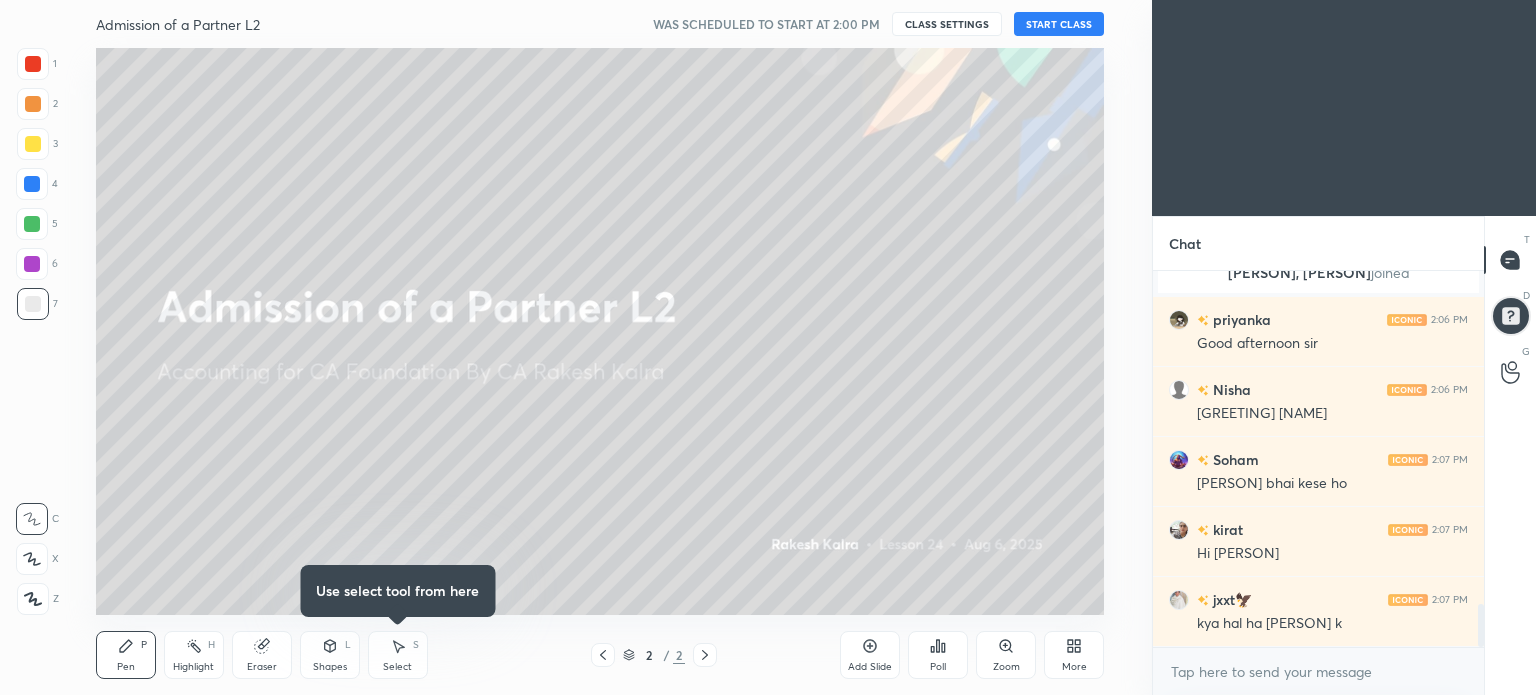 click on "START CLASS" at bounding box center [1059, 24] 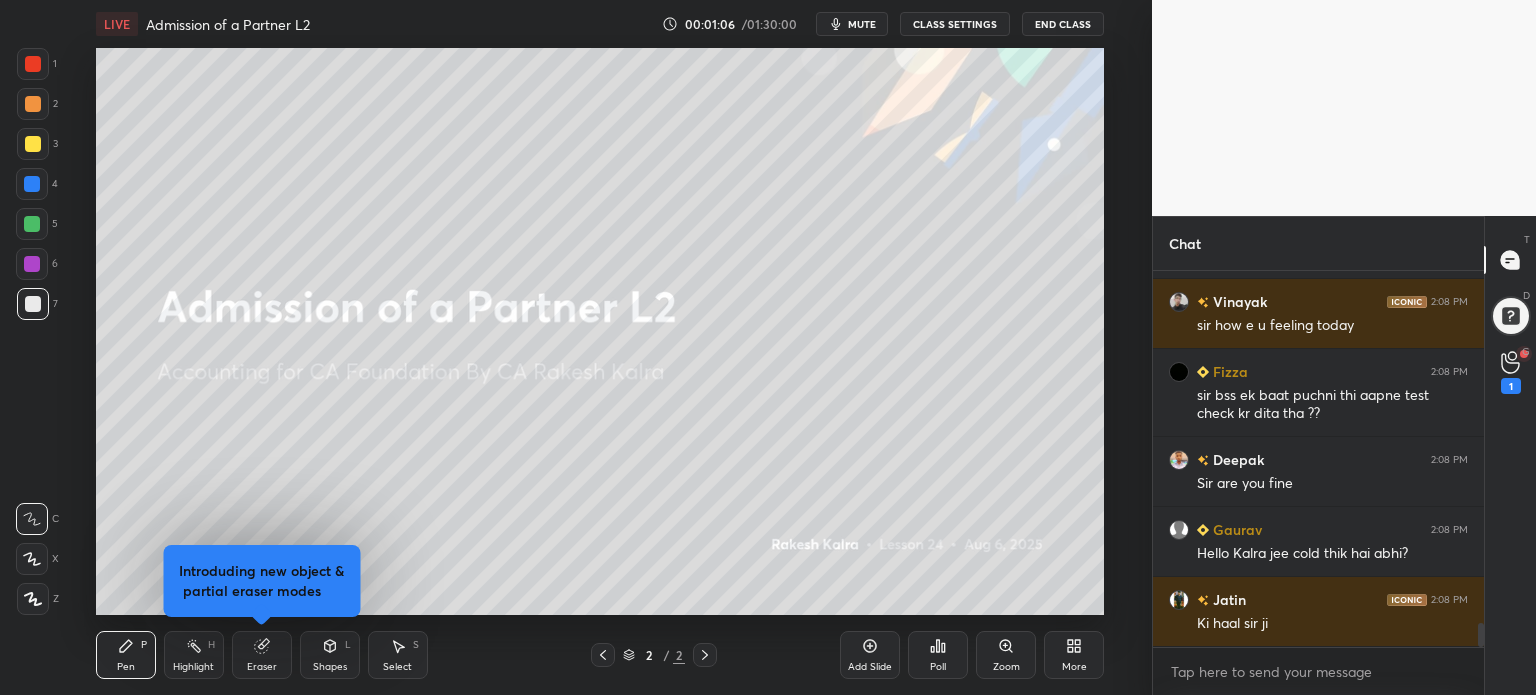scroll, scrollTop: 5496, scrollLeft: 0, axis: vertical 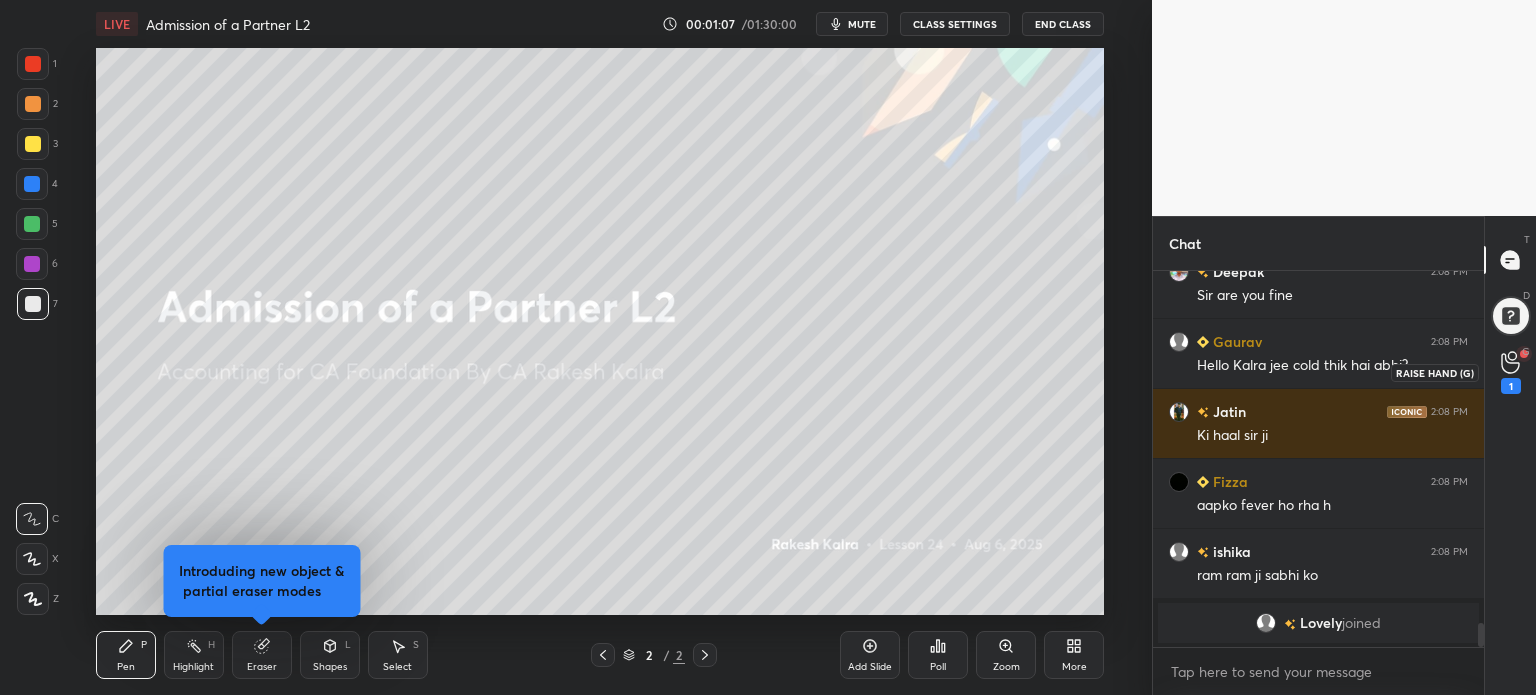 click on "1" at bounding box center [1511, 372] 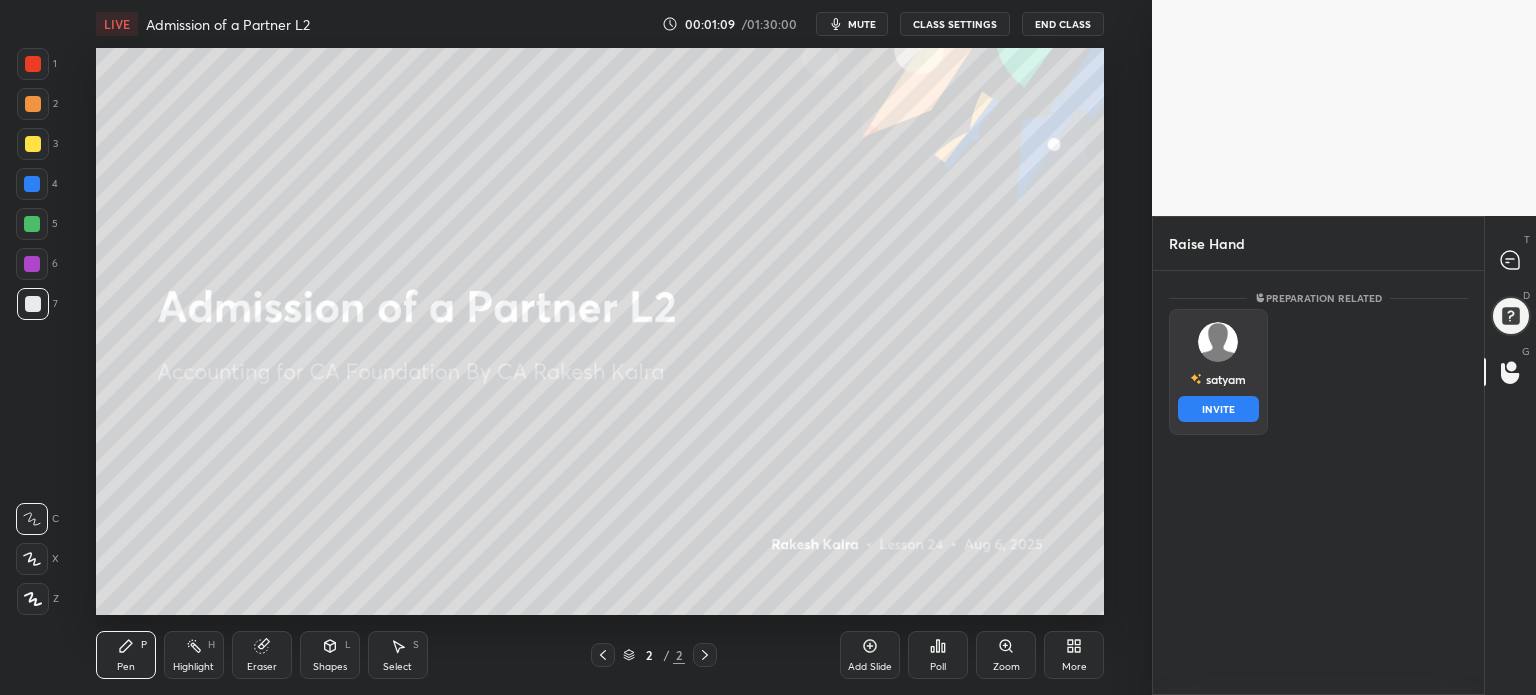 click at bounding box center [1218, 342] 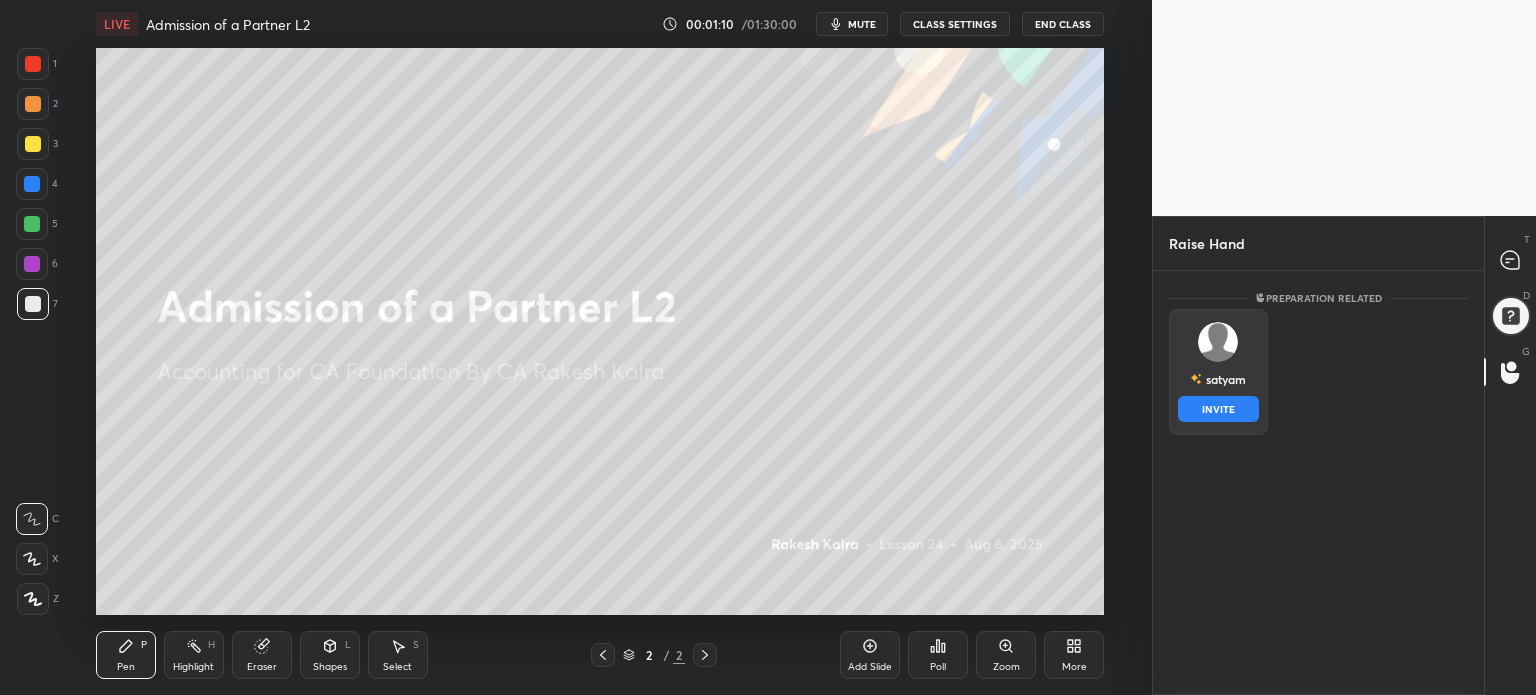 click on "INVITE" at bounding box center (1218, 409) 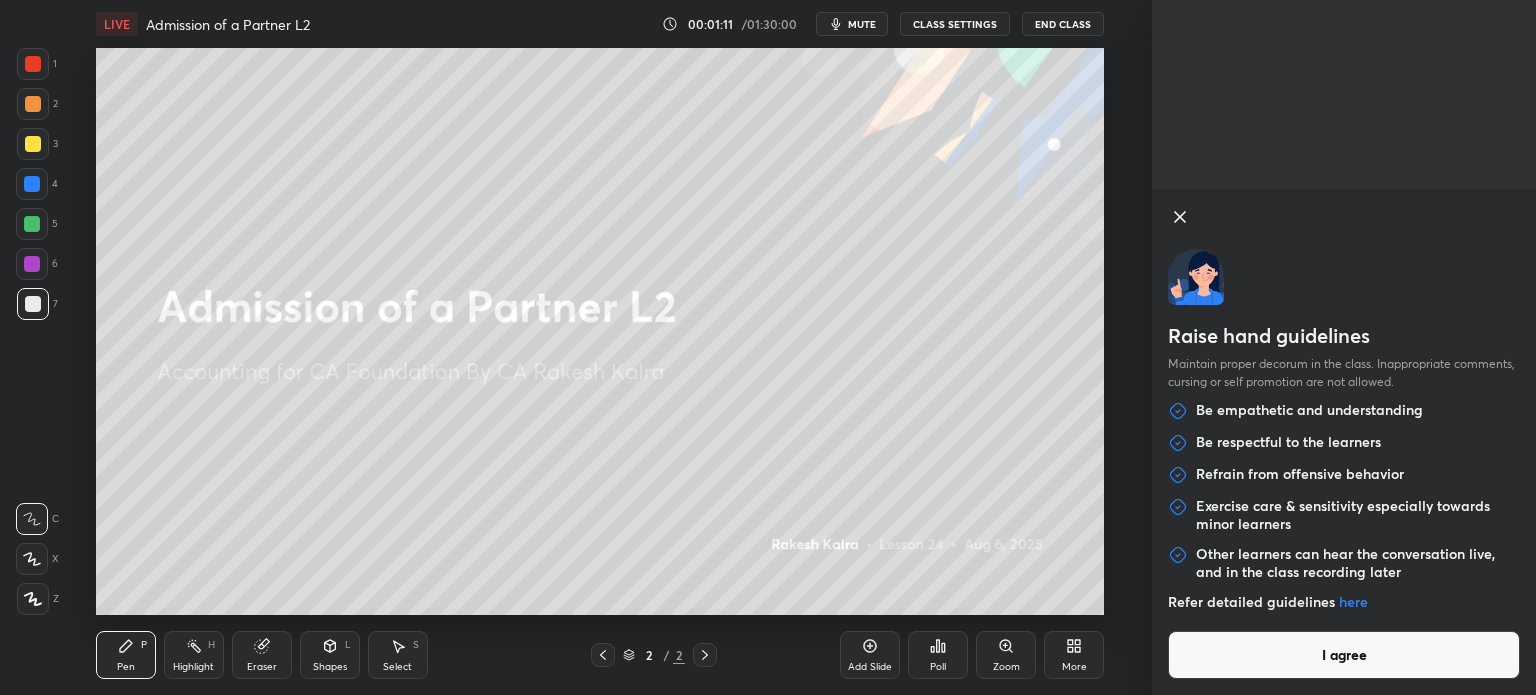 click on "I agree" at bounding box center [1344, 655] 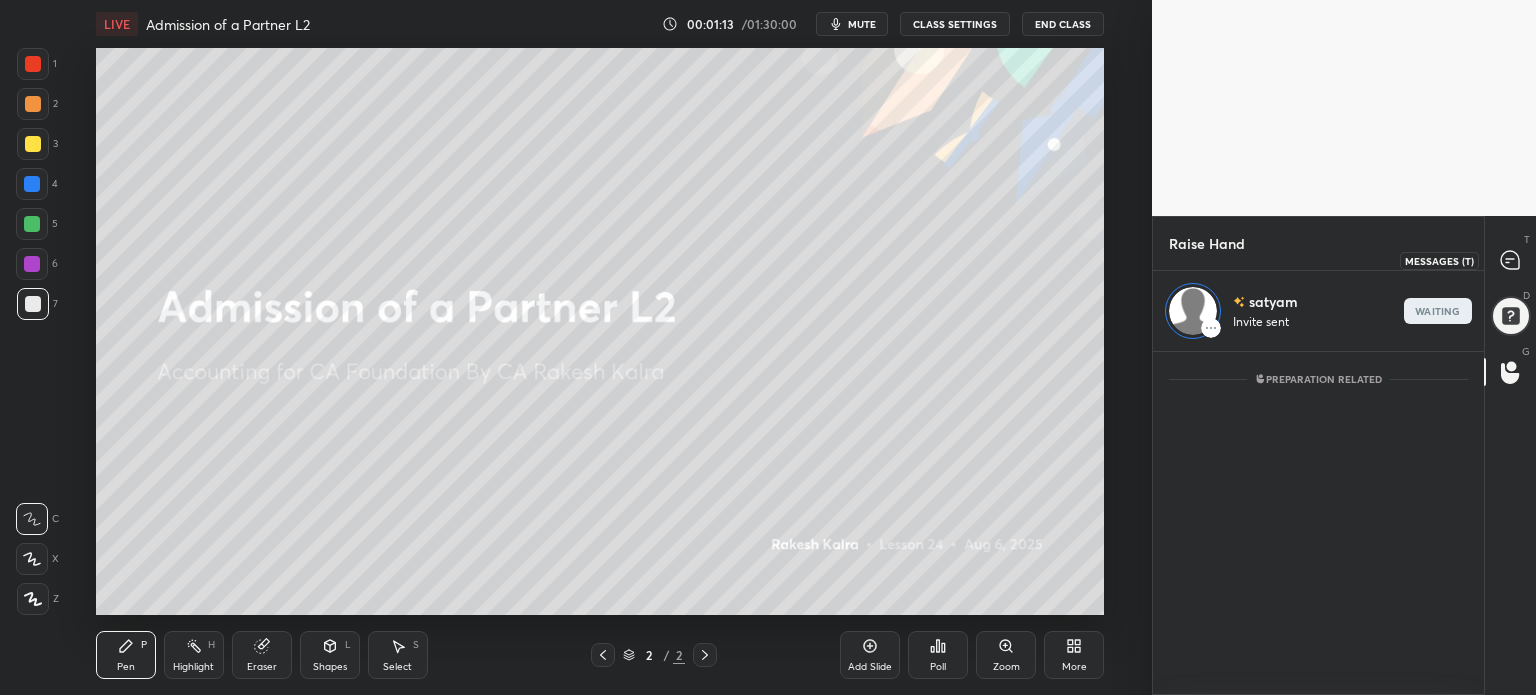 click at bounding box center [1511, 260] 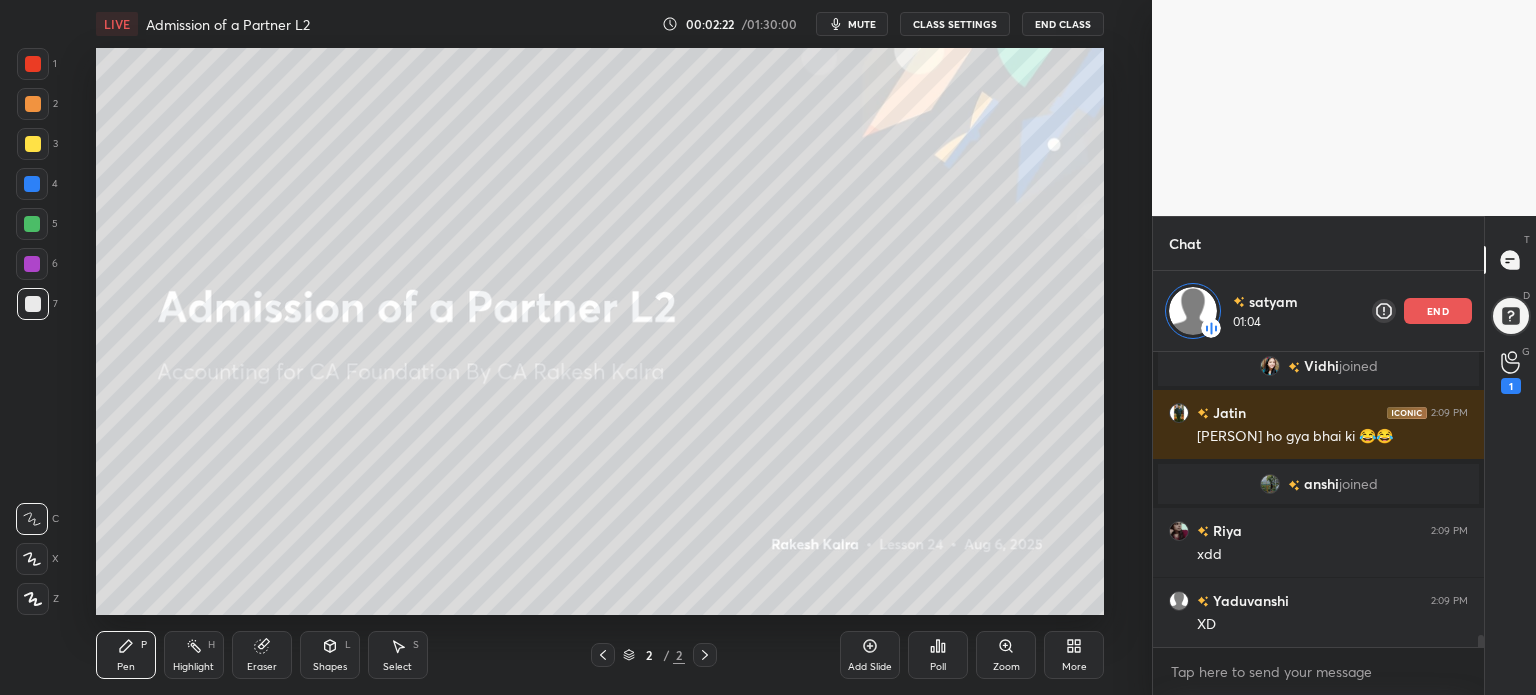 scroll, scrollTop: 7114, scrollLeft: 0, axis: vertical 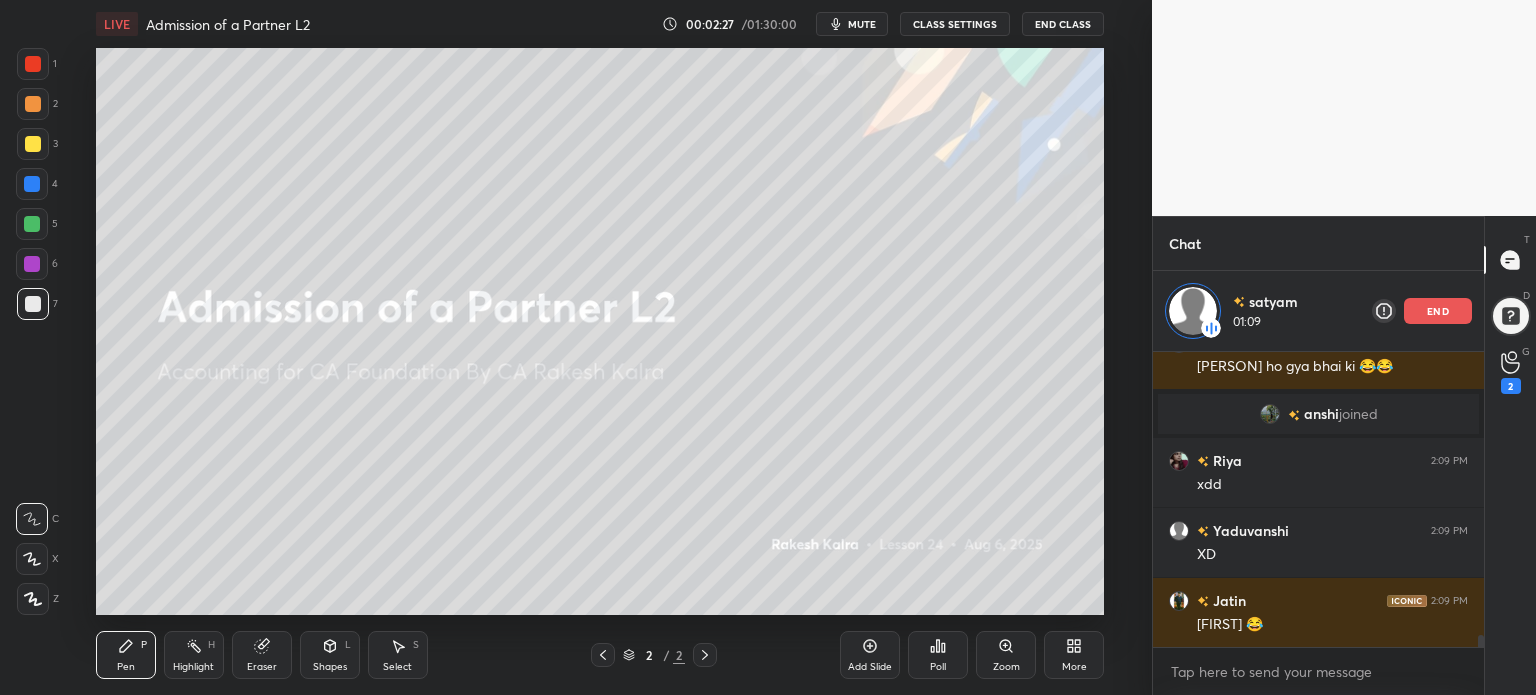 click on "[PERSON] 01:09 end" at bounding box center [1318, 311] 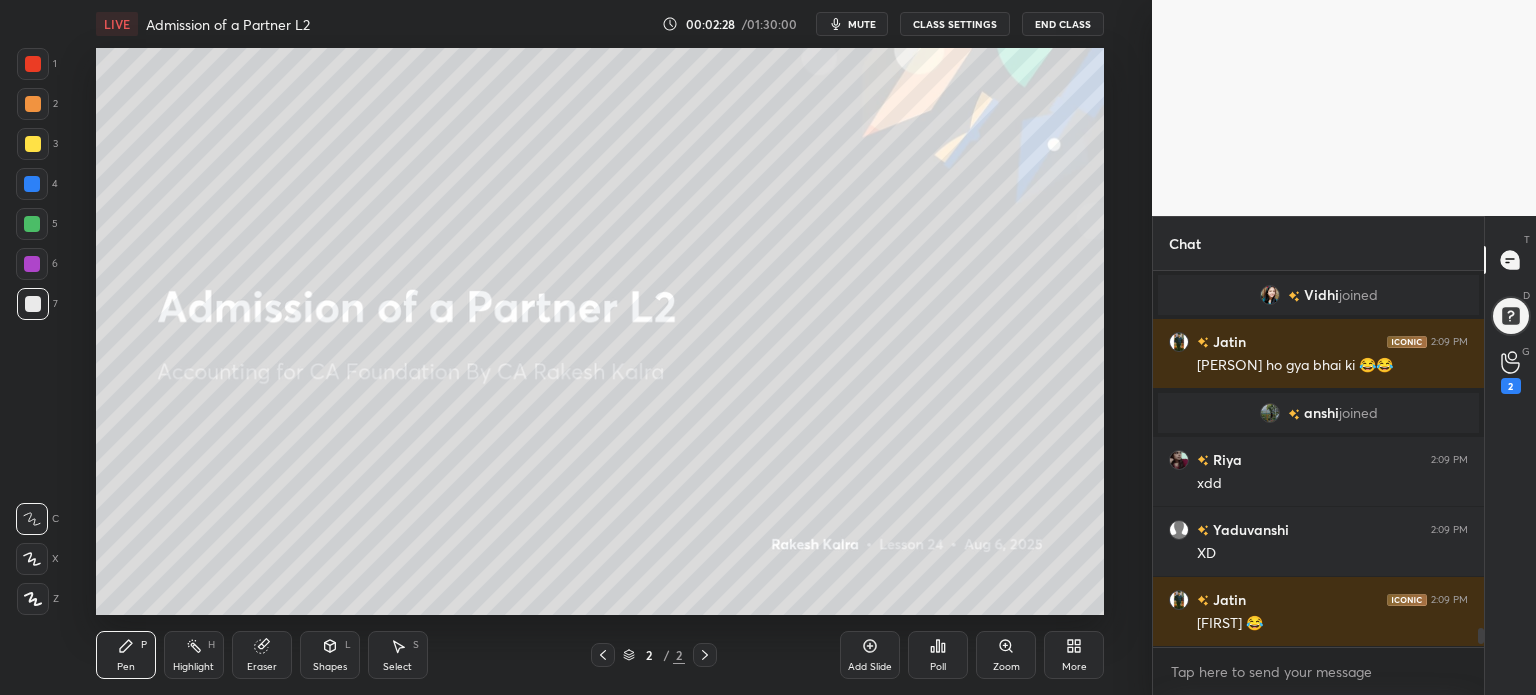 click on "[FIRST]  joined" at bounding box center (1318, 295) 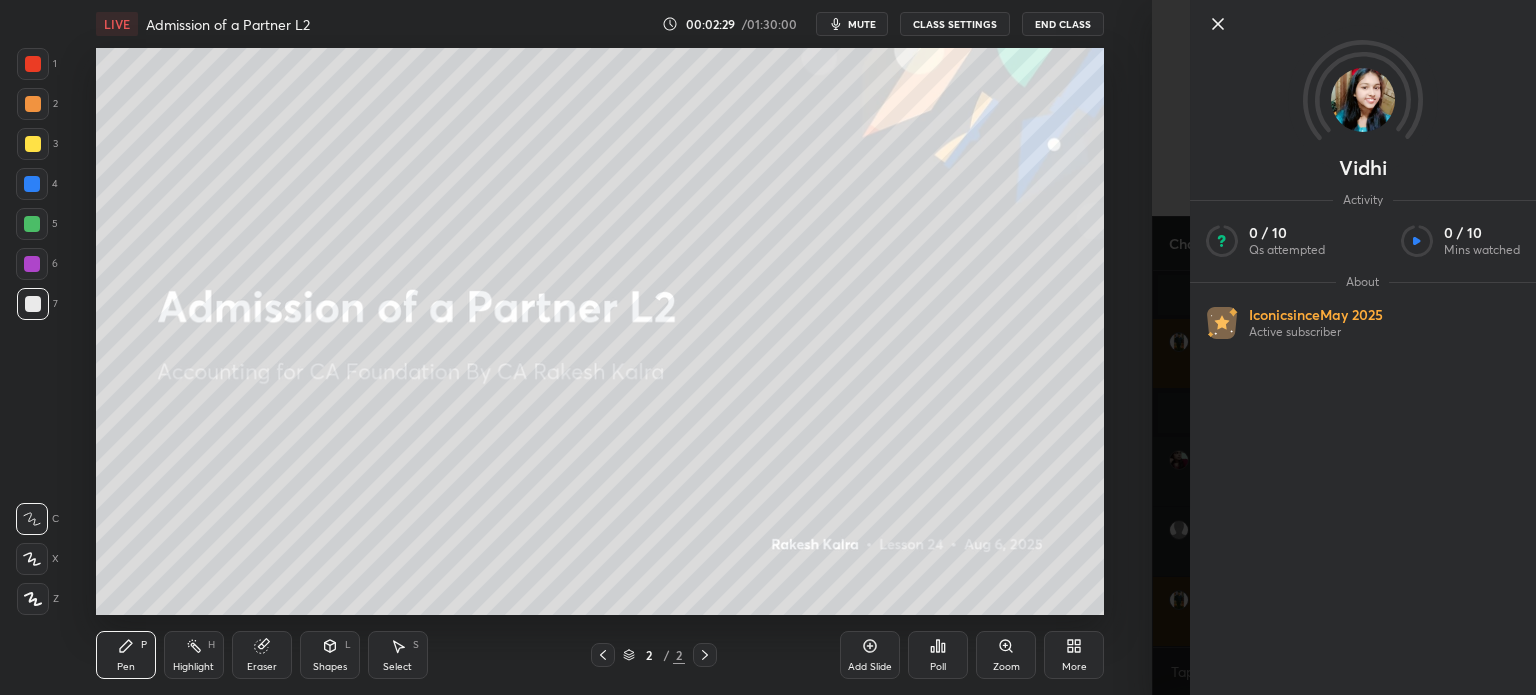 click on "[PERSON] Activity [NUMBER] / [NUMBER] Qs attempted [NUMBER] / [NUMBER] Mins watched About Iconic  since  [PERSON]   [NUMBER] Active subscriber" at bounding box center (1344, 347) 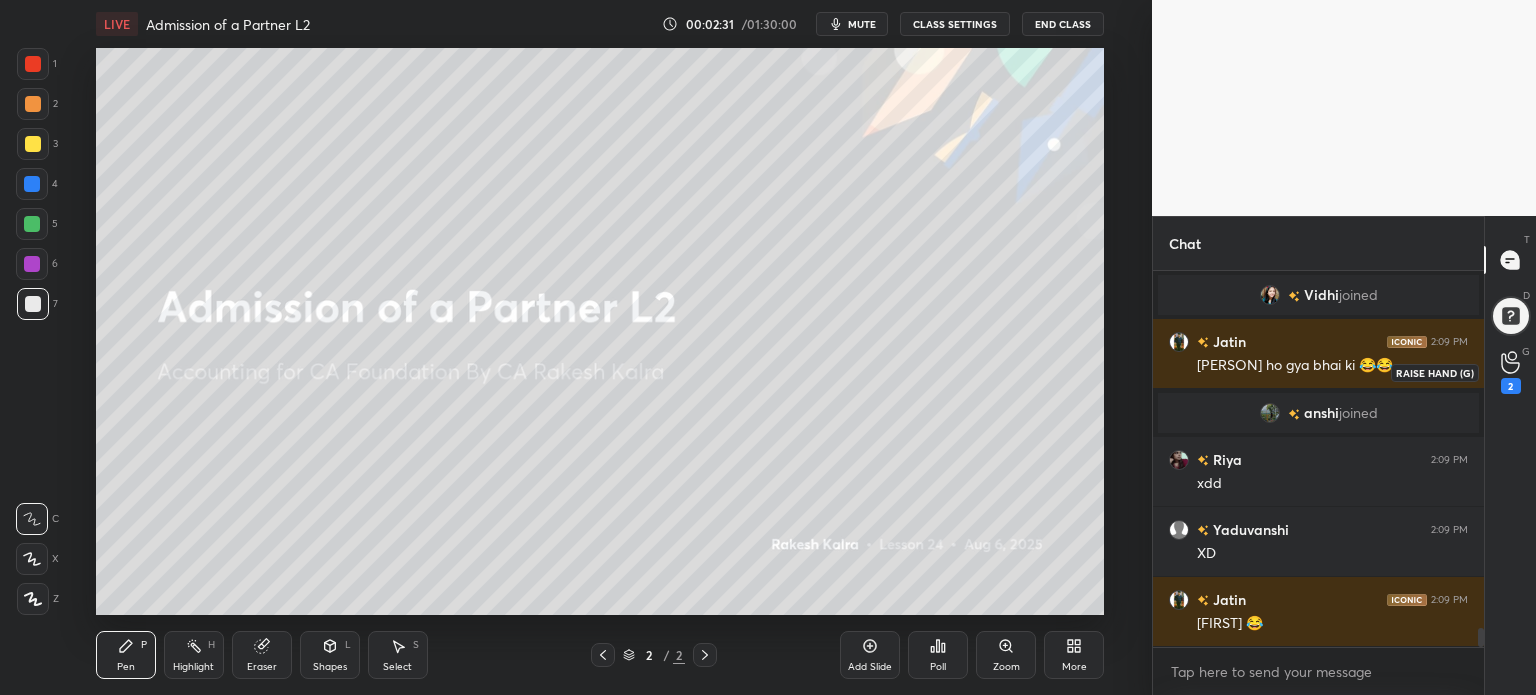 click 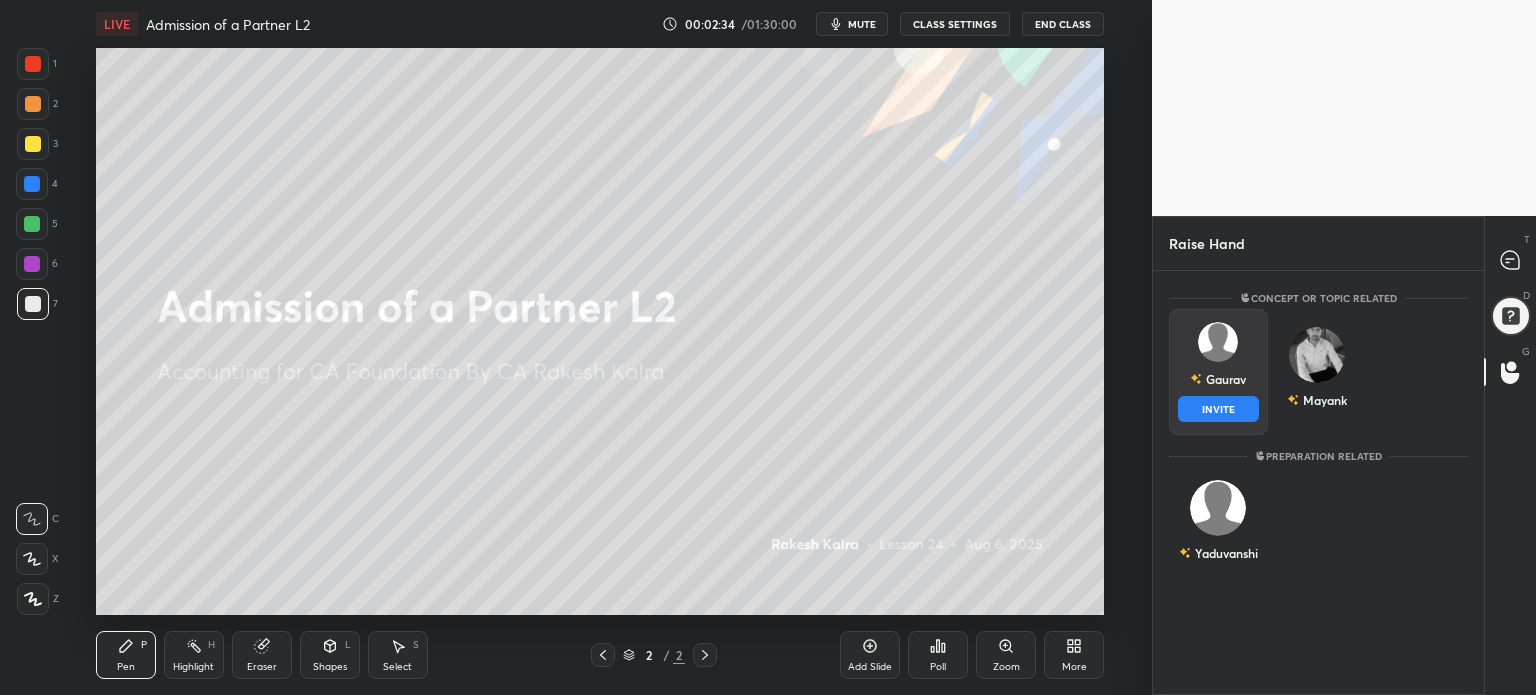 click on "[FIRST] INVITE" at bounding box center (1218, 372) 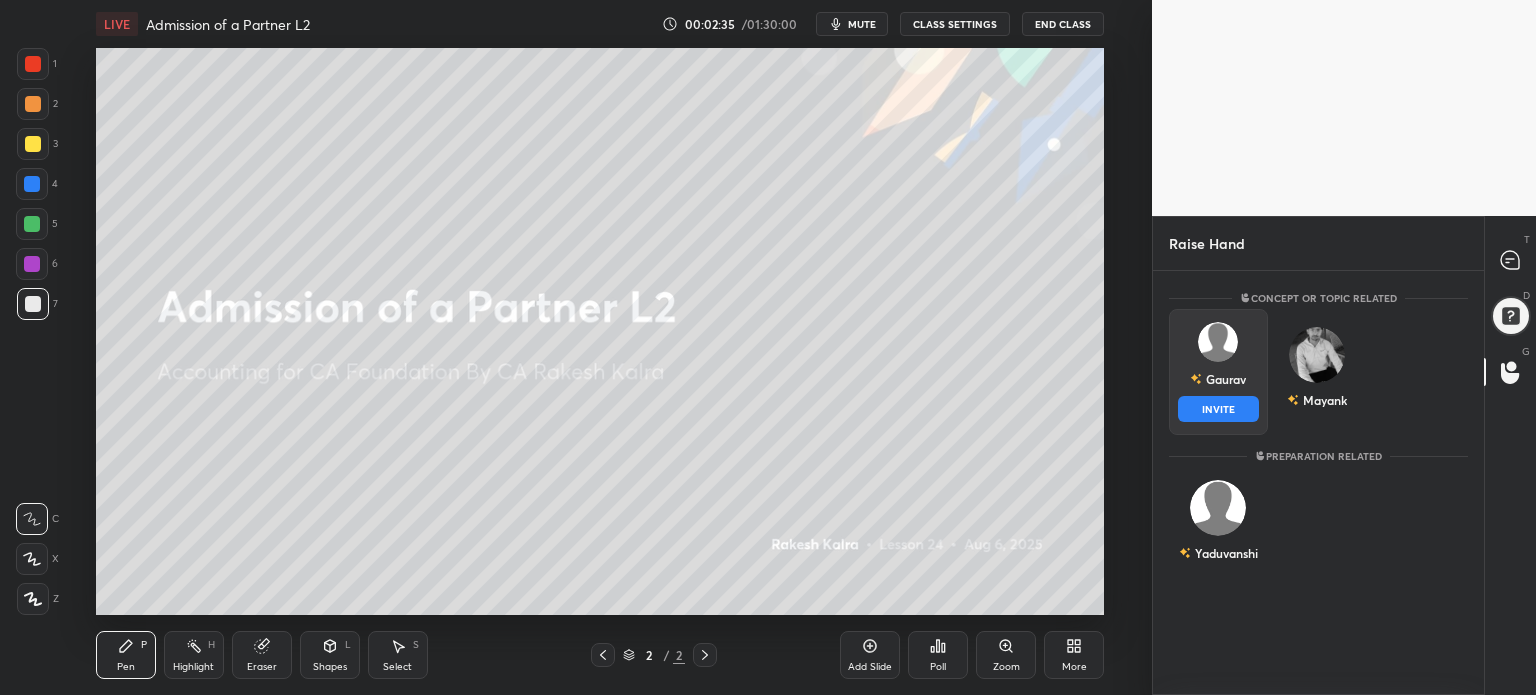click on "INVITE" at bounding box center [1218, 409] 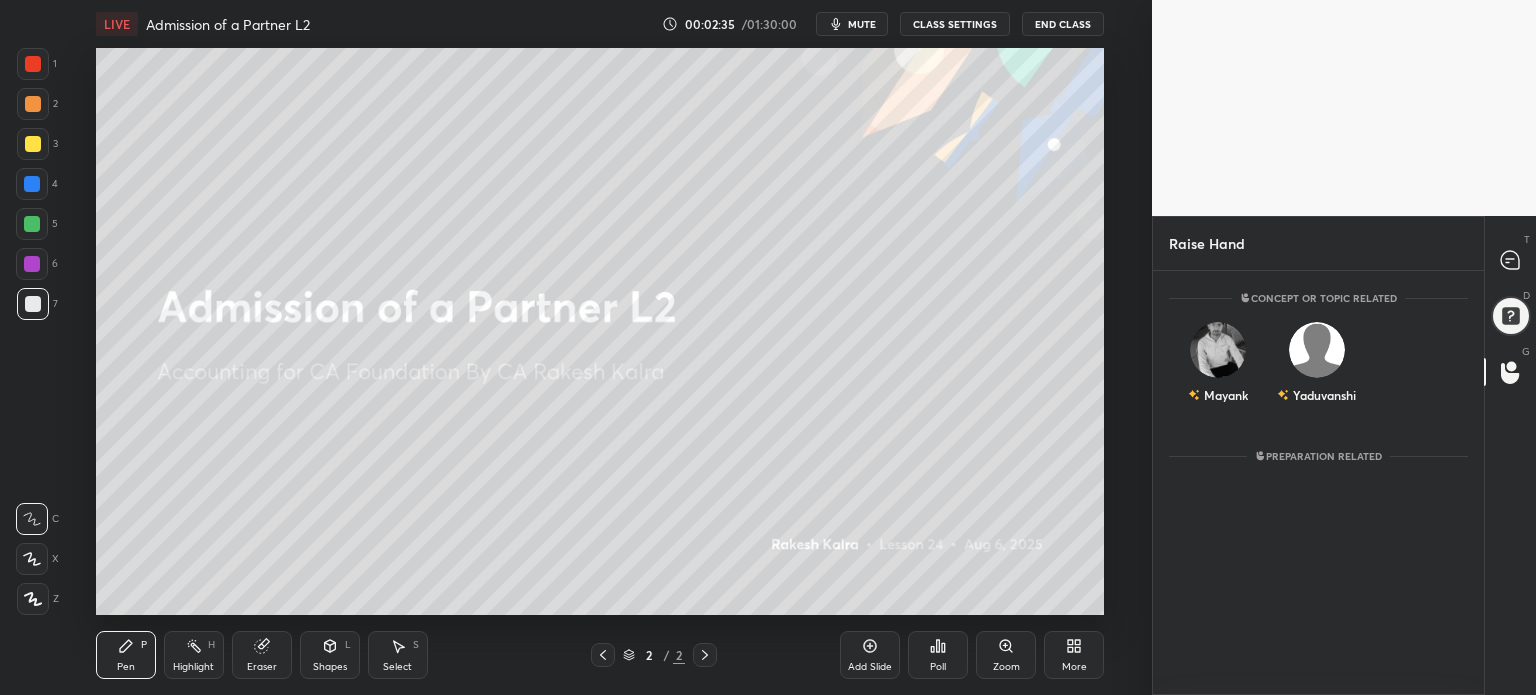 scroll, scrollTop: 338, scrollLeft: 325, axis: both 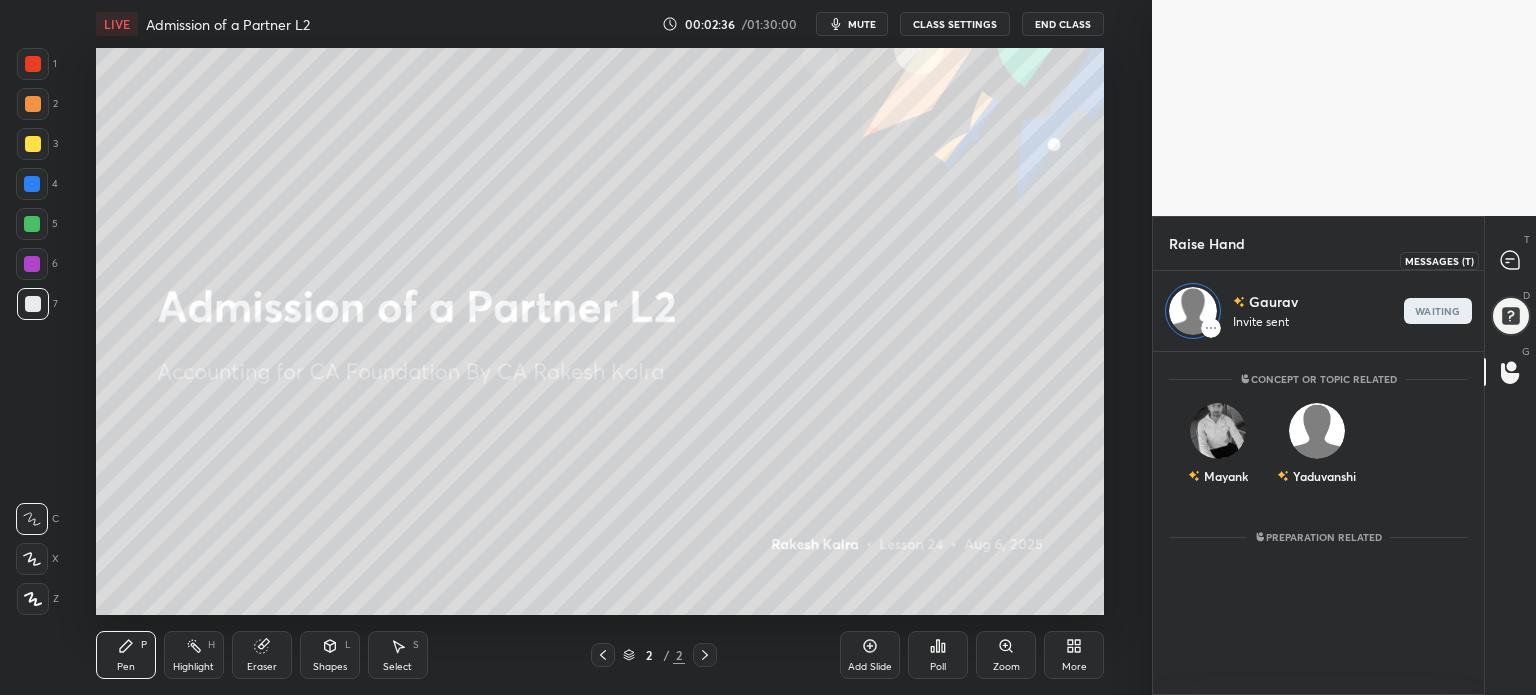 click 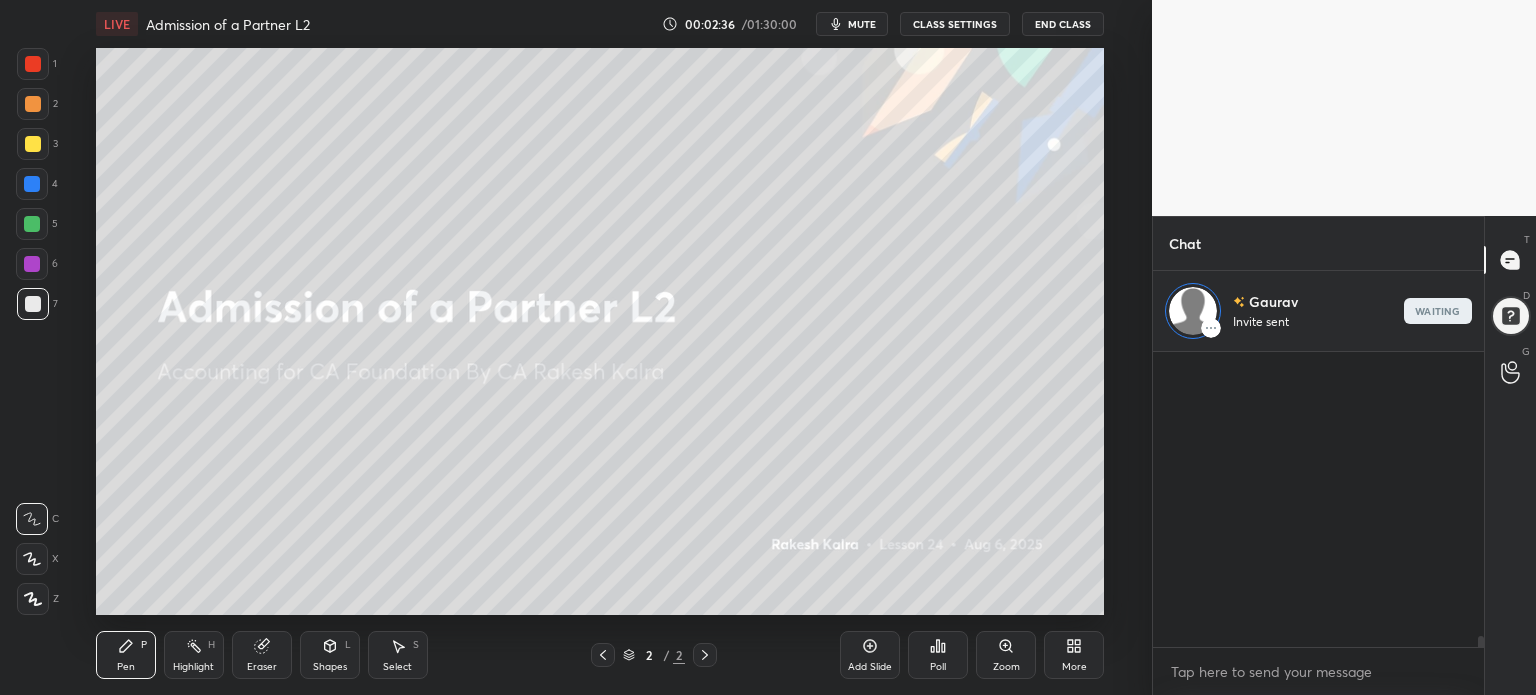 scroll, scrollTop: 7454, scrollLeft: 0, axis: vertical 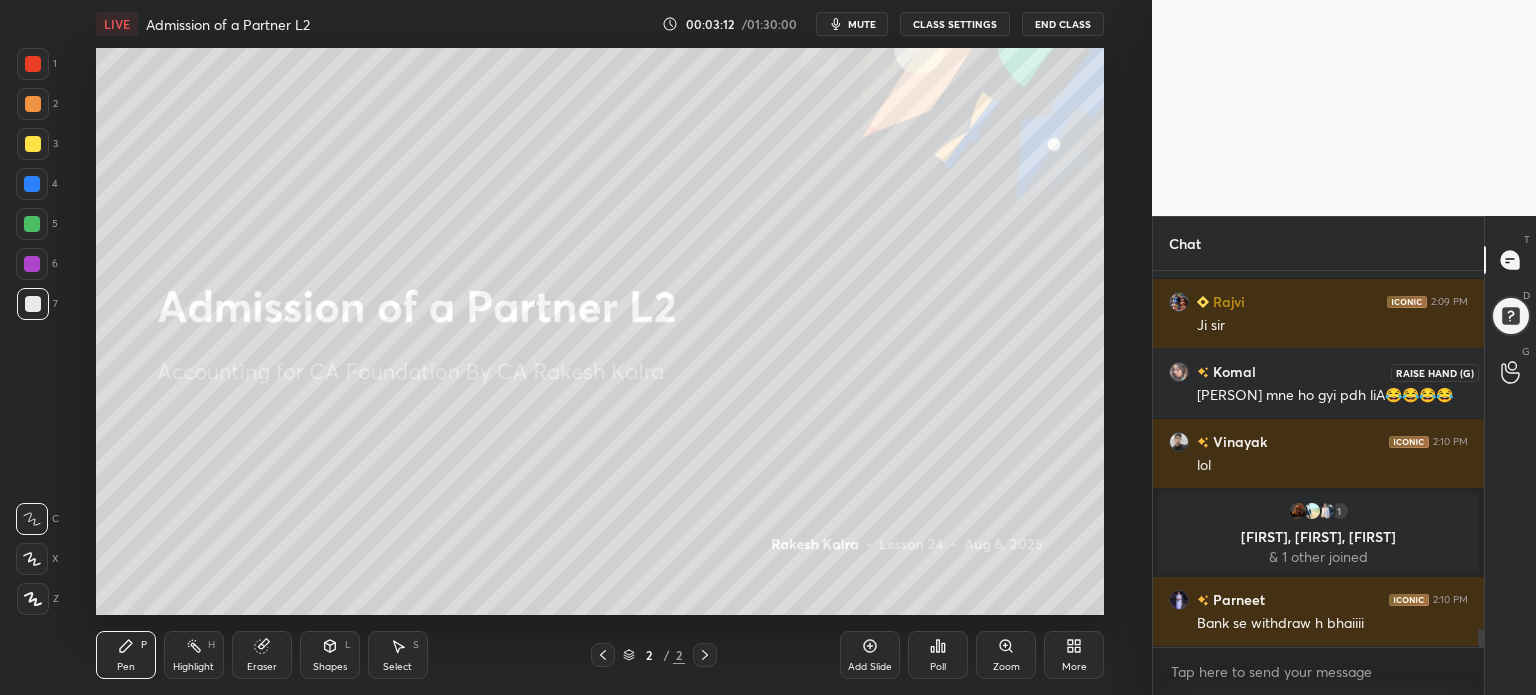 click 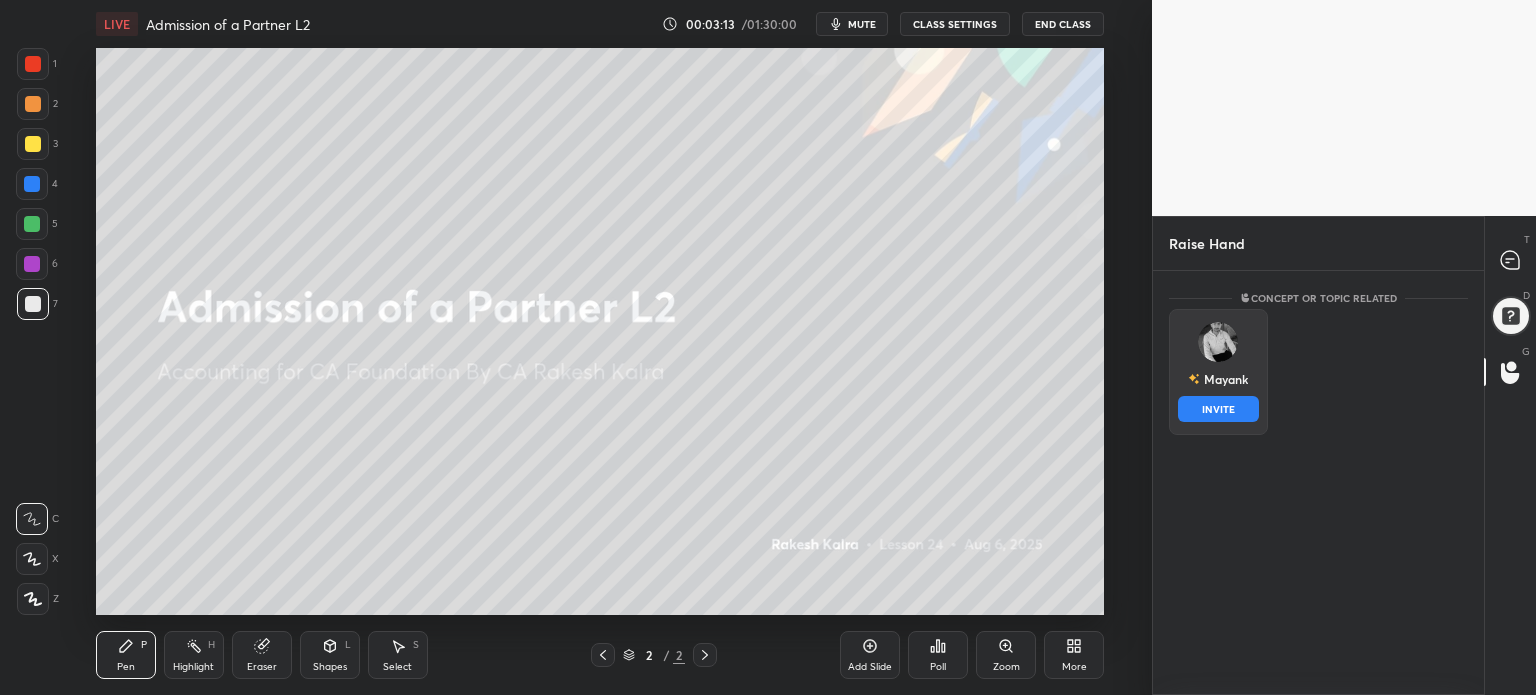click at bounding box center [1218, 342] 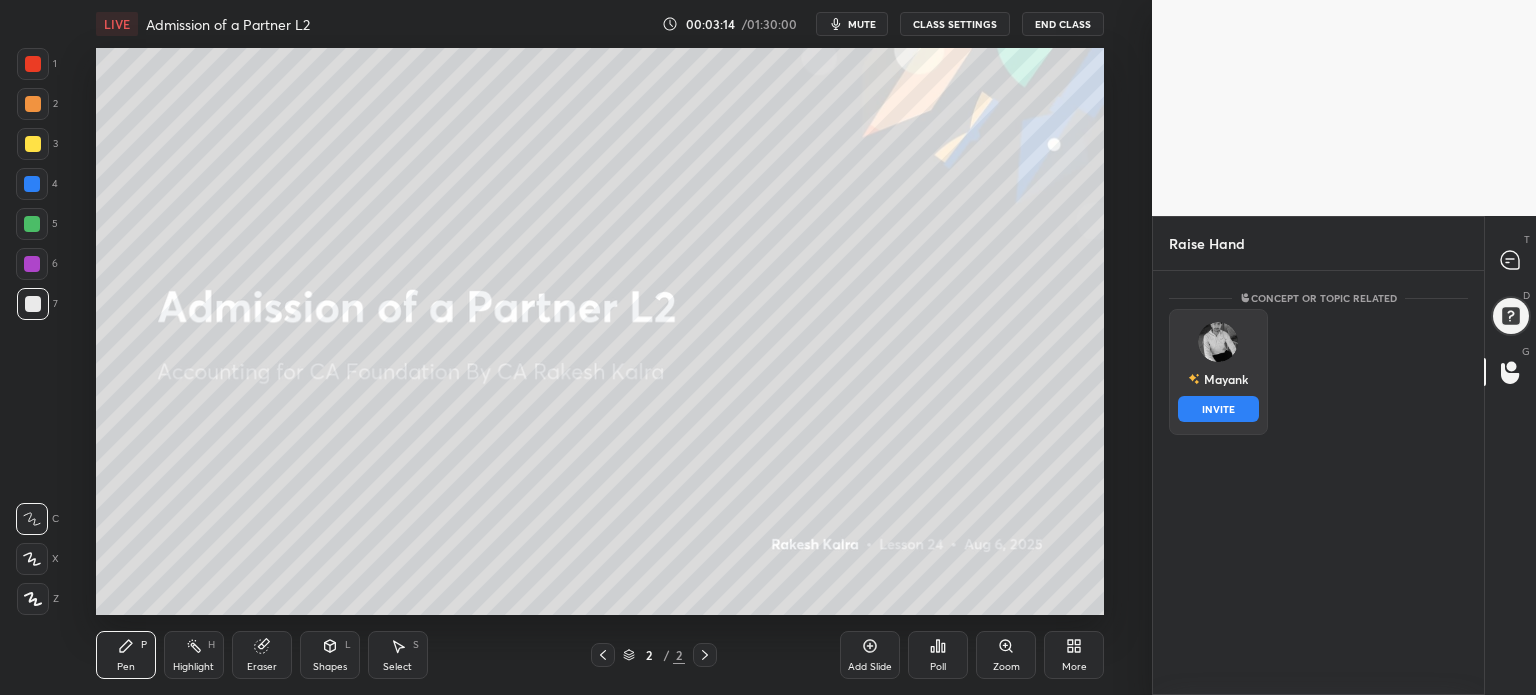 click on "INVITE" at bounding box center [1218, 409] 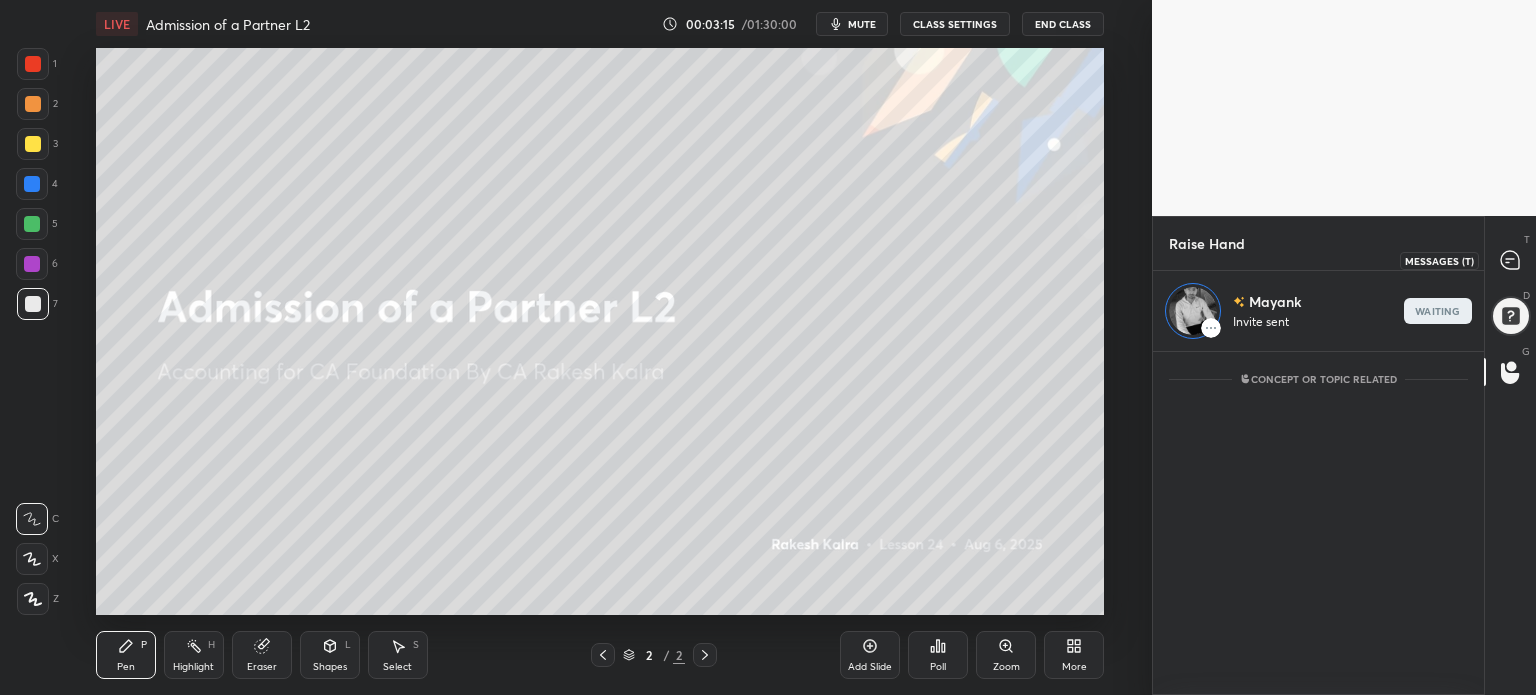 click 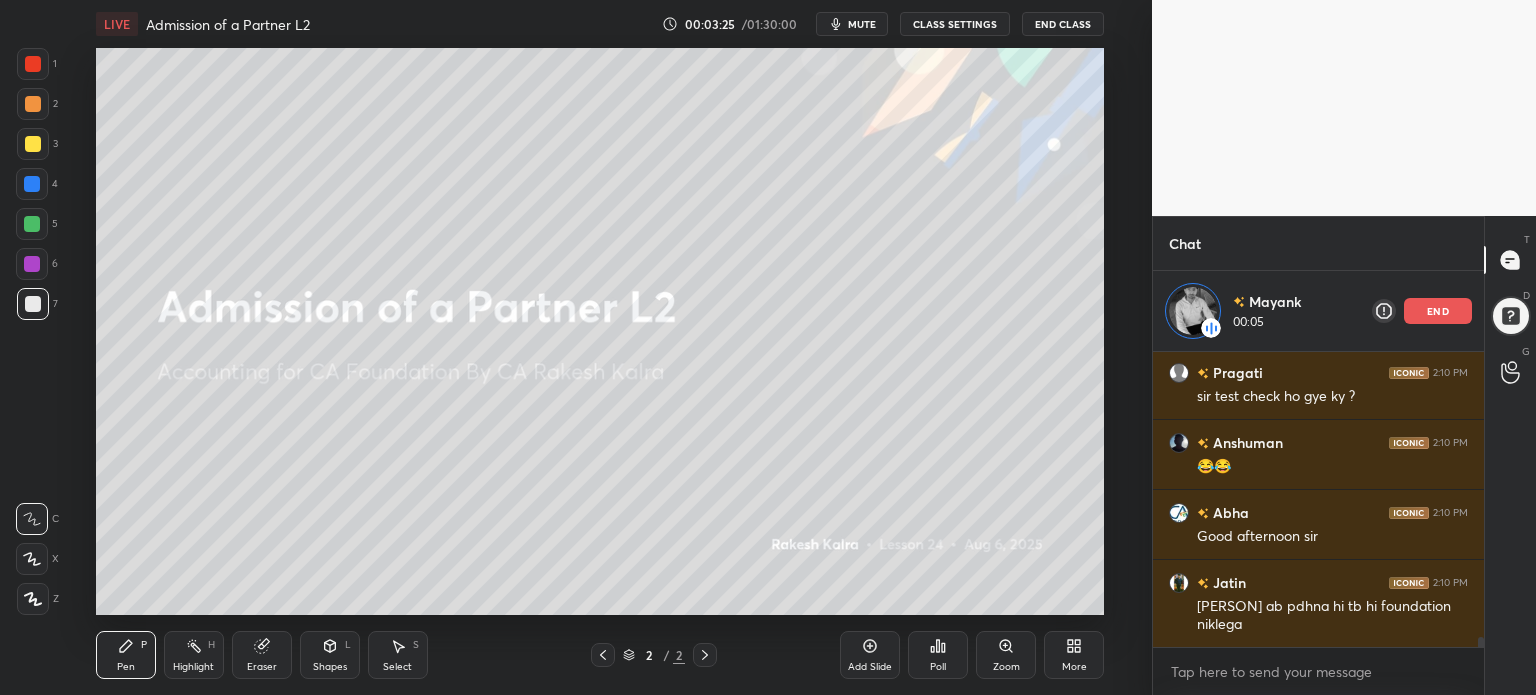 click on "More" at bounding box center (1074, 667) 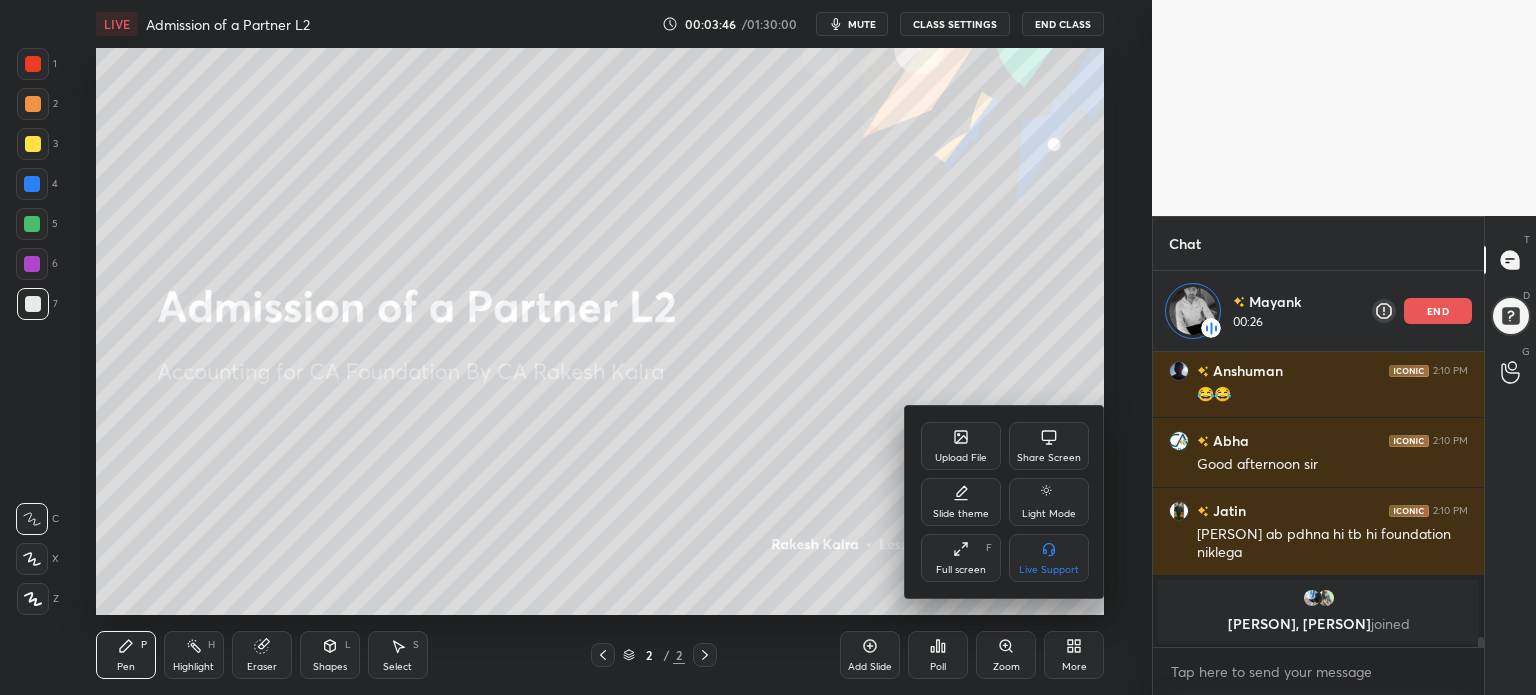 scroll, scrollTop: 7902, scrollLeft: 0, axis: vertical 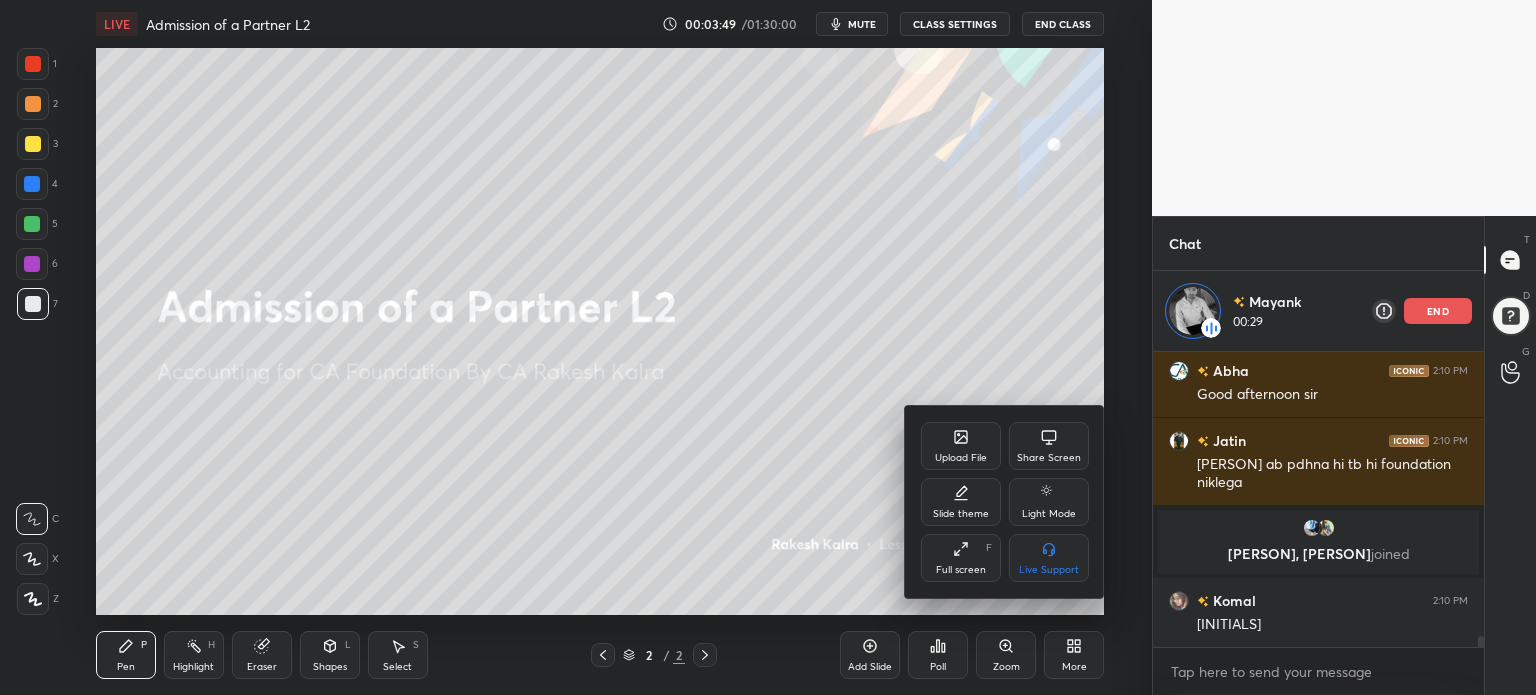 click on "Upload File" at bounding box center (961, 458) 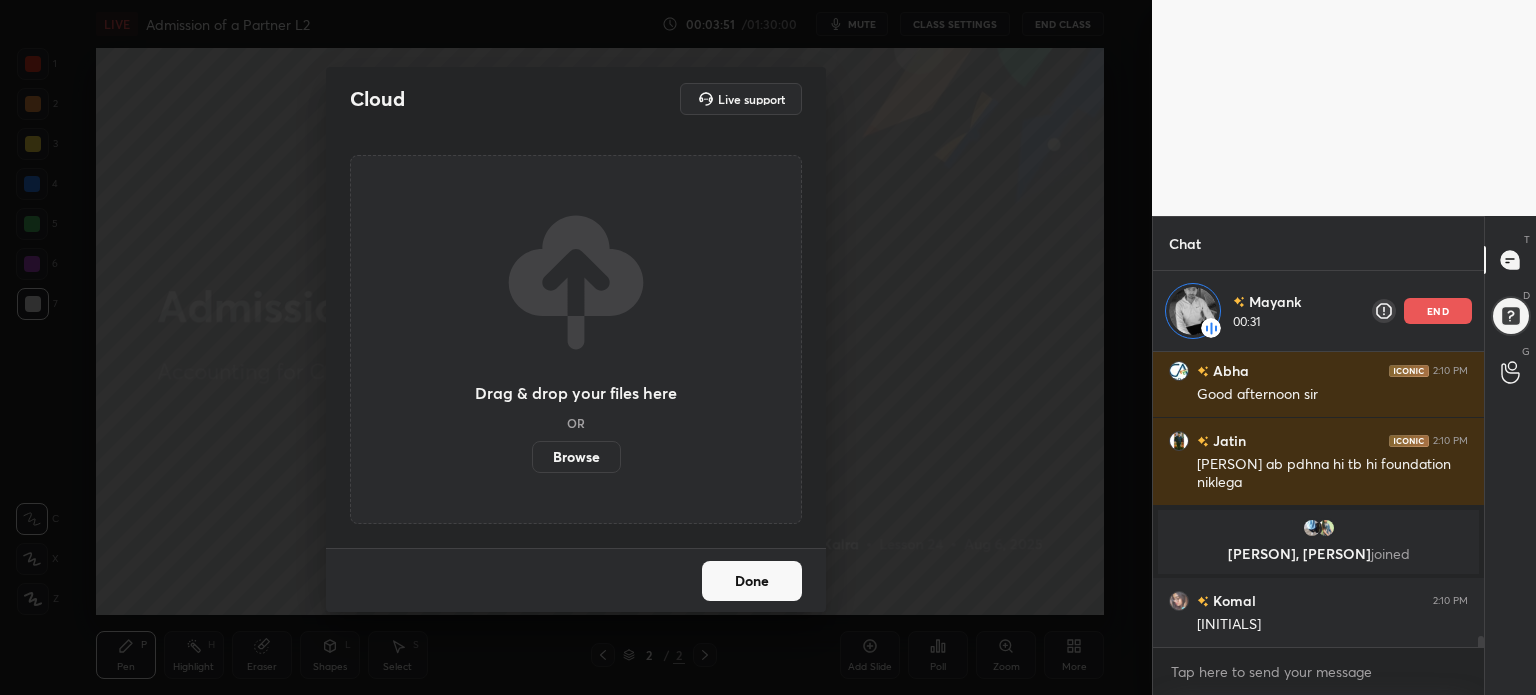 click on "Browse" at bounding box center [576, 457] 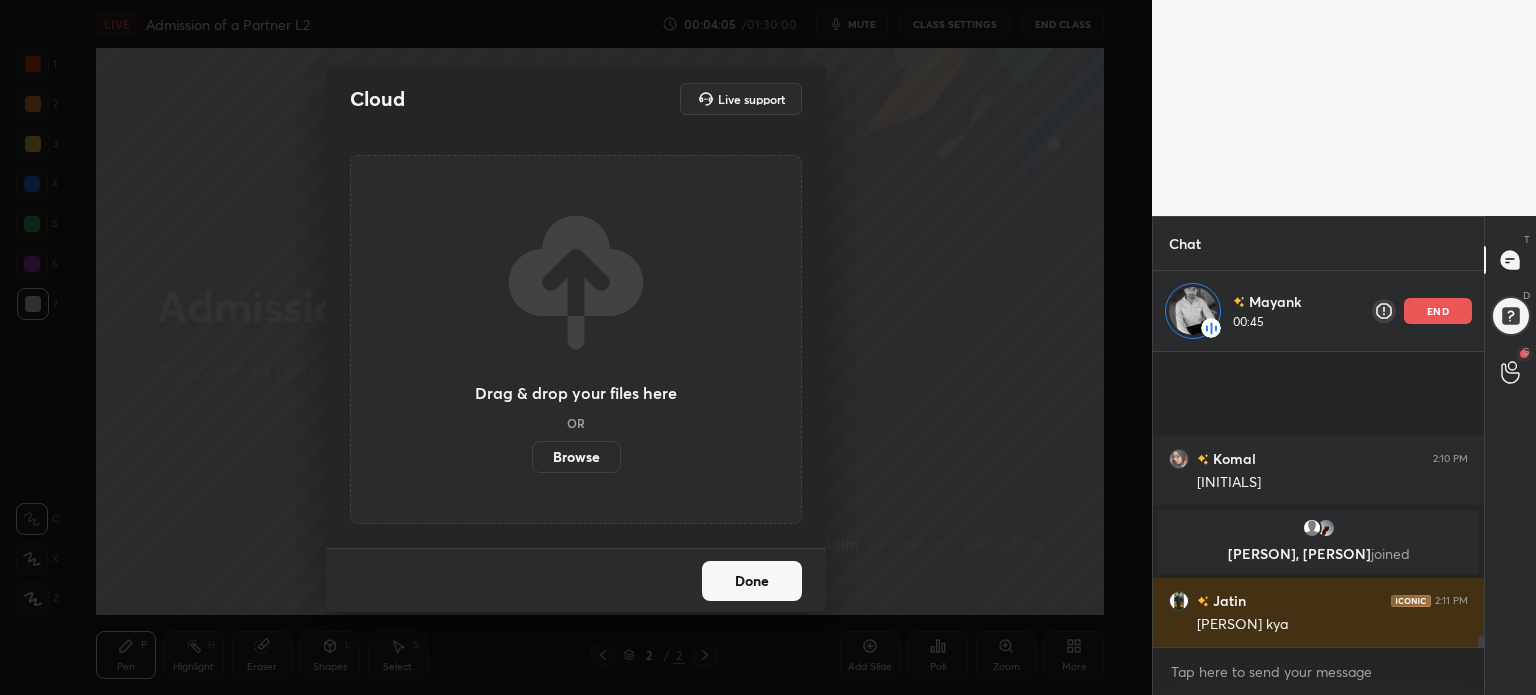 scroll, scrollTop: 8004, scrollLeft: 0, axis: vertical 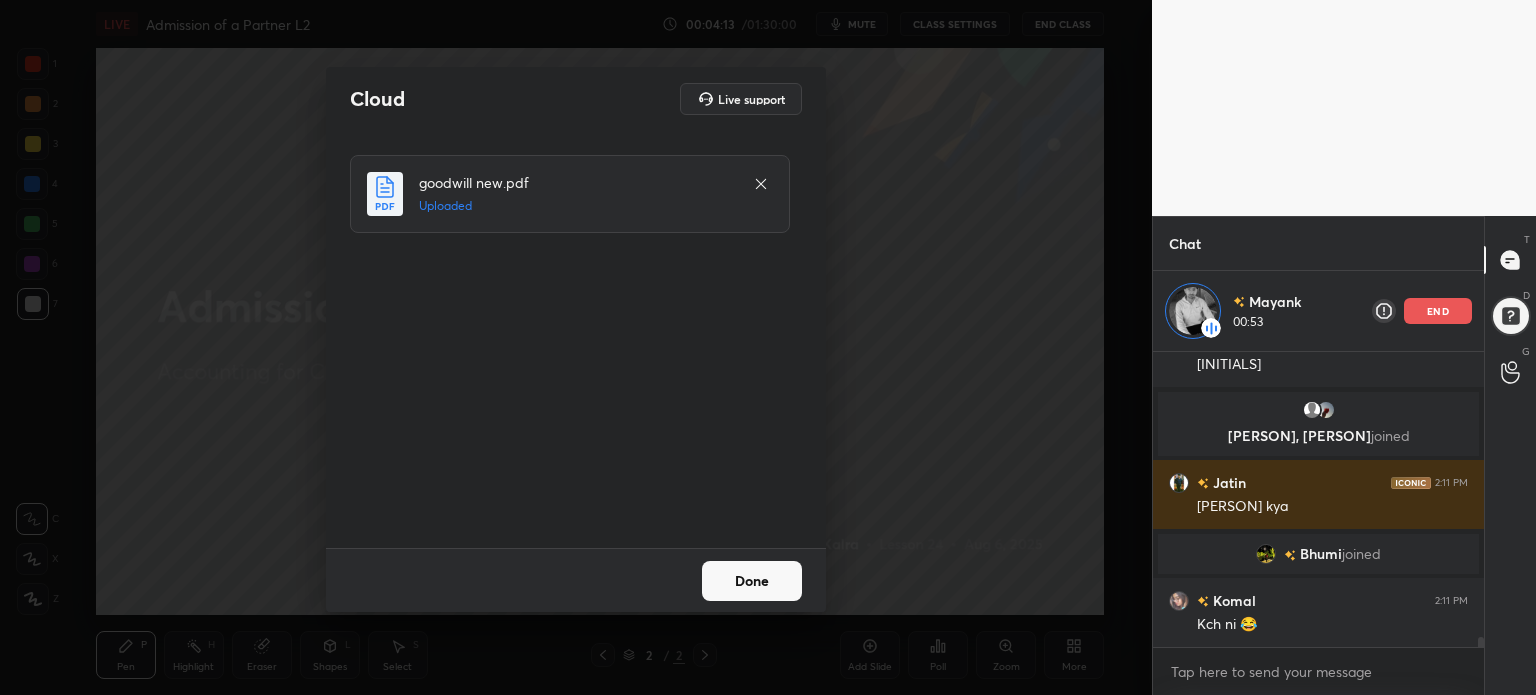 click on "Done" at bounding box center [752, 581] 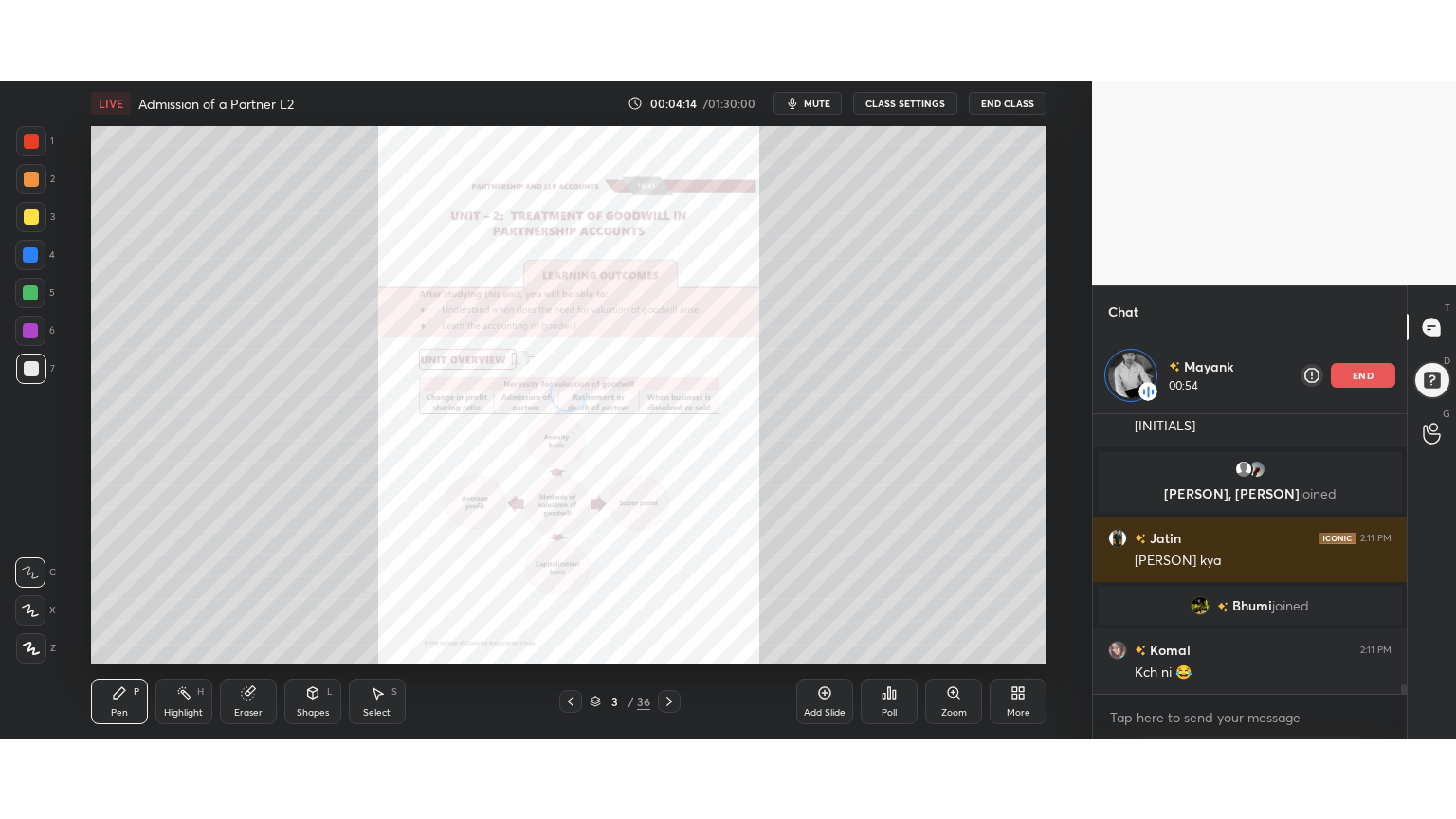 scroll, scrollTop: 7727, scrollLeft: 0, axis: vertical 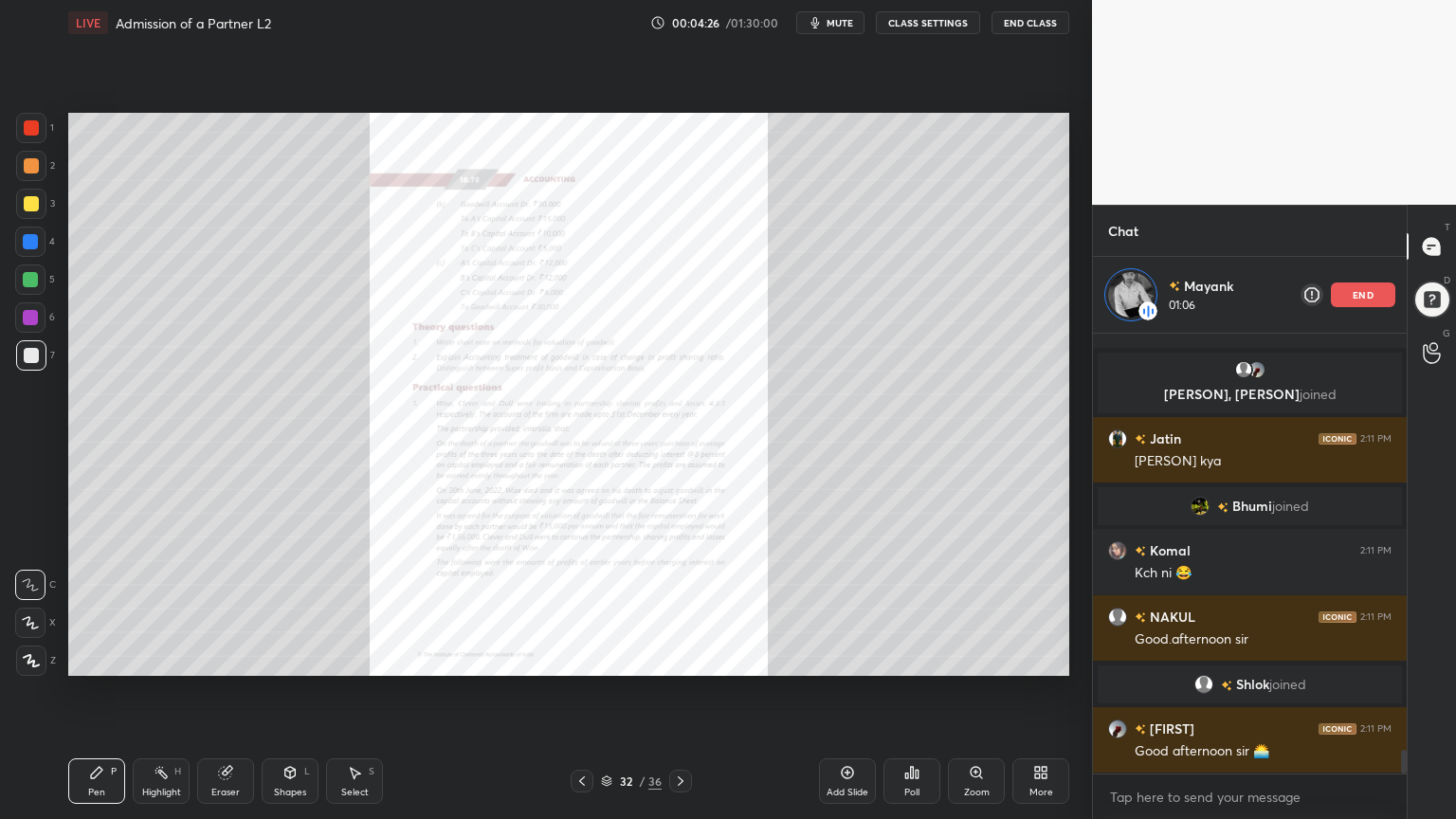 click on "Zoom" at bounding box center [976, 781] 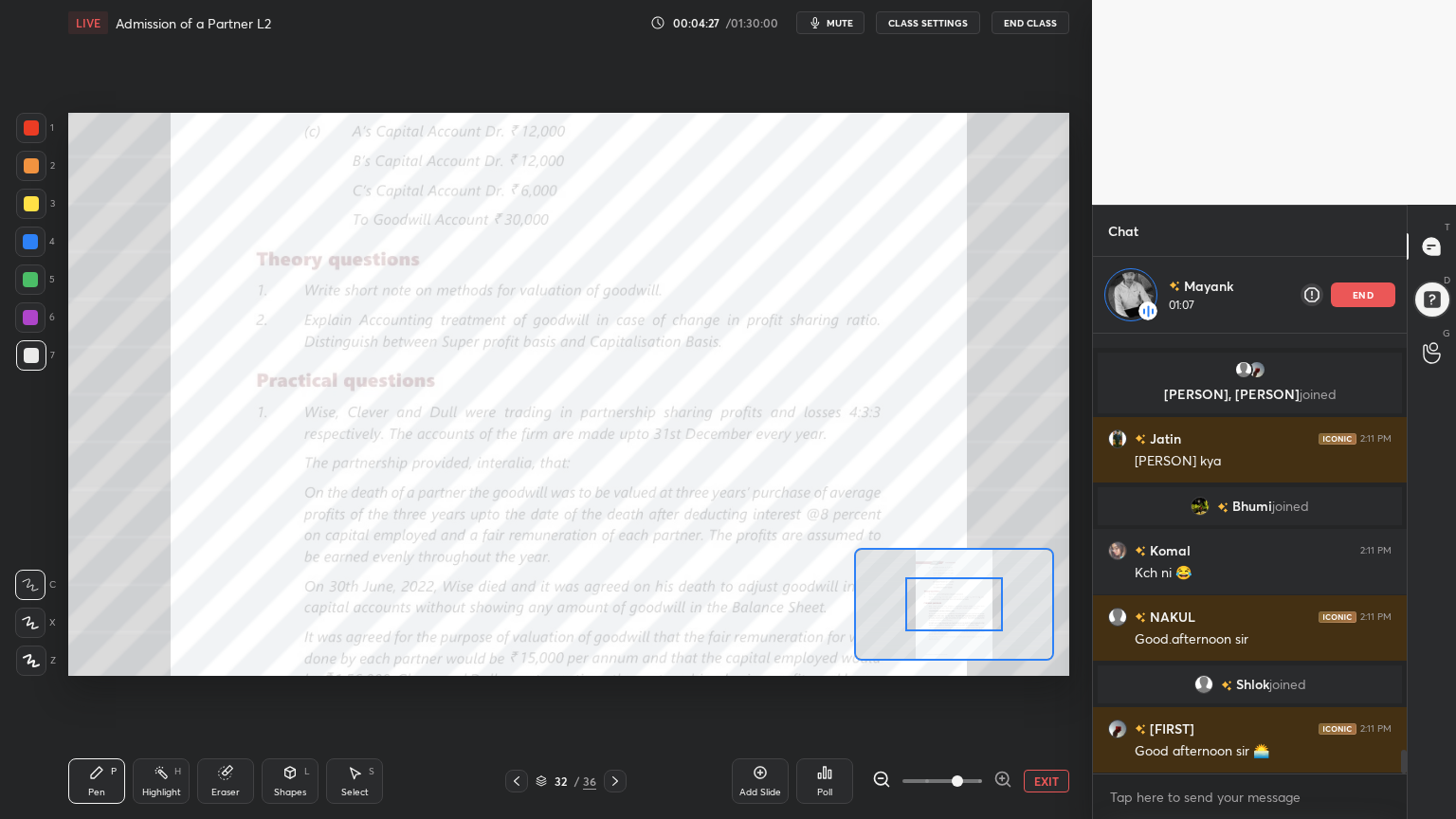 click at bounding box center (942, 781) 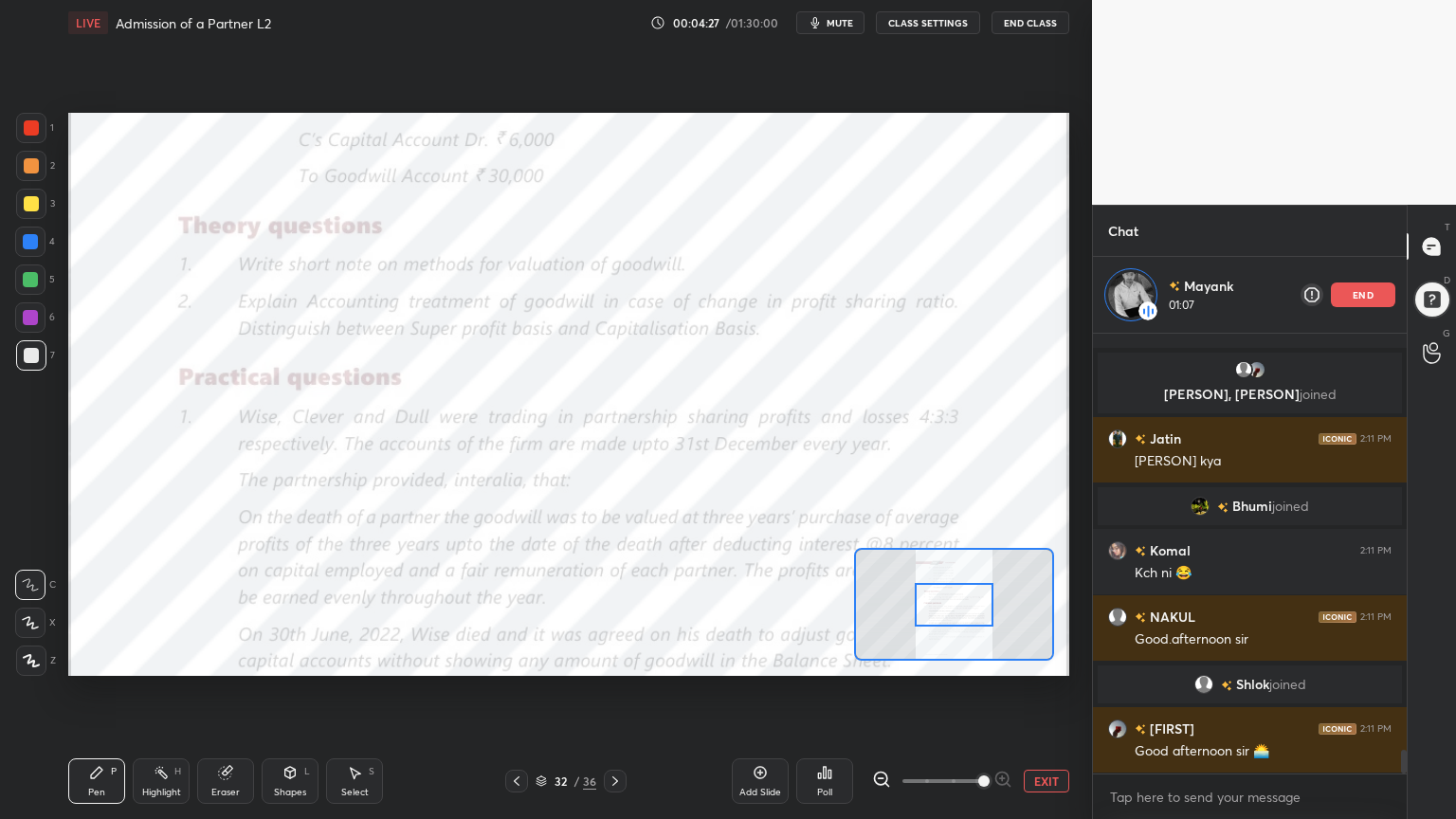 drag, startPoint x: 953, startPoint y: 788, endPoint x: 979, endPoint y: 783, distance: 26.476405 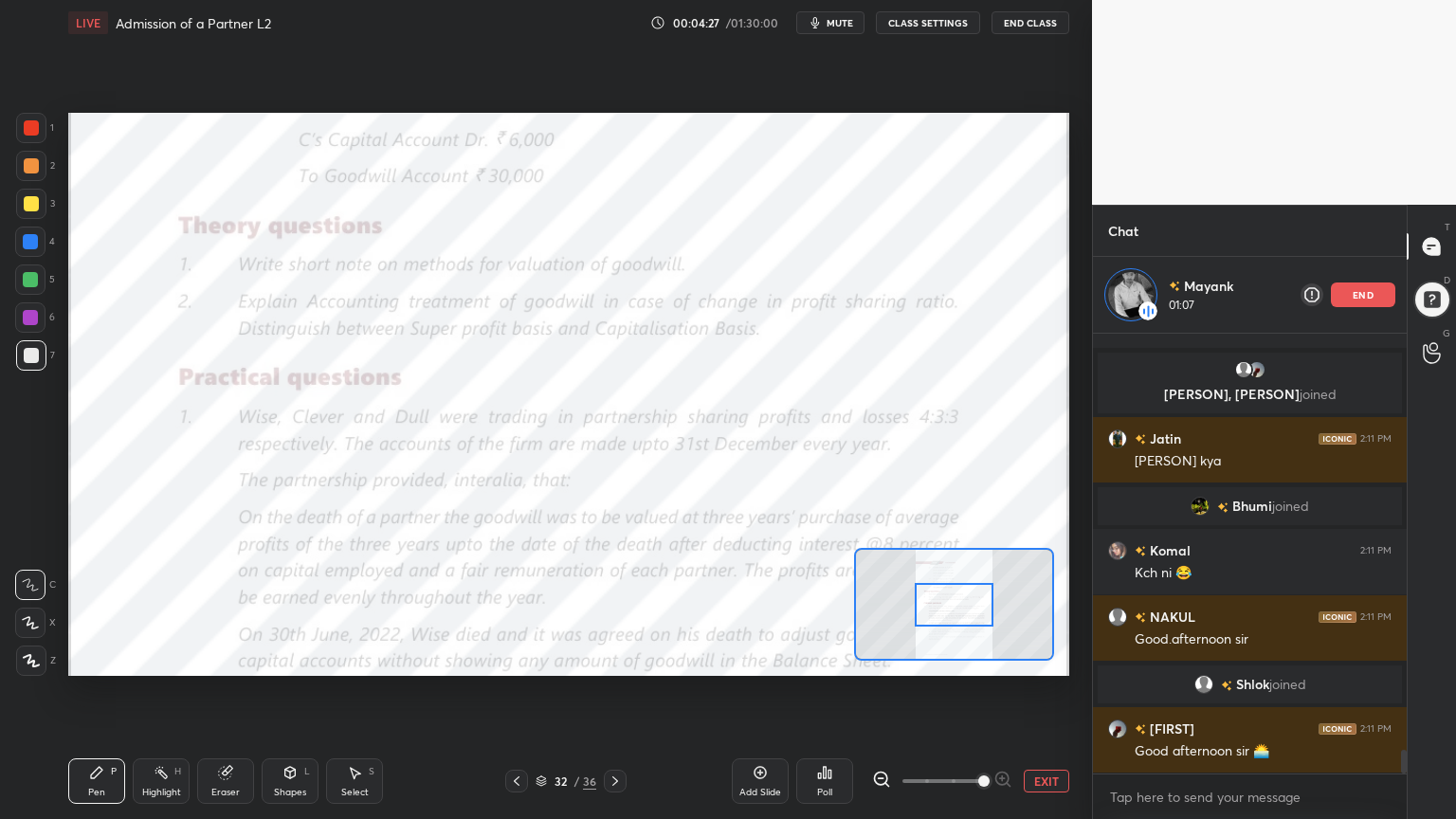 click at bounding box center (984, 781) 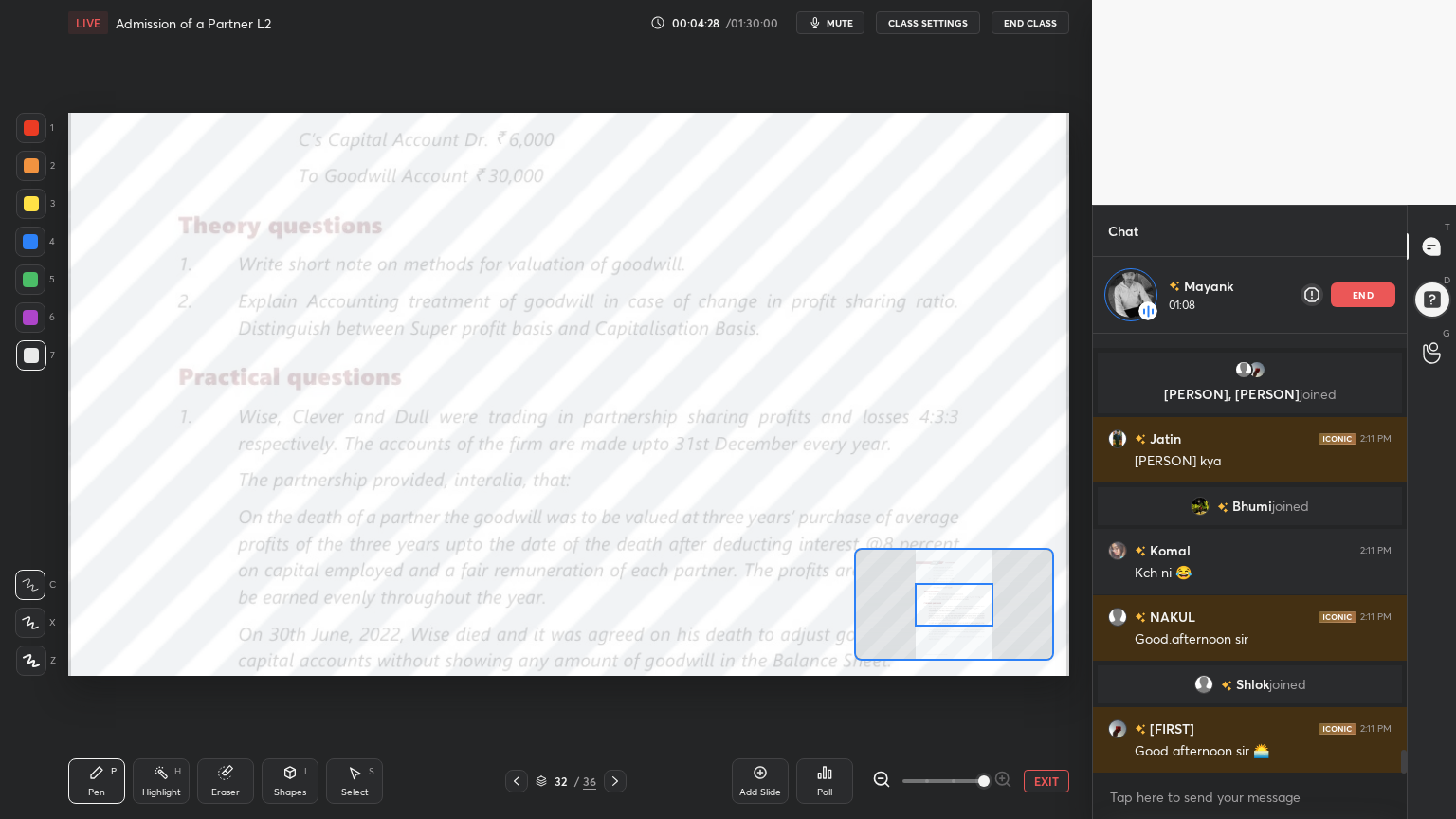 click at bounding box center [984, 781] 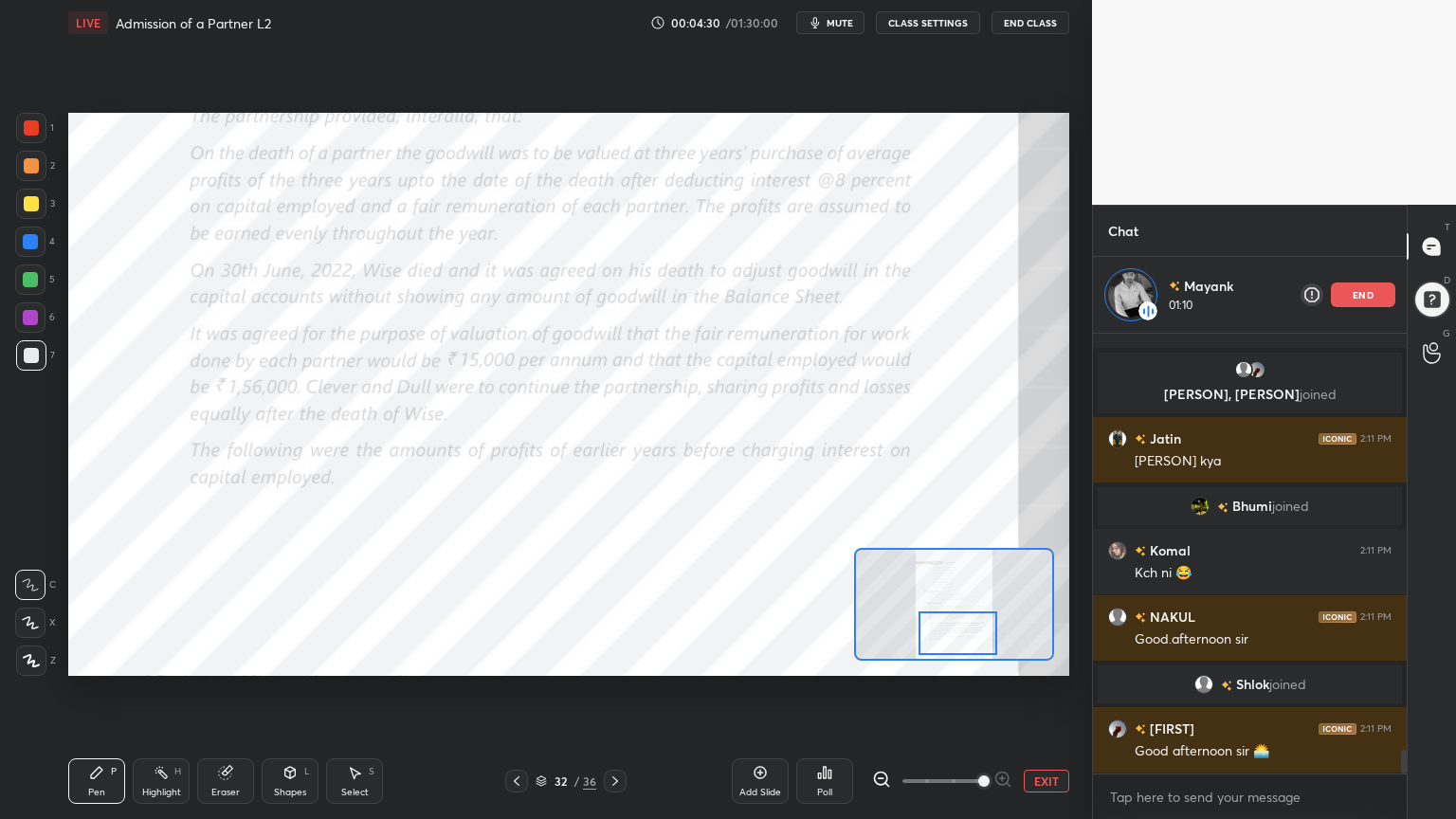 drag, startPoint x: 954, startPoint y: 618, endPoint x: 959, endPoint y: 646, distance: 28.442925 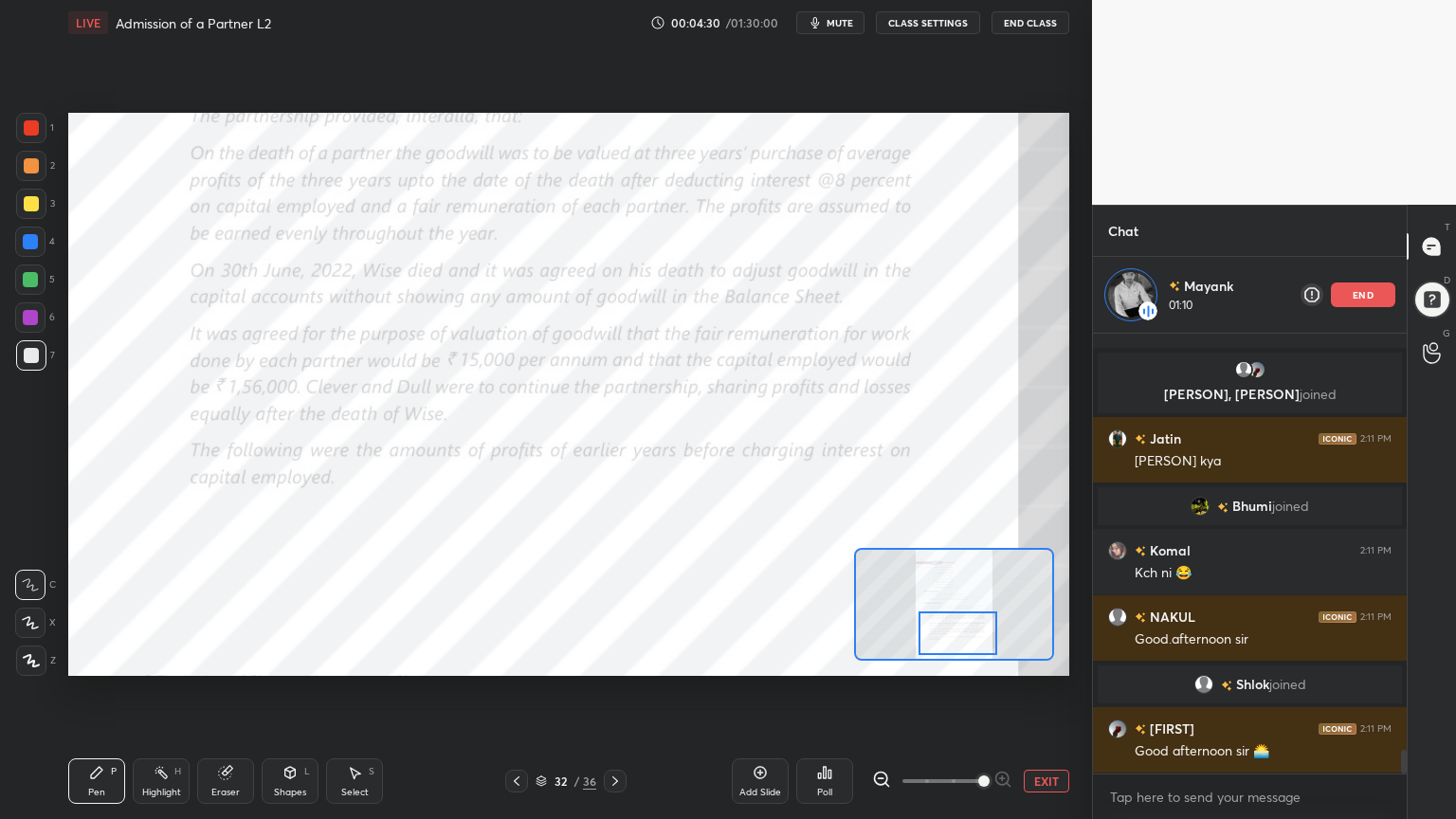 click at bounding box center (957, 633) 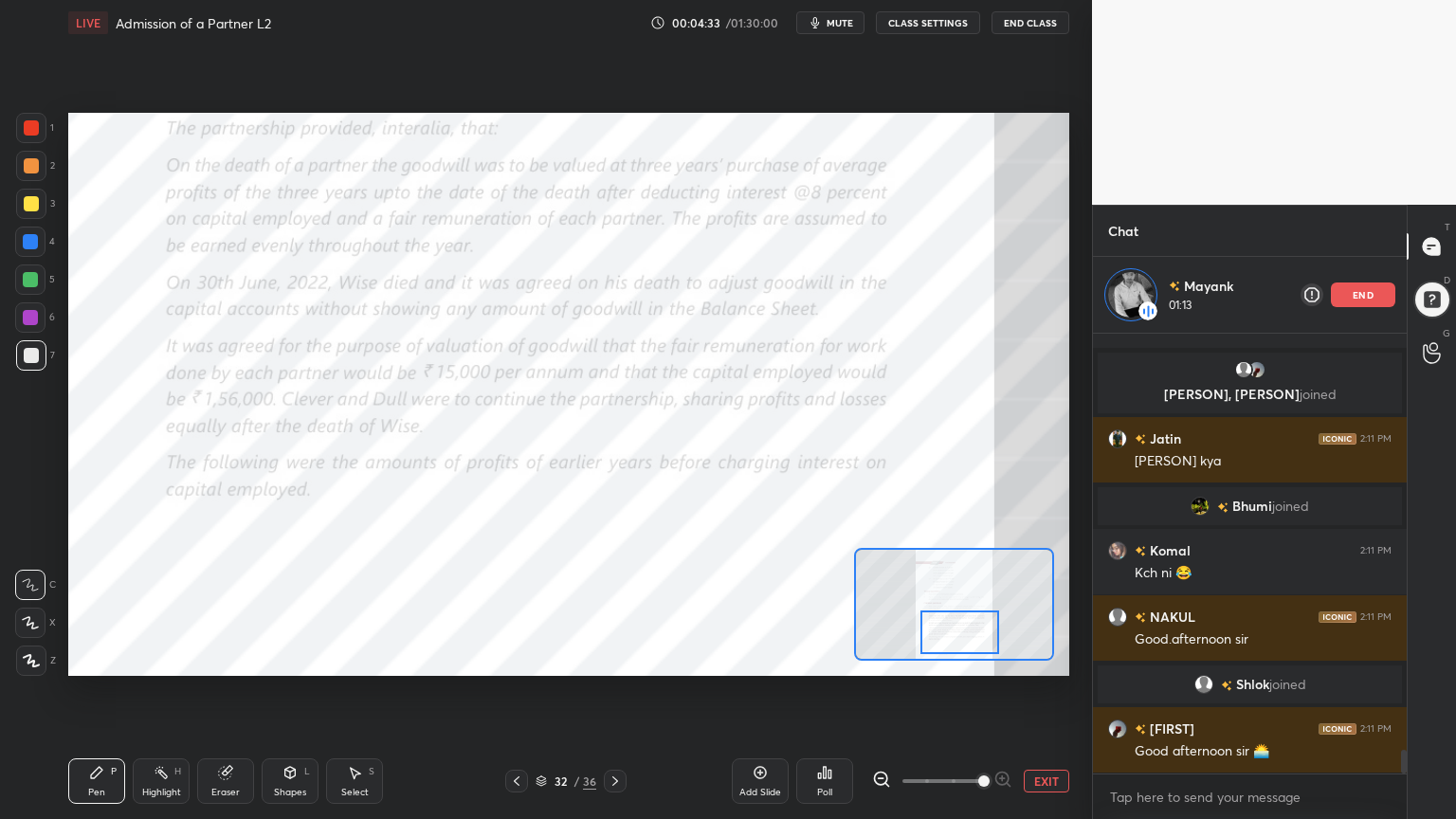 drag, startPoint x: 959, startPoint y: 646, endPoint x: 548, endPoint y: 678, distance: 412.24386 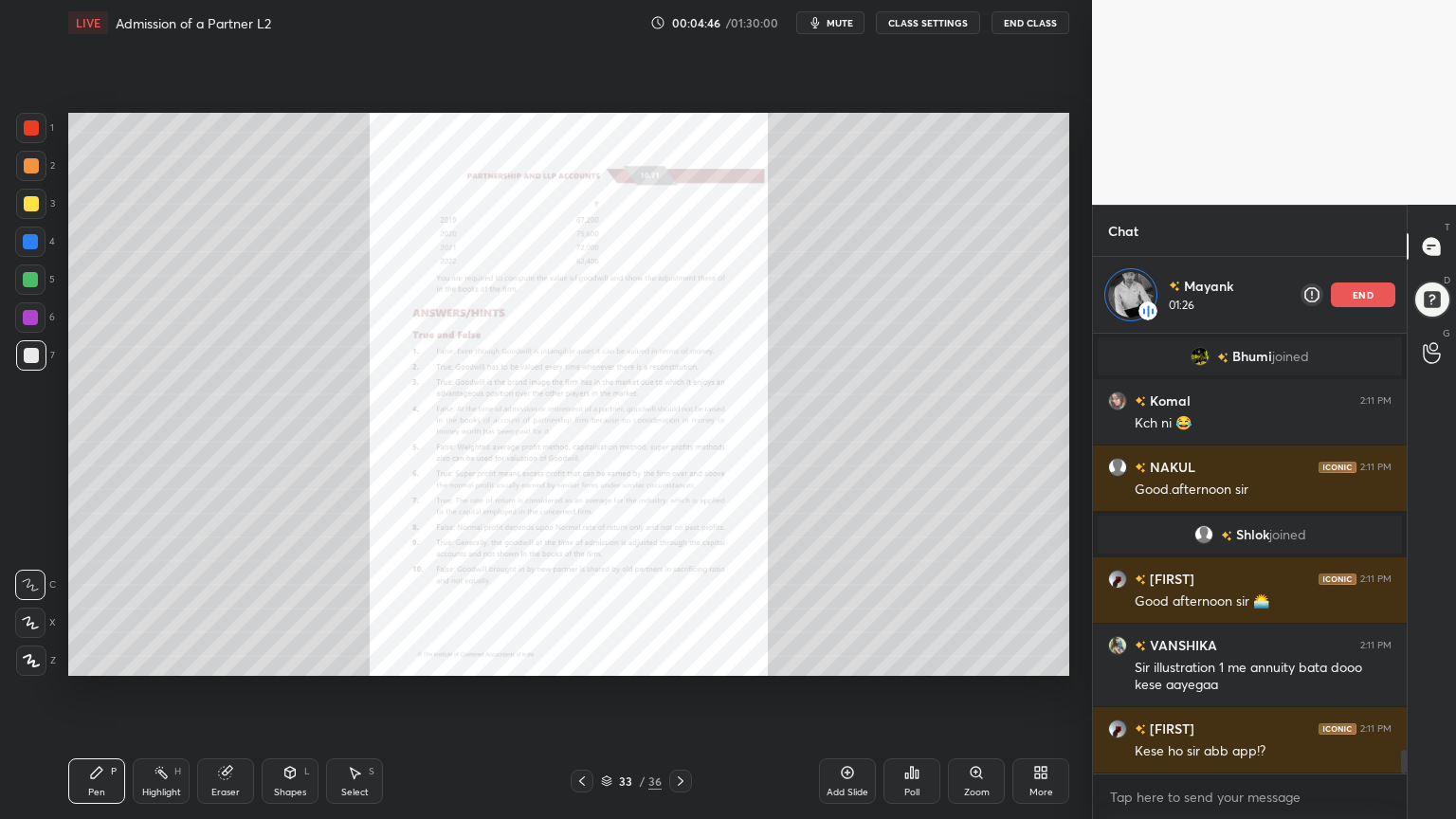 scroll, scrollTop: 7837, scrollLeft: 0, axis: vertical 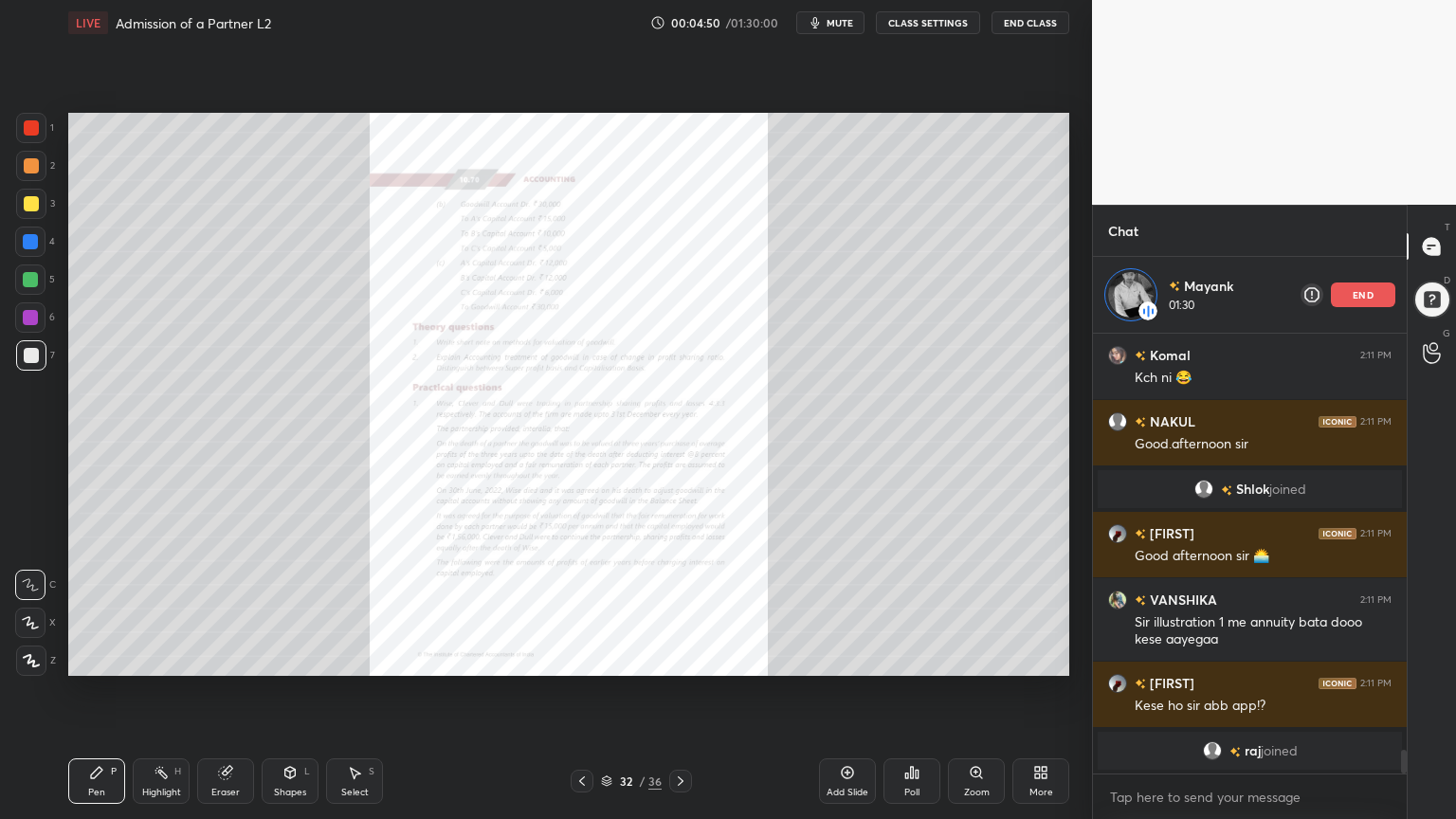 click on "Zoom" at bounding box center (976, 781) 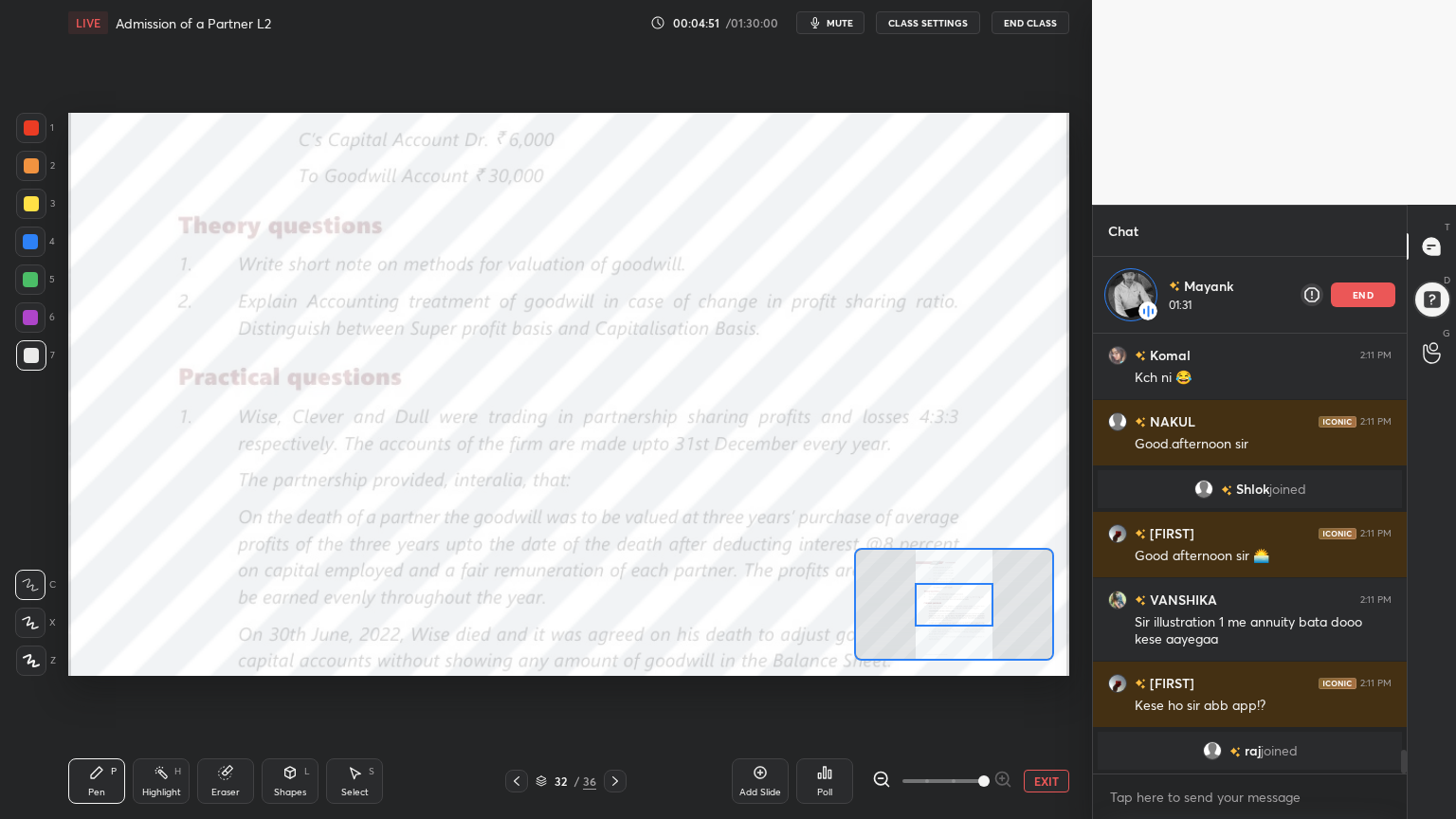click at bounding box center (984, 781) 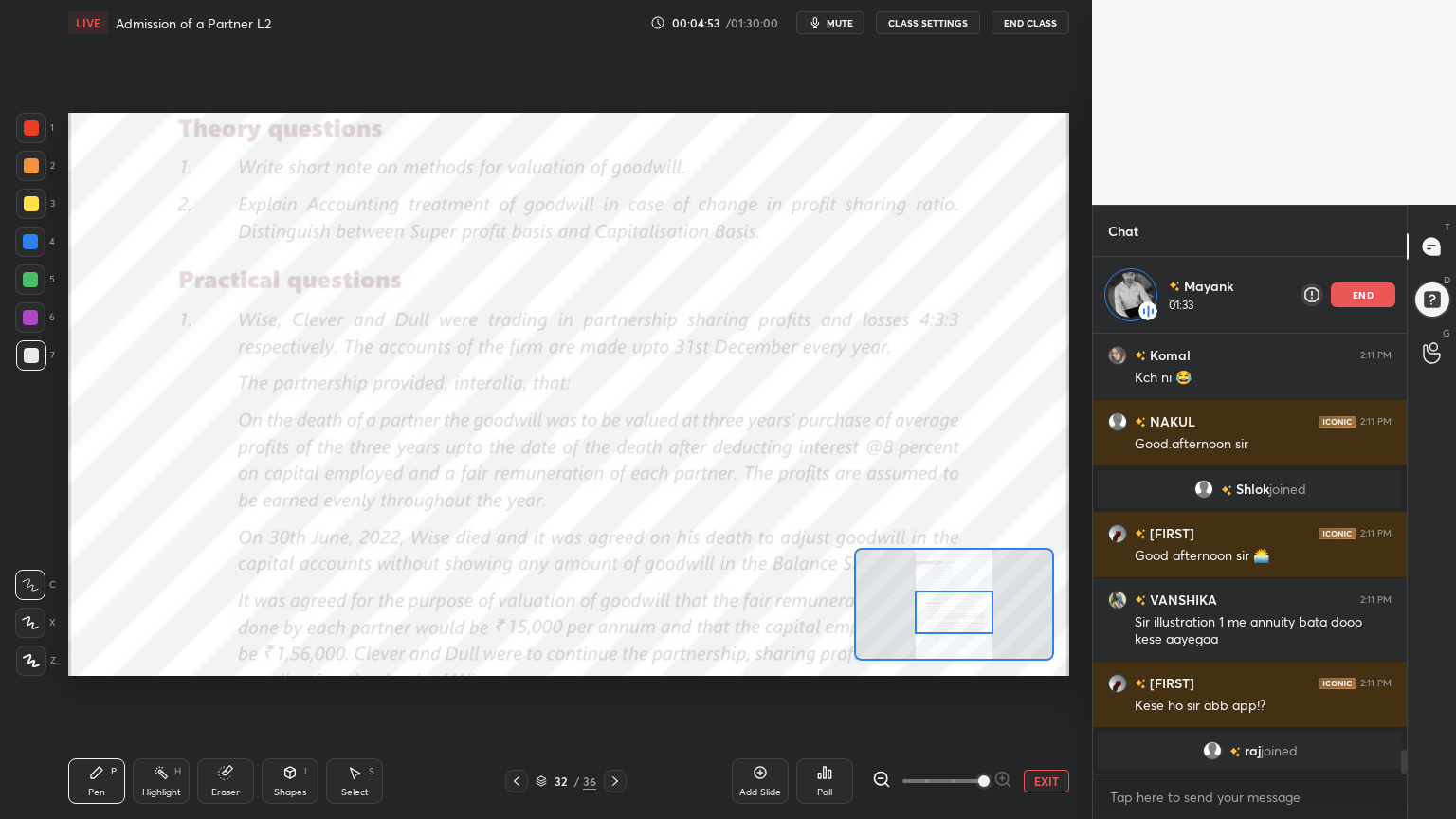 click at bounding box center [954, 612] 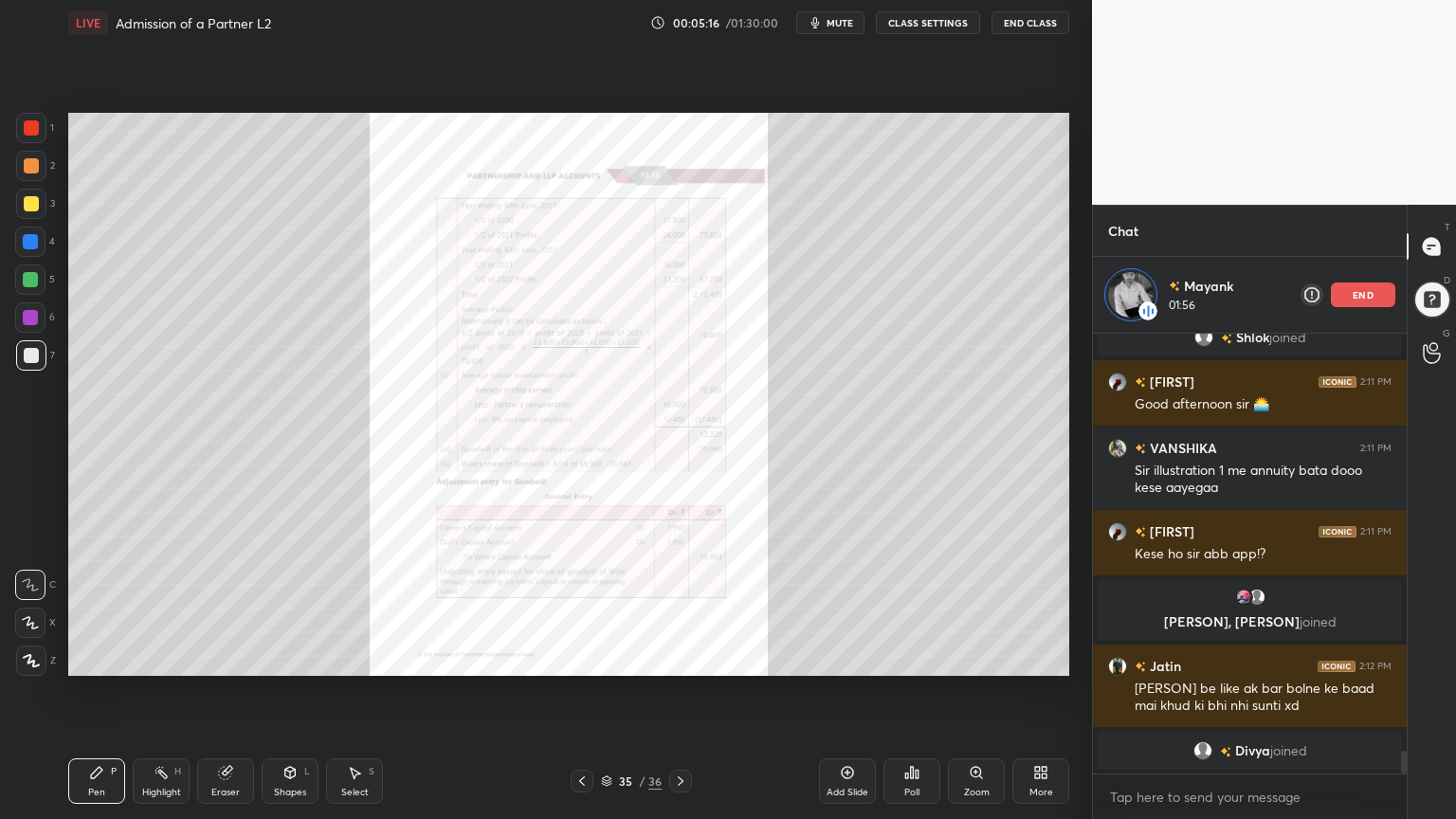 scroll, scrollTop: 7944, scrollLeft: 0, axis: vertical 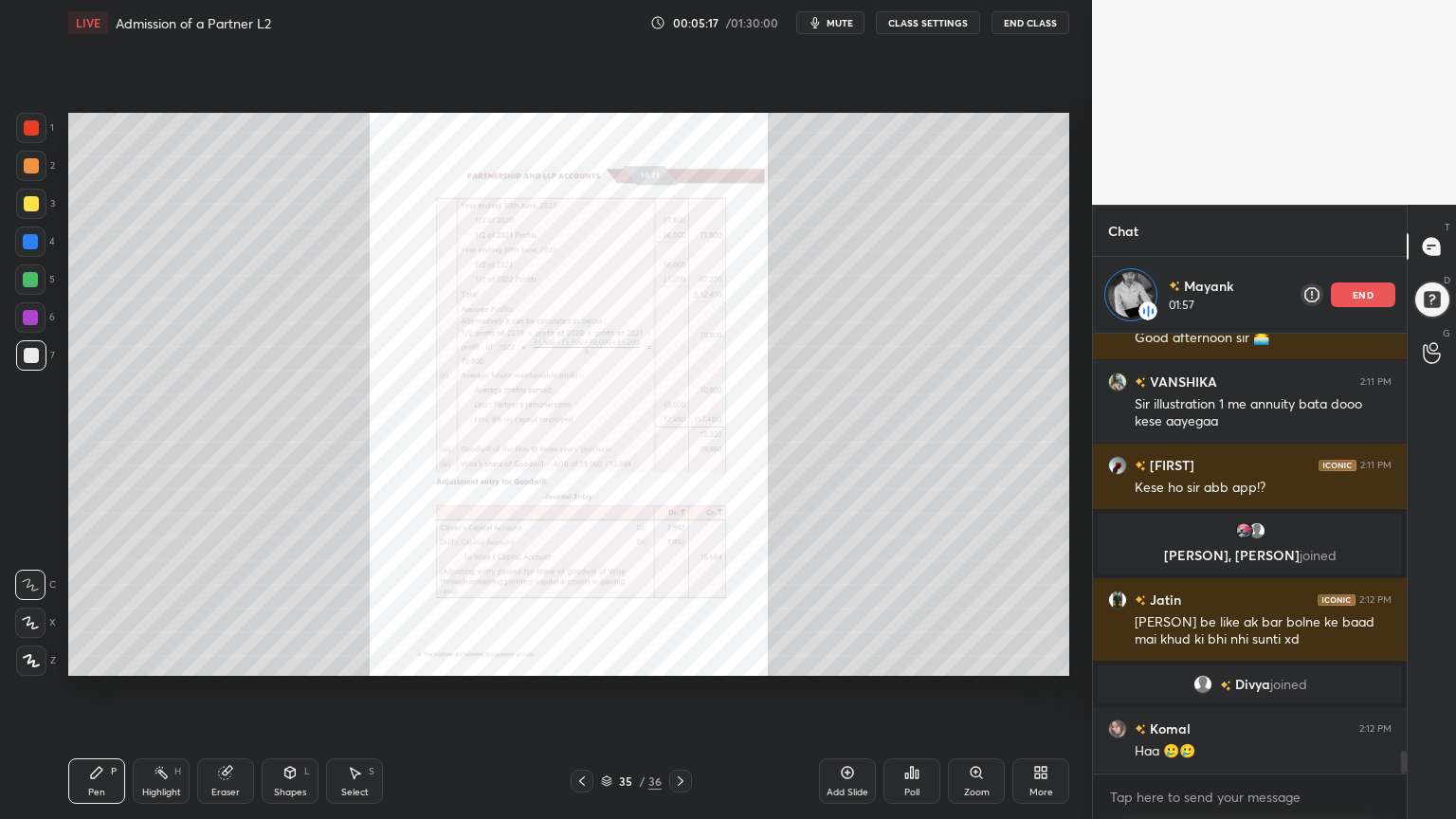 click on "Zoom" at bounding box center [976, 781] 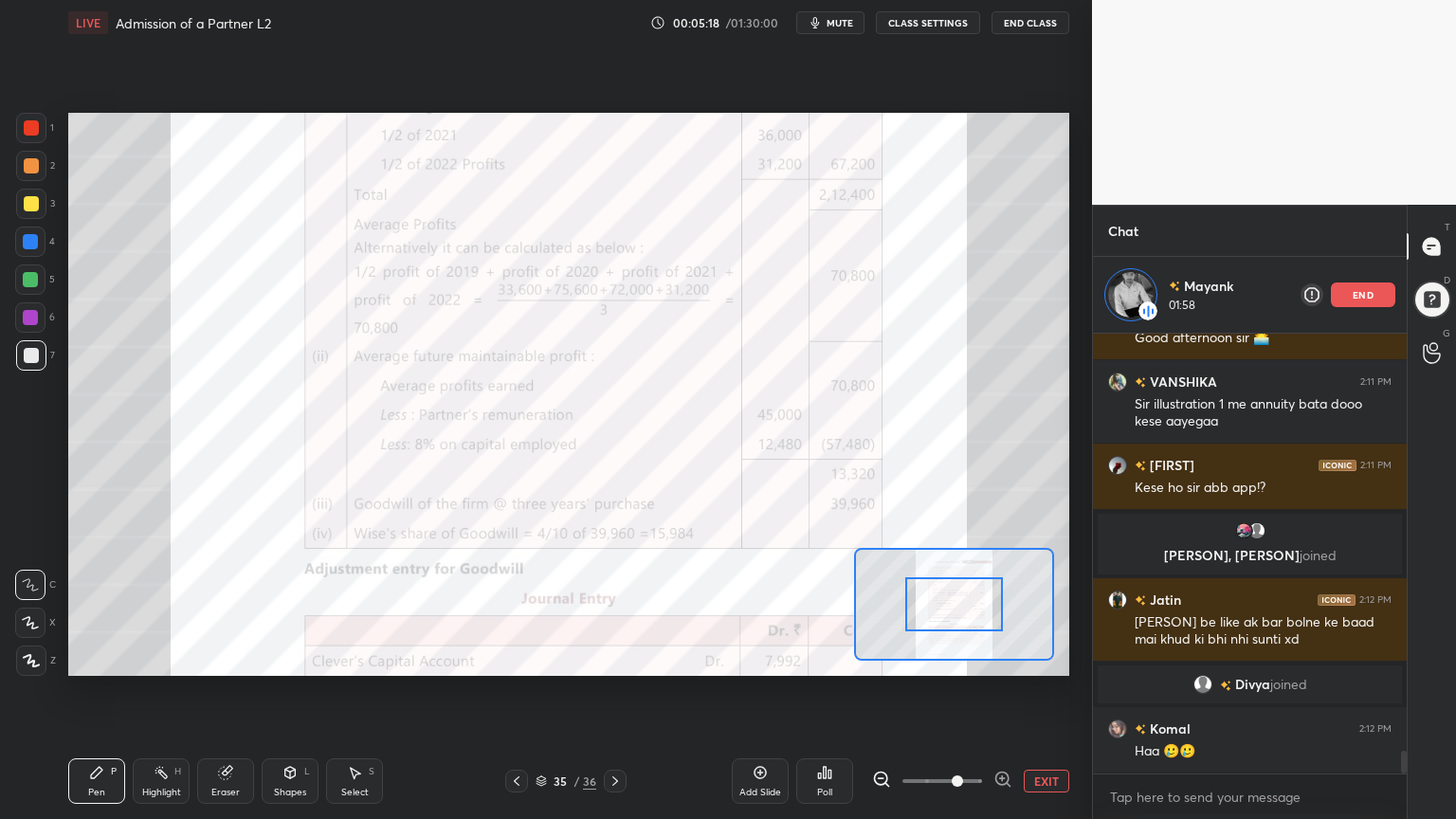click at bounding box center (942, 781) 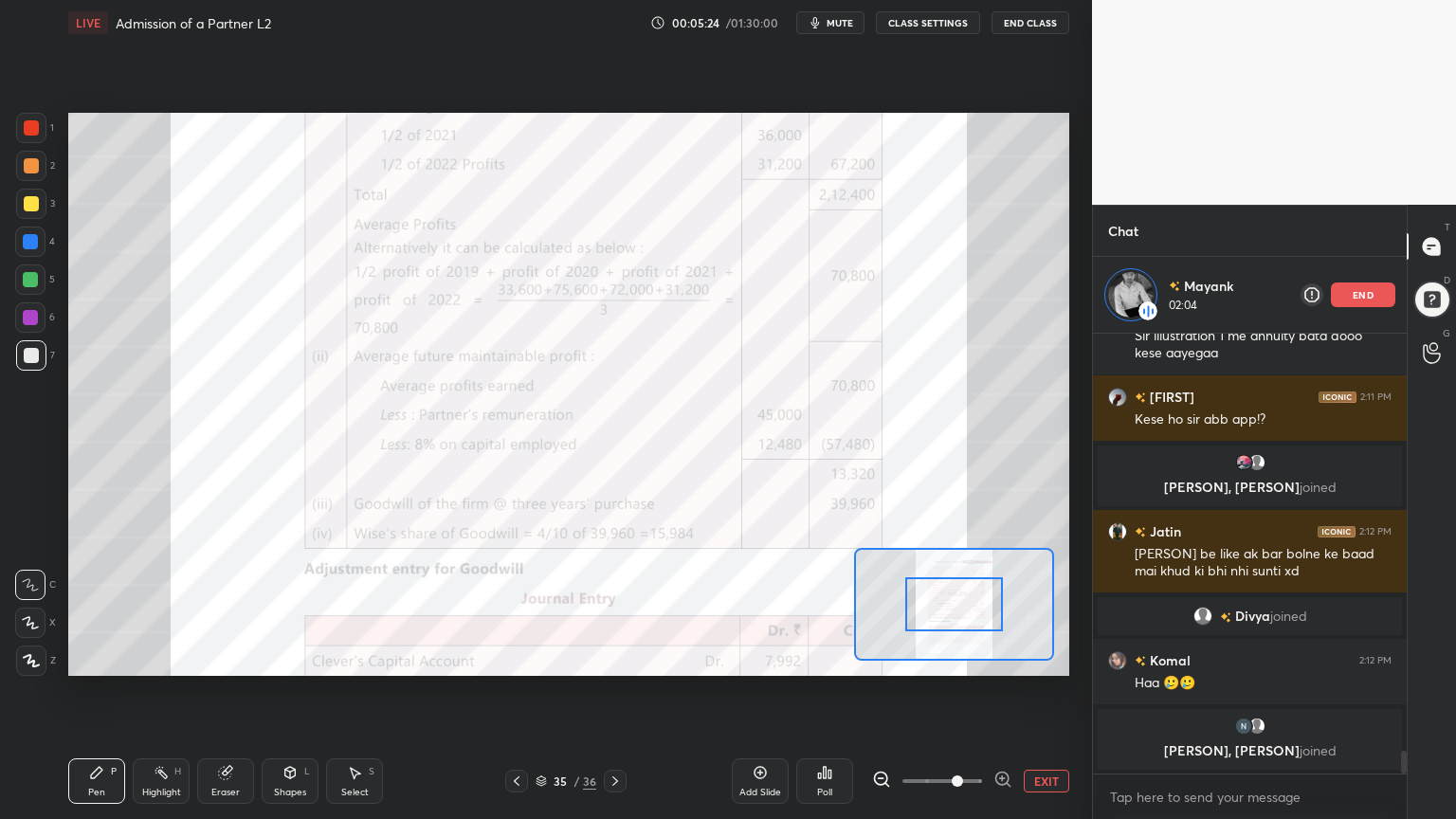 scroll, scrollTop: 8021, scrollLeft: 0, axis: vertical 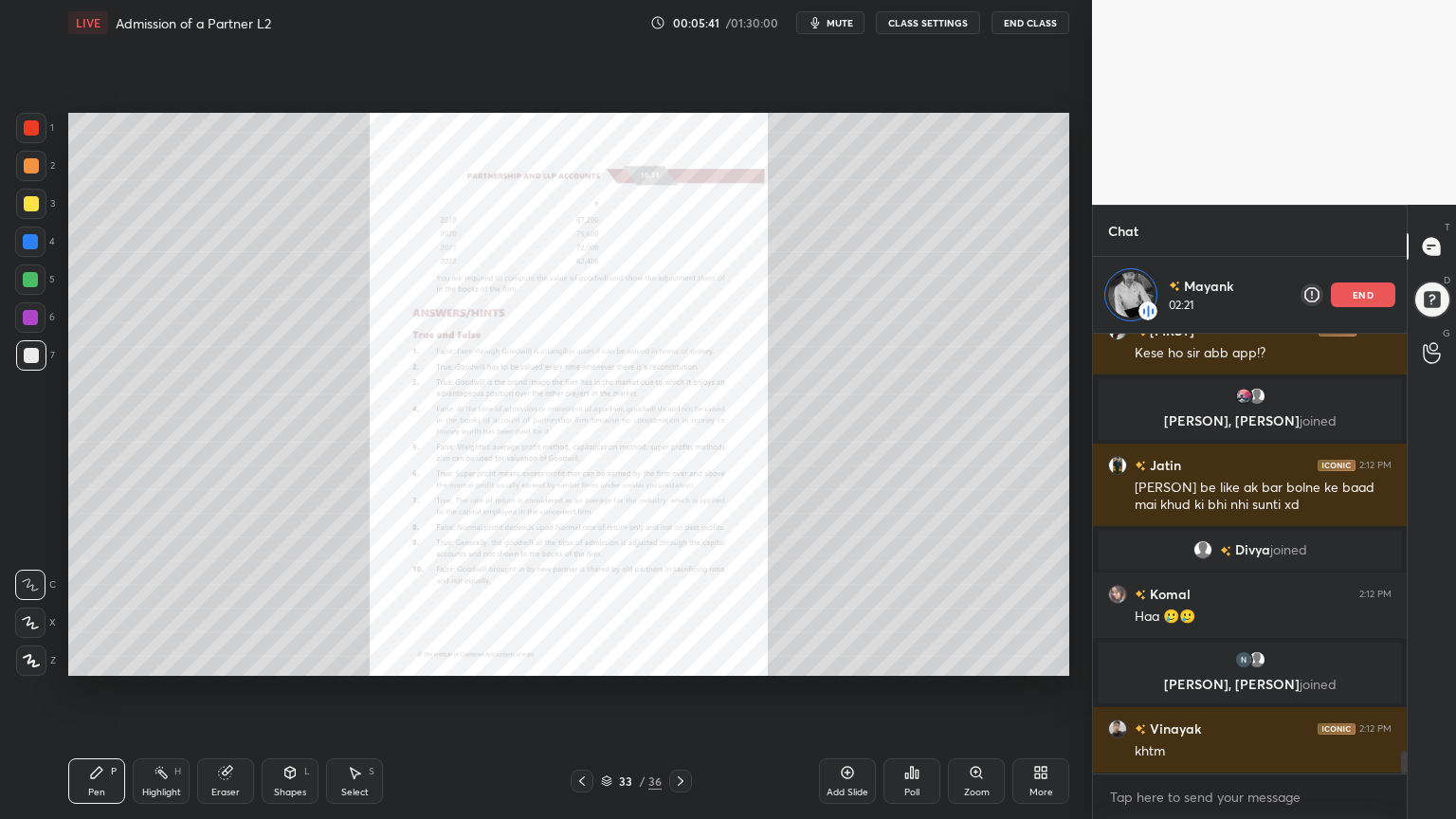 click on "Zoom" at bounding box center (976, 781) 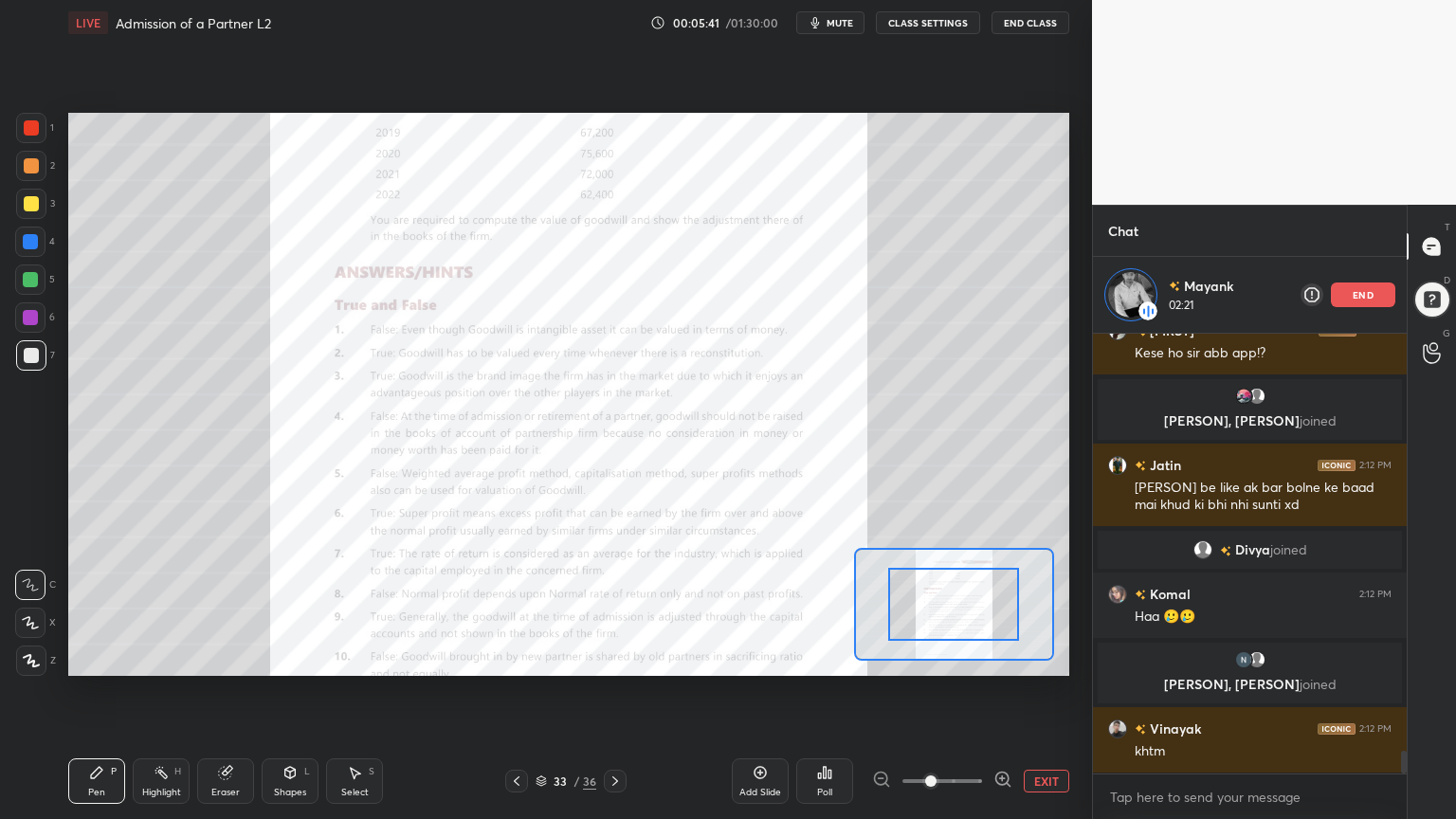 click on "Add Slide Poll EXIT" at bounding box center [901, 781] 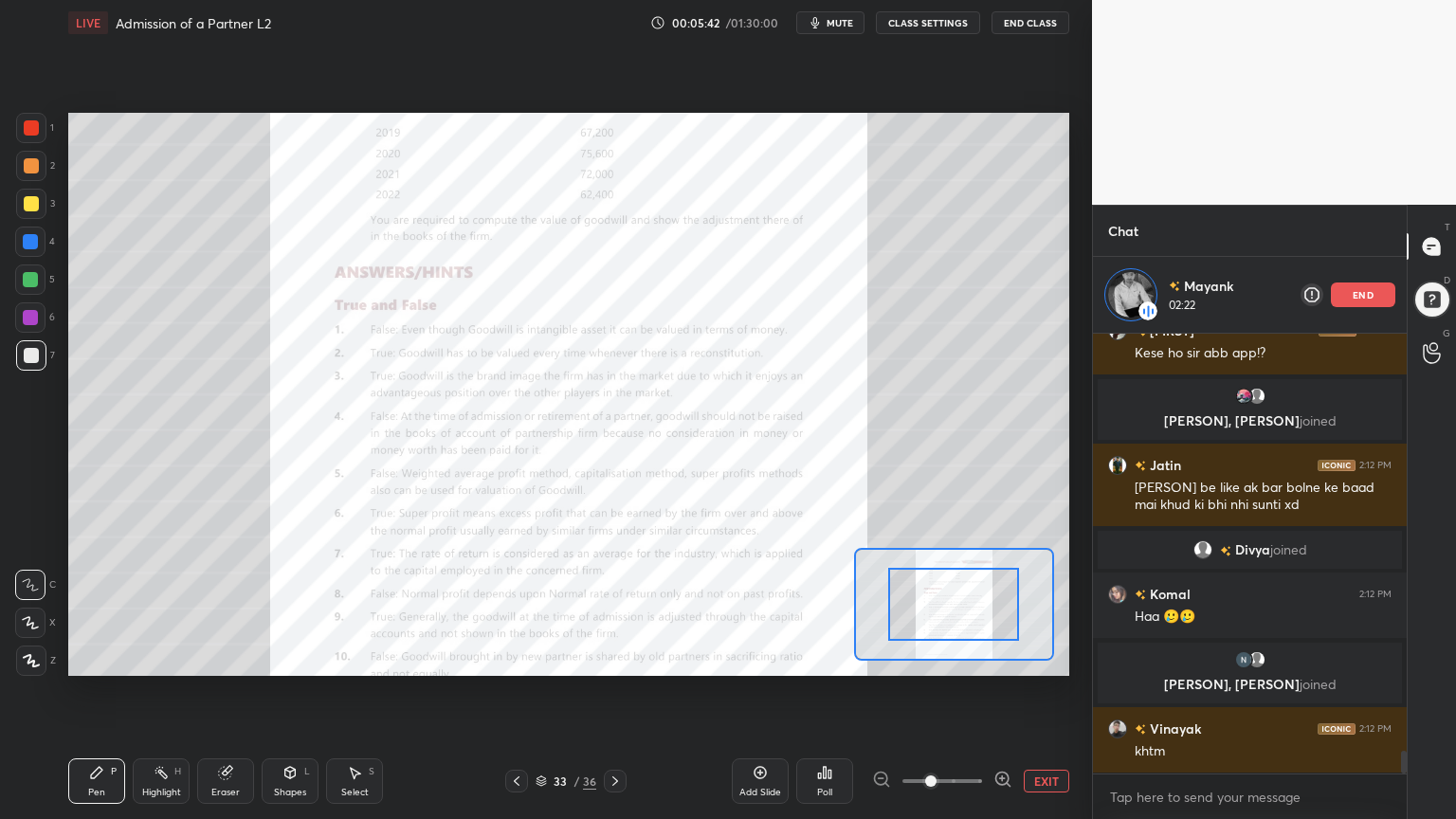 click at bounding box center (1003, 781) 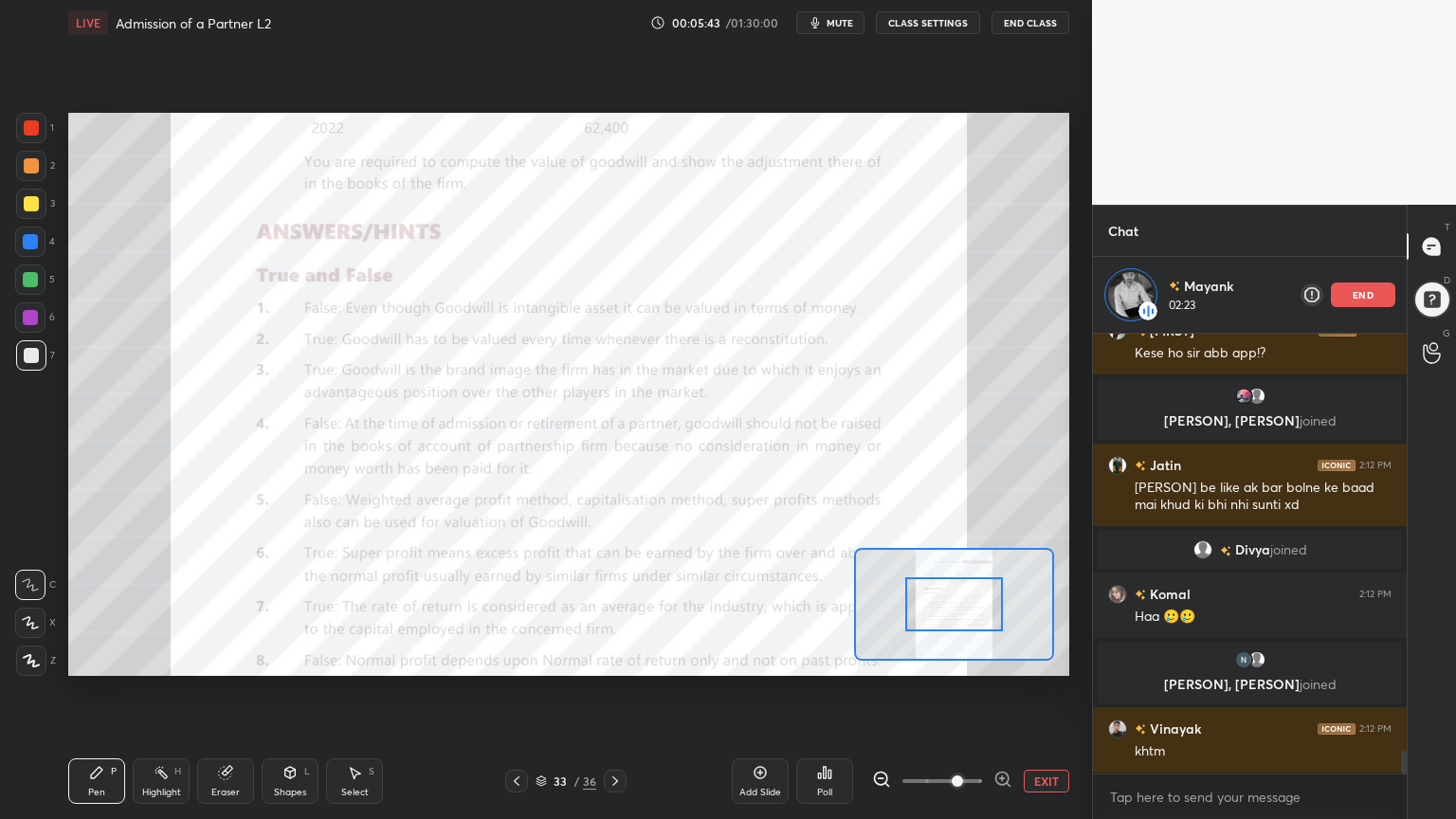 click at bounding box center [1003, 781] 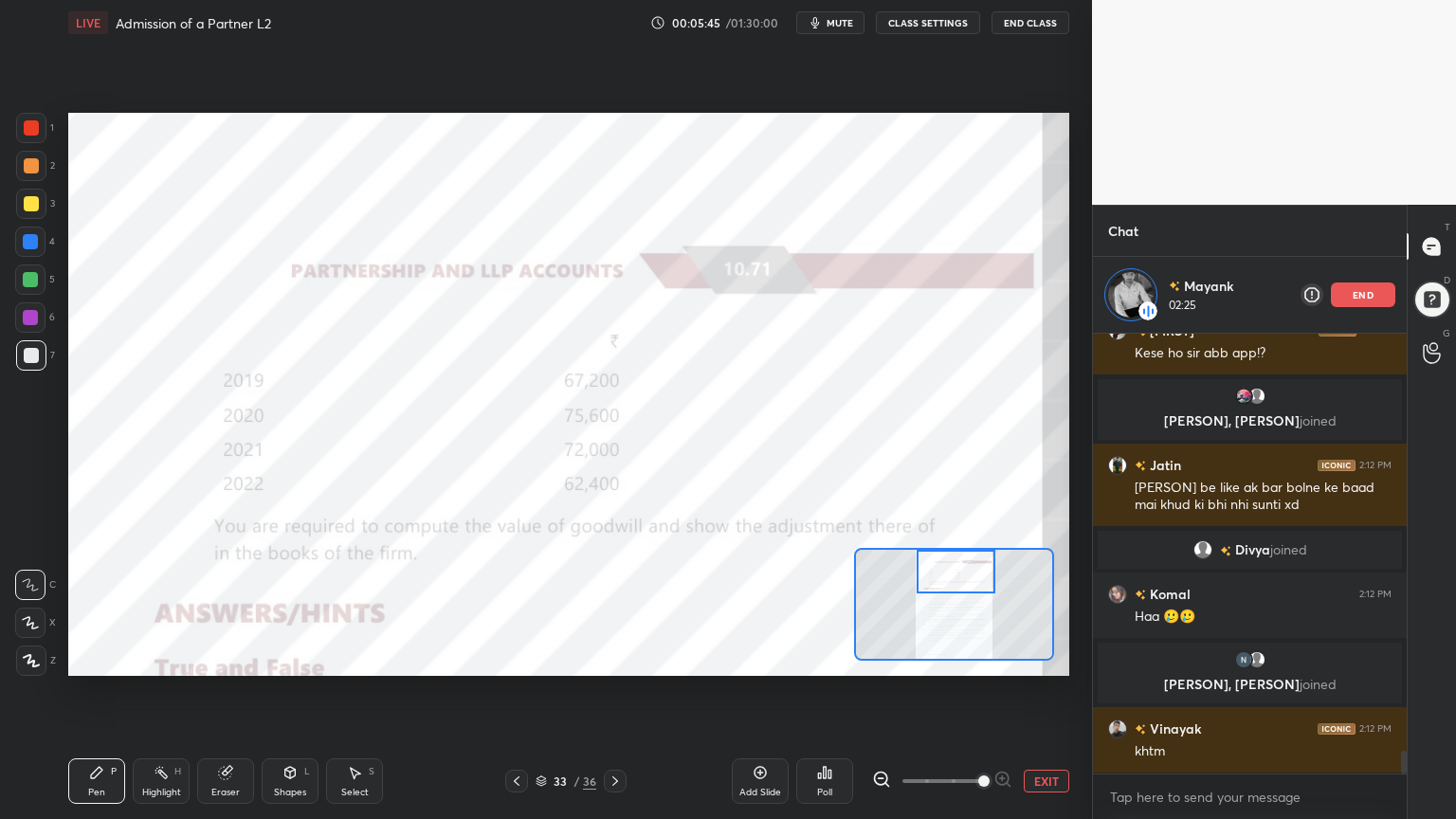 drag, startPoint x: 958, startPoint y: 607, endPoint x: 959, endPoint y: 557, distance: 50.009999 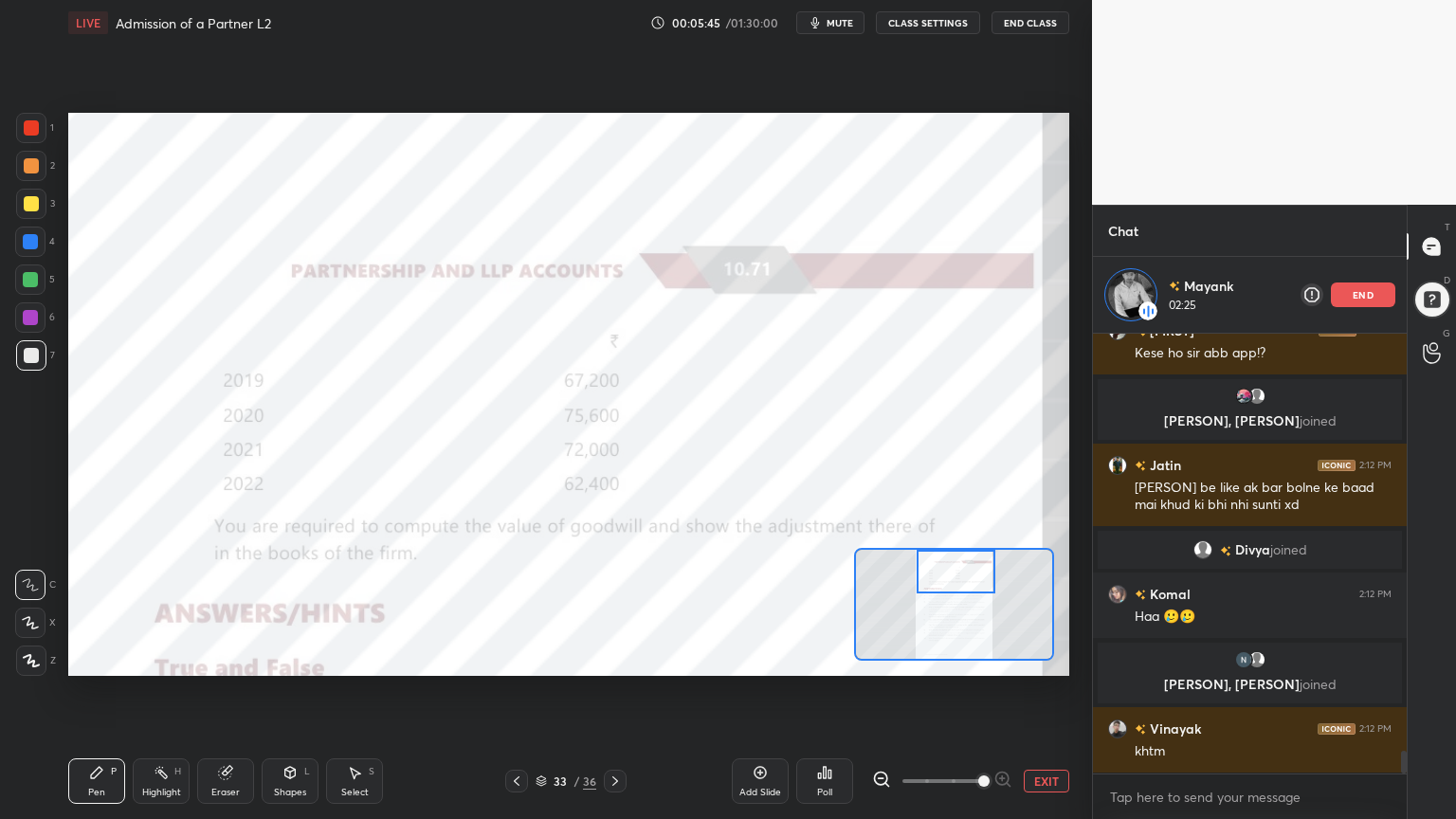 click at bounding box center [956, 572] 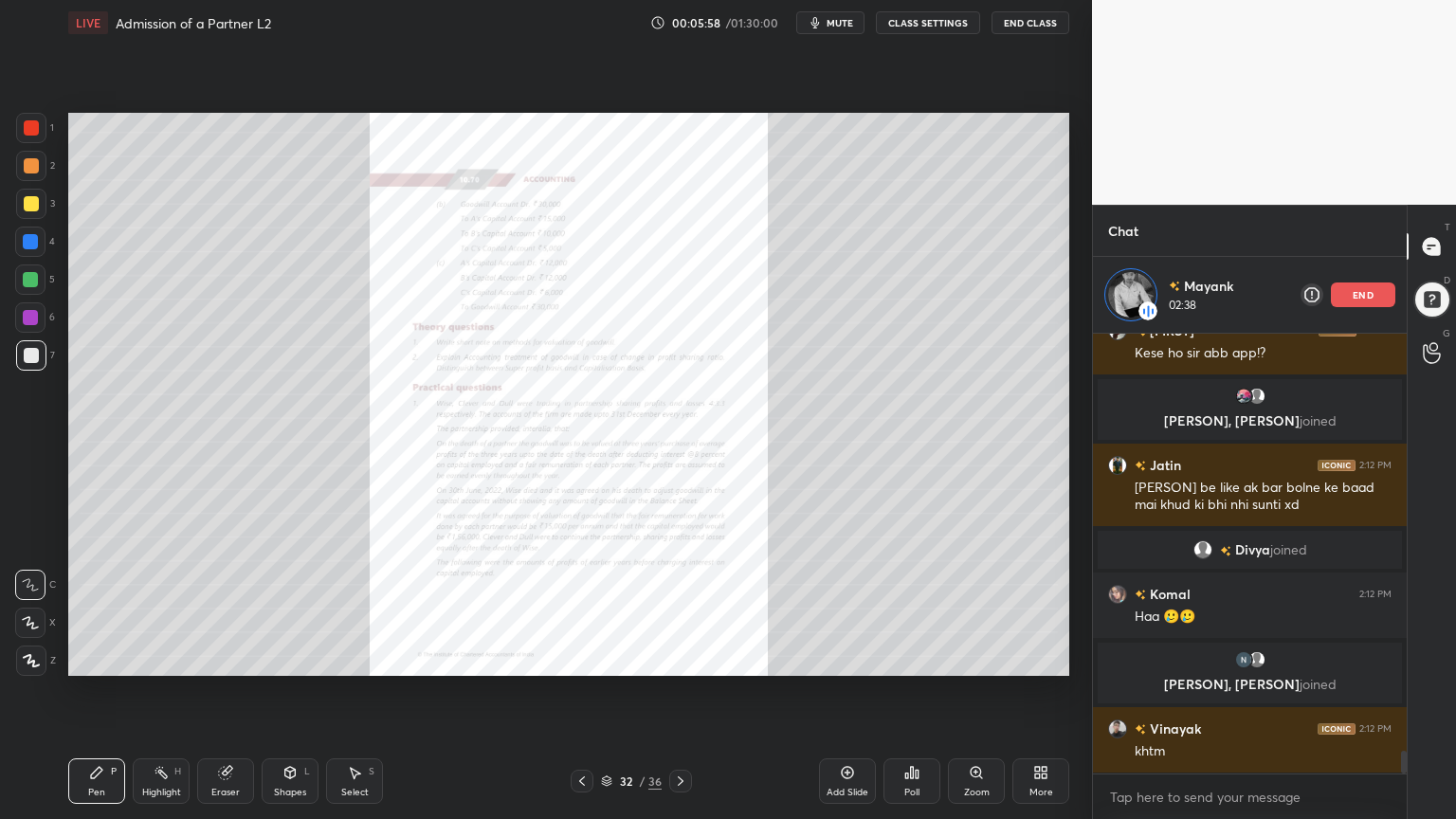 click 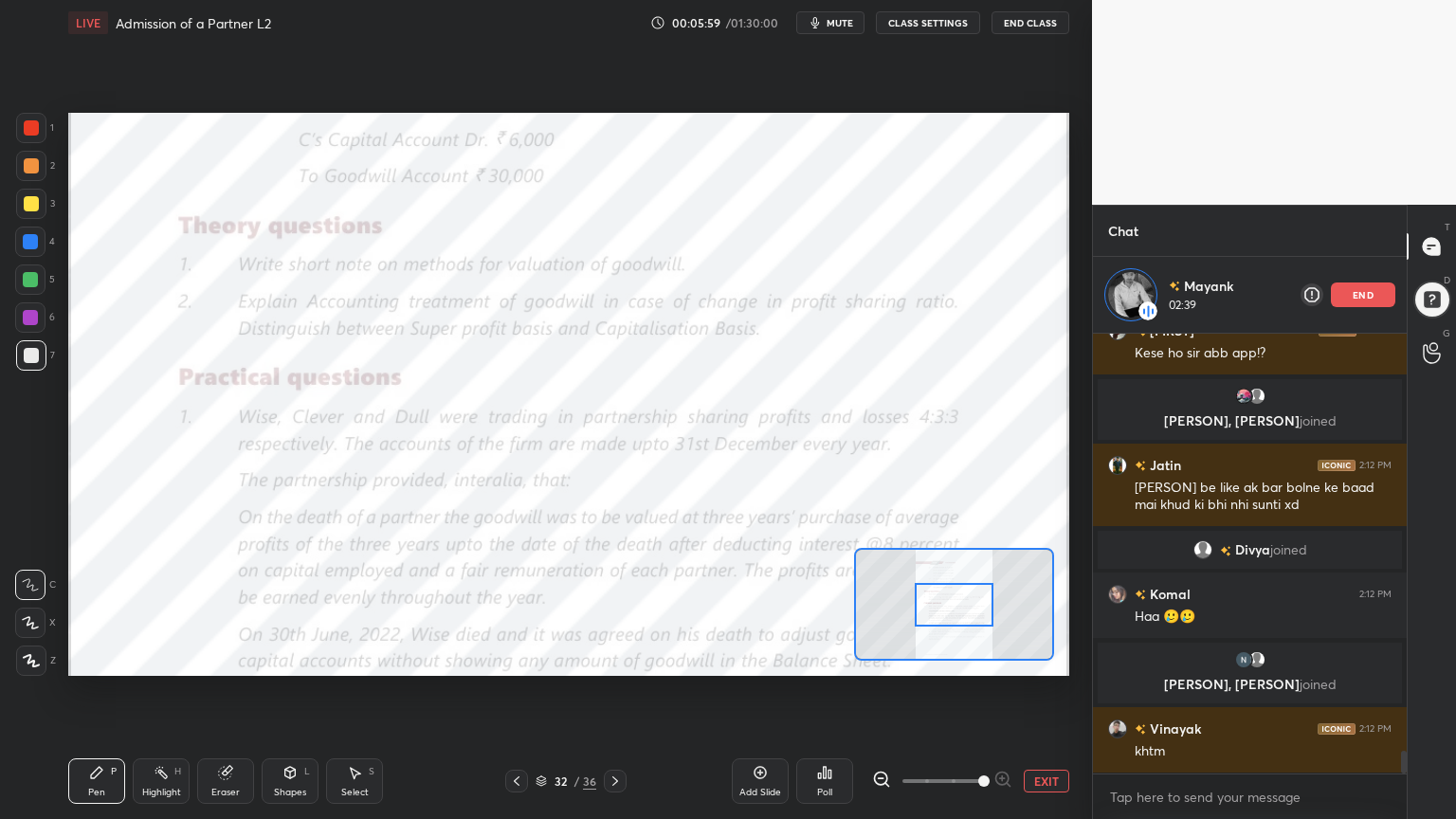 click at bounding box center (942, 781) 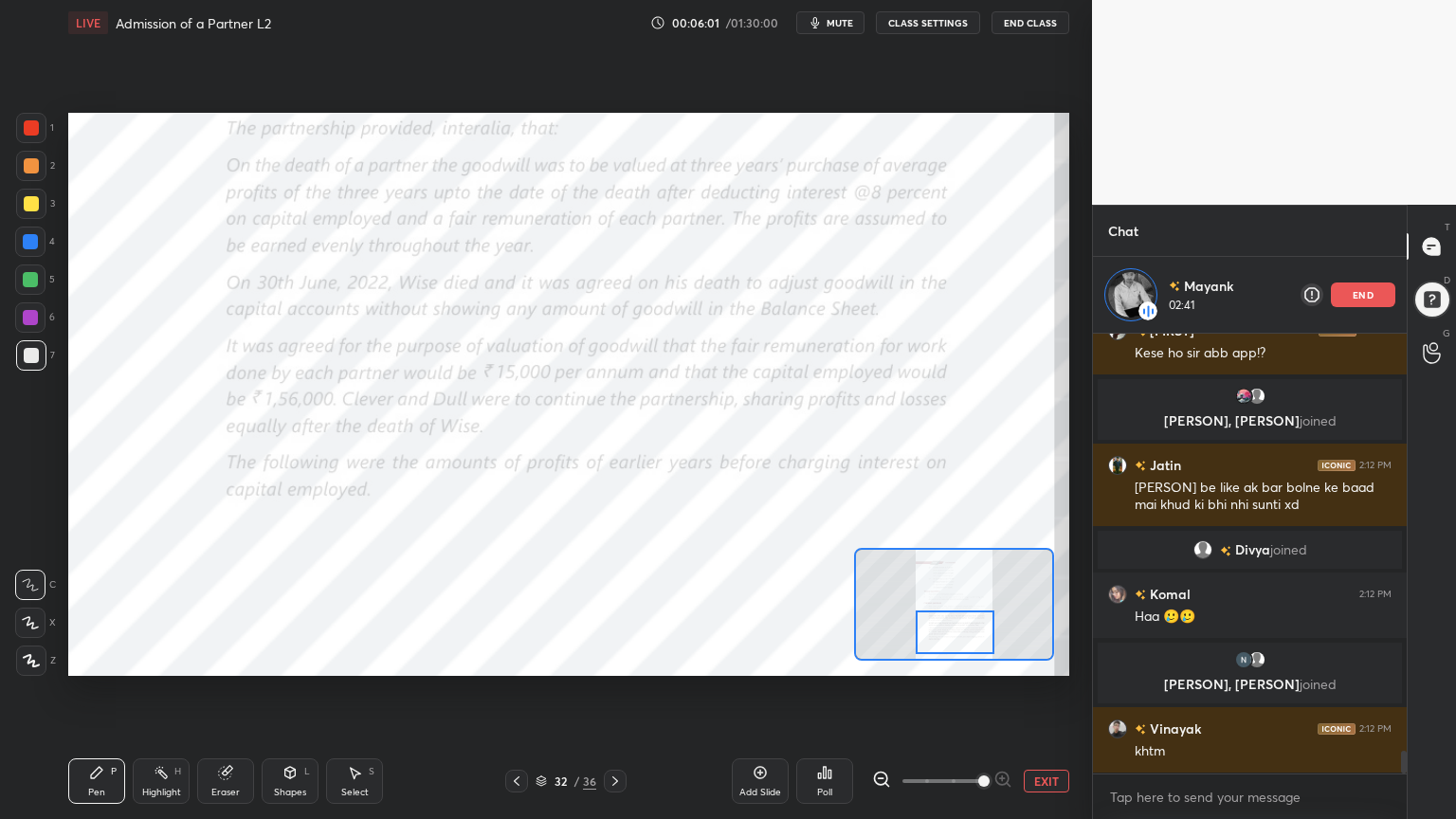 drag, startPoint x: 962, startPoint y: 605, endPoint x: 963, endPoint y: 633, distance: 28.017851 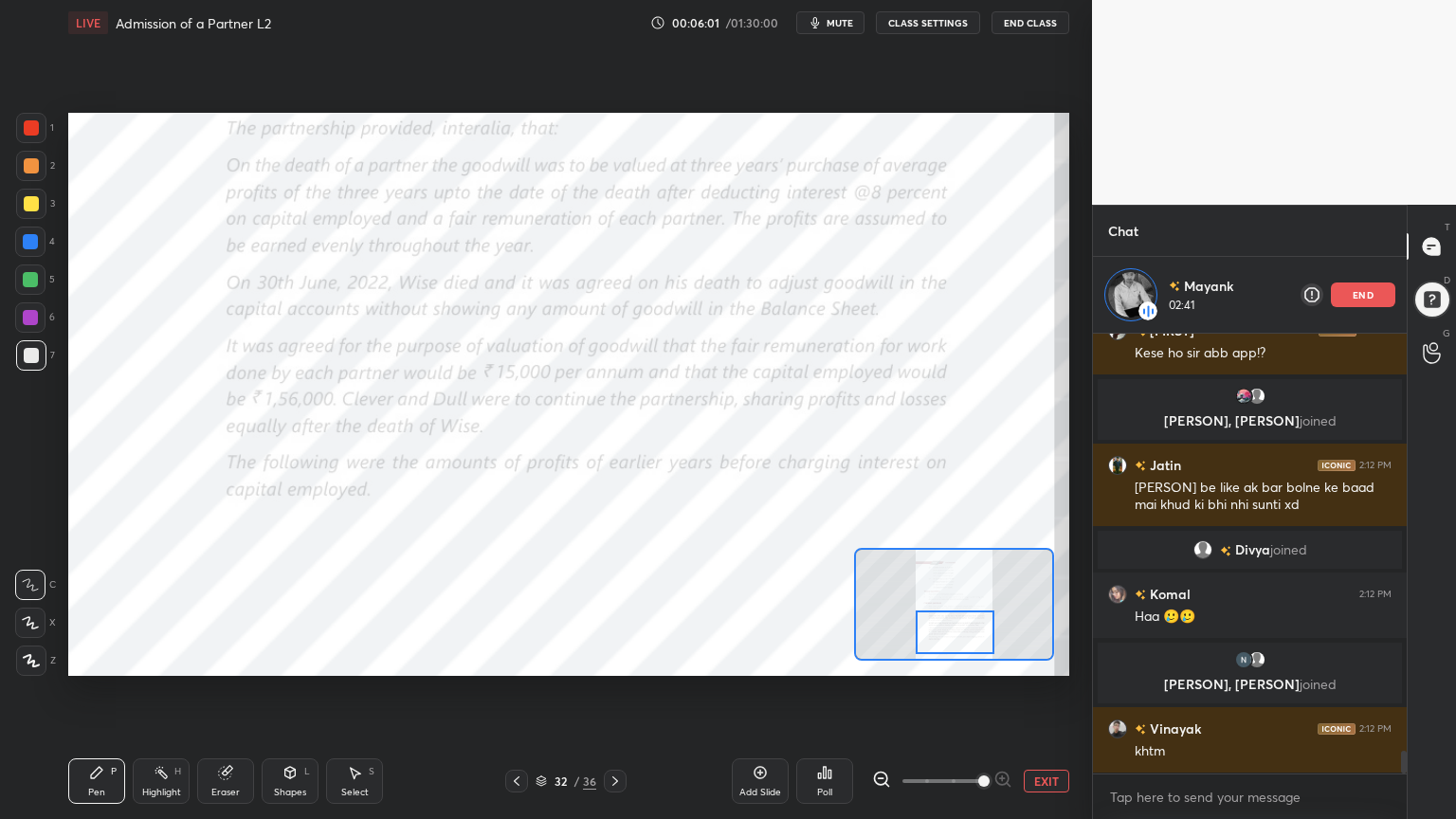 click at bounding box center (955, 632) 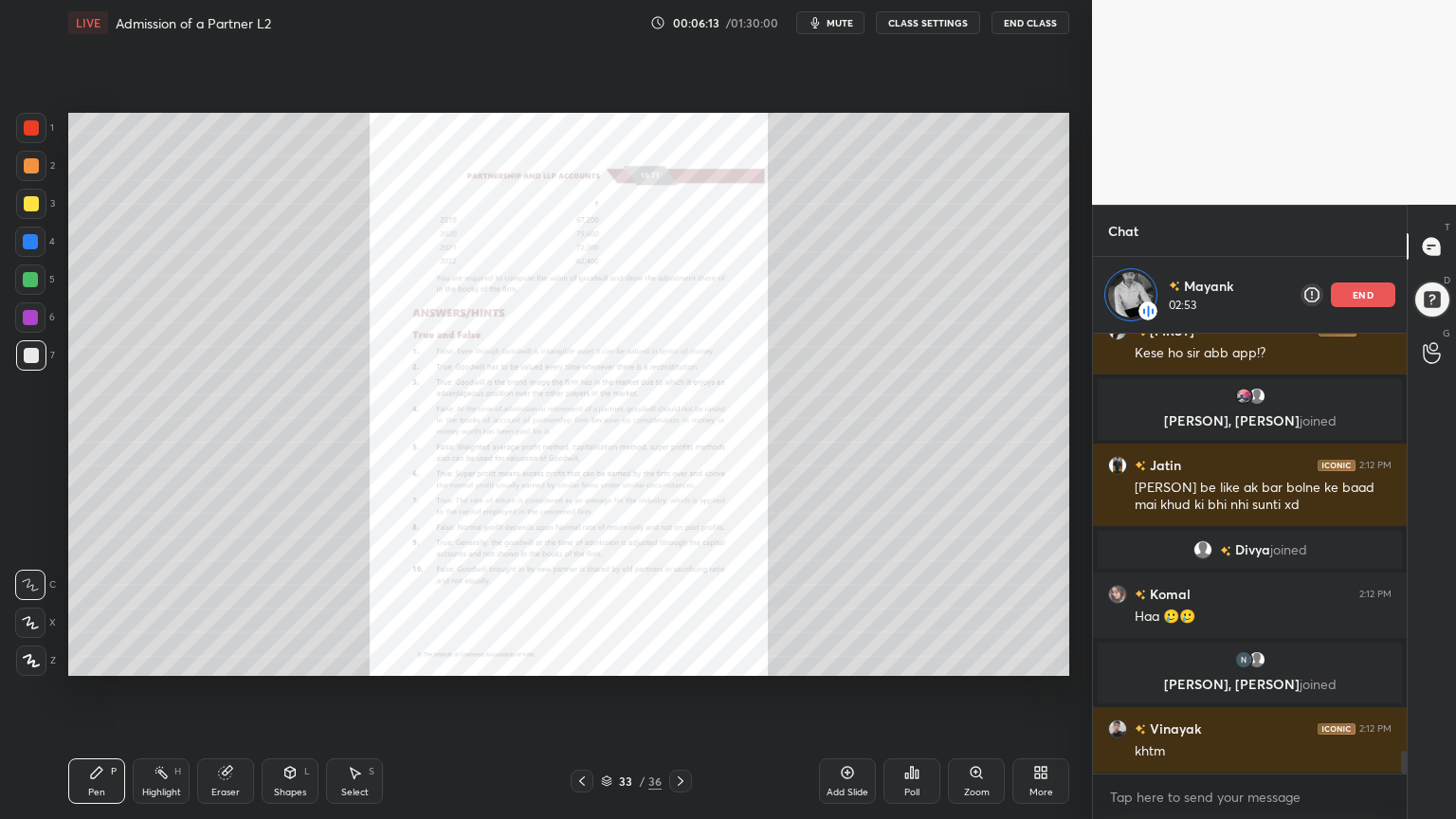 click on "Zoom" at bounding box center [976, 781] 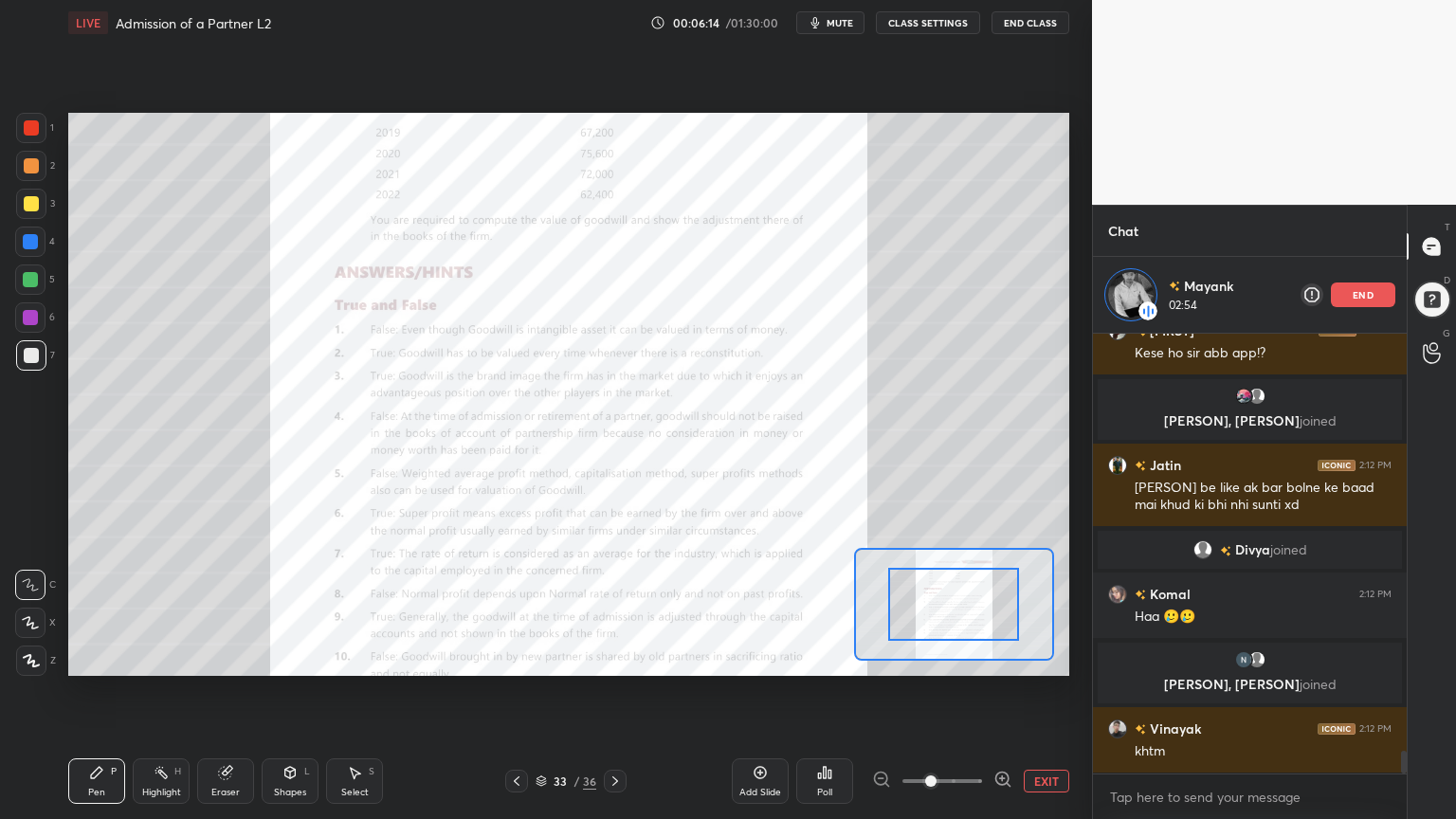 click on "Add Slide Poll EXIT" at bounding box center [901, 781] 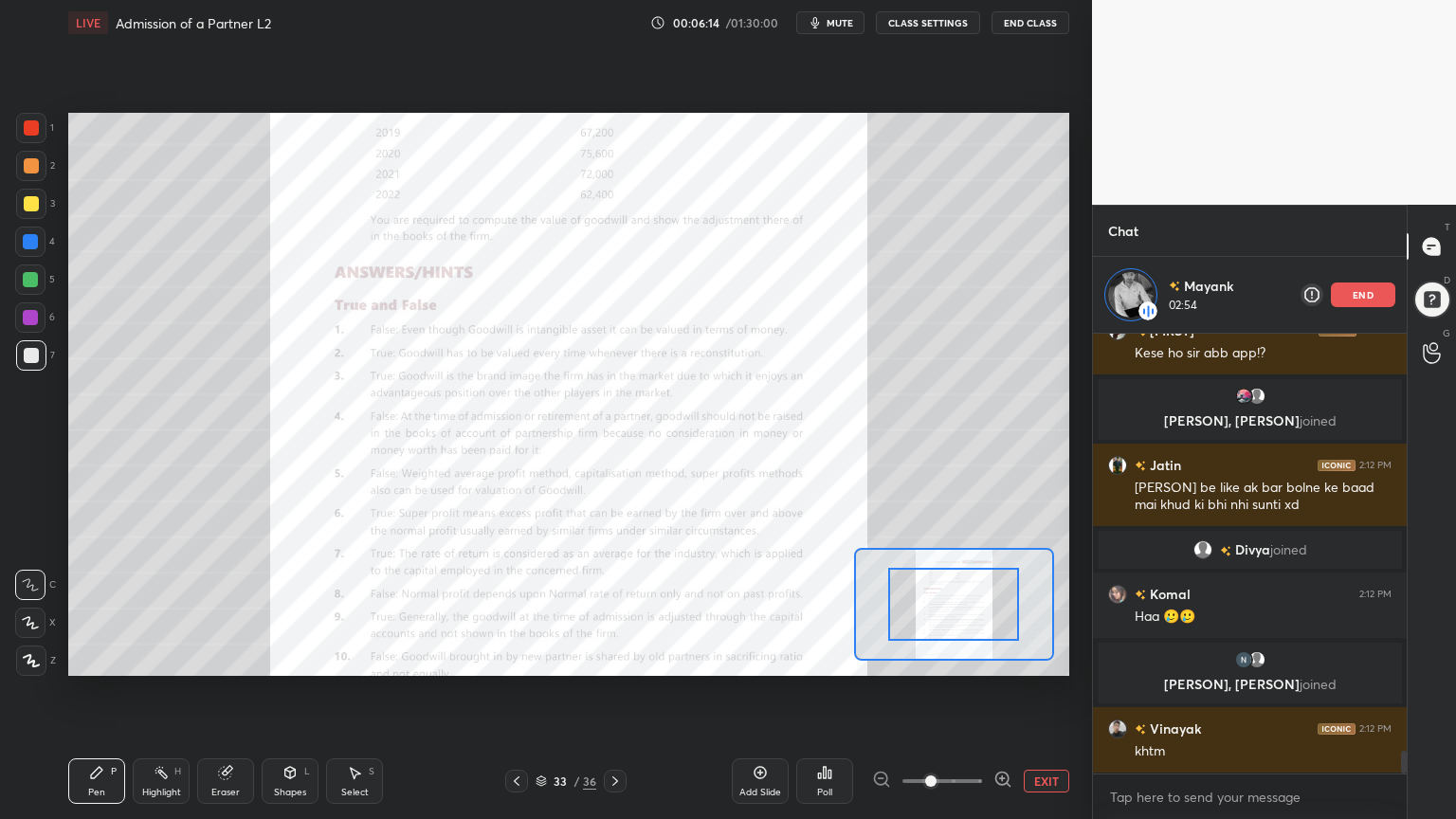 click on "Add Slide Poll EXIT" at bounding box center (901, 781) 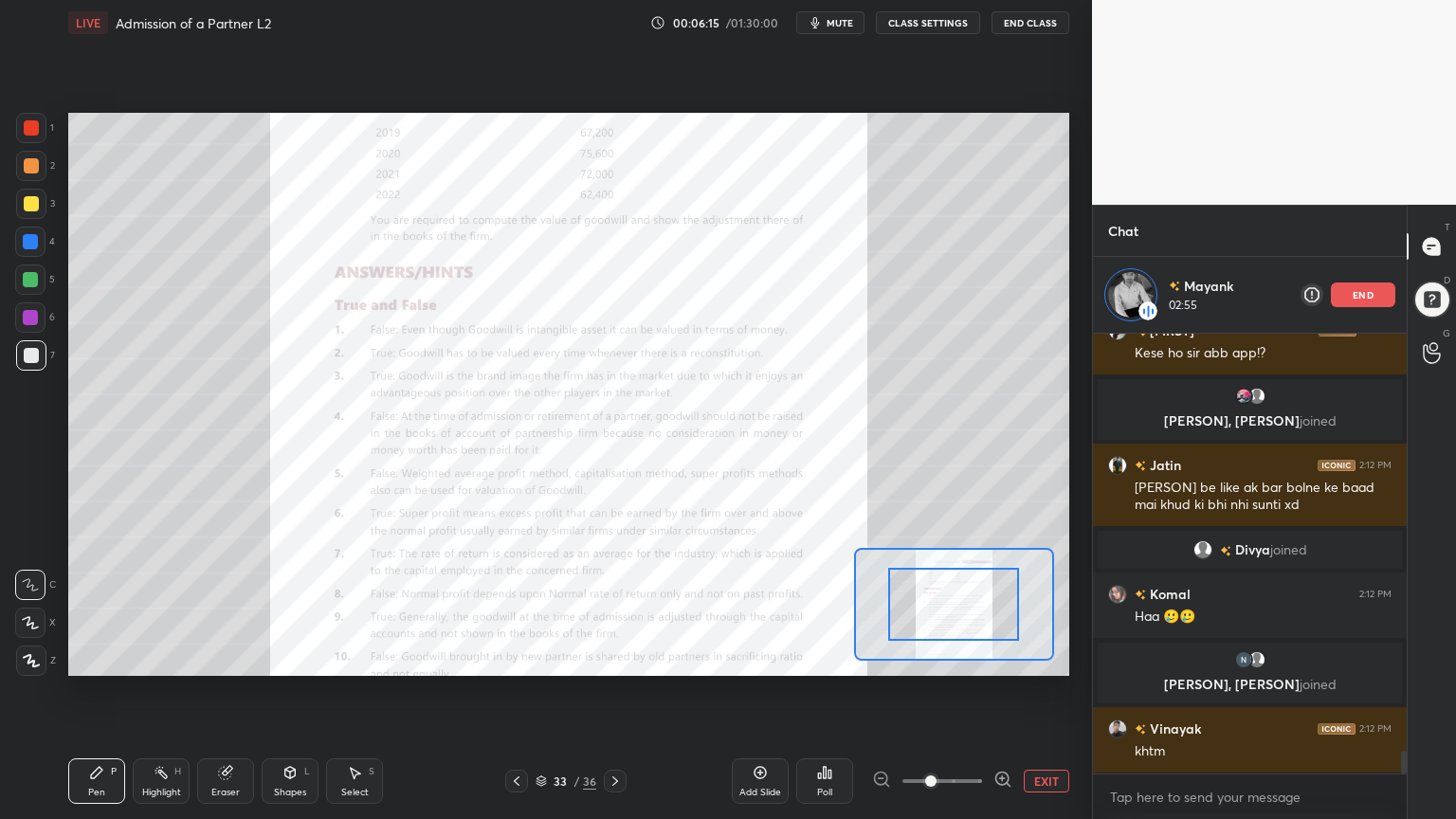click 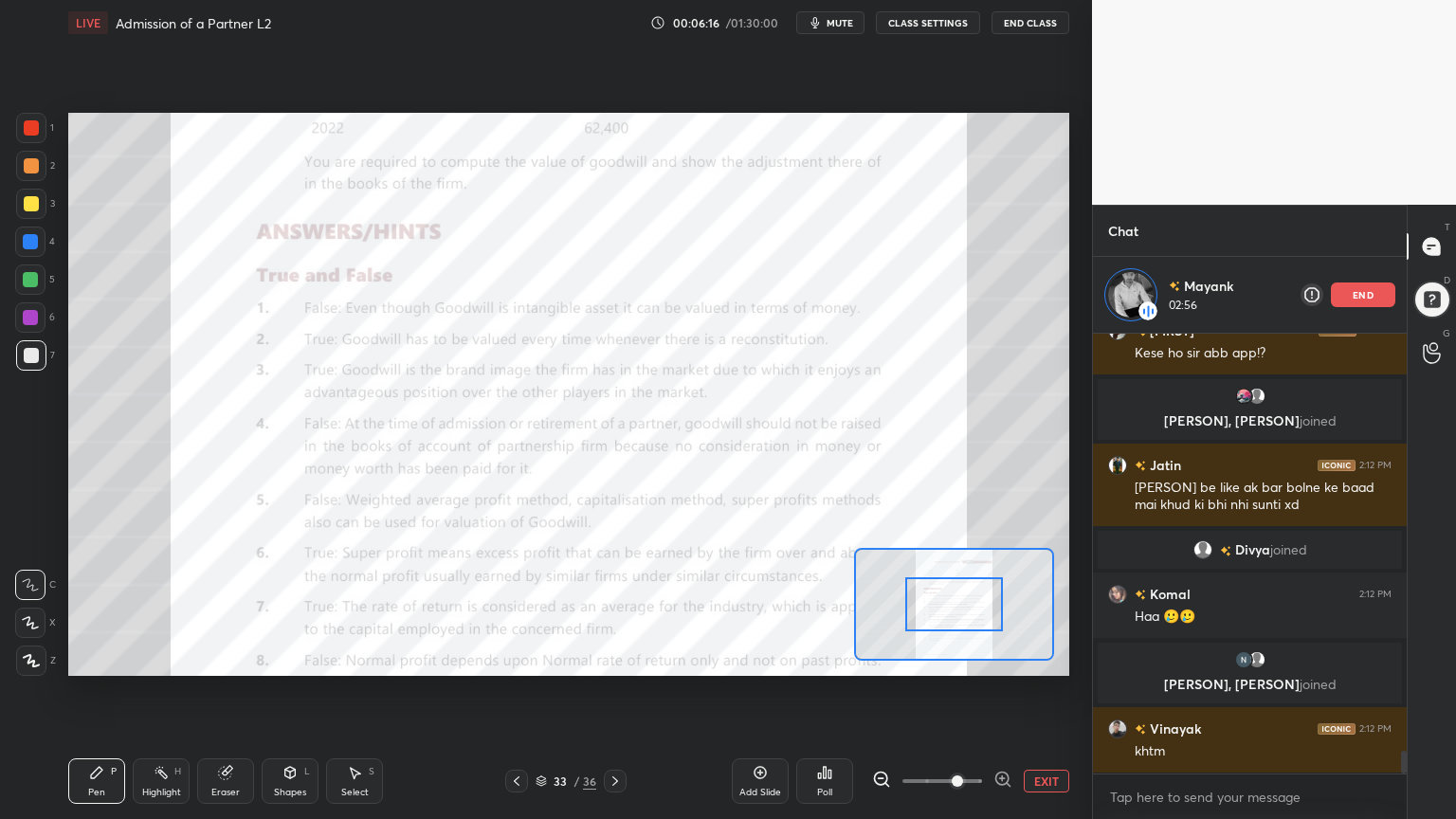 click 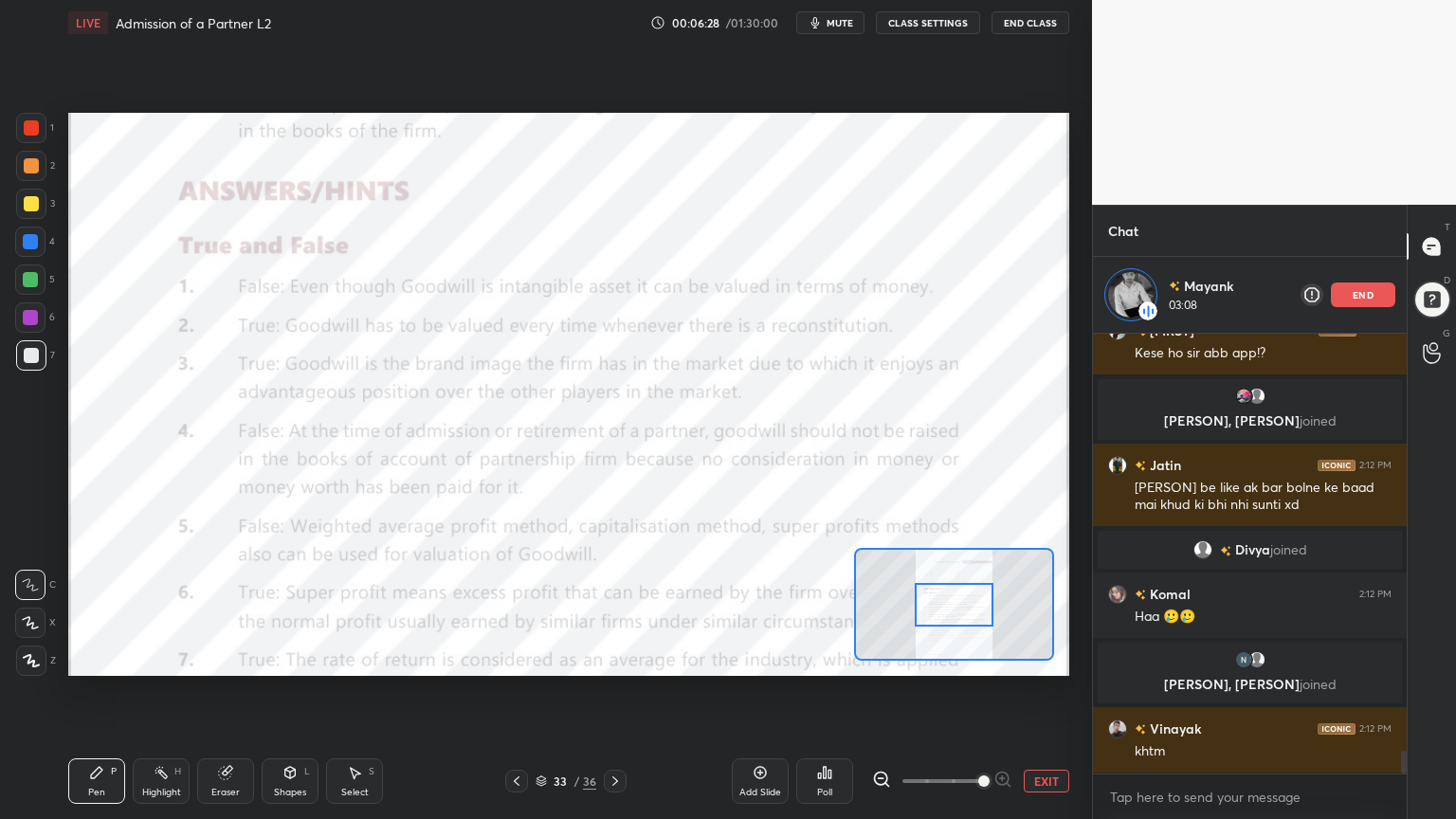 scroll, scrollTop: 8067, scrollLeft: 0, axis: vertical 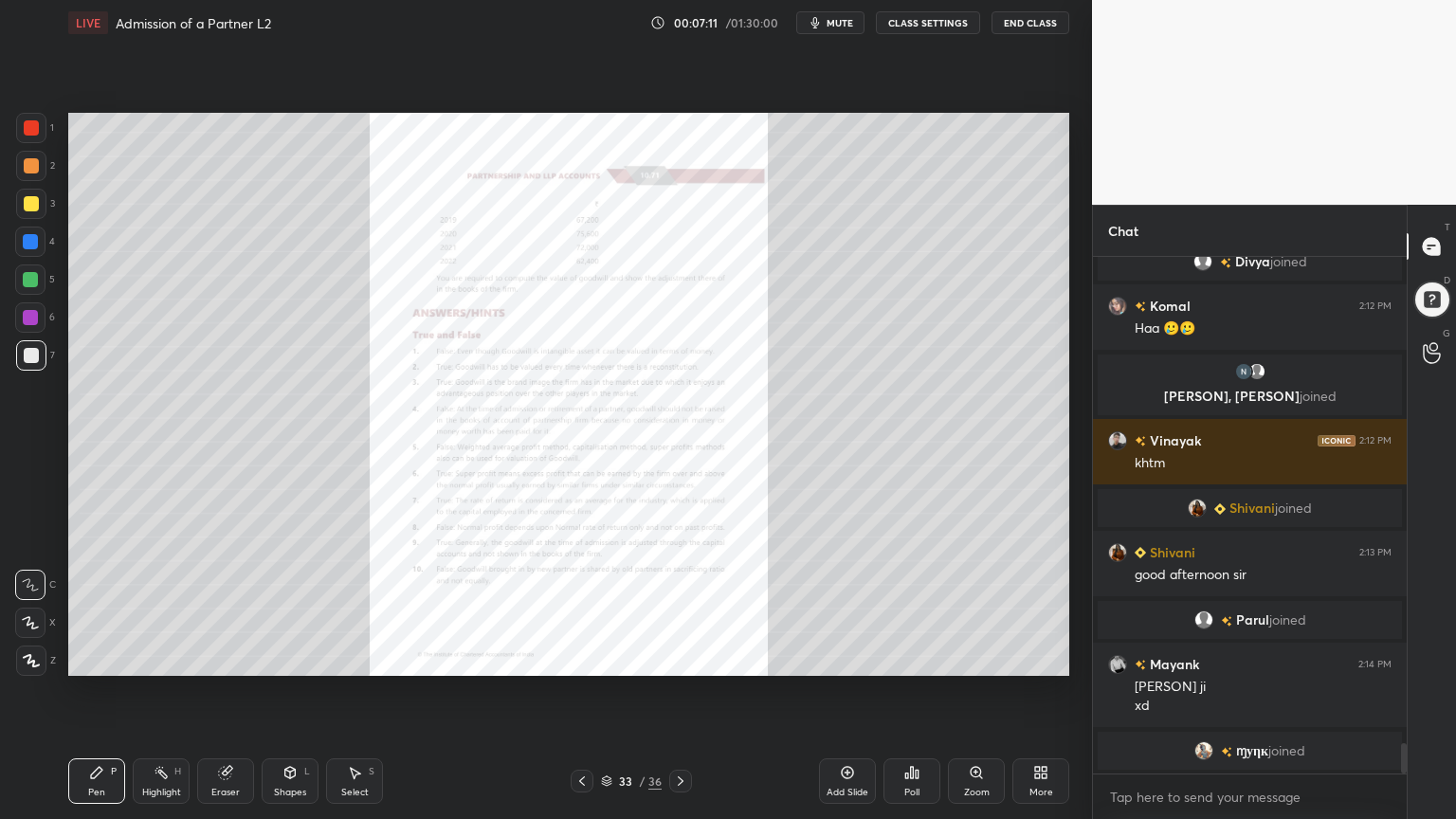 click 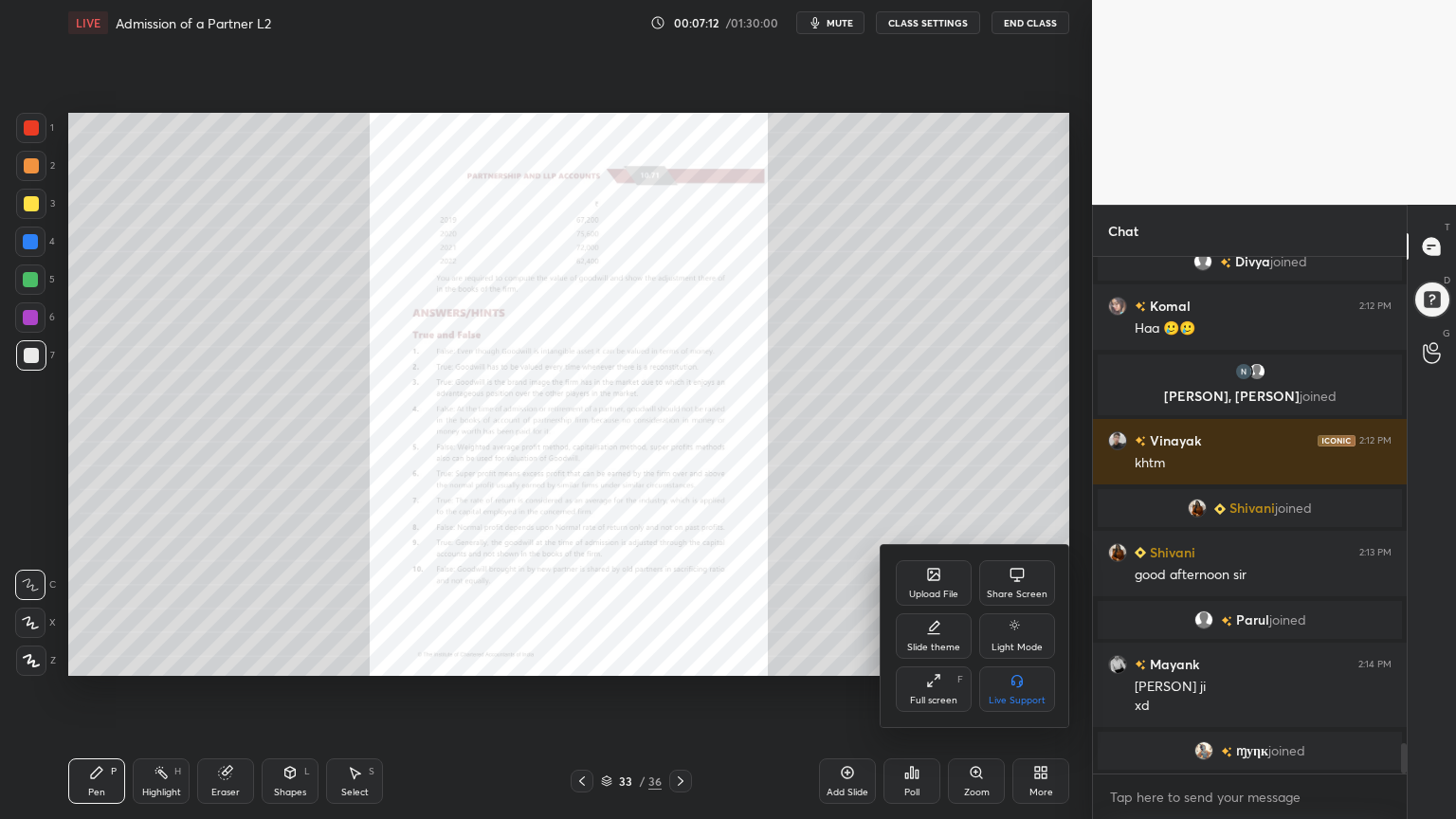 click on "Upload File" at bounding box center [934, 594] 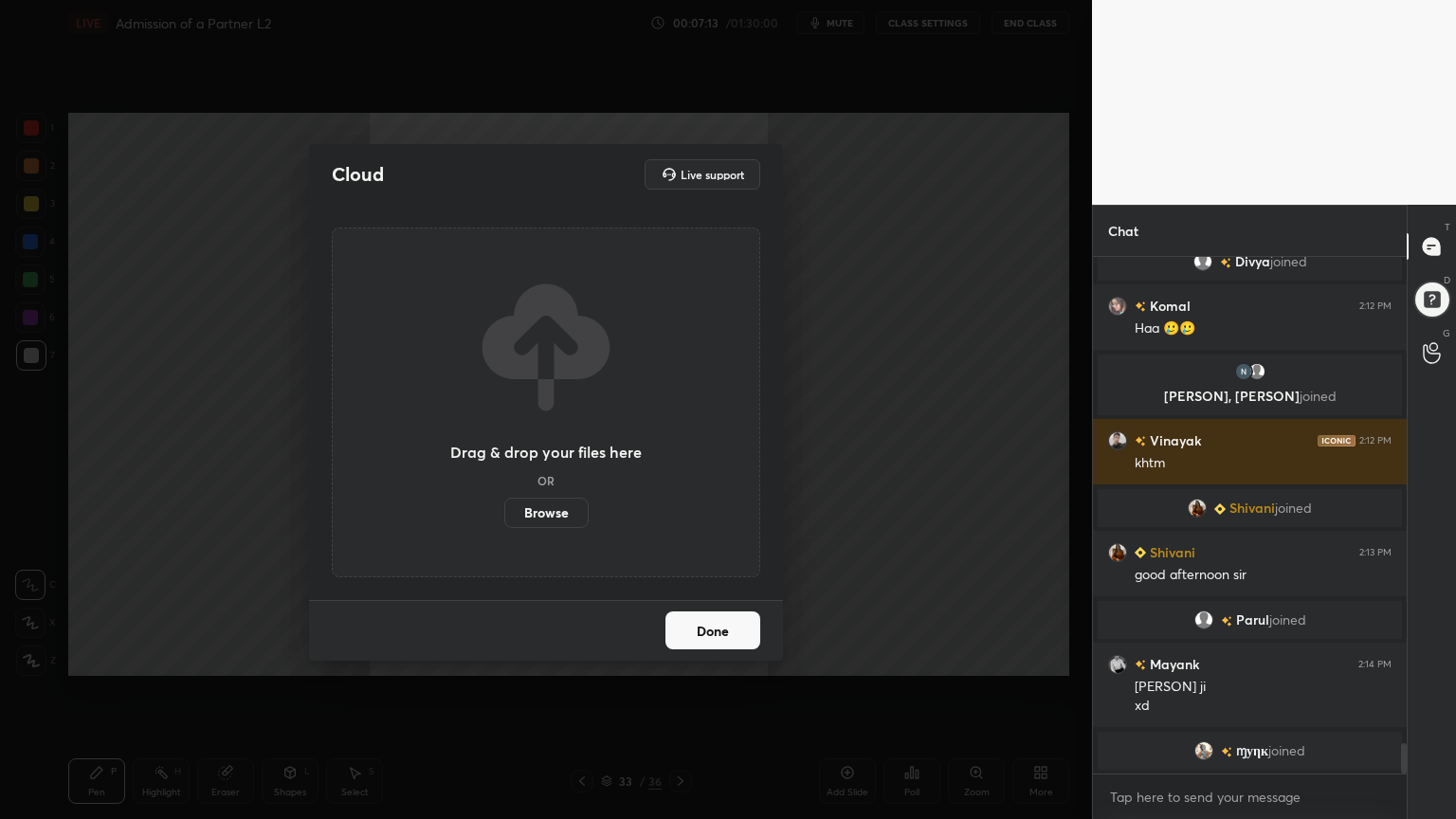 click on "Cloud Live support Drag & drop your files here OR Browse Done" at bounding box center [546, 410] 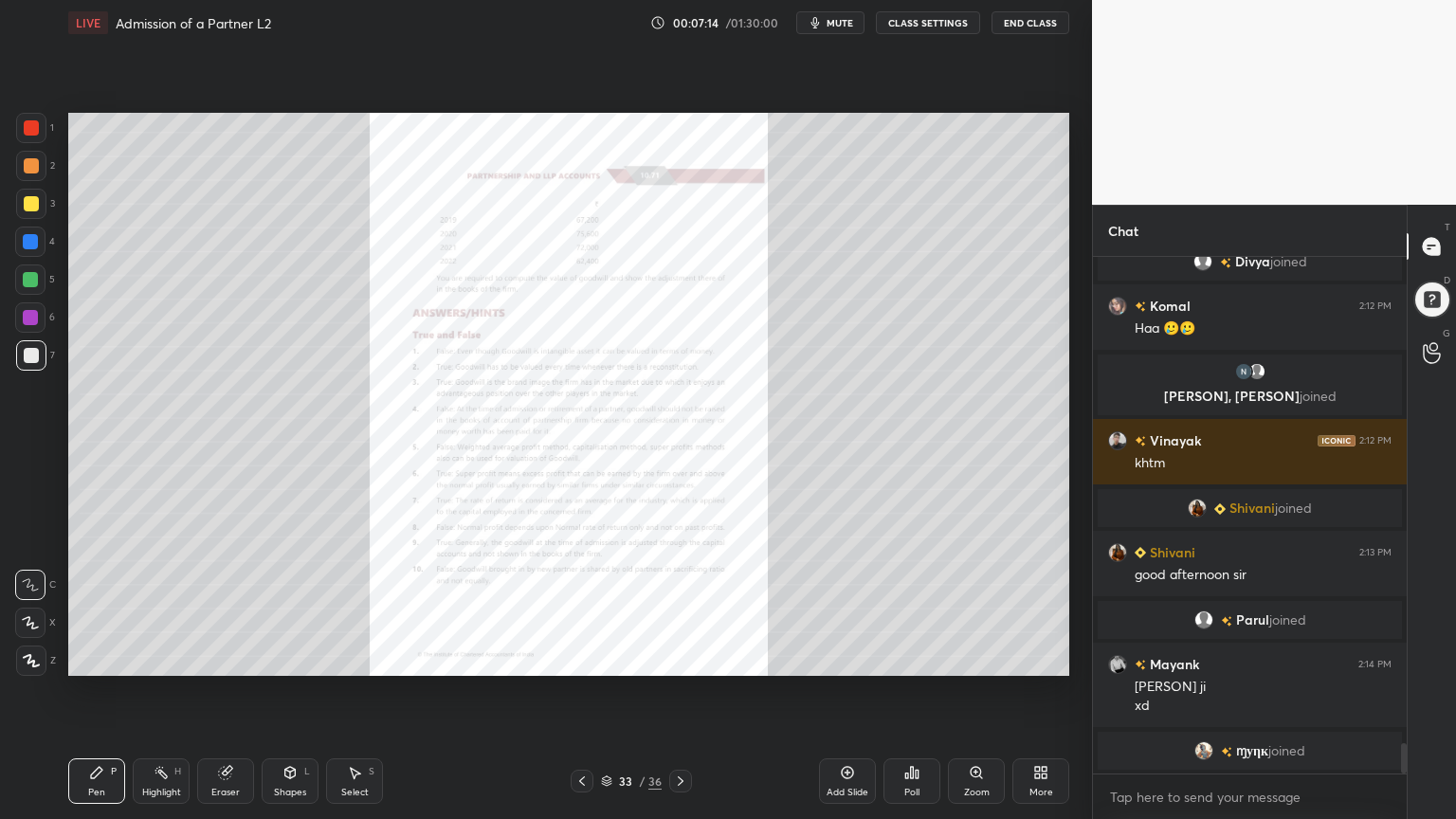 click on "More" at bounding box center (1041, 781) 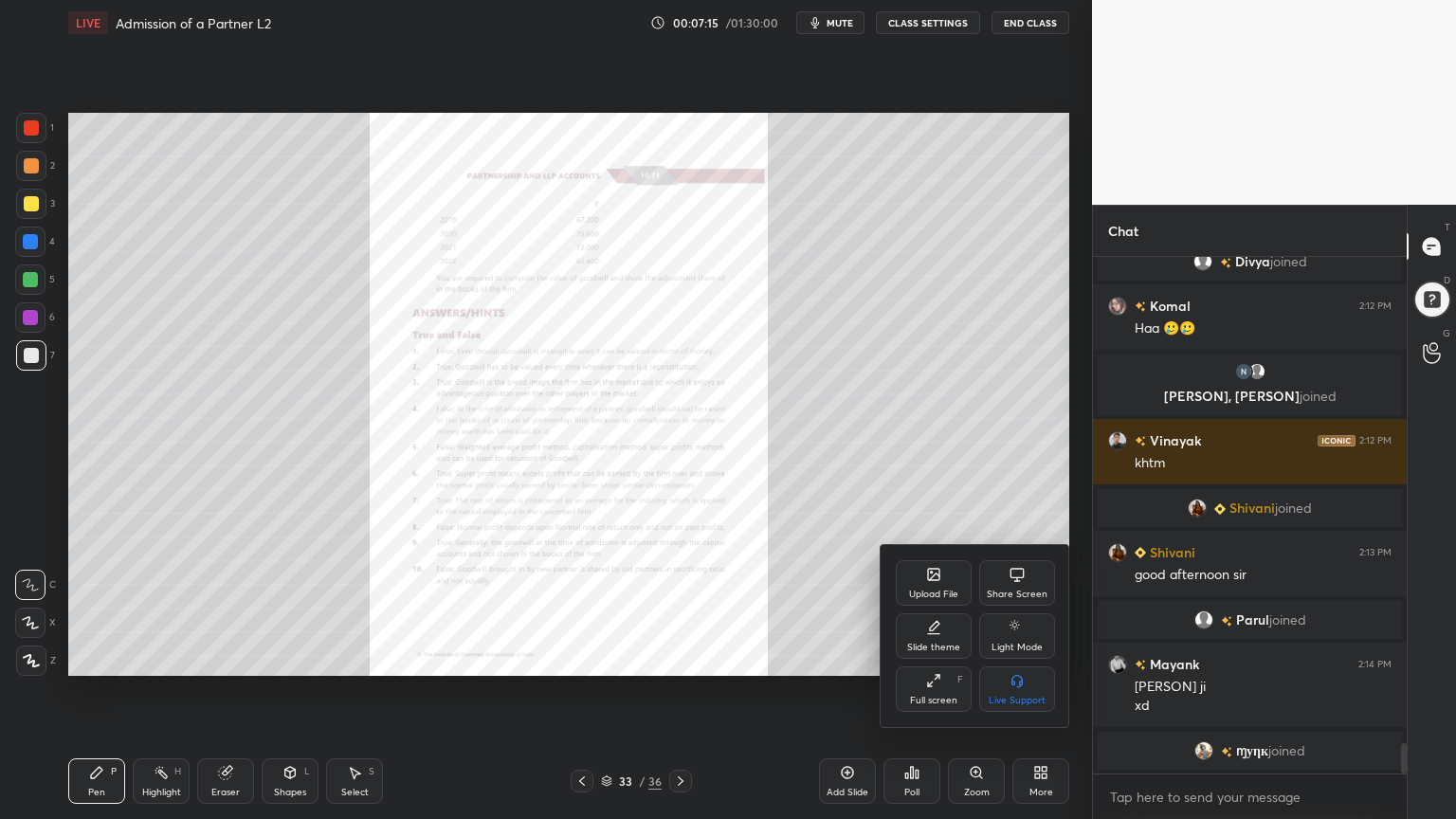 click on "Slide theme" at bounding box center (934, 647) 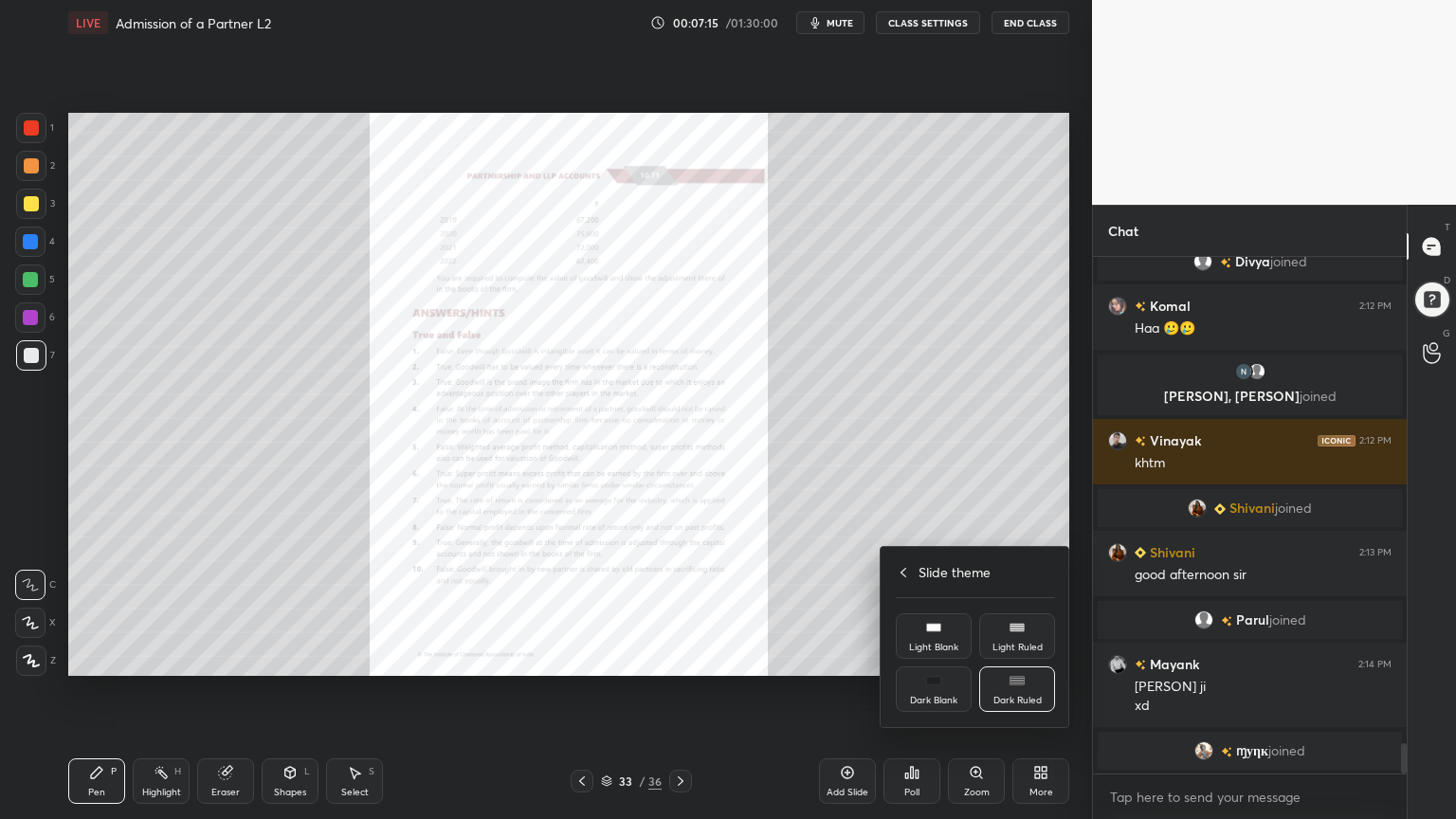 click on "Light Ruled" at bounding box center [1017, 636] 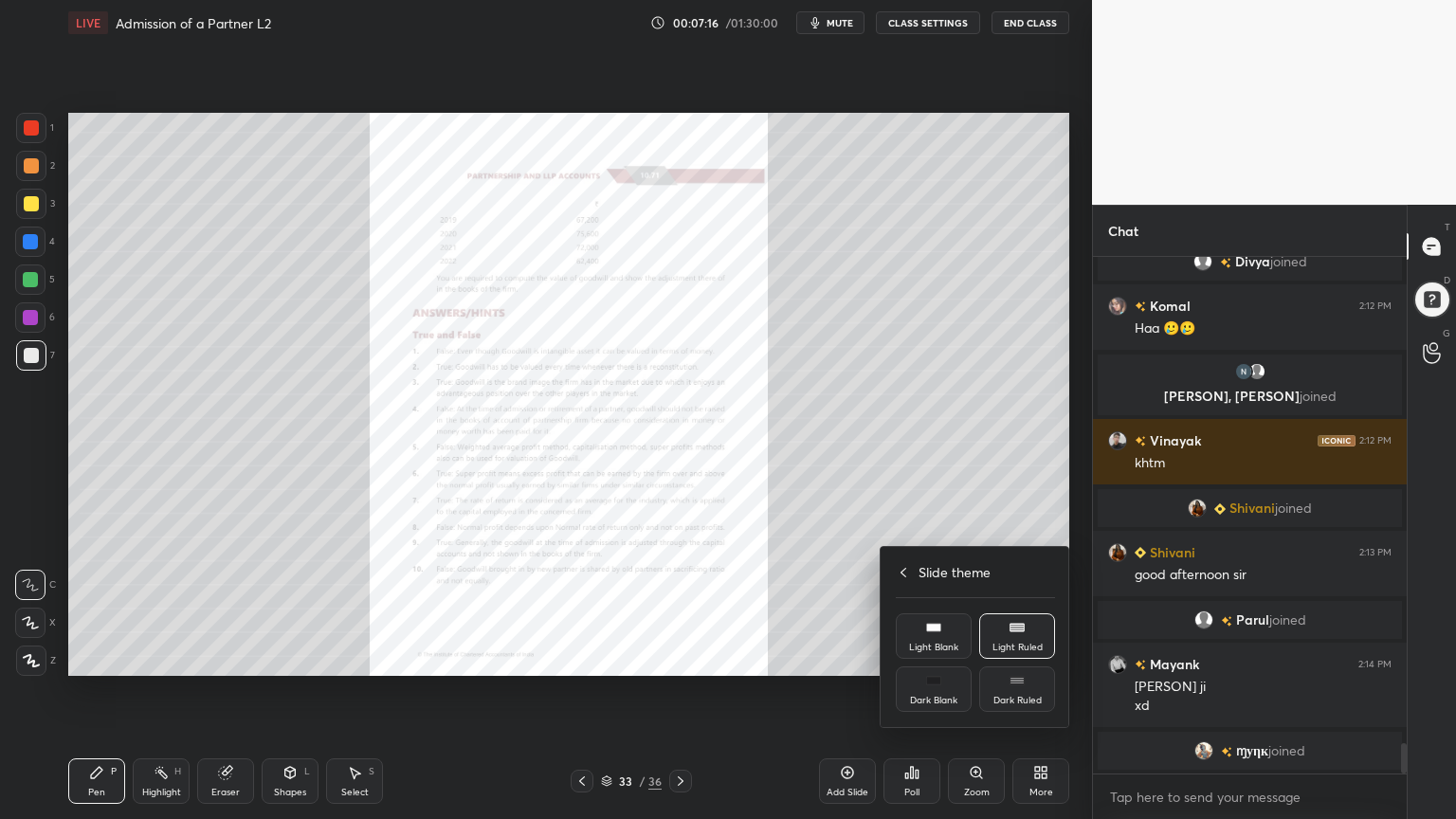 click at bounding box center (728, 410) 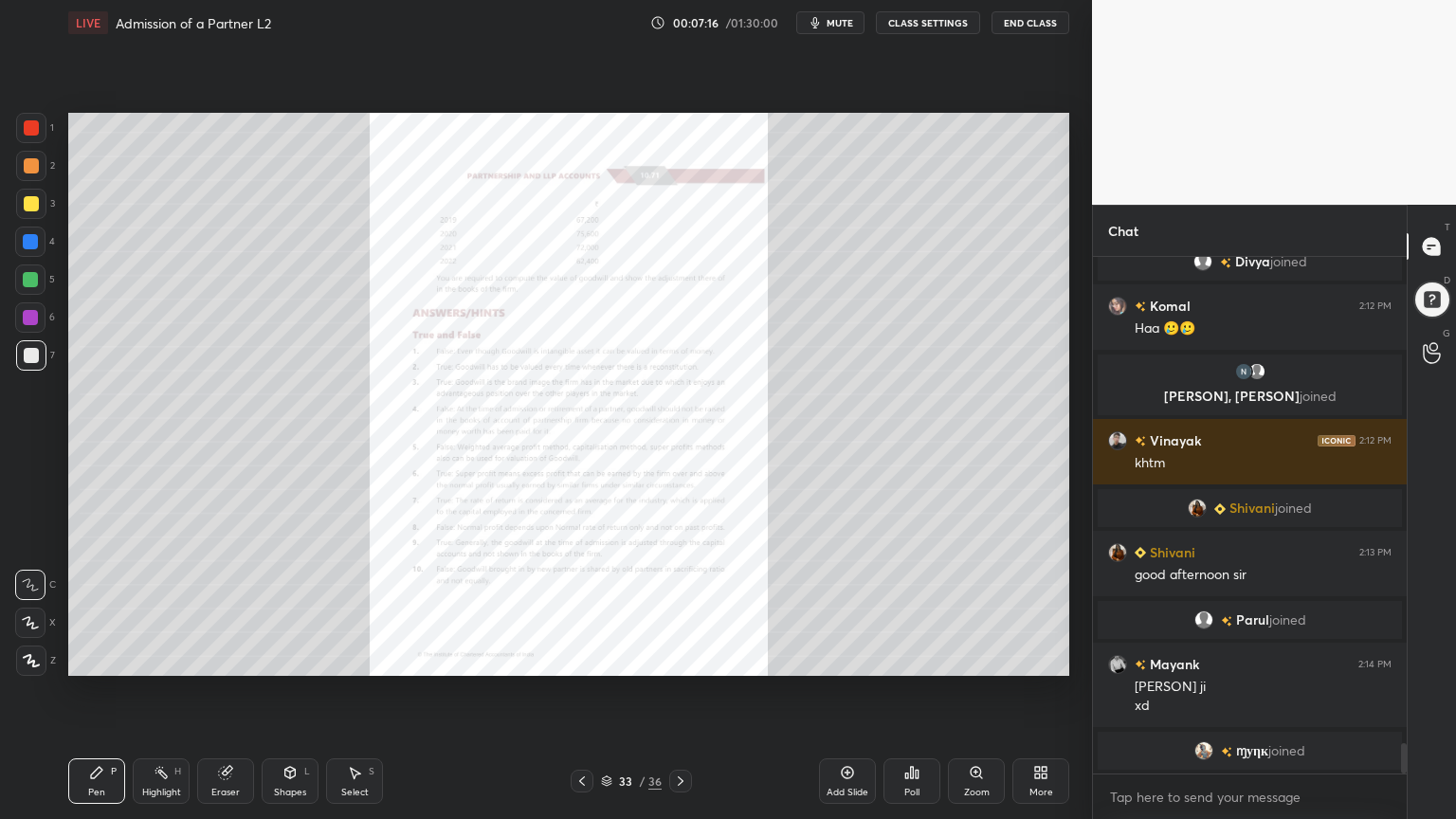 click on "Add Slide" at bounding box center [847, 781] 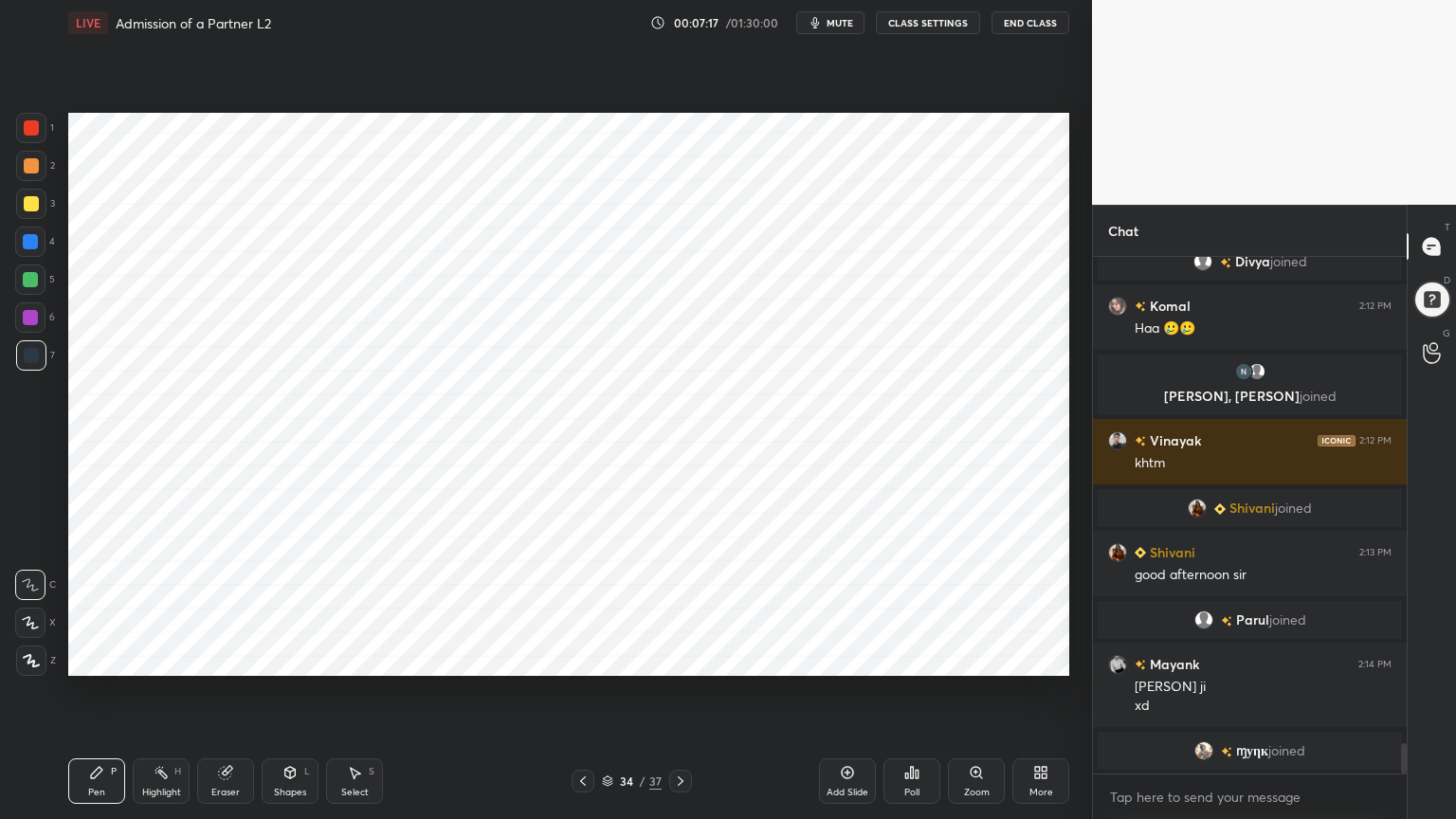 scroll, scrollTop: 8204, scrollLeft: 0, axis: vertical 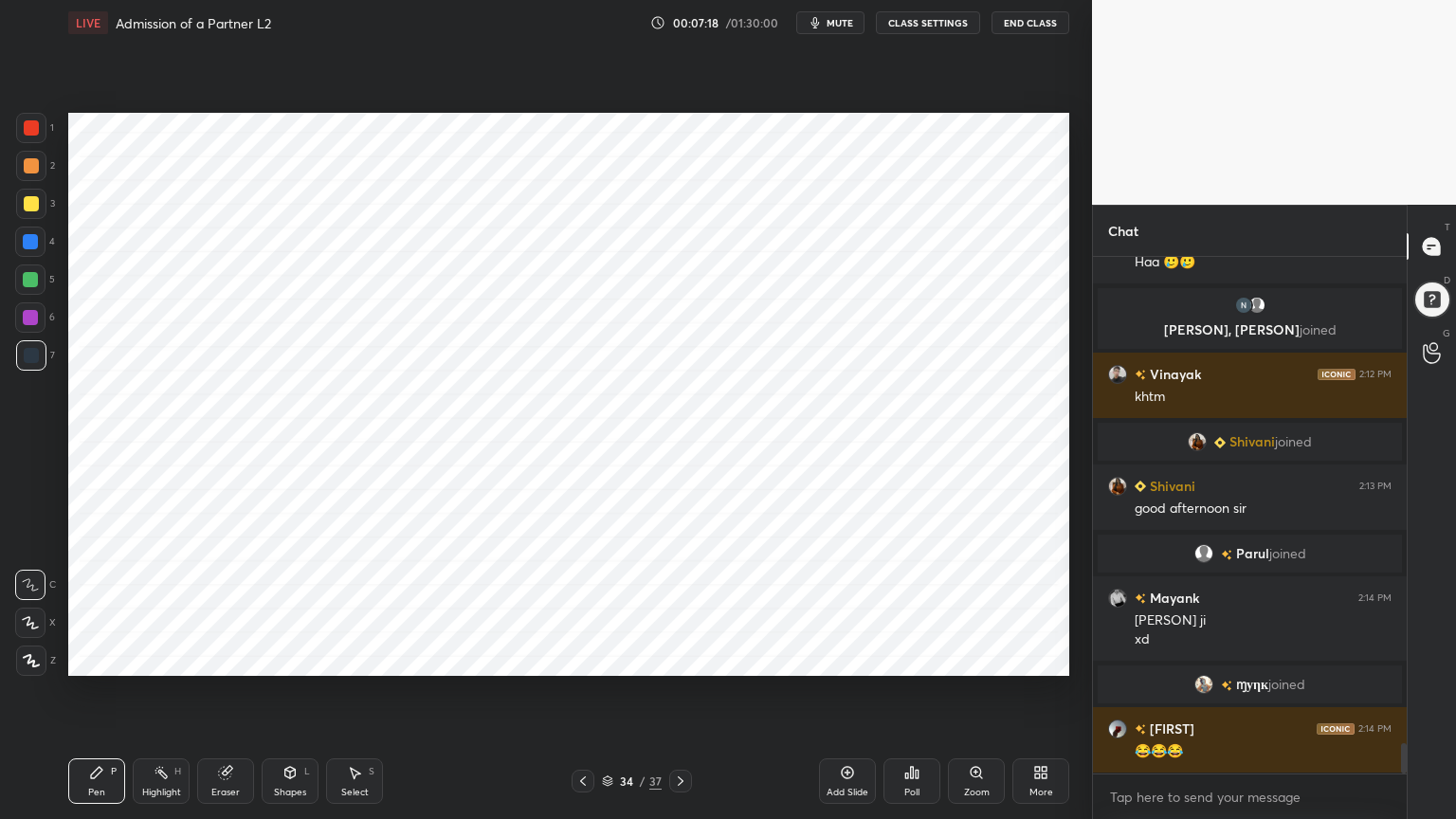 click at bounding box center [31, 661] 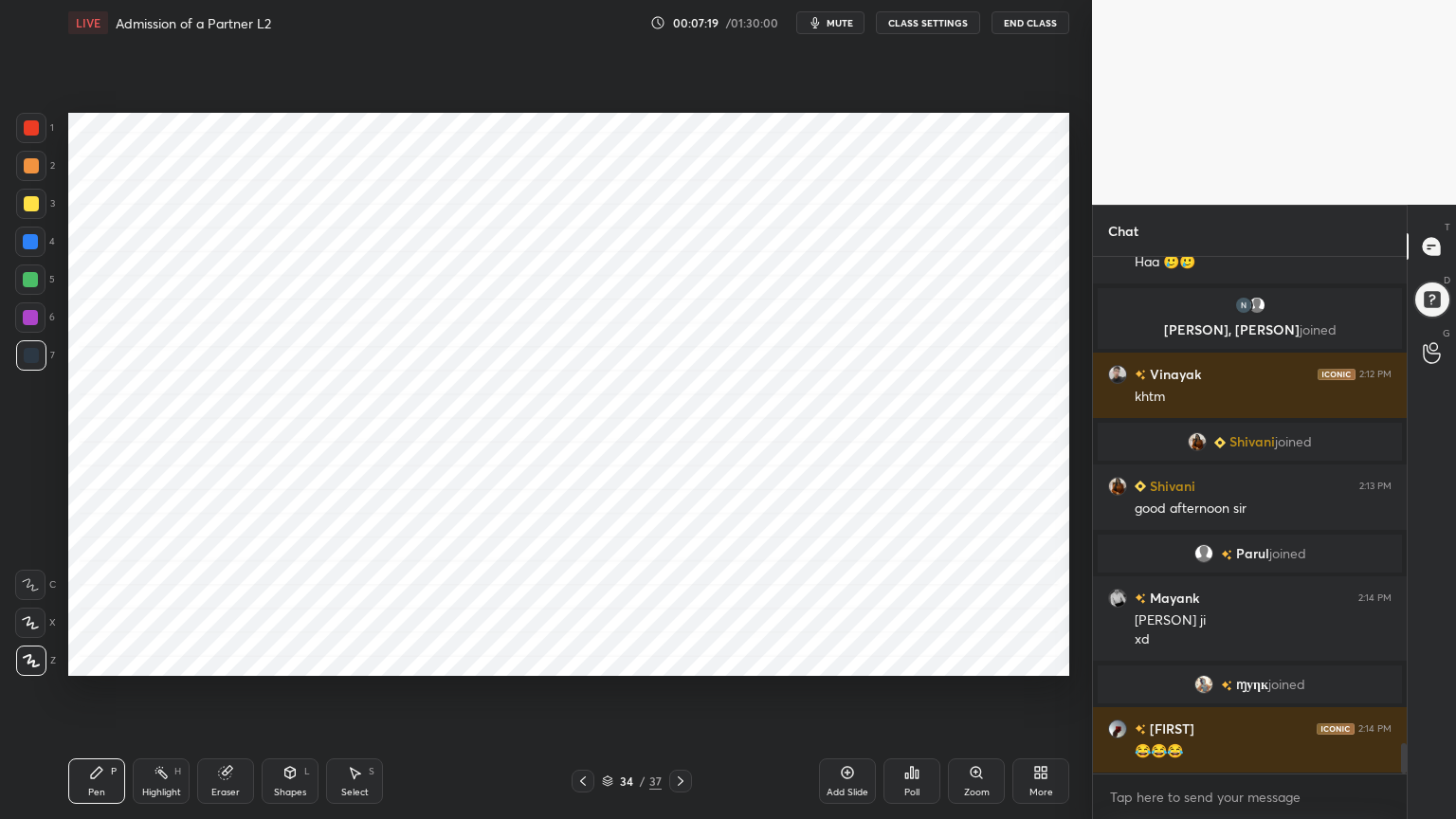 click at bounding box center [30, 242] 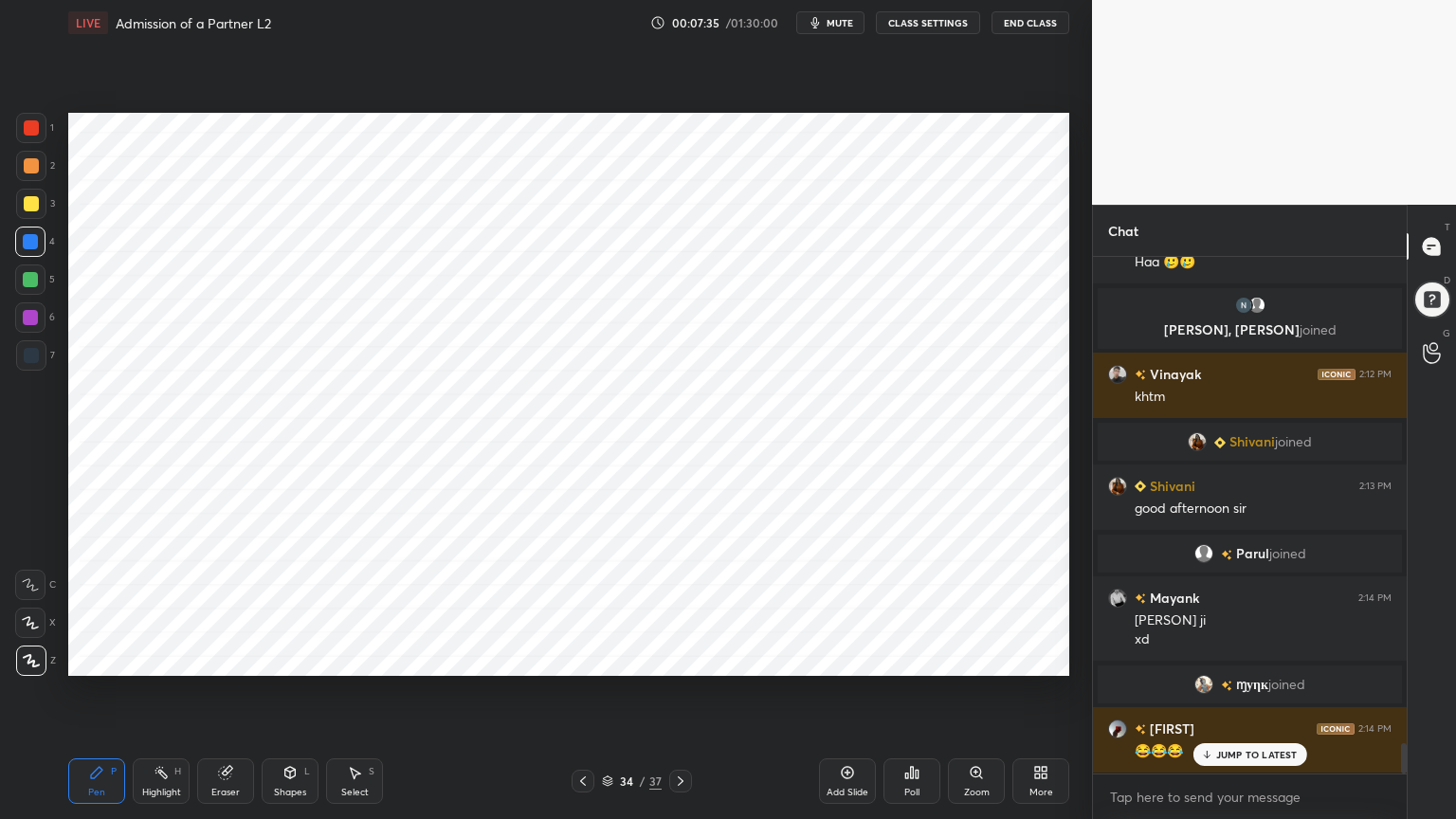 scroll, scrollTop: 8270, scrollLeft: 0, axis: vertical 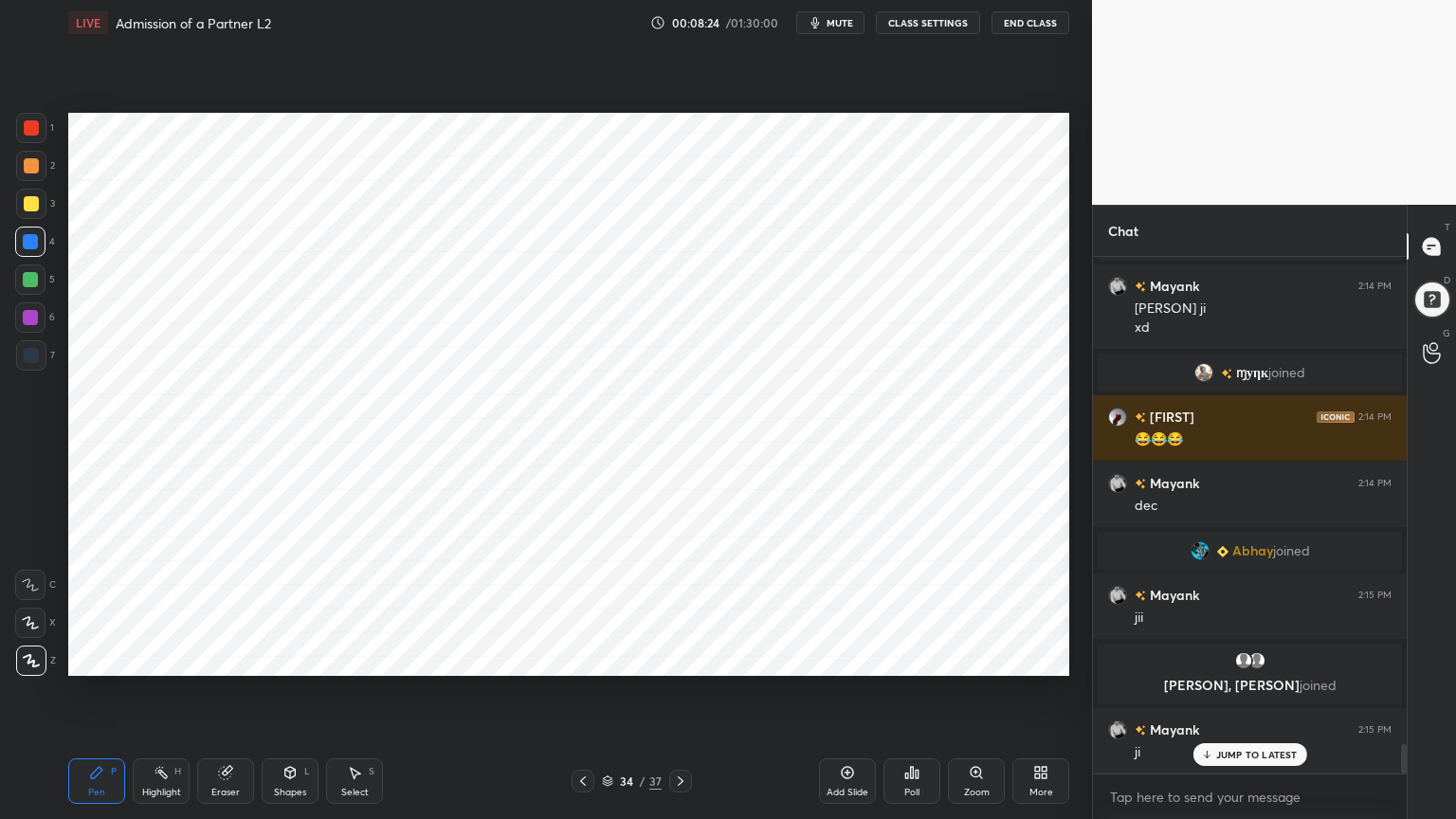 click at bounding box center [30, 318] 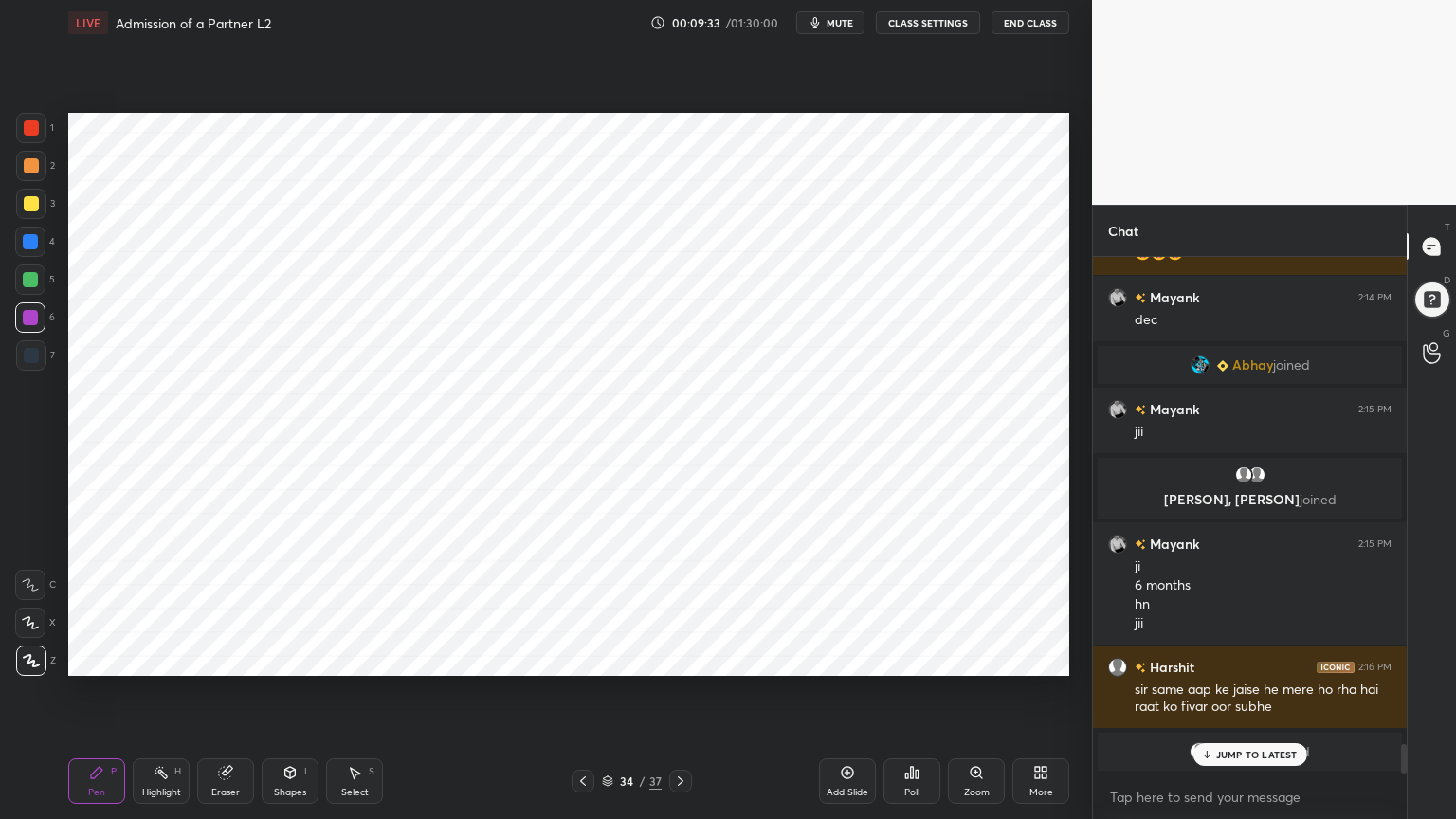 scroll, scrollTop: 8712, scrollLeft: 0, axis: vertical 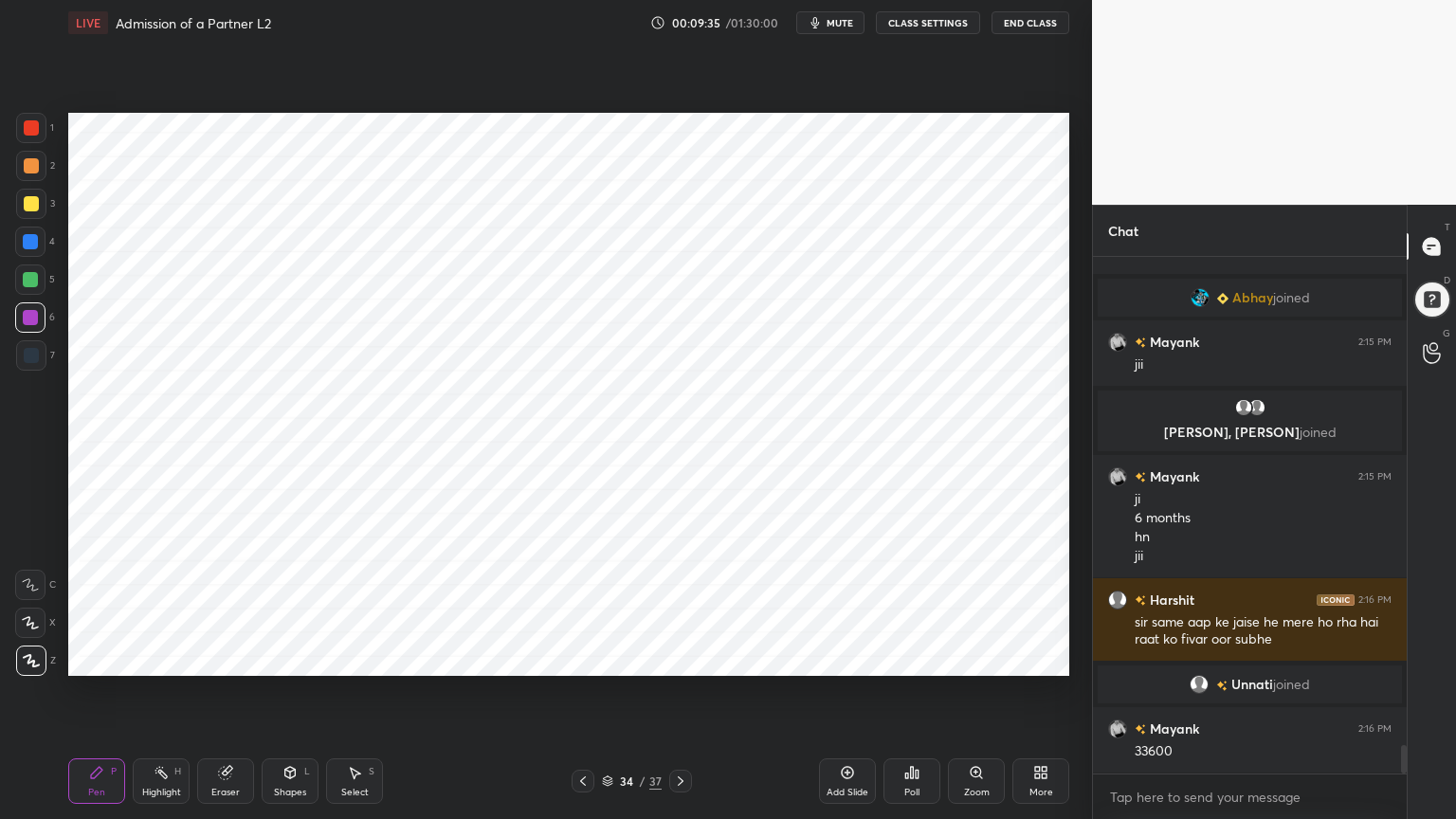 click at bounding box center [31, 128] 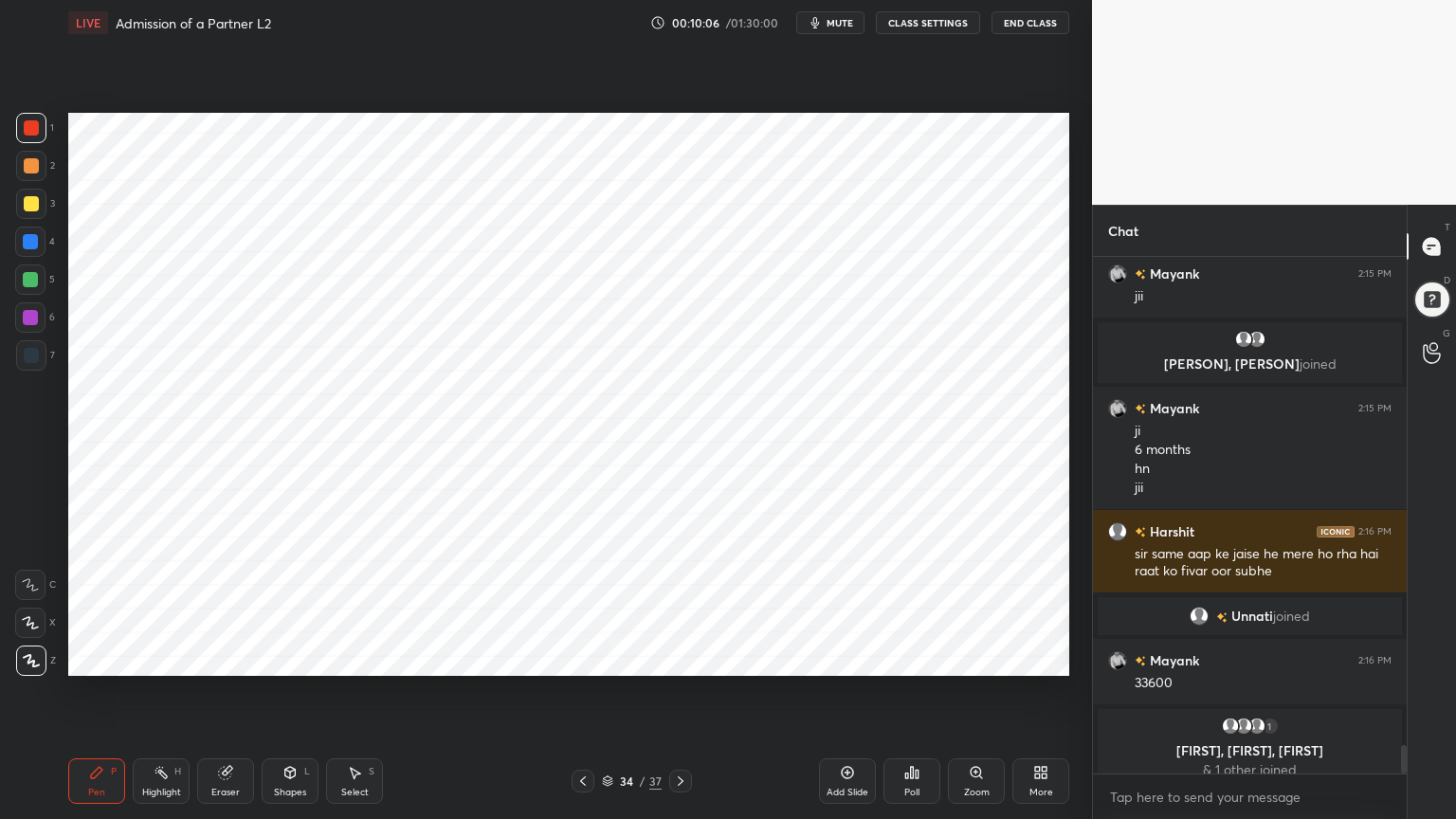 scroll, scrollTop: 8796, scrollLeft: 0, axis: vertical 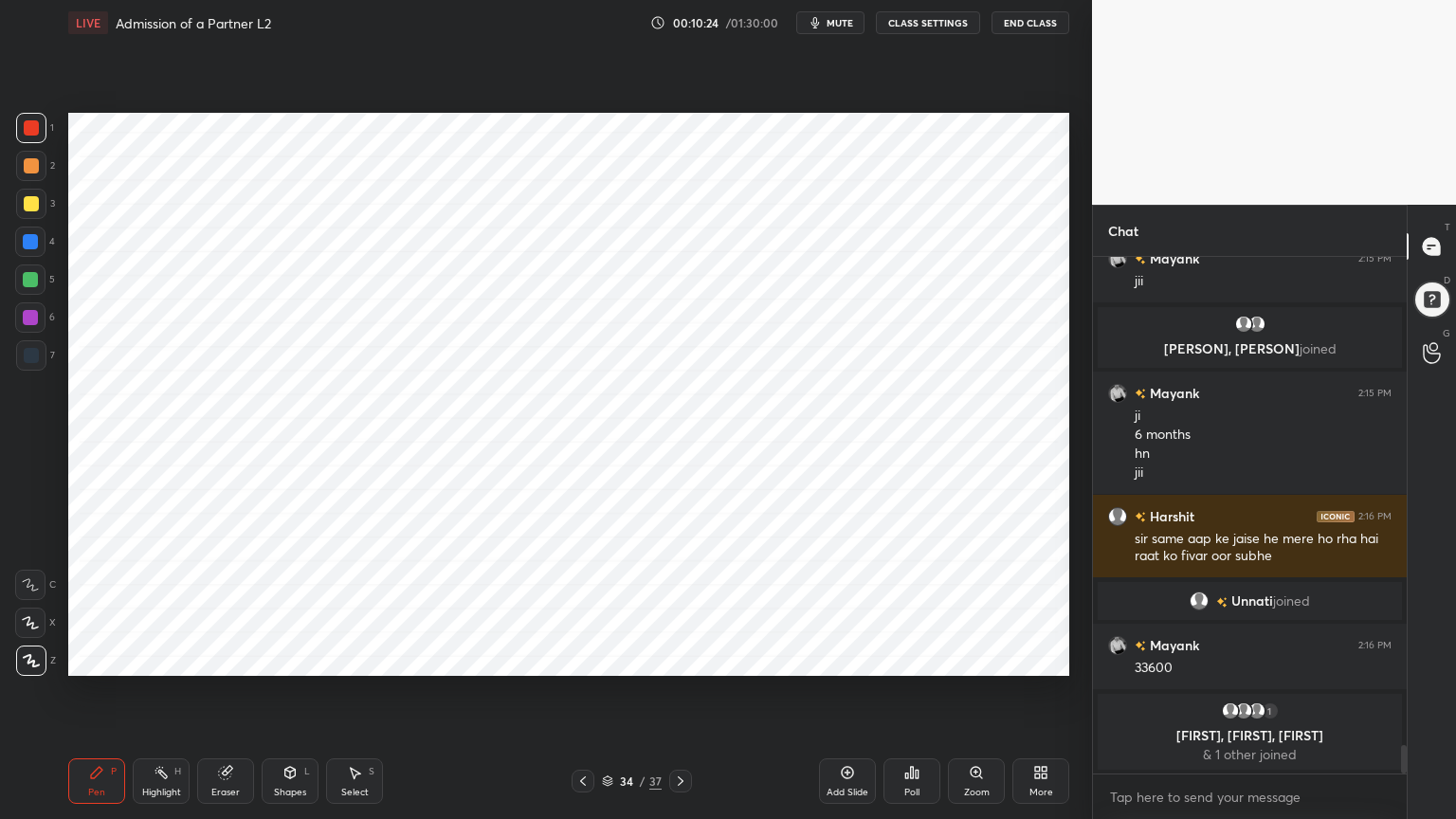 click at bounding box center [30, 242] 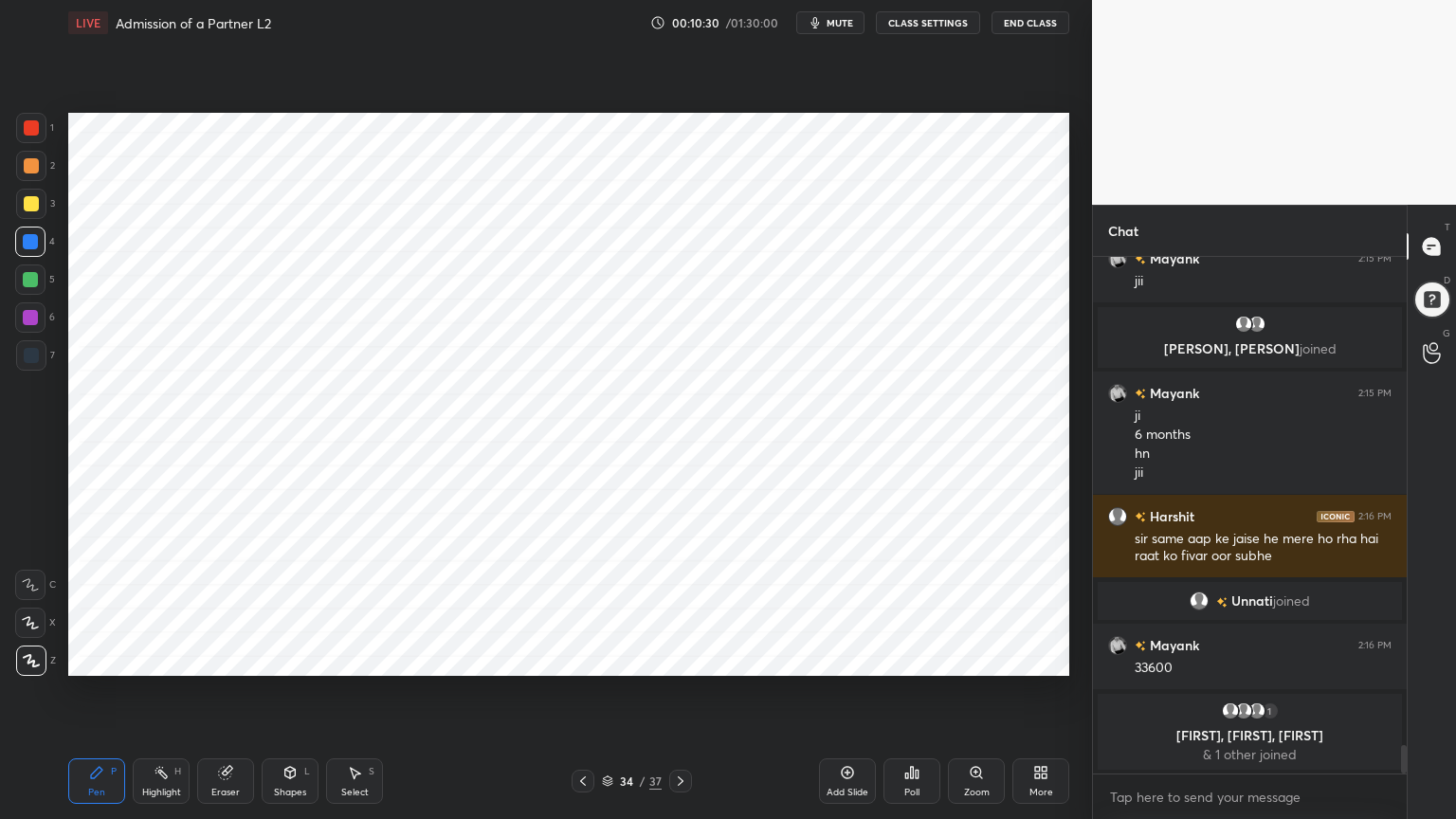 click on "7" at bounding box center [35, 359] 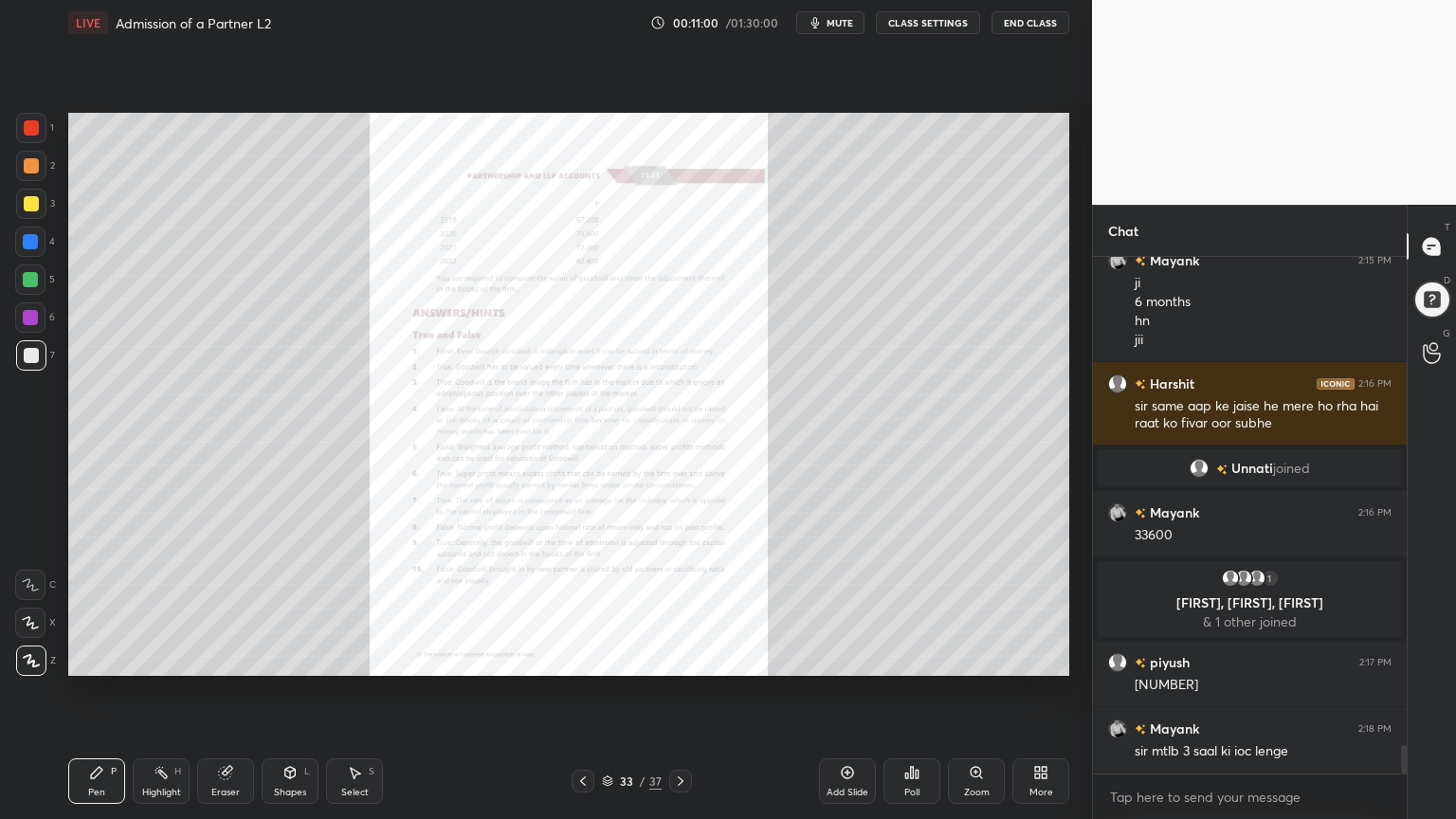 scroll, scrollTop: 8800, scrollLeft: 0, axis: vertical 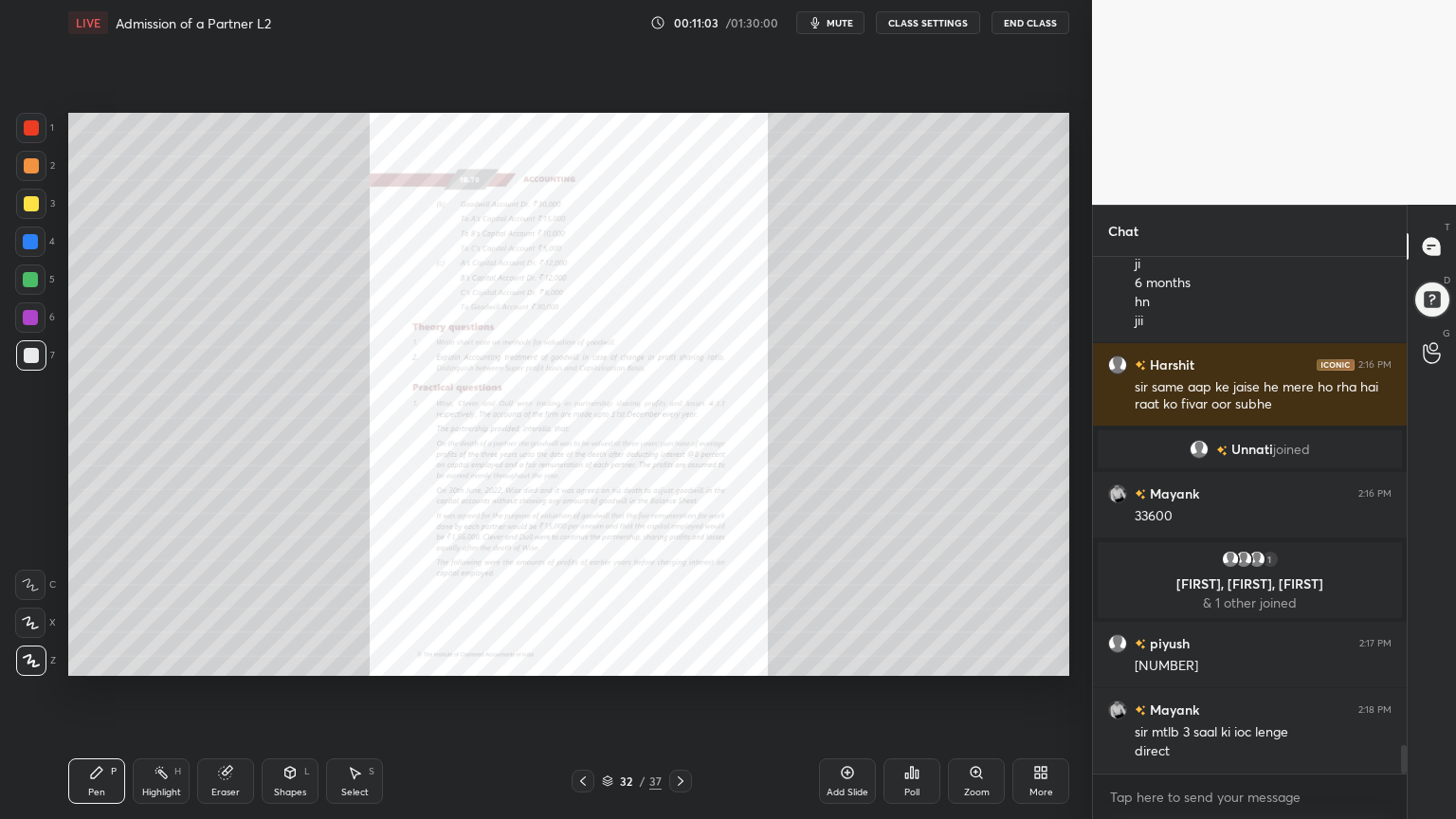 click on "Zoom" at bounding box center (976, 792) 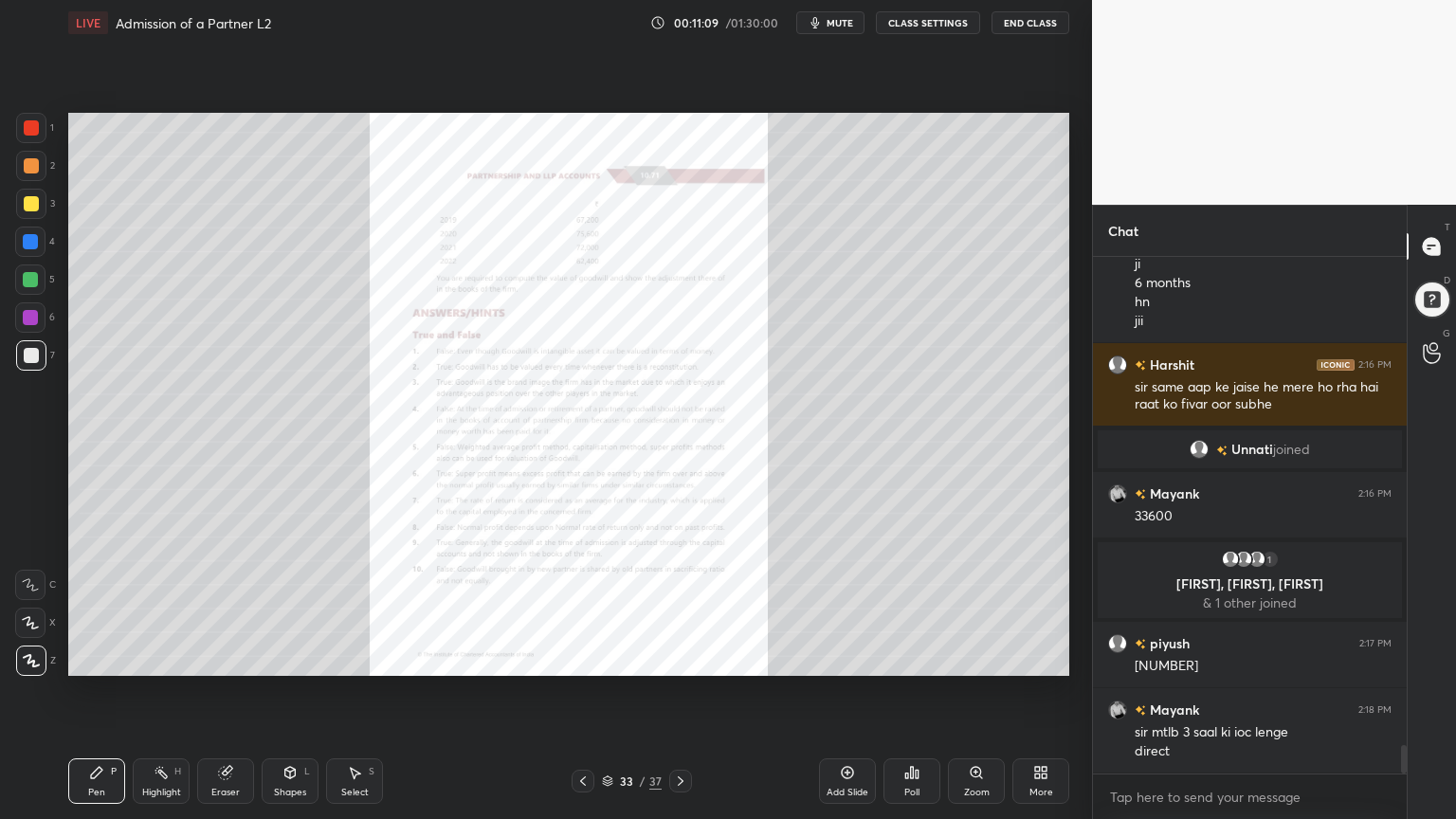 scroll, scrollTop: 8818, scrollLeft: 0, axis: vertical 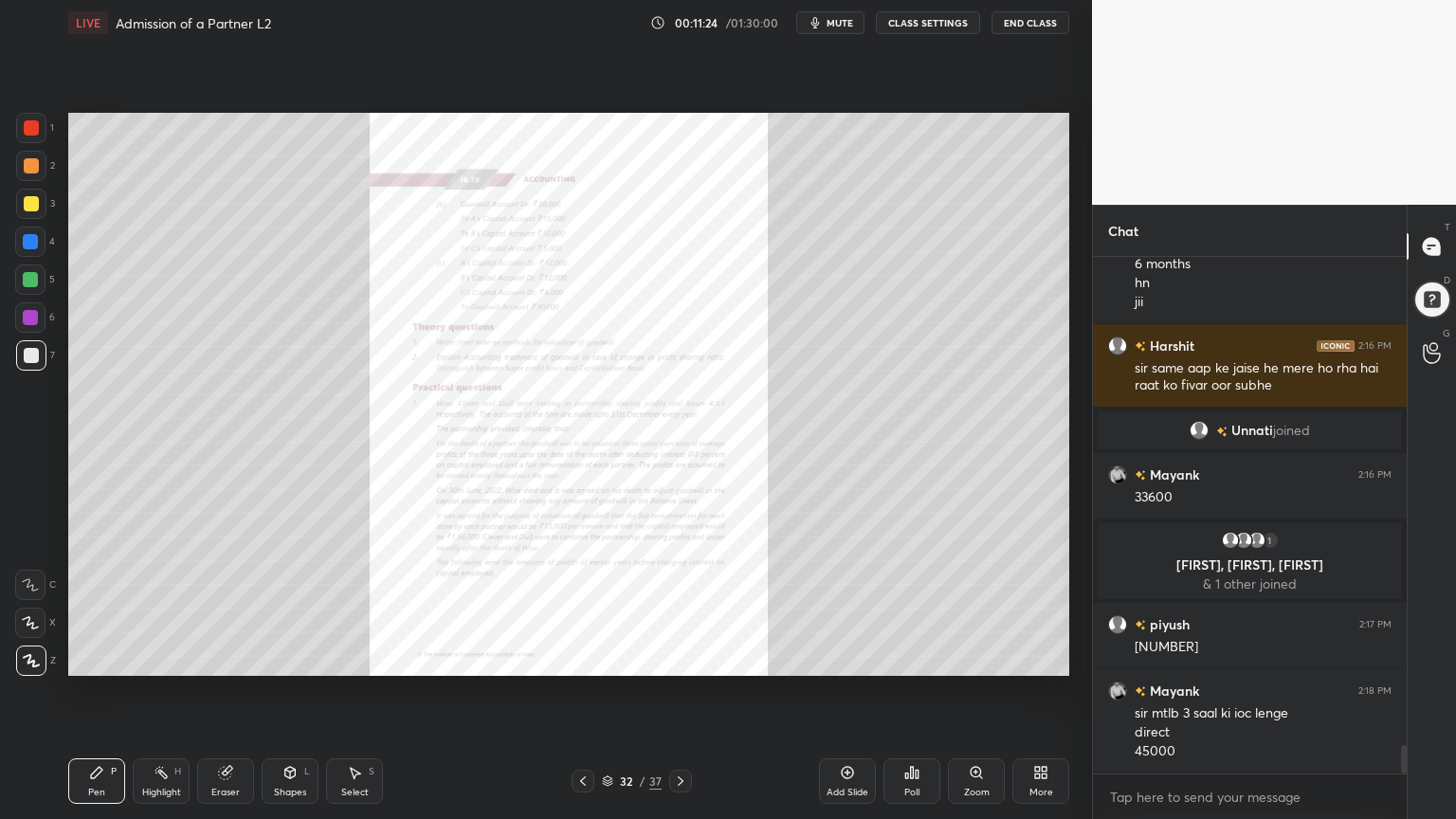 click on "Zoom" at bounding box center [976, 781] 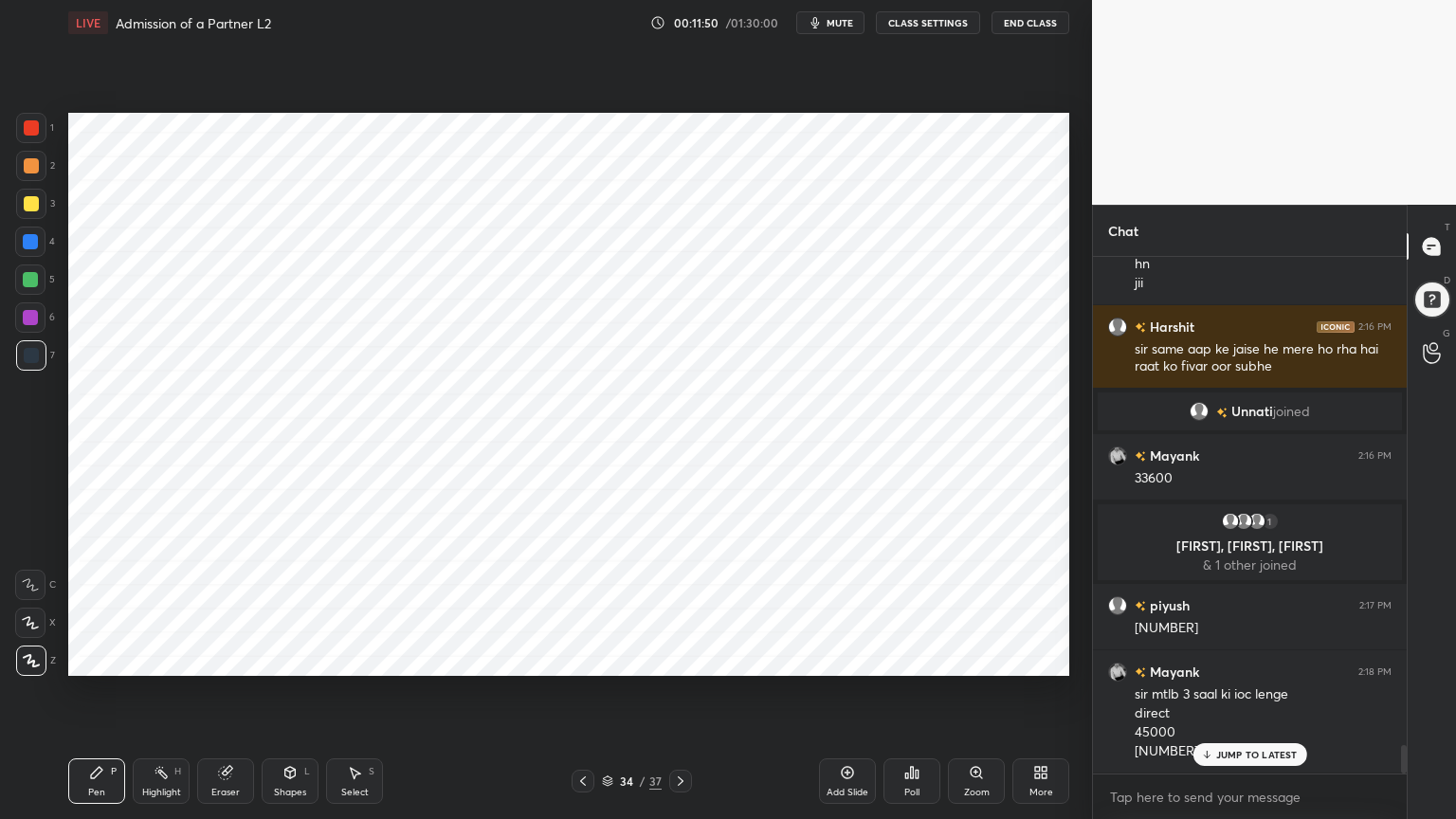 scroll, scrollTop: 8903, scrollLeft: 0, axis: vertical 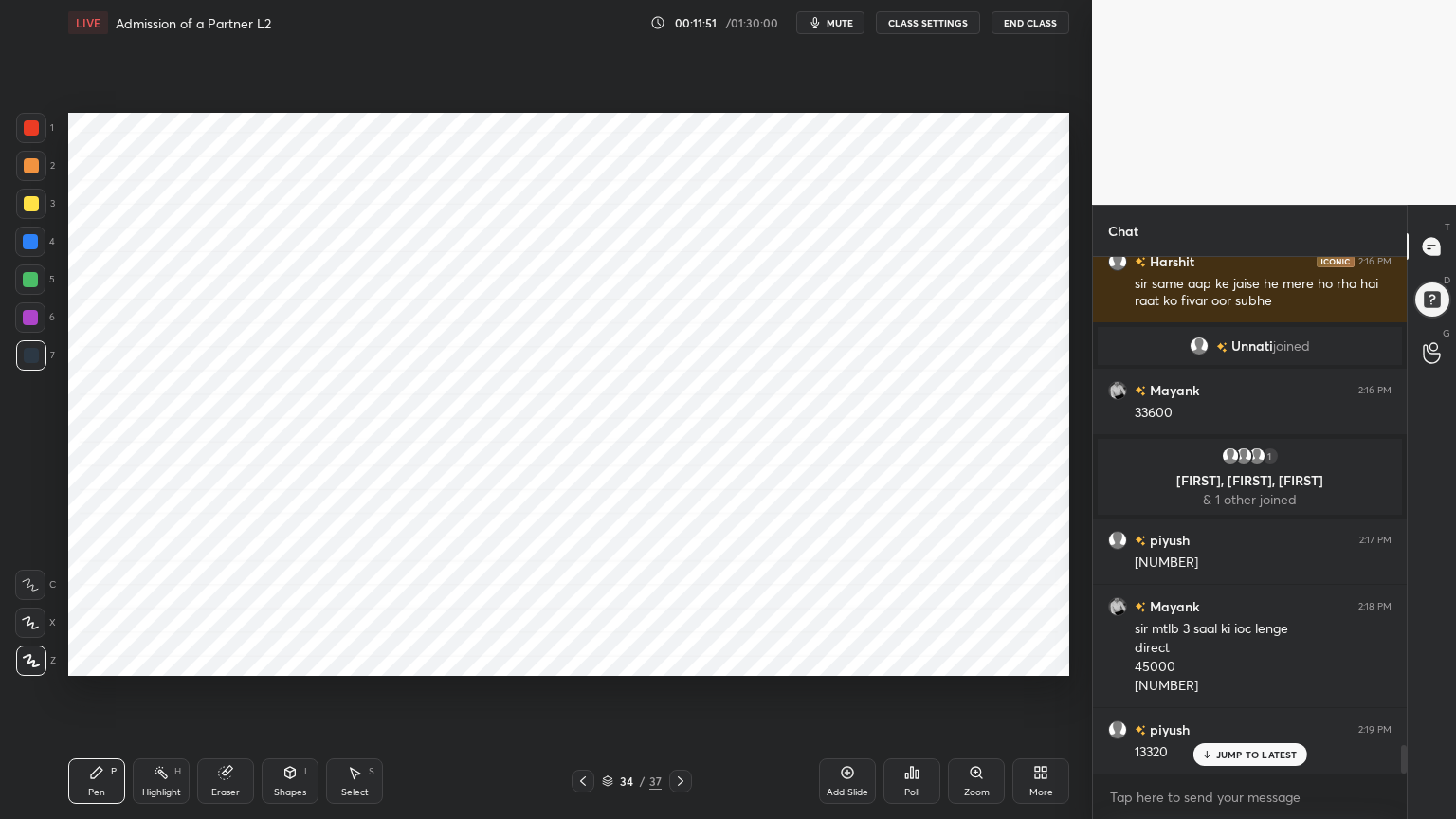 click at bounding box center [30, 280] 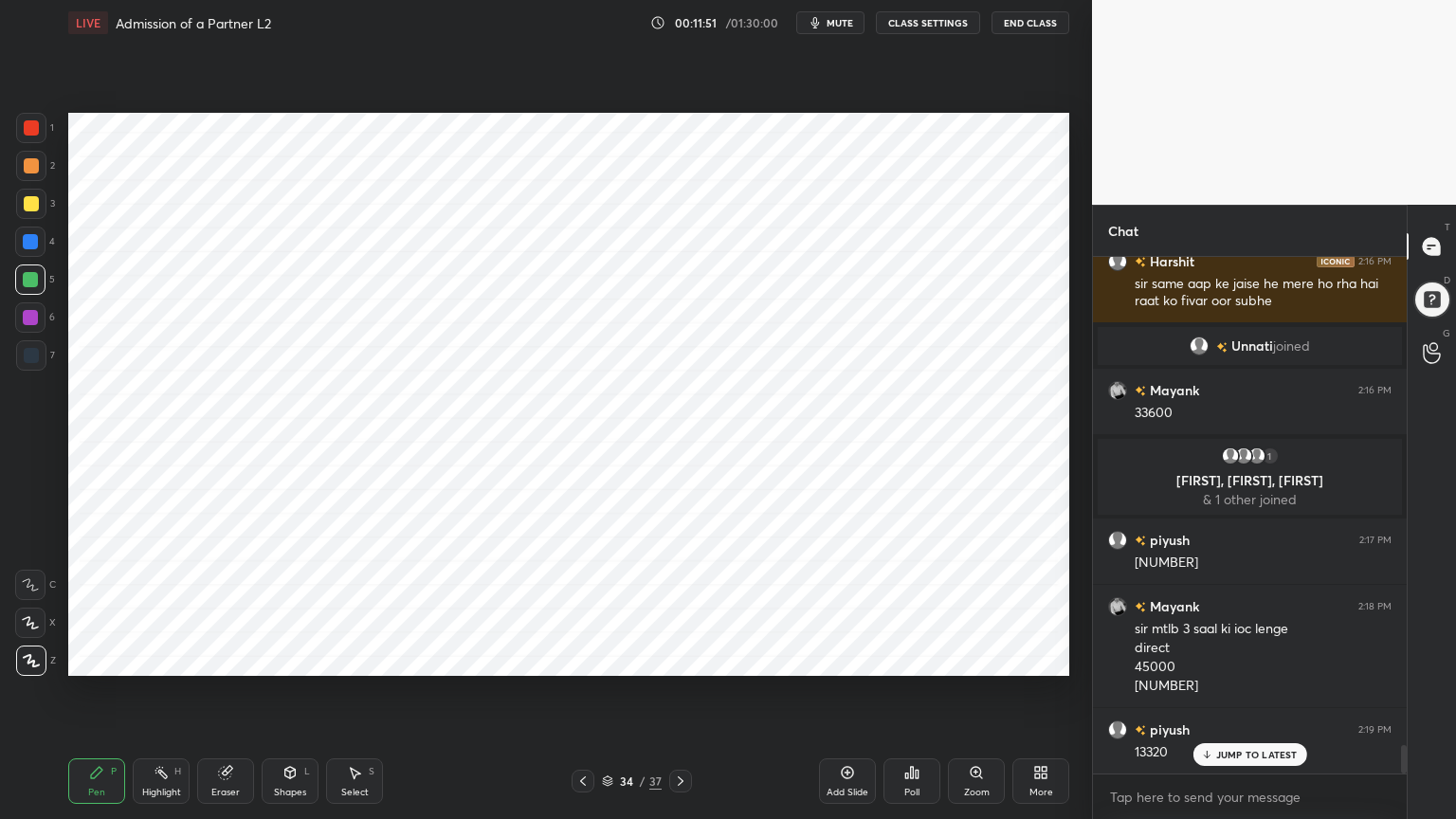 click at bounding box center [30, 242] 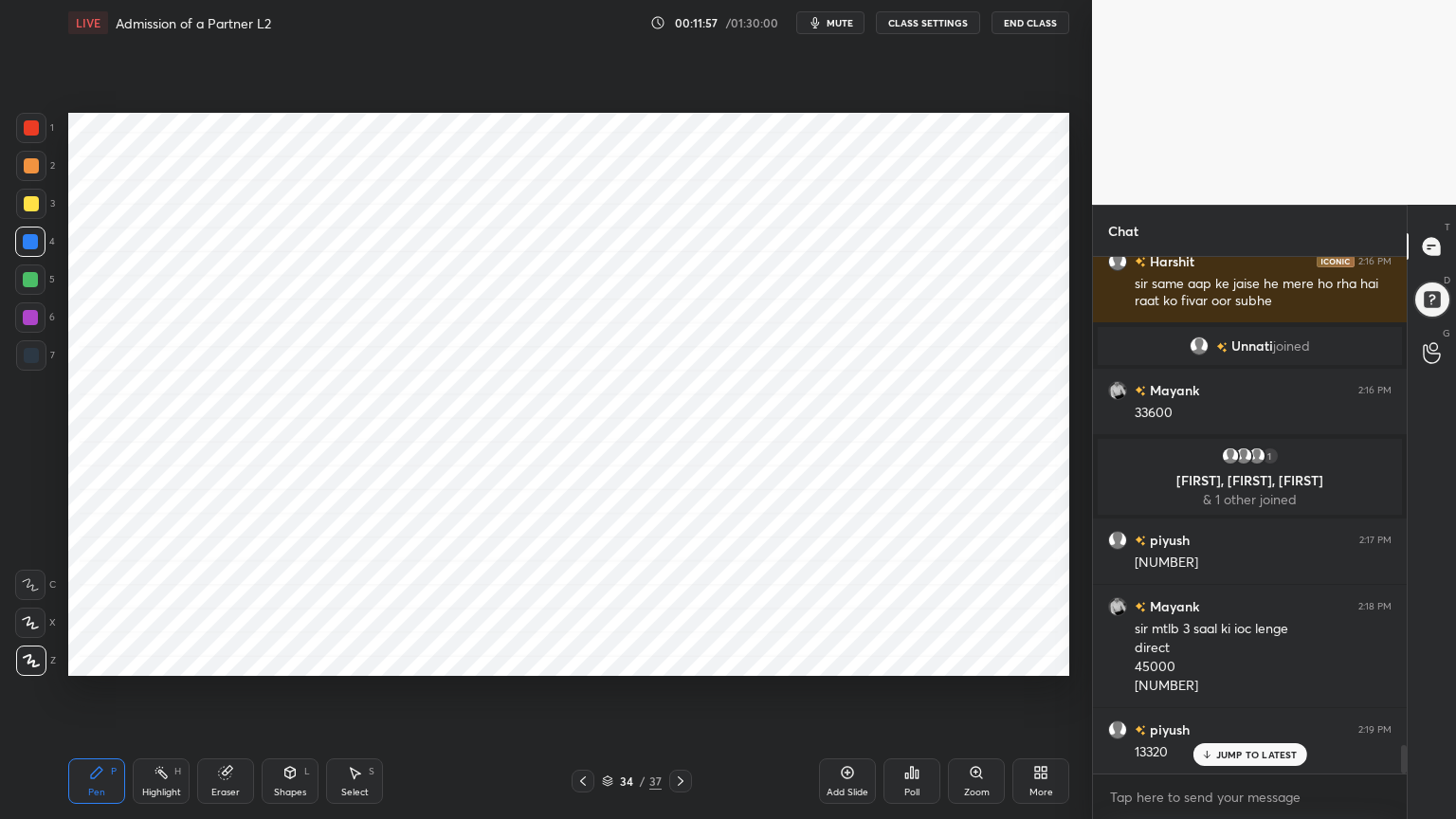click at bounding box center (31, 355) 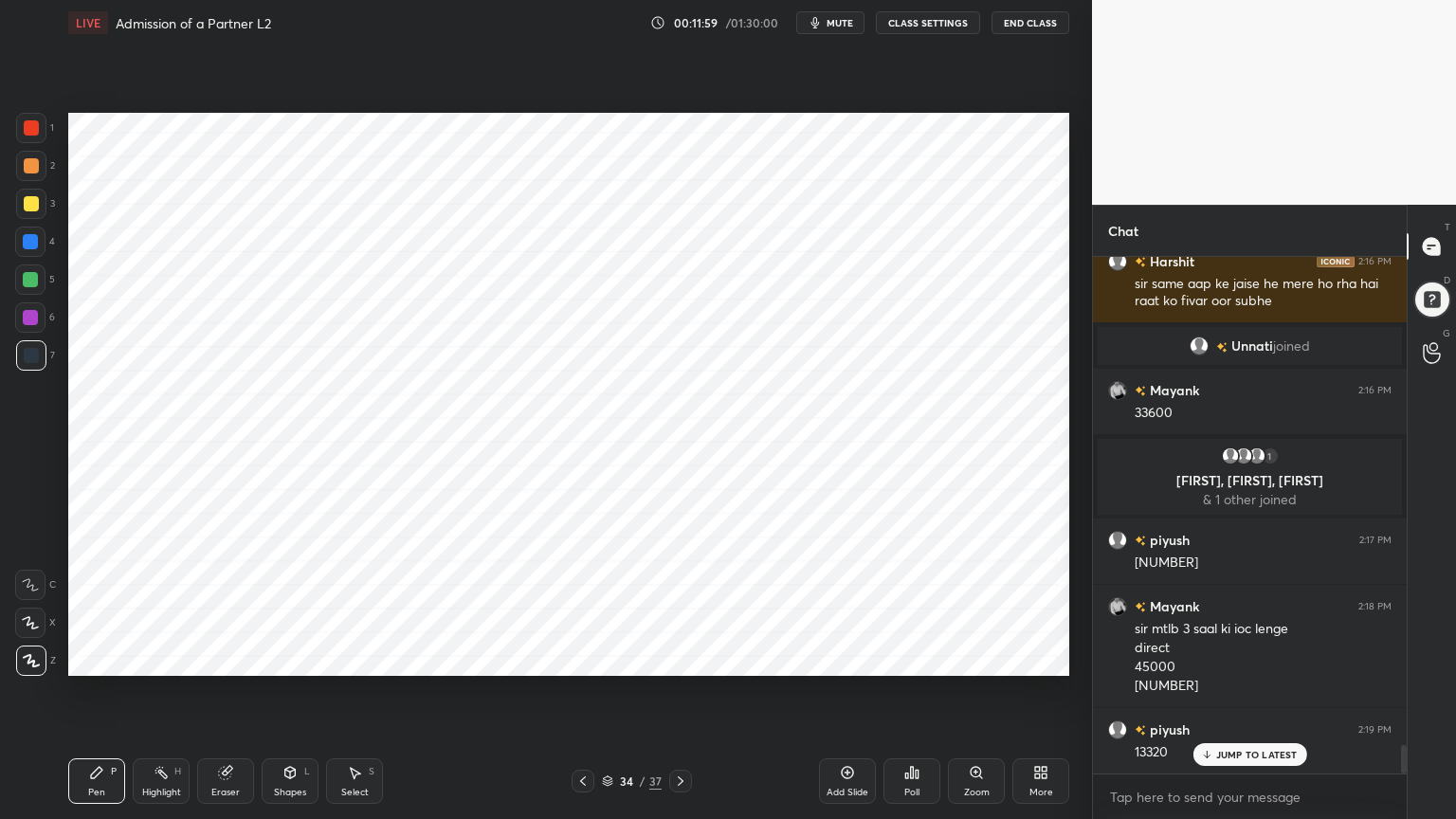 click on "Add Slide" at bounding box center (847, 781) 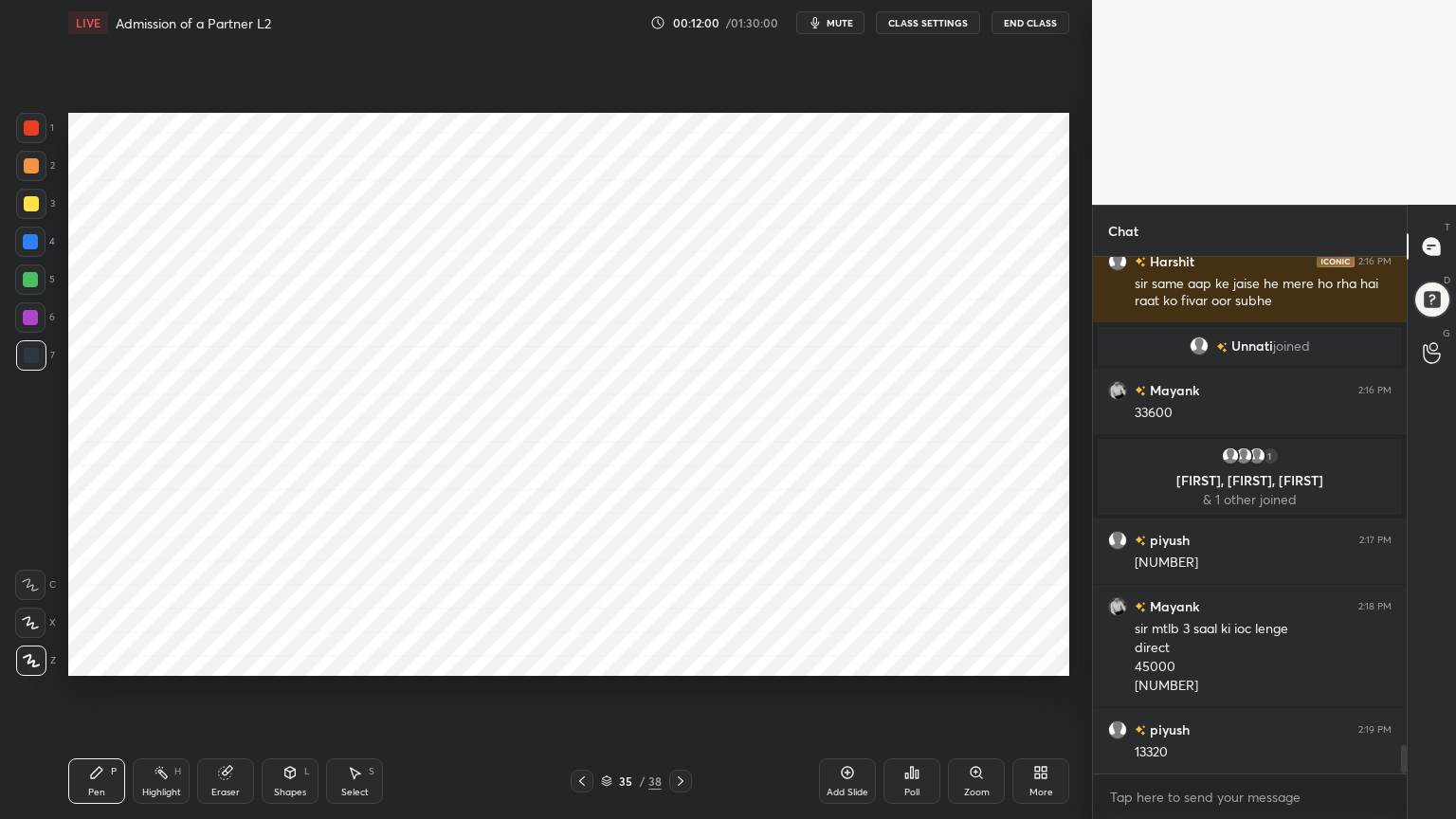 scroll, scrollTop: 8970, scrollLeft: 0, axis: vertical 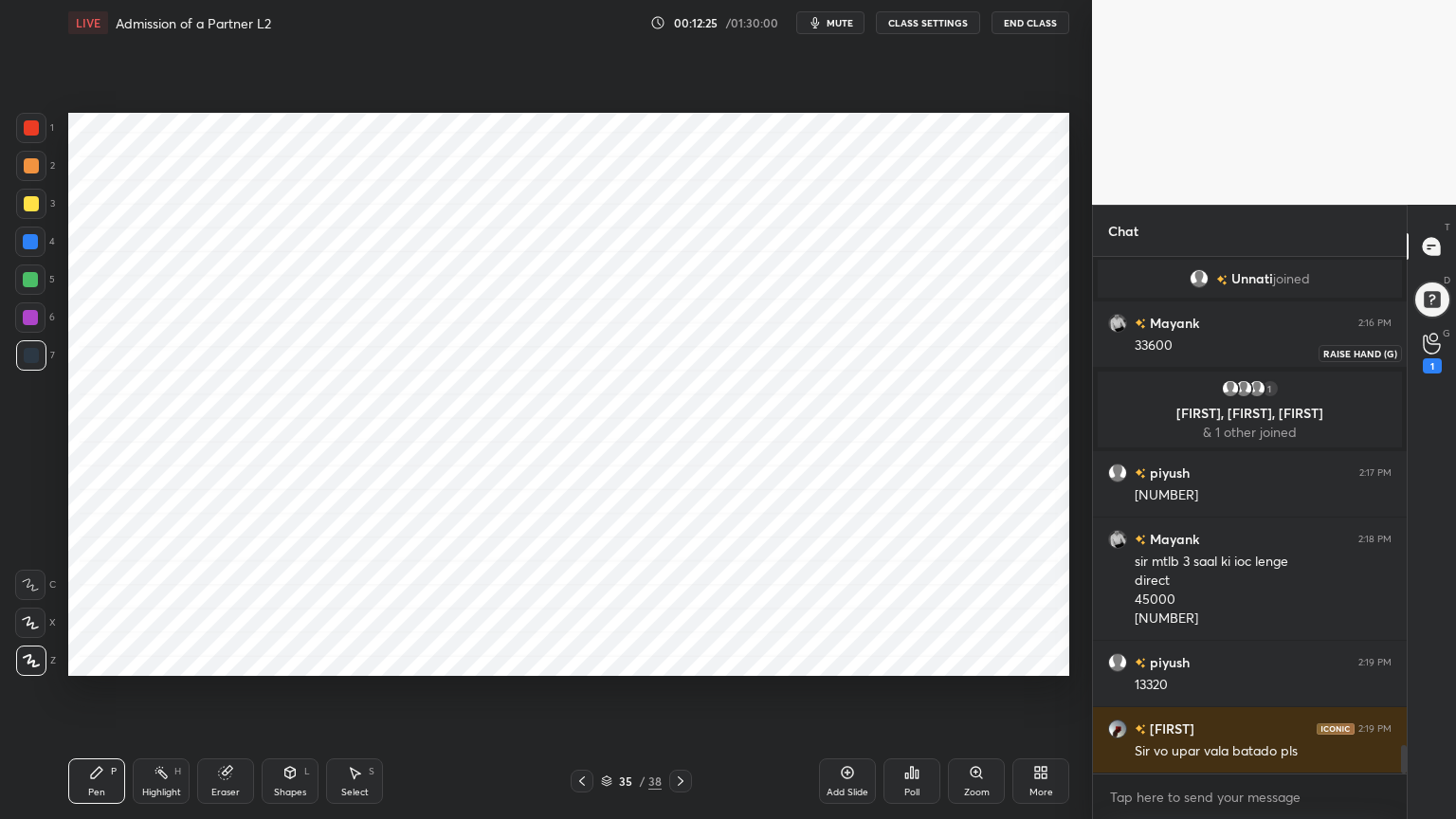click on "1" at bounding box center [1432, 353] 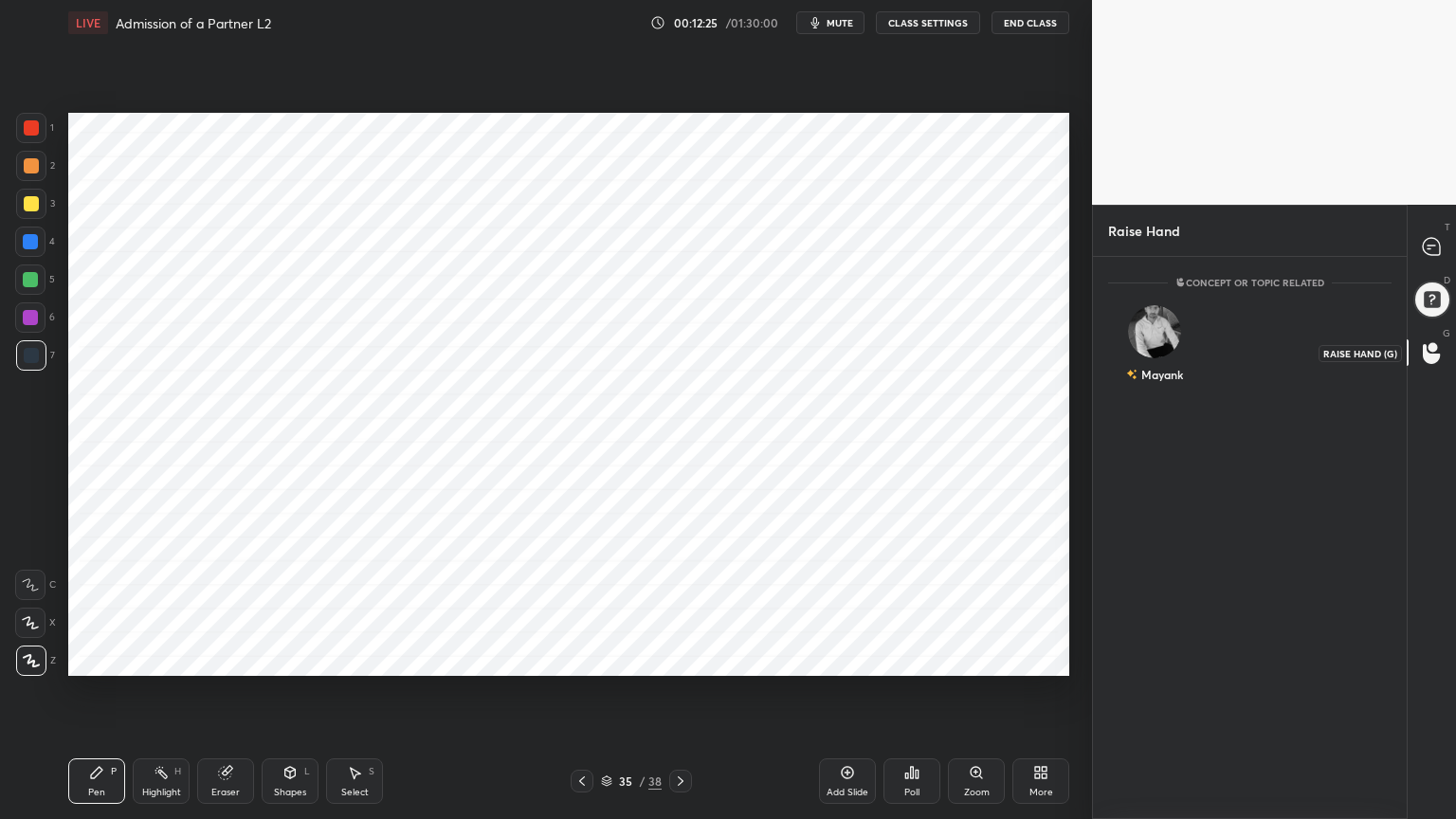 scroll, scrollTop: 556, scrollLeft: 308, axis: both 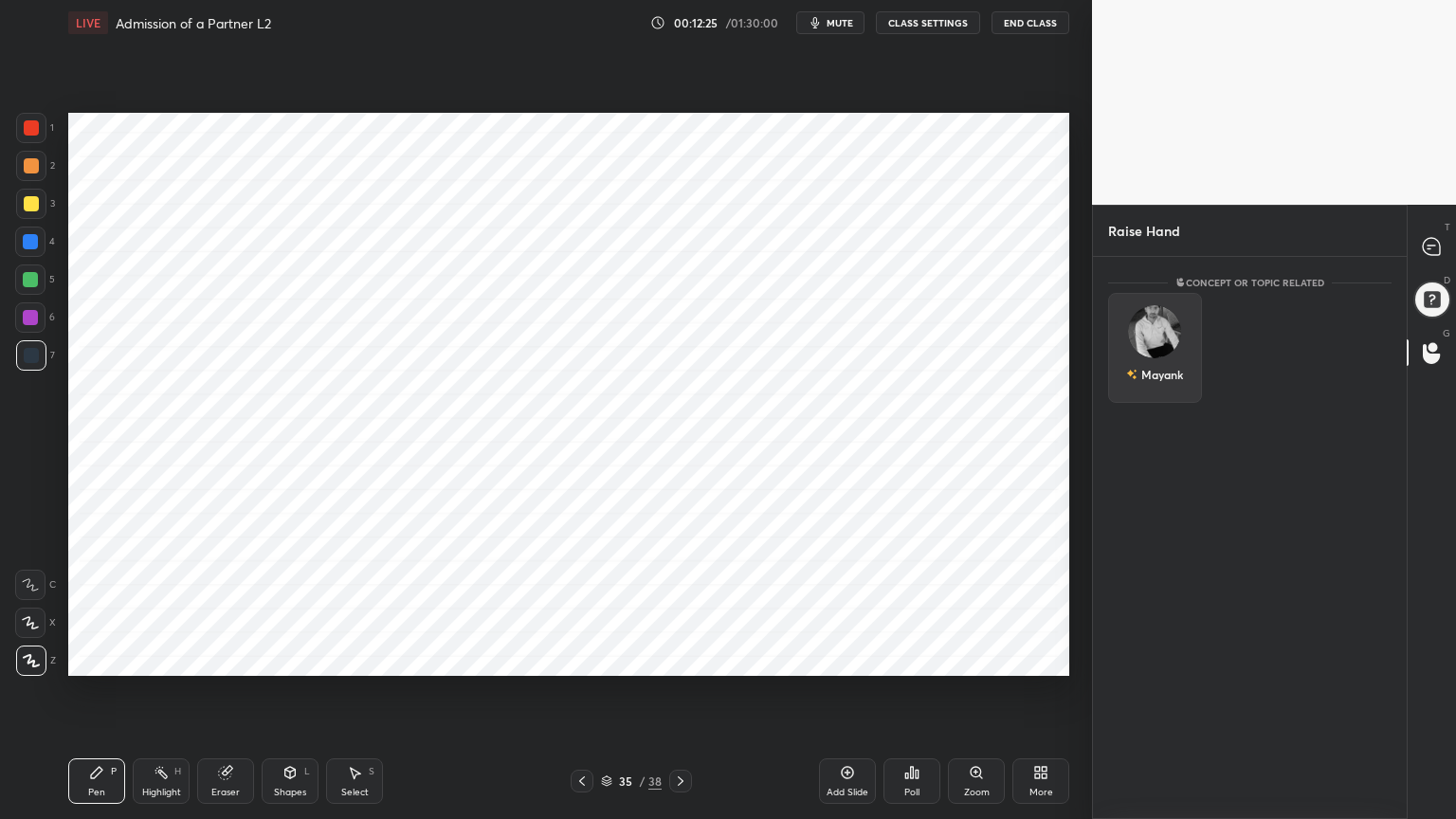 click on "Mayank" at bounding box center [1155, 348] 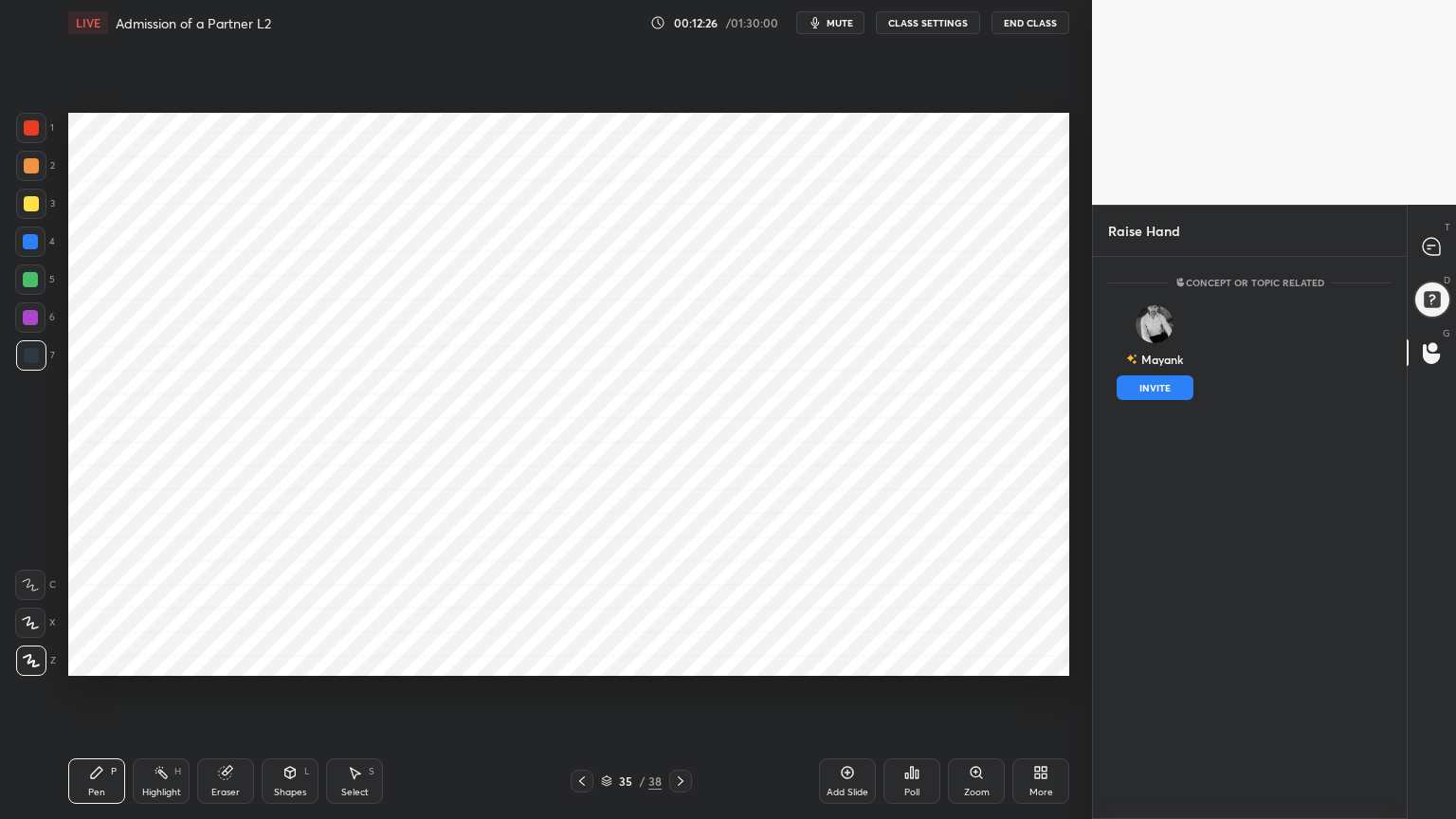 click on "INVITE" at bounding box center [1155, 388] 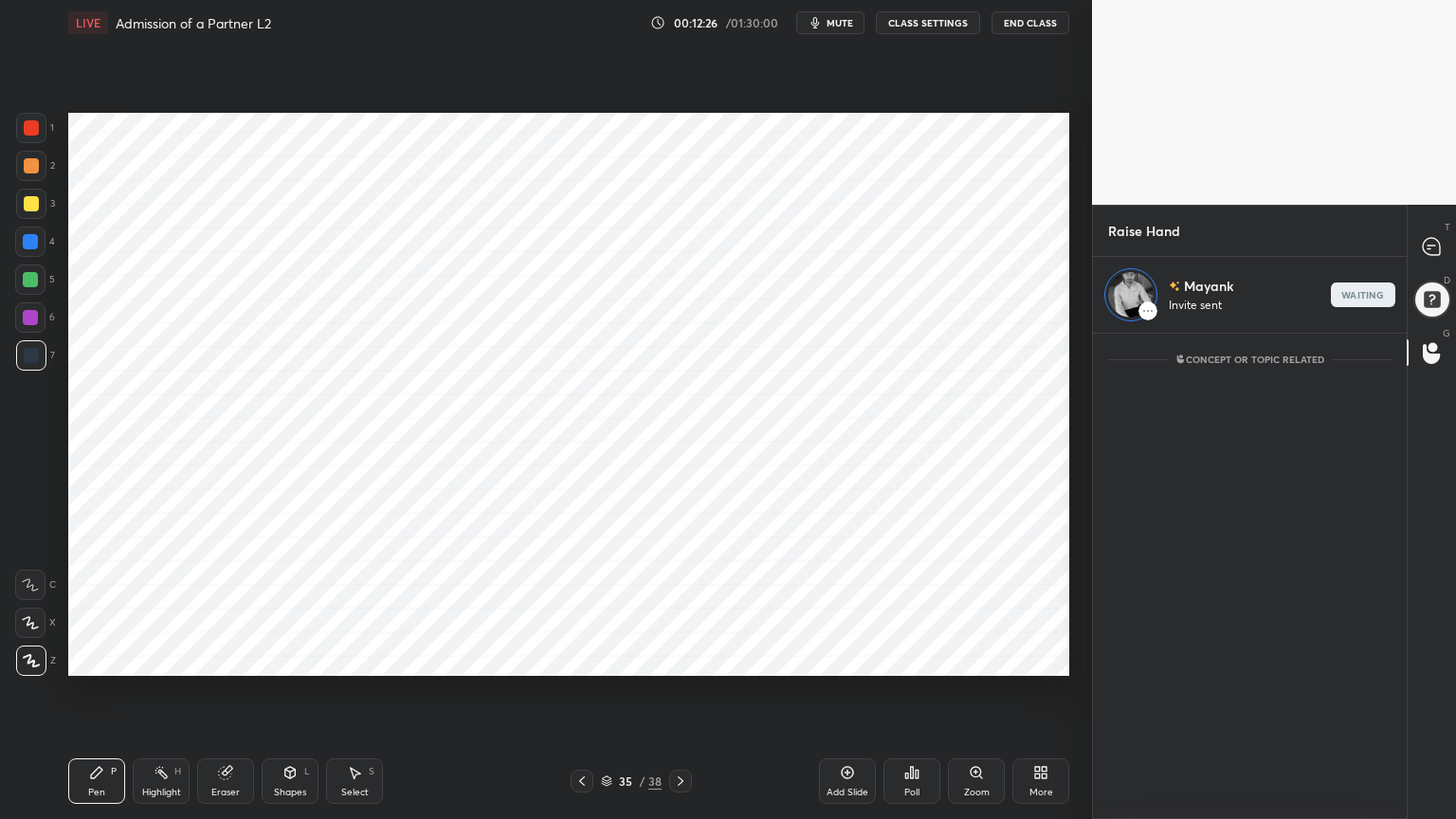 scroll, scrollTop: 481, scrollLeft: 308, axis: both 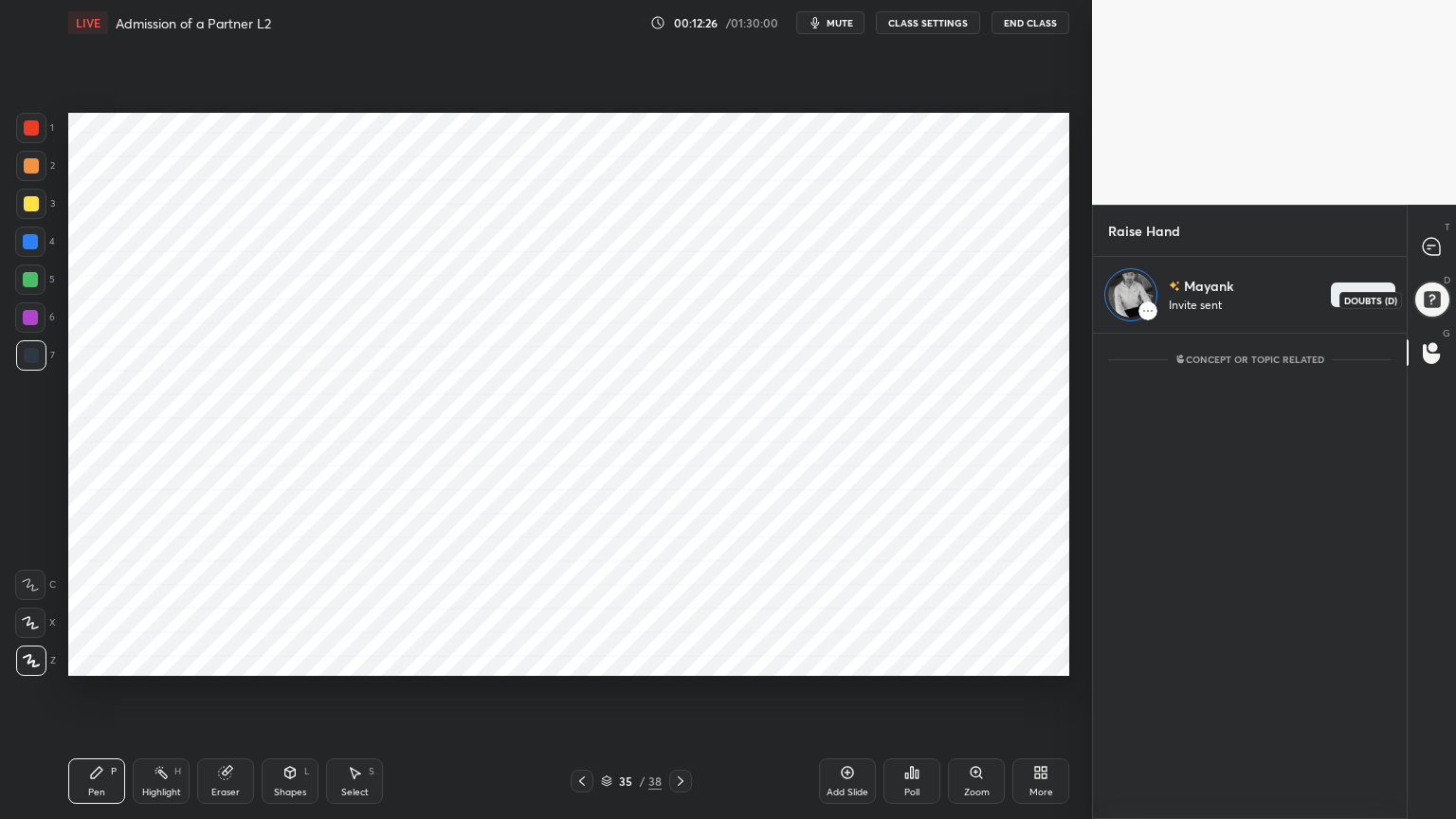 click on "D Doubts (D)" at bounding box center (1431, 300) 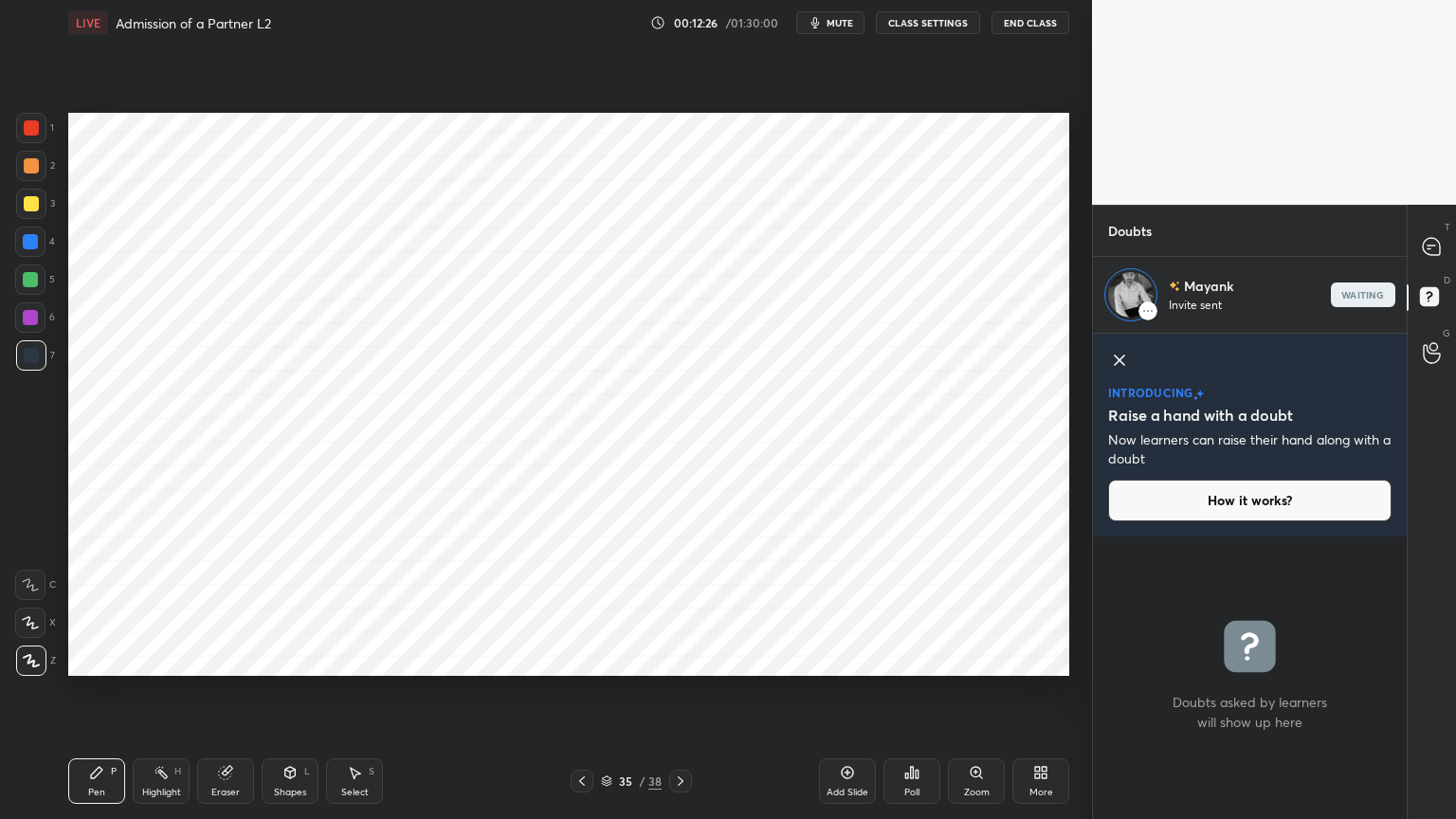 scroll, scrollTop: 277, scrollLeft: 308, axis: both 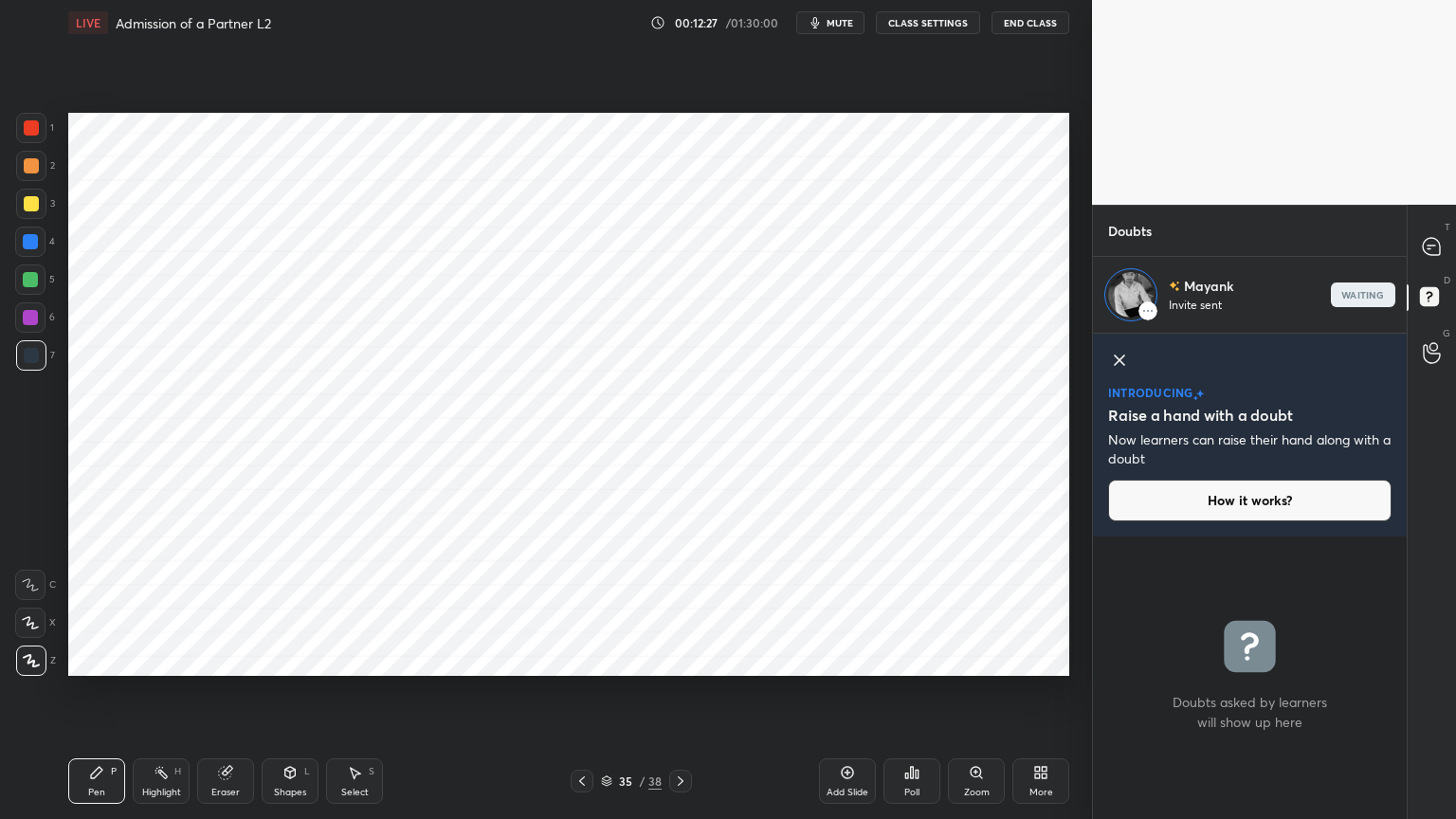 click 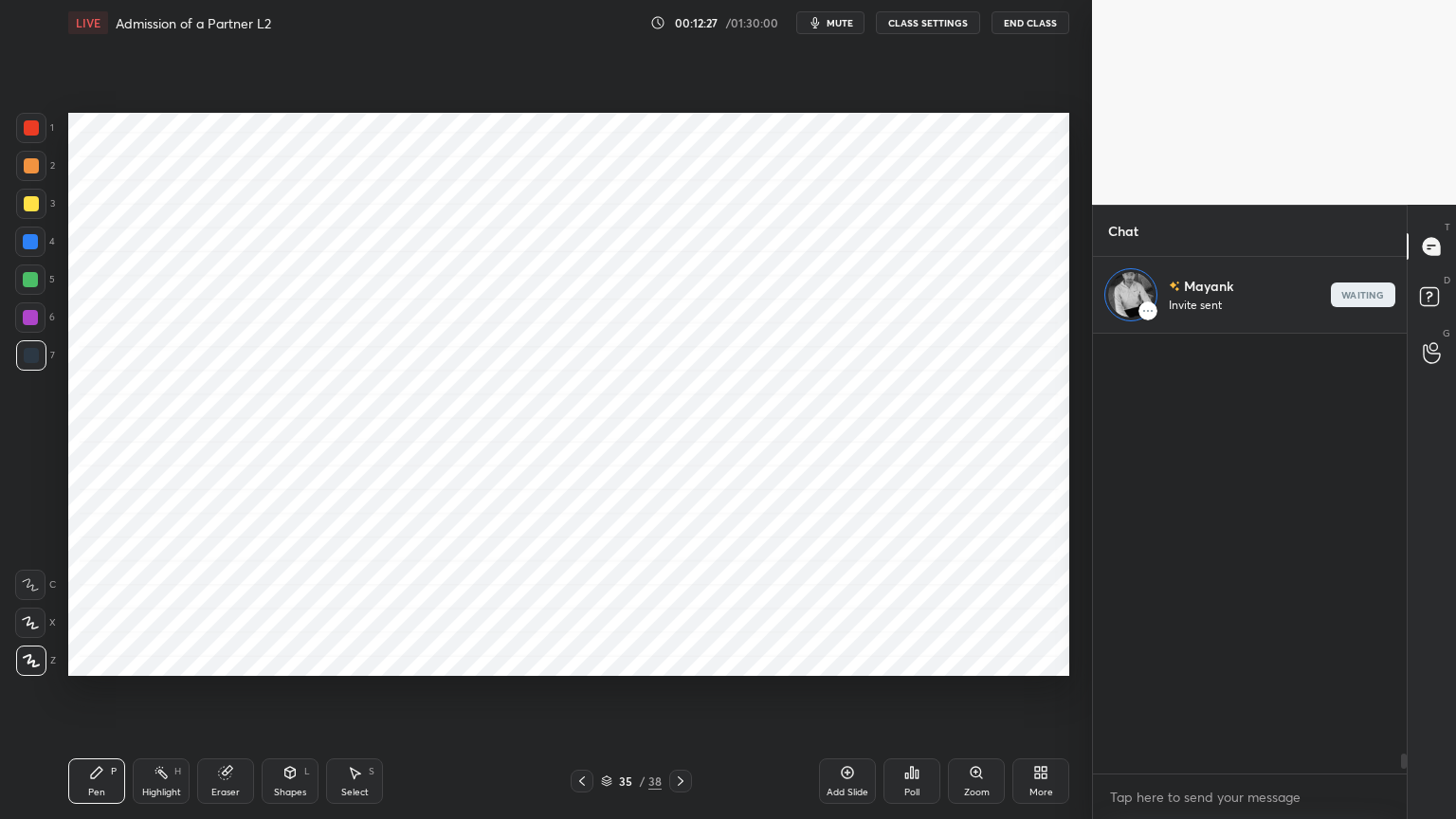scroll, scrollTop: 9426, scrollLeft: 0, axis: vertical 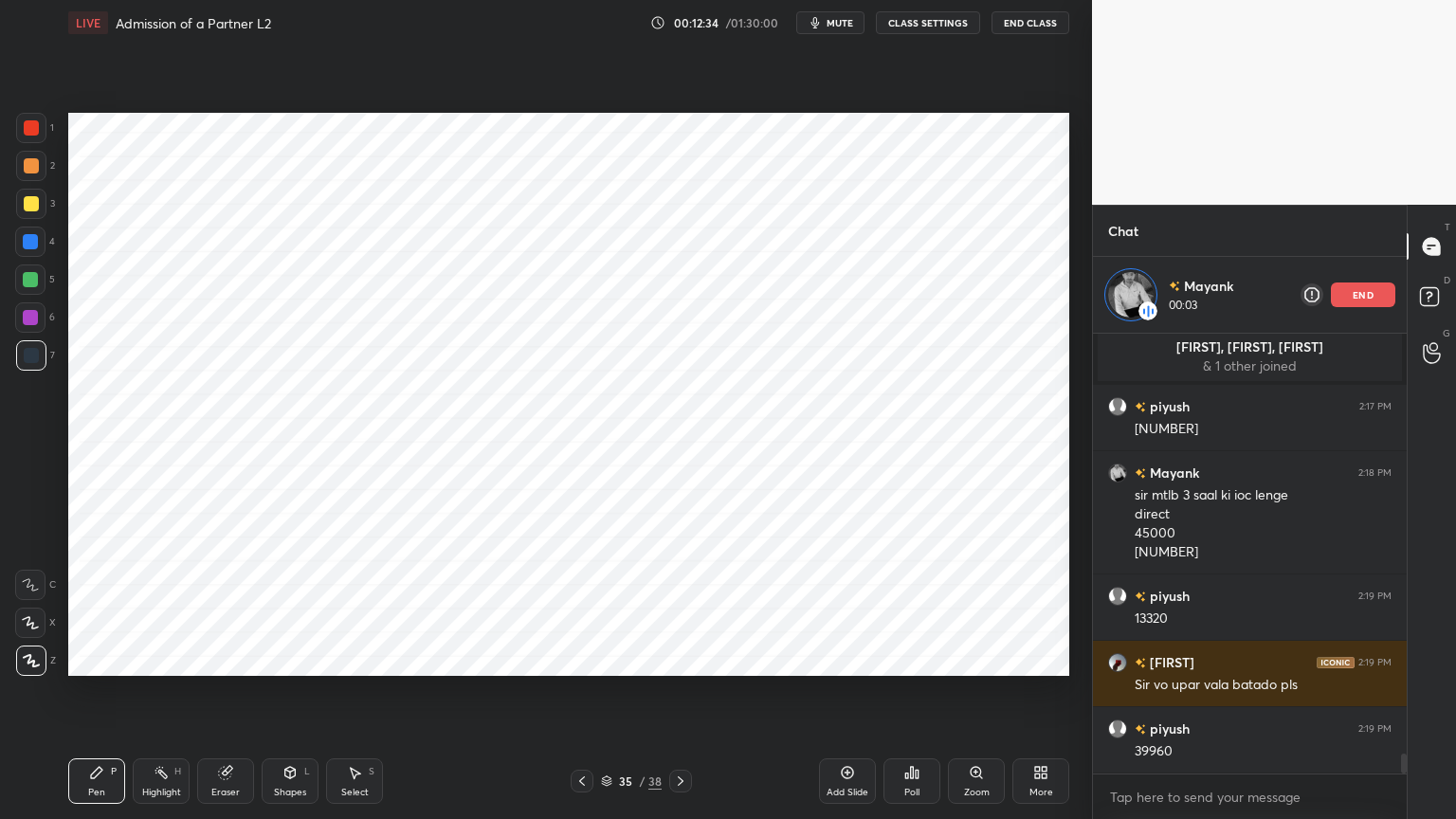 click at bounding box center (30, 242) 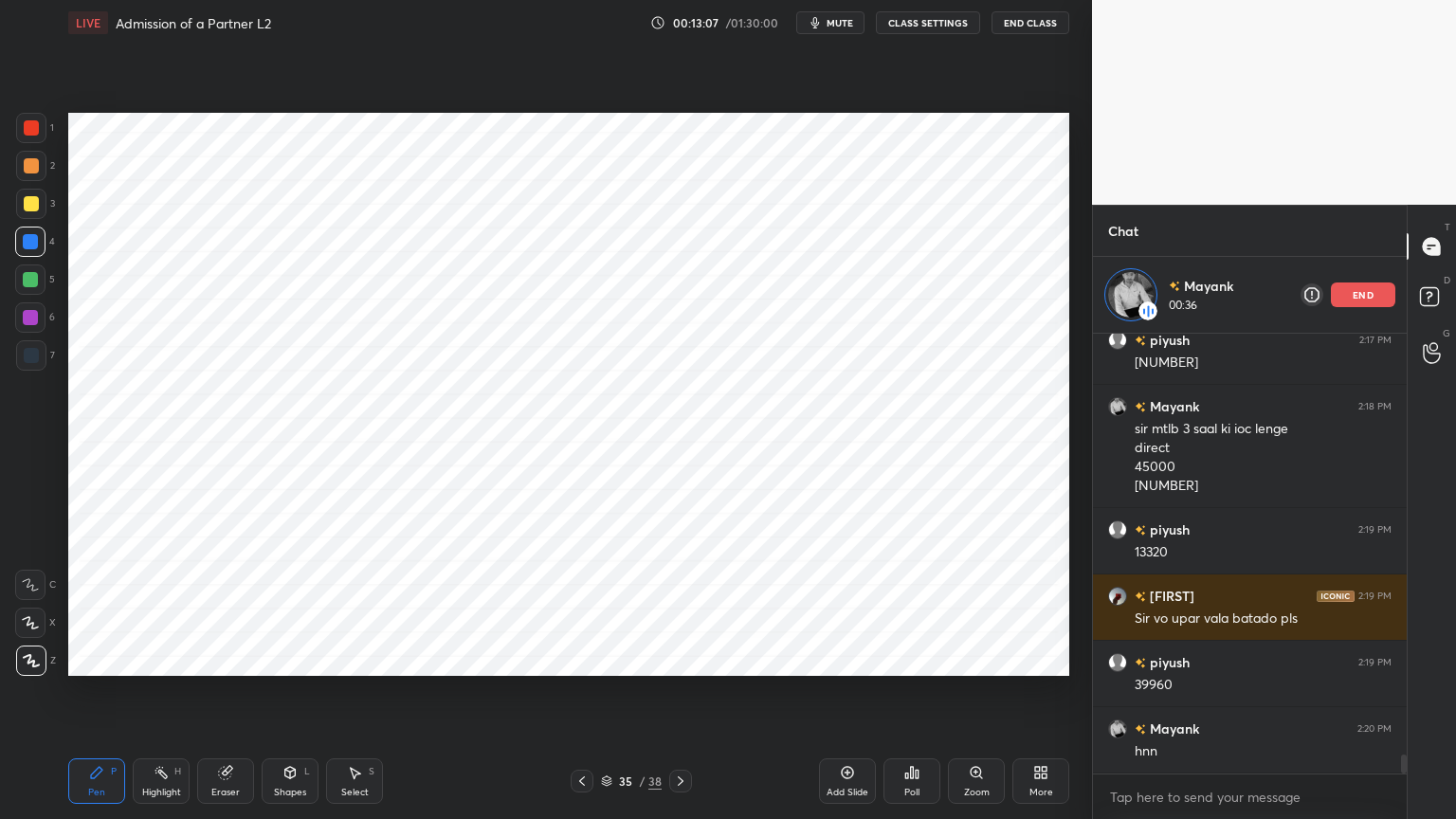 scroll, scrollTop: 9604, scrollLeft: 0, axis: vertical 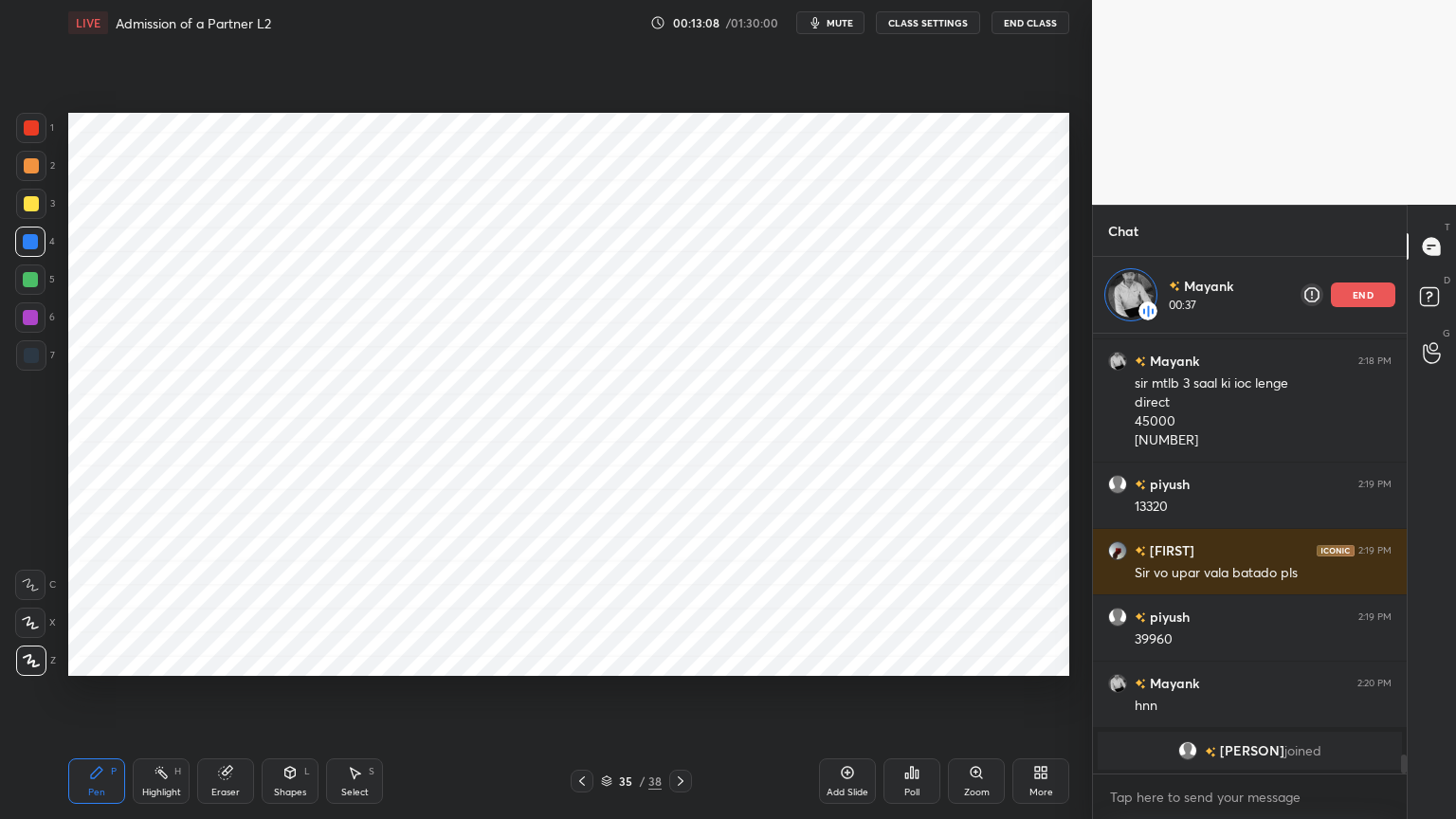 click at bounding box center (31, 355) 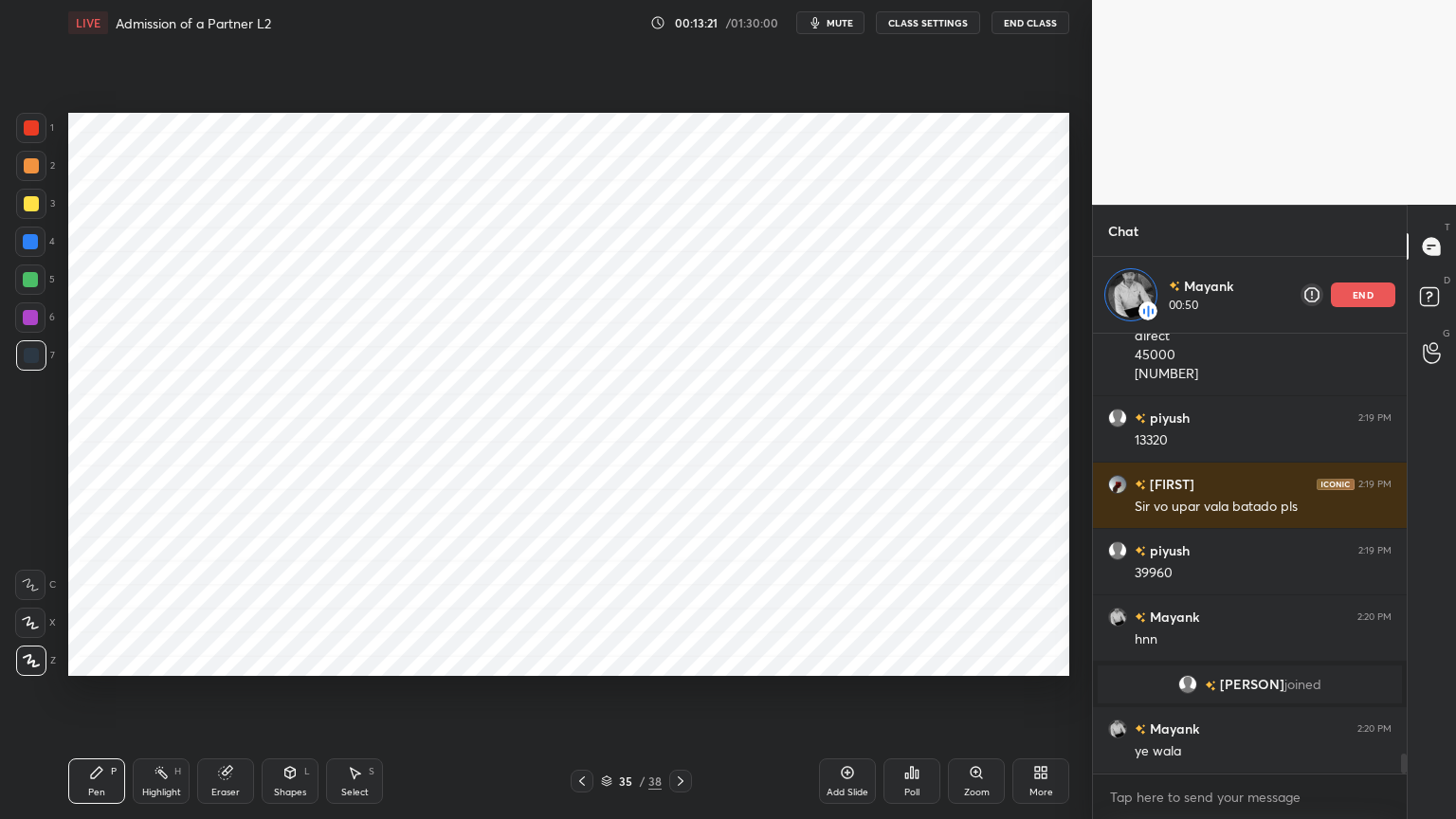 scroll, scrollTop: 9200, scrollLeft: 0, axis: vertical 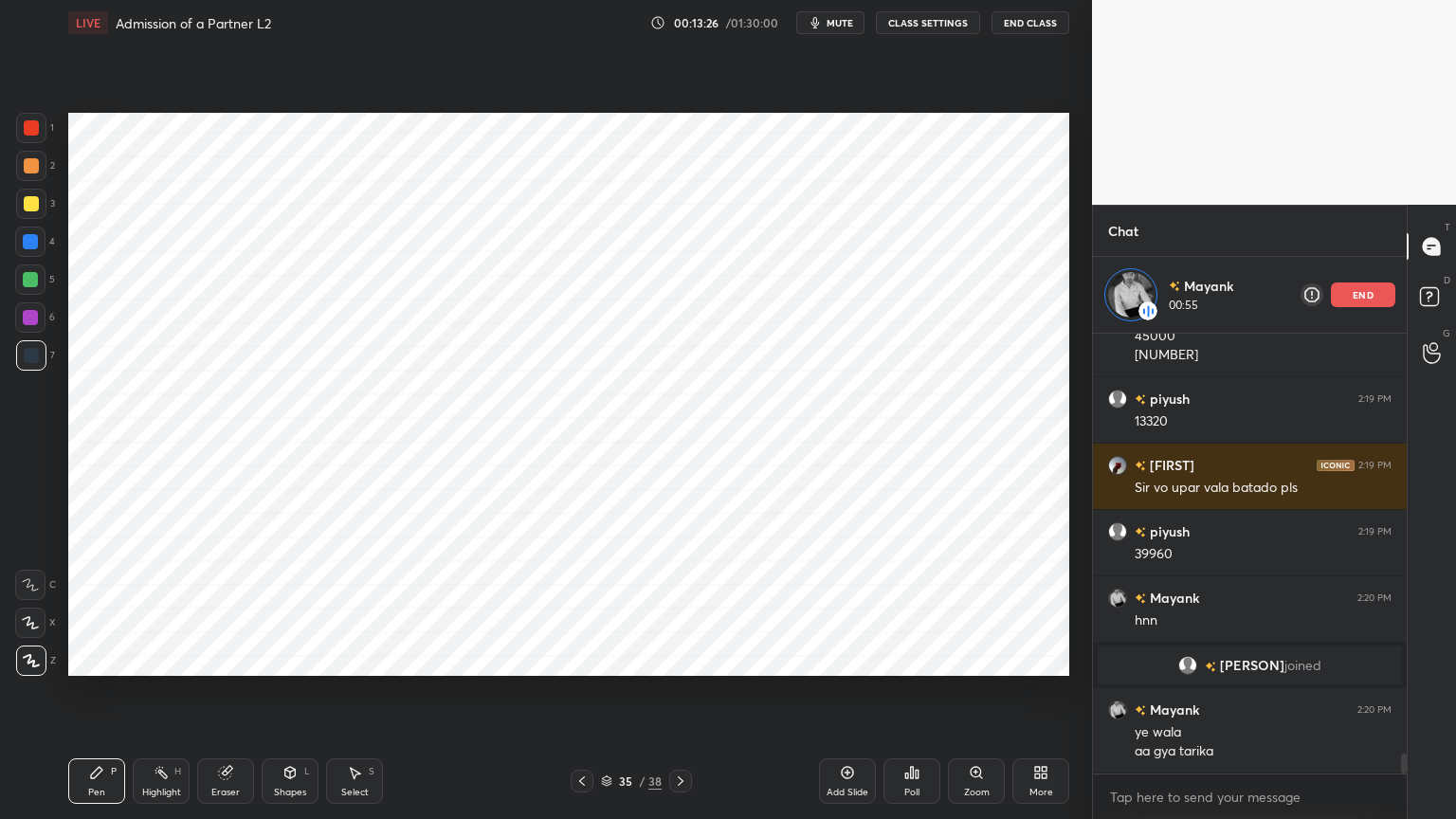 click at bounding box center [30, 242] 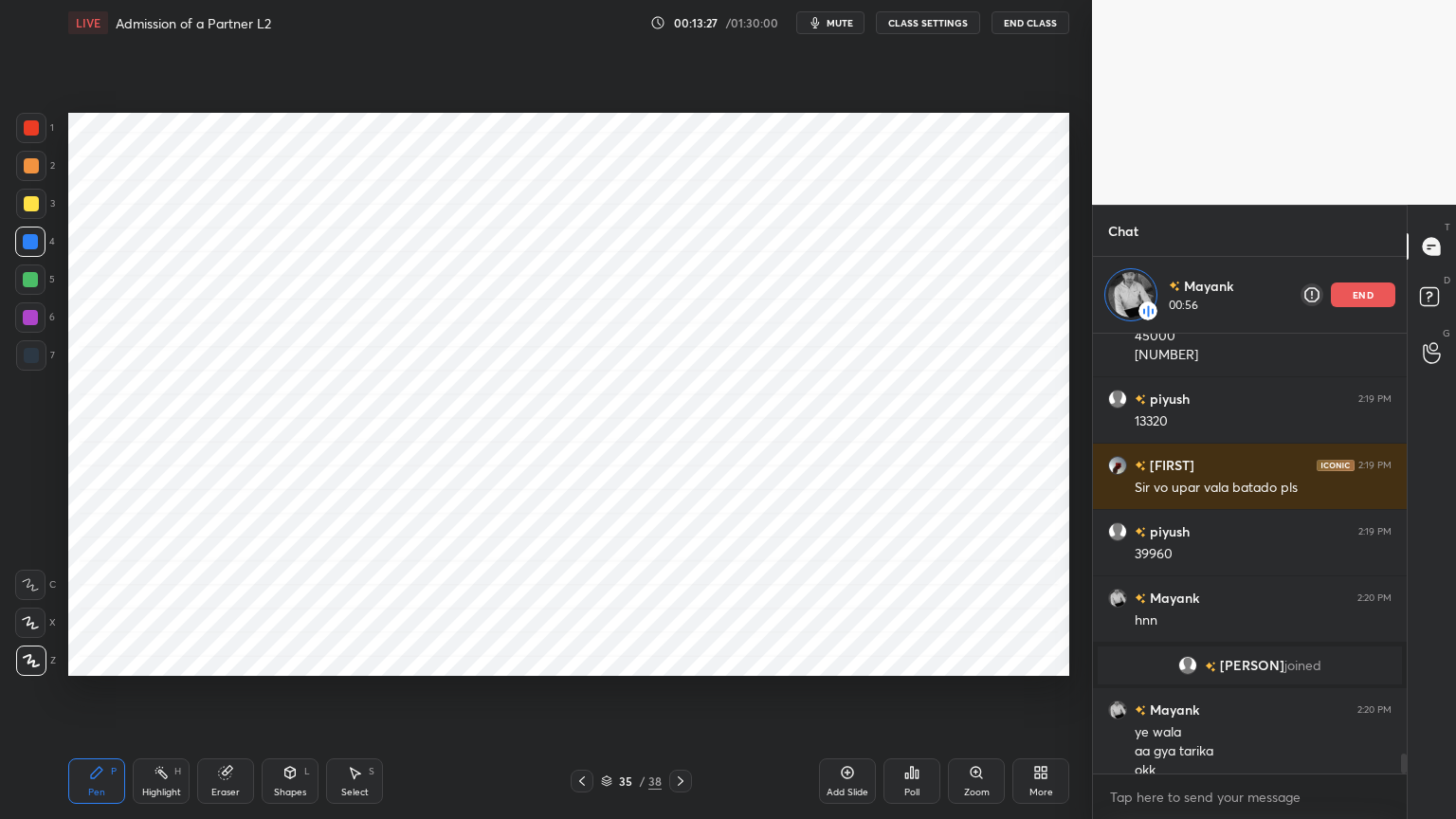 scroll, scrollTop: 9219, scrollLeft: 0, axis: vertical 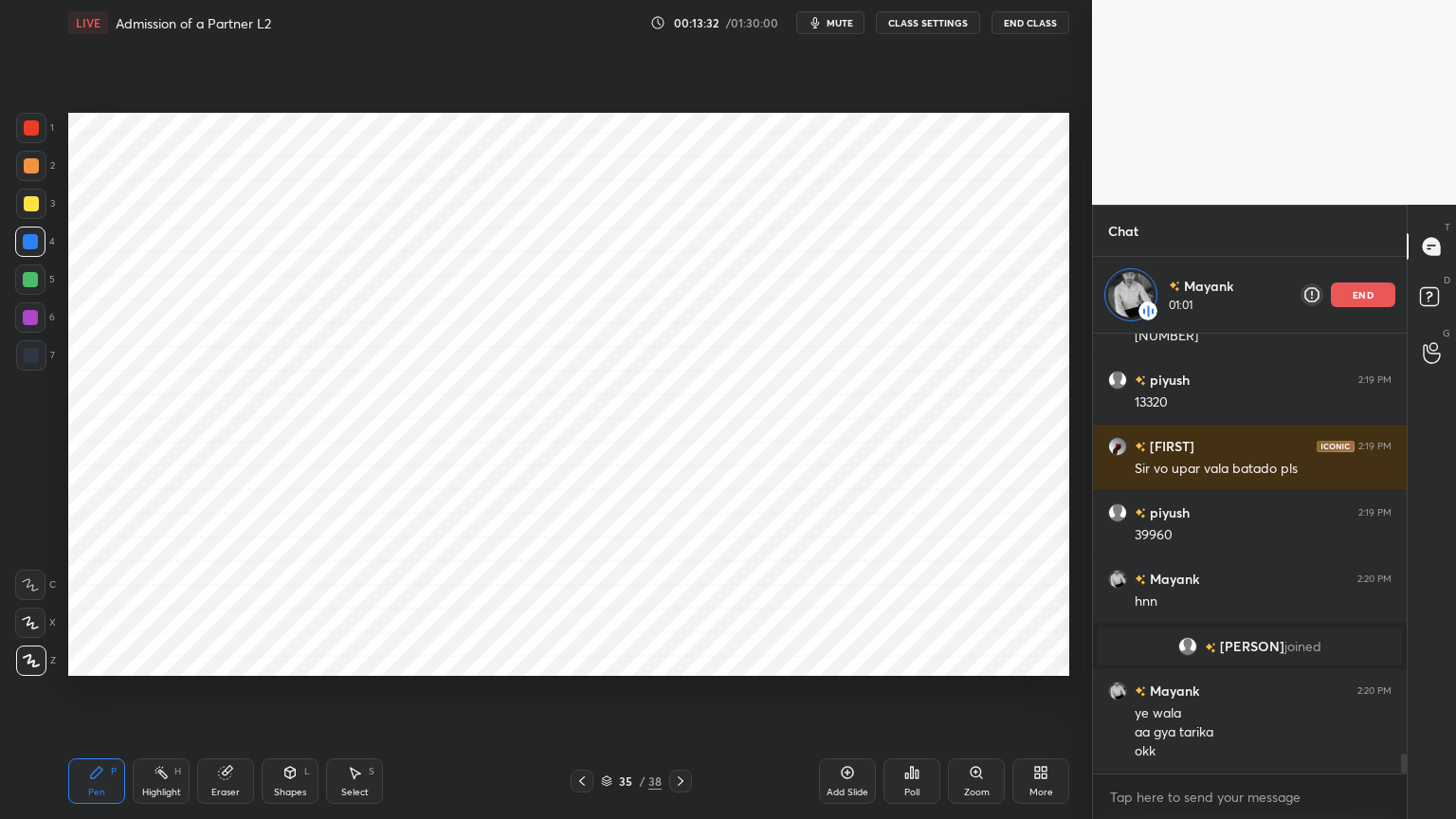 click at bounding box center (31, 355) 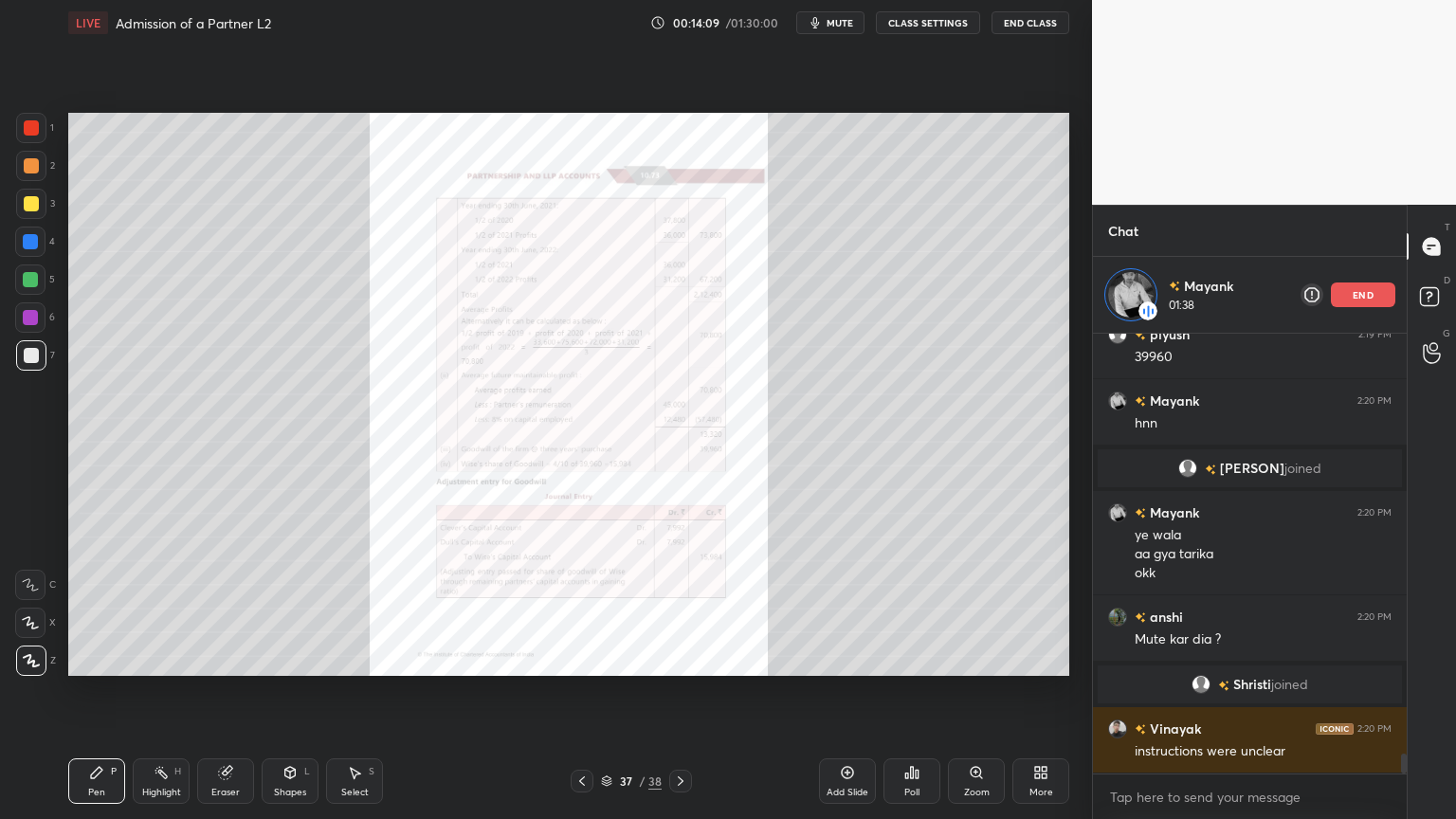 scroll, scrollTop: 9447, scrollLeft: 0, axis: vertical 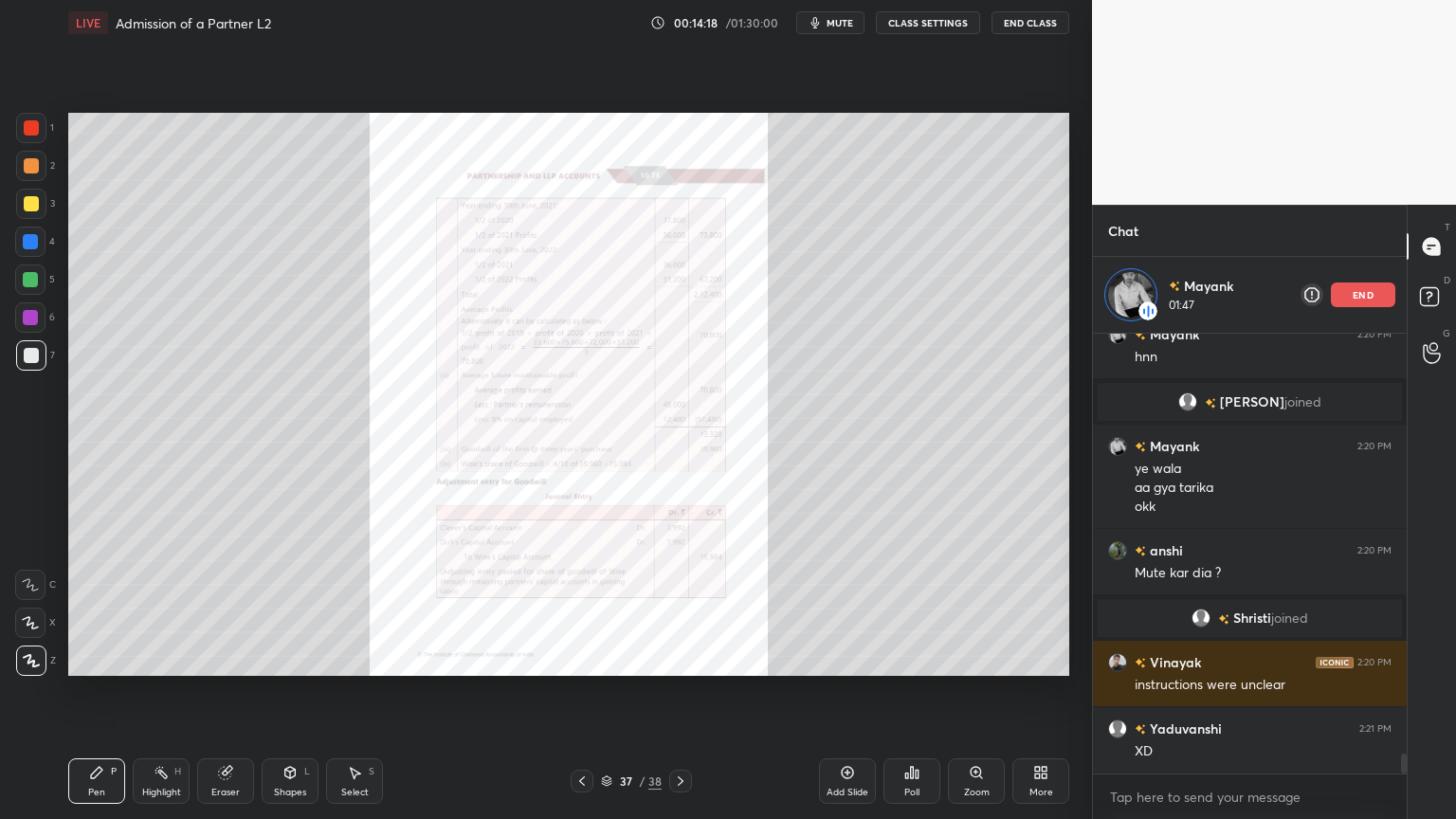click on "Zoom" at bounding box center [976, 792] 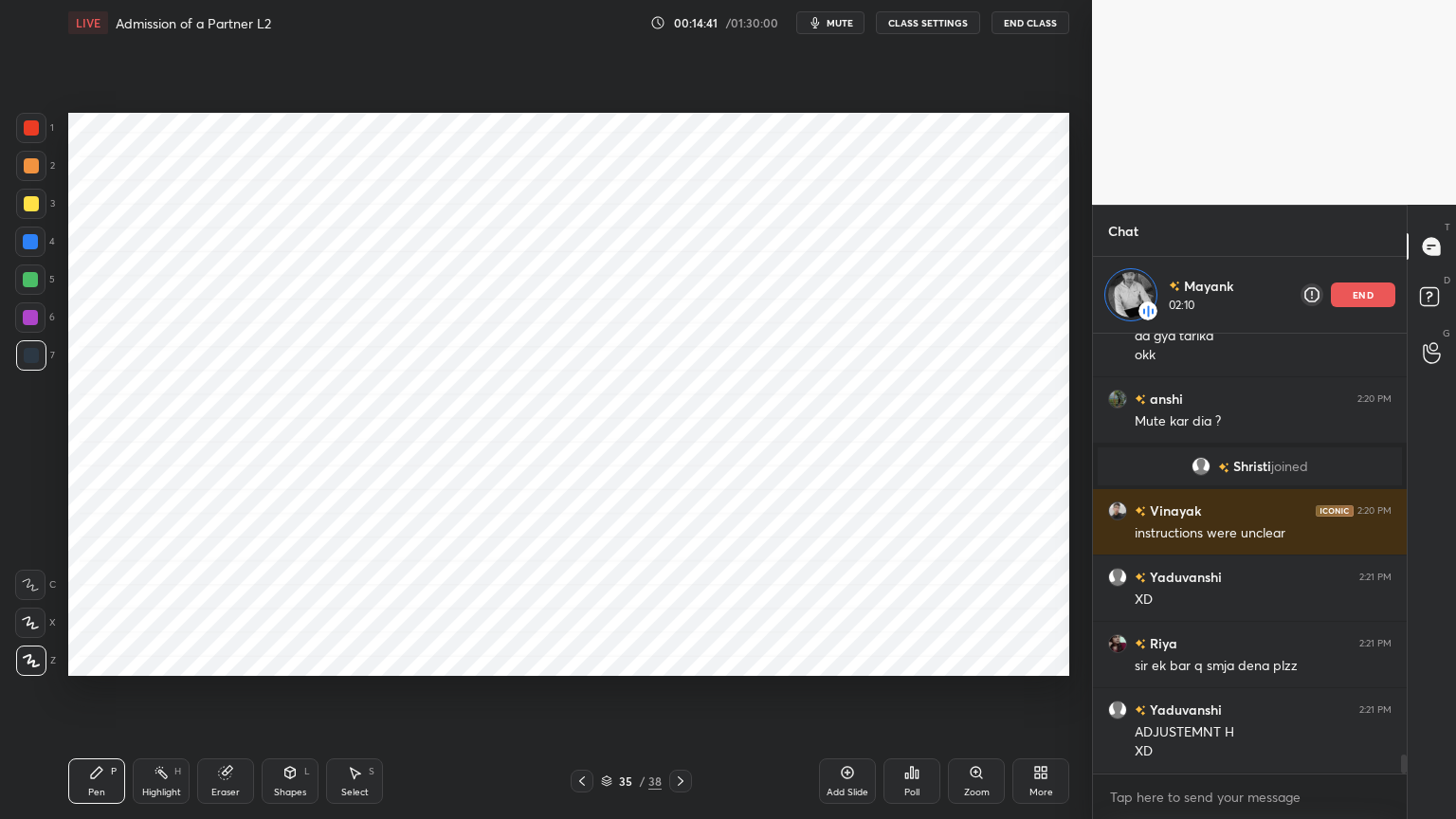 scroll, scrollTop: 9665, scrollLeft: 0, axis: vertical 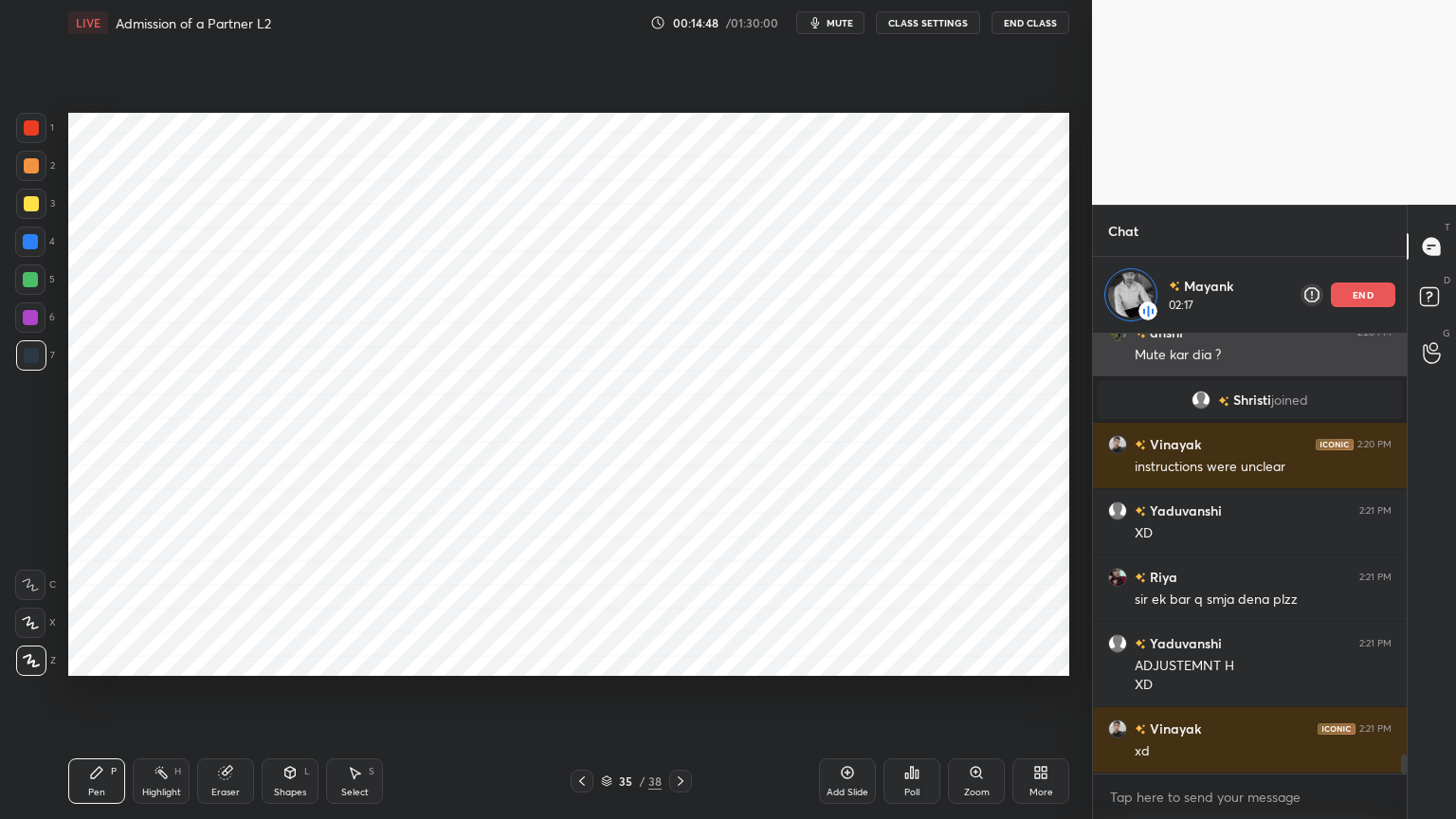 click on "end" at bounding box center [1363, 295] 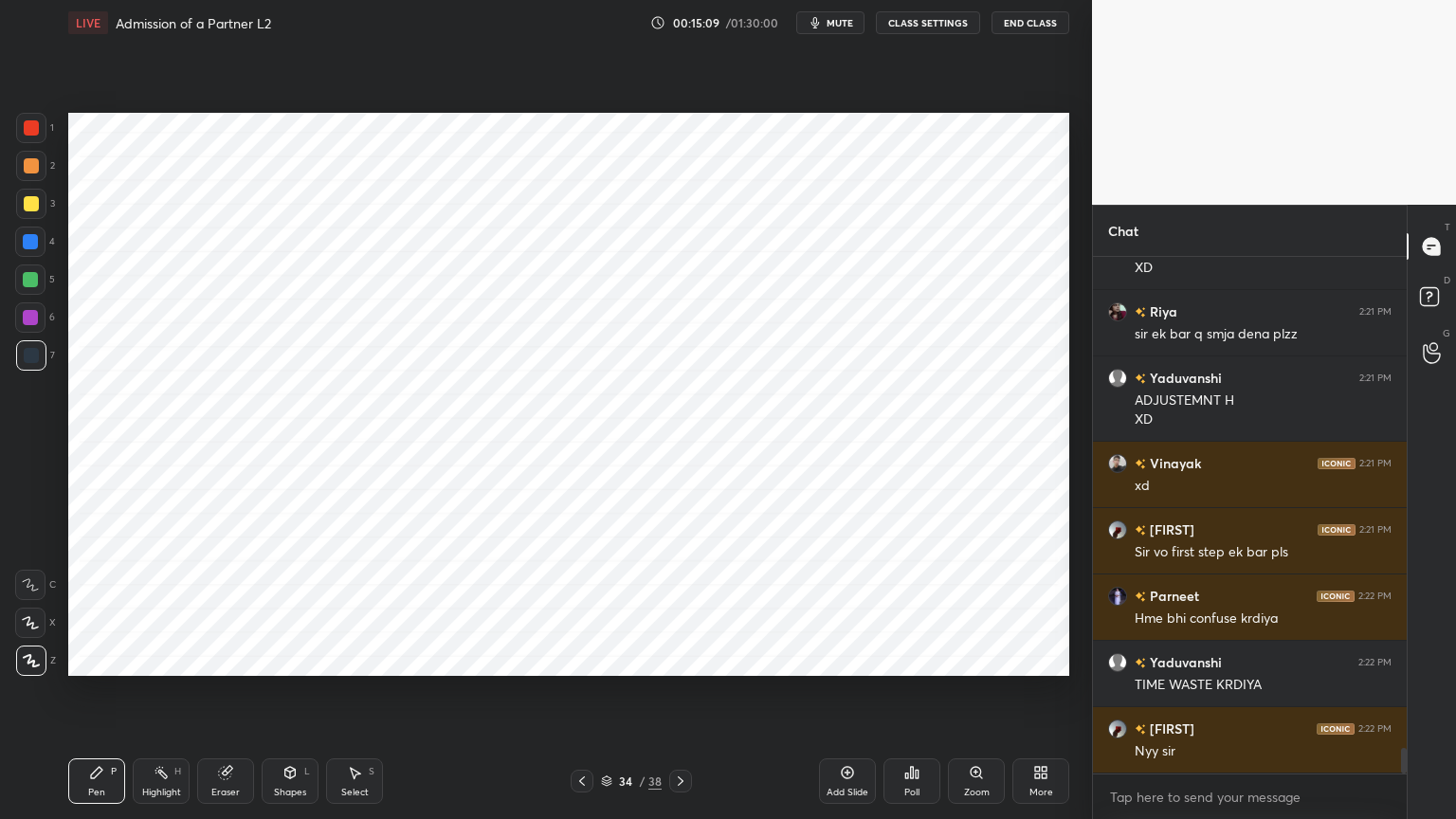 scroll, scrollTop: 9919, scrollLeft: 0, axis: vertical 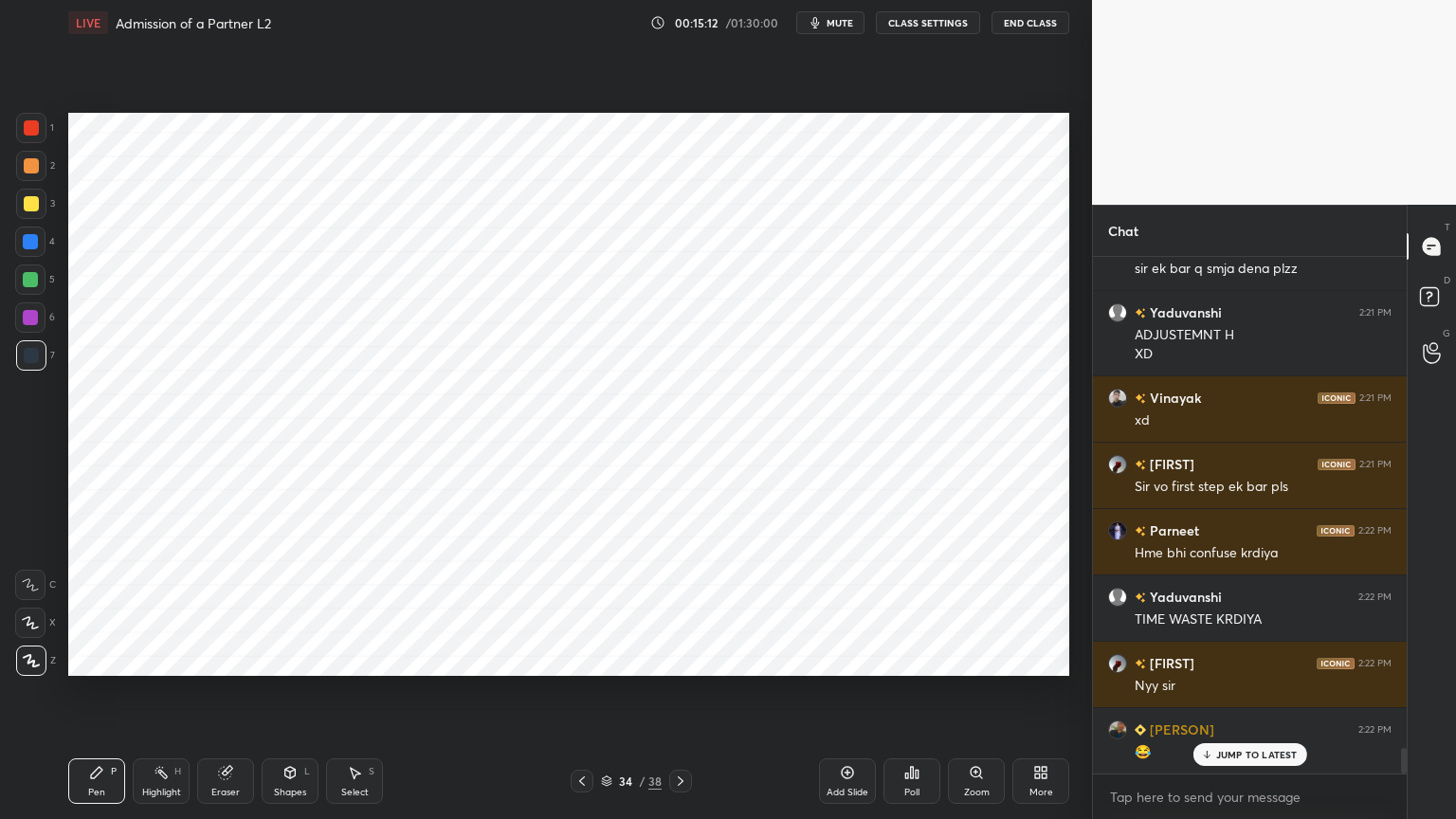 click on "Highlight" at bounding box center [161, 792] 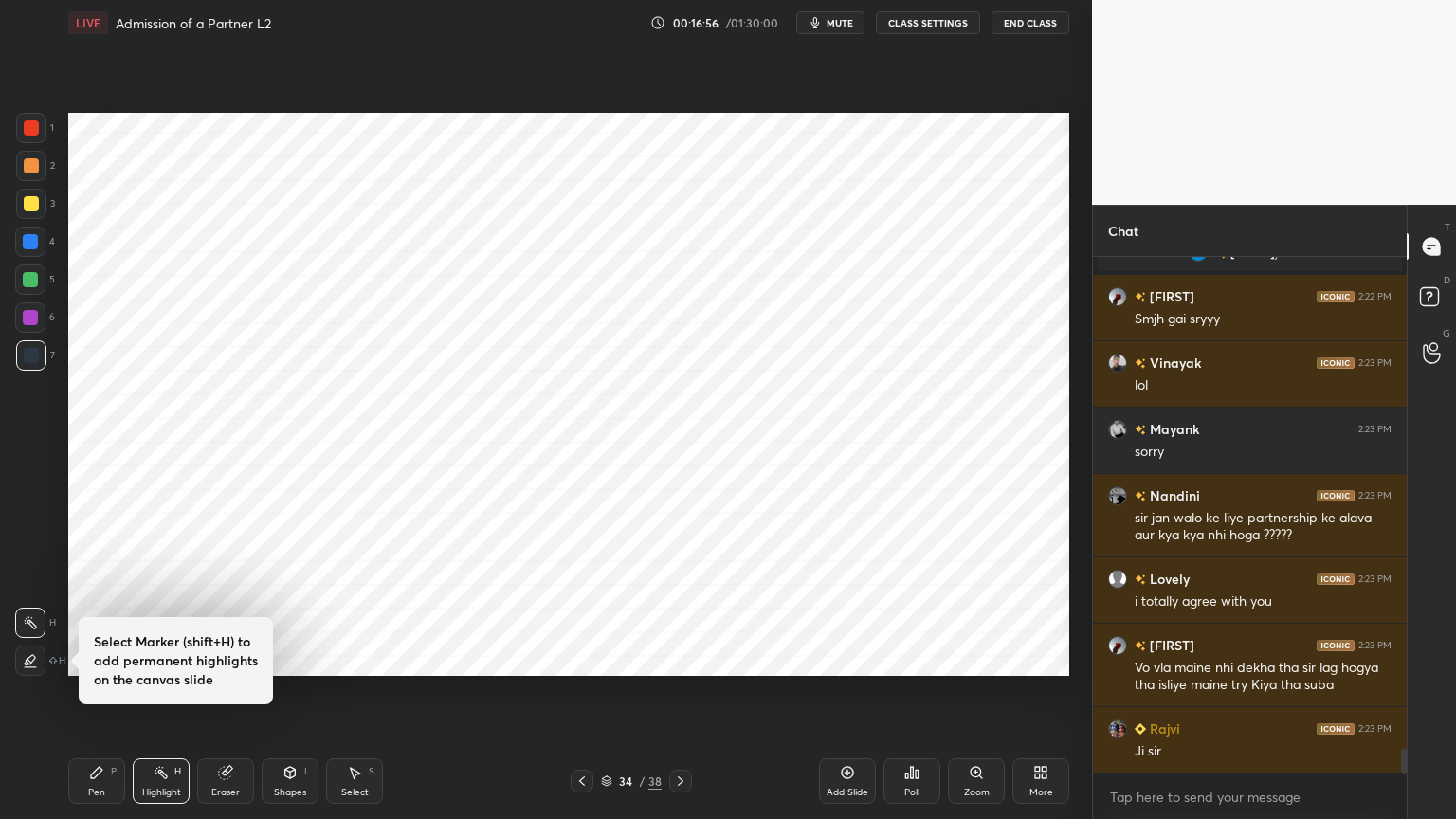 scroll, scrollTop: 10373, scrollLeft: 0, axis: vertical 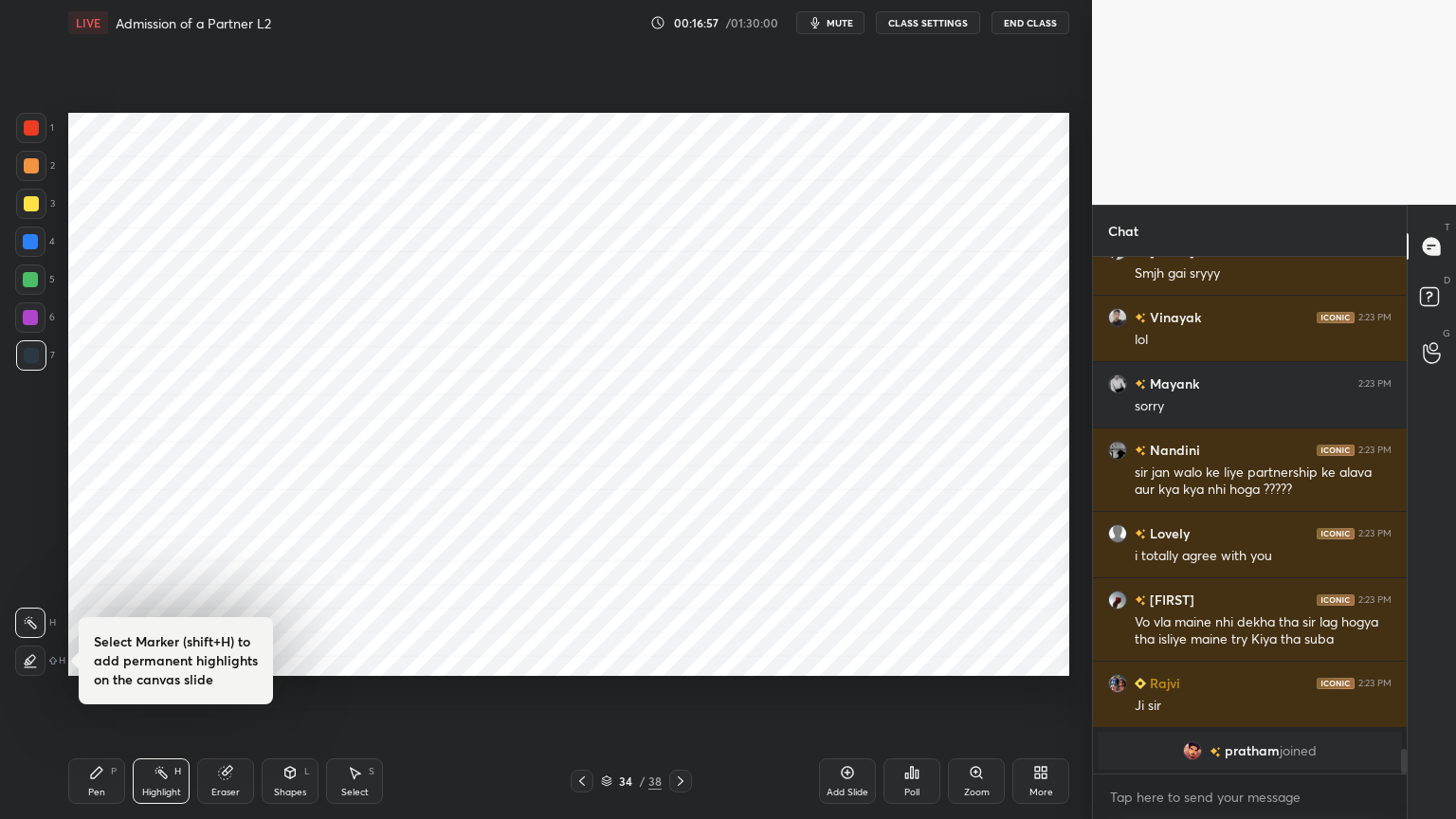click on "T Messages (T) D Doubts (D) G Raise Hand (G)" at bounding box center (1431, 512) 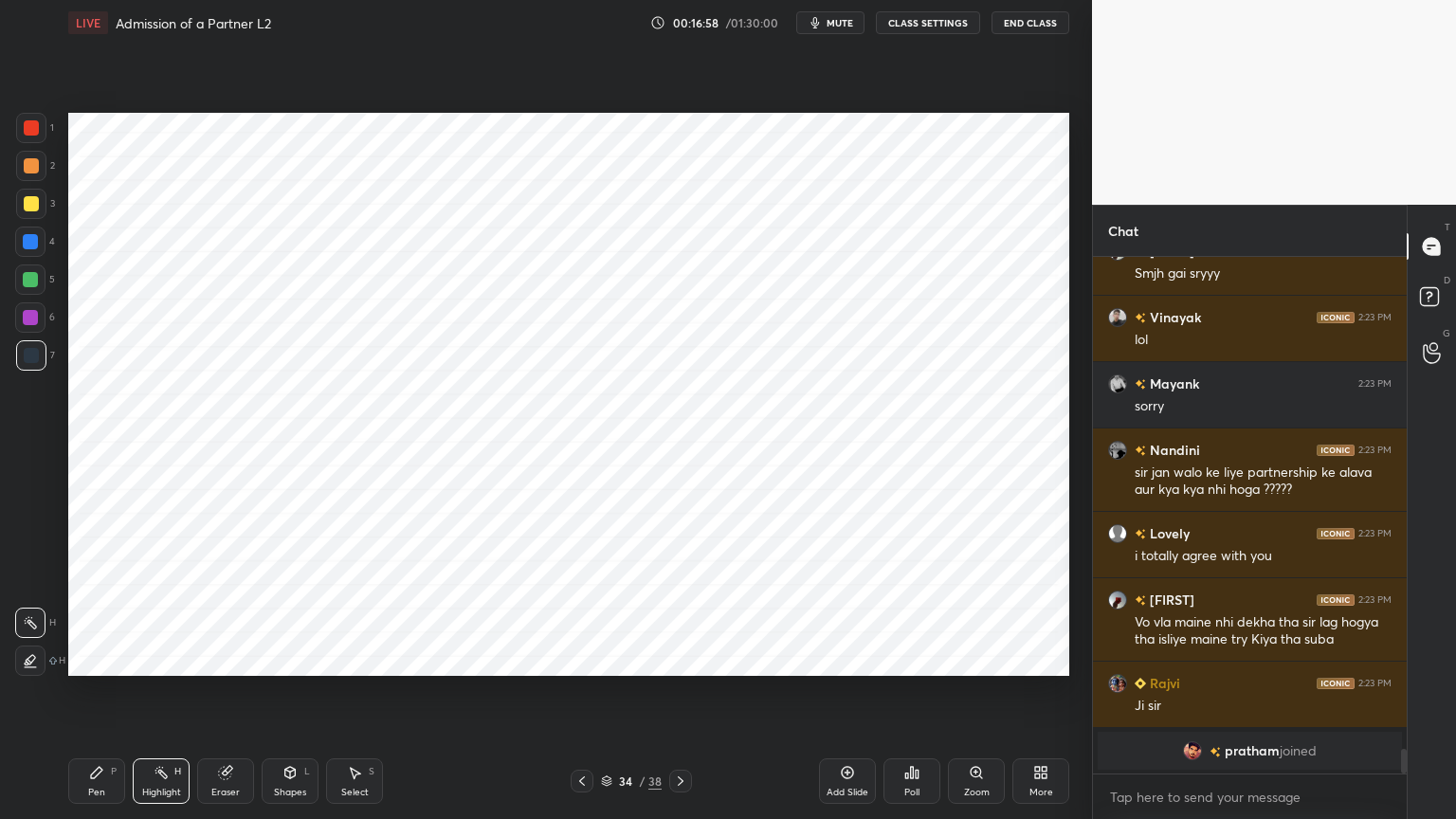 click on "T Messages (T) D Doubts (D) G Raise Hand (G)" at bounding box center (1431, 512) 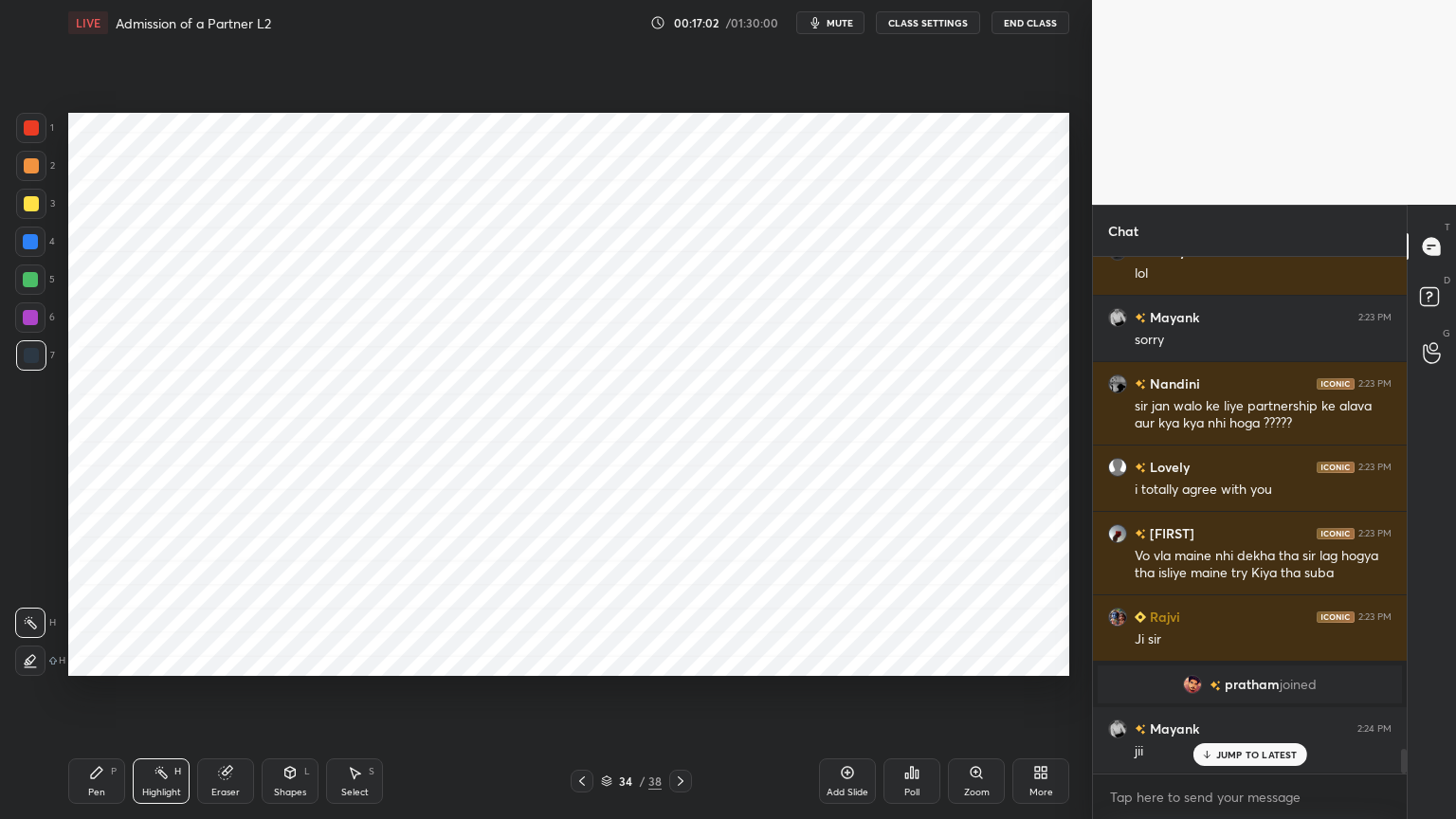 scroll, scrollTop: 10291, scrollLeft: 0, axis: vertical 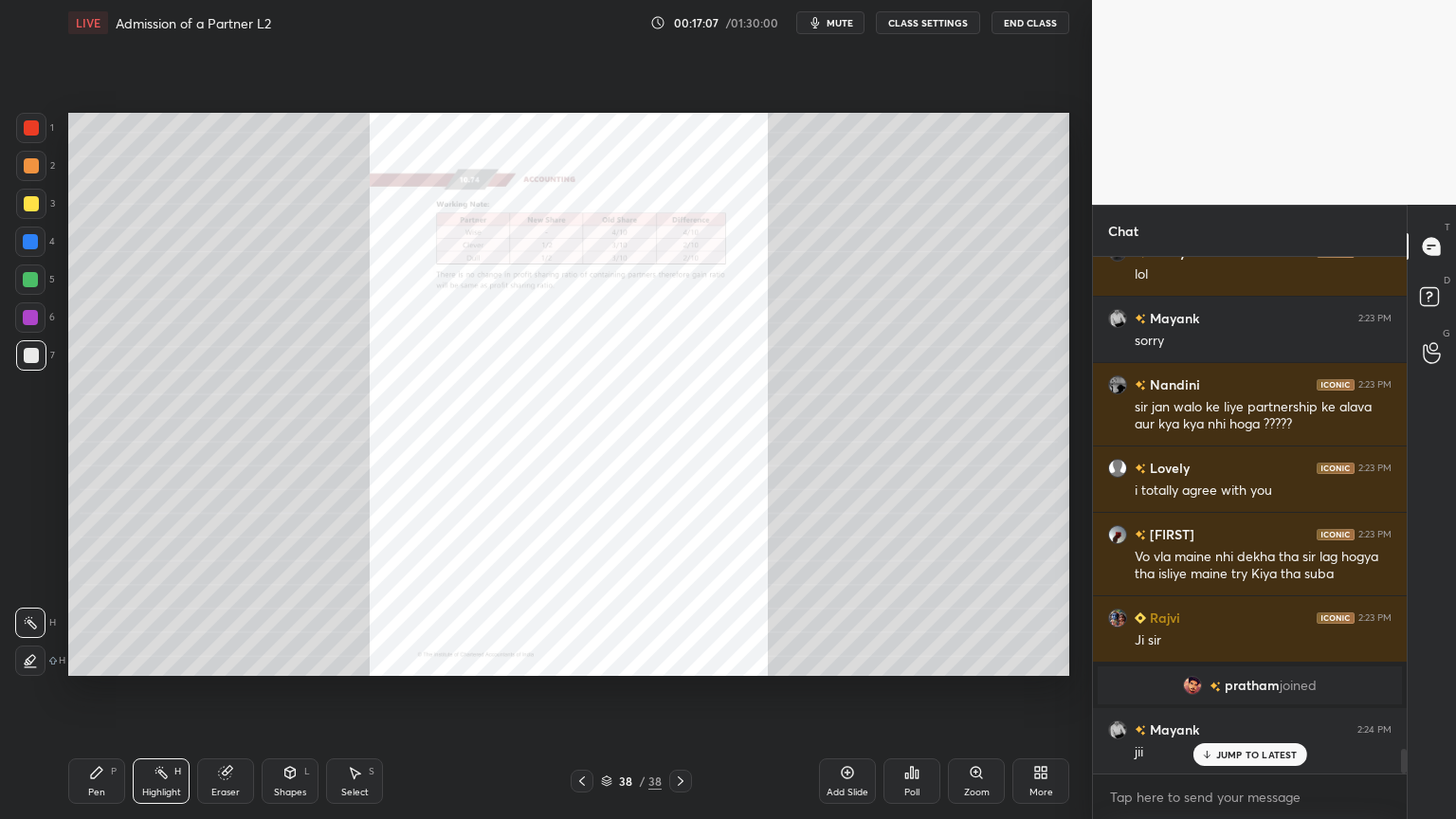 click 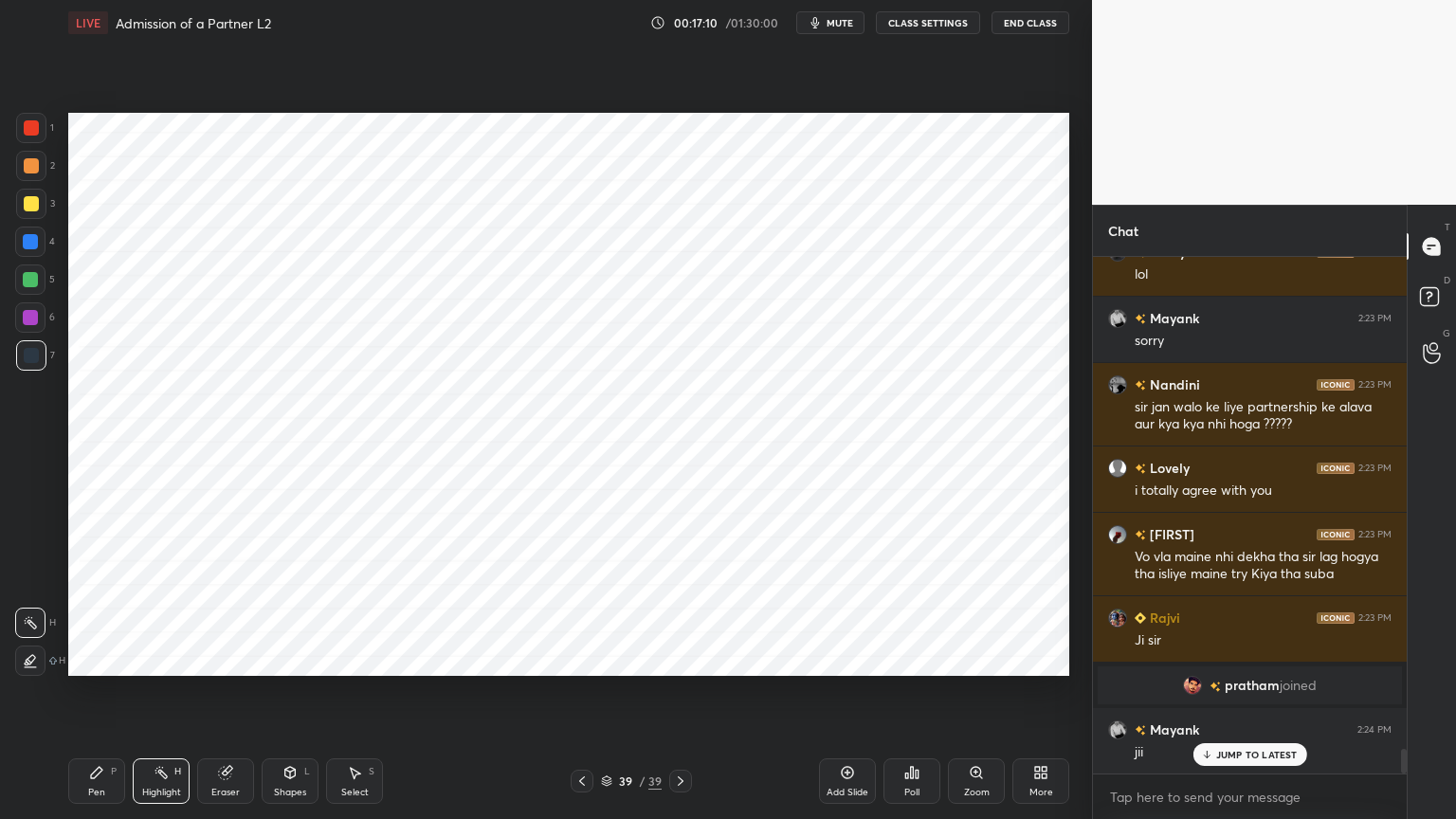 click at bounding box center (30, 242) 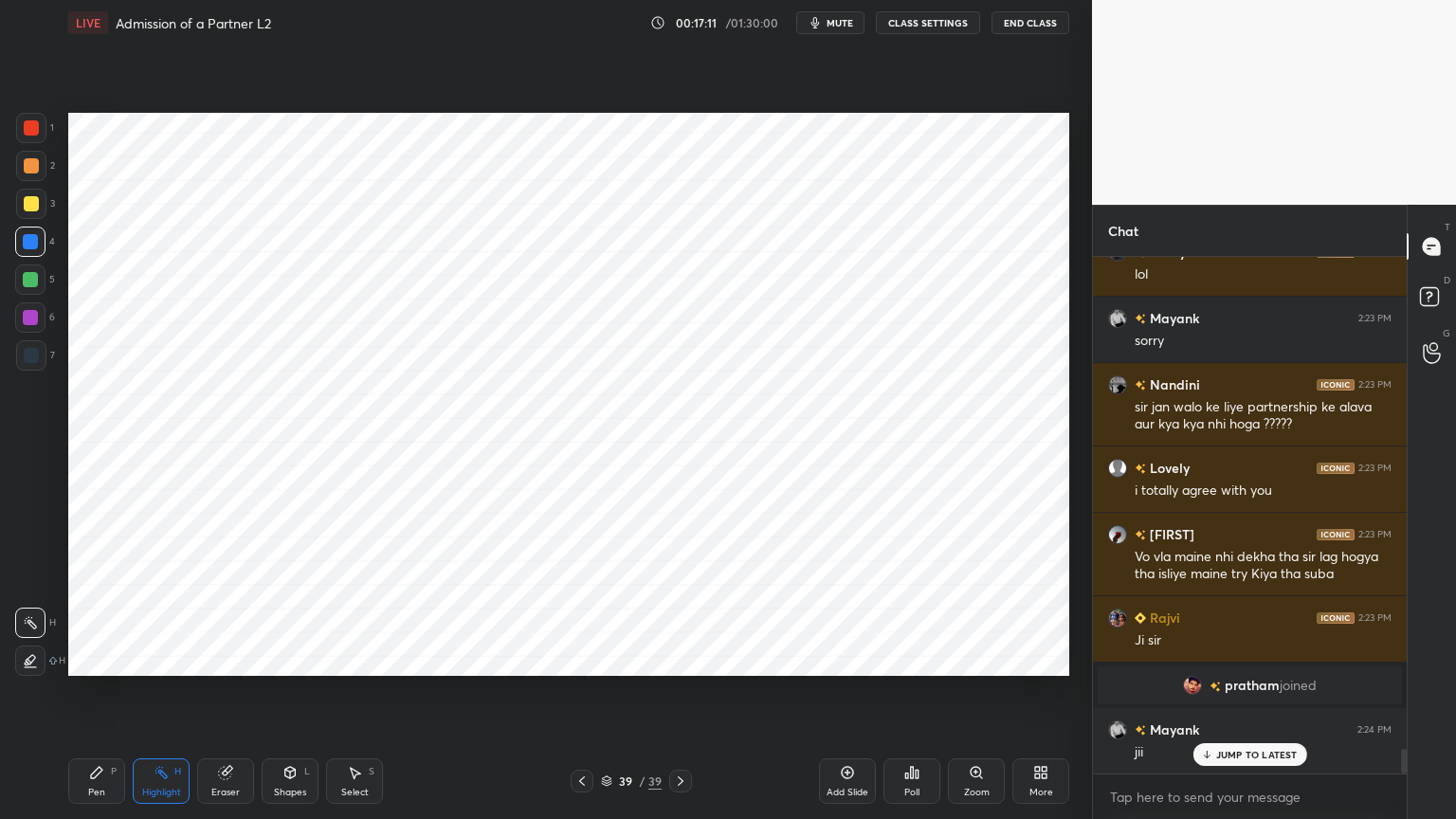 click at bounding box center (30, 661) 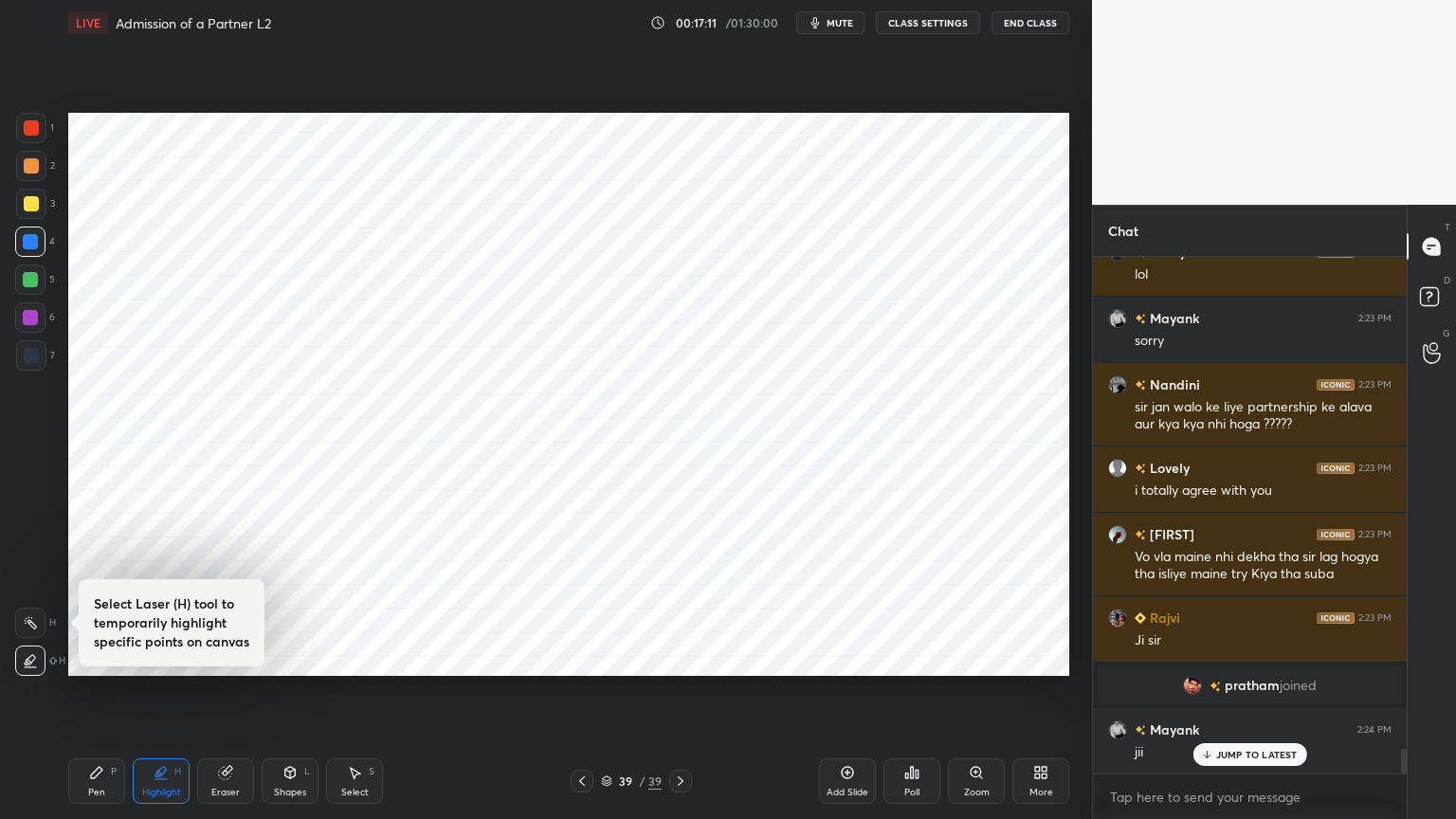 click at bounding box center (30, 623) 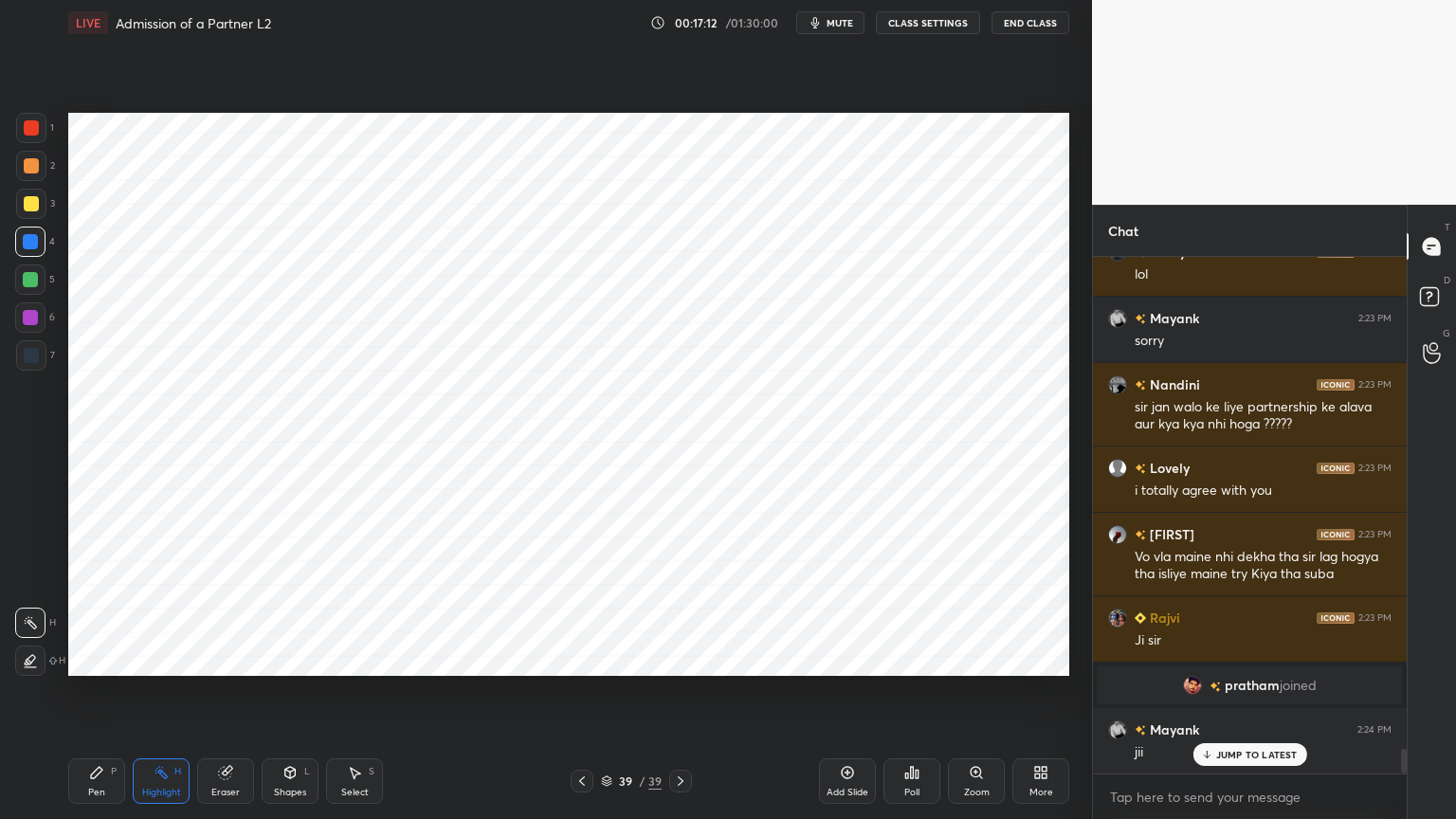 click on "Pen P" at bounding box center [97, 781] 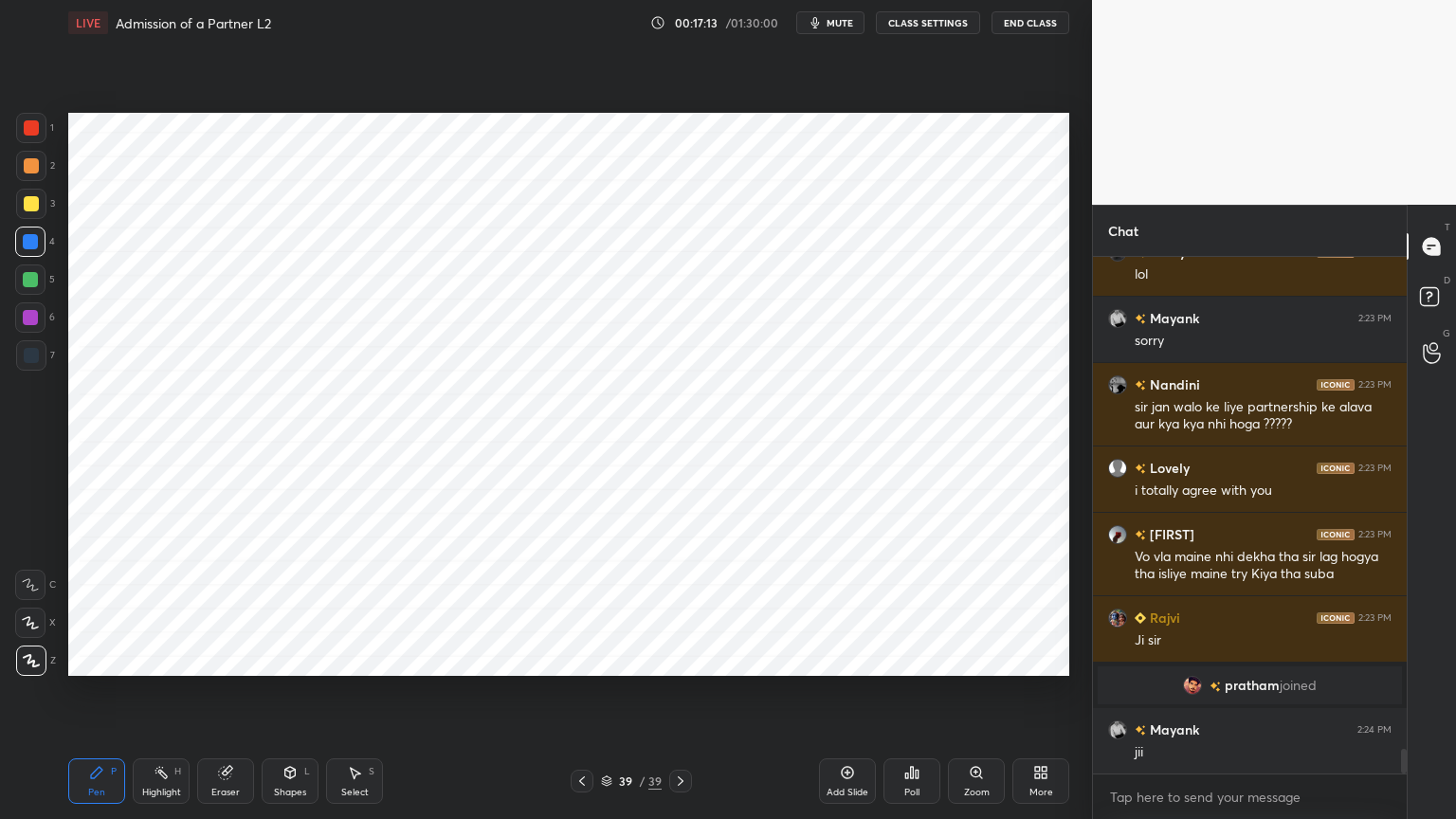 scroll, scrollTop: 10358, scrollLeft: 0, axis: vertical 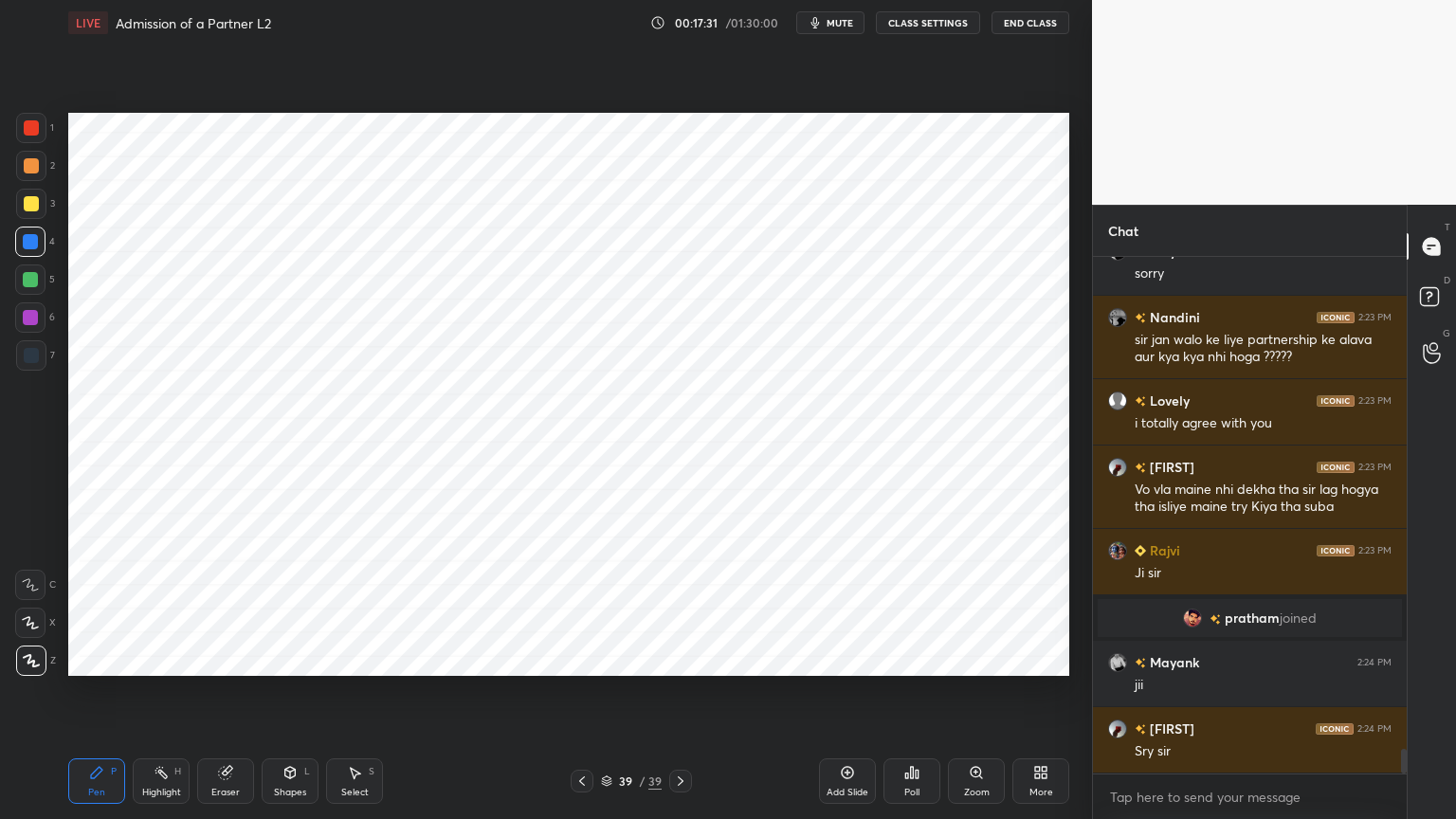 click on "Shapes" at bounding box center [290, 792] 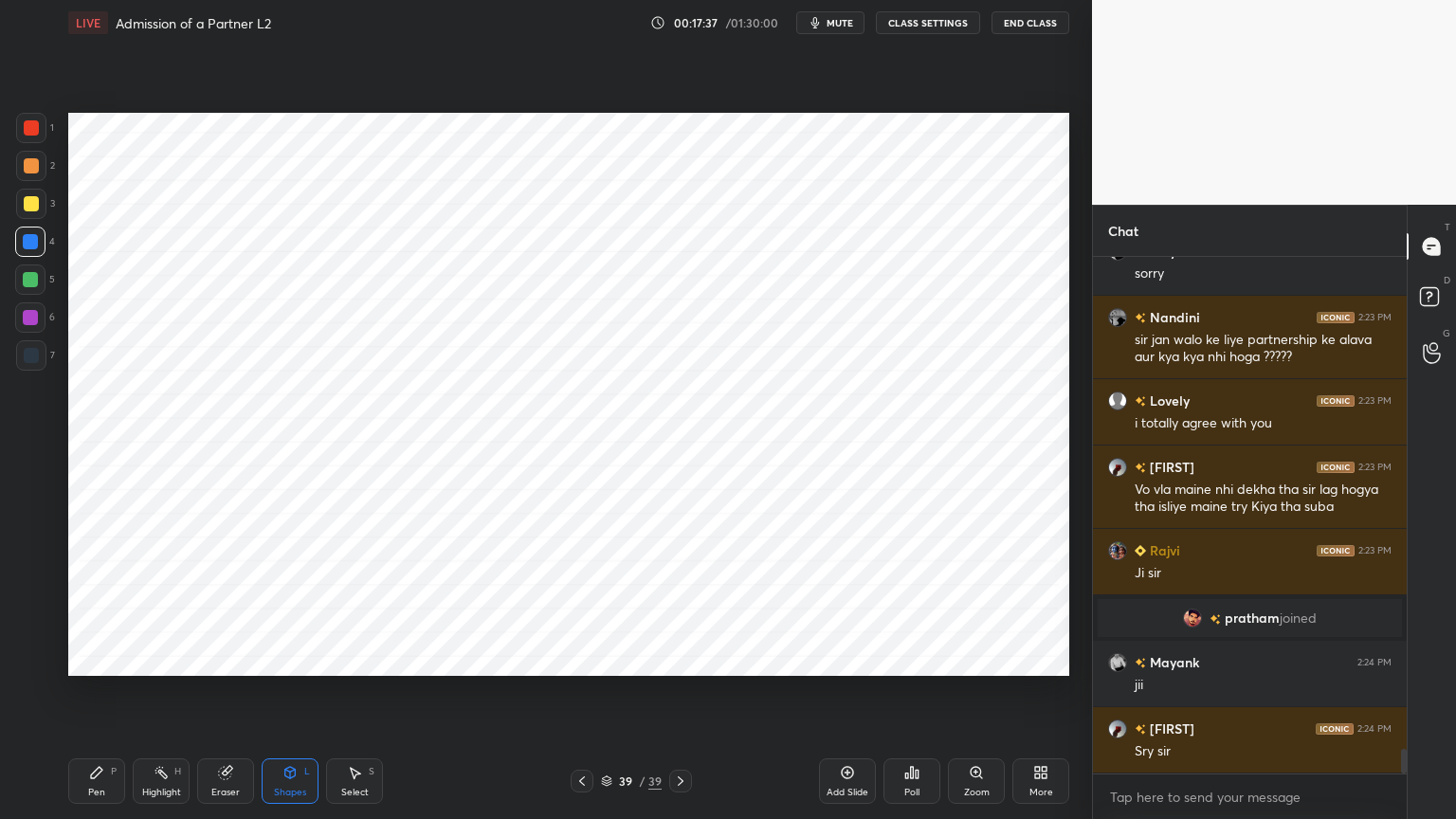 click on "Pen P" at bounding box center [97, 781] 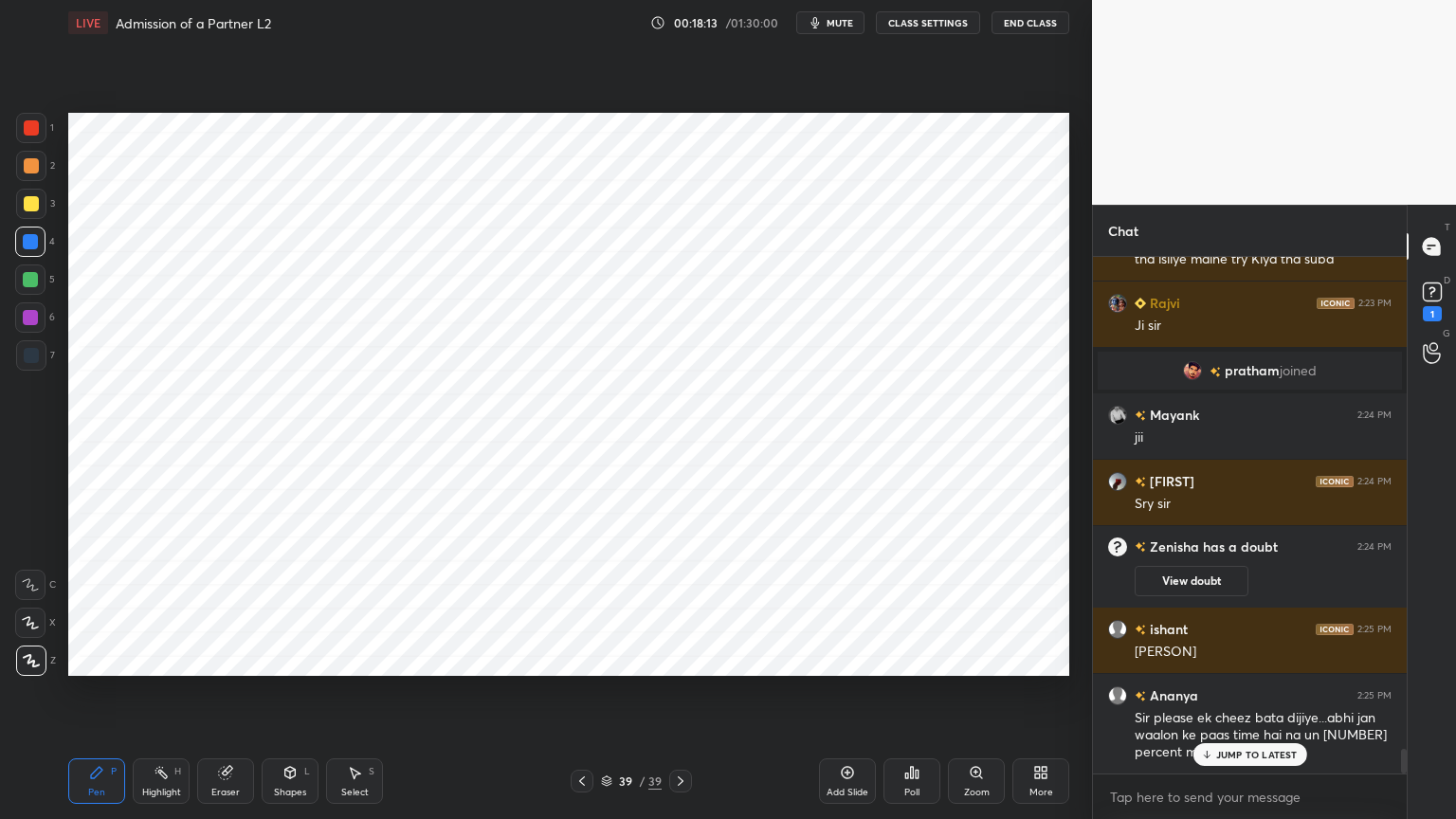 scroll, scrollTop: 10518, scrollLeft: 0, axis: vertical 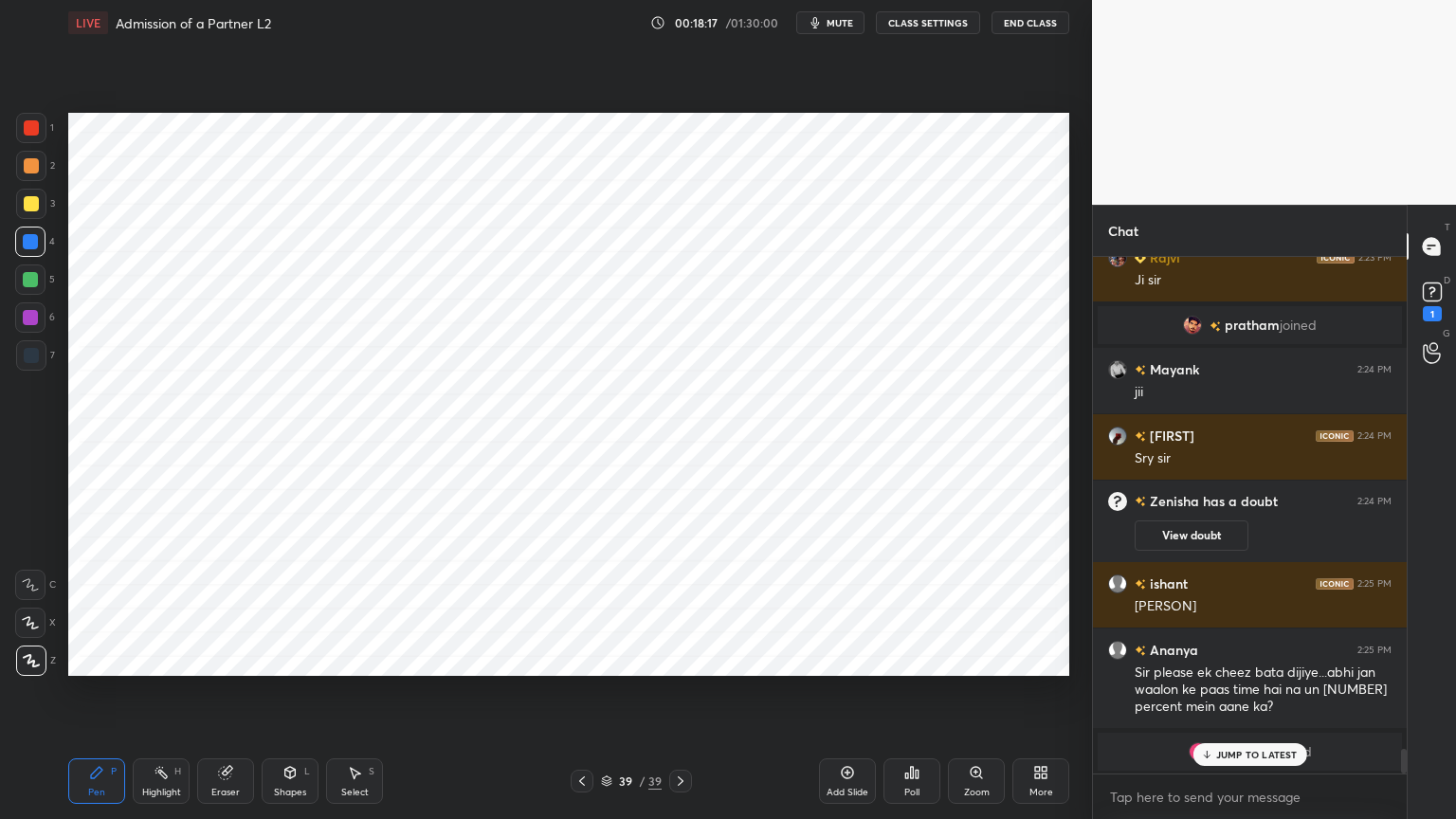 click on "Shapes L" at bounding box center (290, 781) 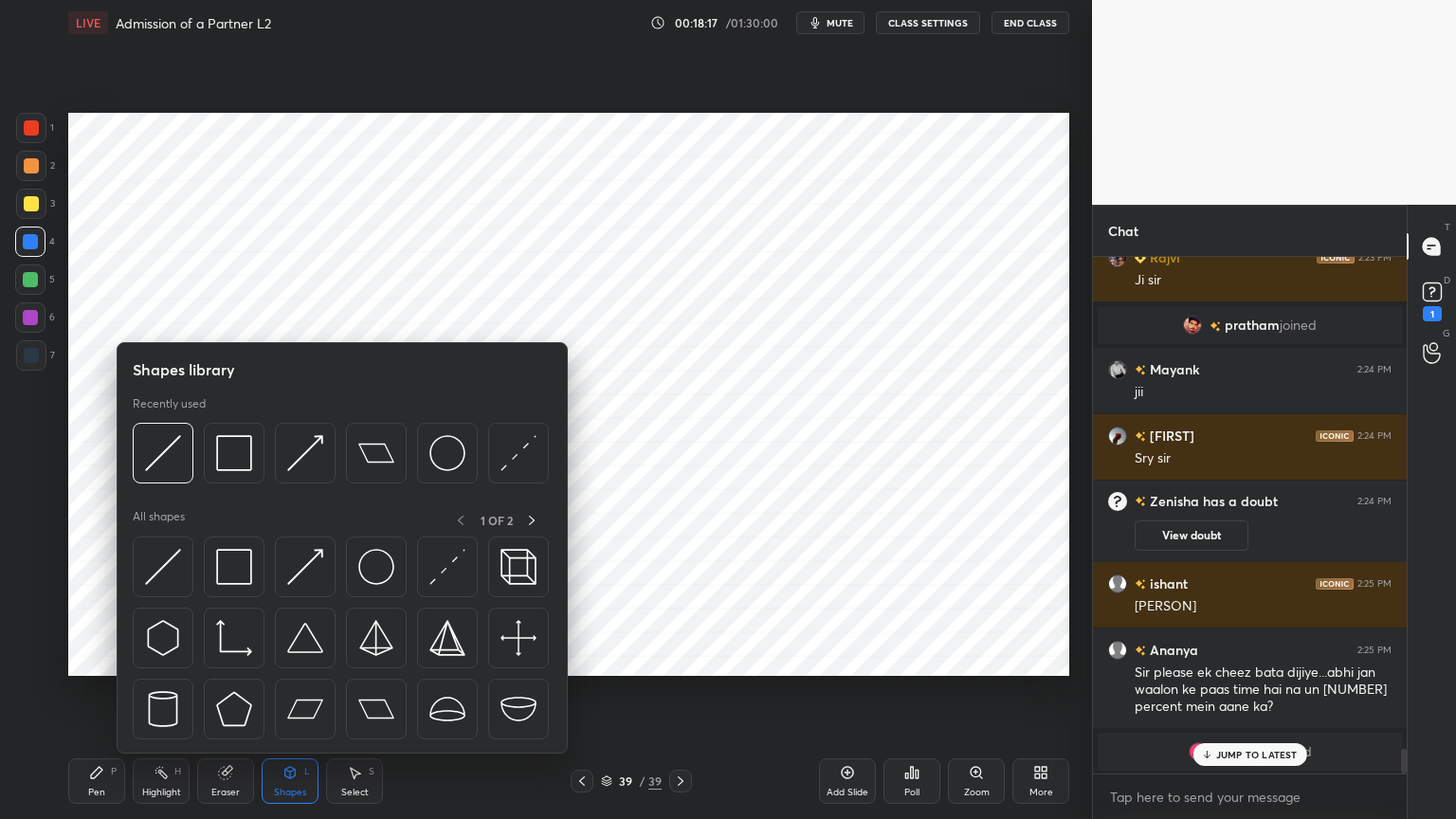 click on "Shapes" at bounding box center (290, 792) 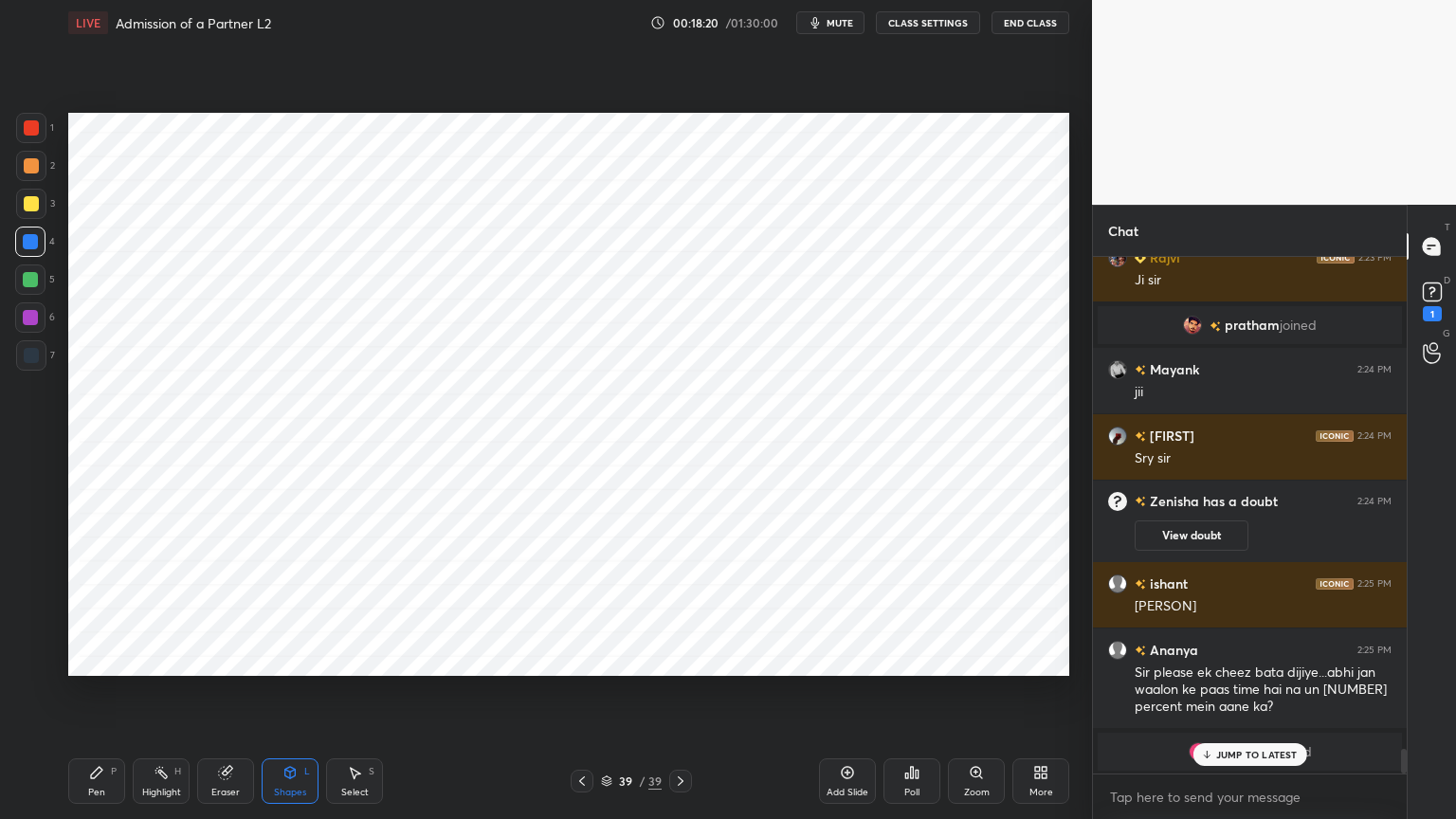 click 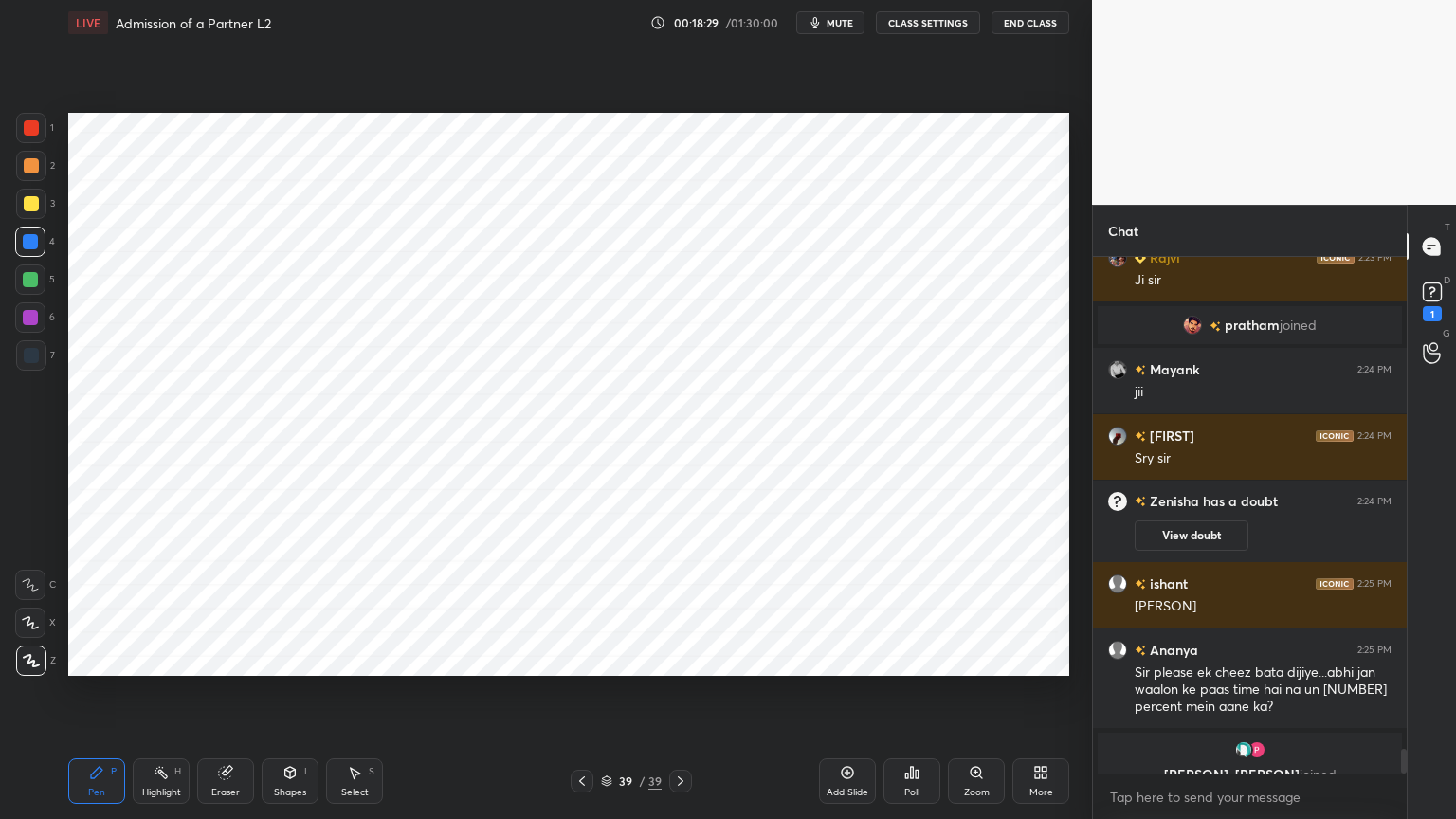 click at bounding box center [31, 355] 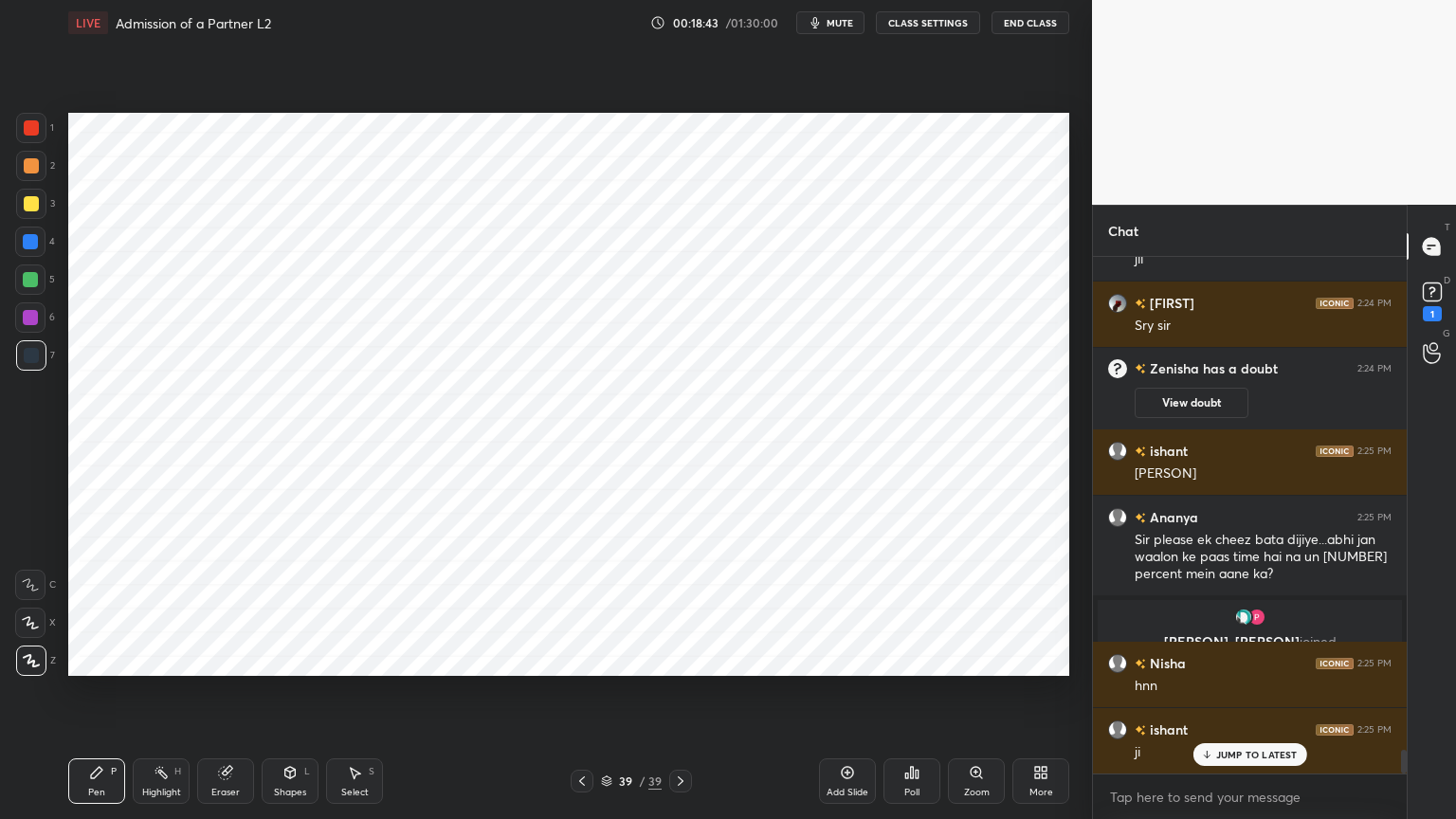 scroll, scrollTop: 10661, scrollLeft: 0, axis: vertical 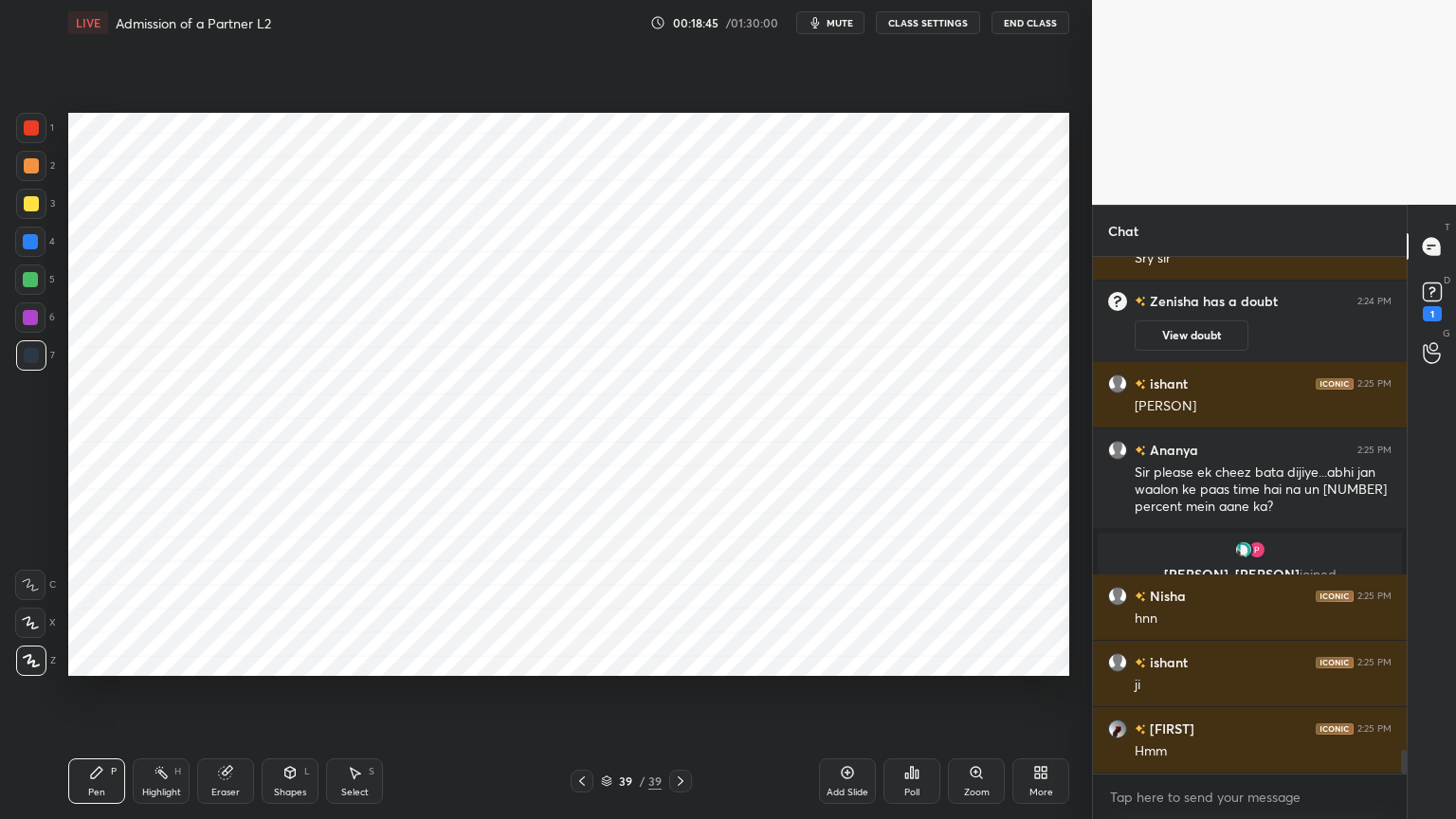 click at bounding box center [30, 242] 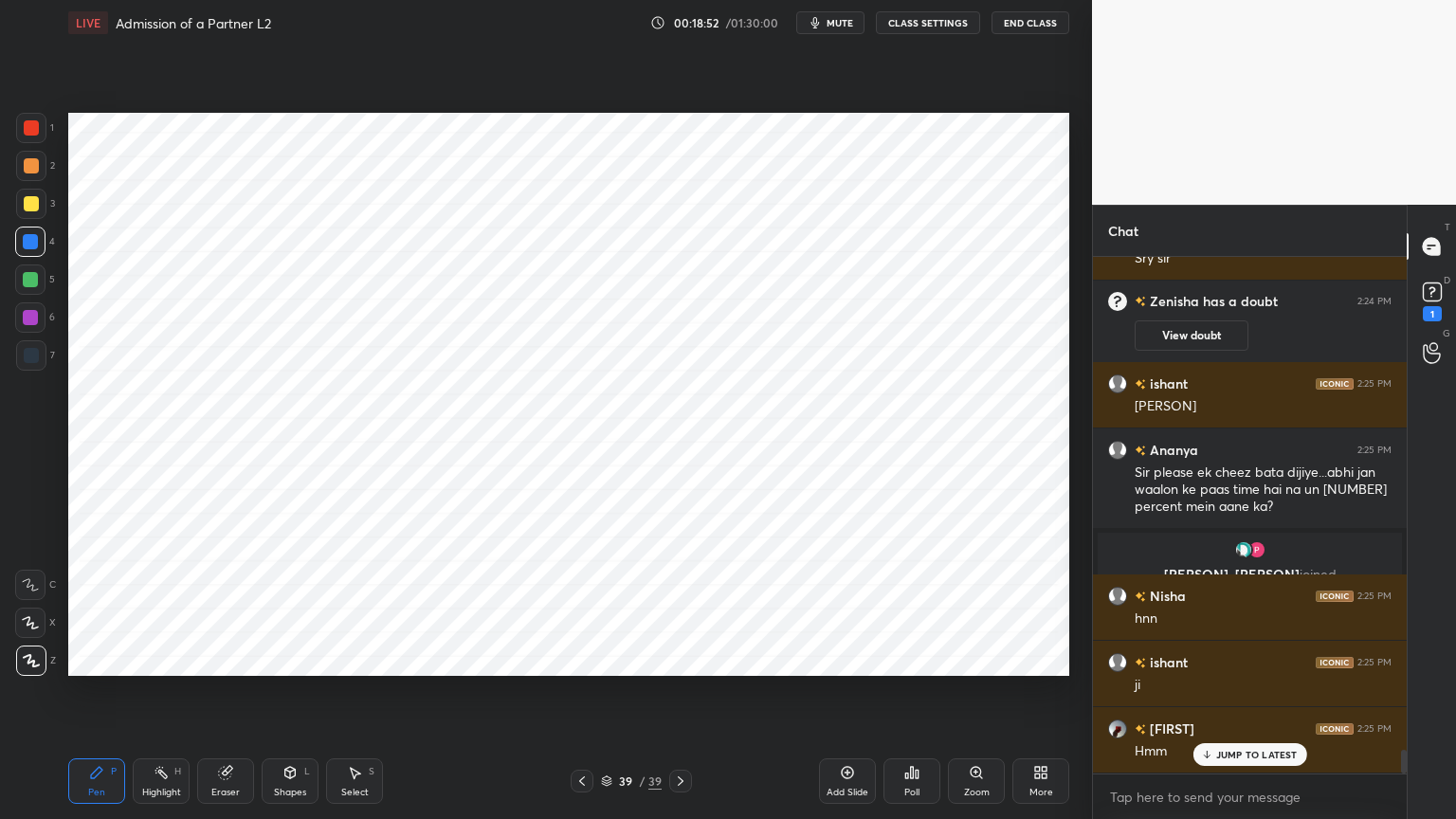 scroll, scrollTop: 10727, scrollLeft: 0, axis: vertical 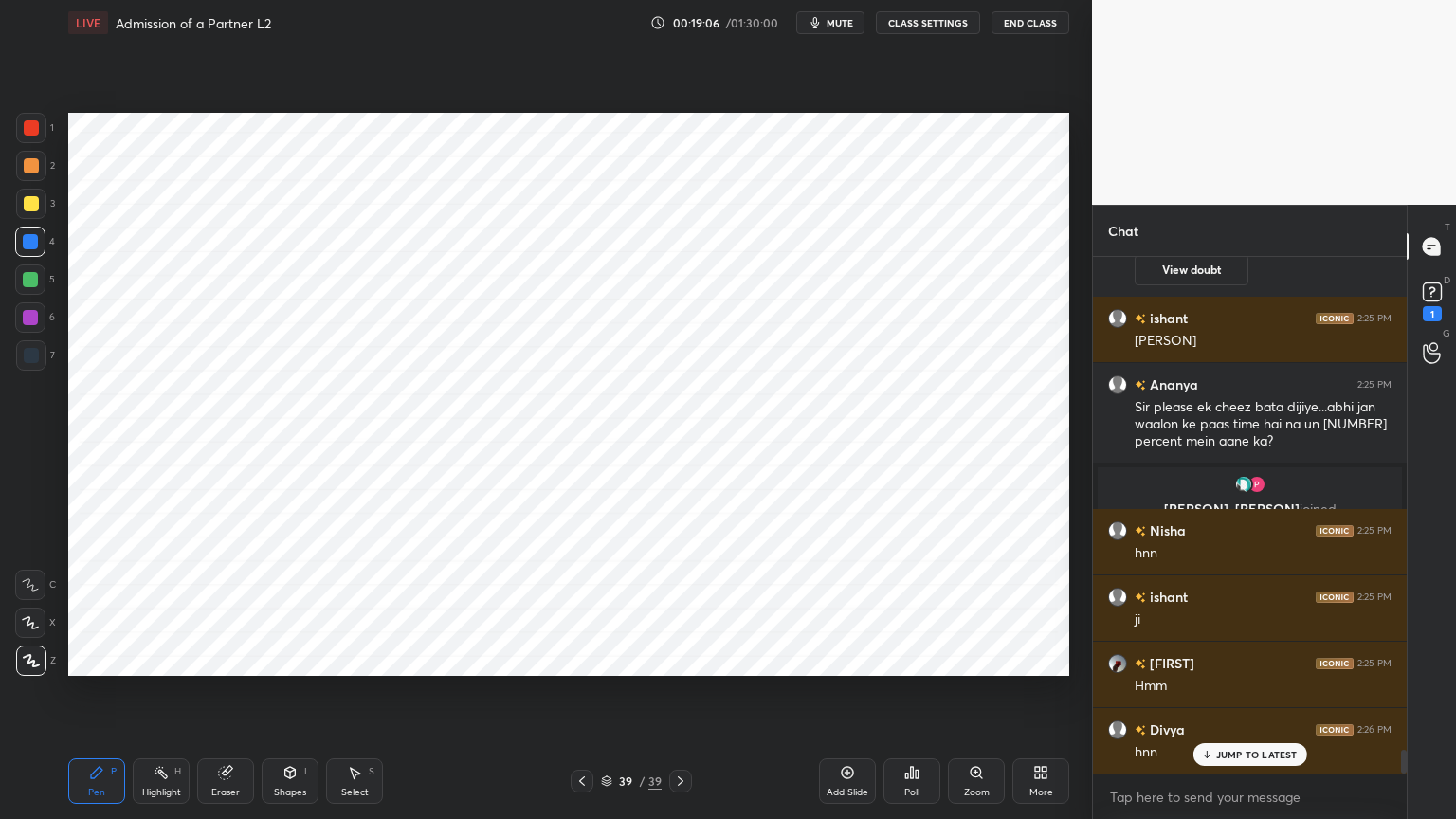 click on "Eraser" at bounding box center [226, 781] 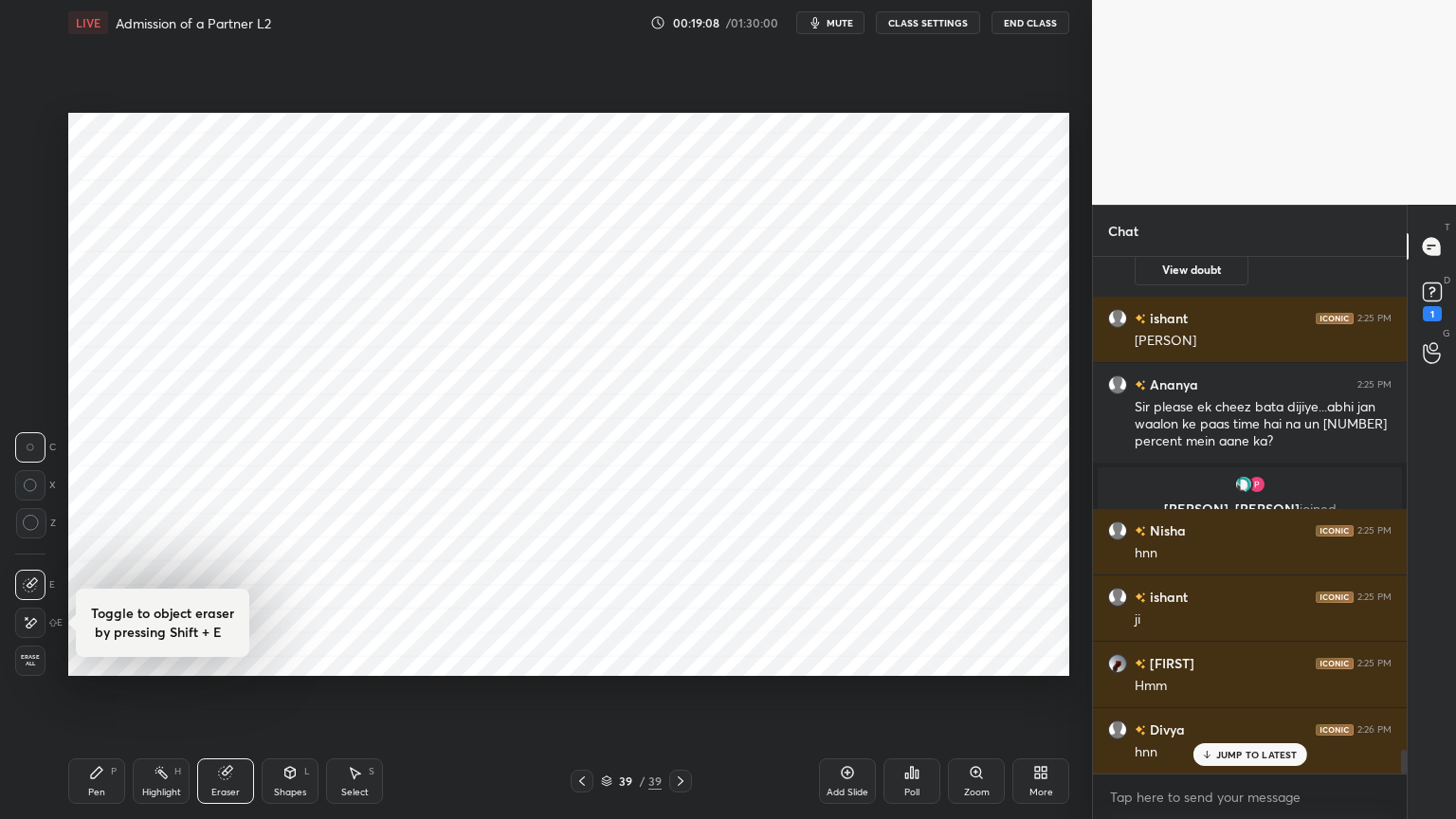 click on "Pen P" at bounding box center (97, 781) 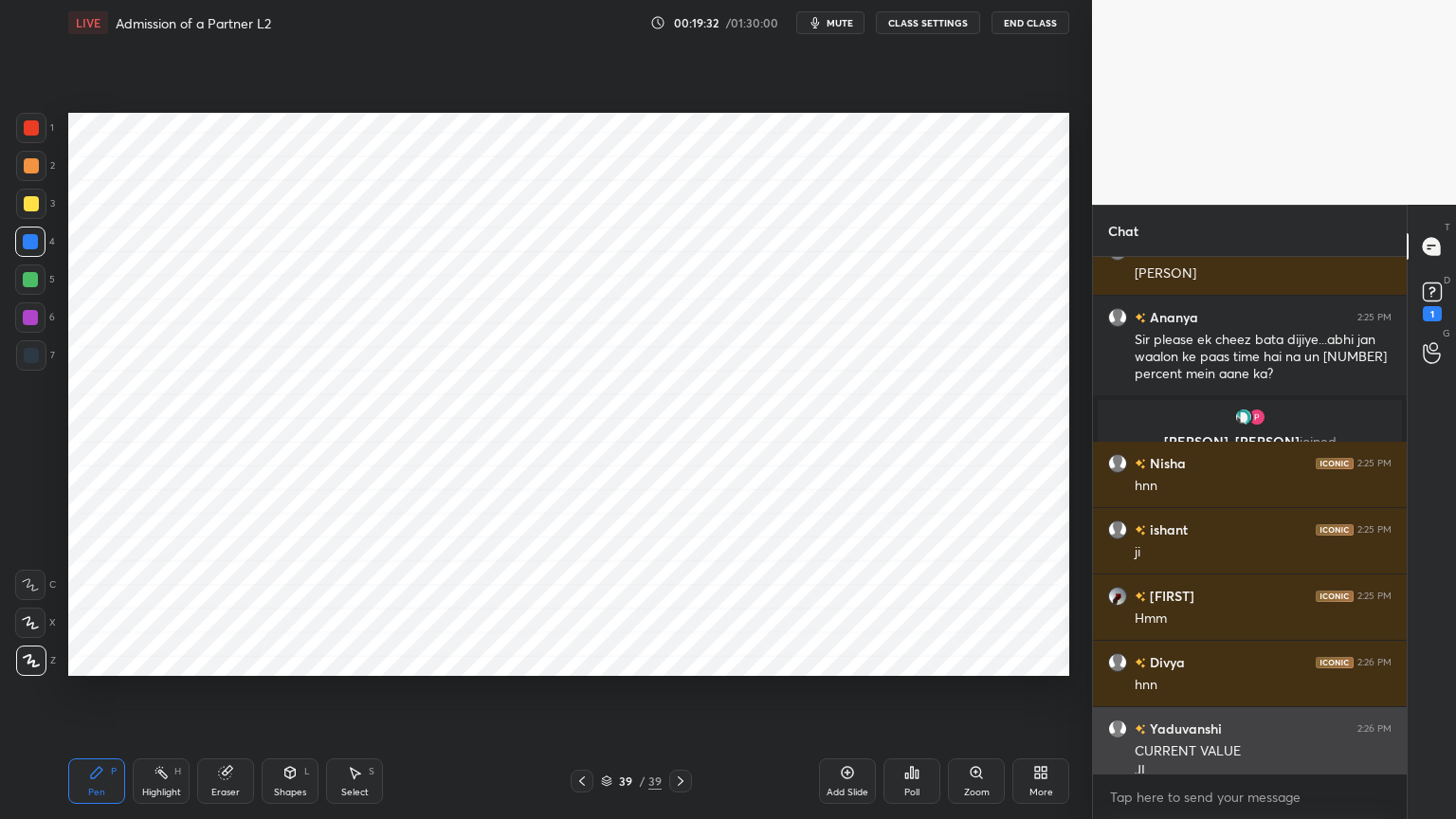scroll, scrollTop: 10813, scrollLeft: 0, axis: vertical 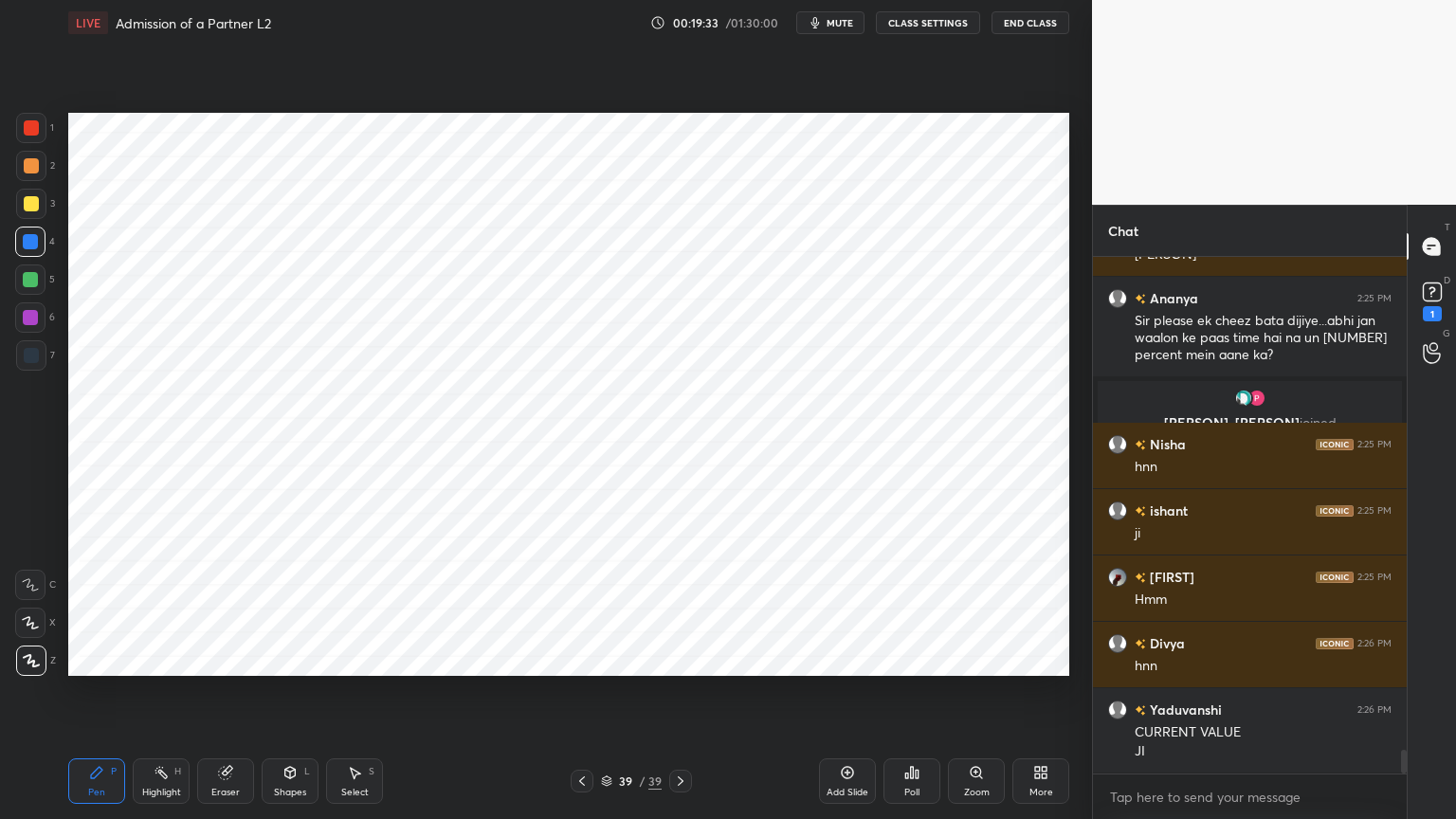 click on "More" at bounding box center (1041, 792) 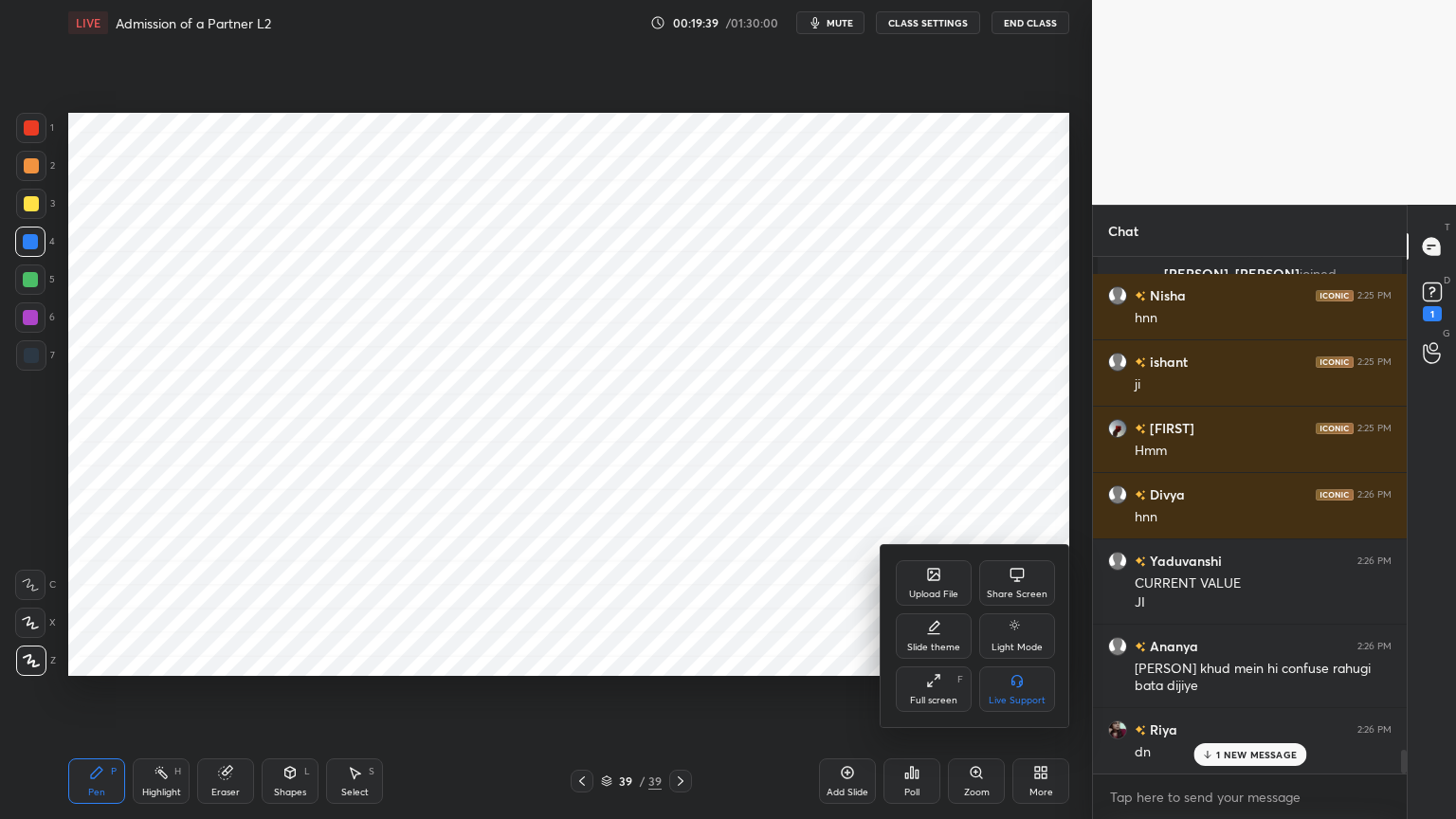 scroll, scrollTop: 11007, scrollLeft: 0, axis: vertical 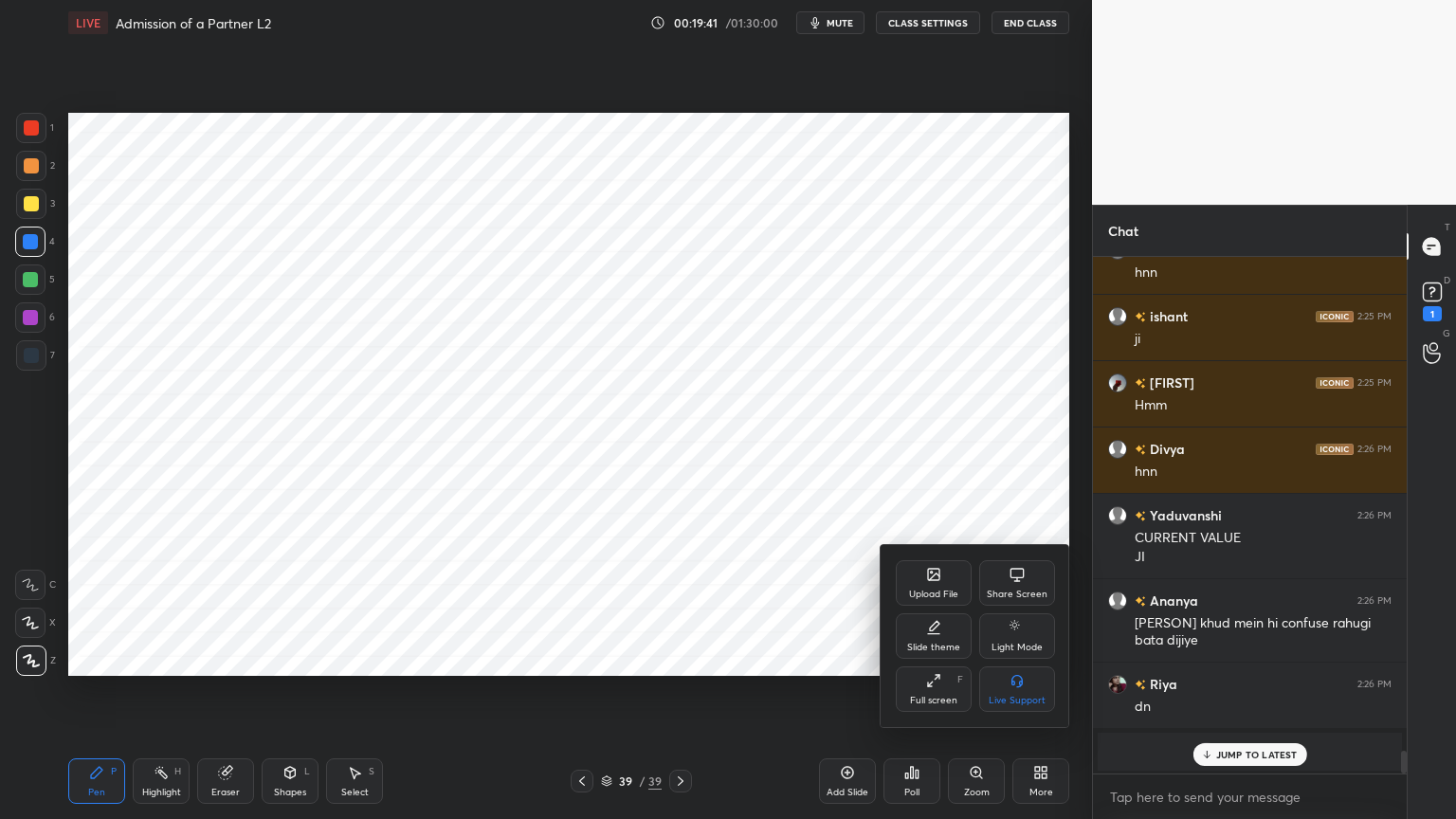 click at bounding box center (728, 410) 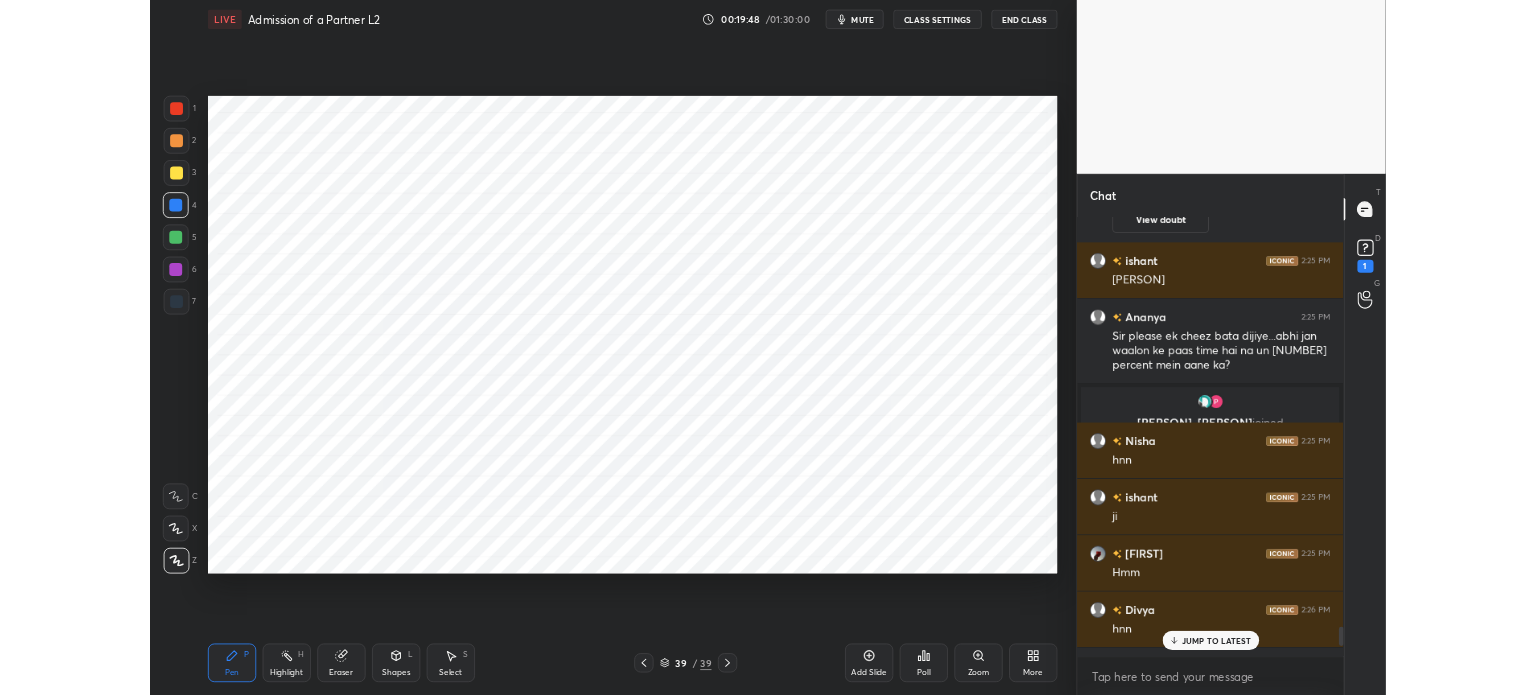 scroll, scrollTop: 11613, scrollLeft: 0, axis: vertical 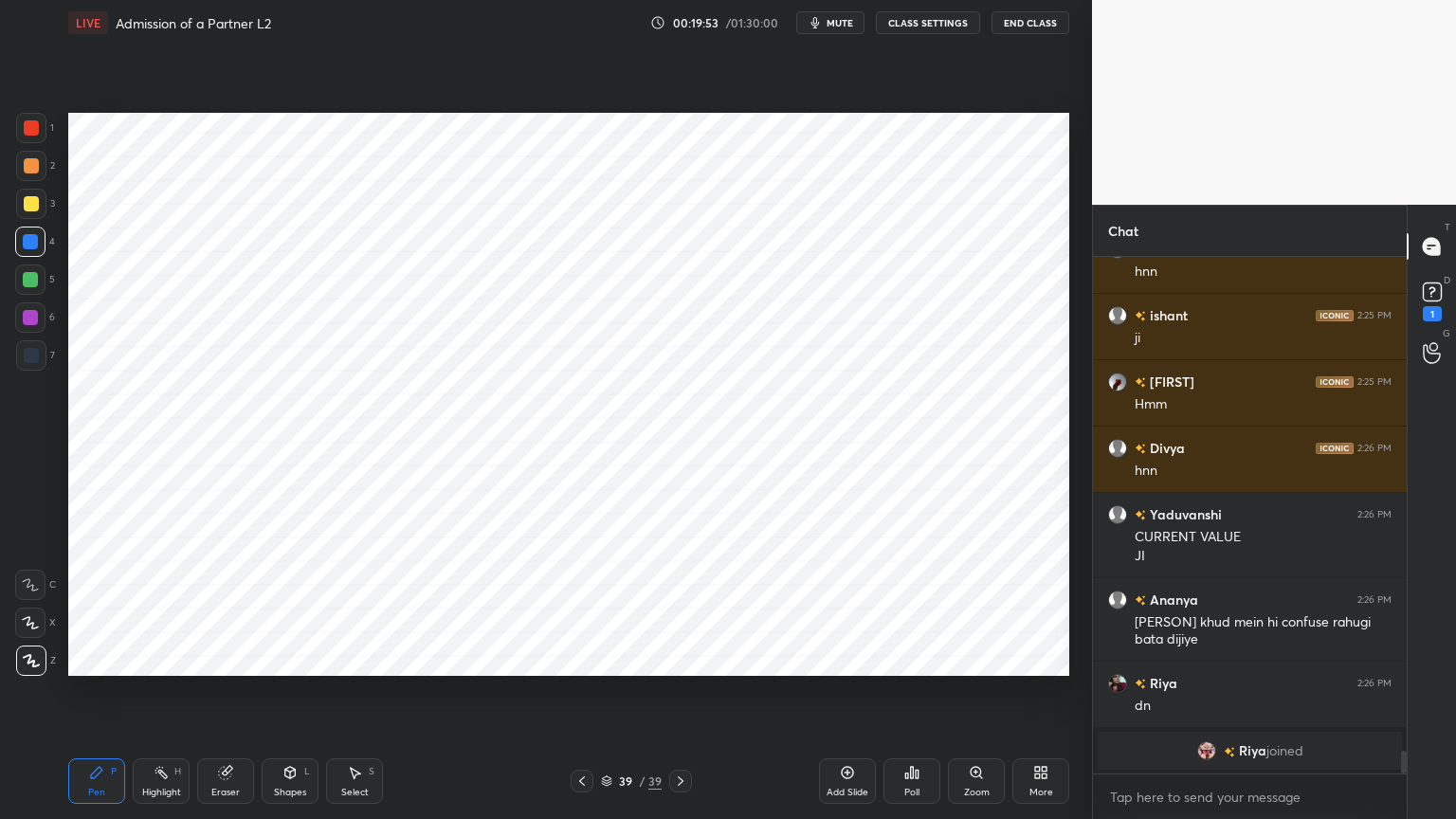 click 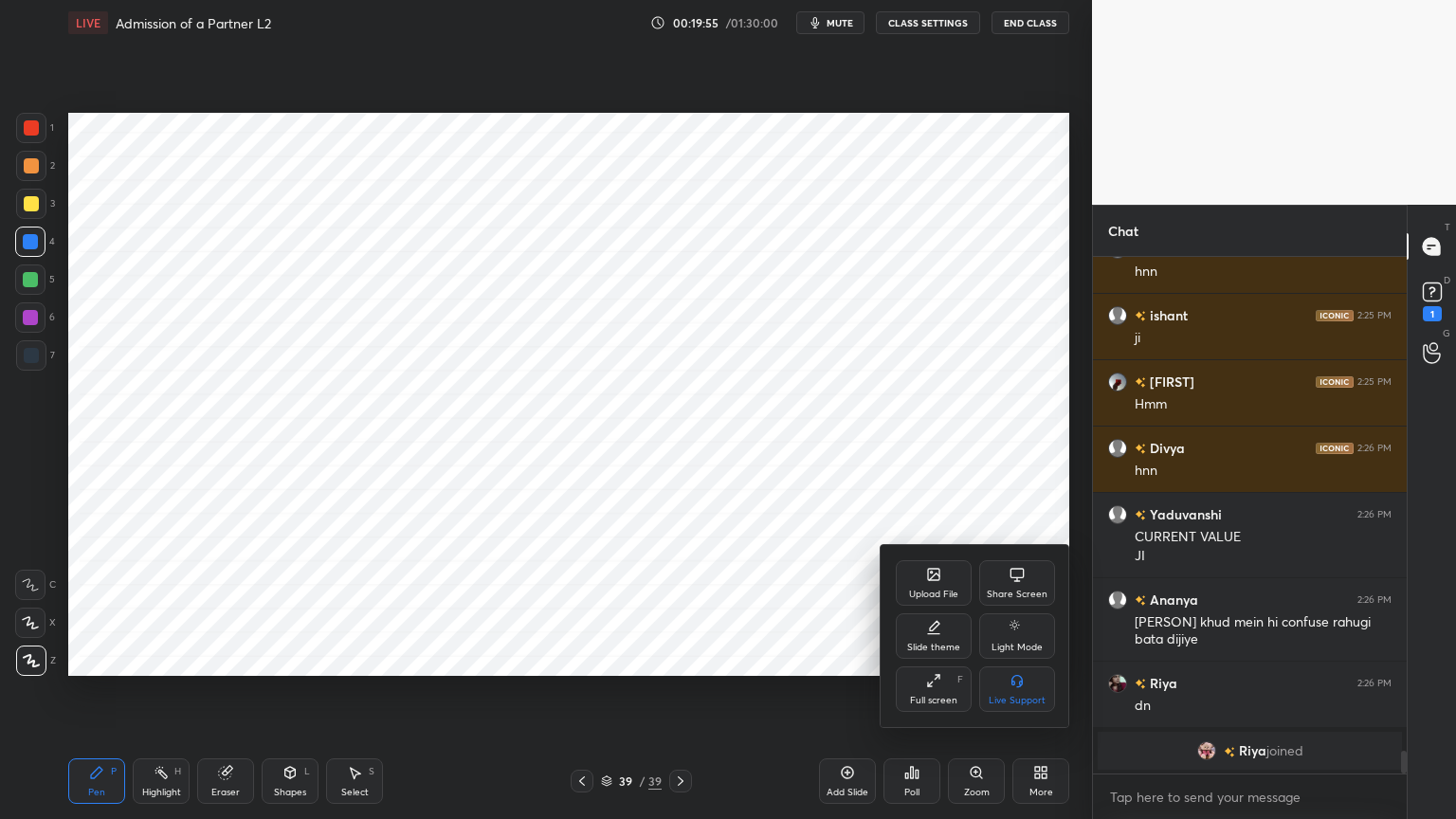 click on "Upload File" at bounding box center [934, 583] 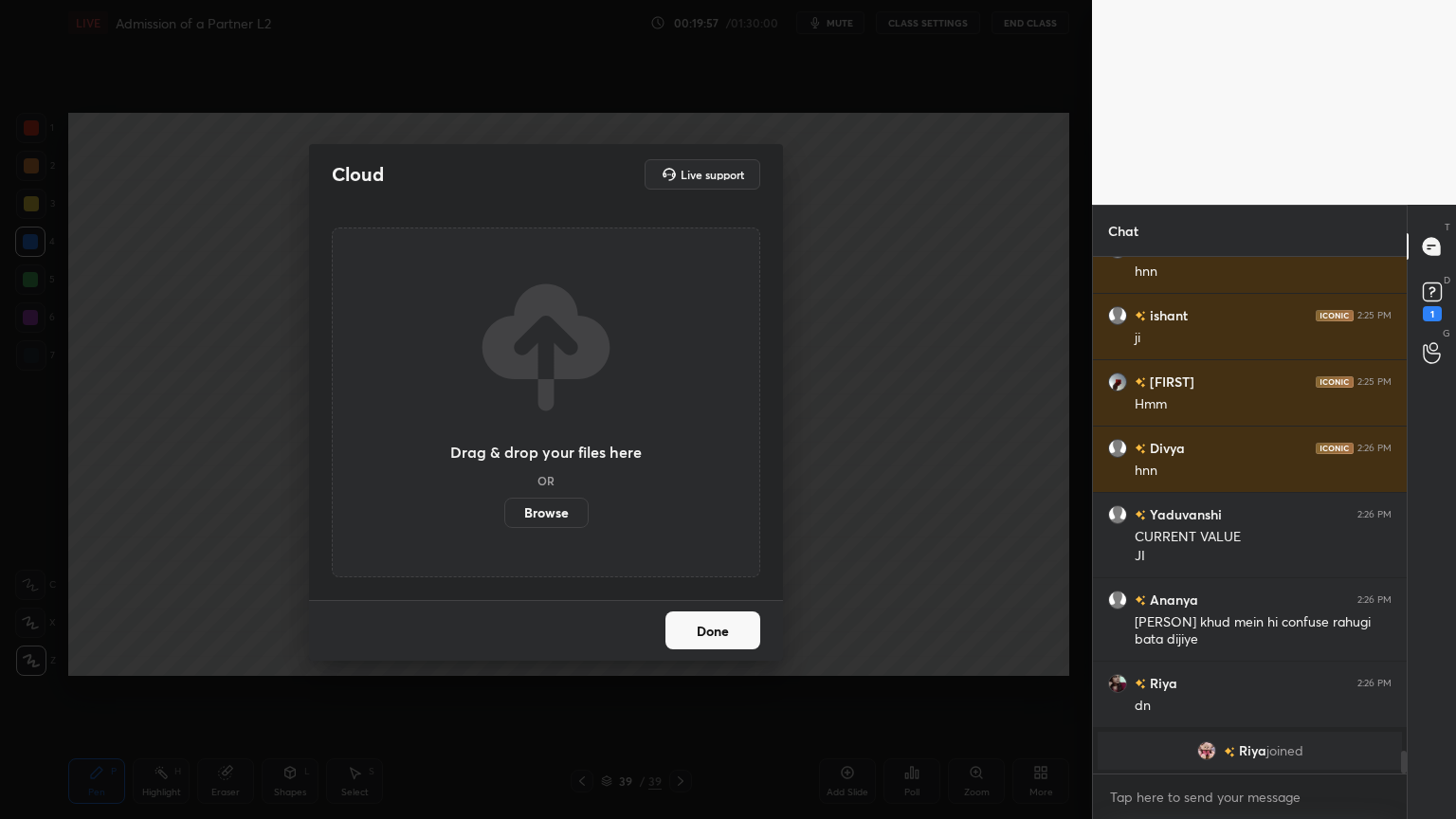 click on "Browse" at bounding box center [546, 513] 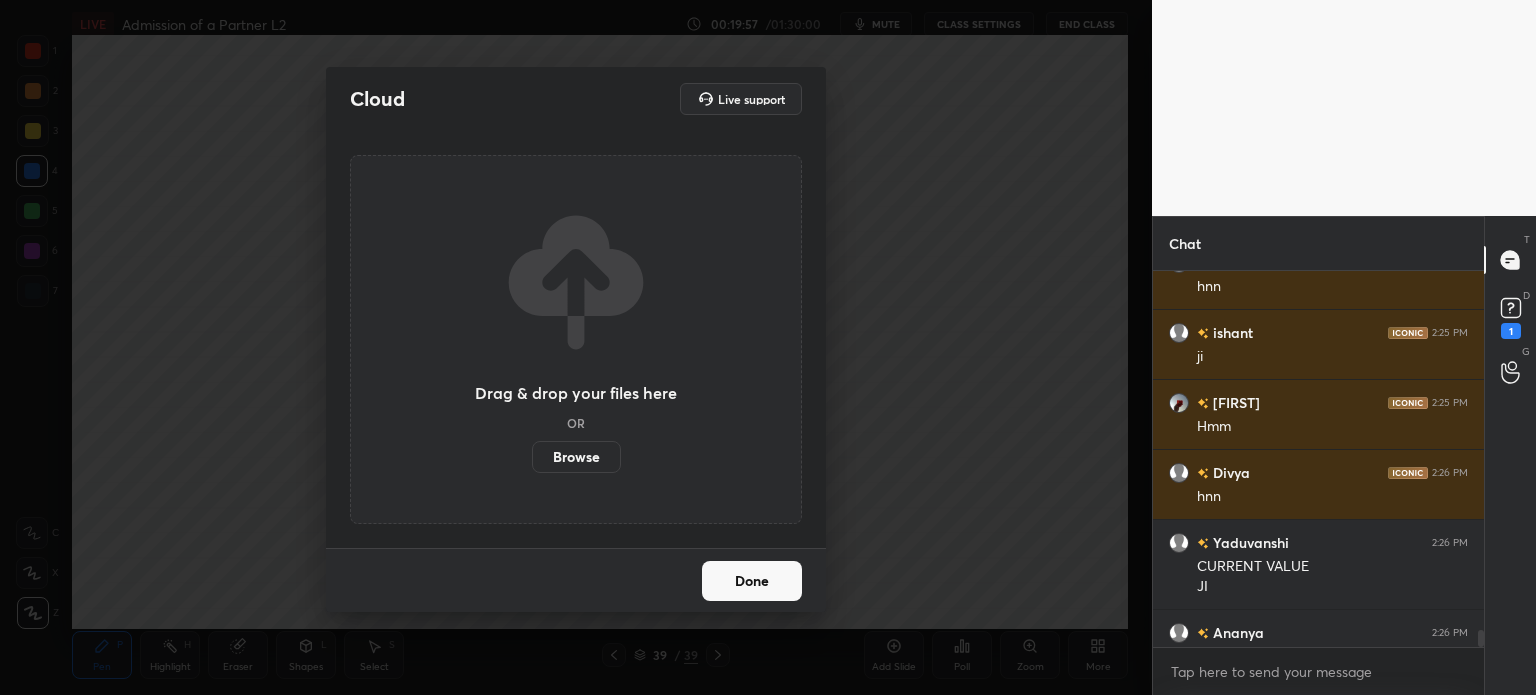 scroll, scrollTop: 567, scrollLeft: 1072, axis: both 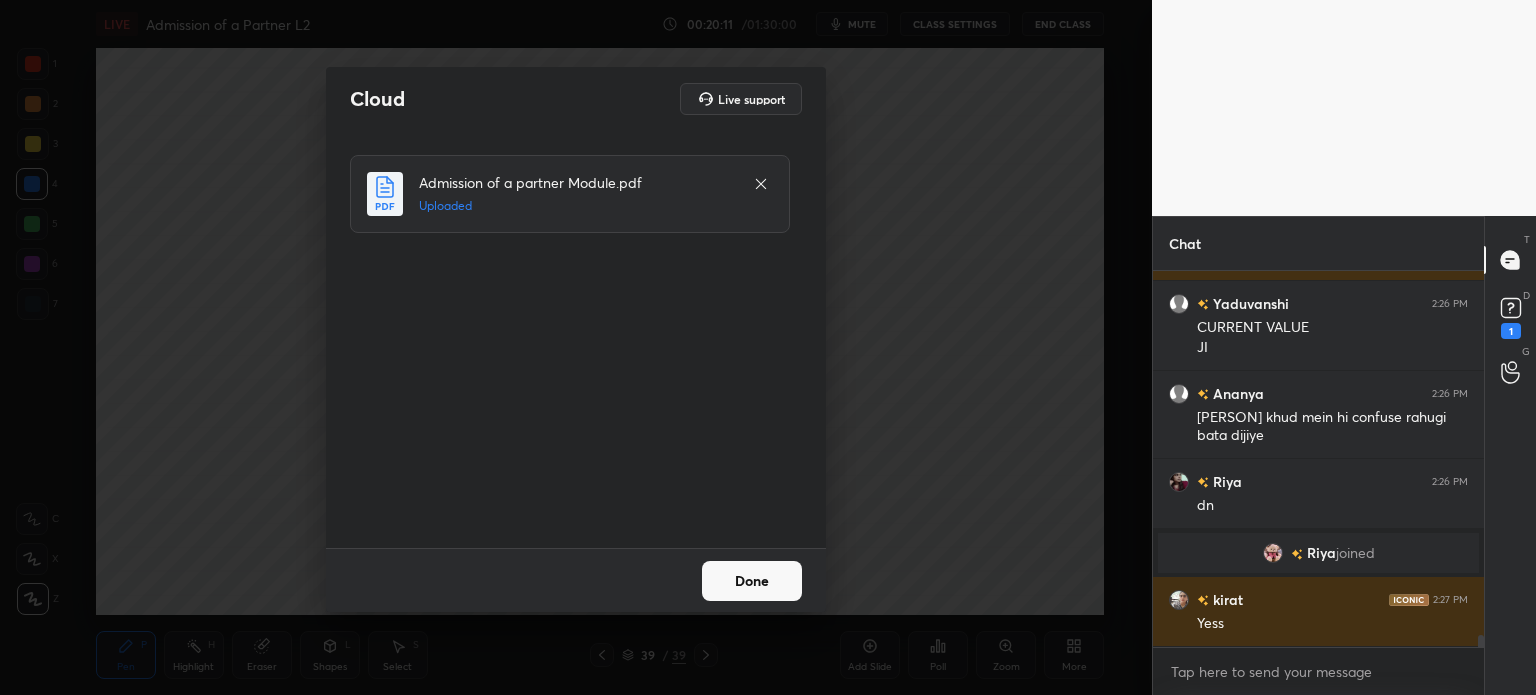 click on "Done" at bounding box center (752, 581) 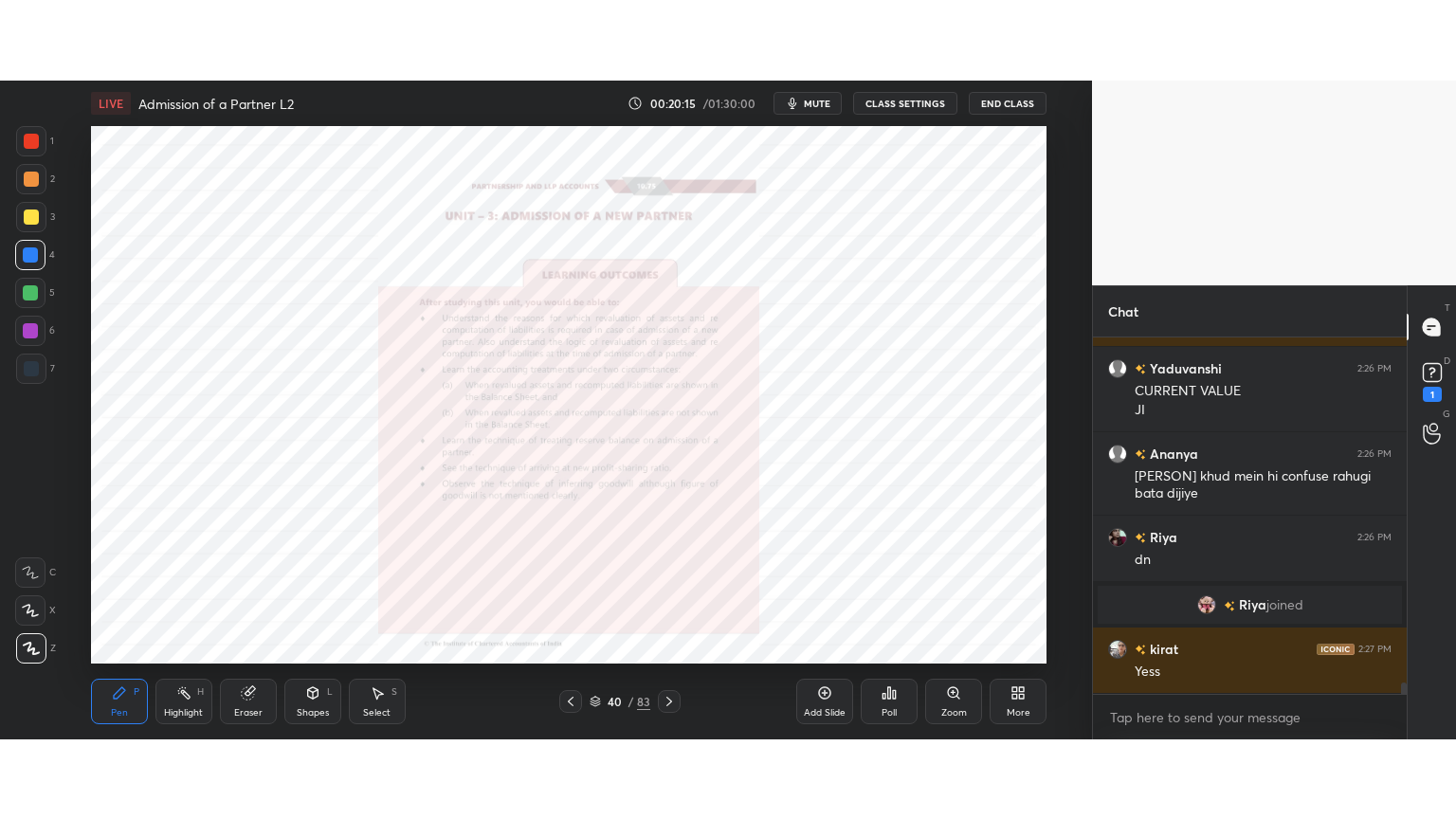 scroll, scrollTop: 94094, scrollLeft: 93776, axis: both 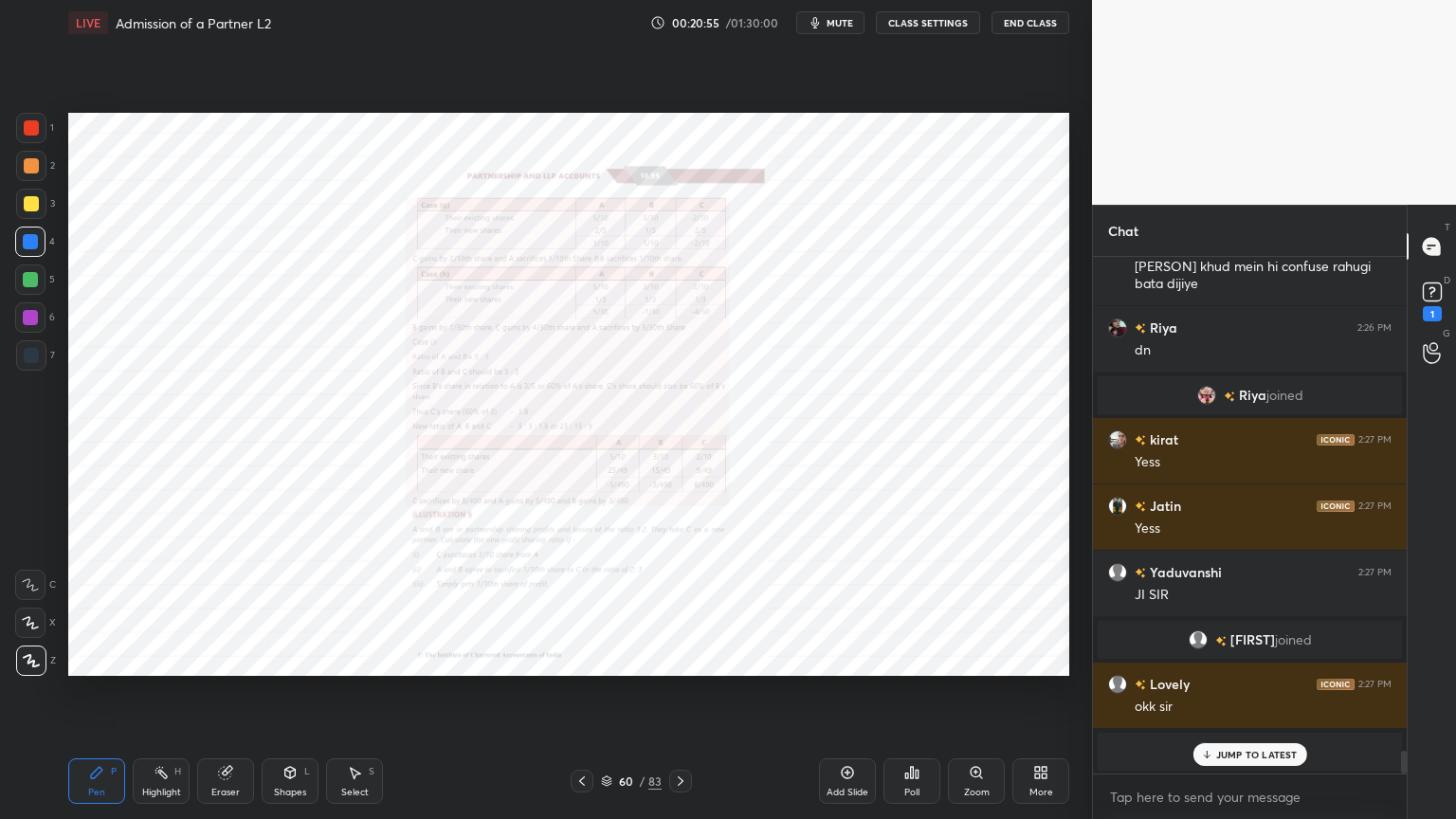 click on "Zoom" at bounding box center [976, 781] 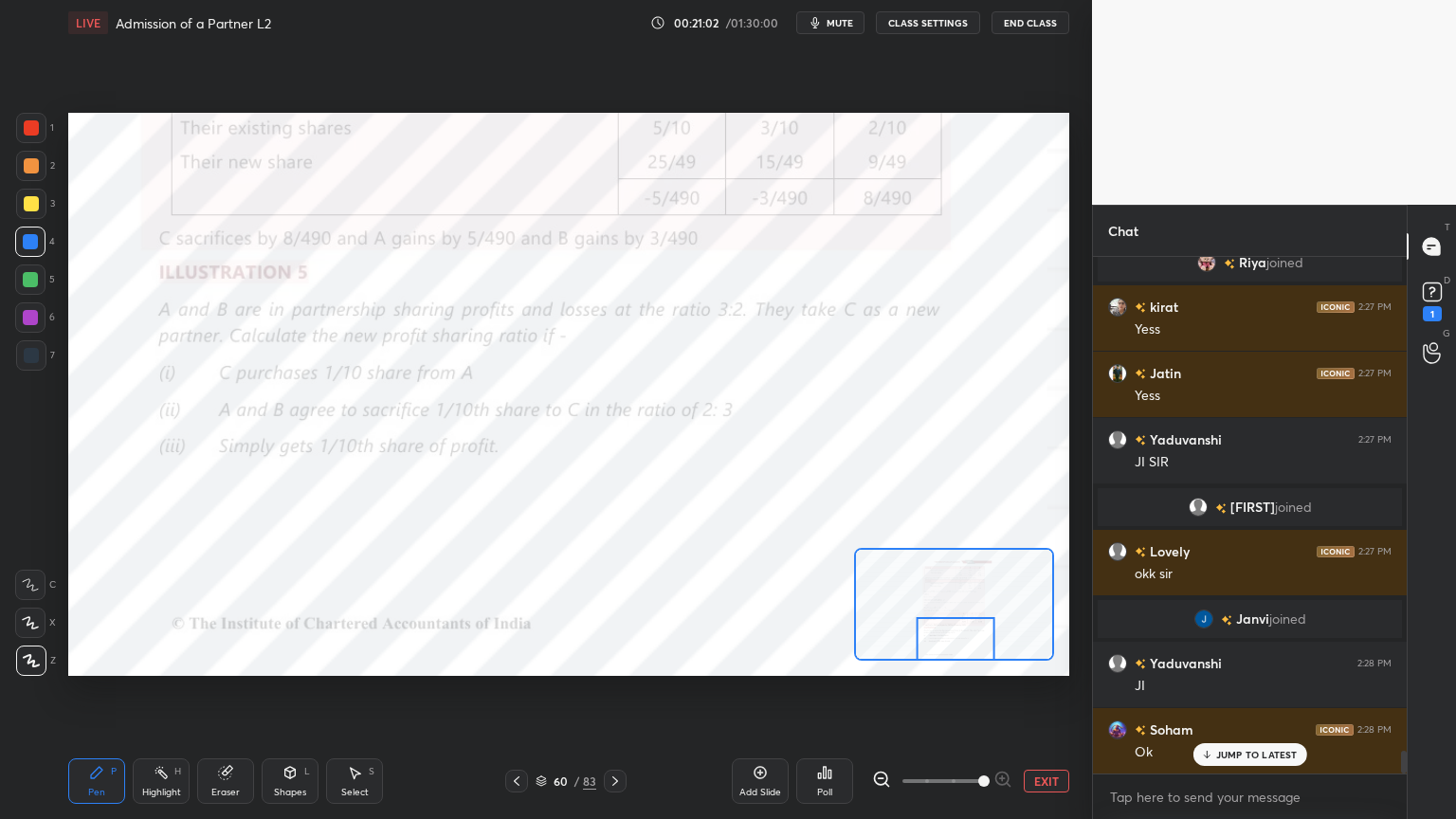scroll, scrollTop: 11420, scrollLeft: 0, axis: vertical 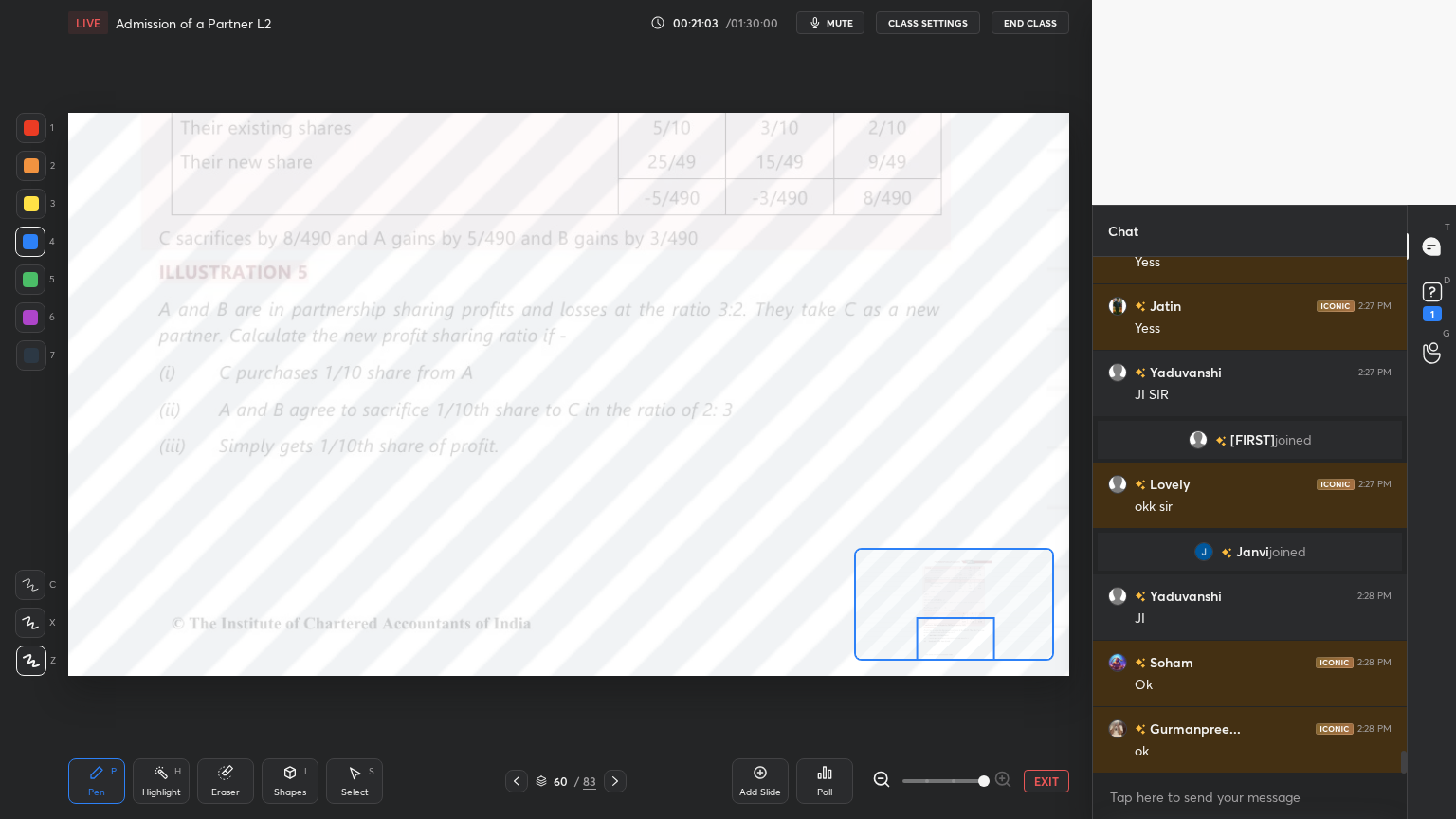 click at bounding box center (30, 585) 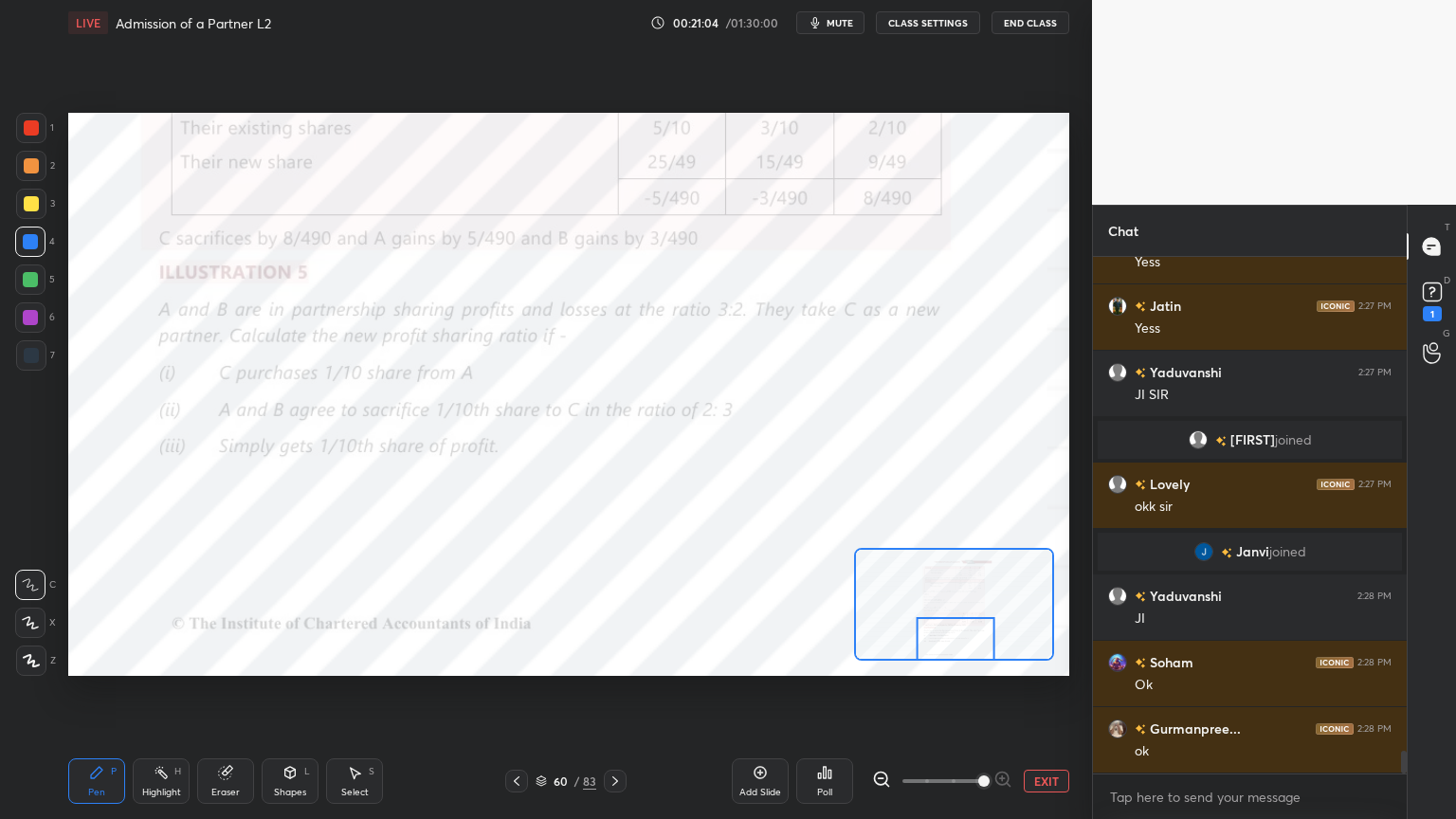 click at bounding box center (31, 128) 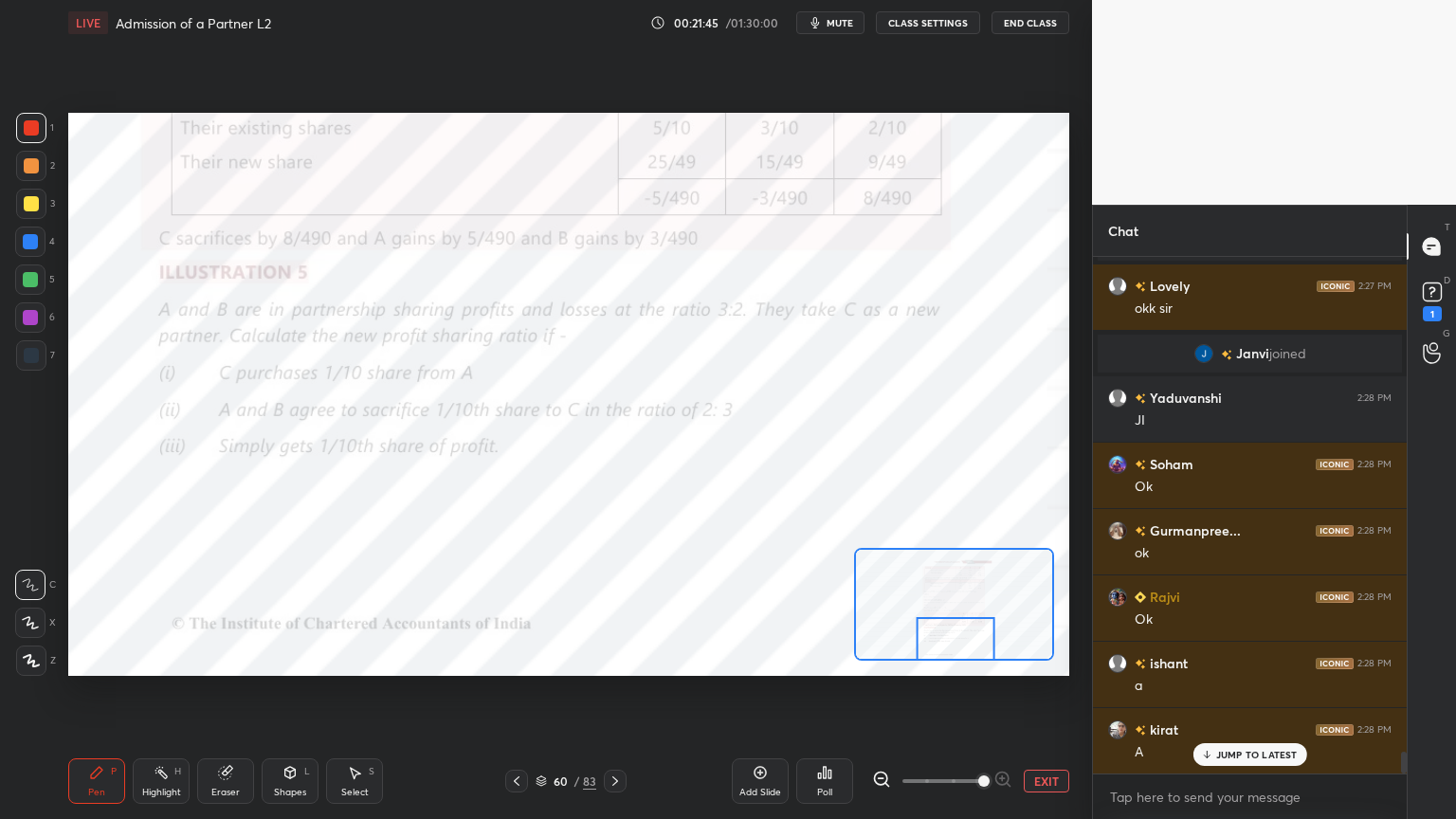 scroll, scrollTop: 11685, scrollLeft: 0, axis: vertical 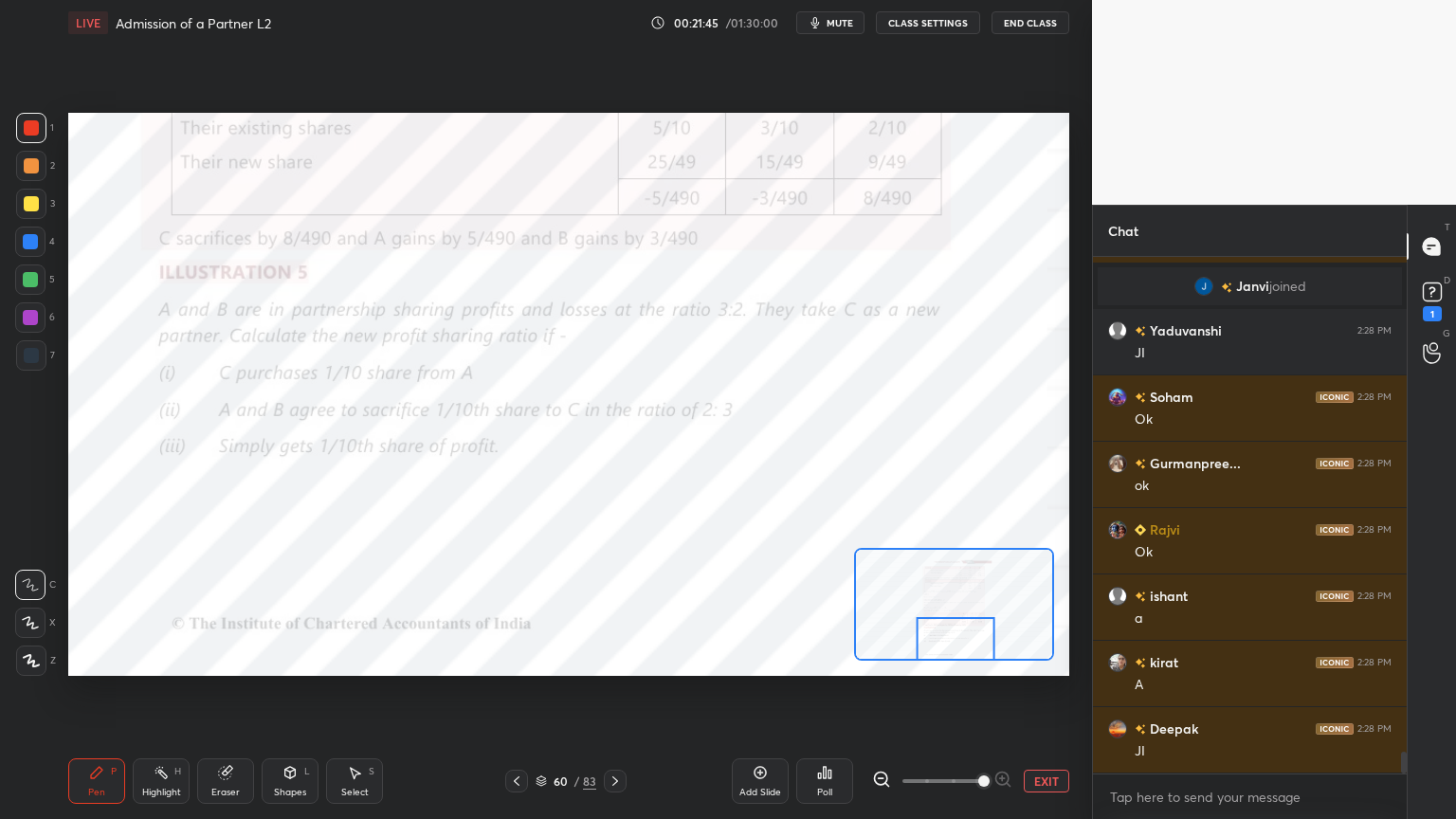 click at bounding box center (30, 318) 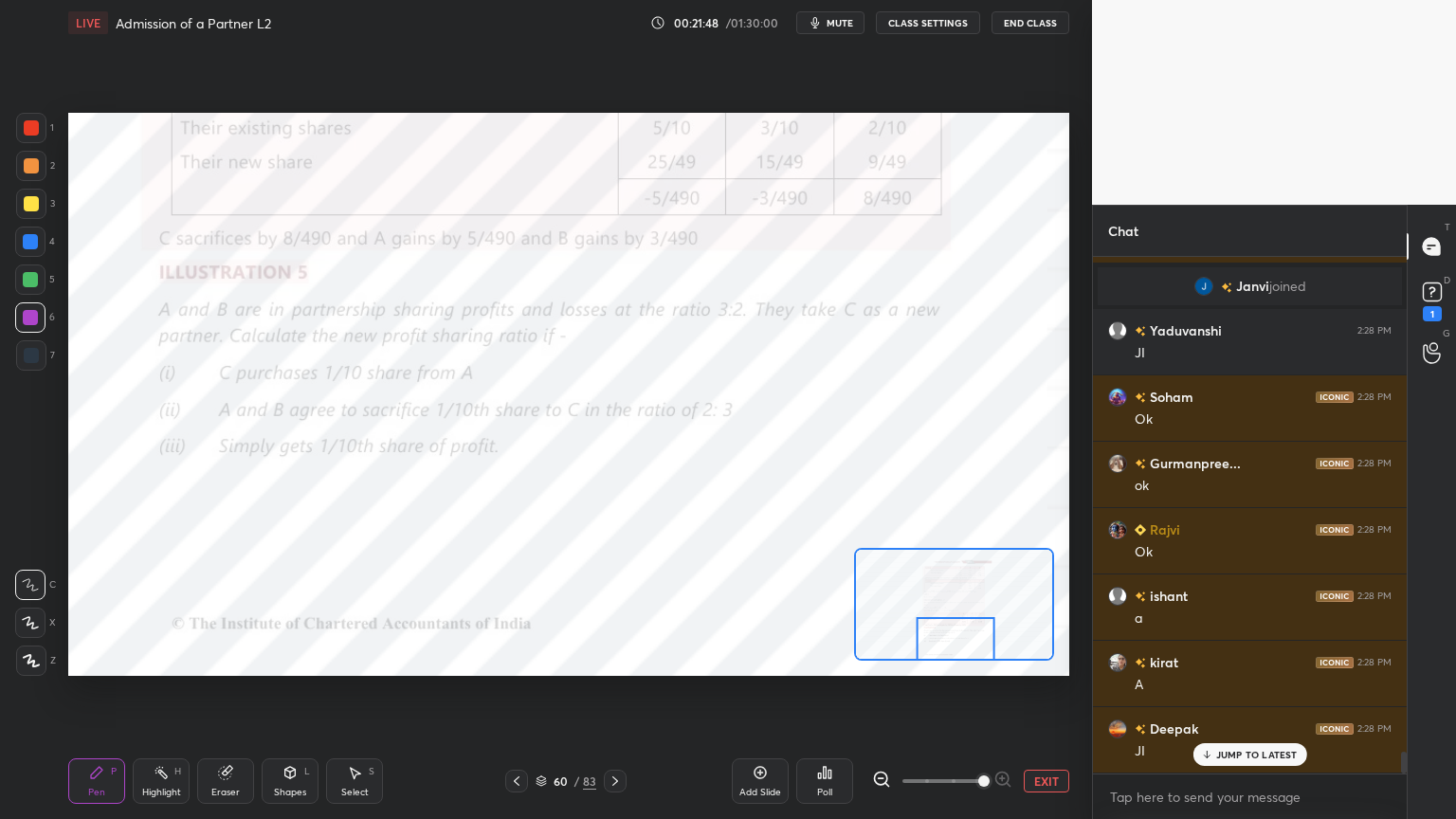 scroll, scrollTop: 11750, scrollLeft: 0, axis: vertical 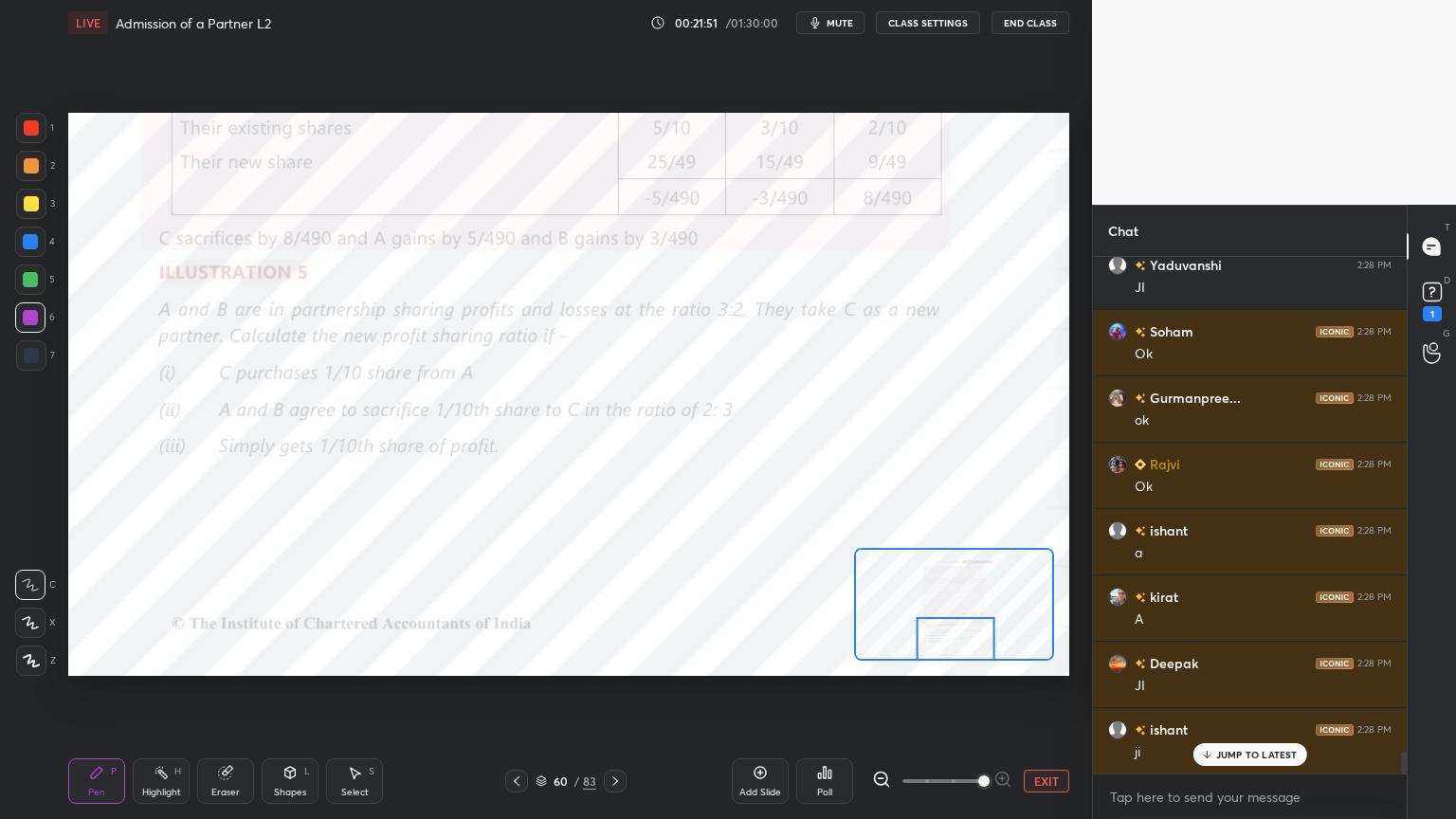 click on "Add Slide" at bounding box center [760, 781] 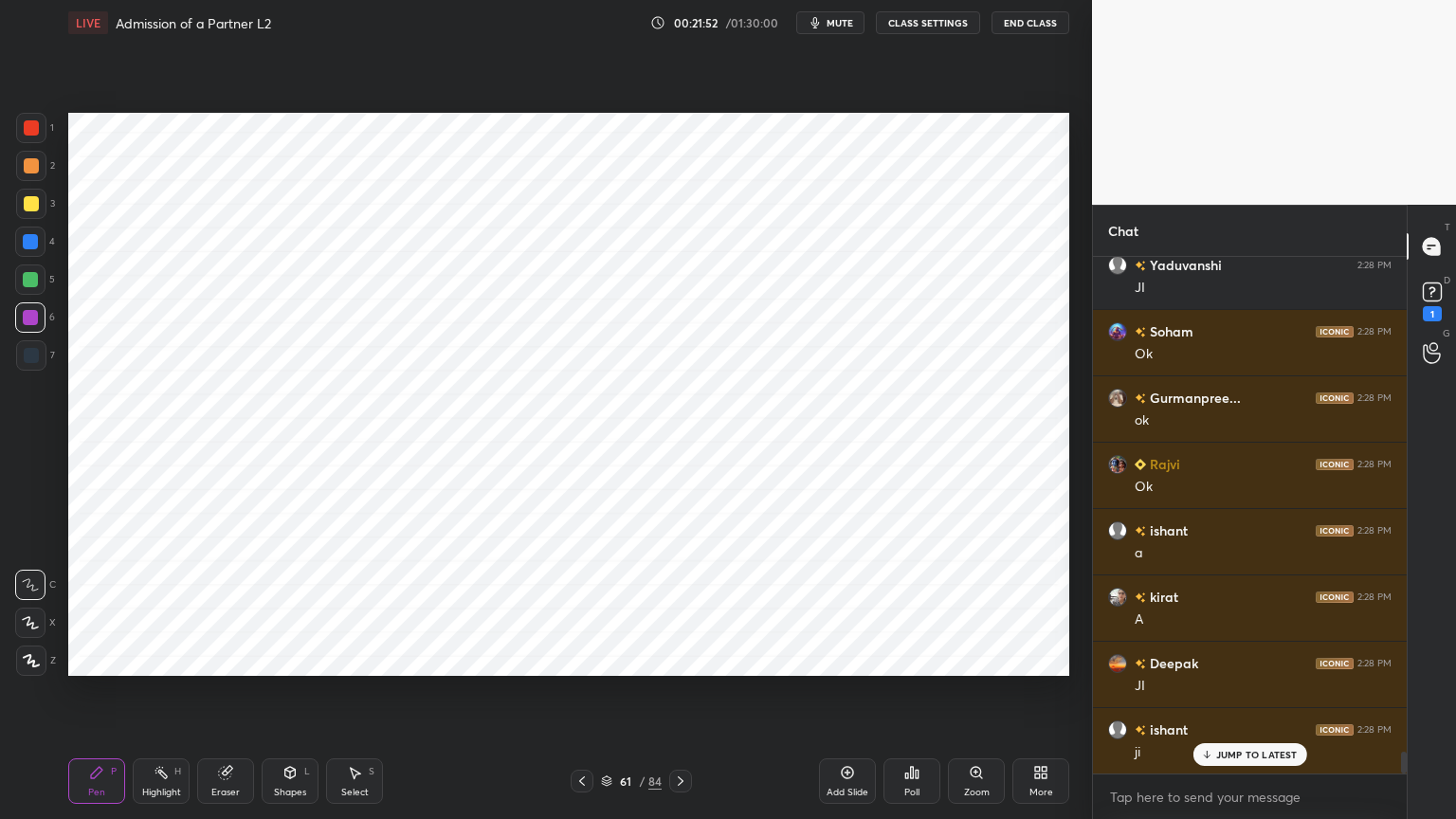 click at bounding box center [30, 242] 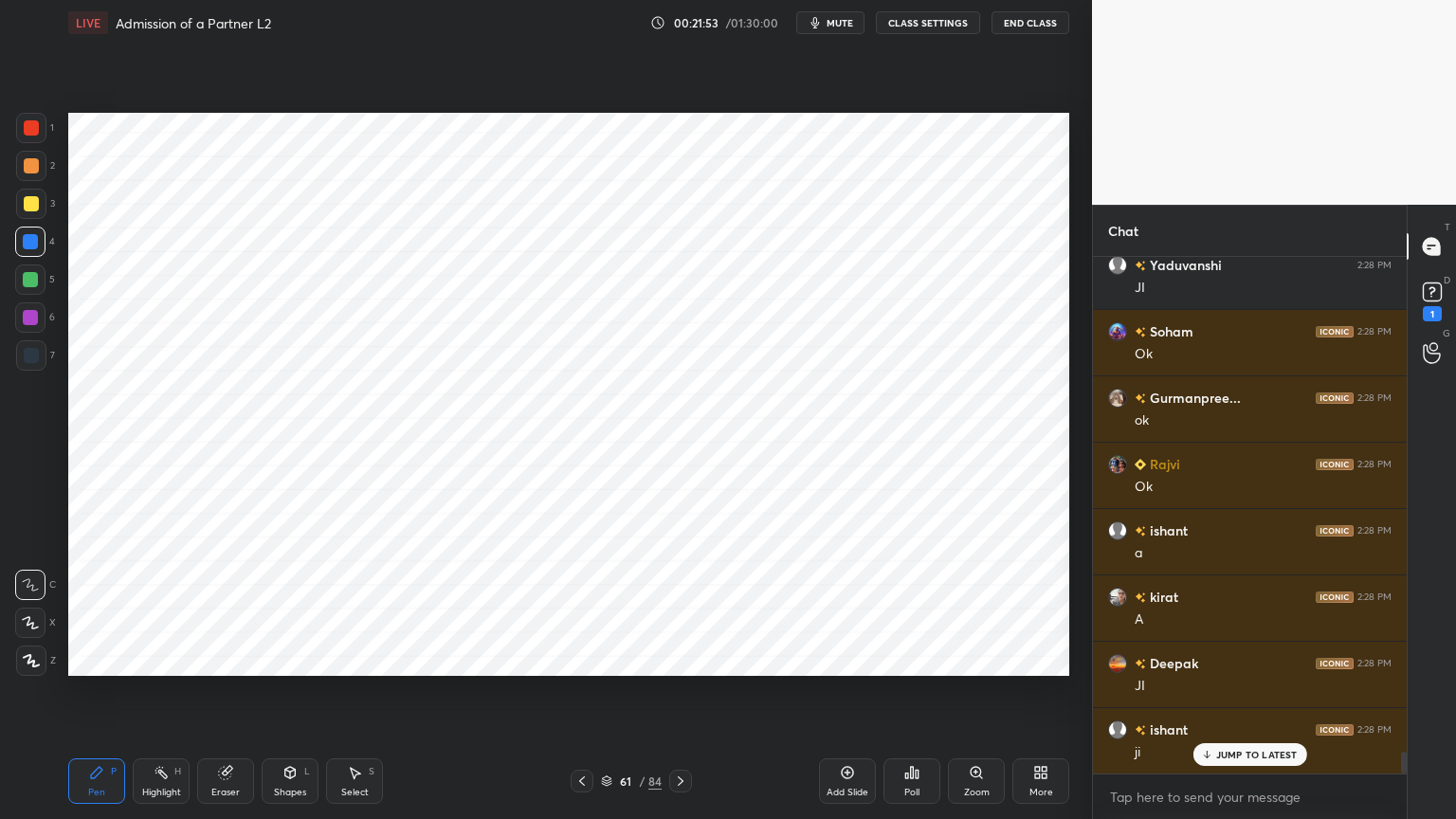 click at bounding box center [31, 661] 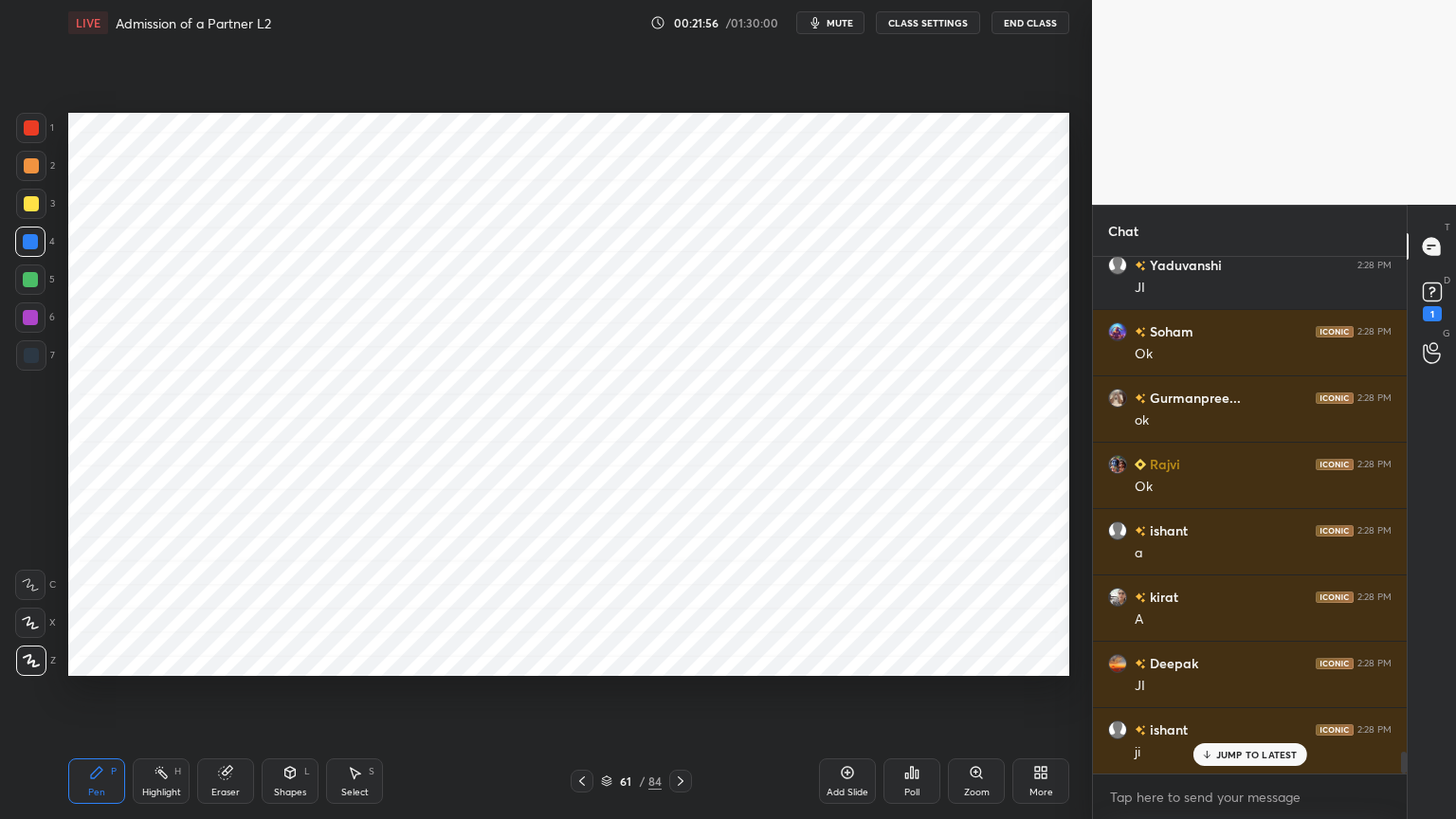 scroll, scrollTop: 11818, scrollLeft: 0, axis: vertical 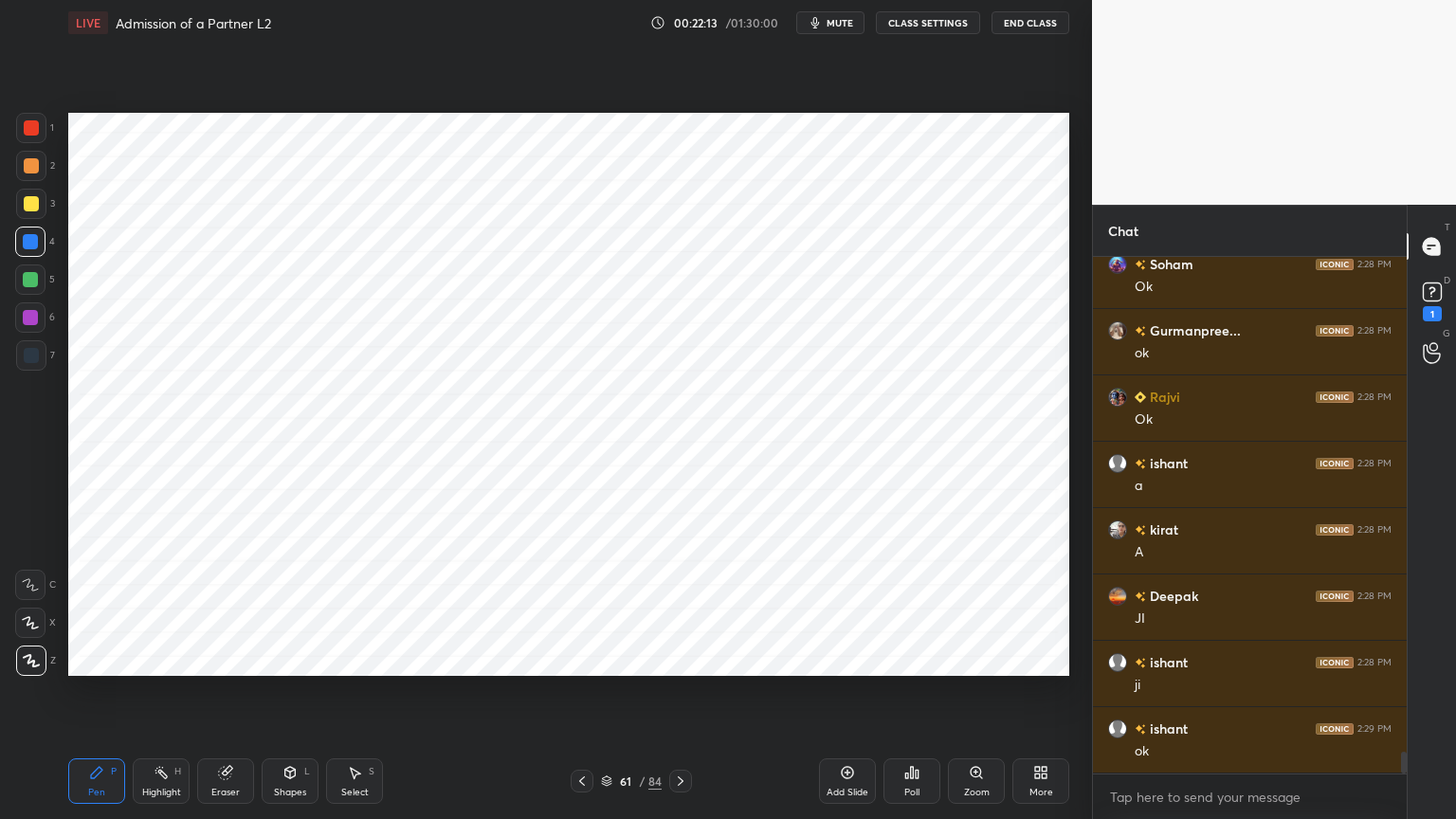 click at bounding box center (31, 355) 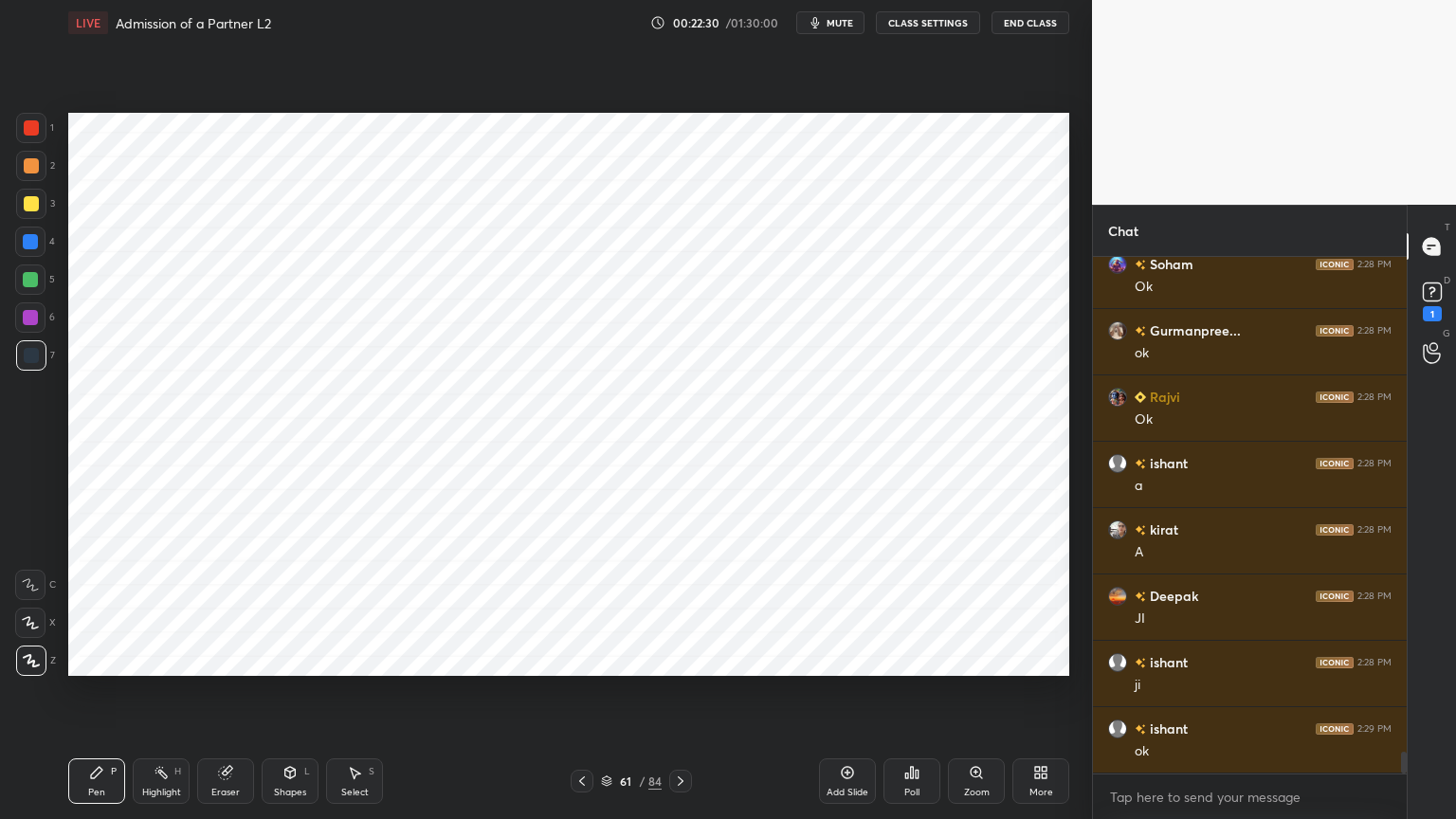 click on "Setting up your live class Poll for   secs No correct answer Start poll" at bounding box center [569, 394] 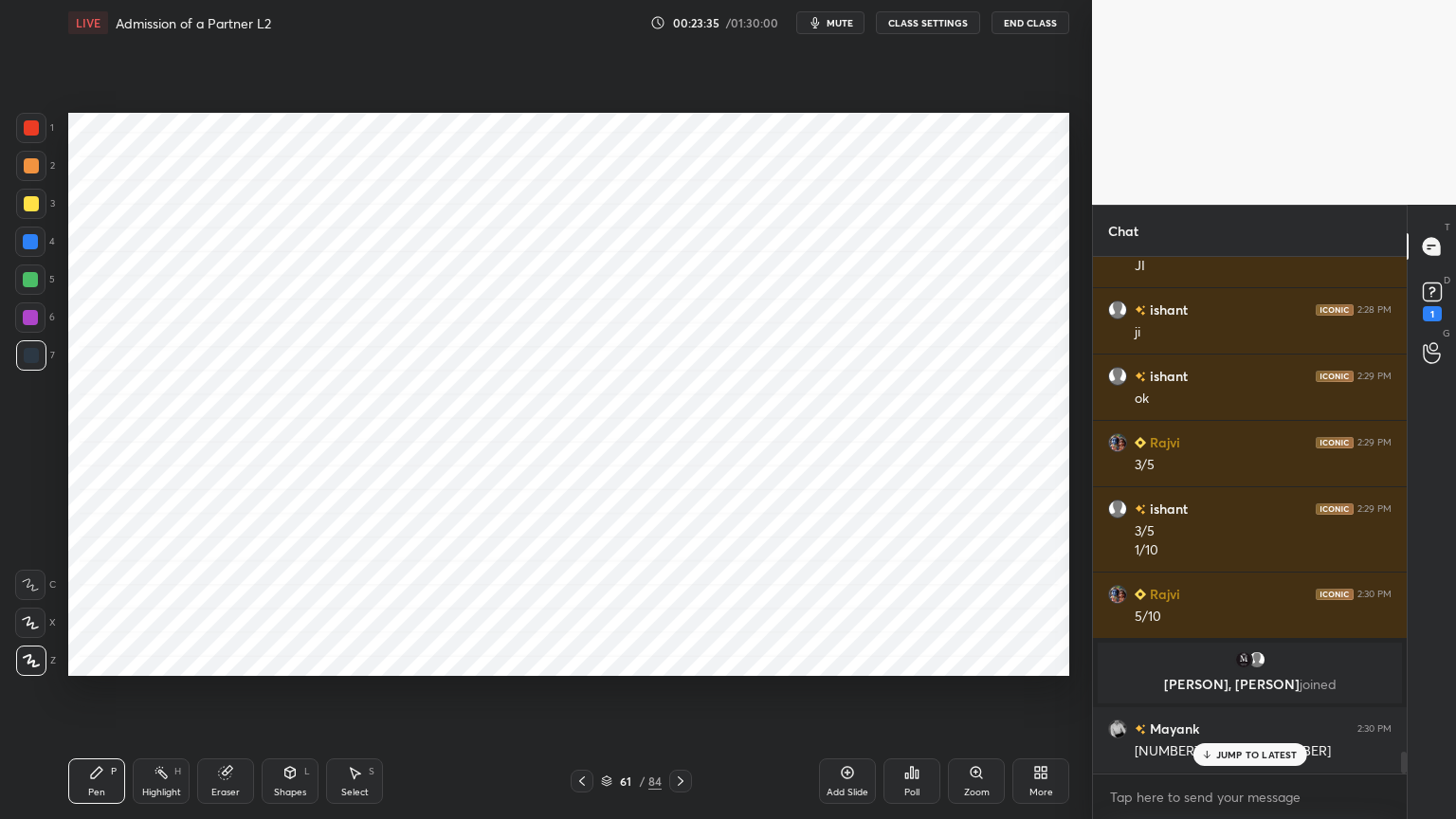 scroll, scrollTop: 11766, scrollLeft: 0, axis: vertical 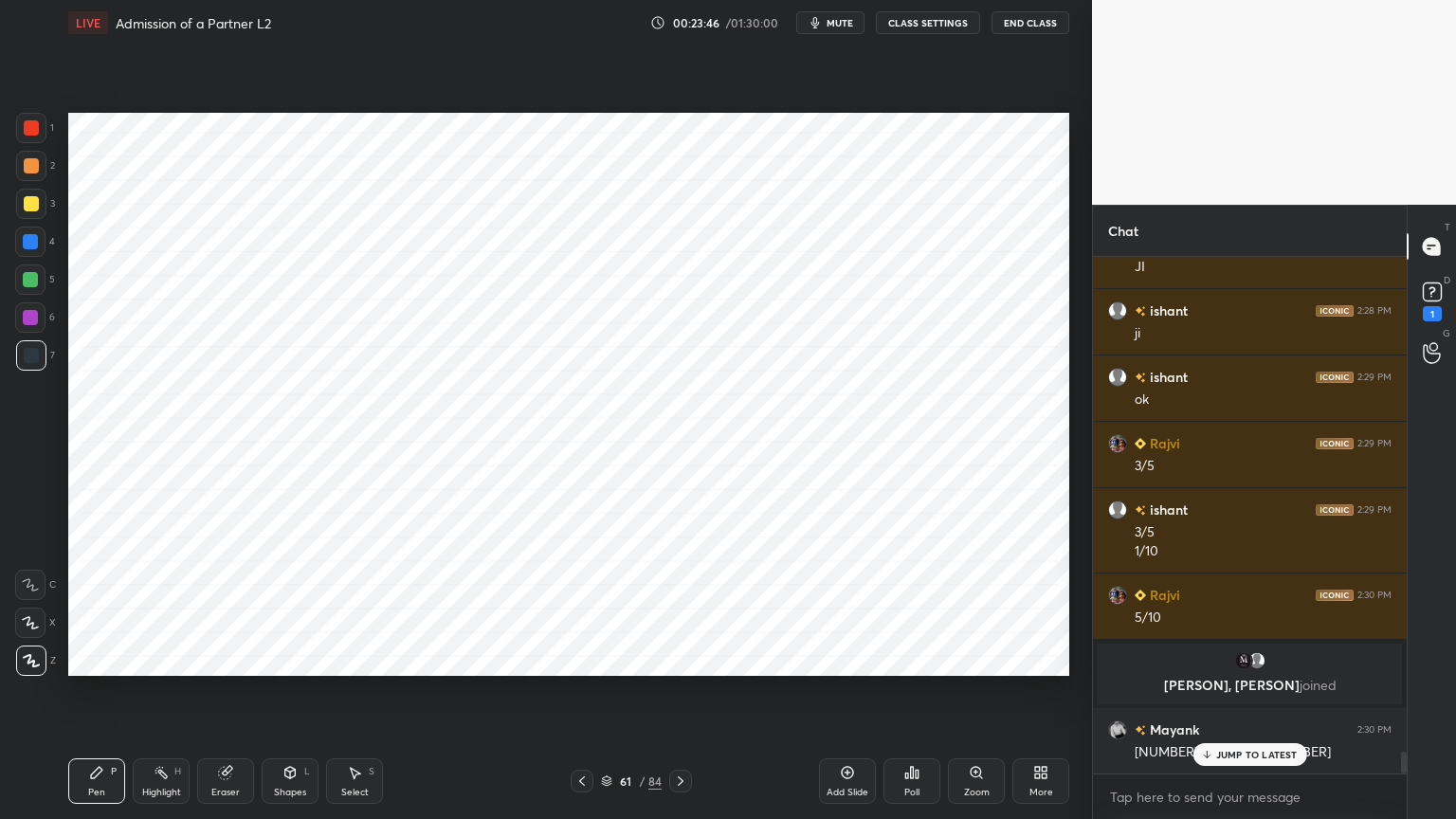 click on "Shapes L" at bounding box center (290, 781) 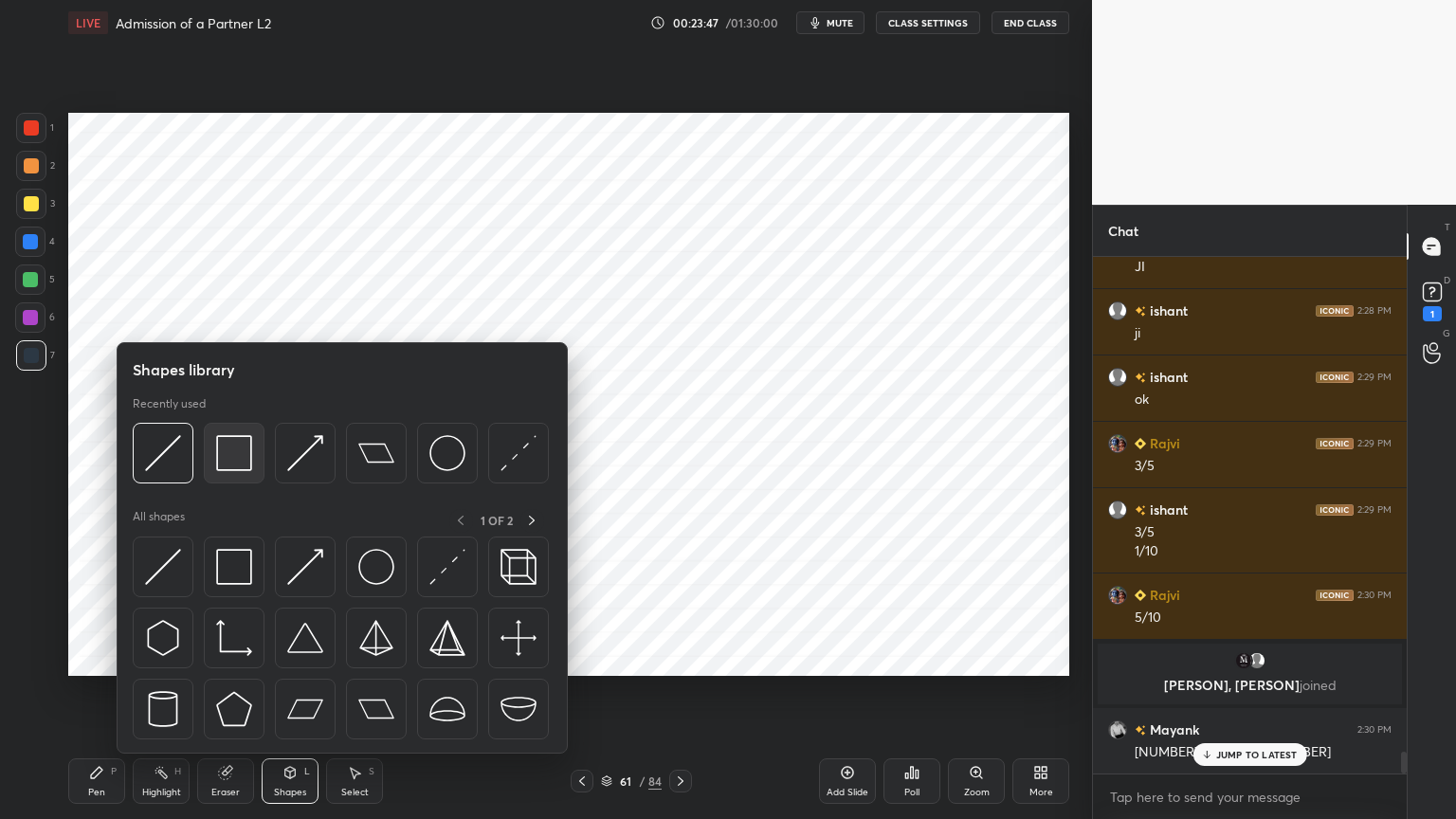click at bounding box center [234, 453] 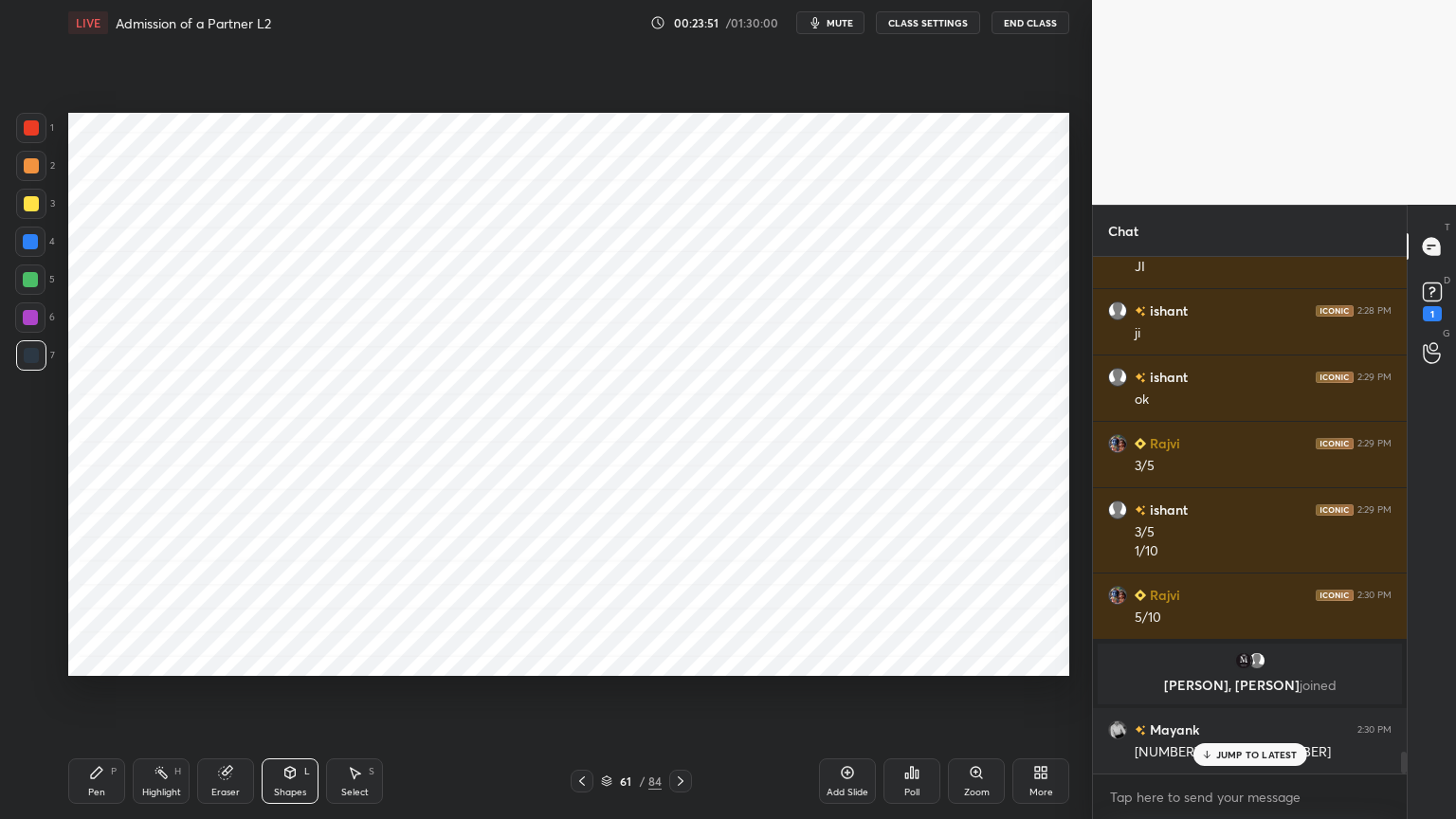 click on "Pen P" at bounding box center (97, 781) 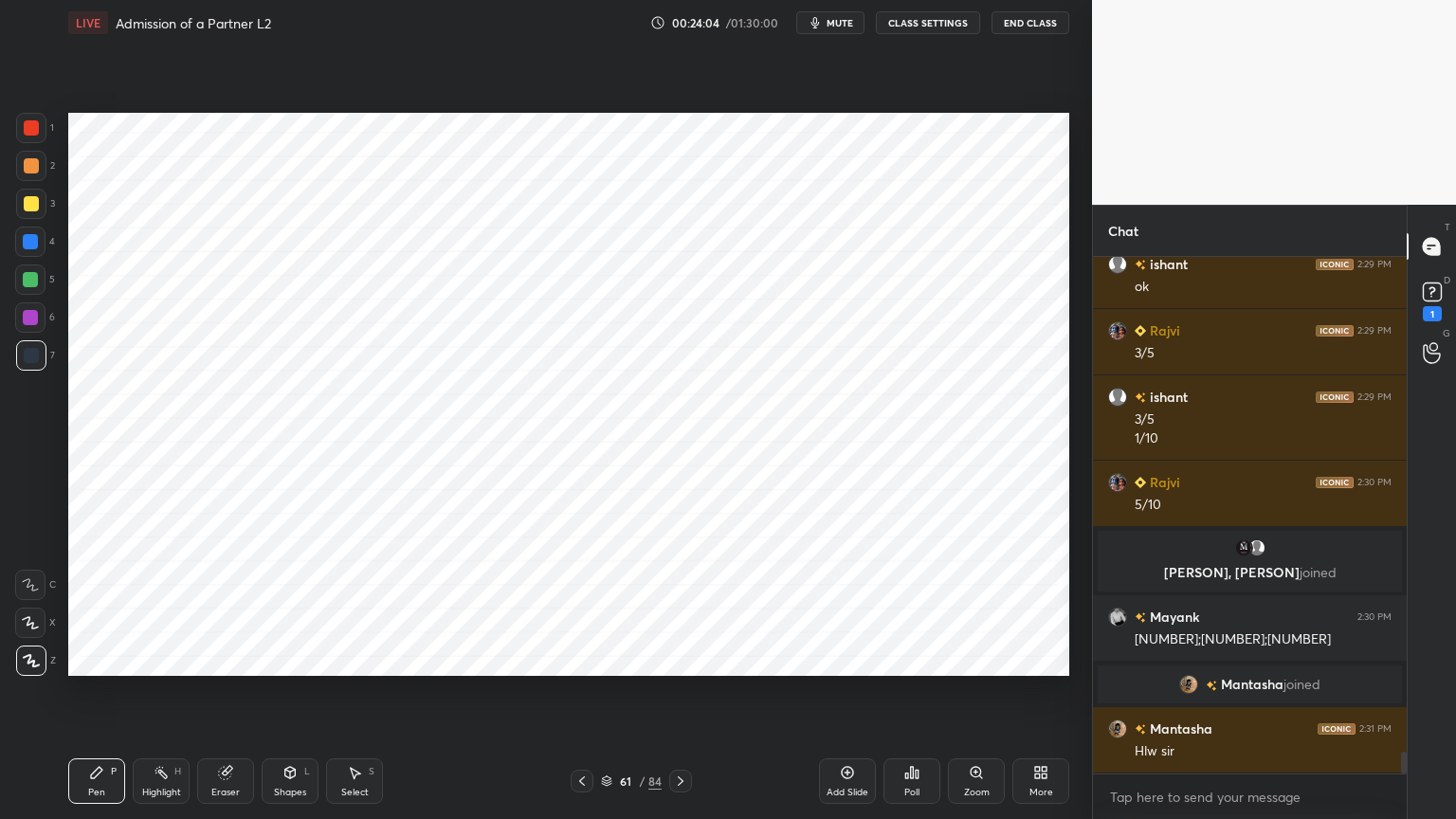 scroll, scrollTop: 11944, scrollLeft: 0, axis: vertical 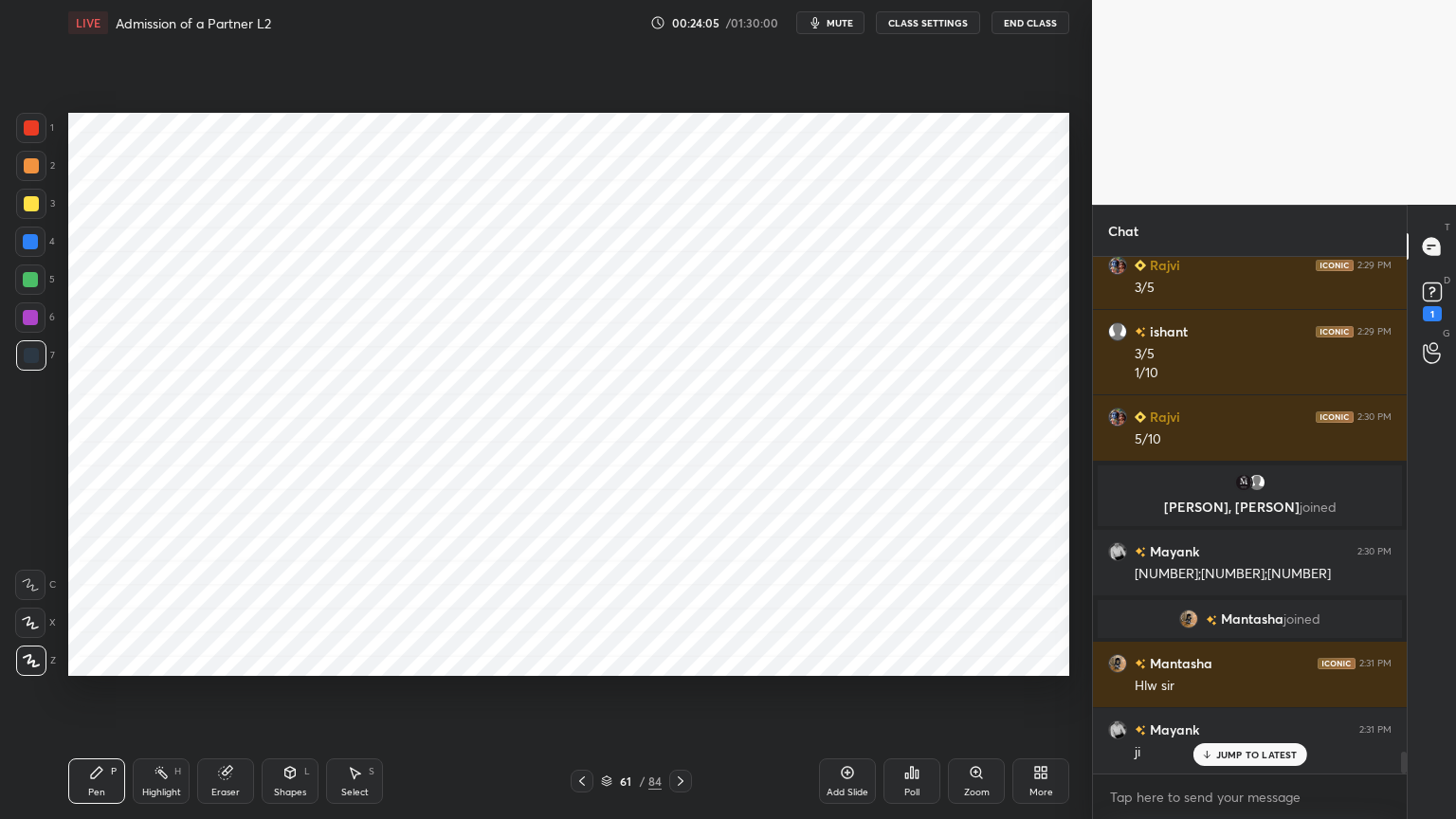 click at bounding box center (30, 242) 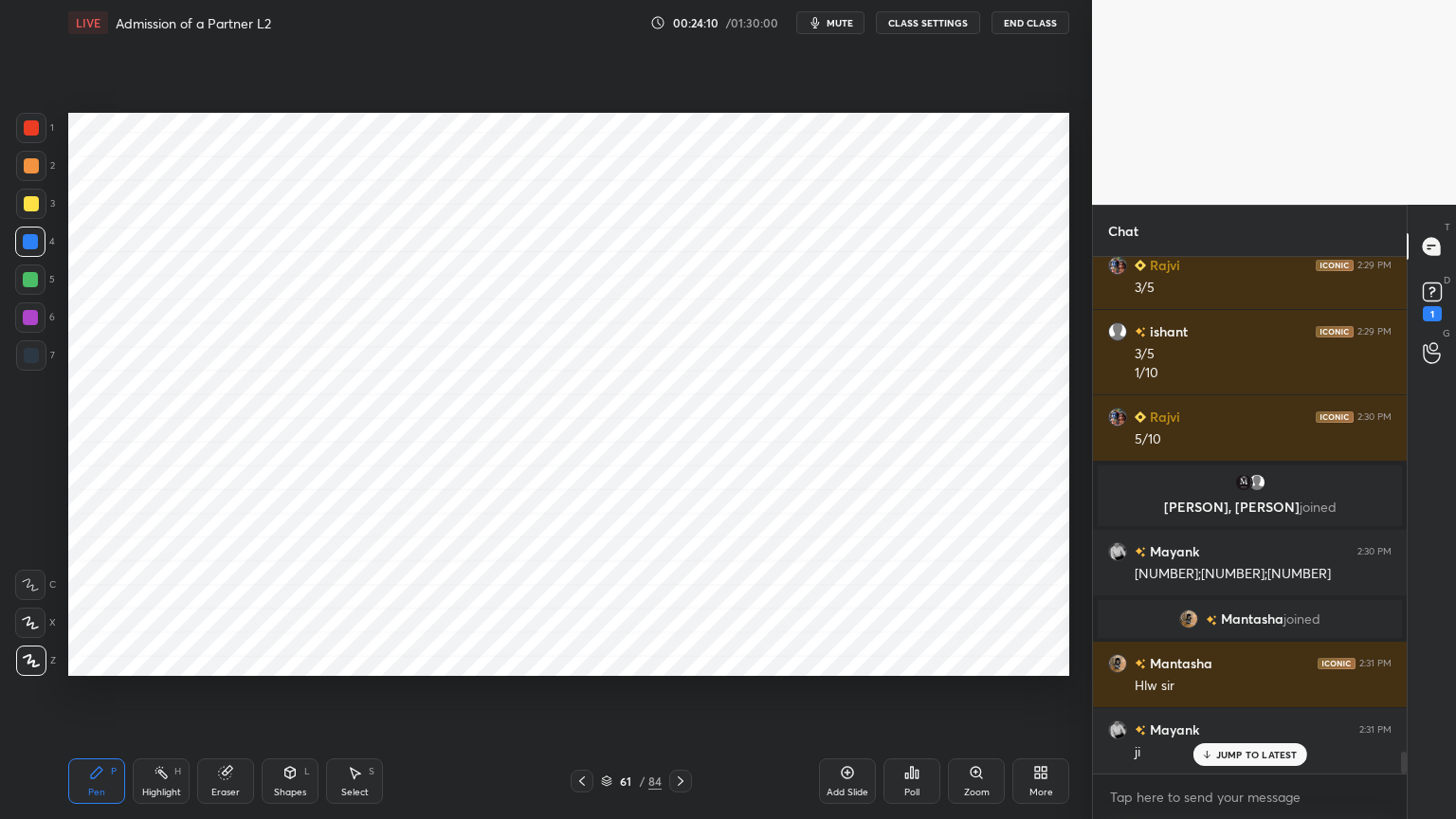 click on "Add Slide" at bounding box center (847, 781) 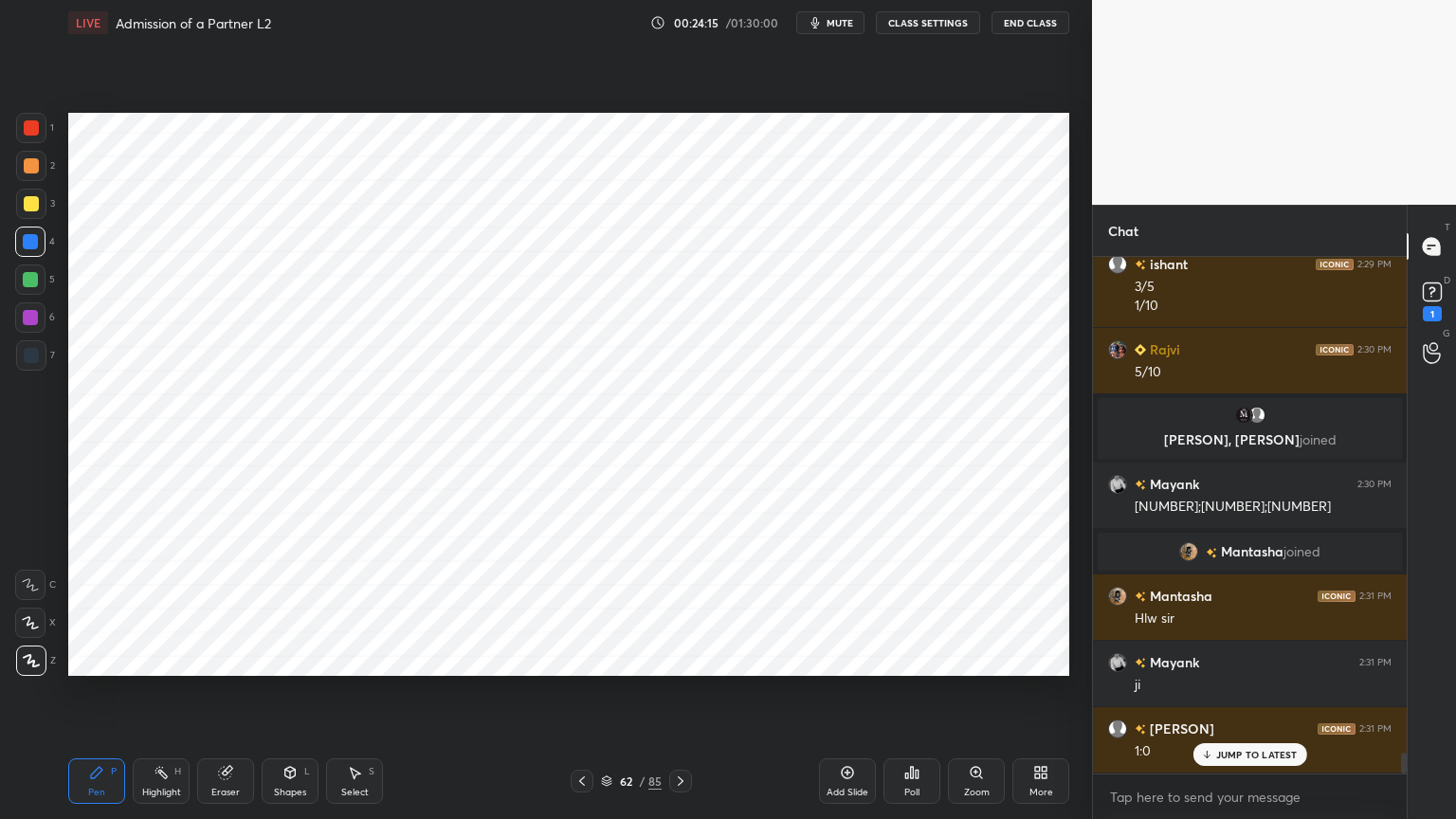 scroll, scrollTop: 12076, scrollLeft: 0, axis: vertical 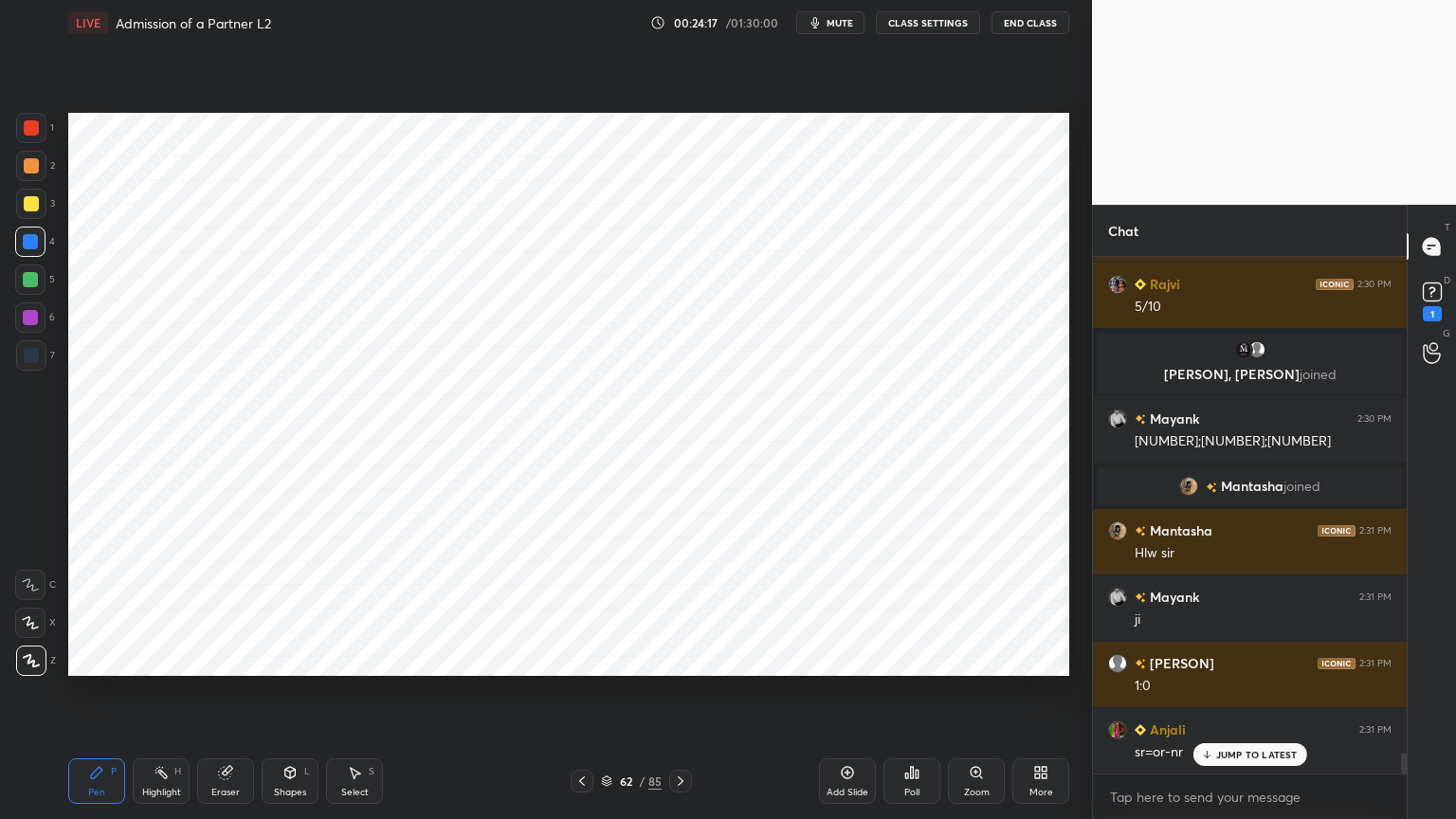 click at bounding box center (31, 355) 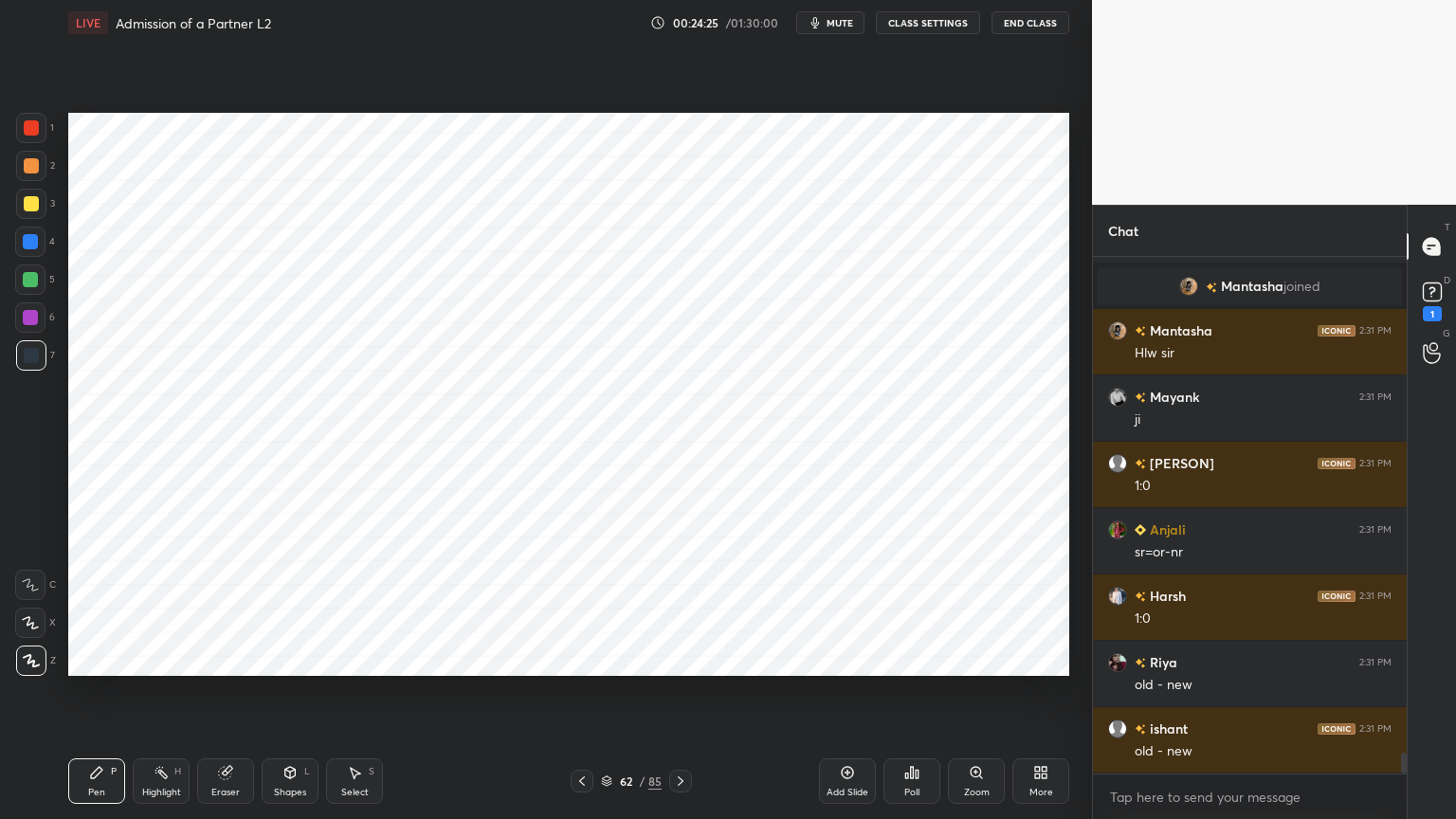scroll, scrollTop: 12322, scrollLeft: 0, axis: vertical 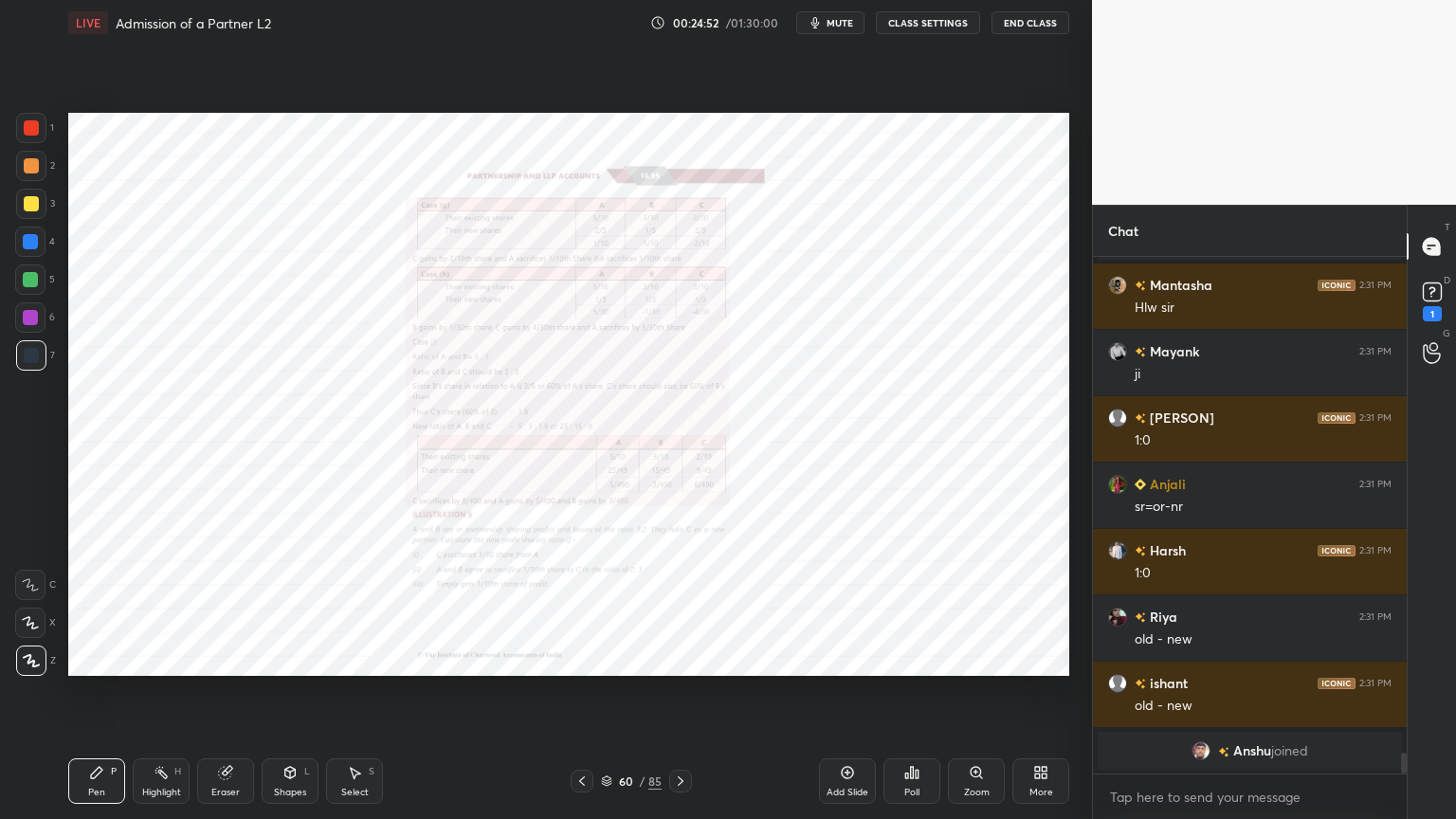 click on "Zoom" at bounding box center (976, 781) 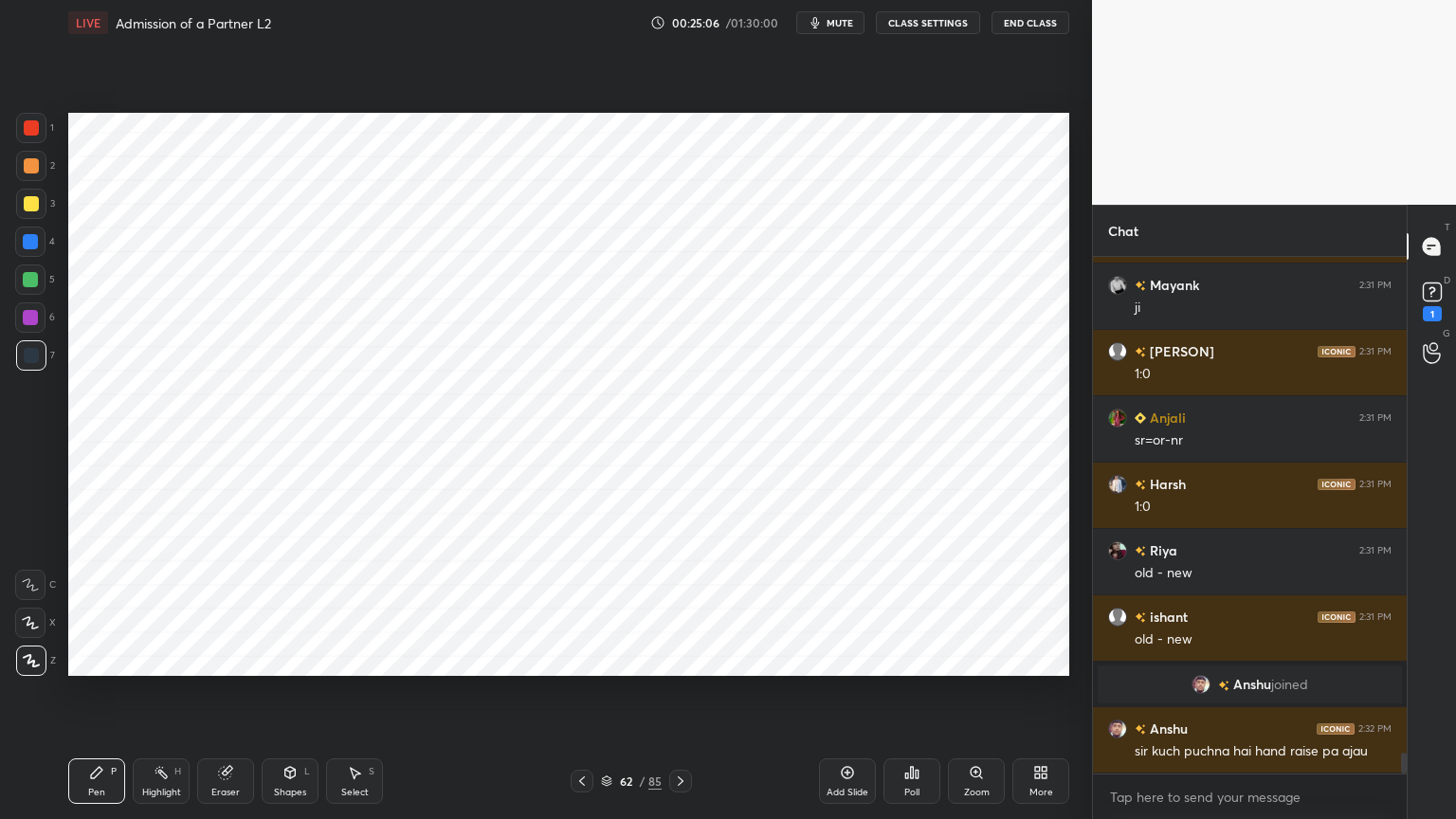 scroll, scrollTop: 12345, scrollLeft: 0, axis: vertical 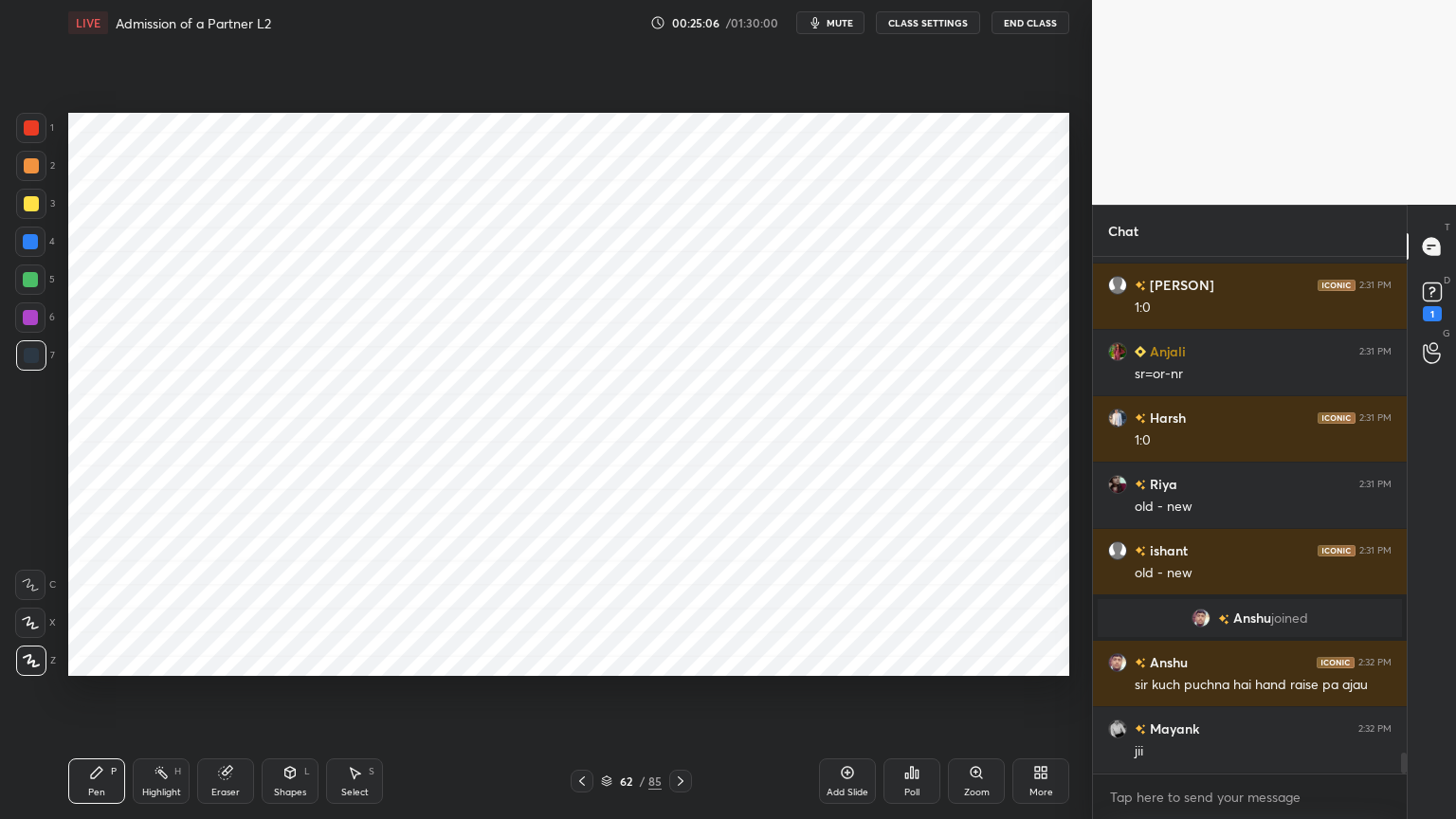 click at bounding box center [30, 242] 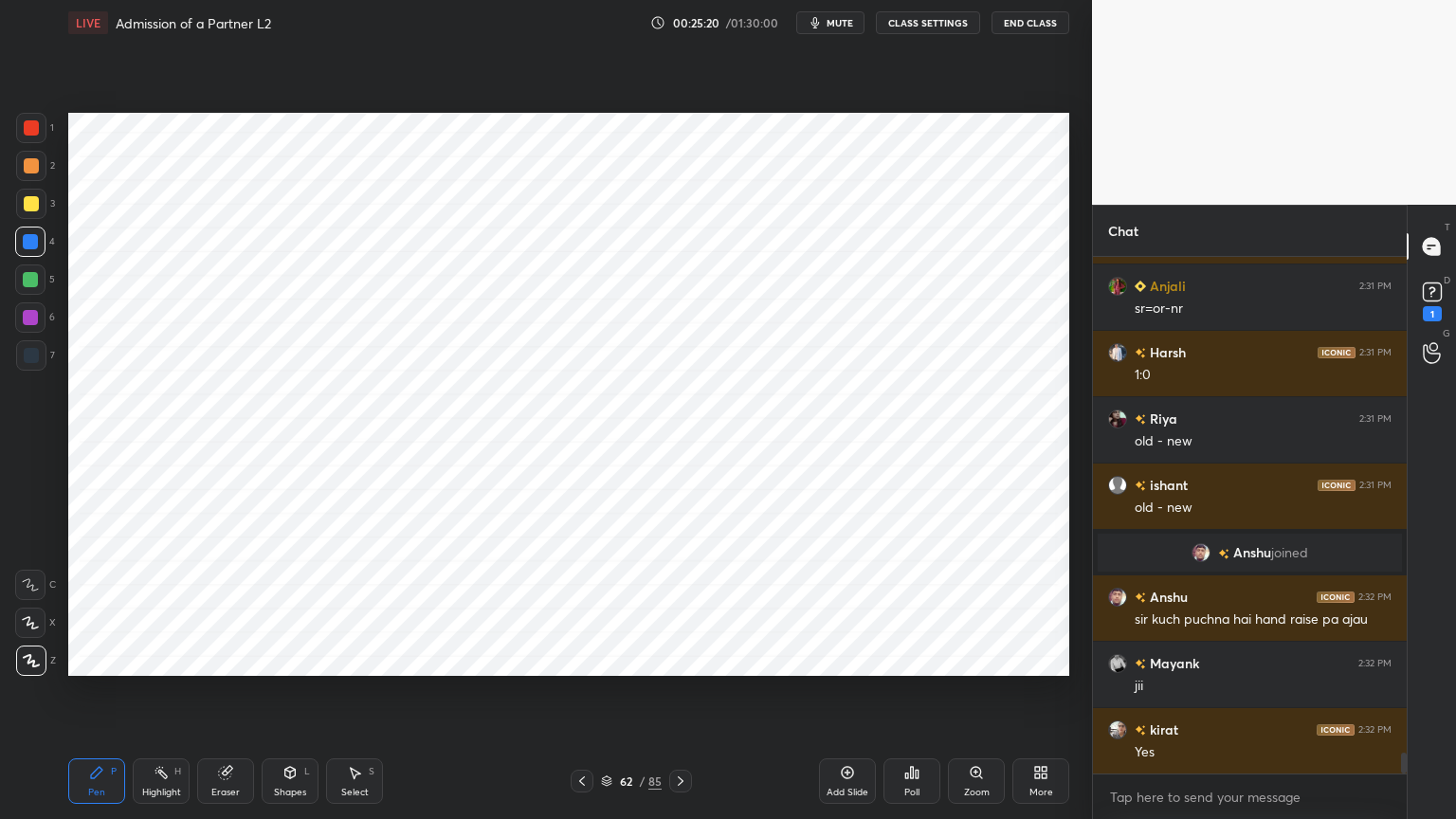 scroll, scrollTop: 12477, scrollLeft: 0, axis: vertical 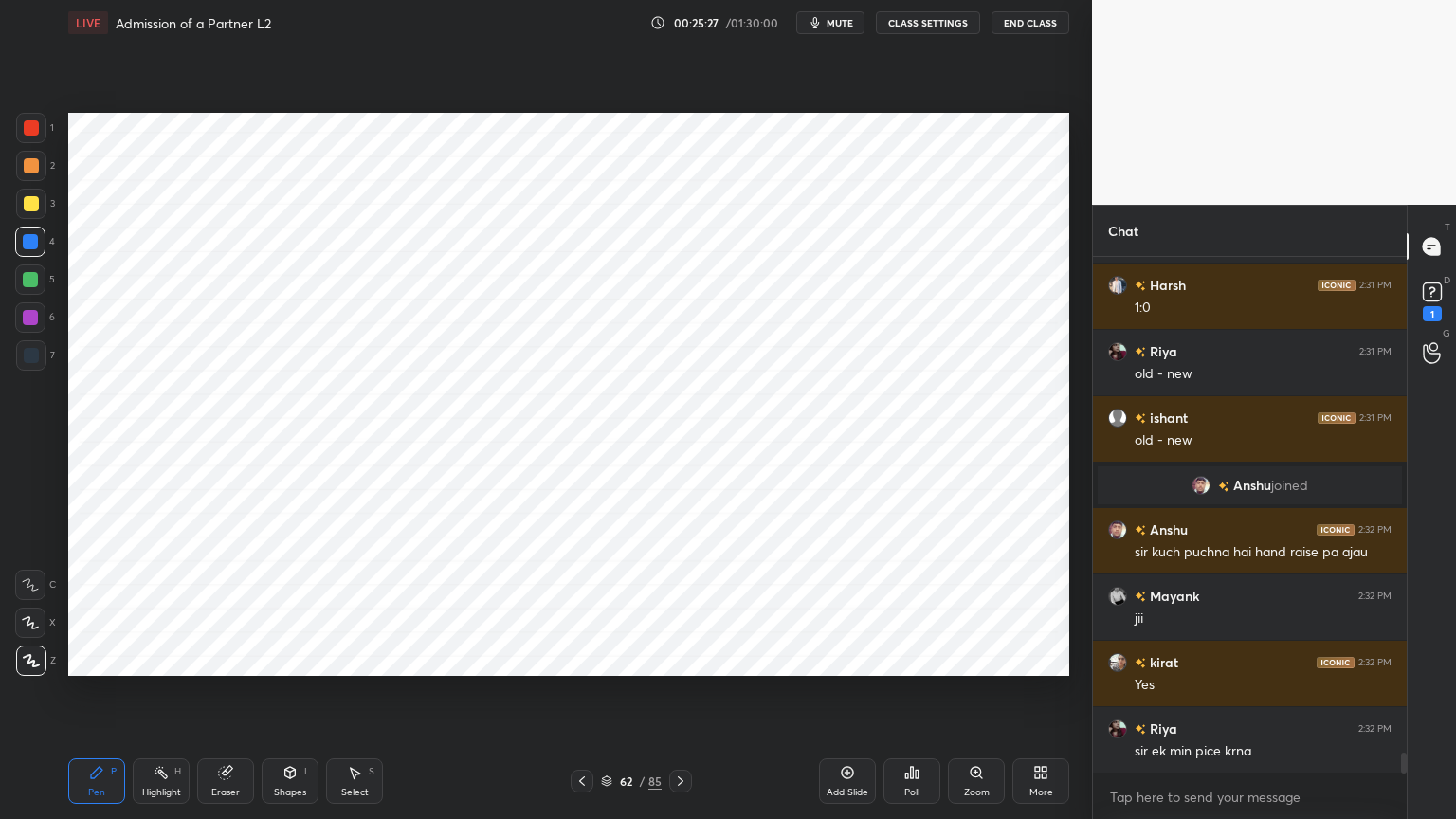 click on "Shapes" at bounding box center (290, 792) 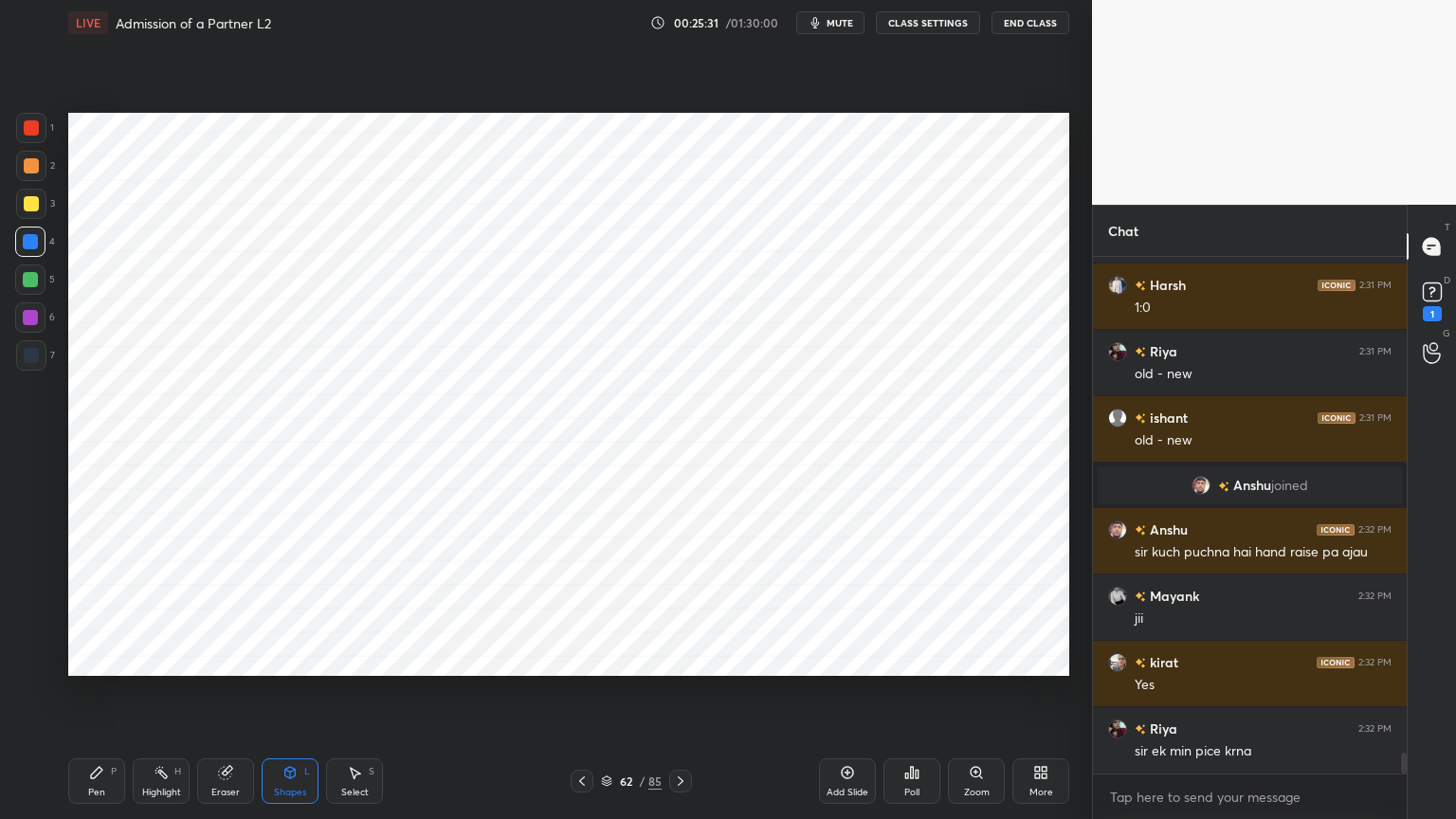 click on "Pen P" at bounding box center (97, 781) 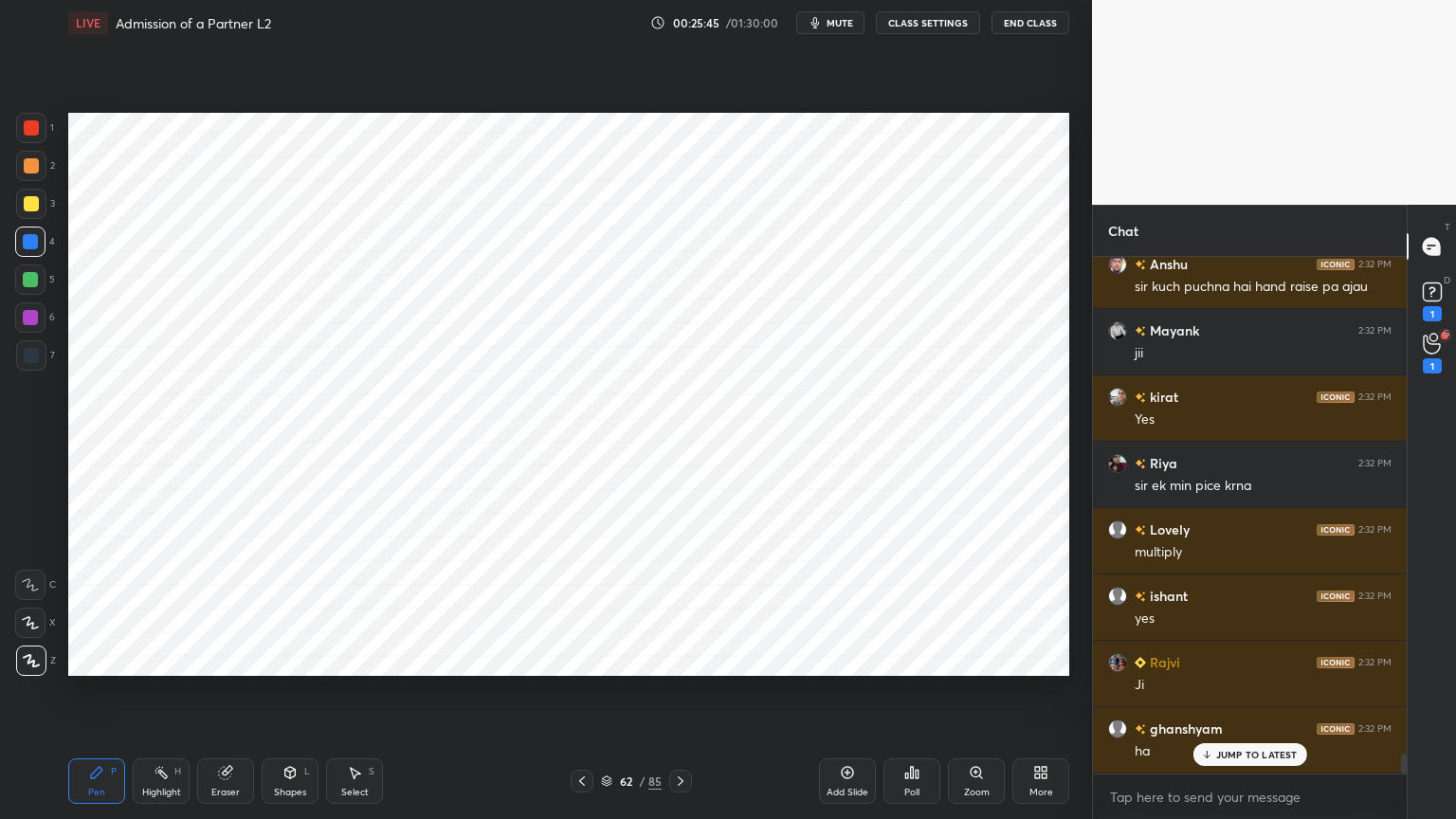 scroll, scrollTop: 12808, scrollLeft: 0, axis: vertical 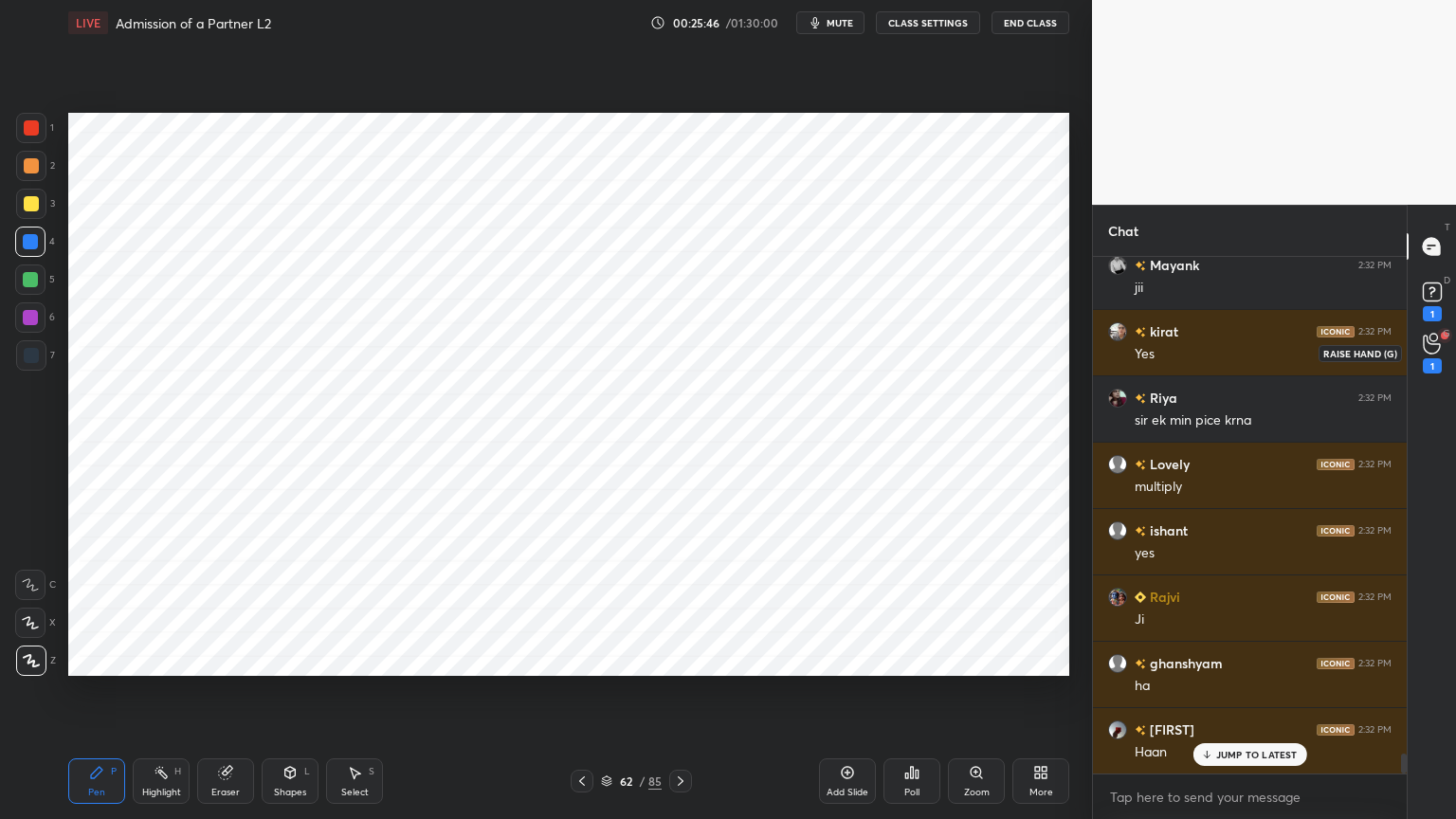 click on "1" at bounding box center (1432, 366) 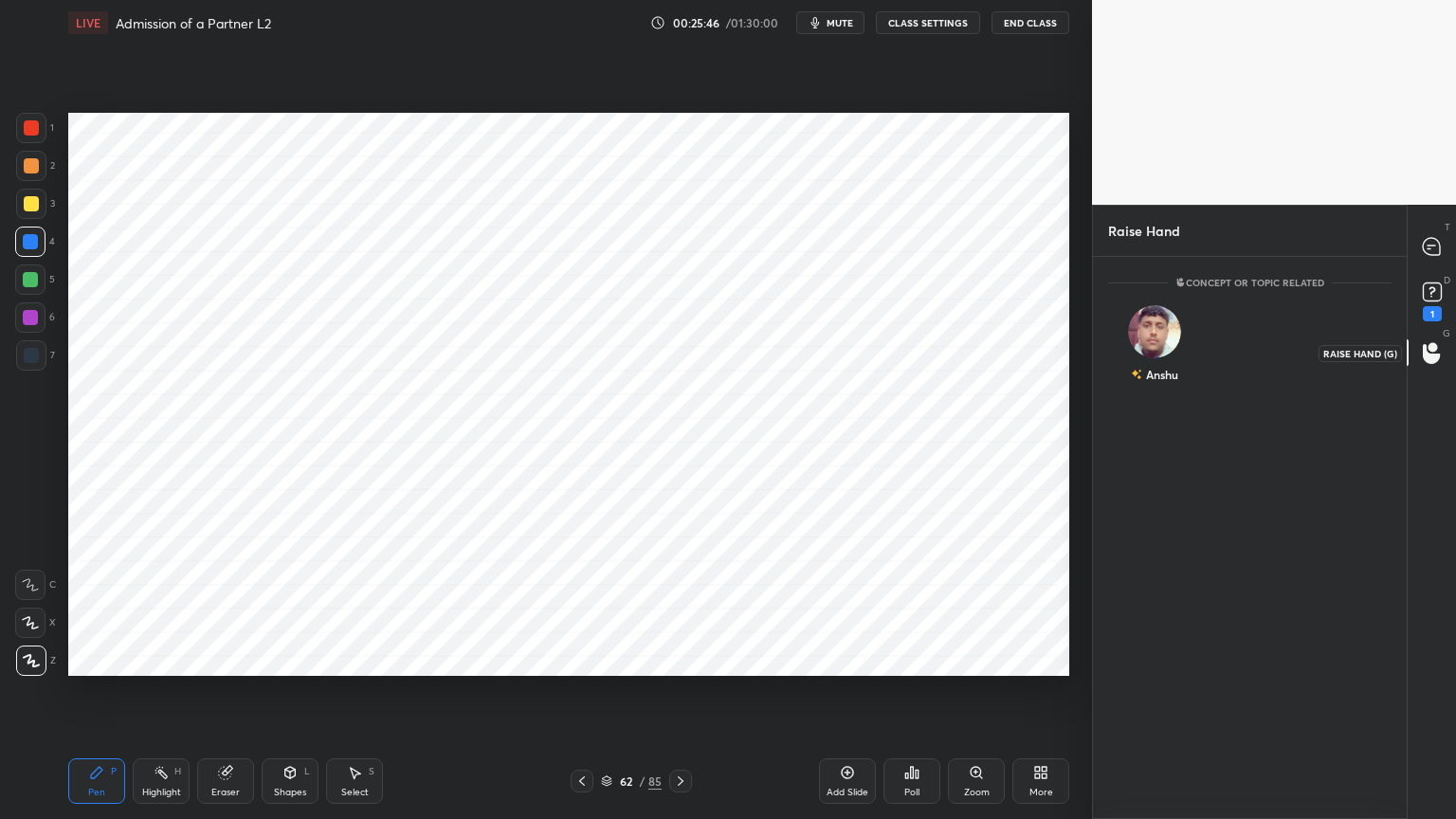 scroll, scrollTop: 556, scrollLeft: 308, axis: both 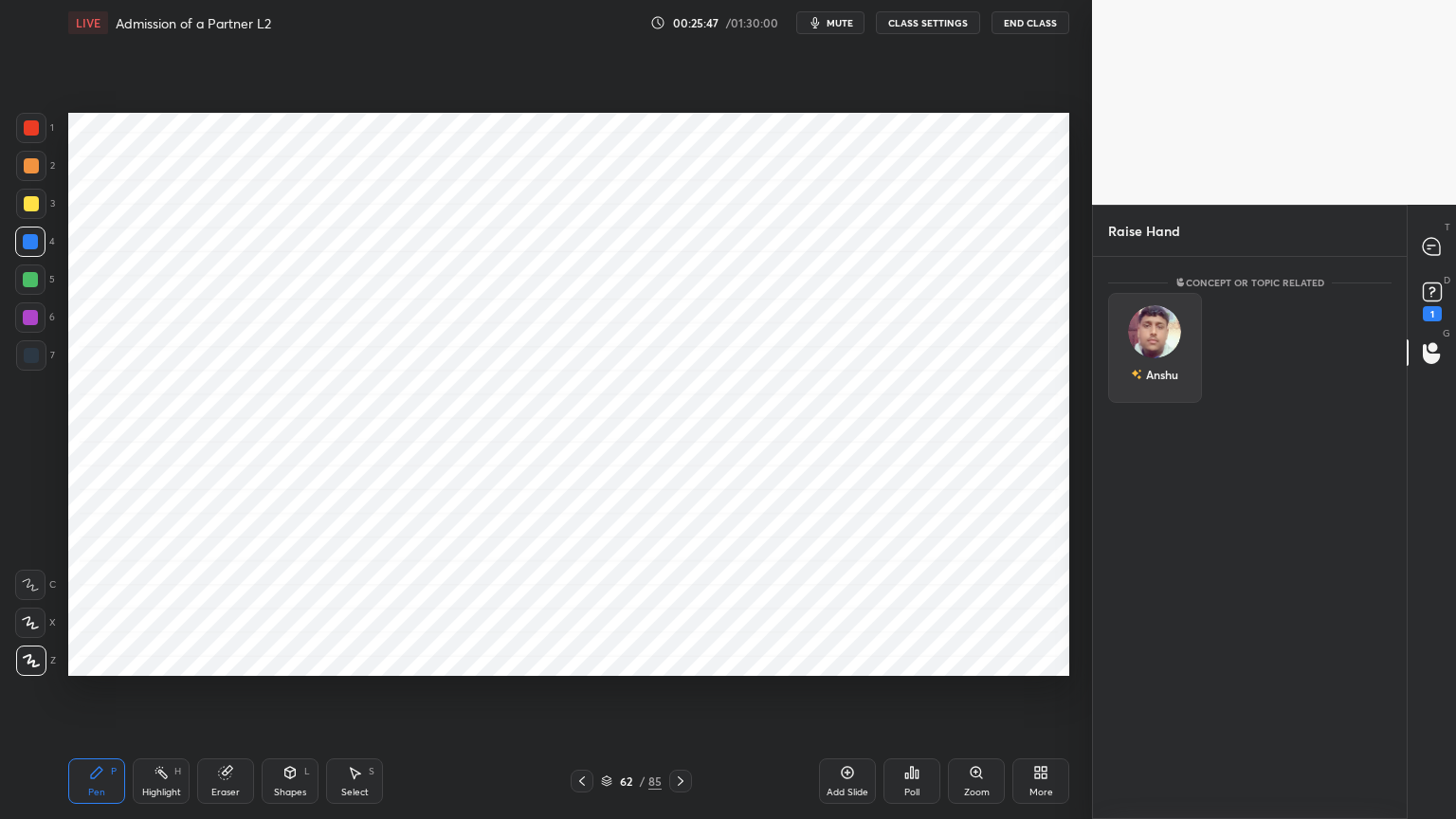 click at bounding box center (1155, 332) 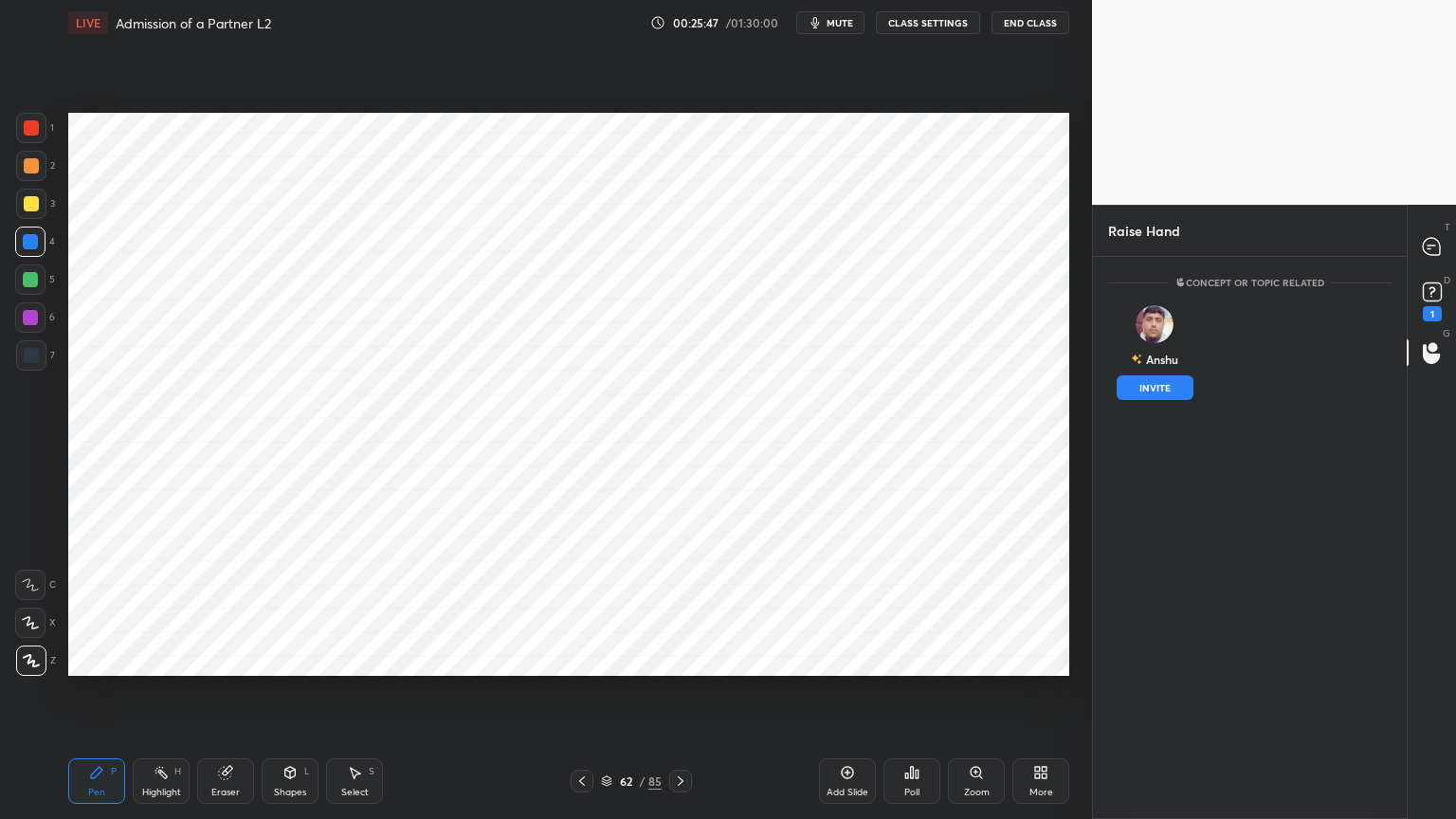 click on "INVITE" at bounding box center (1155, 388) 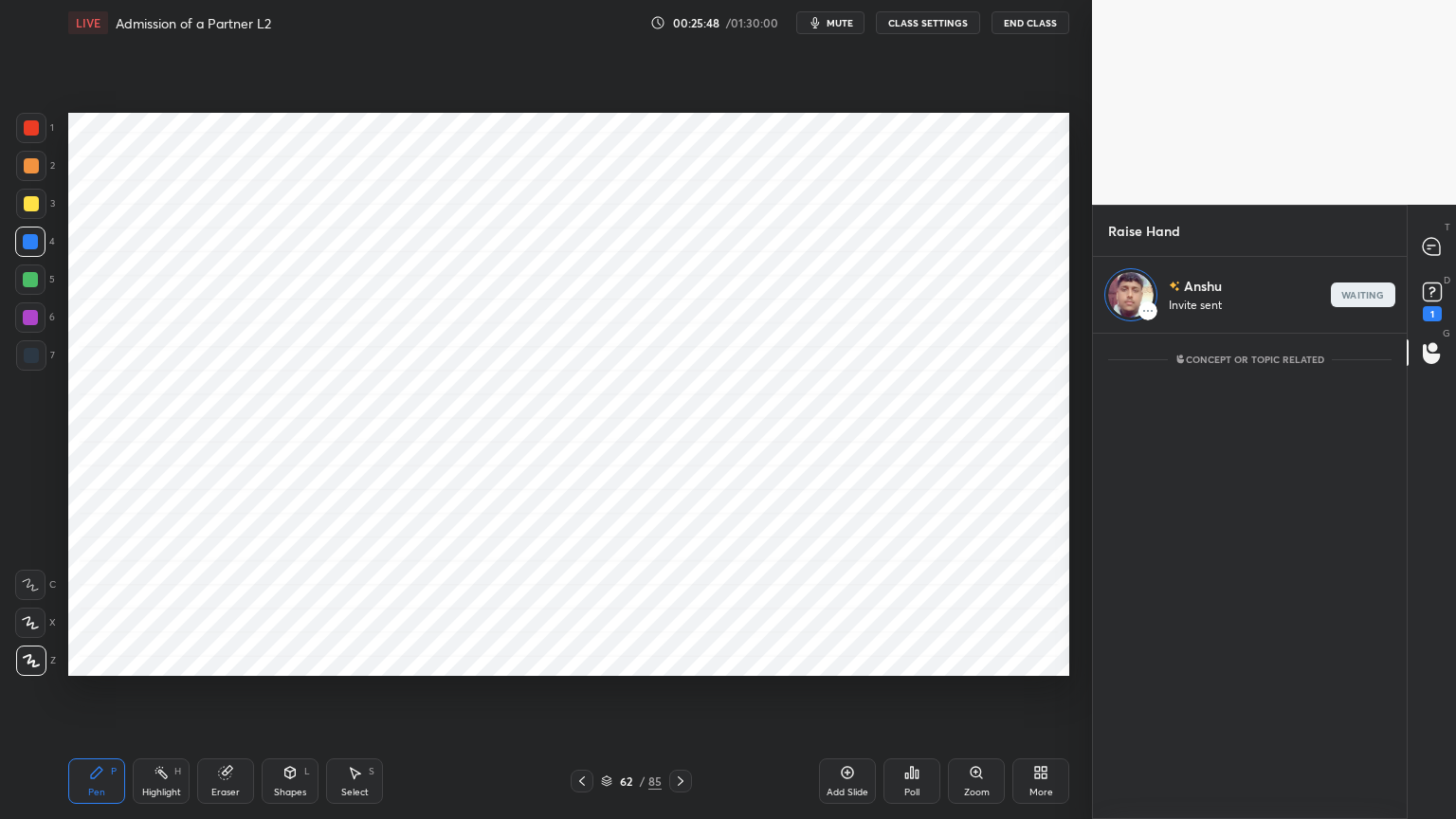 scroll, scrollTop: 481, scrollLeft: 308, axis: both 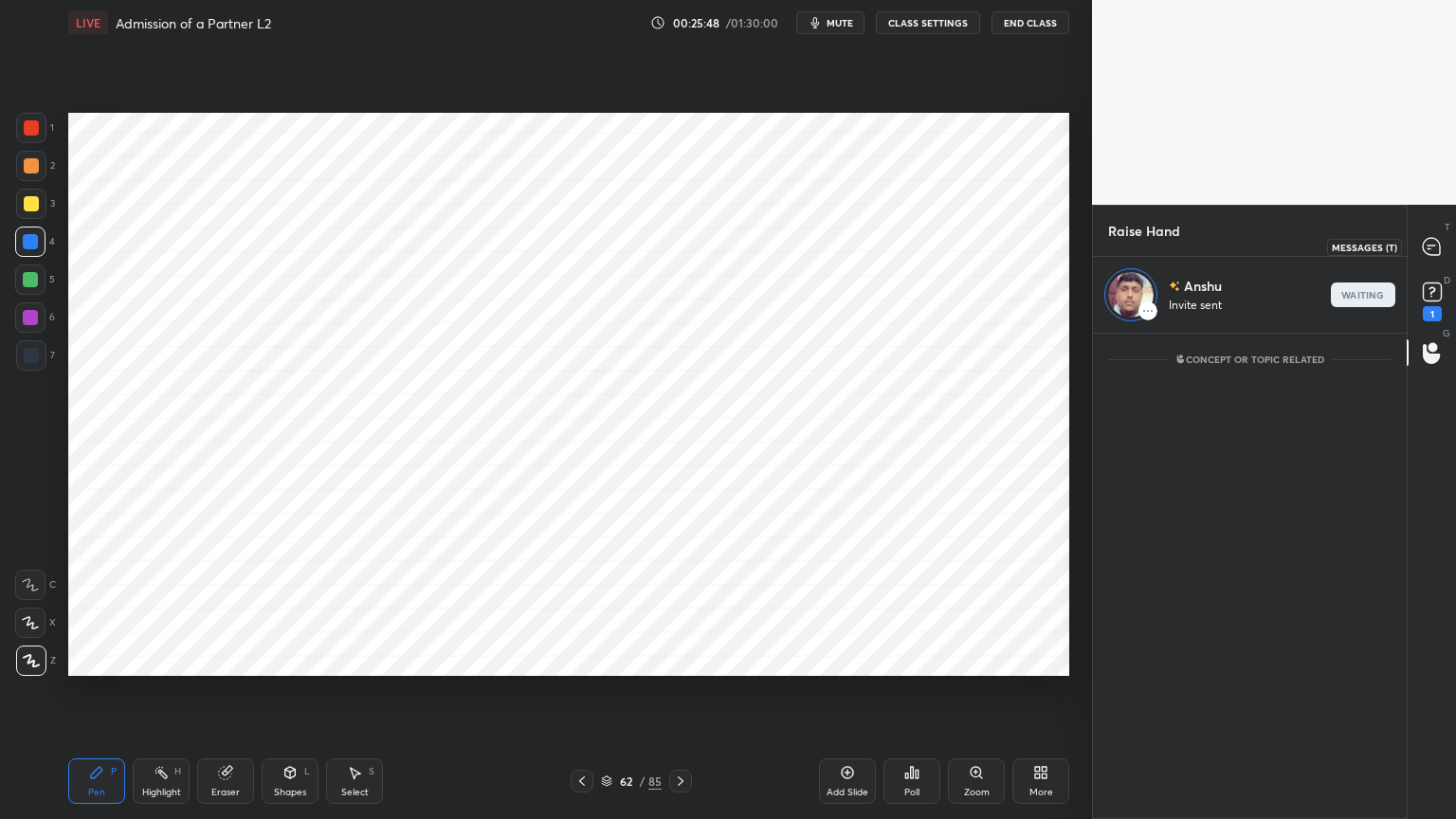 click 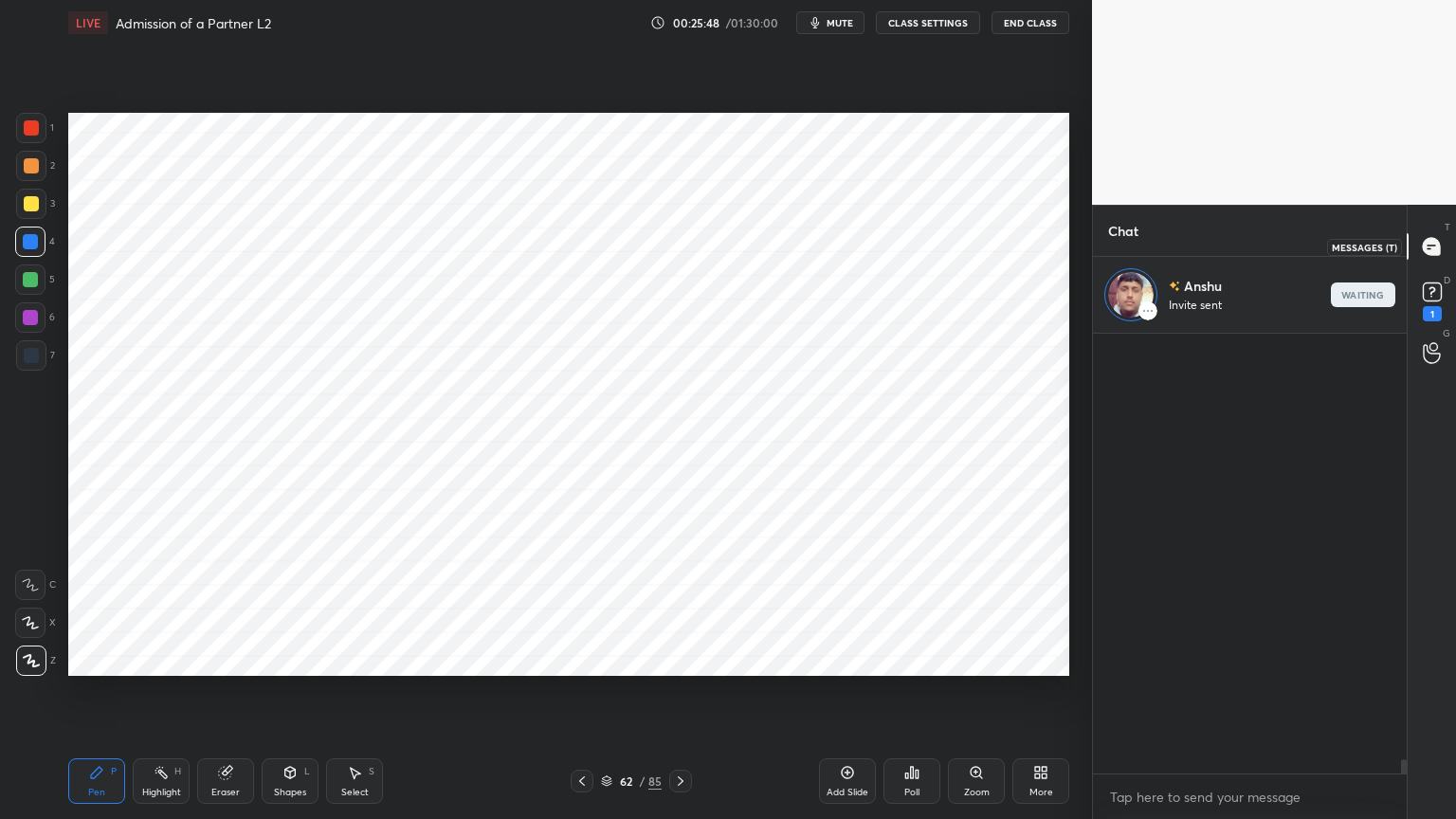 scroll, scrollTop: 13265, scrollLeft: 0, axis: vertical 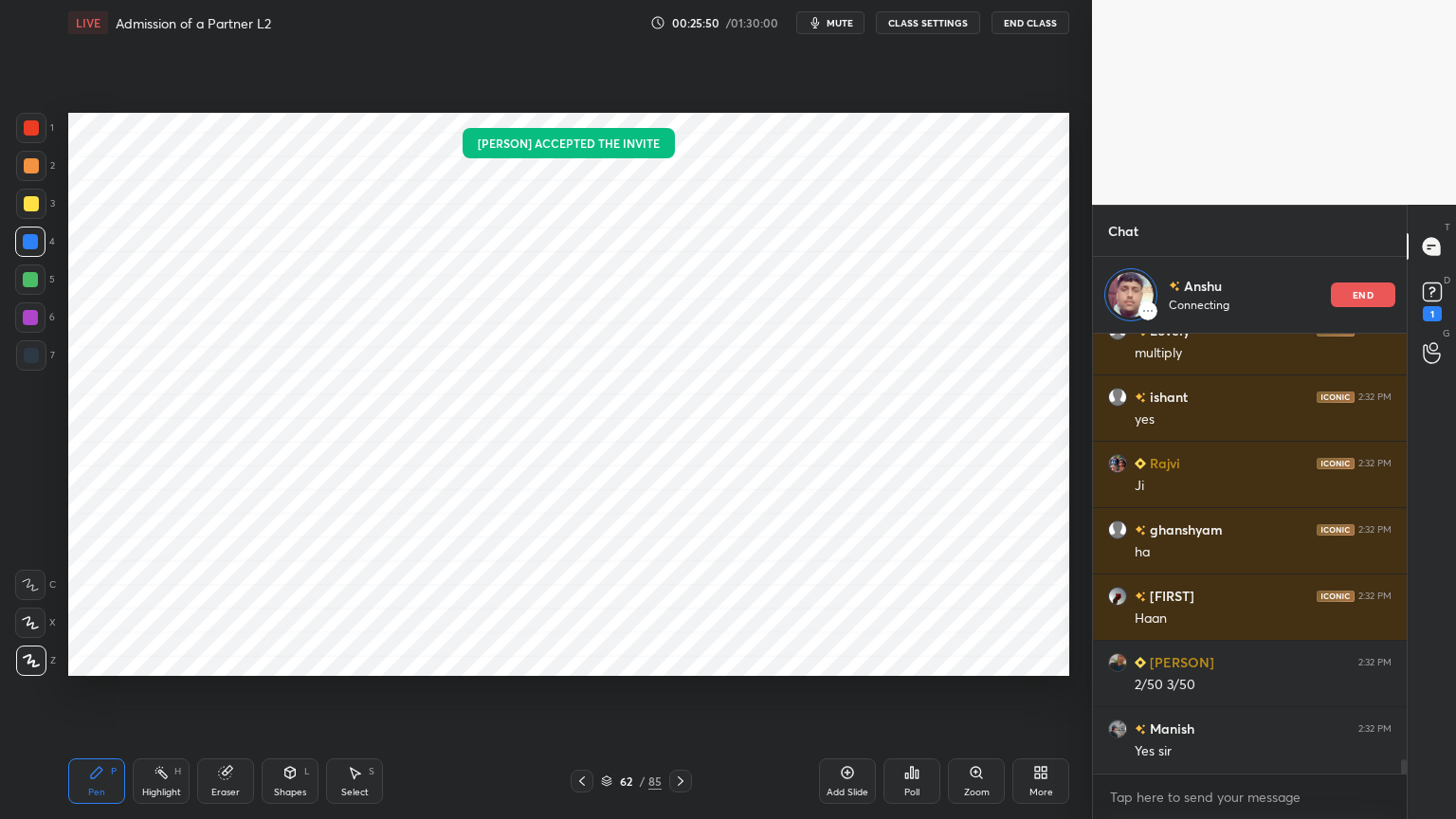 click on "Highlight H" at bounding box center [161, 781] 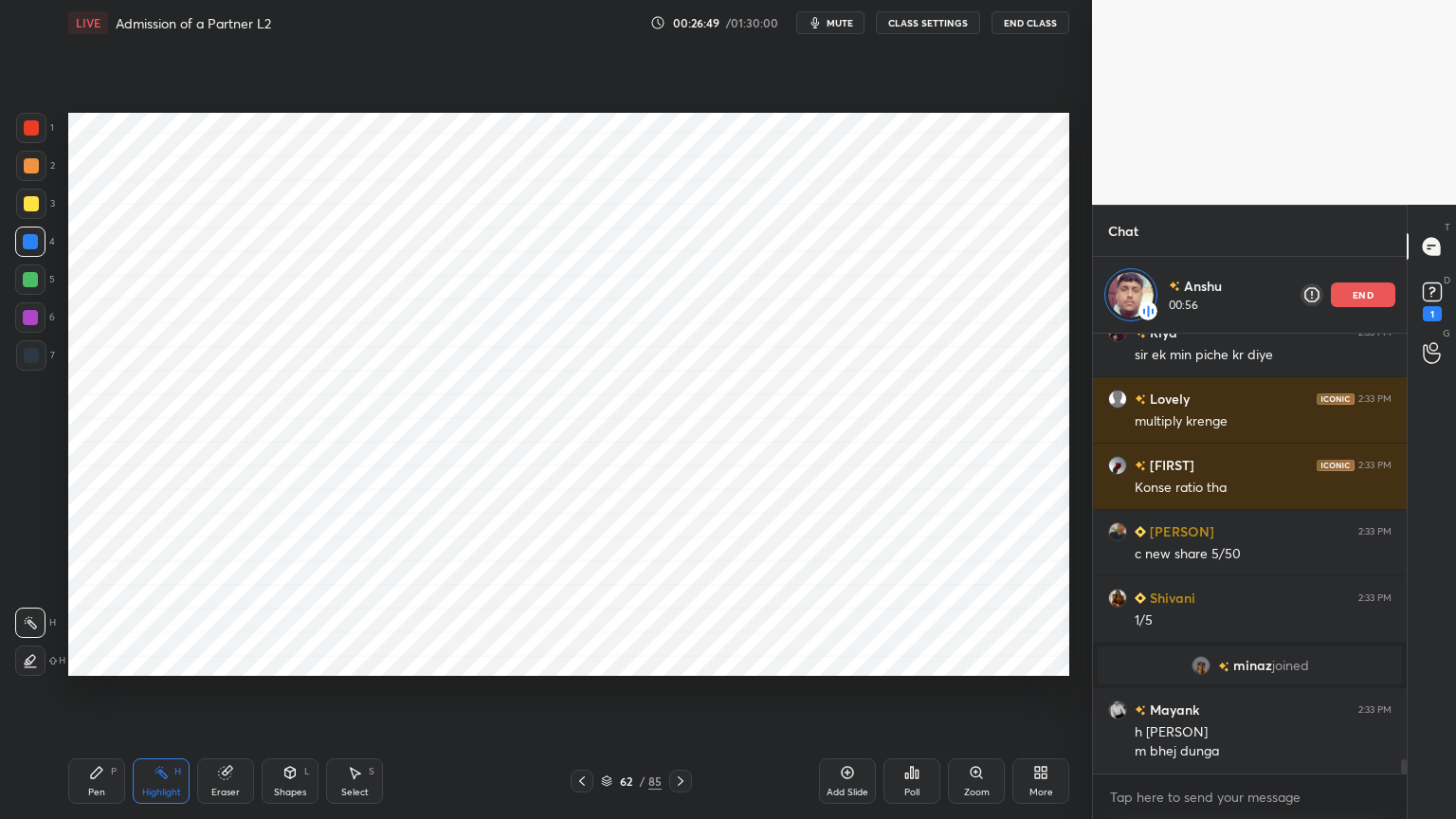 scroll, scrollTop: 13206, scrollLeft: 0, axis: vertical 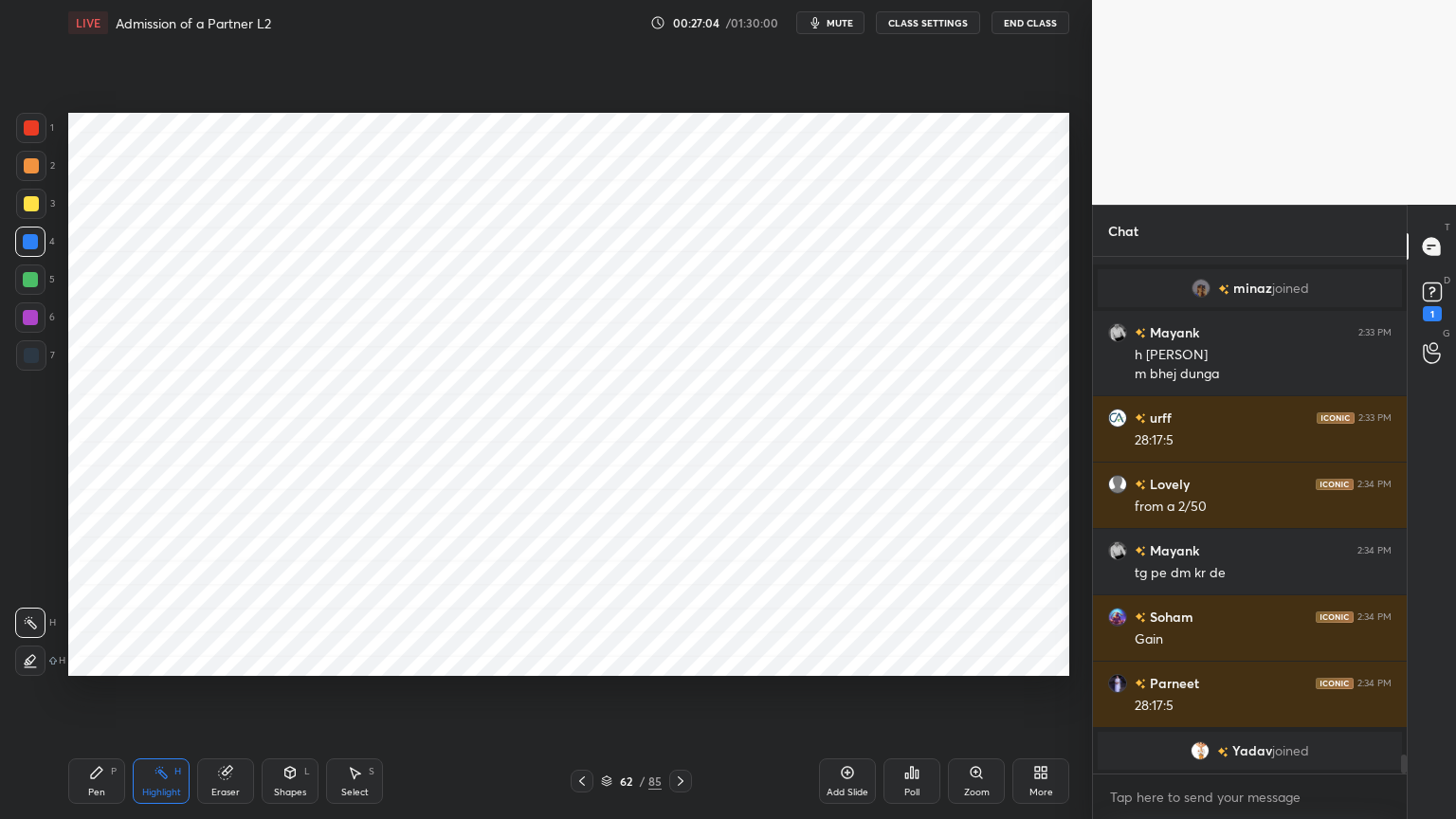 click on "Poll" at bounding box center (912, 781) 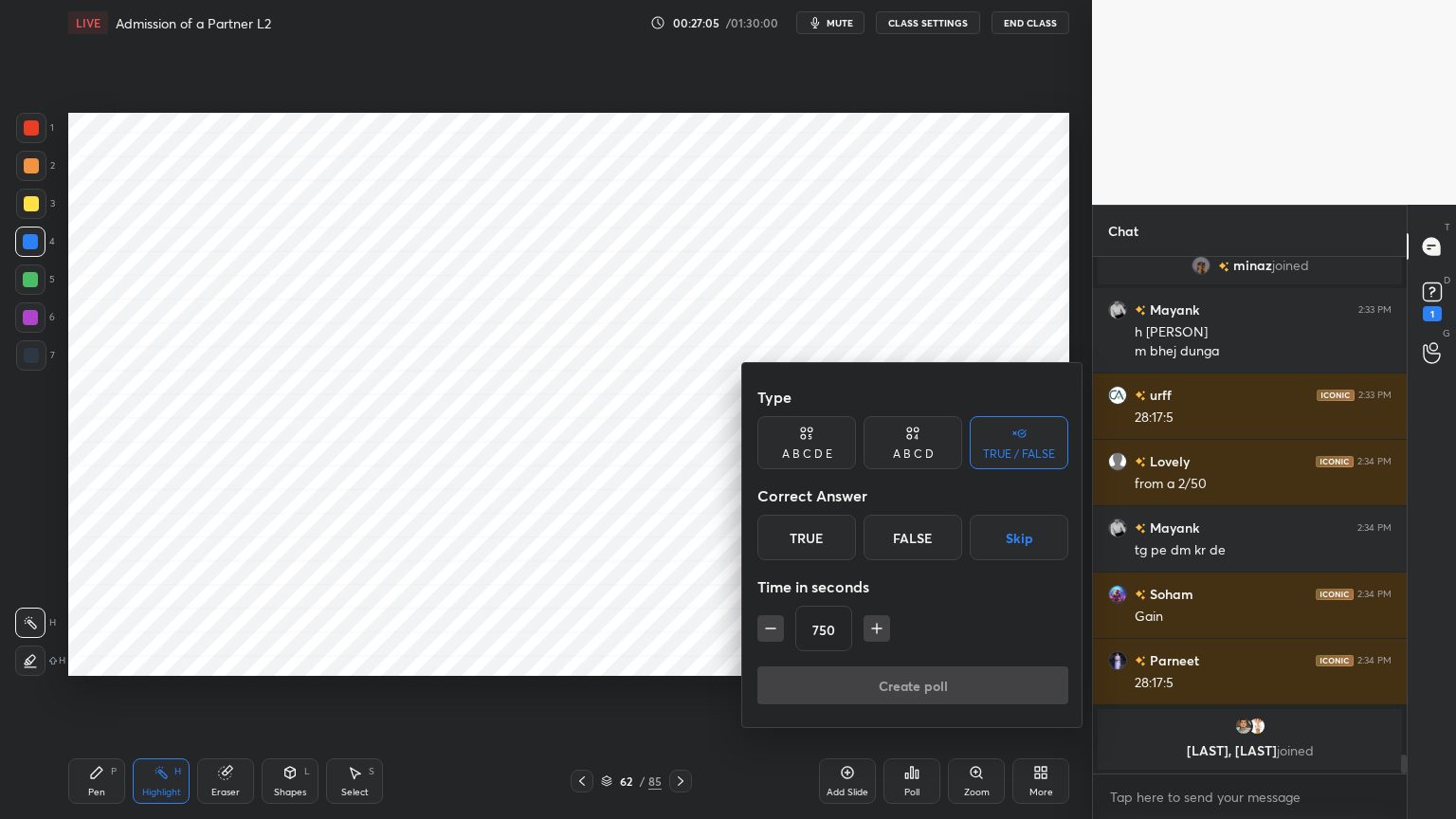 click 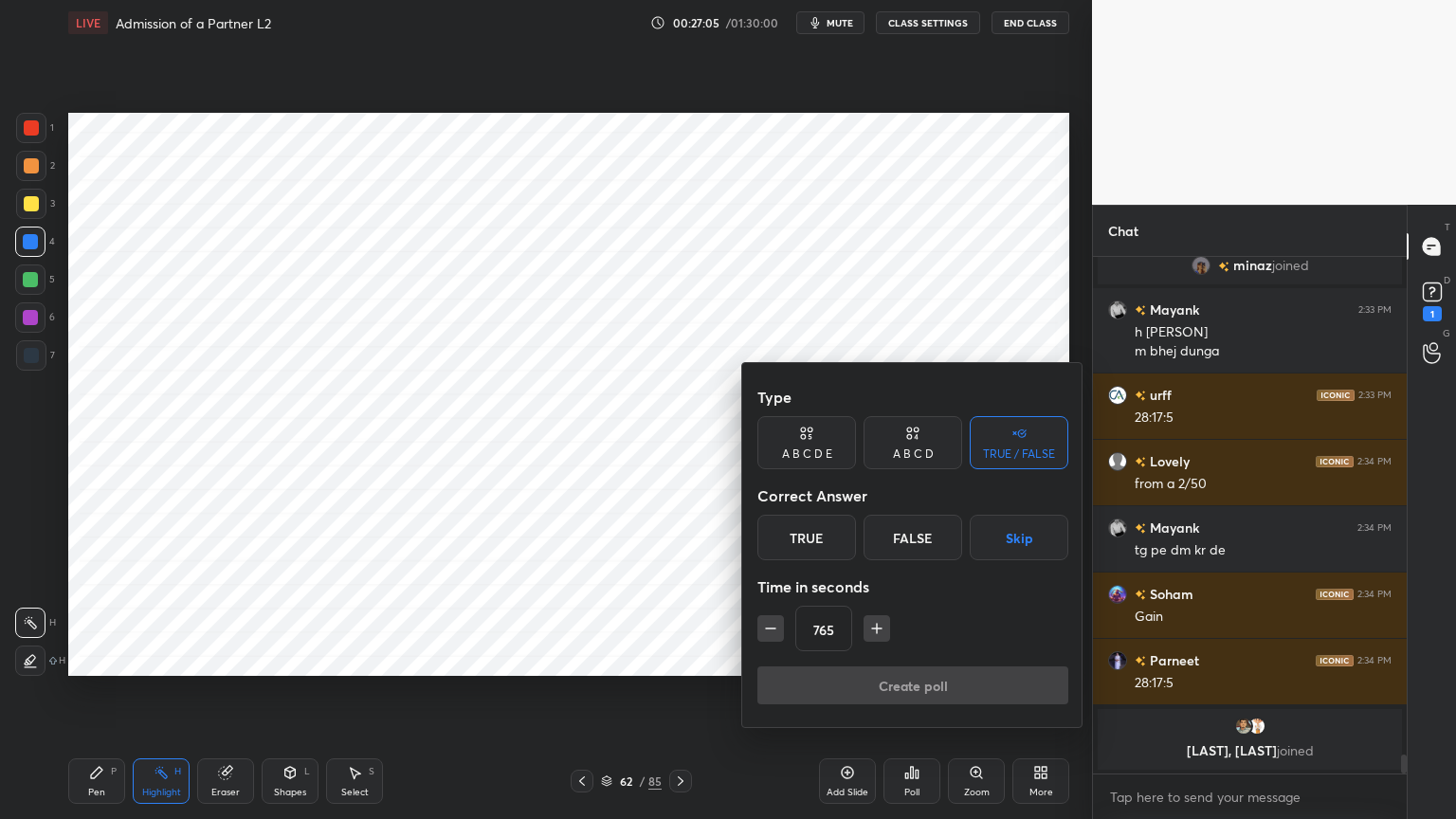 click 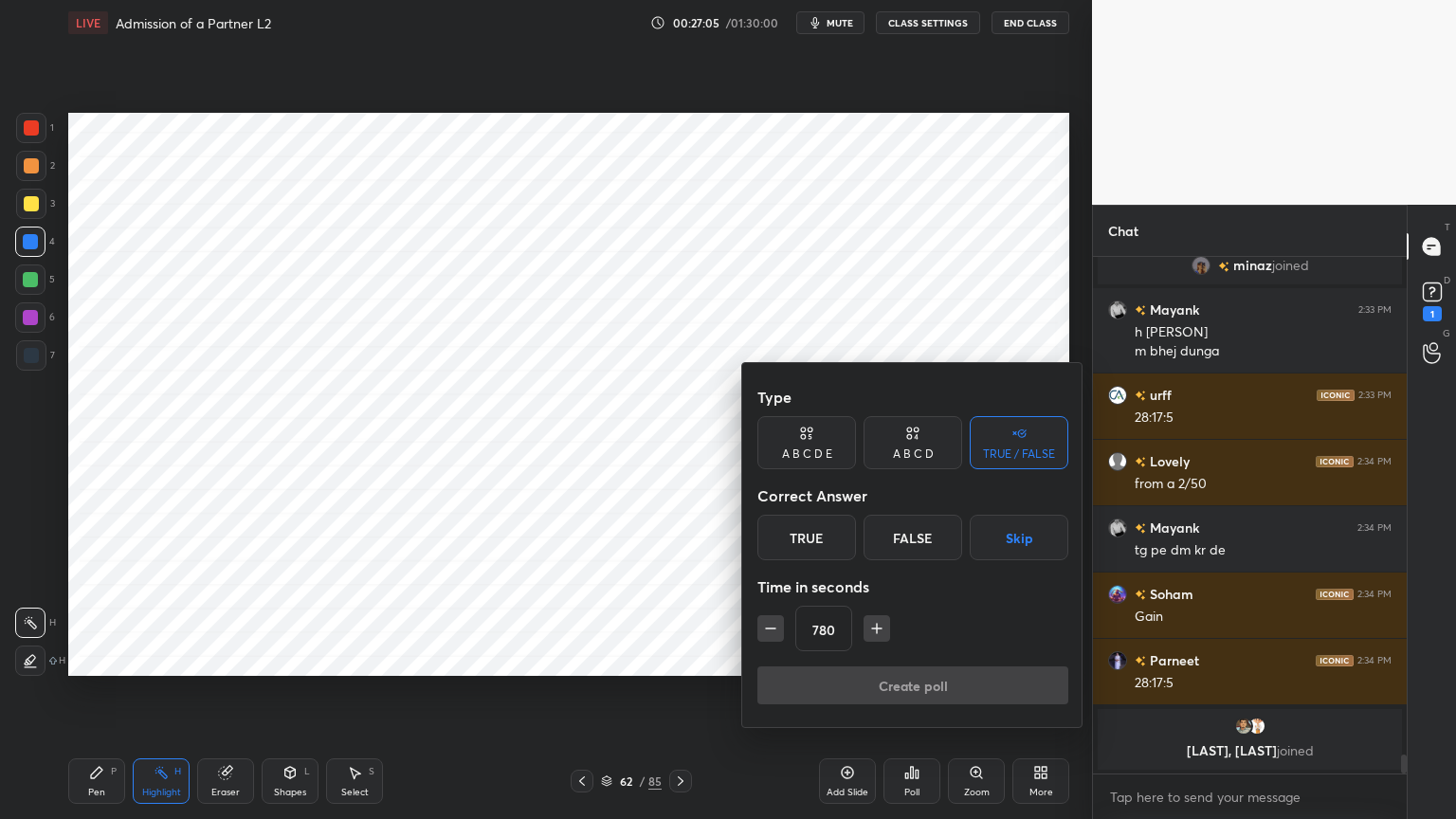 scroll, scrollTop: 13437, scrollLeft: 0, axis: vertical 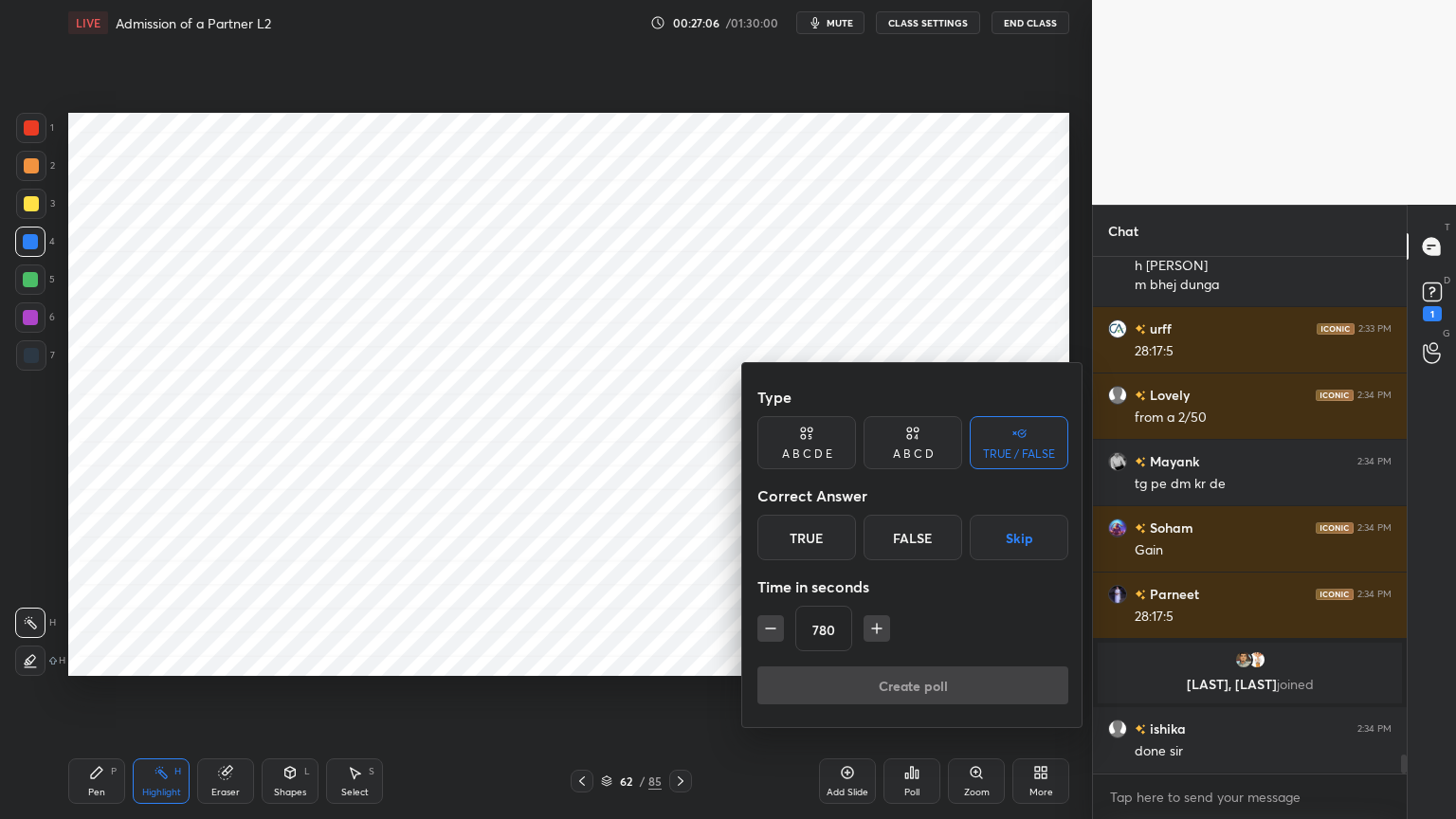 click 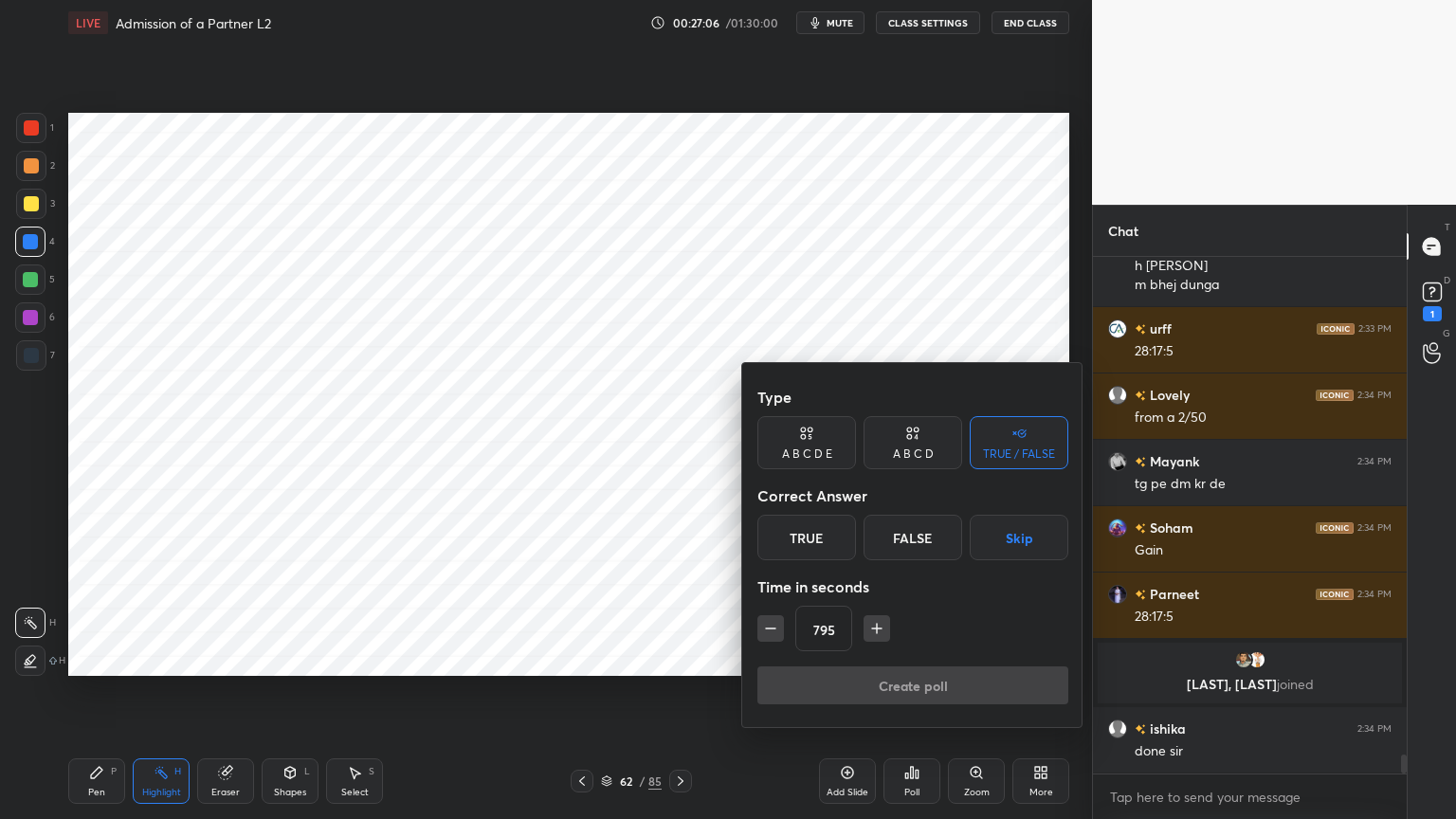click 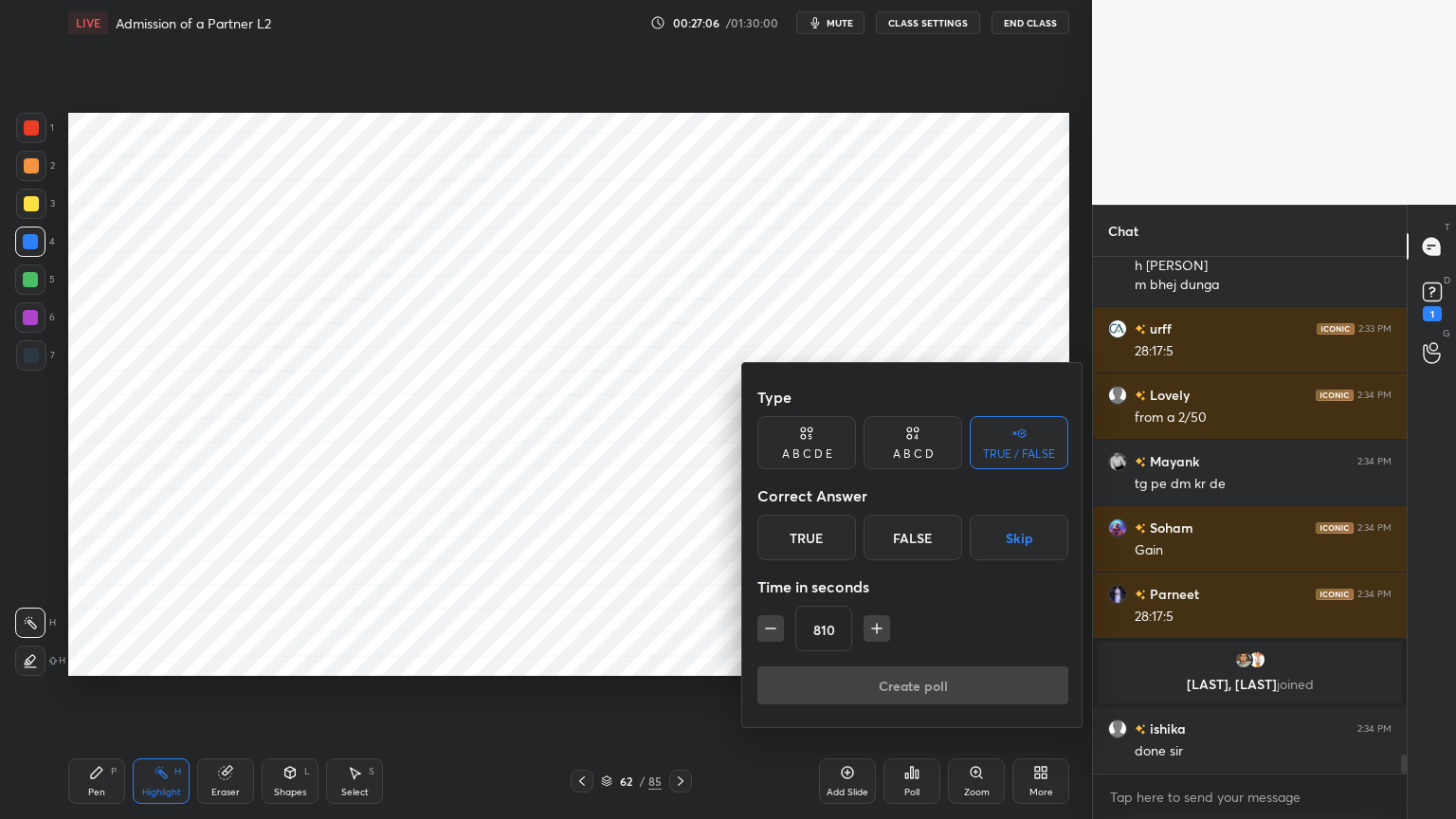 click 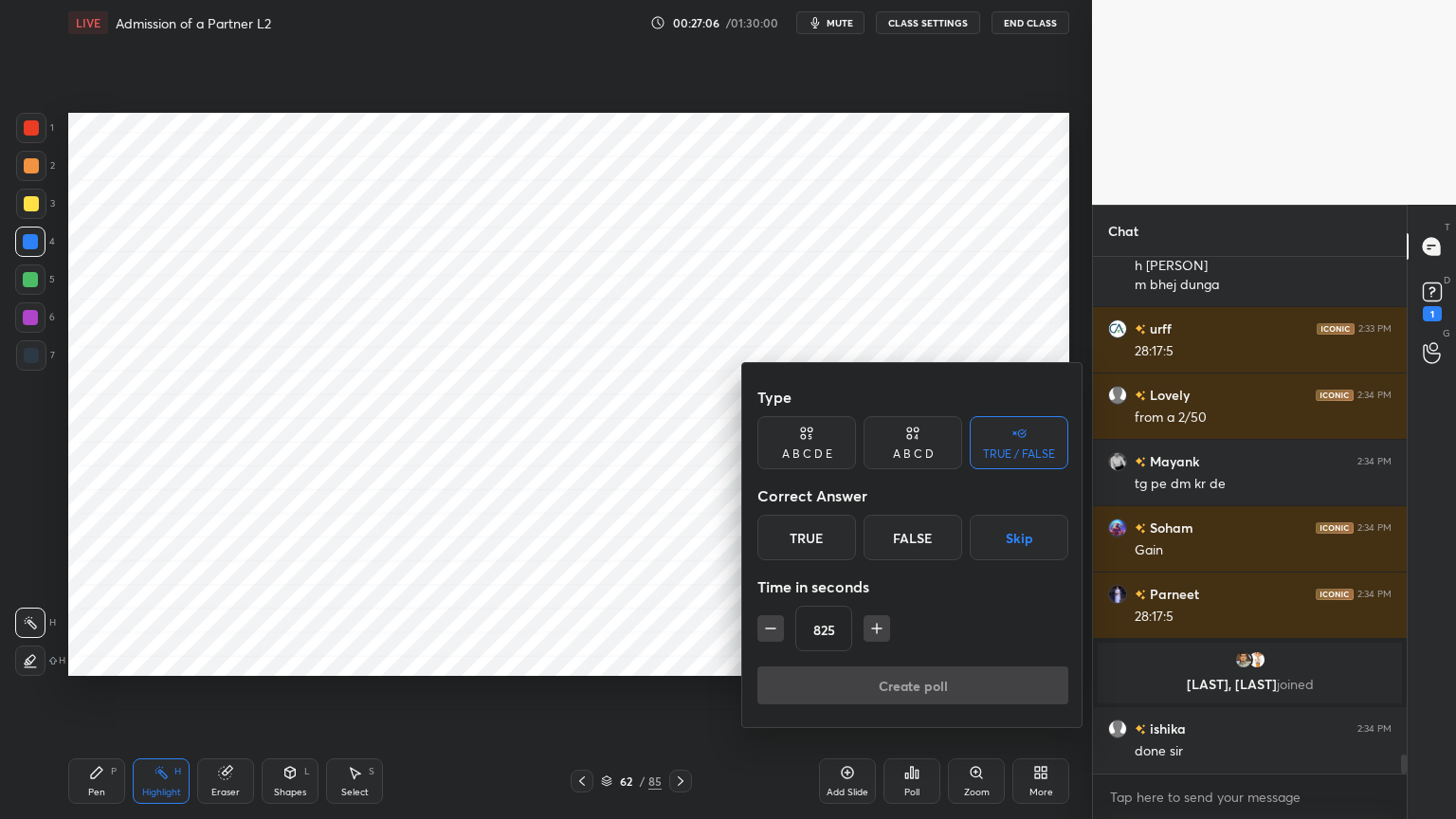 click 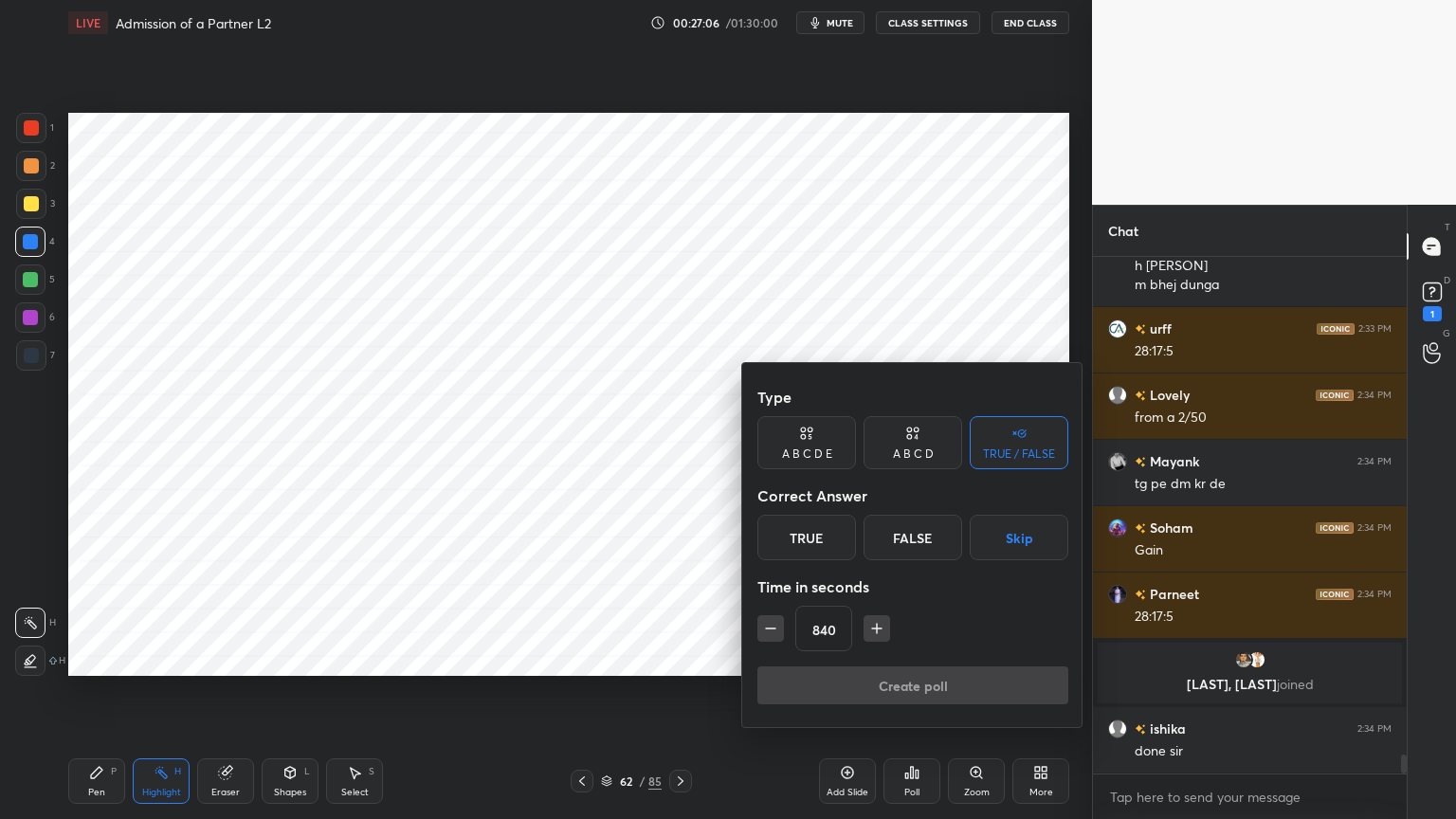 click 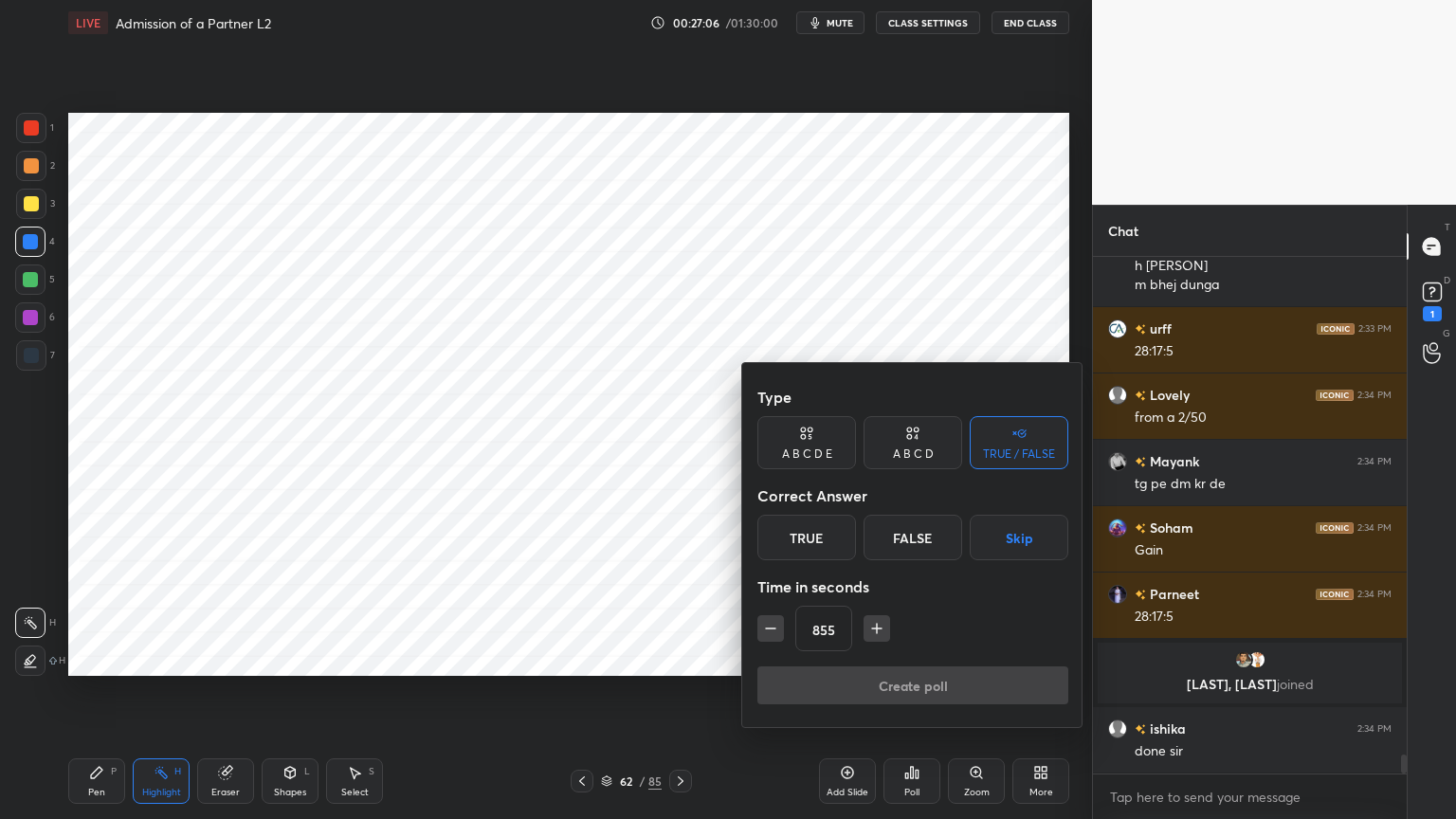 click 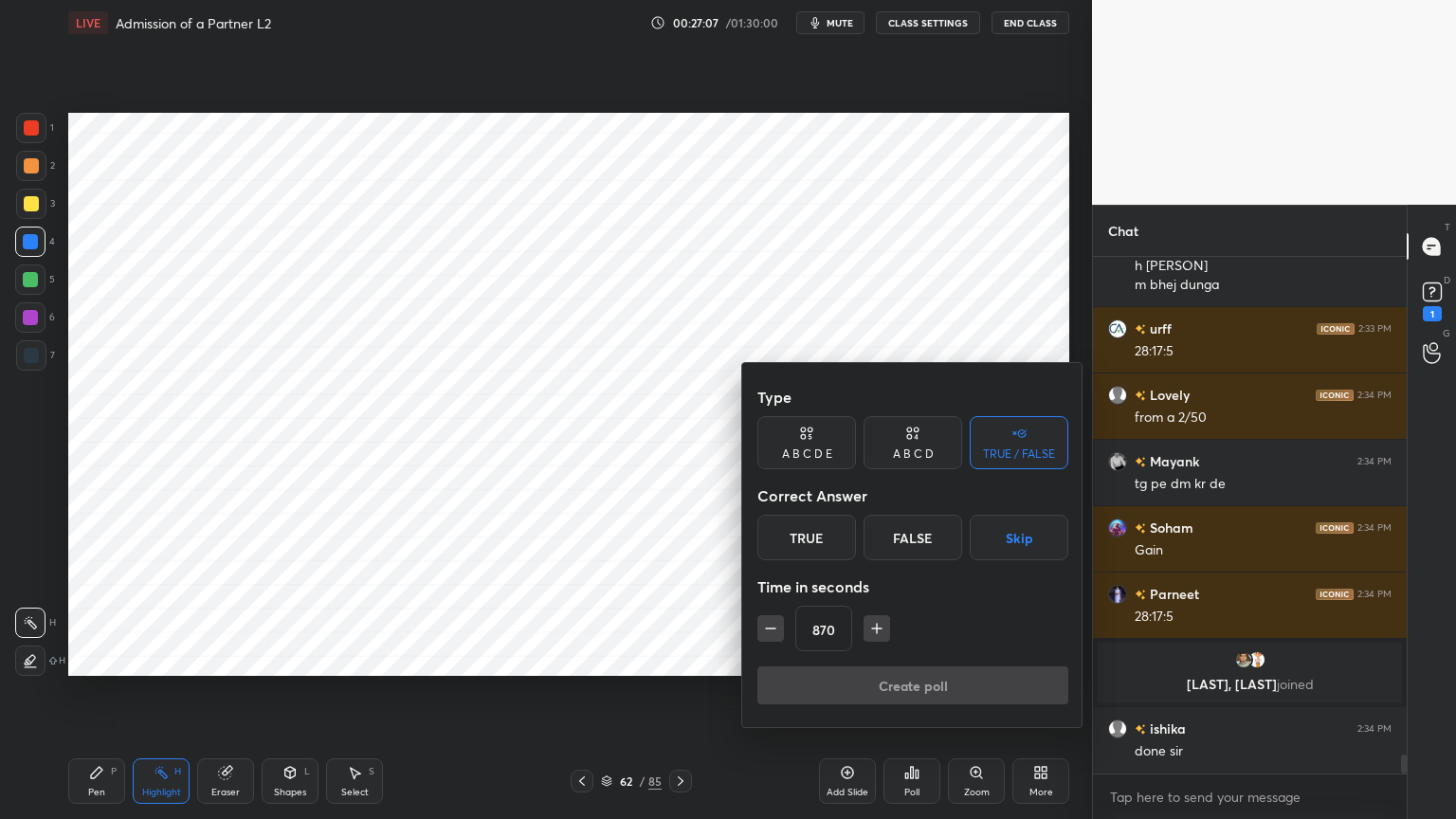click 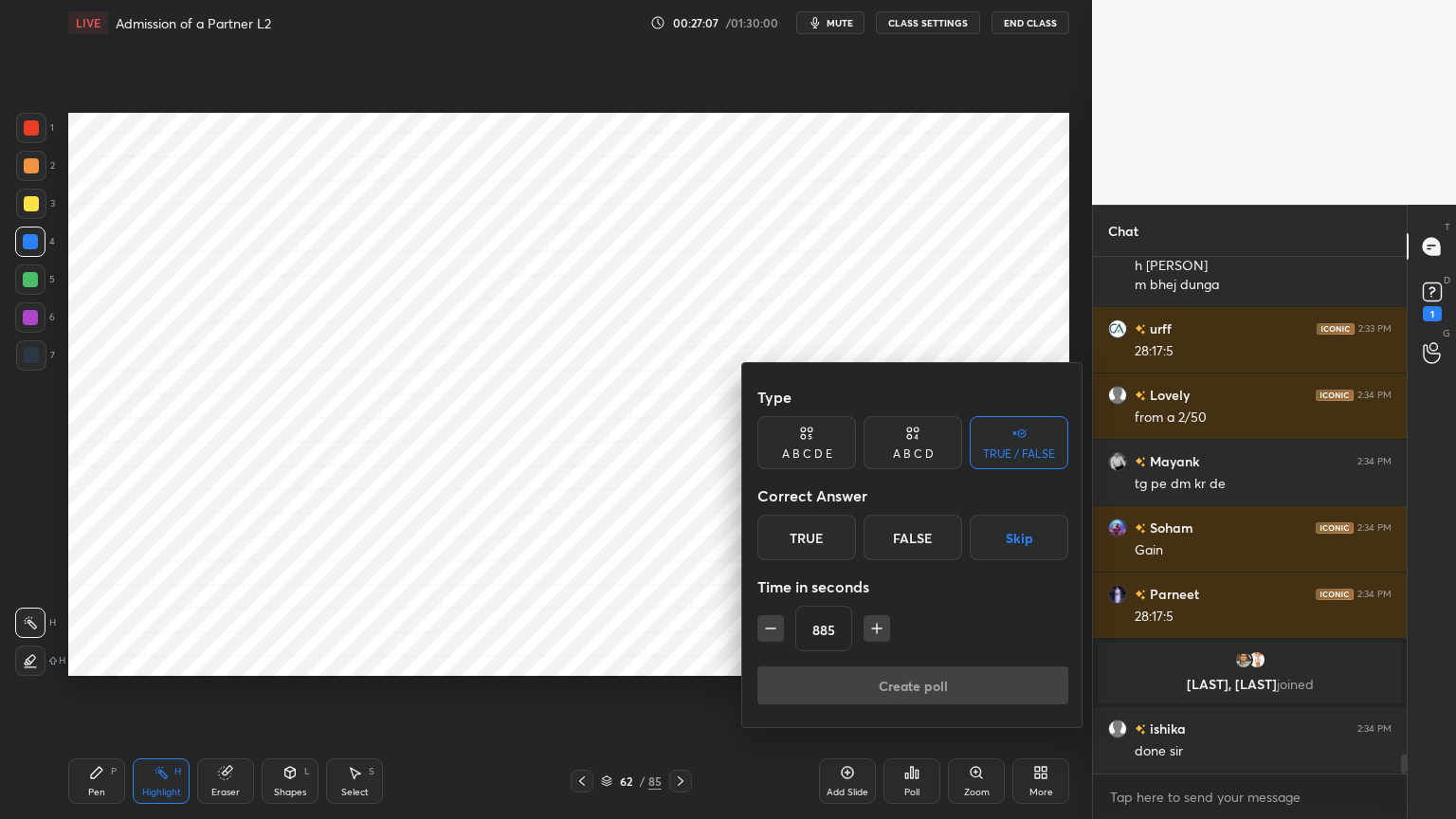 click 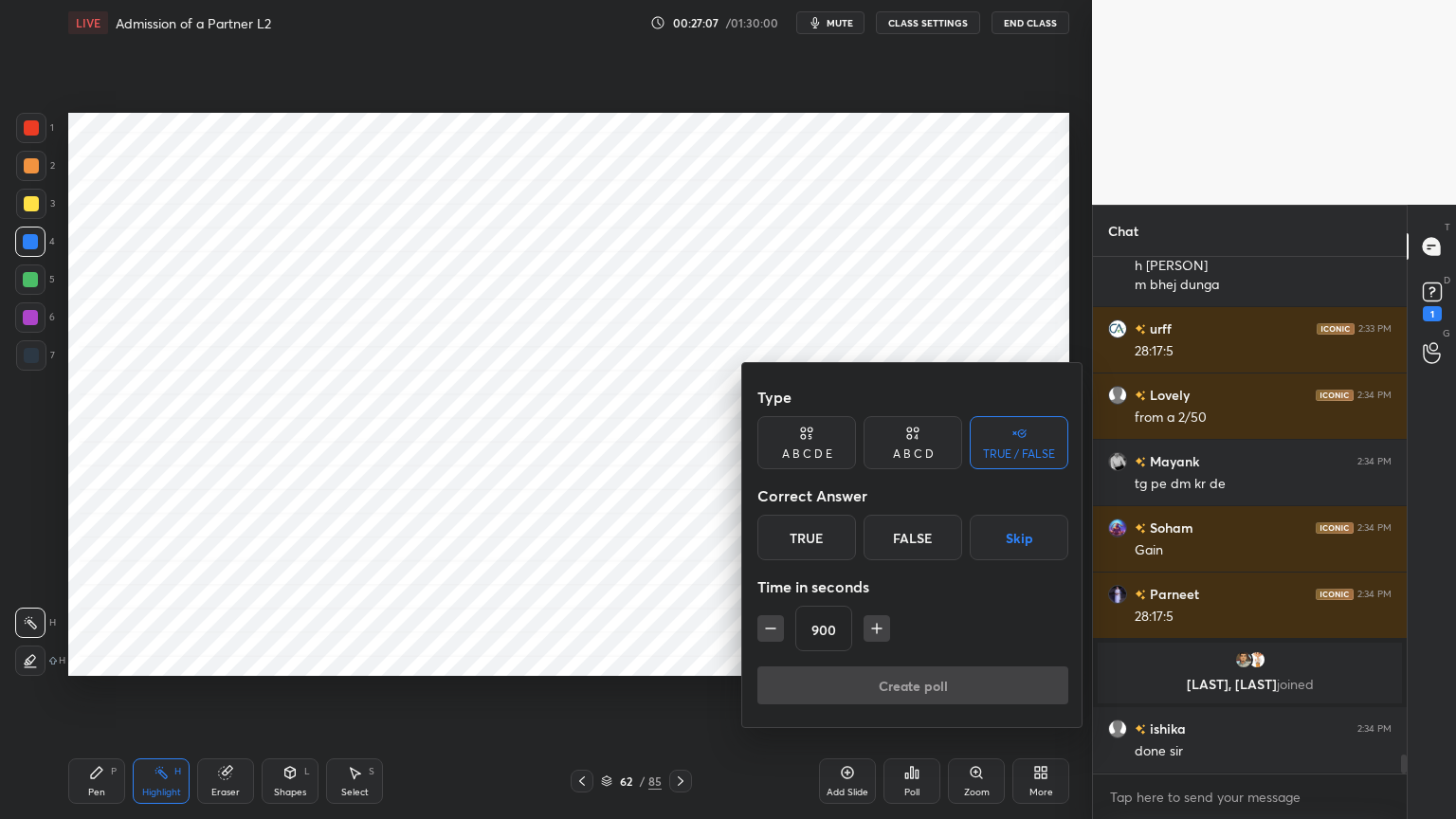 click at bounding box center [877, 628] 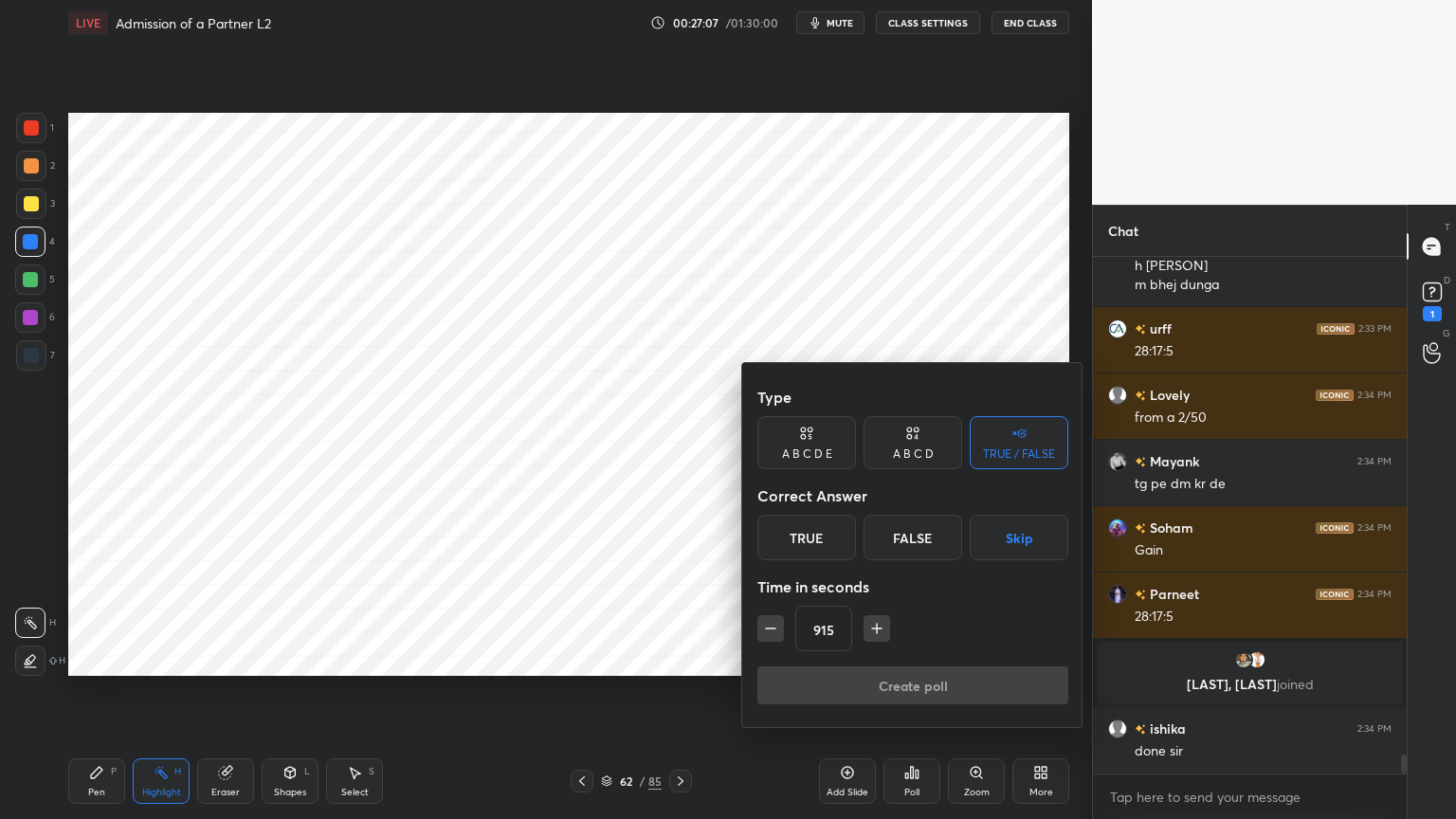 click 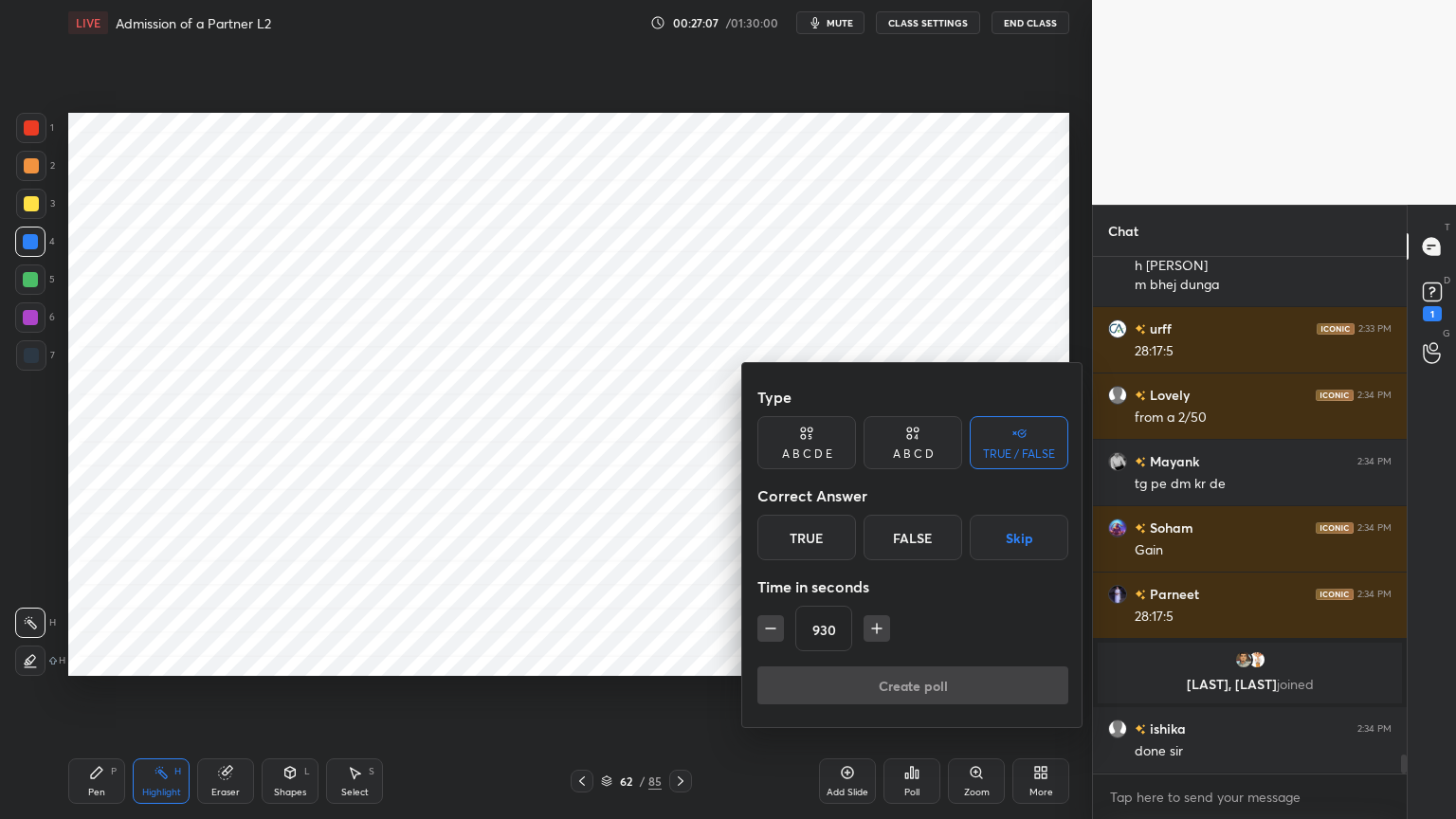 click 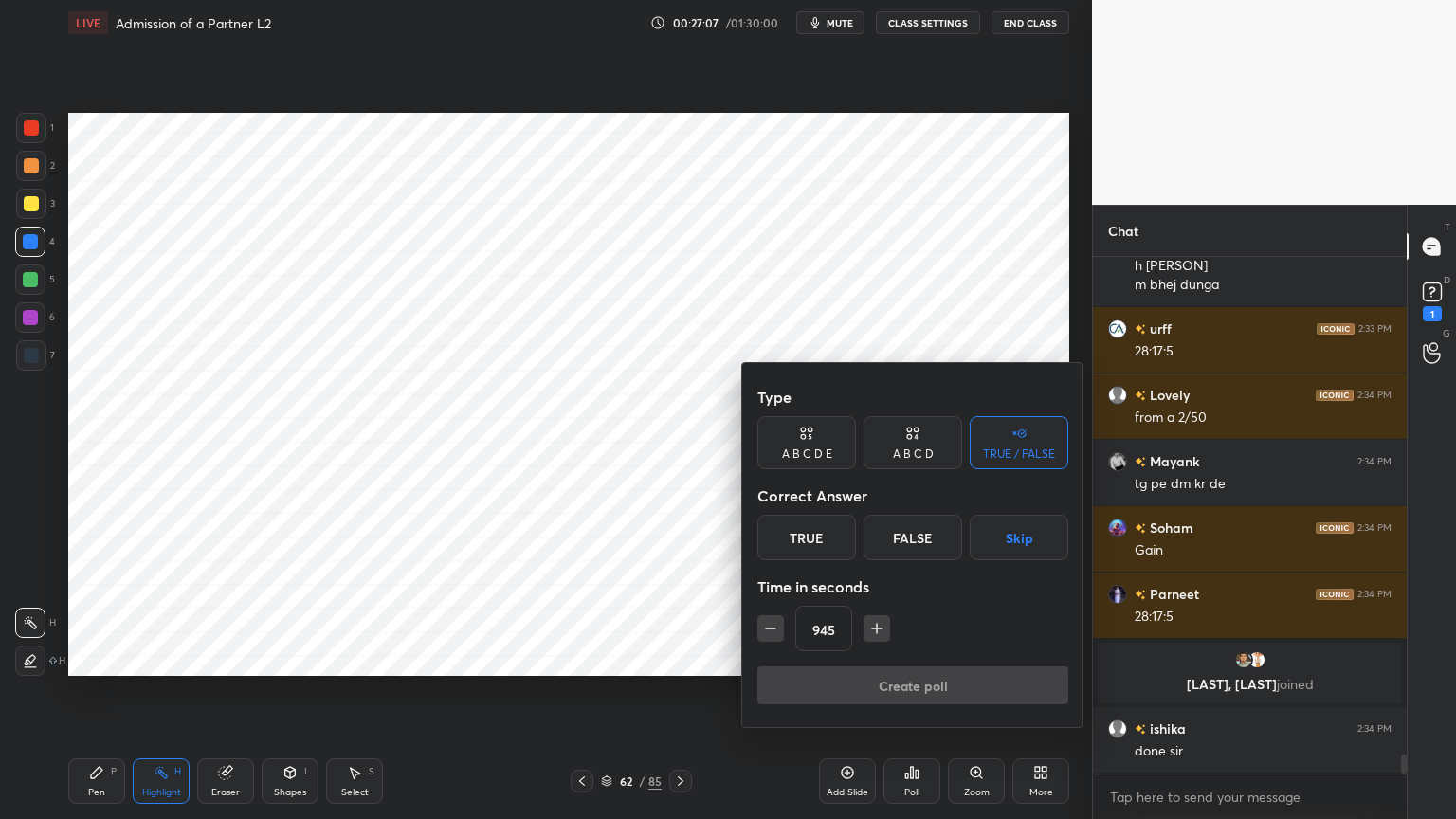 click 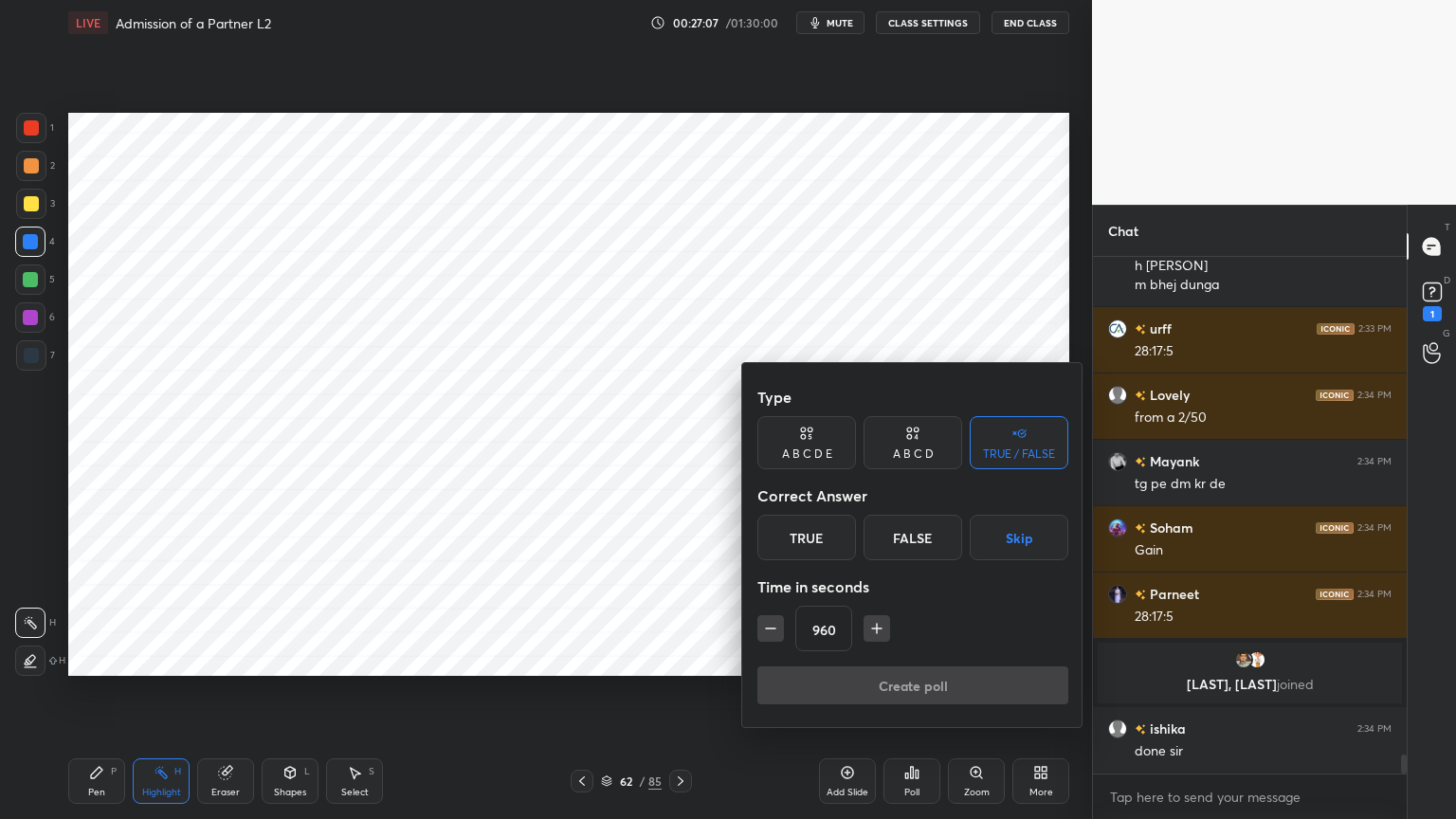 click 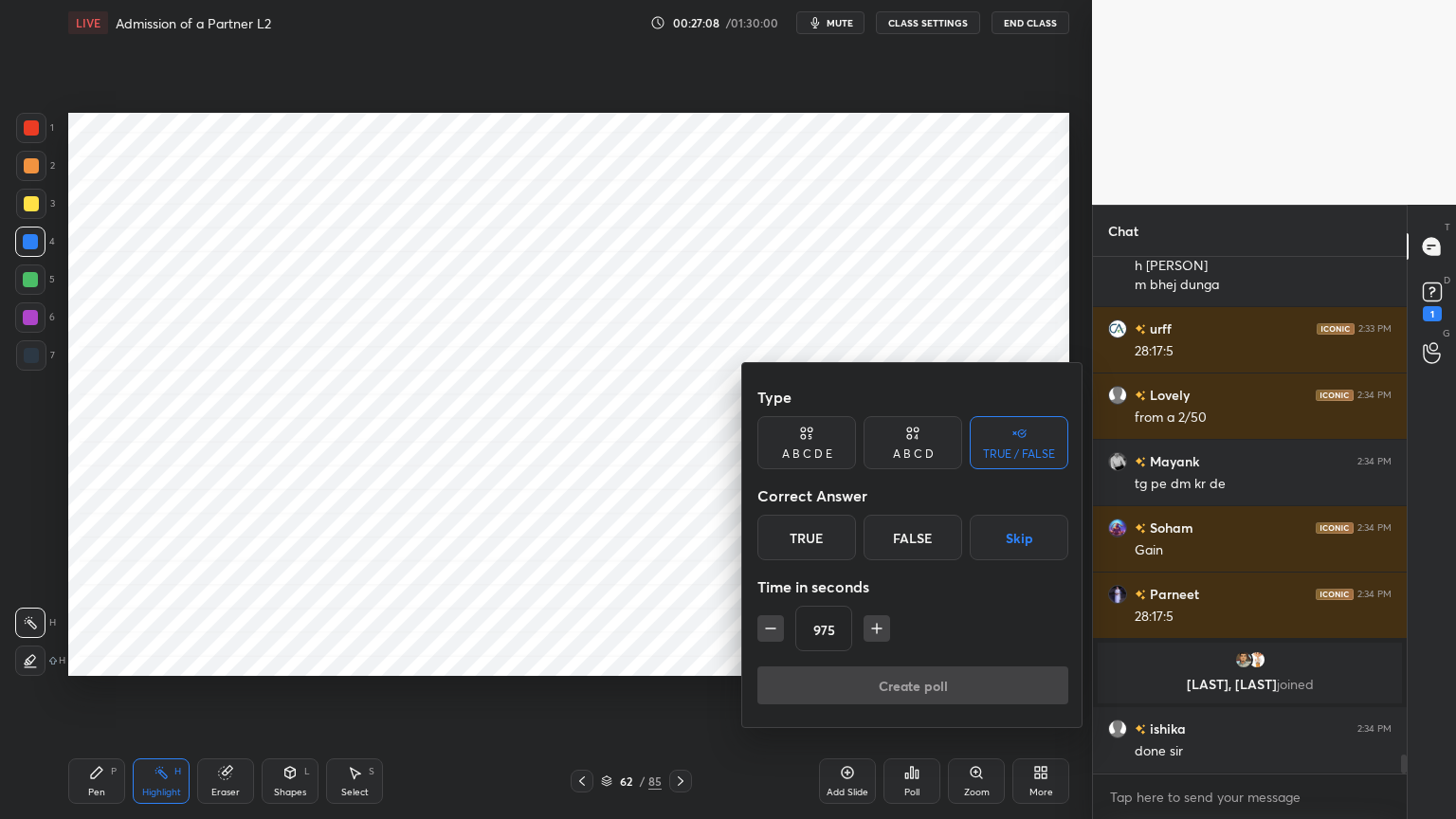 click 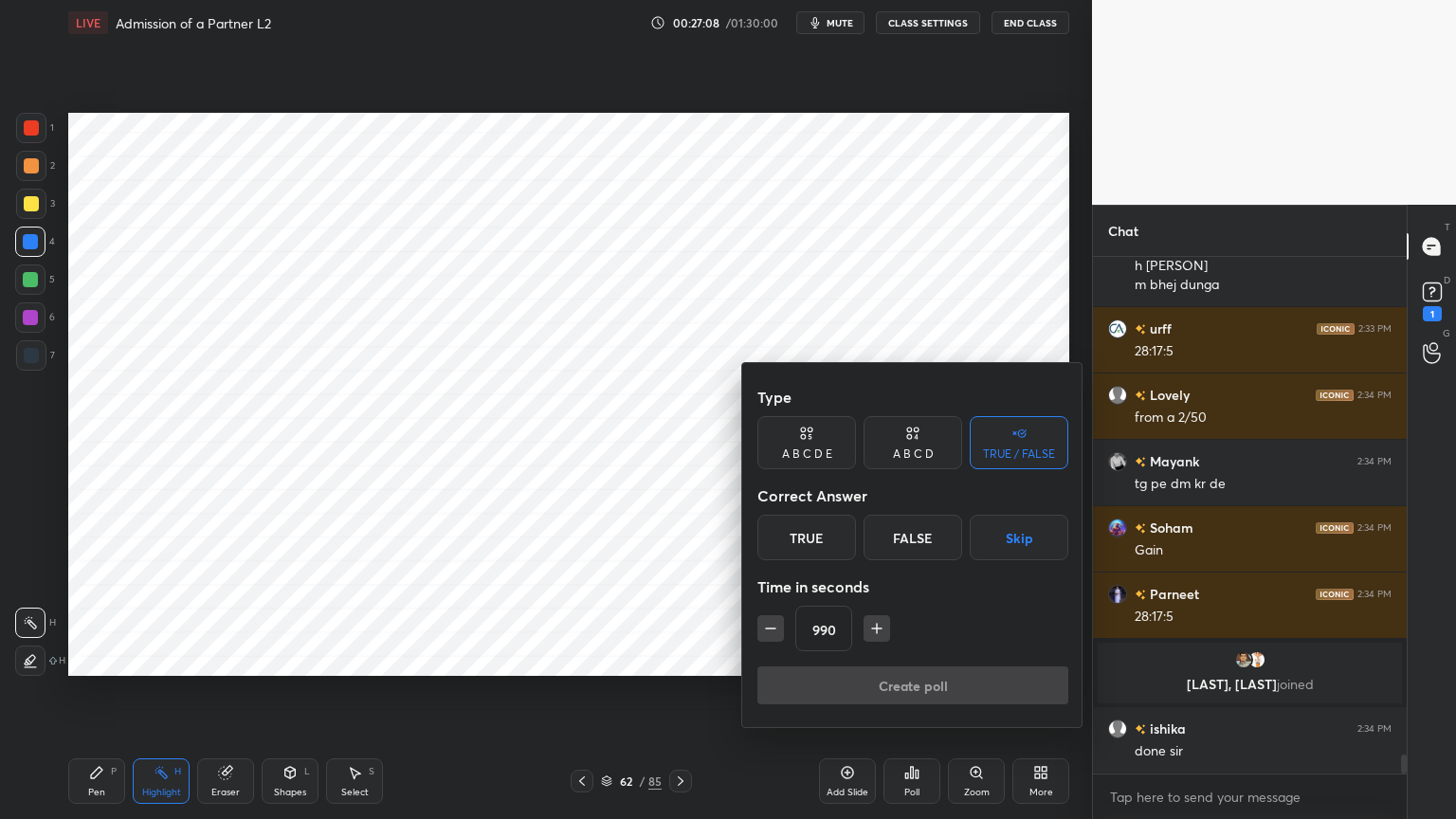 click 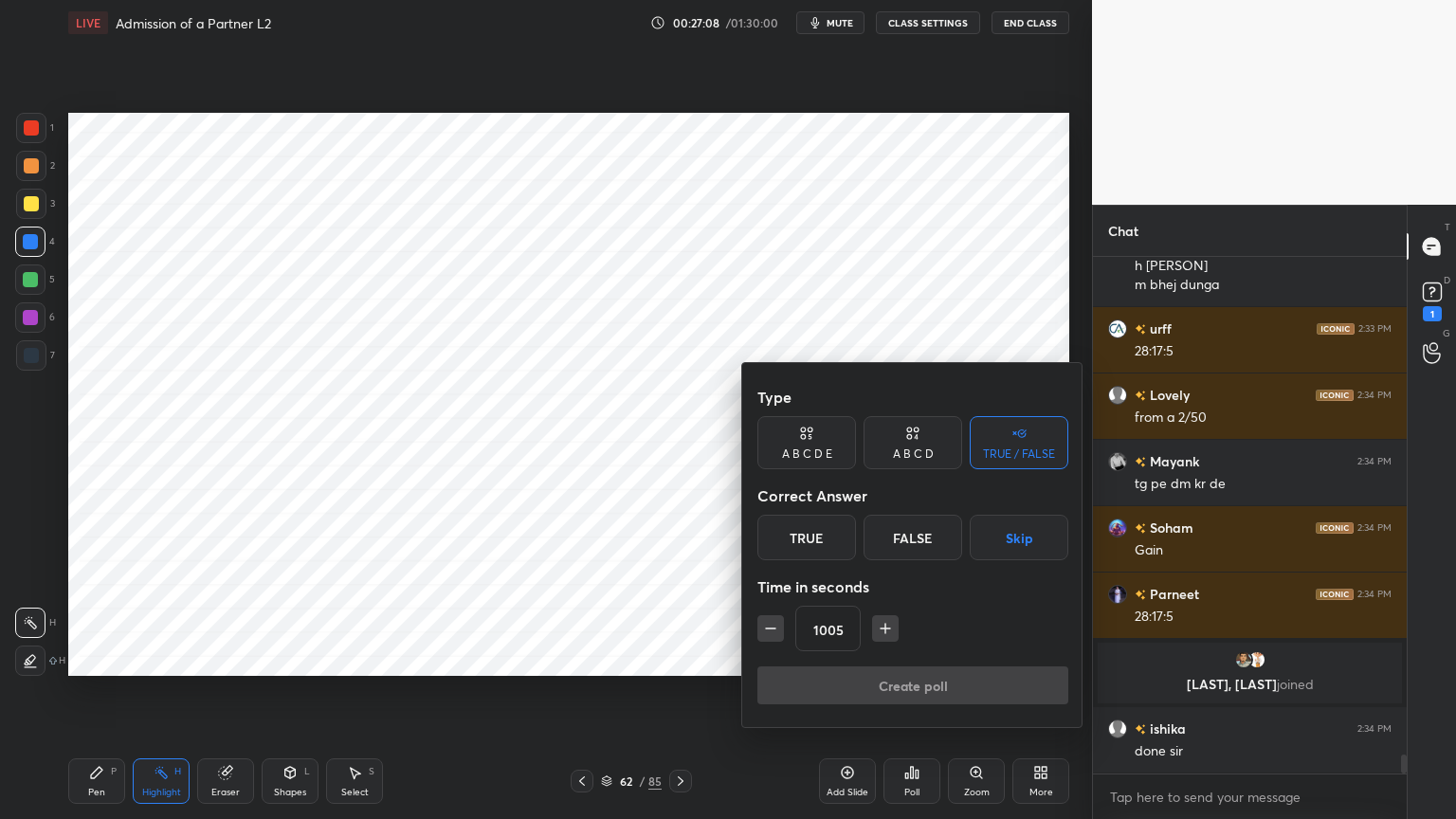 click at bounding box center [885, 628] 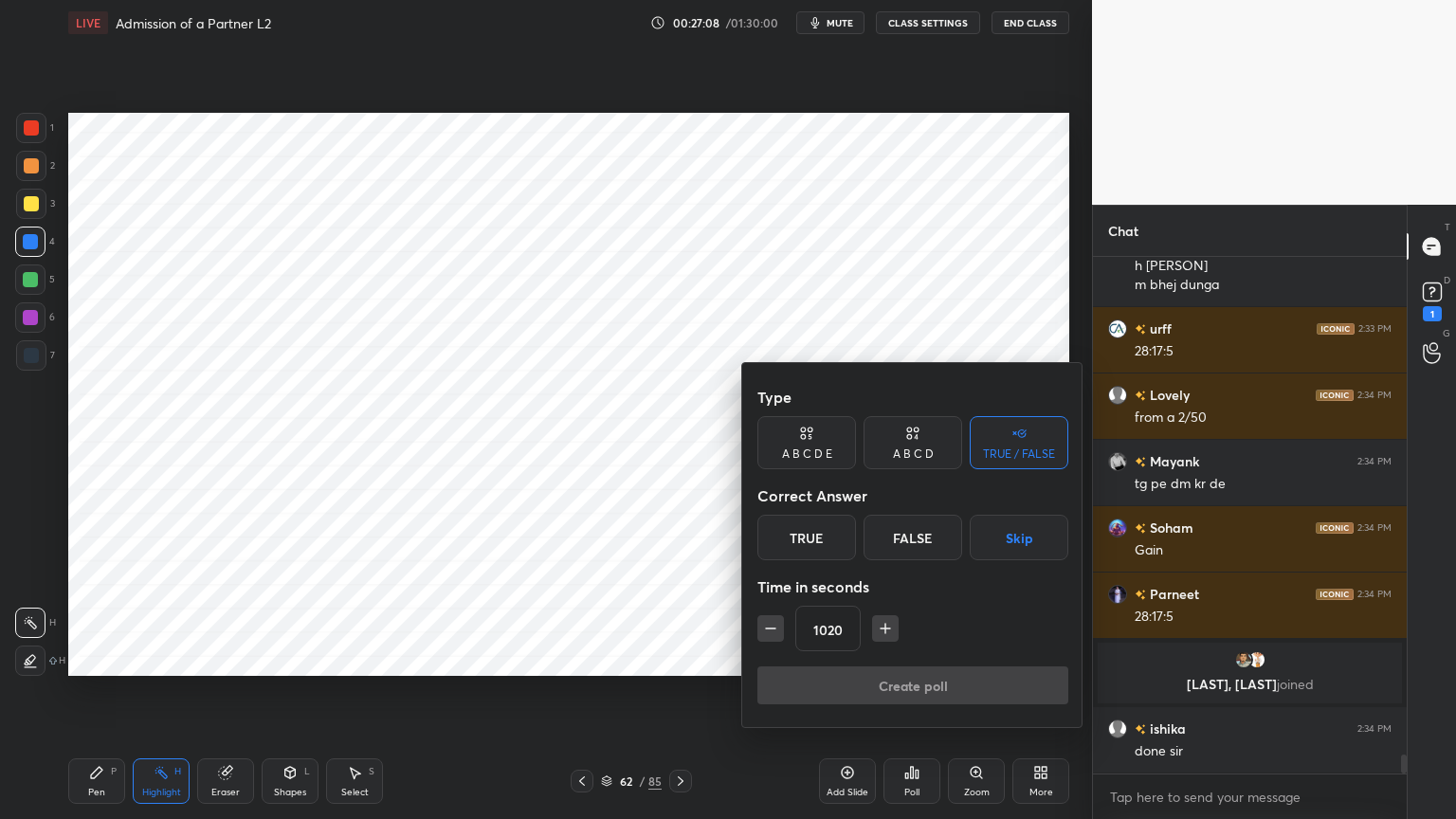 click at bounding box center [885, 628] 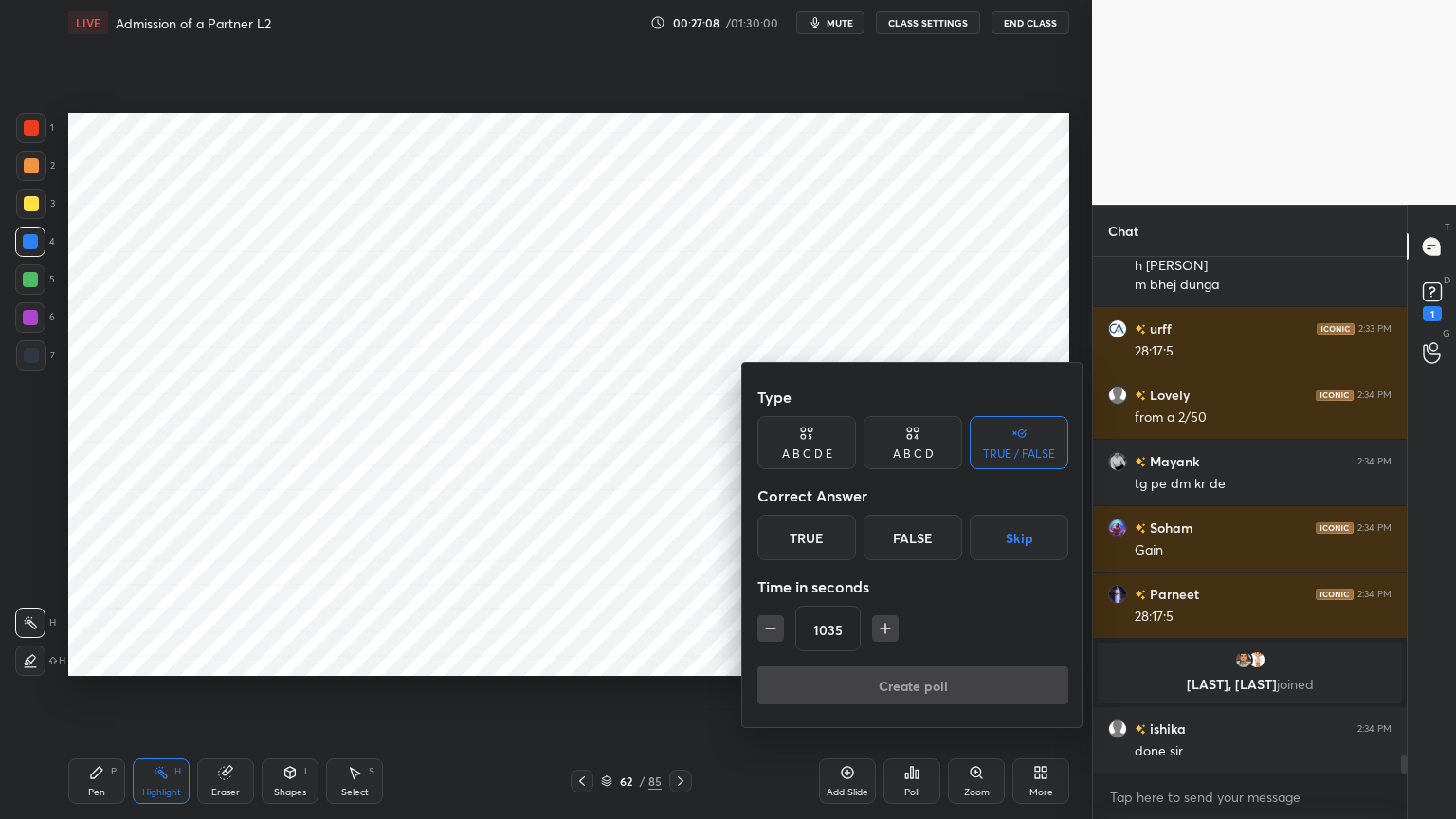 click at bounding box center [885, 628] 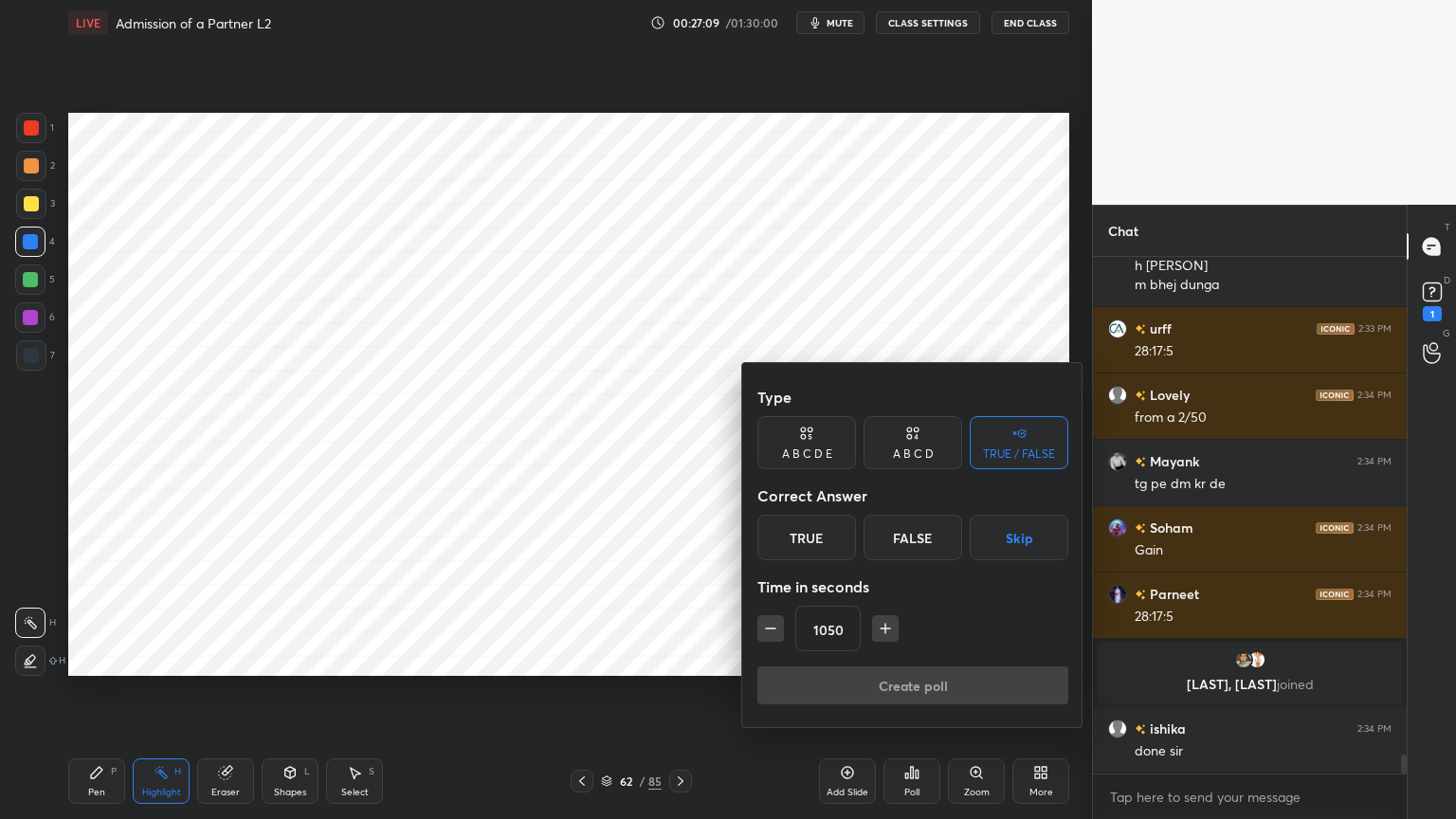 click 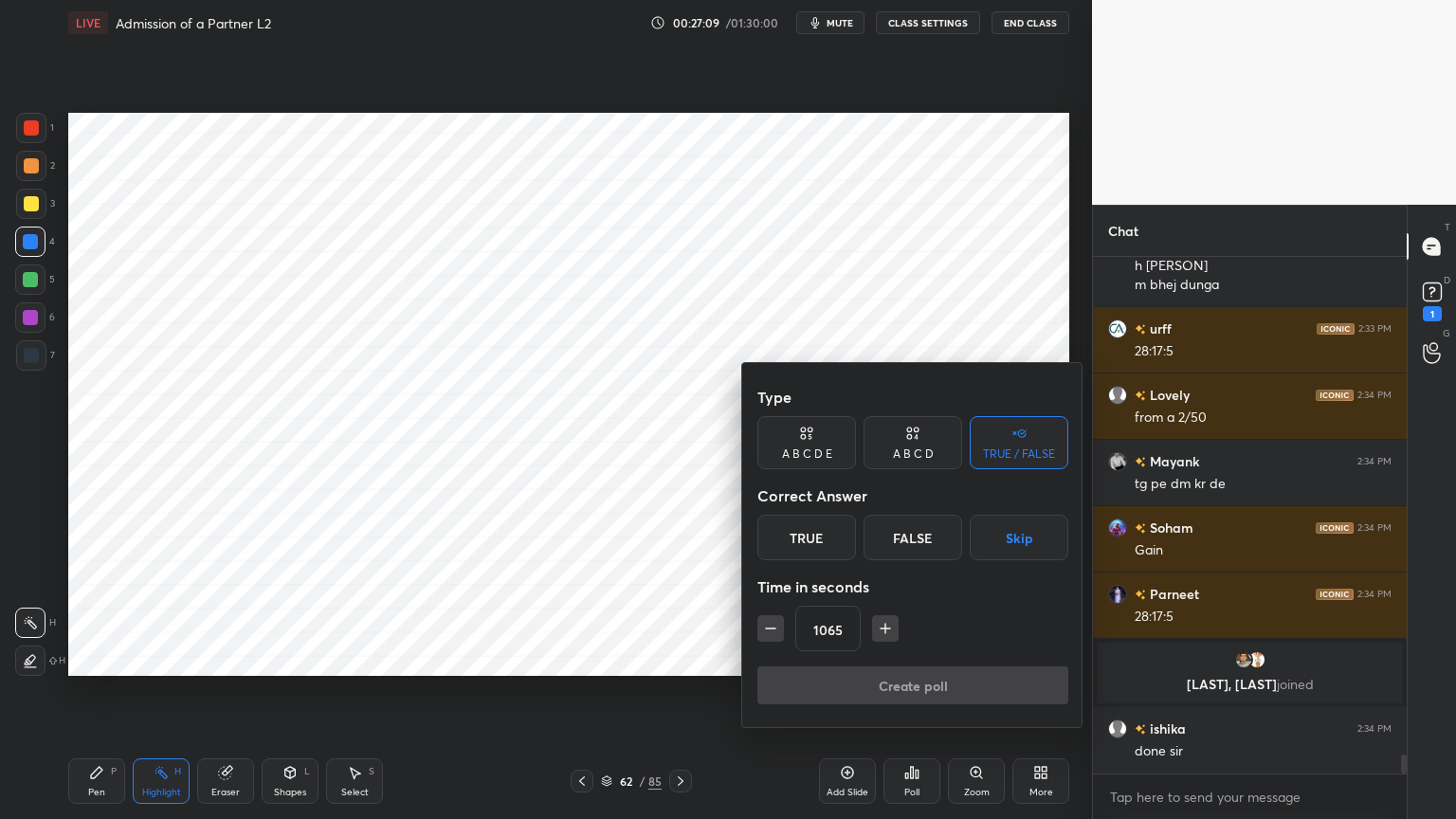click 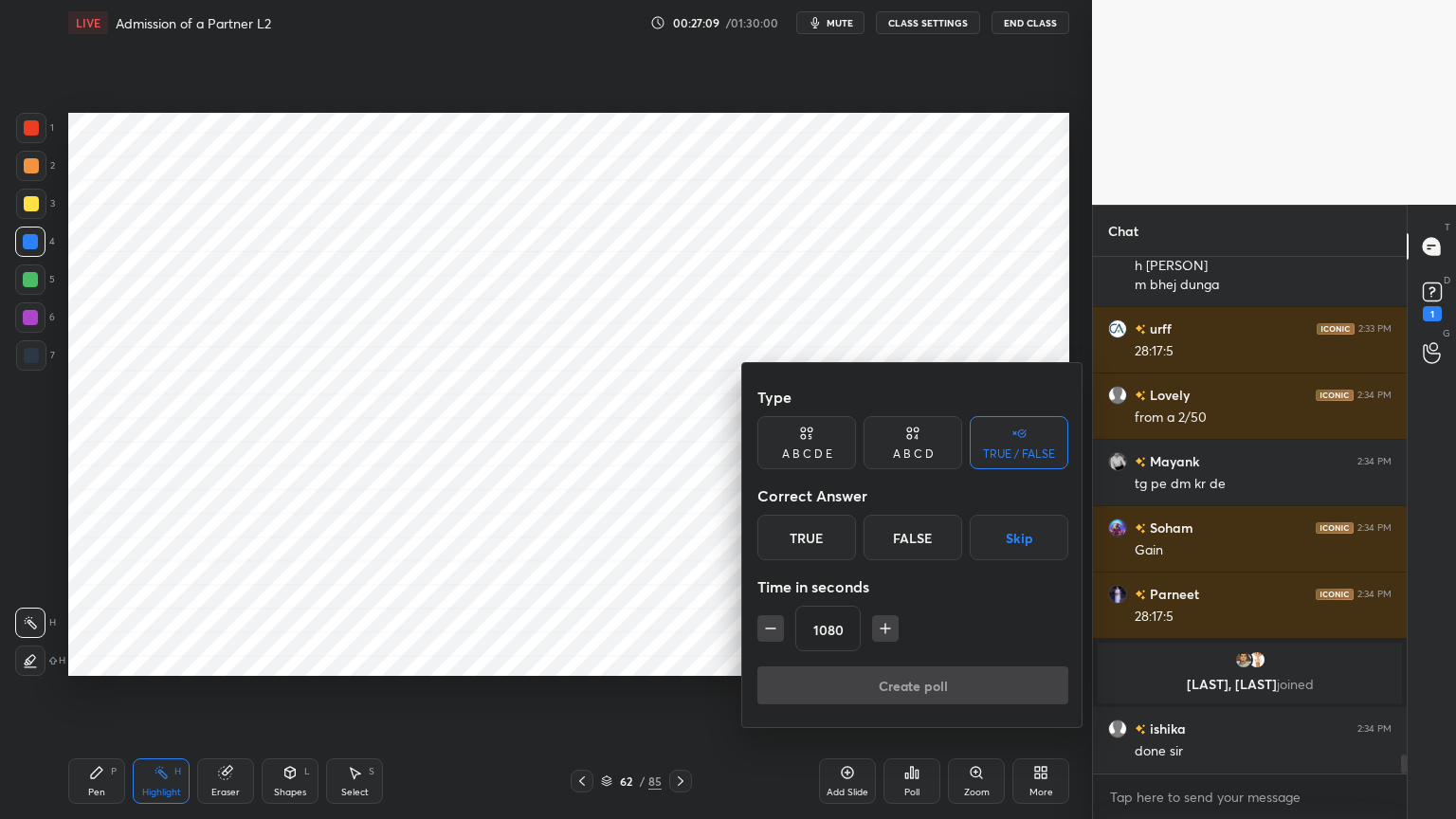 click 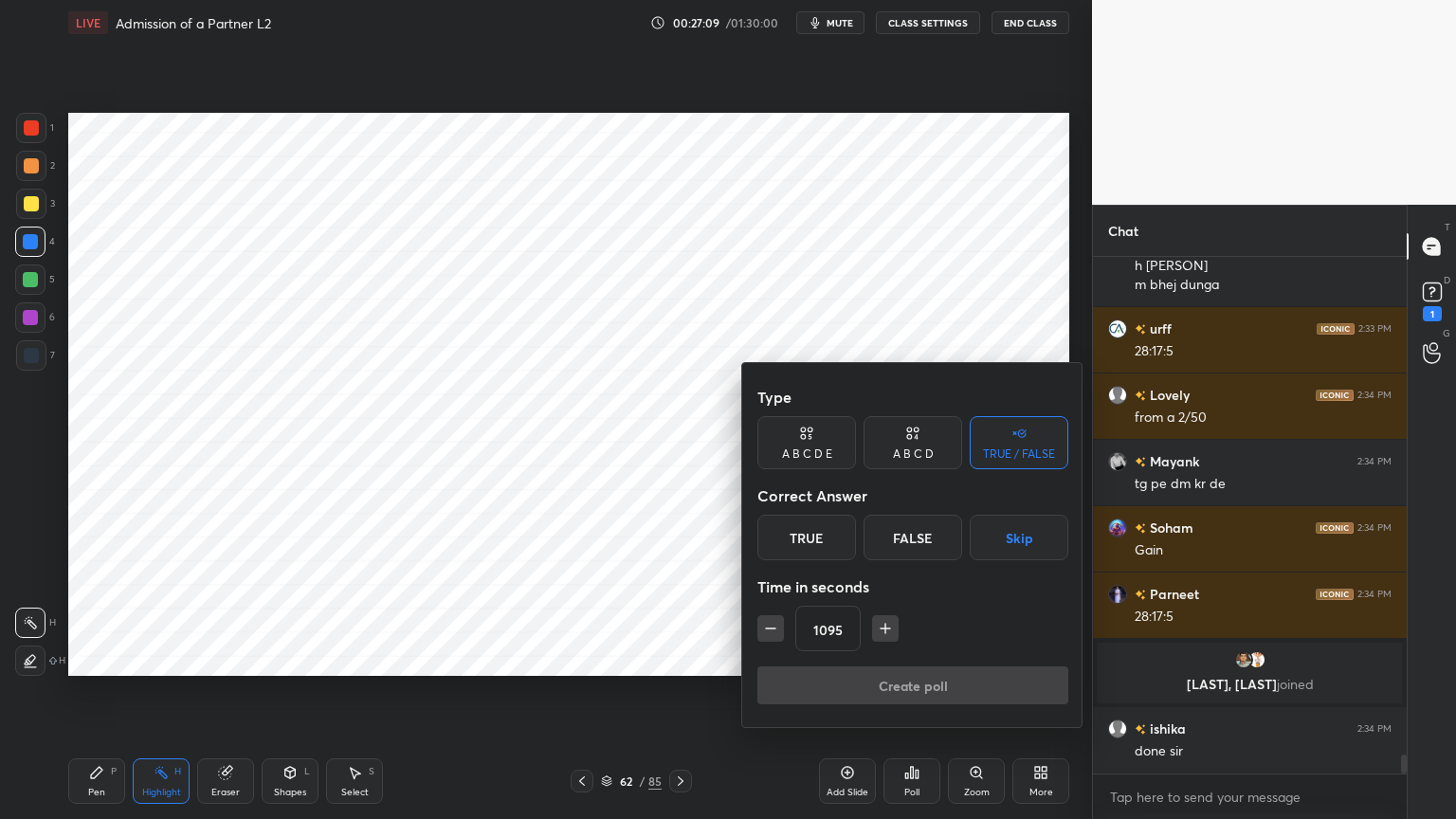 click 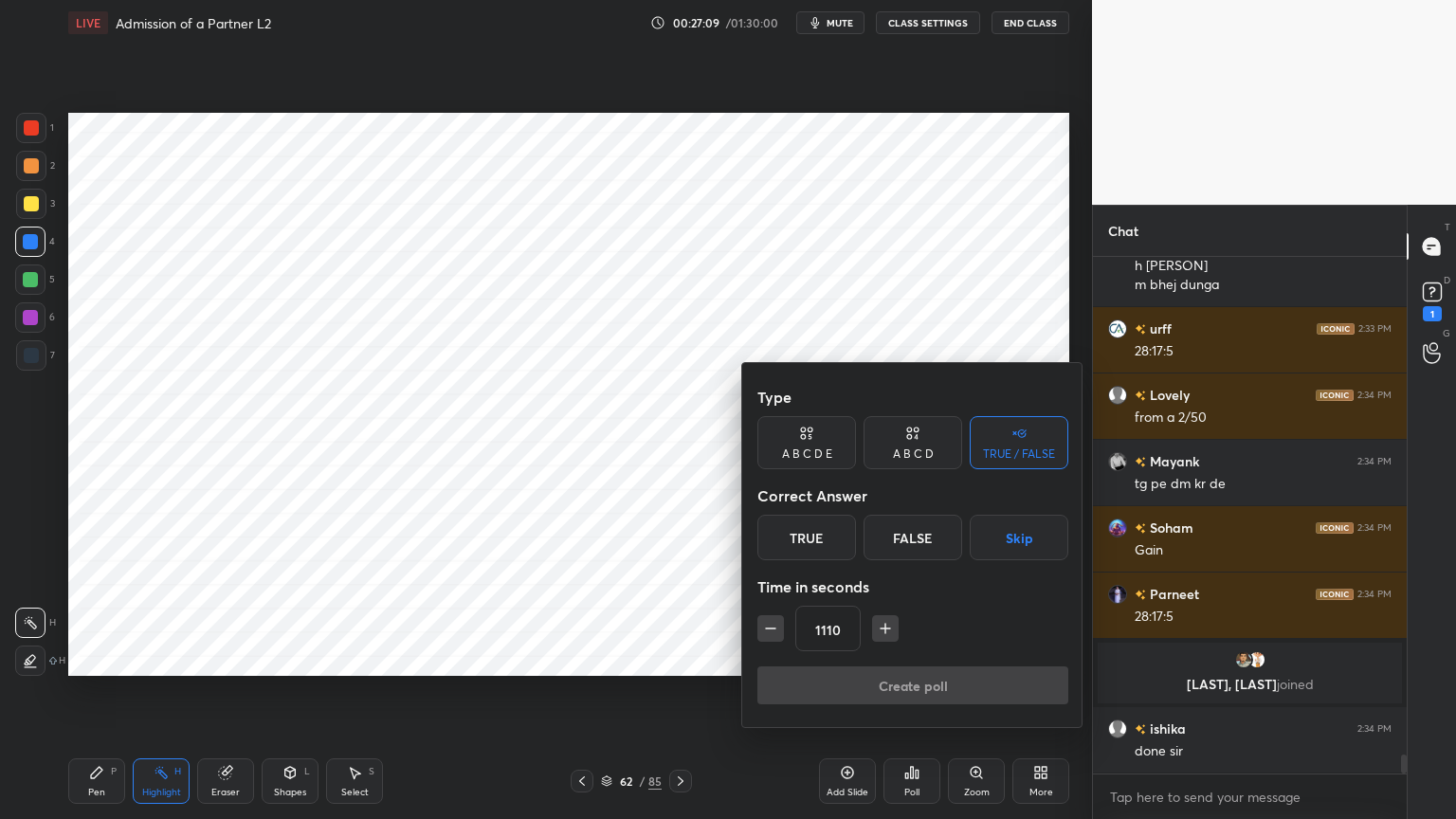 click 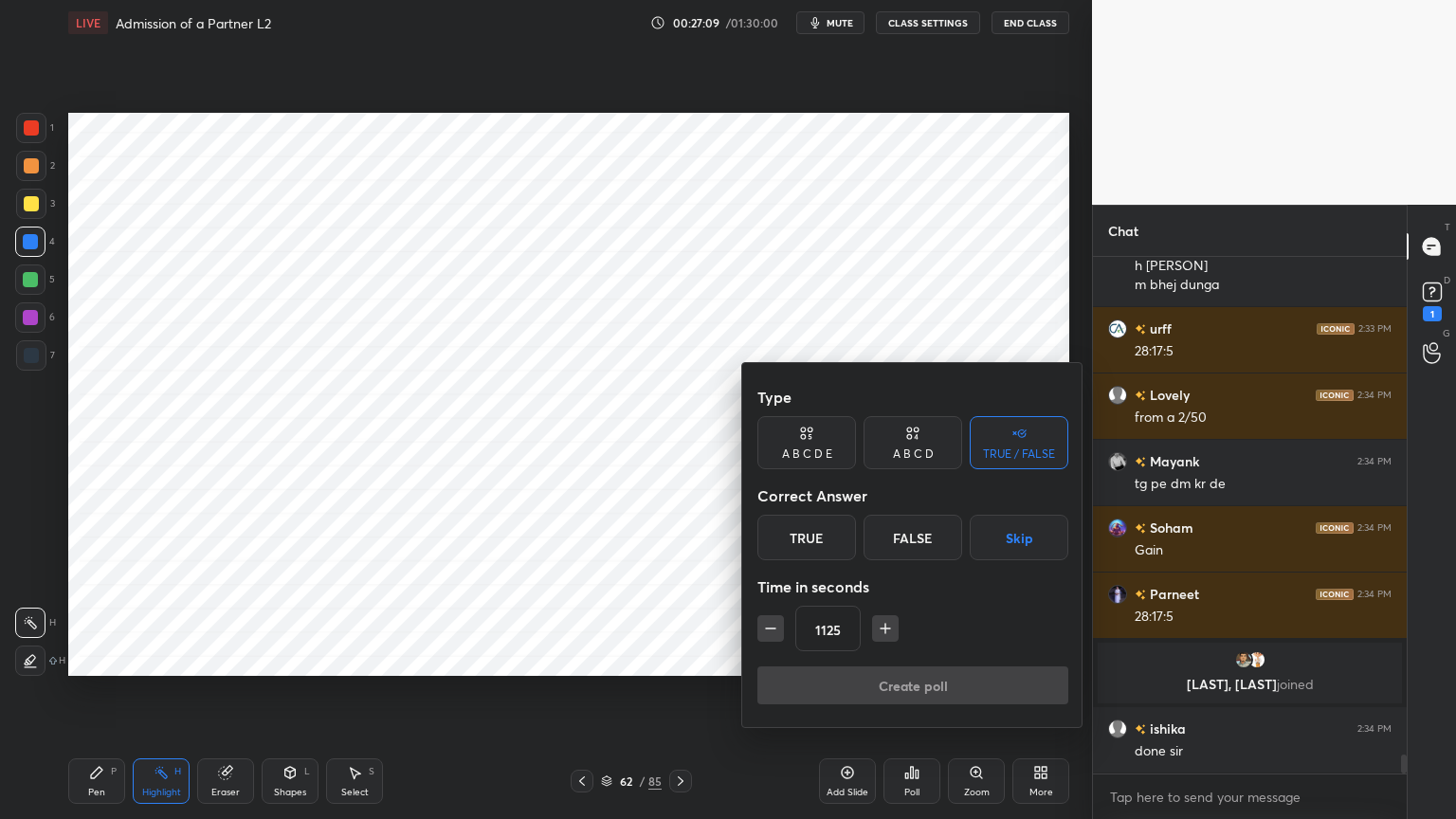click 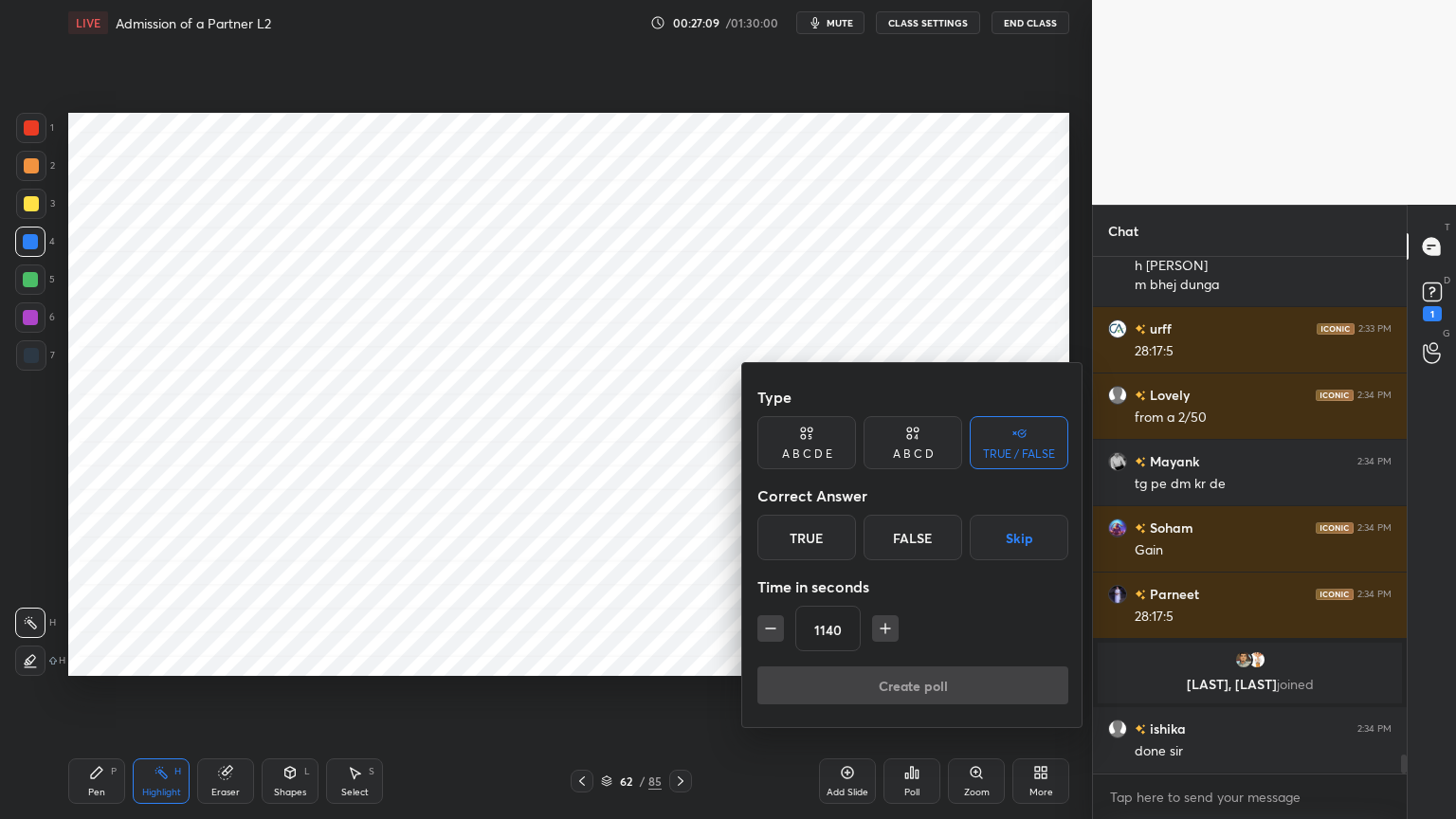 scroll, scrollTop: 13502, scrollLeft: 0, axis: vertical 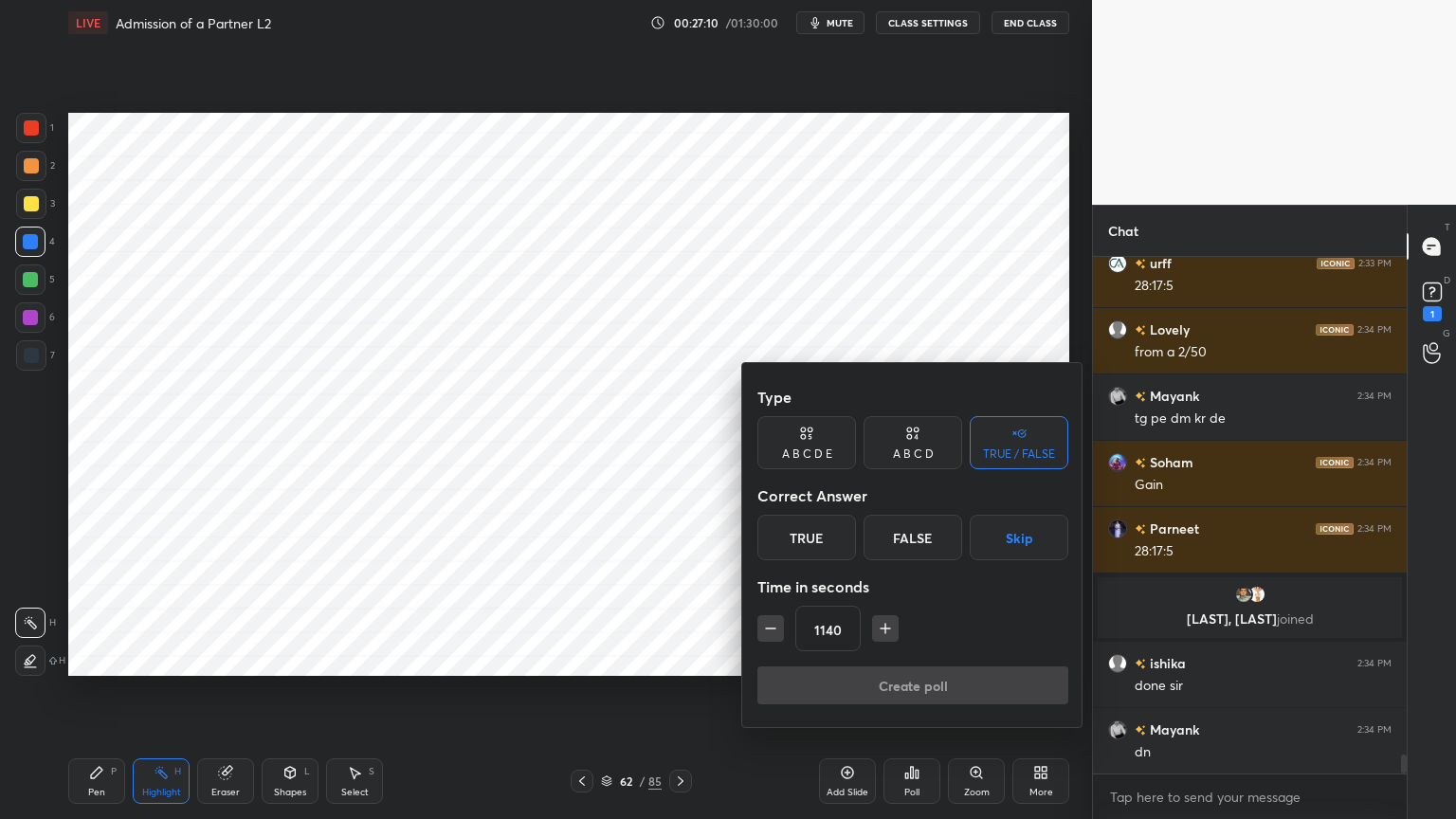 click 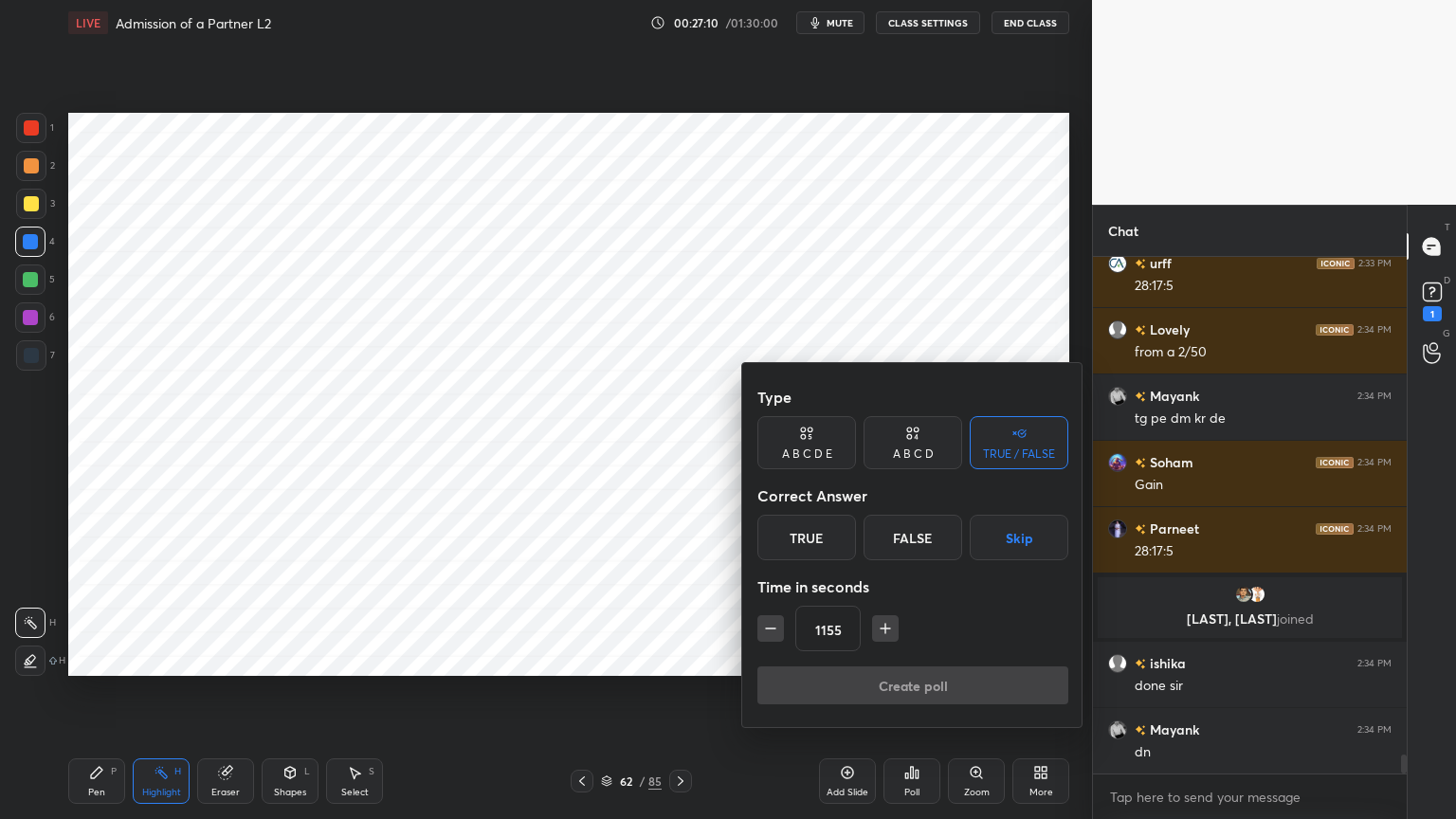 click 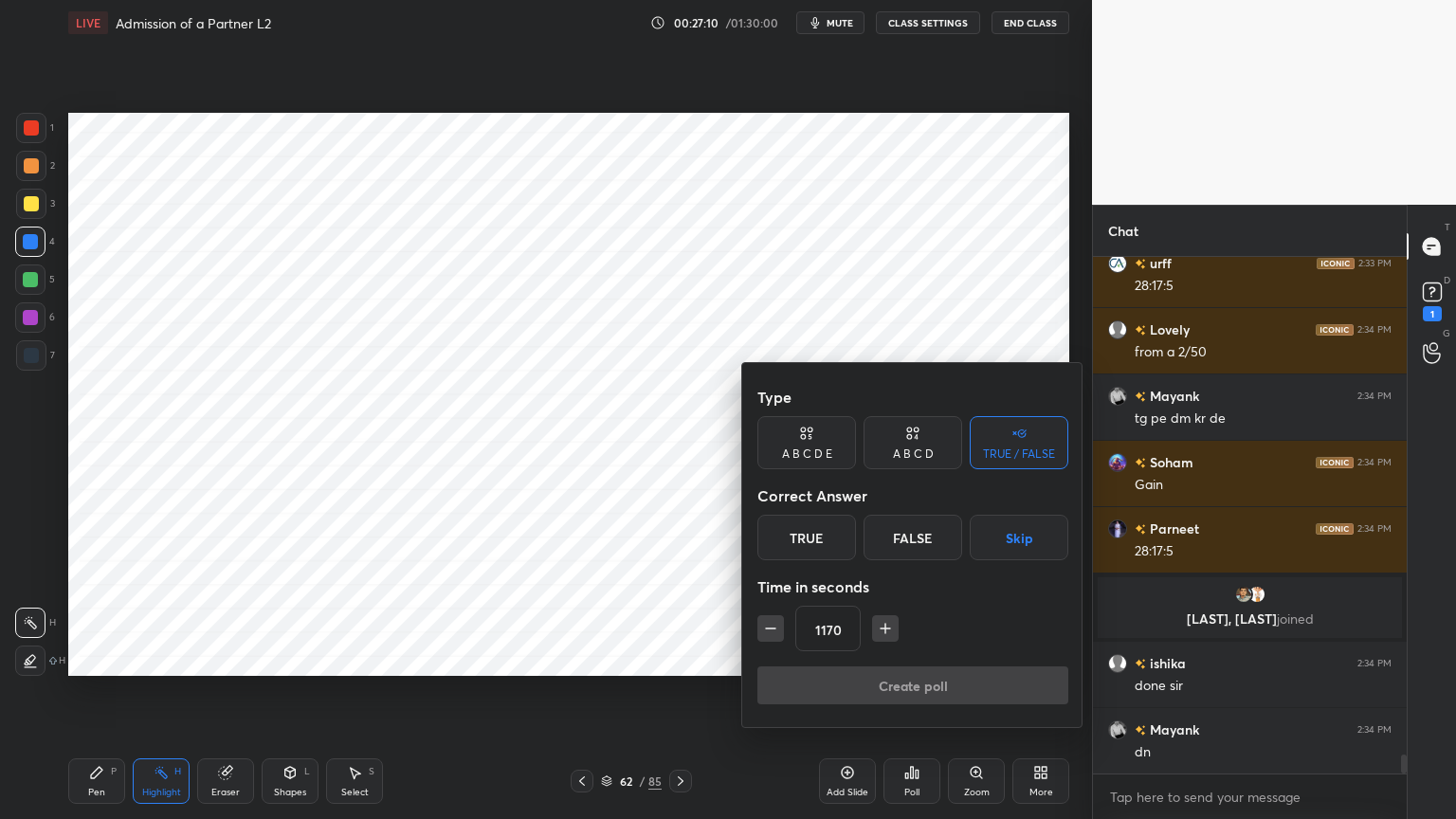 click 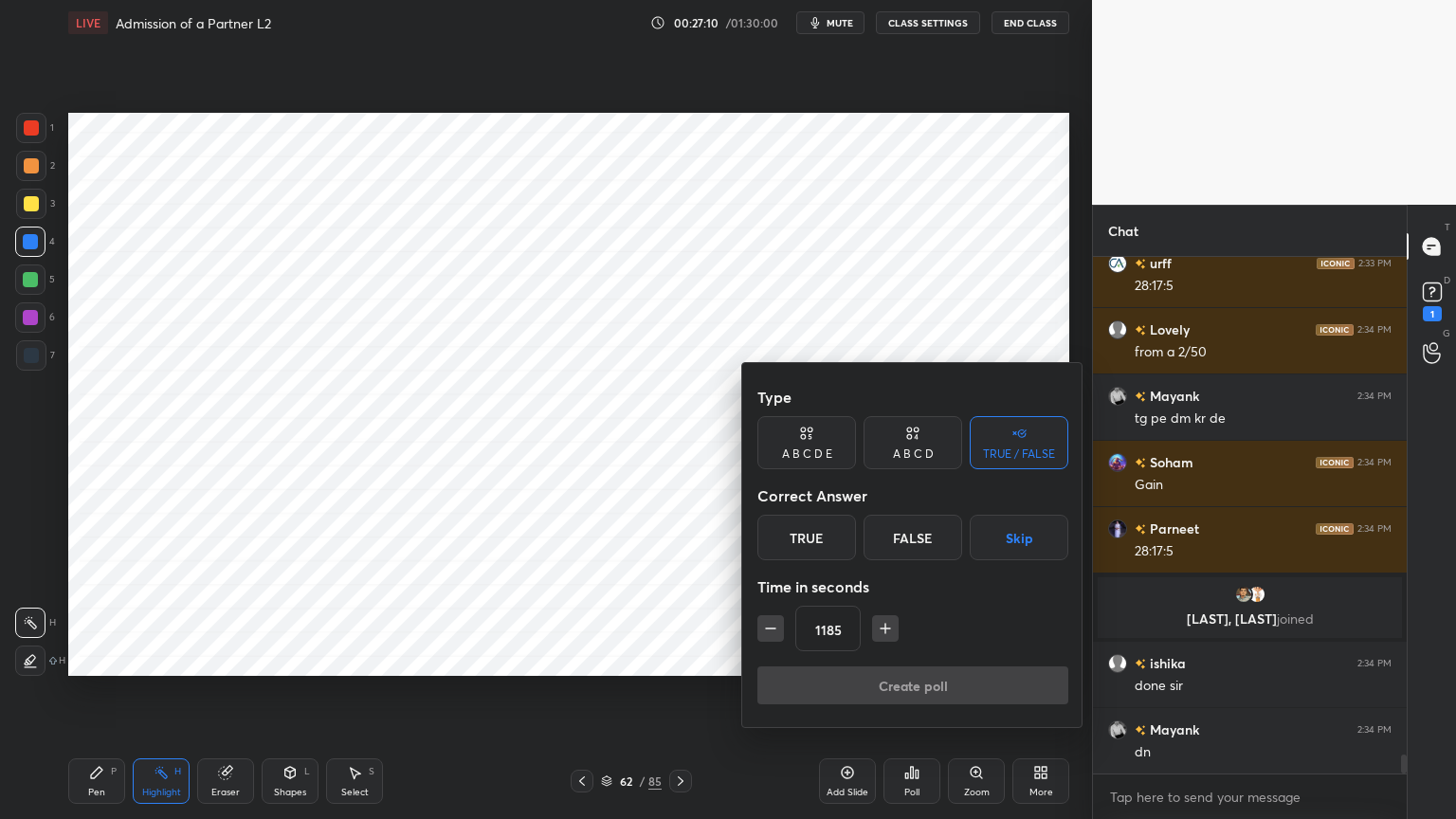 click 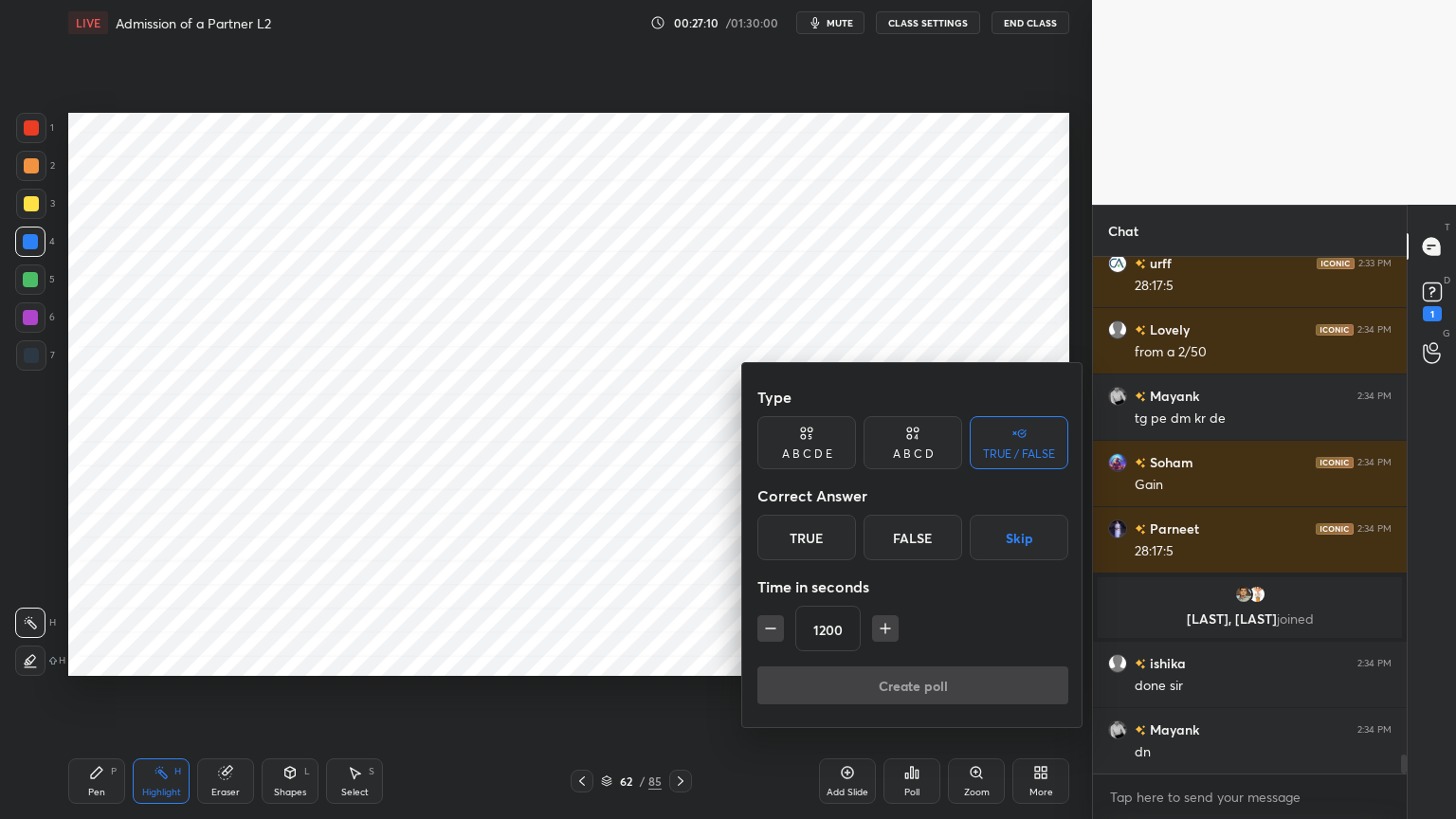 click 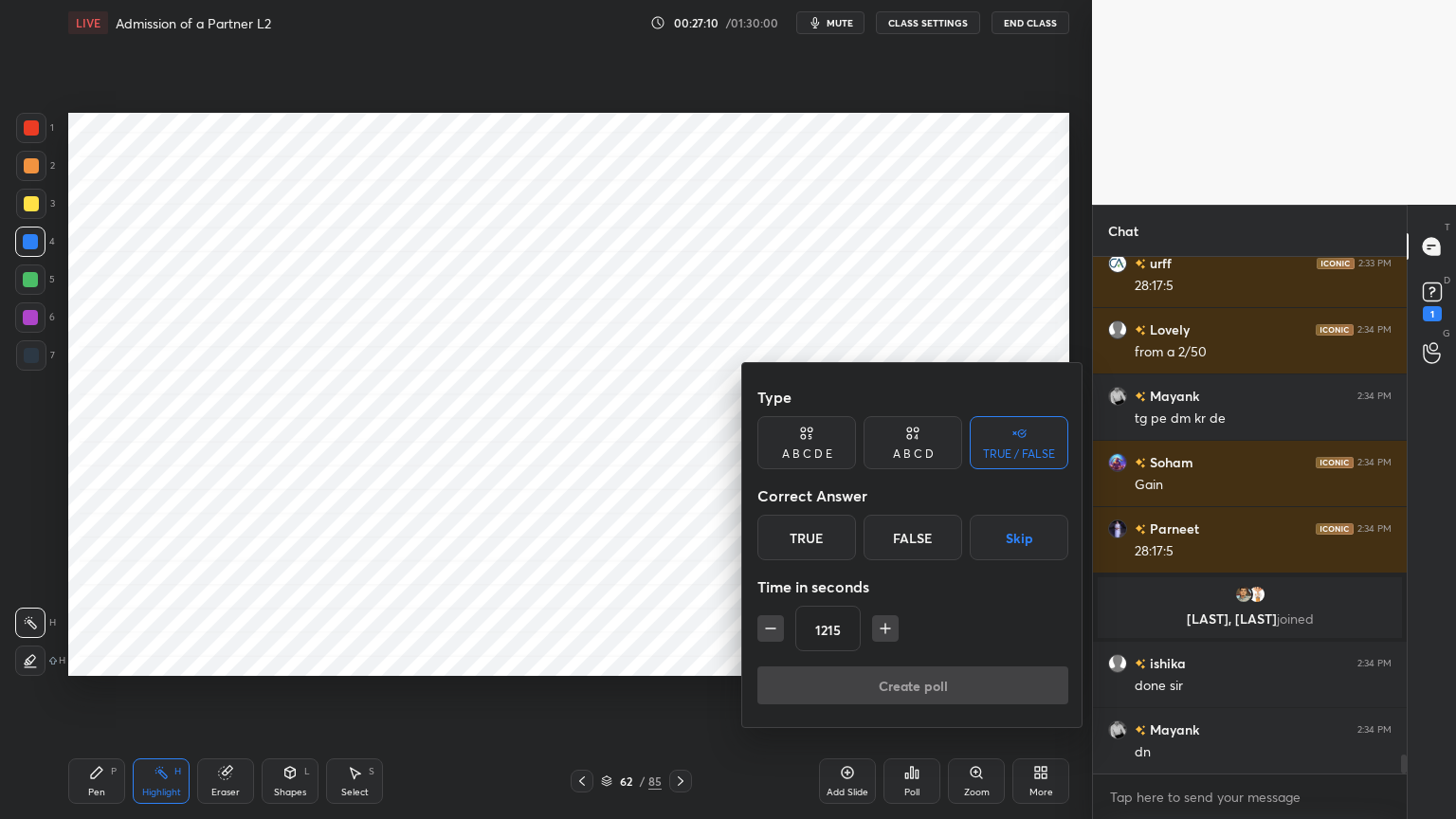 click 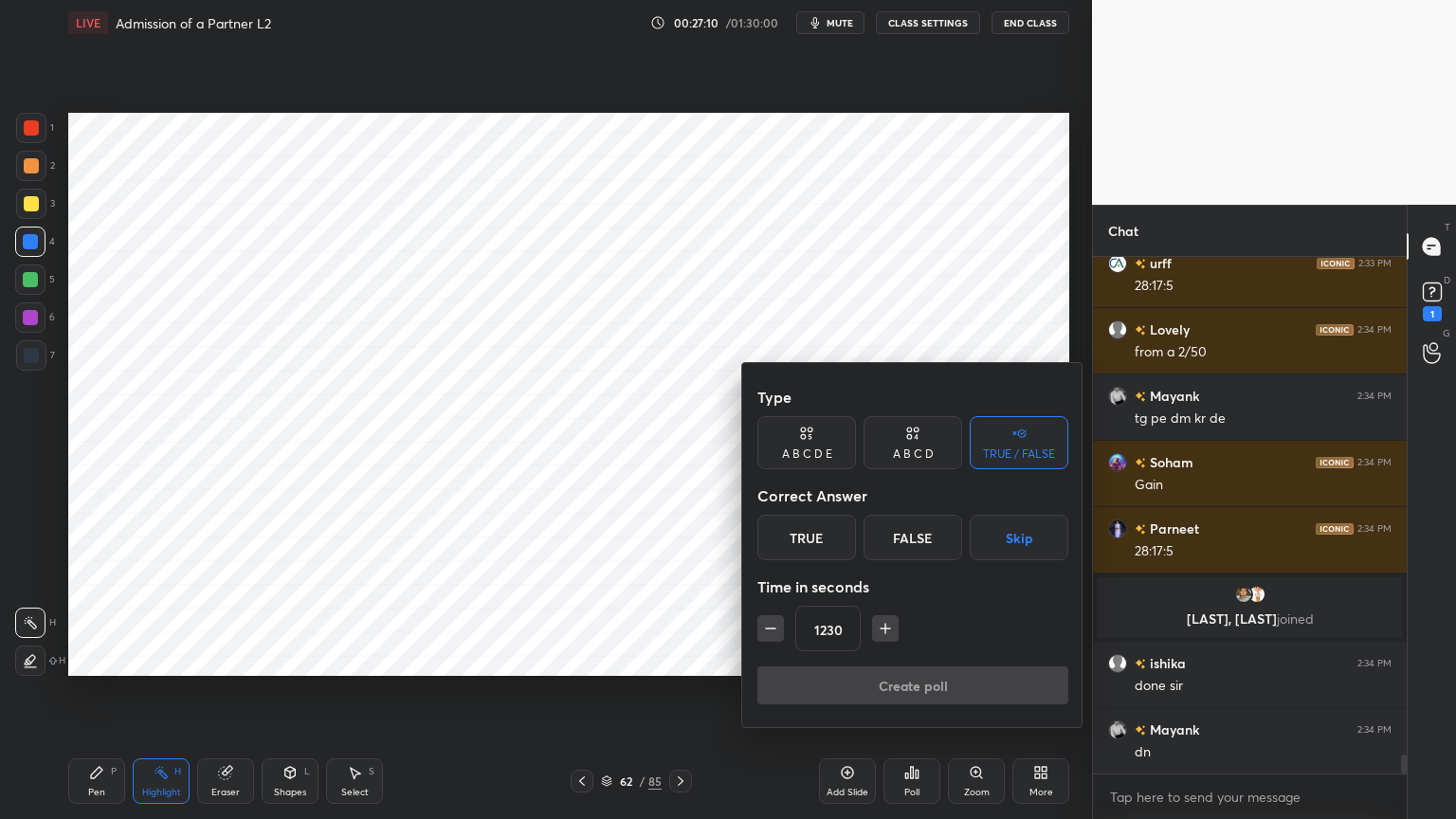 scroll, scrollTop: 13635, scrollLeft: 0, axis: vertical 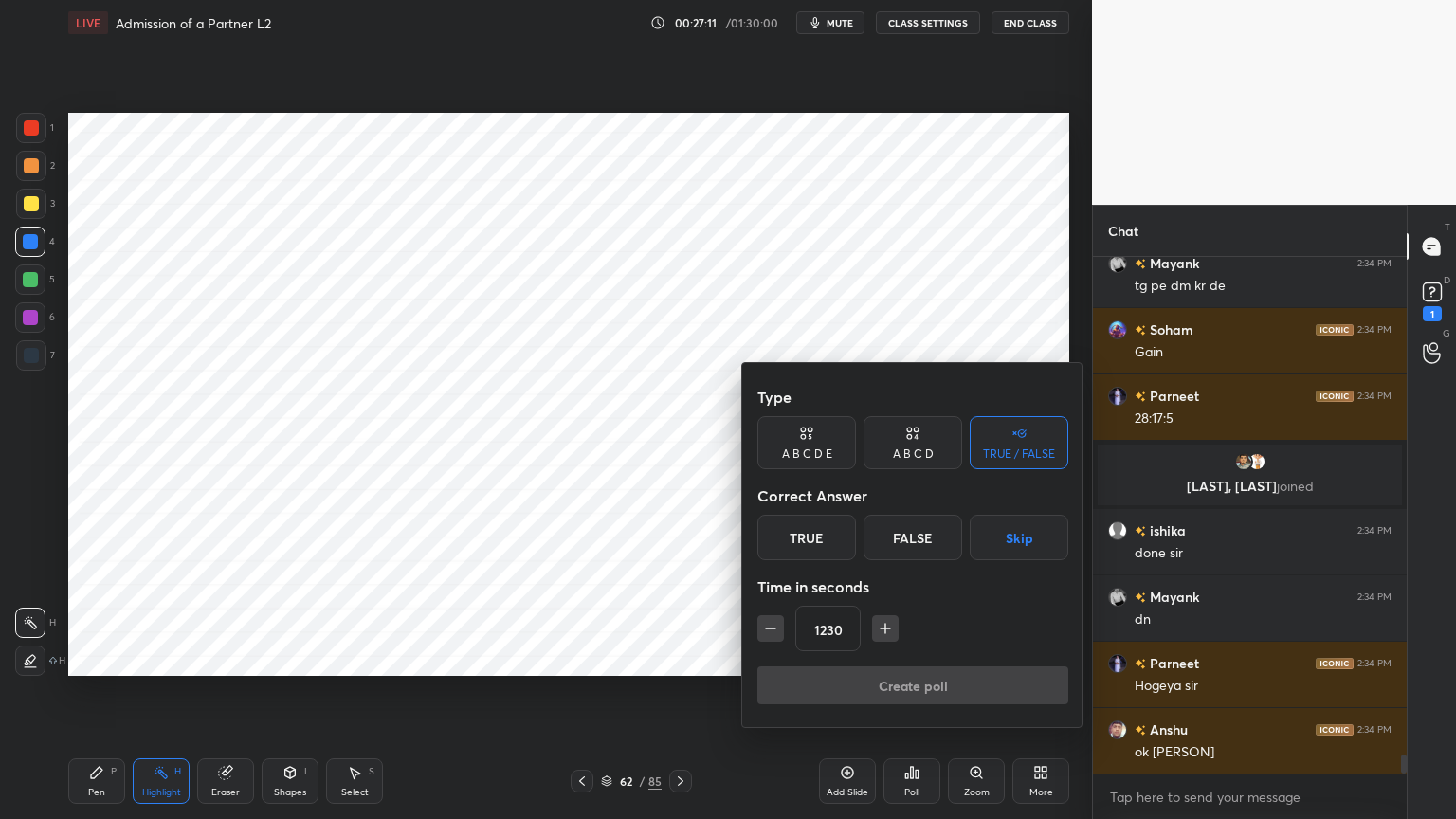 click 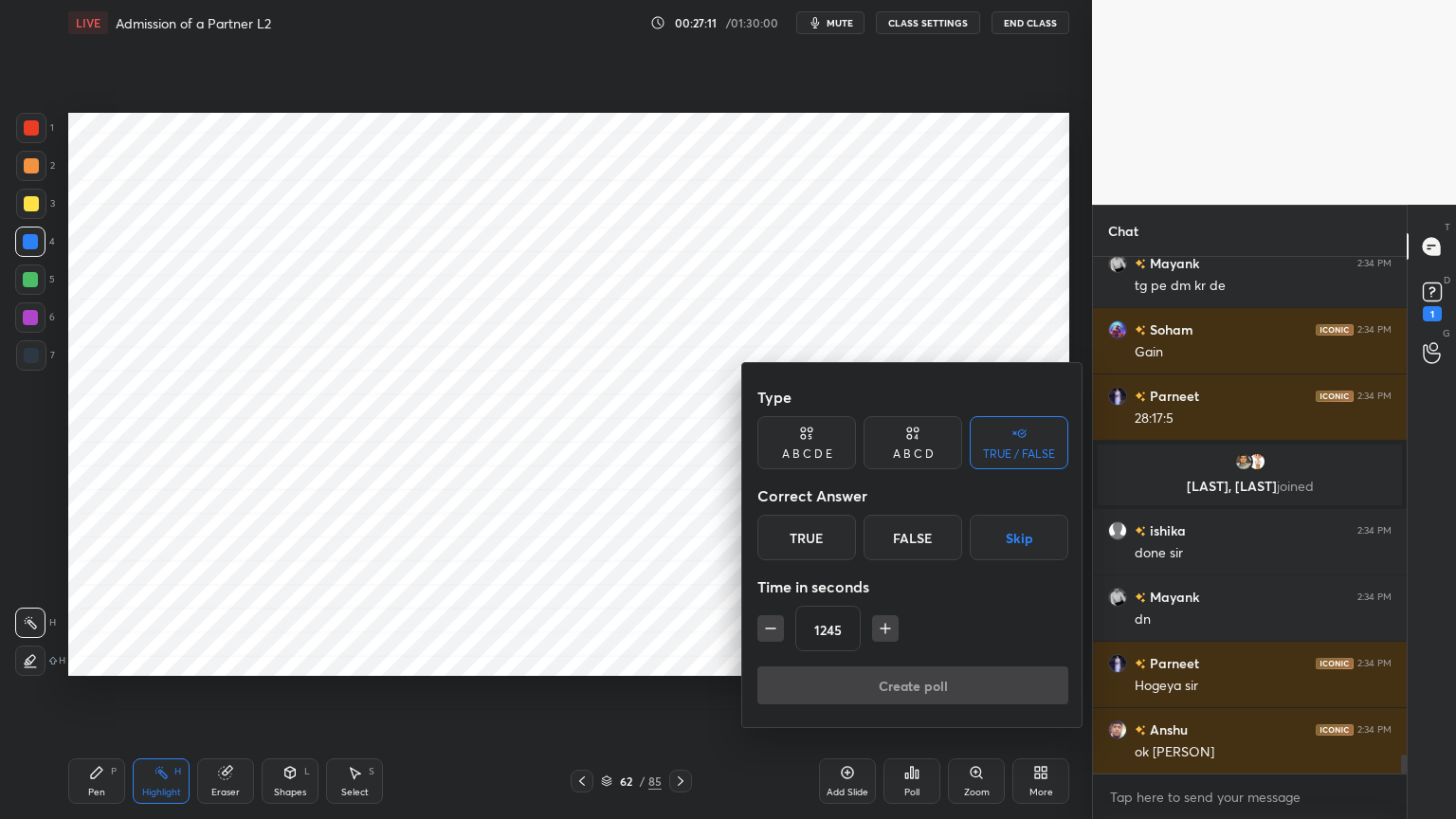 click 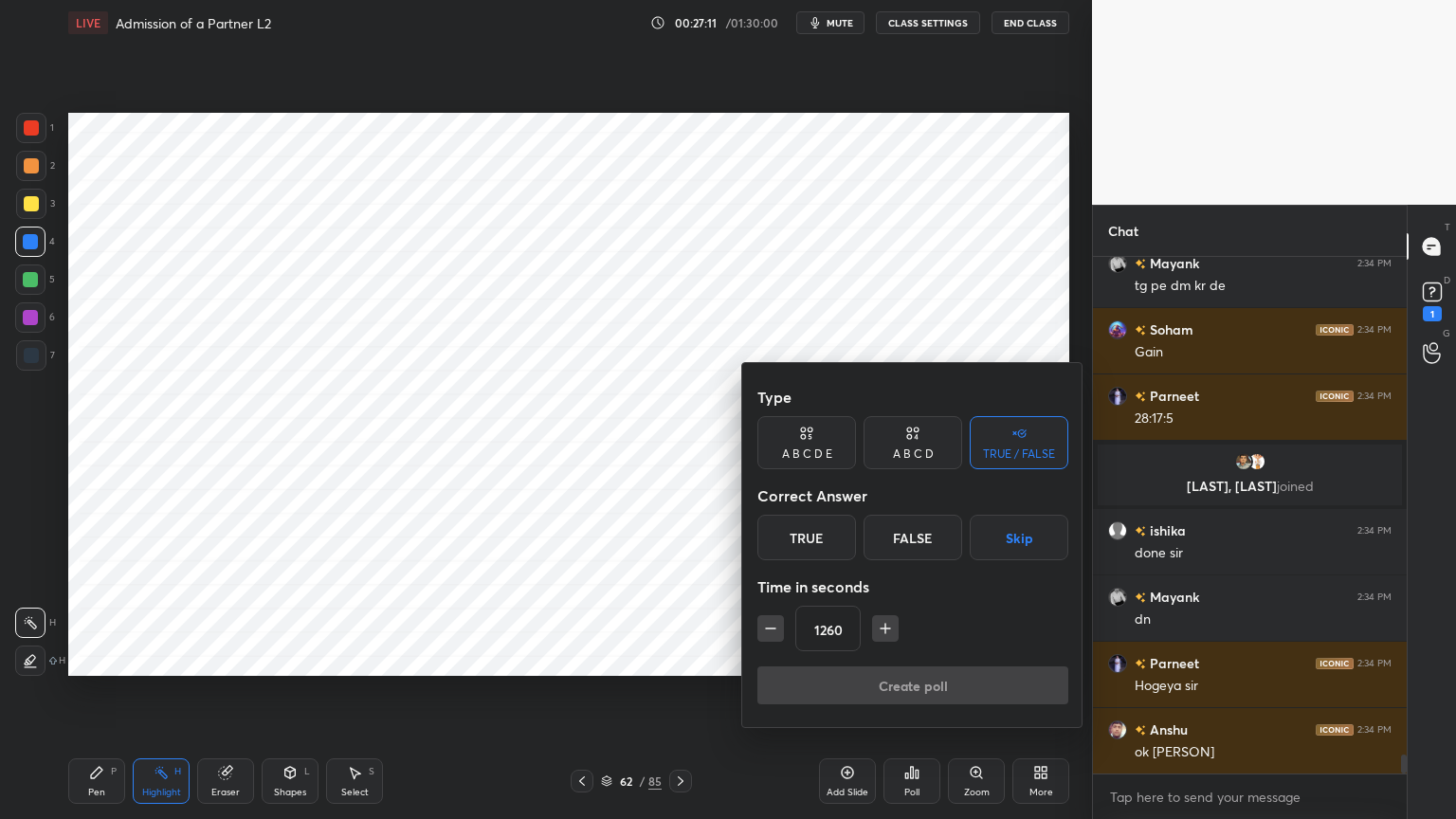click 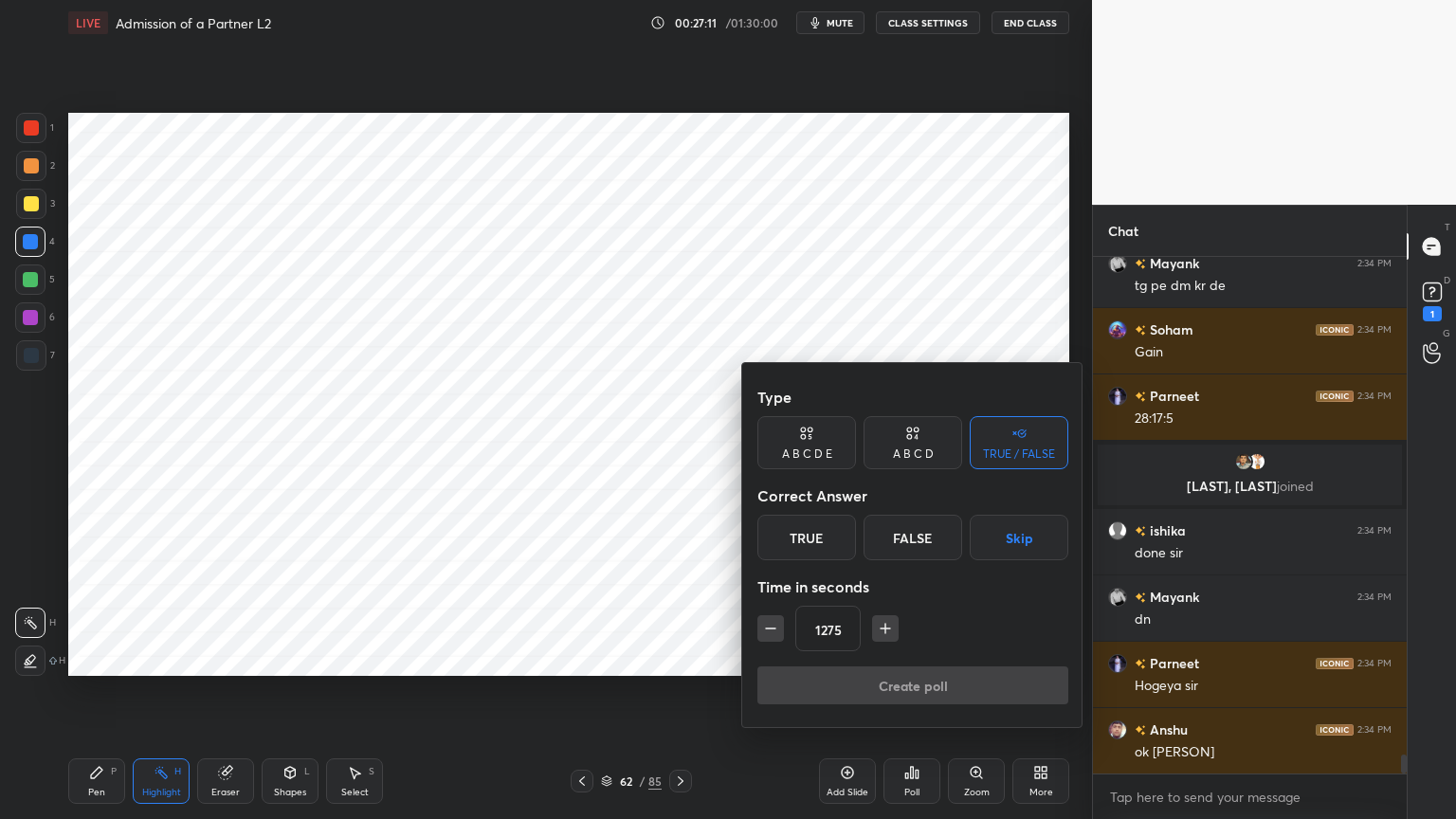 click at bounding box center (885, 628) 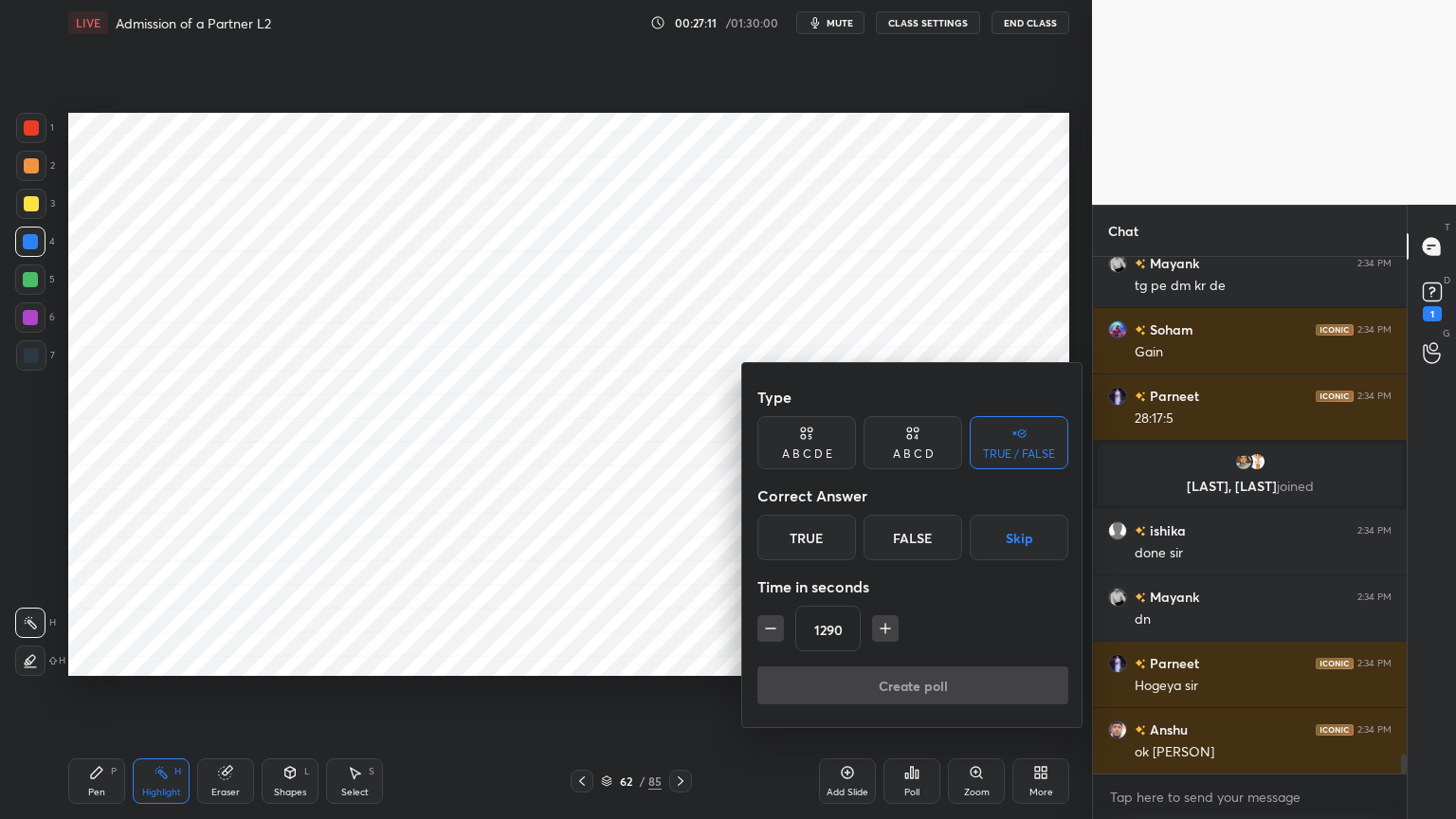 click 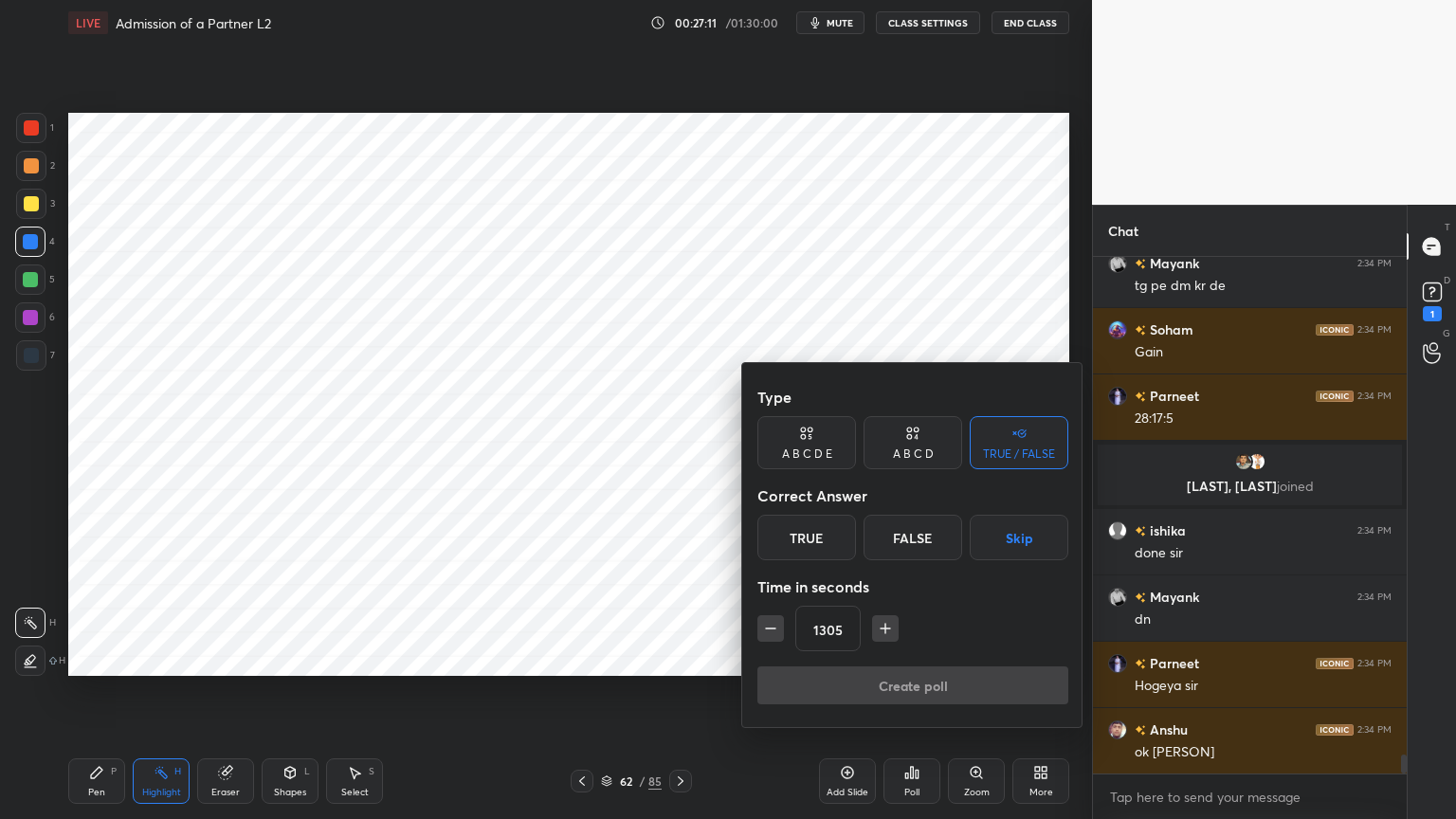 click 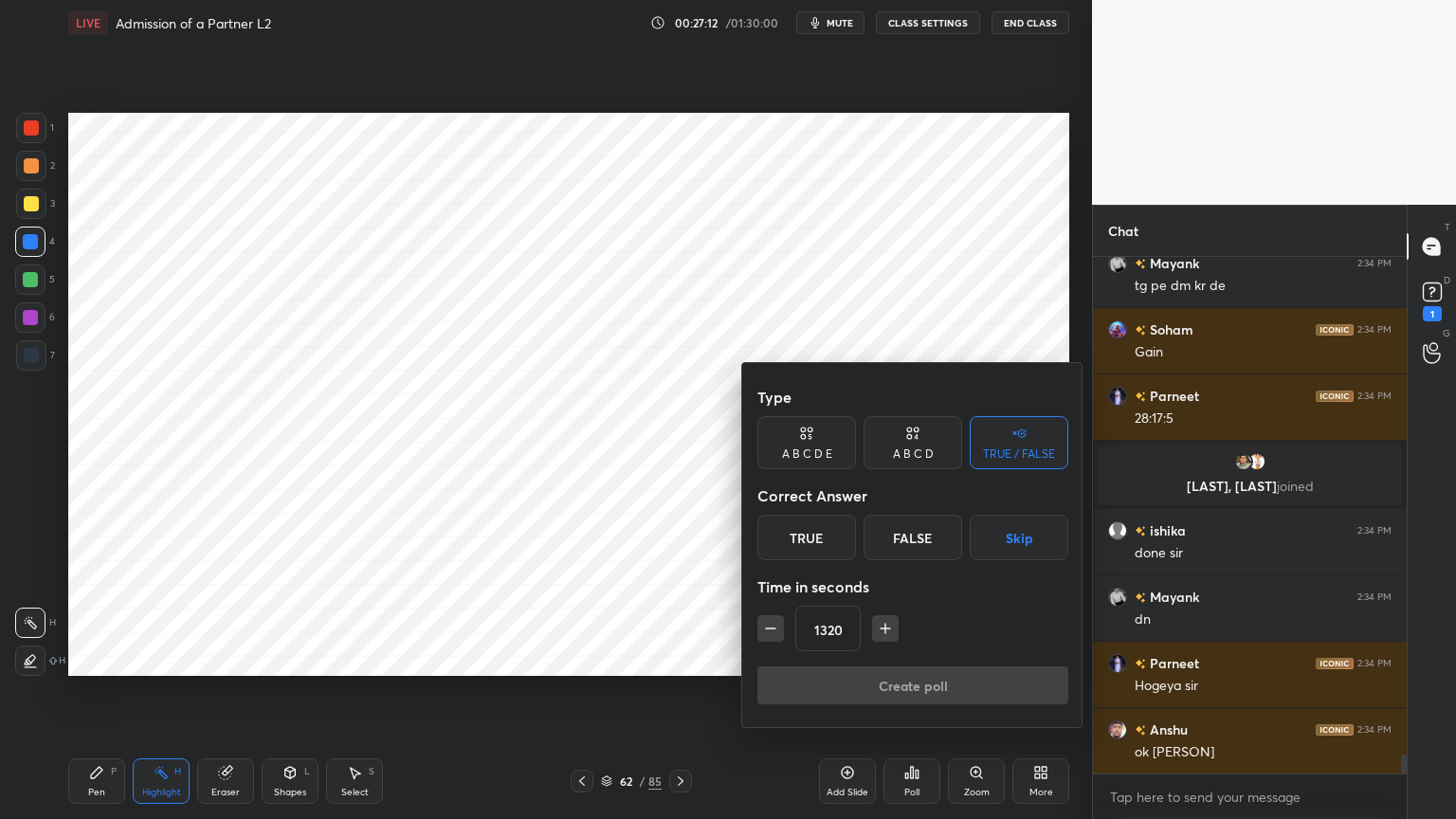 click 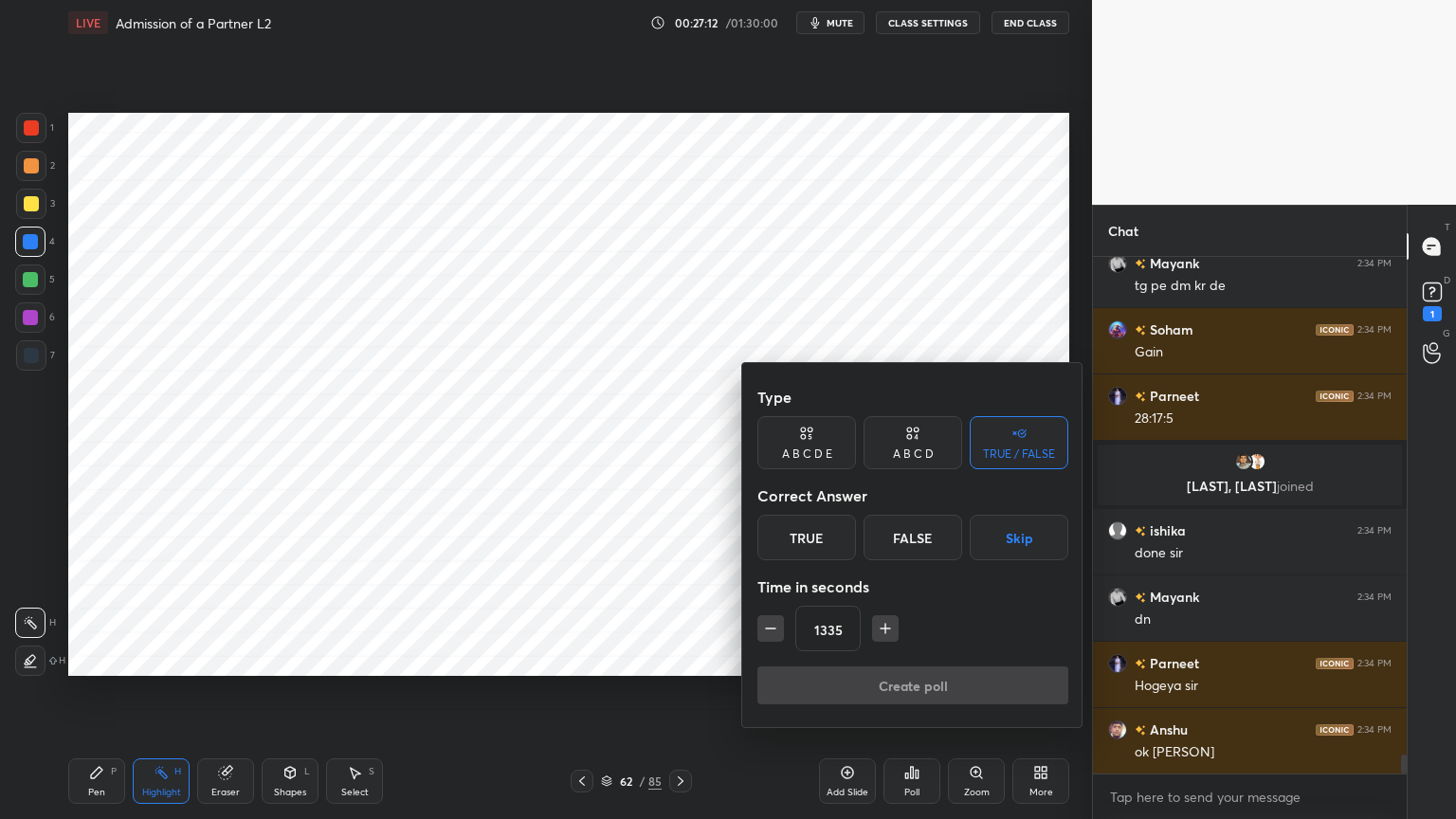 click 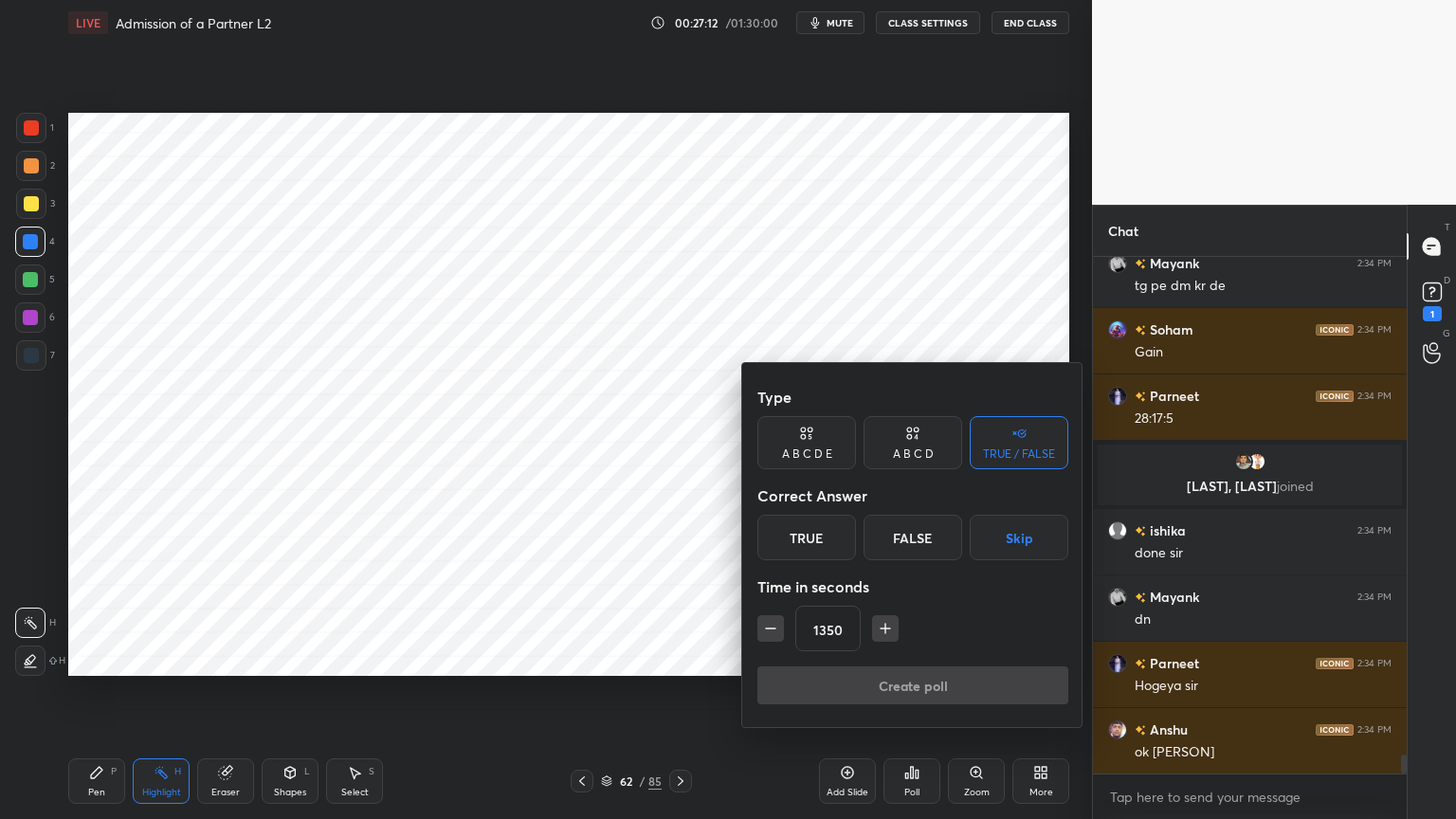 click at bounding box center (885, 628) 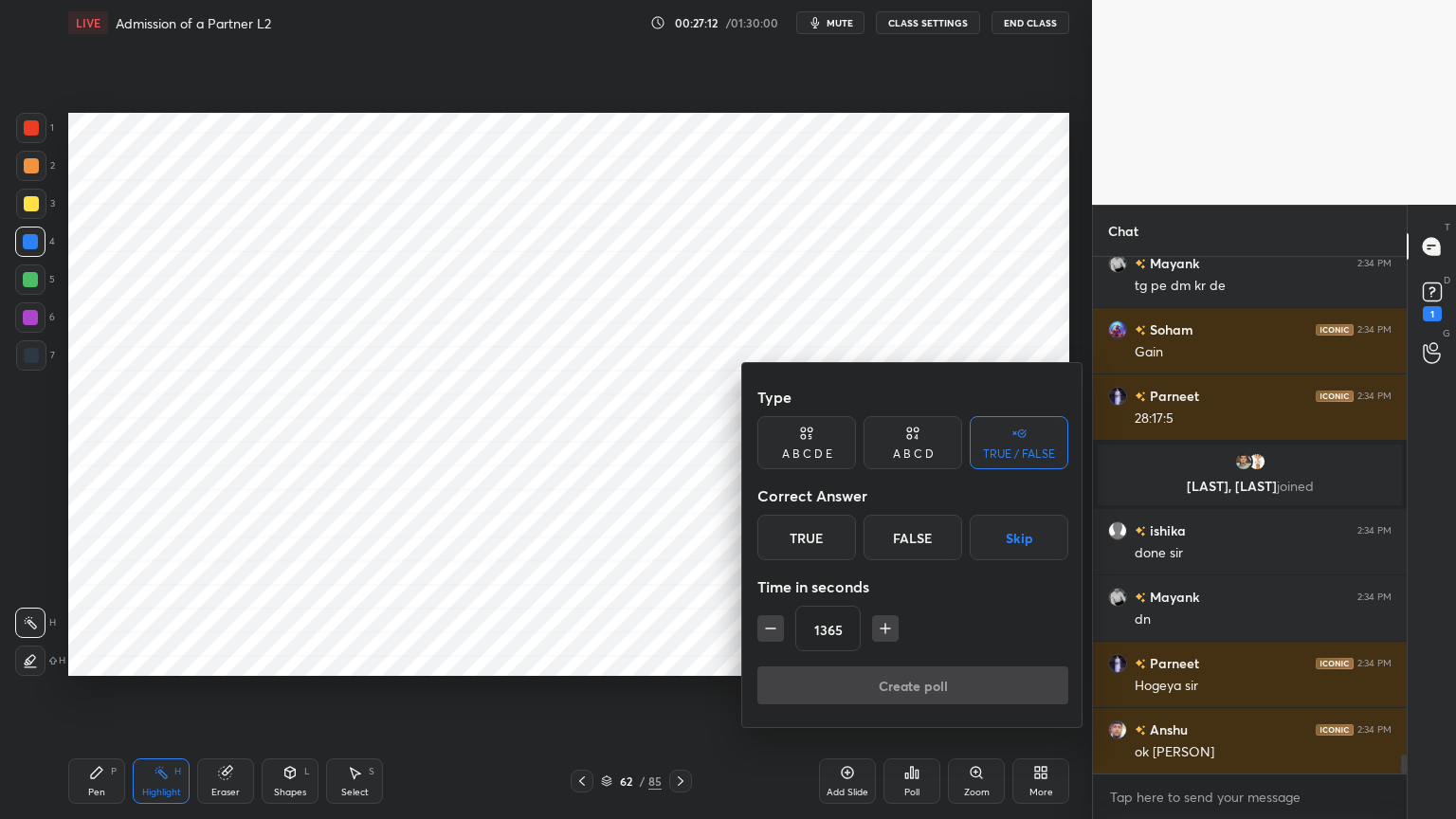 click on "1365" at bounding box center (913, 628) 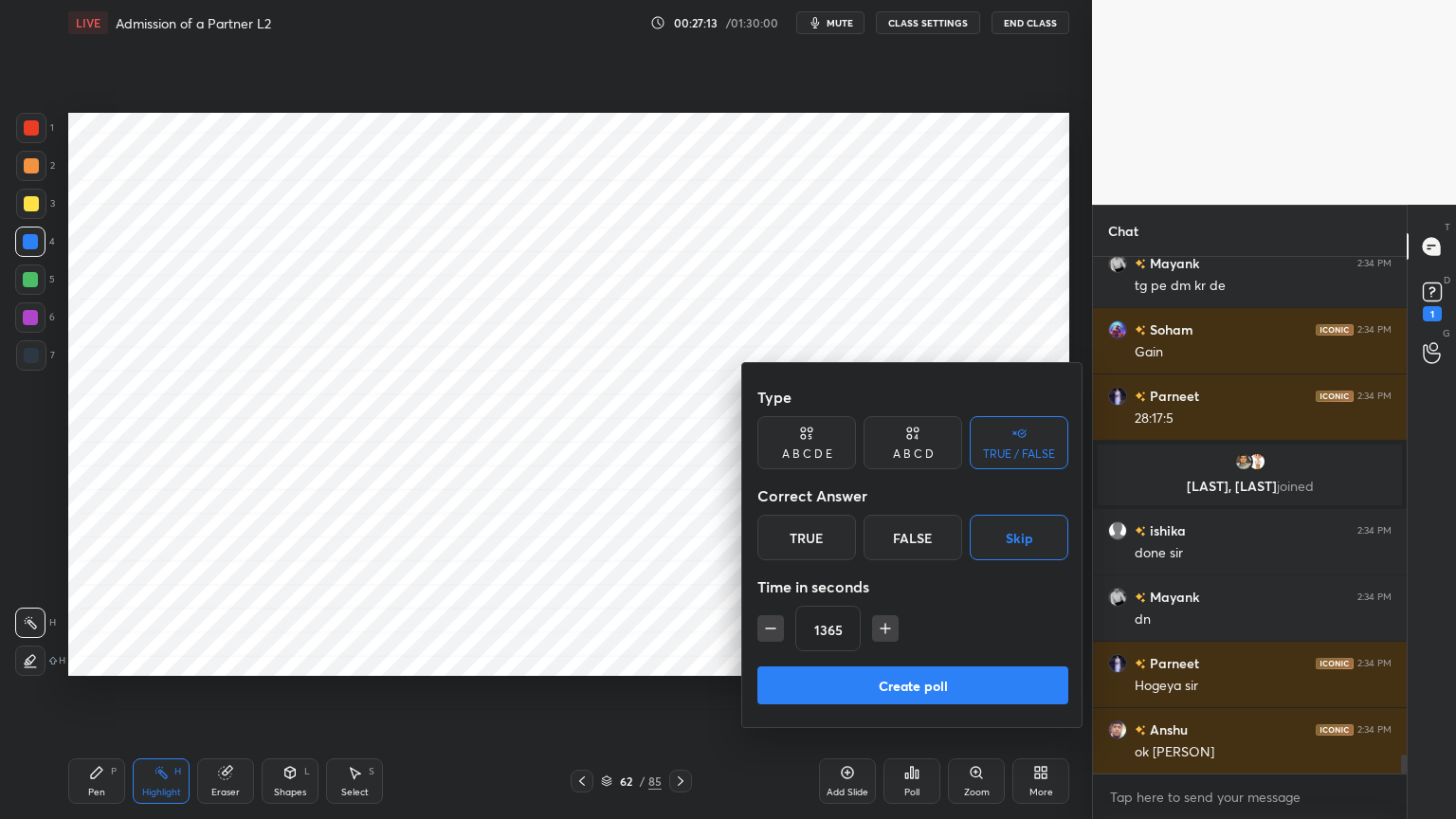 click on "Create poll" at bounding box center (913, 685) 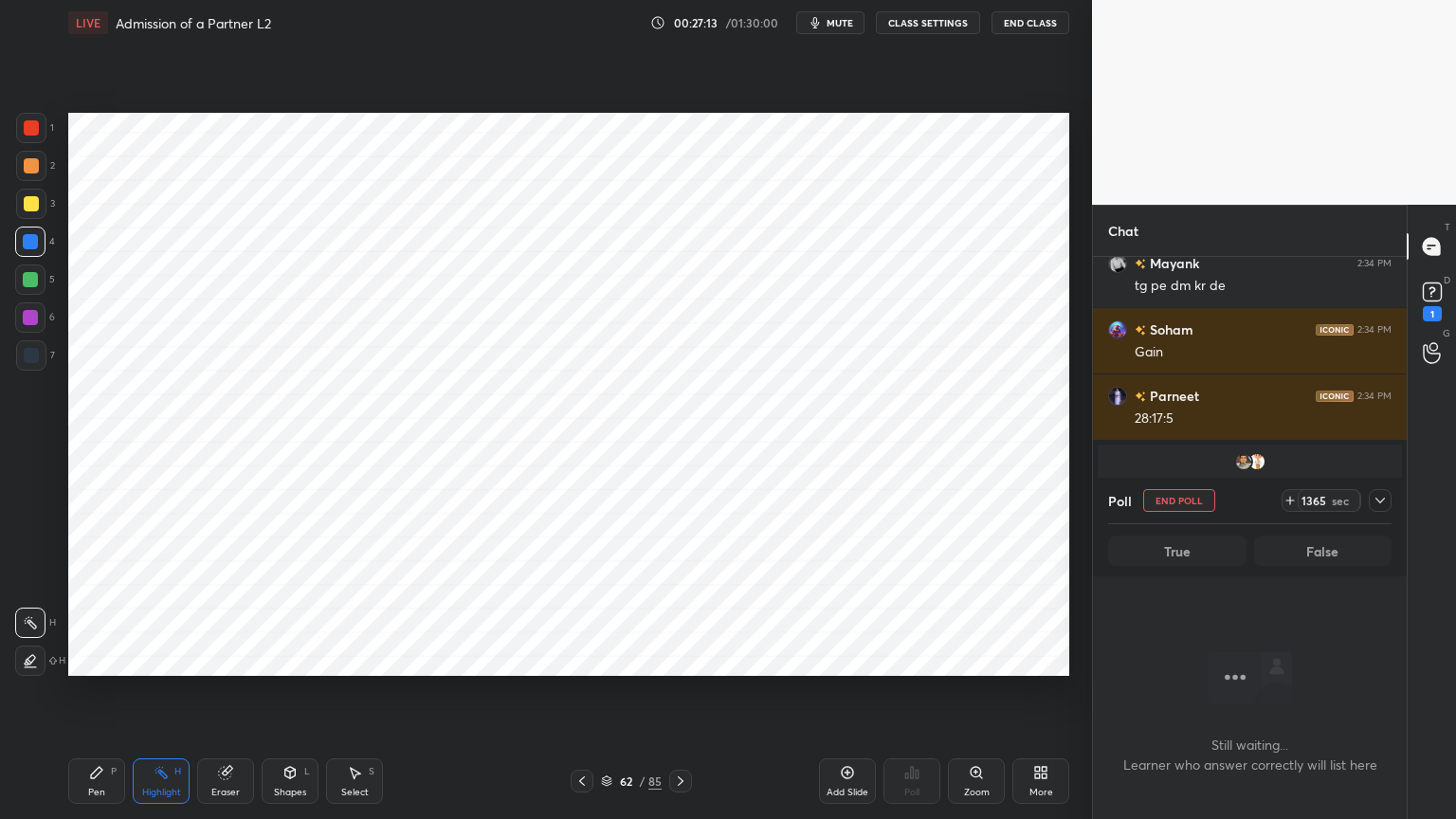 scroll, scrollTop: 13702, scrollLeft: 0, axis: vertical 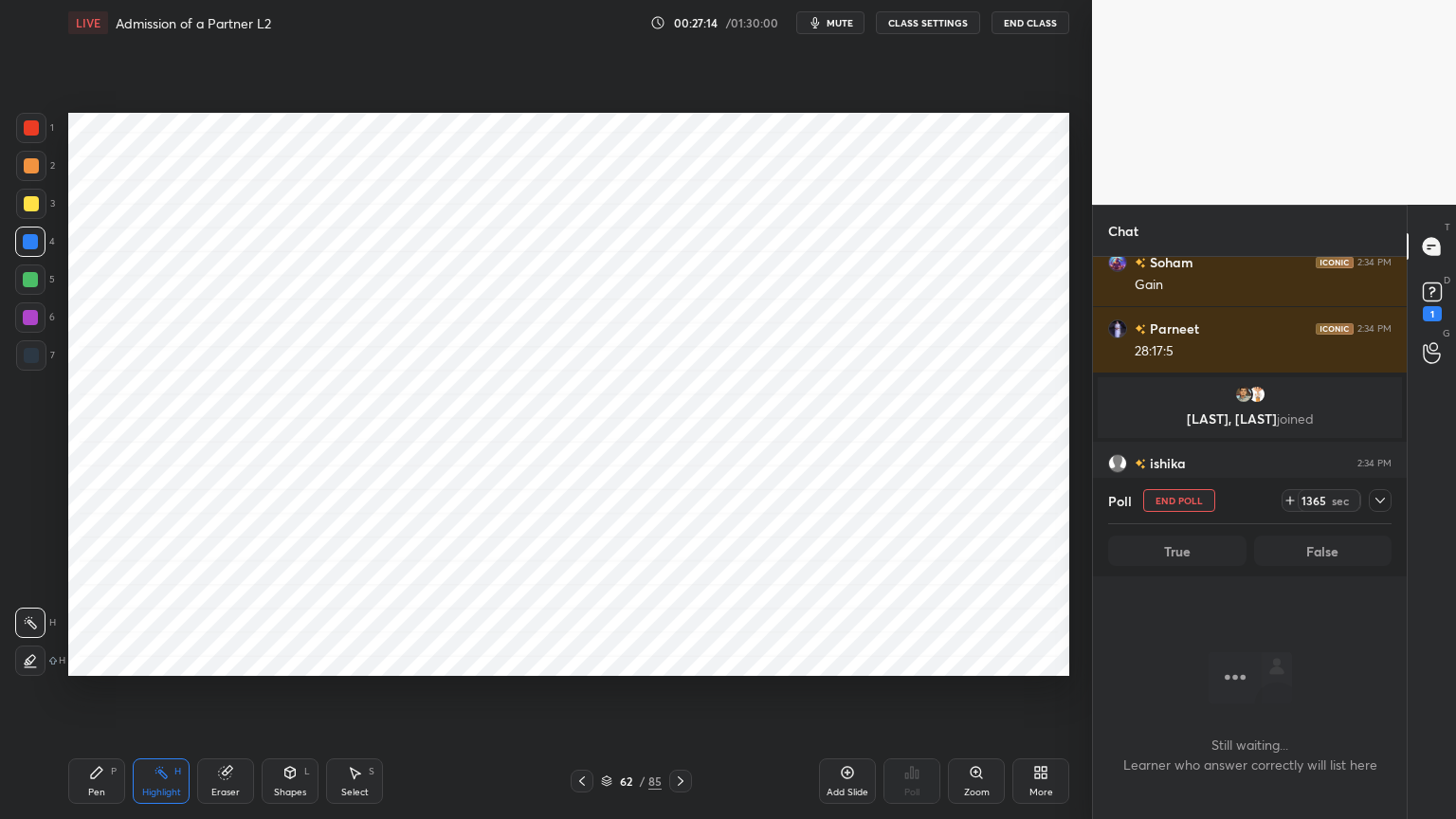 click at bounding box center (1380, 500) 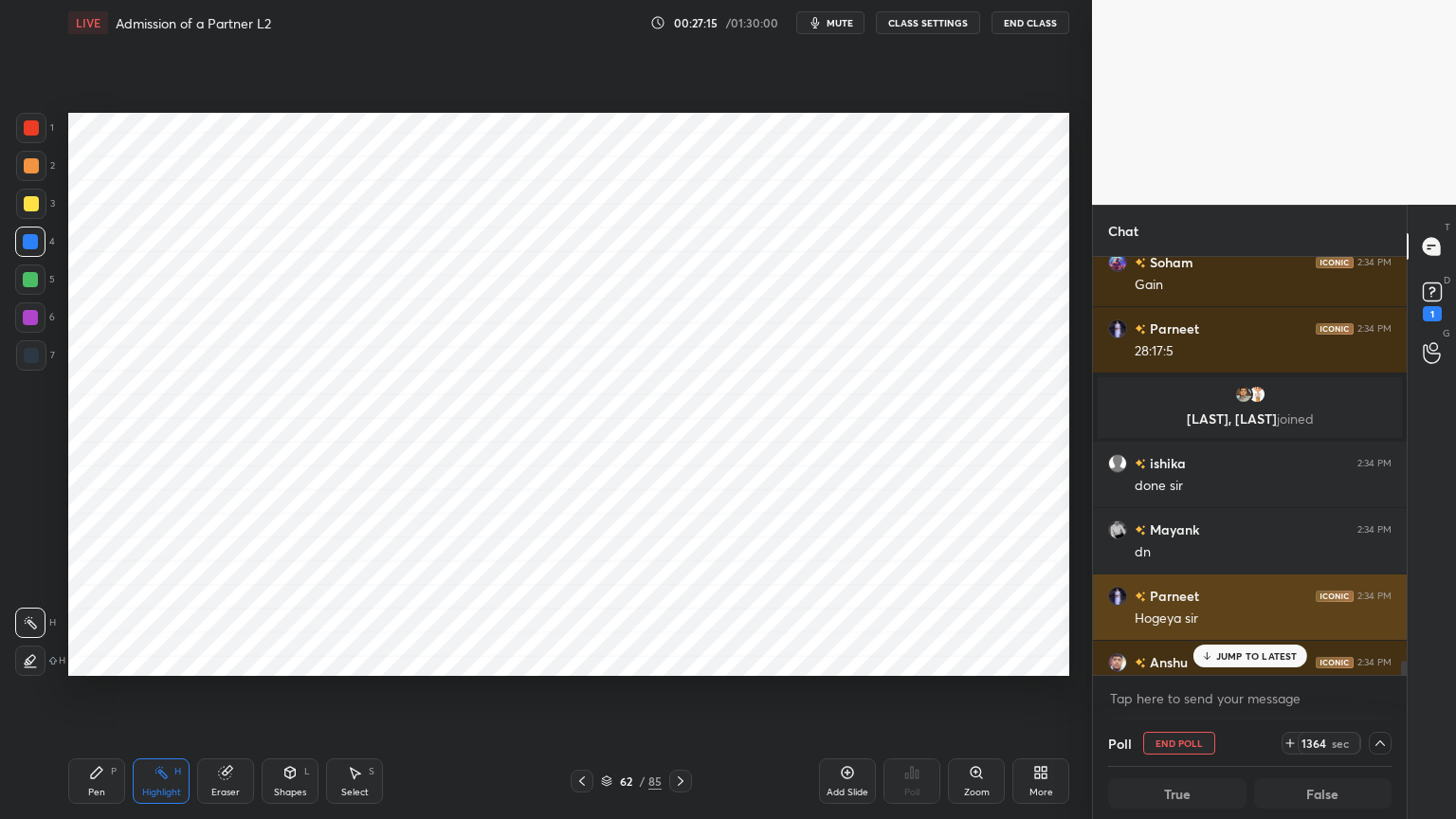 scroll, scrollTop: 13801, scrollLeft: 0, axis: vertical 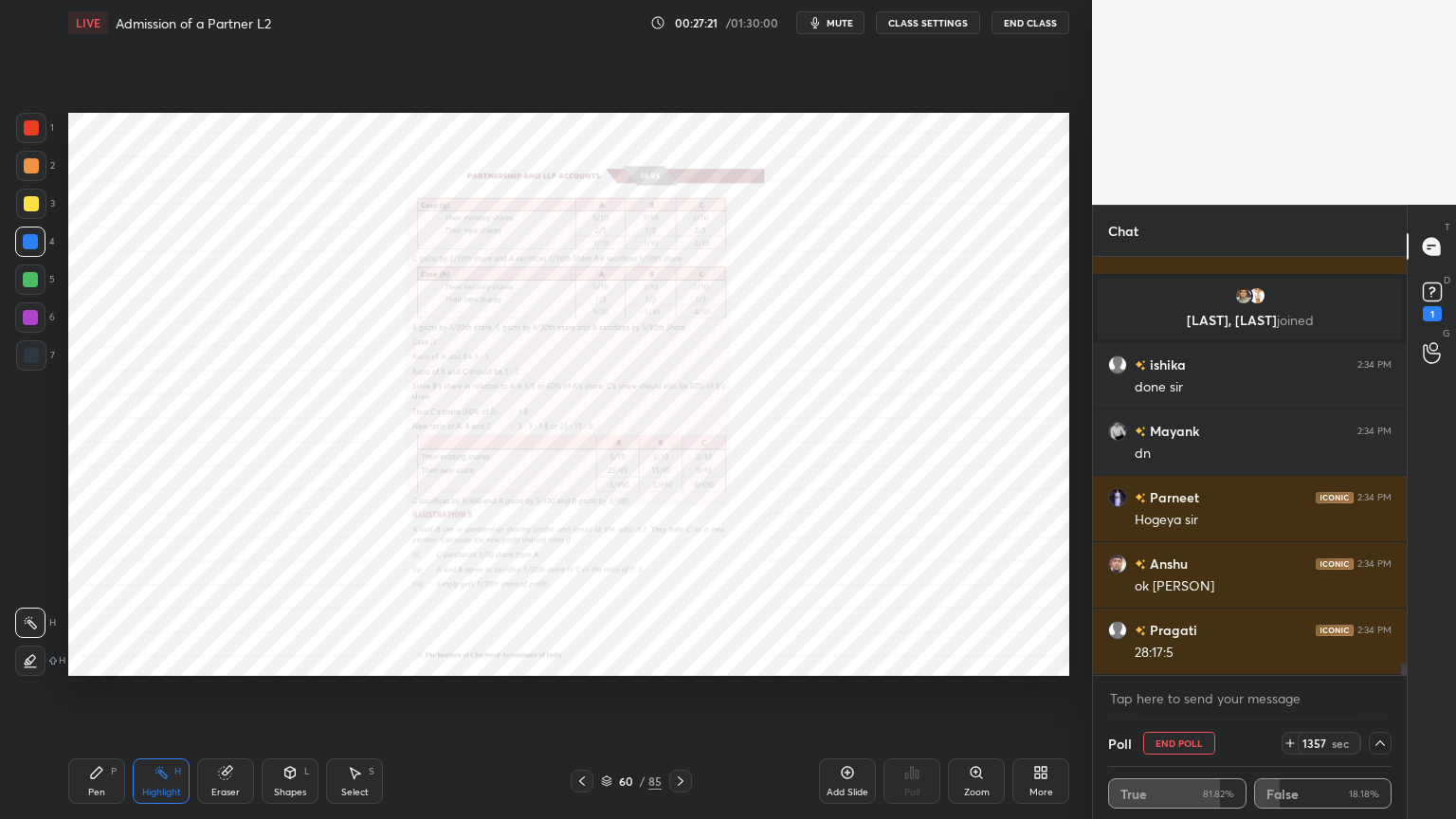 click on "Zoom" at bounding box center (976, 781) 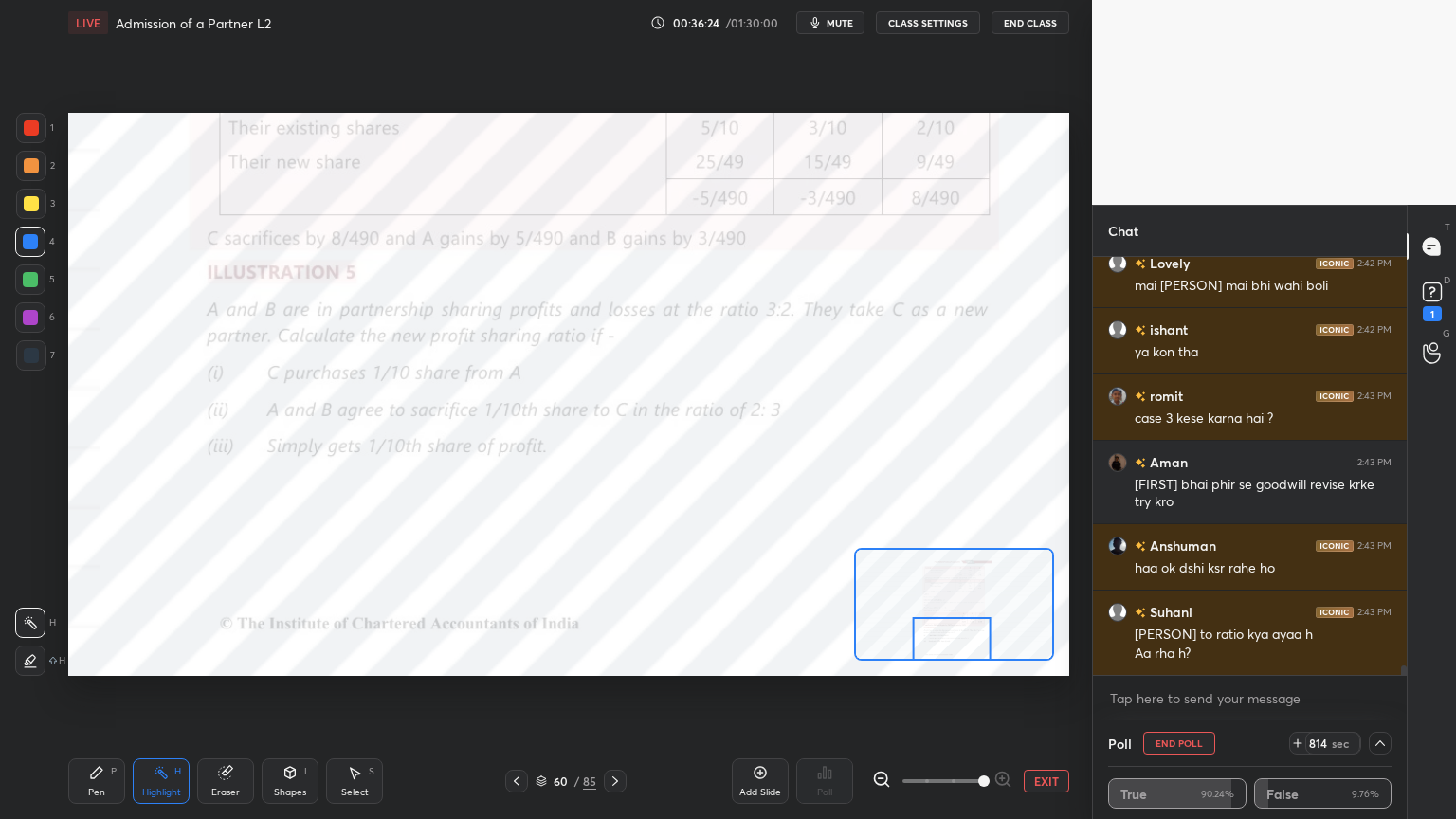 scroll, scrollTop: 17244, scrollLeft: 0, axis: vertical 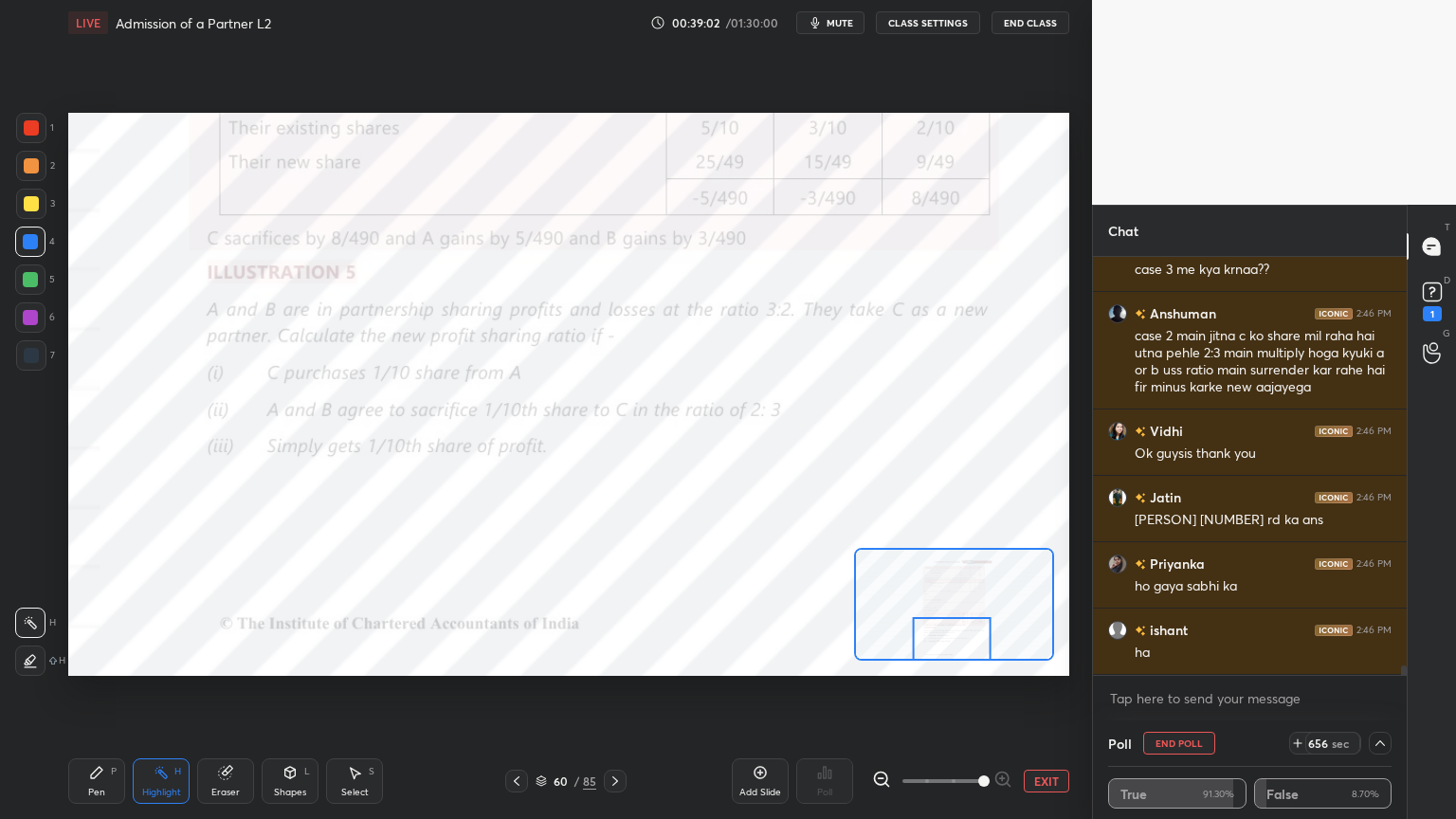 click on "End Poll" at bounding box center [1179, 743] 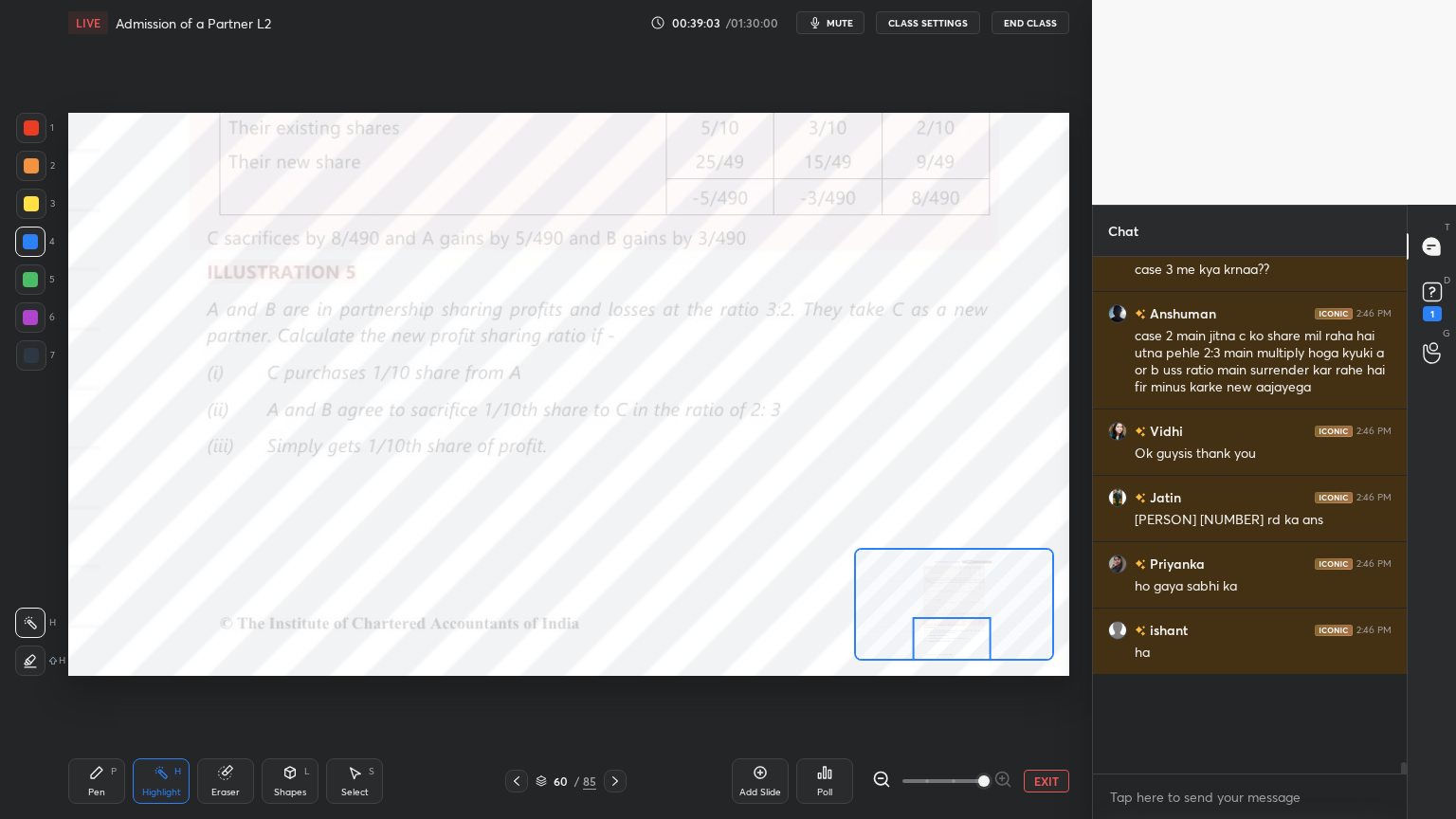scroll, scrollTop: 7, scrollLeft: 6, axis: both 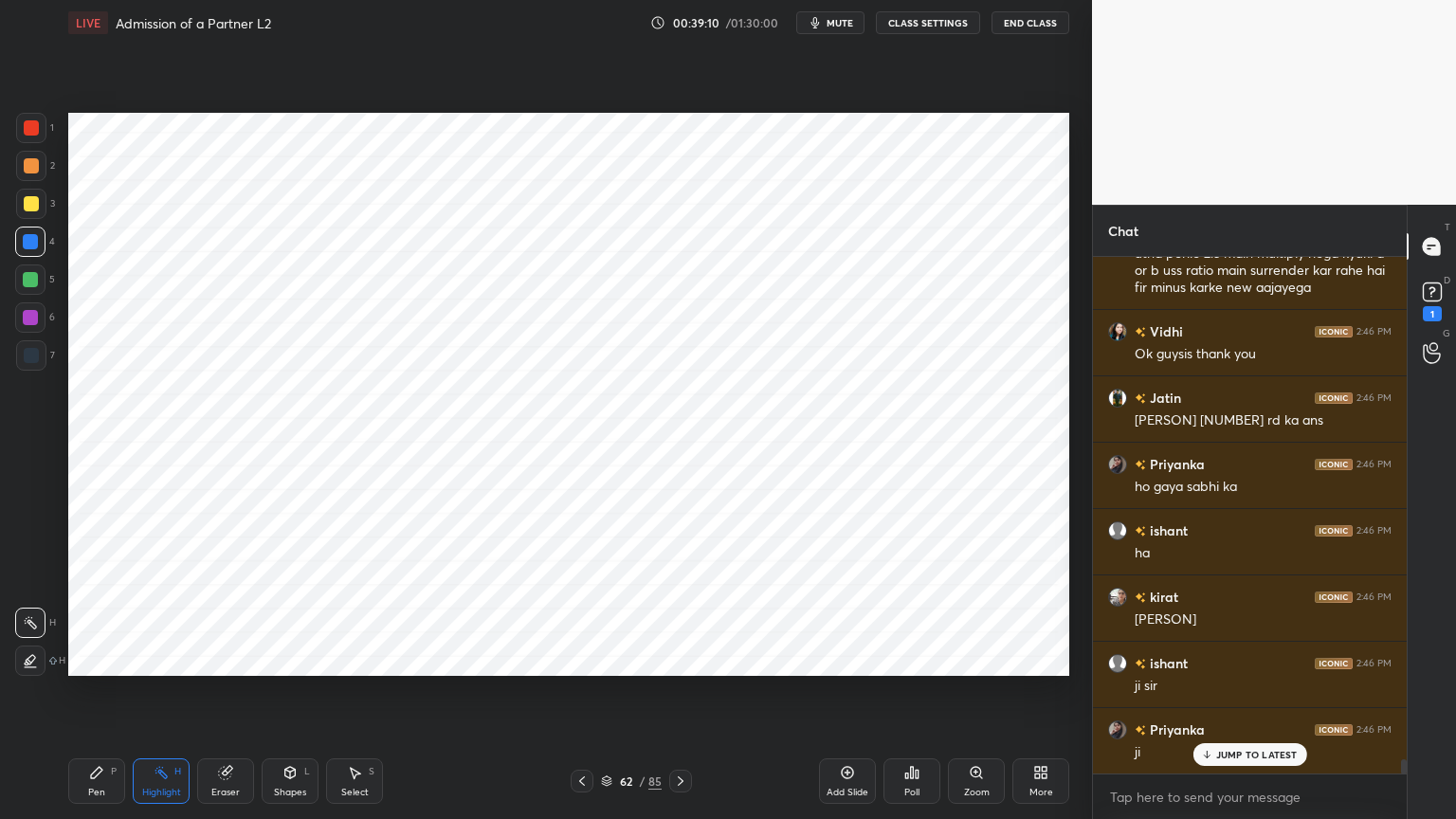 click at bounding box center (31, 355) 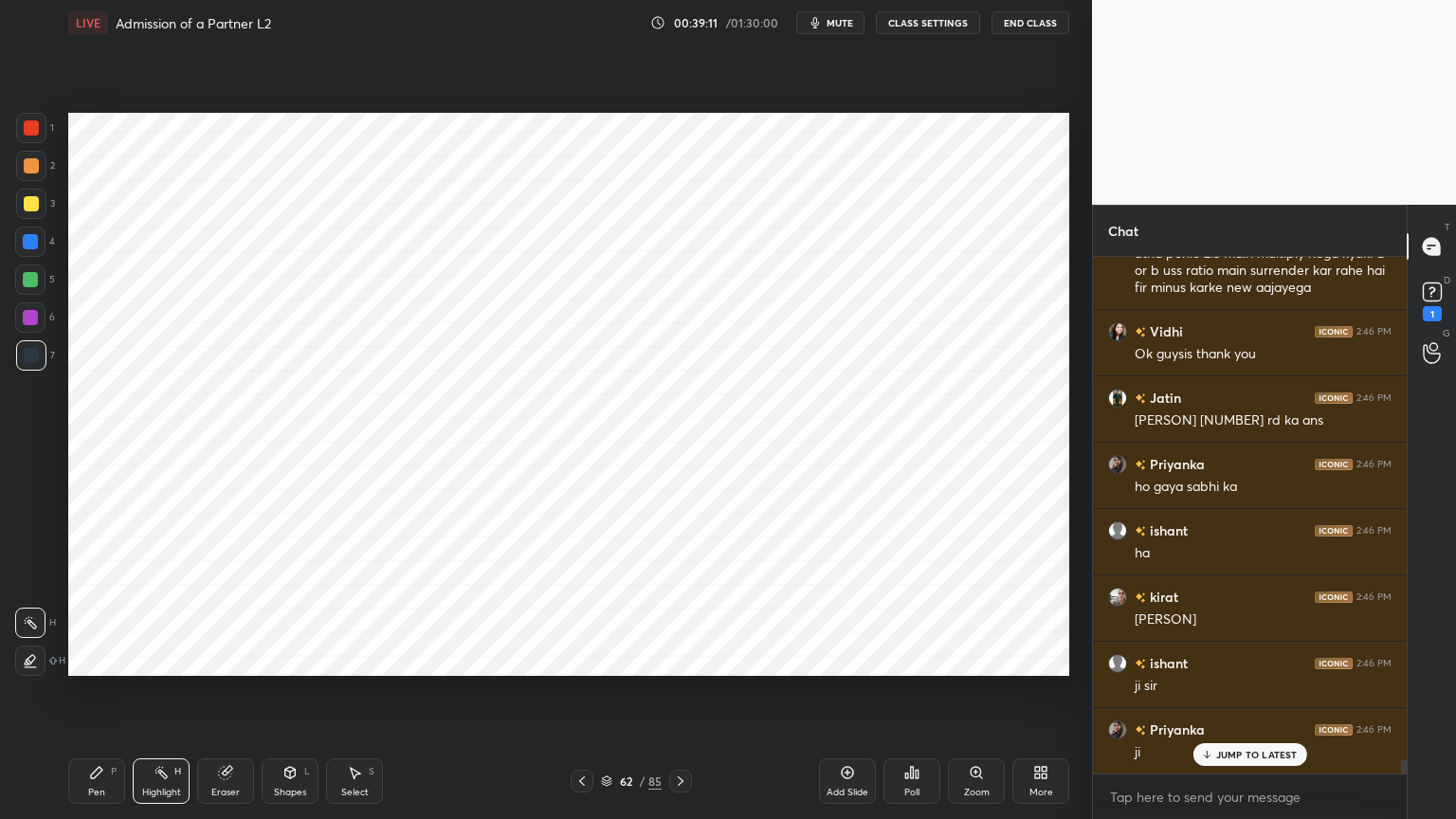 click on "Pen P" at bounding box center [97, 781] 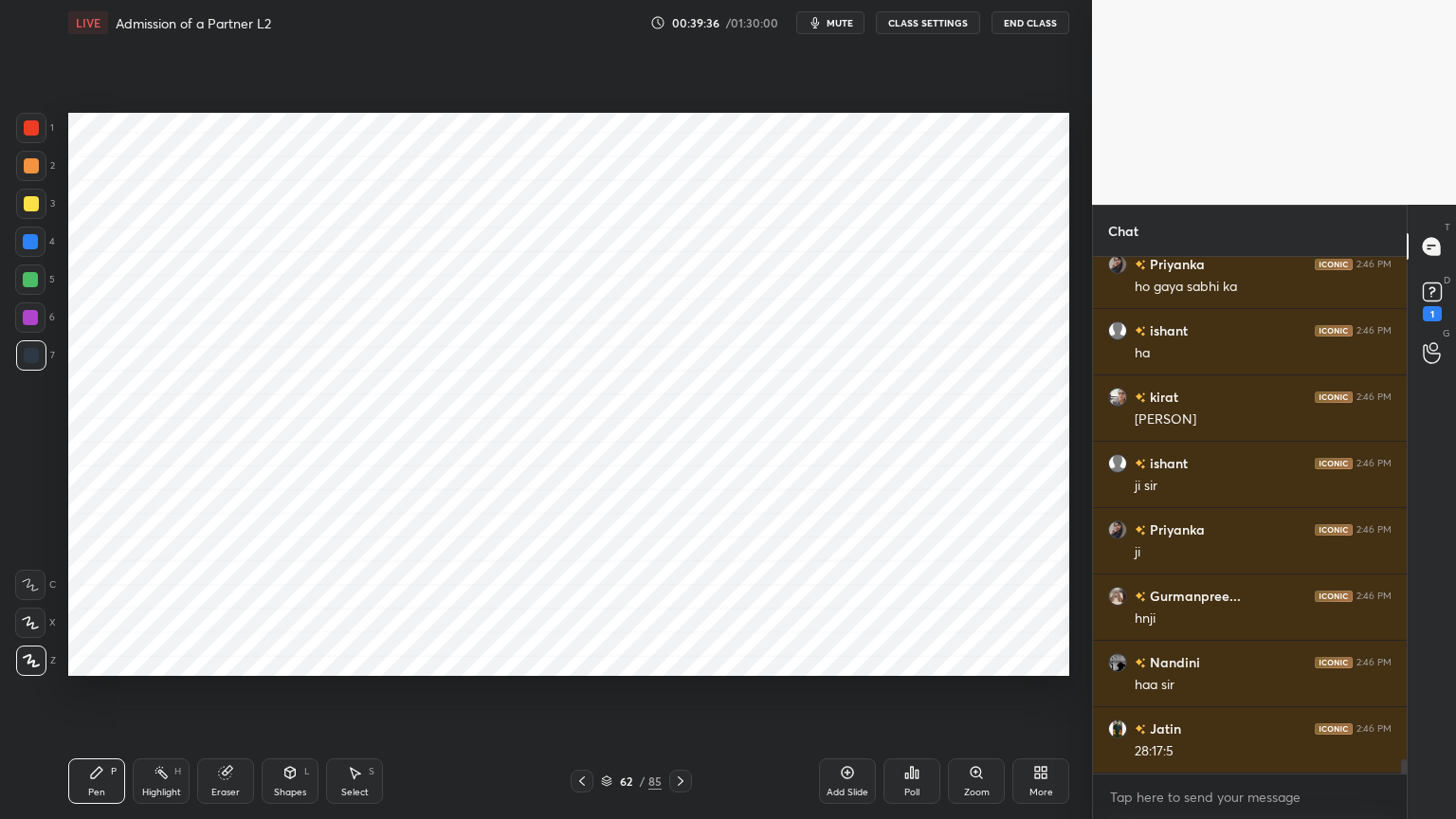 scroll, scrollTop: 18522, scrollLeft: 0, axis: vertical 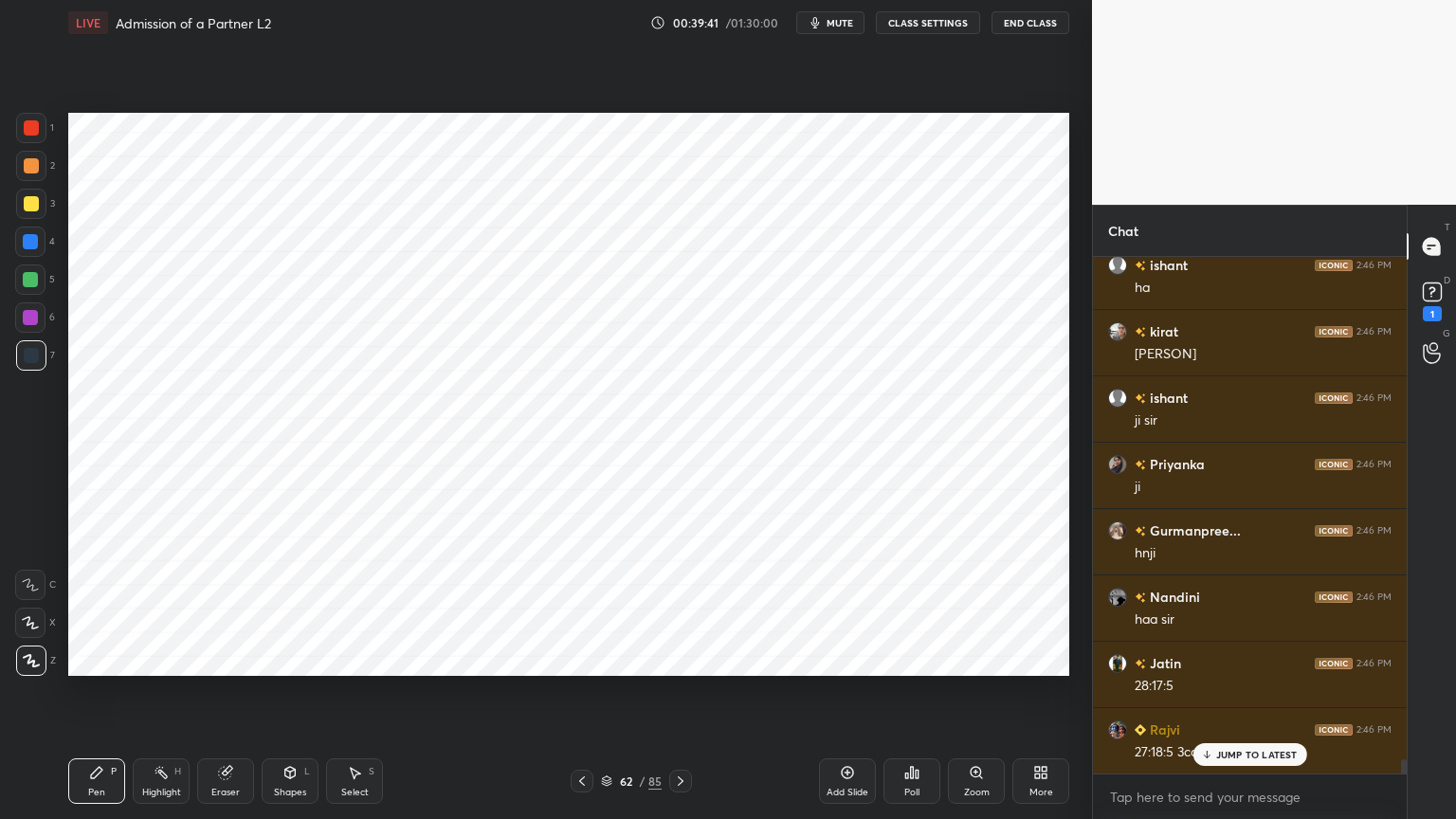 click 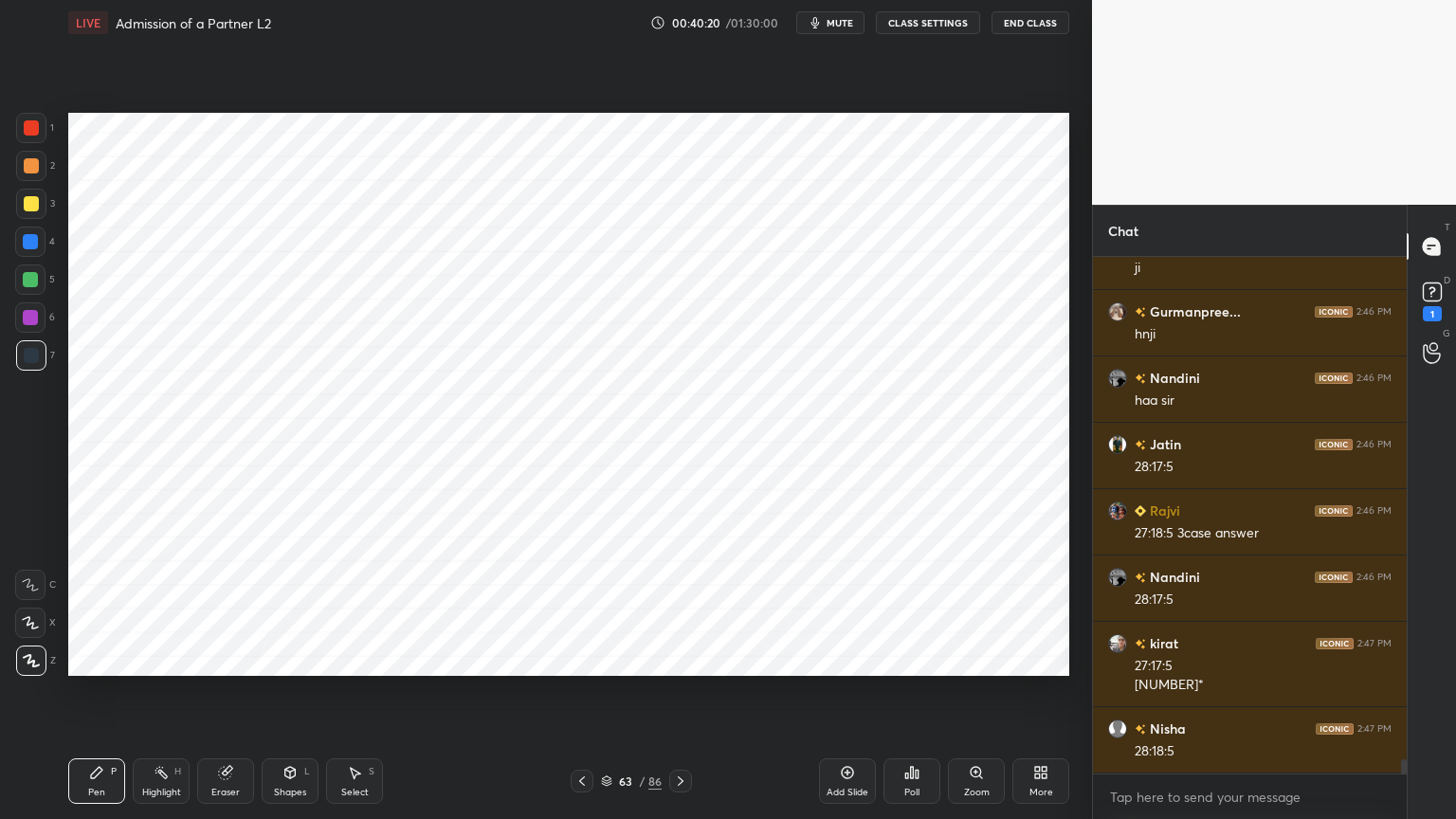 scroll, scrollTop: 18807, scrollLeft: 0, axis: vertical 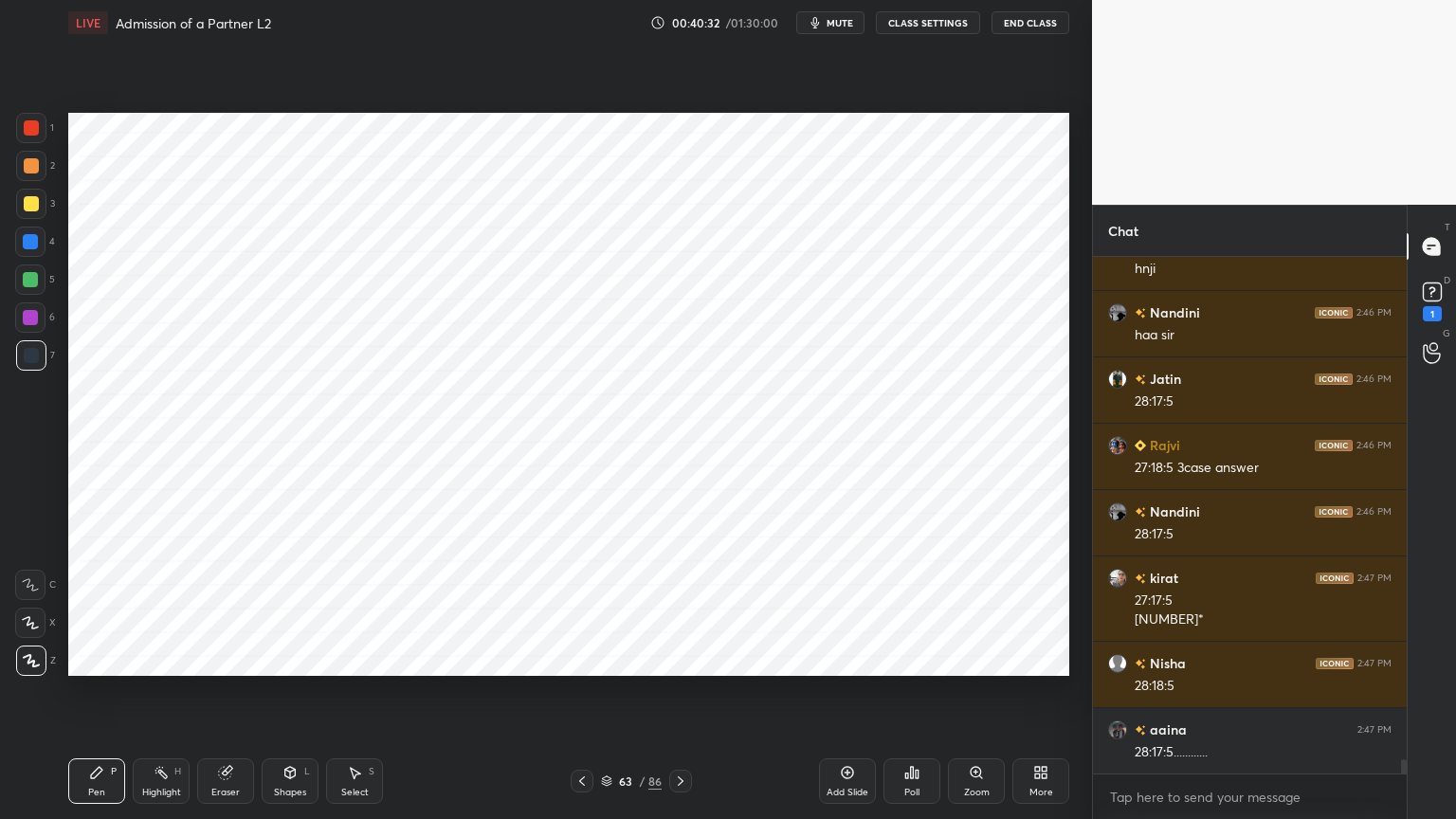click on "Shapes" at bounding box center [290, 792] 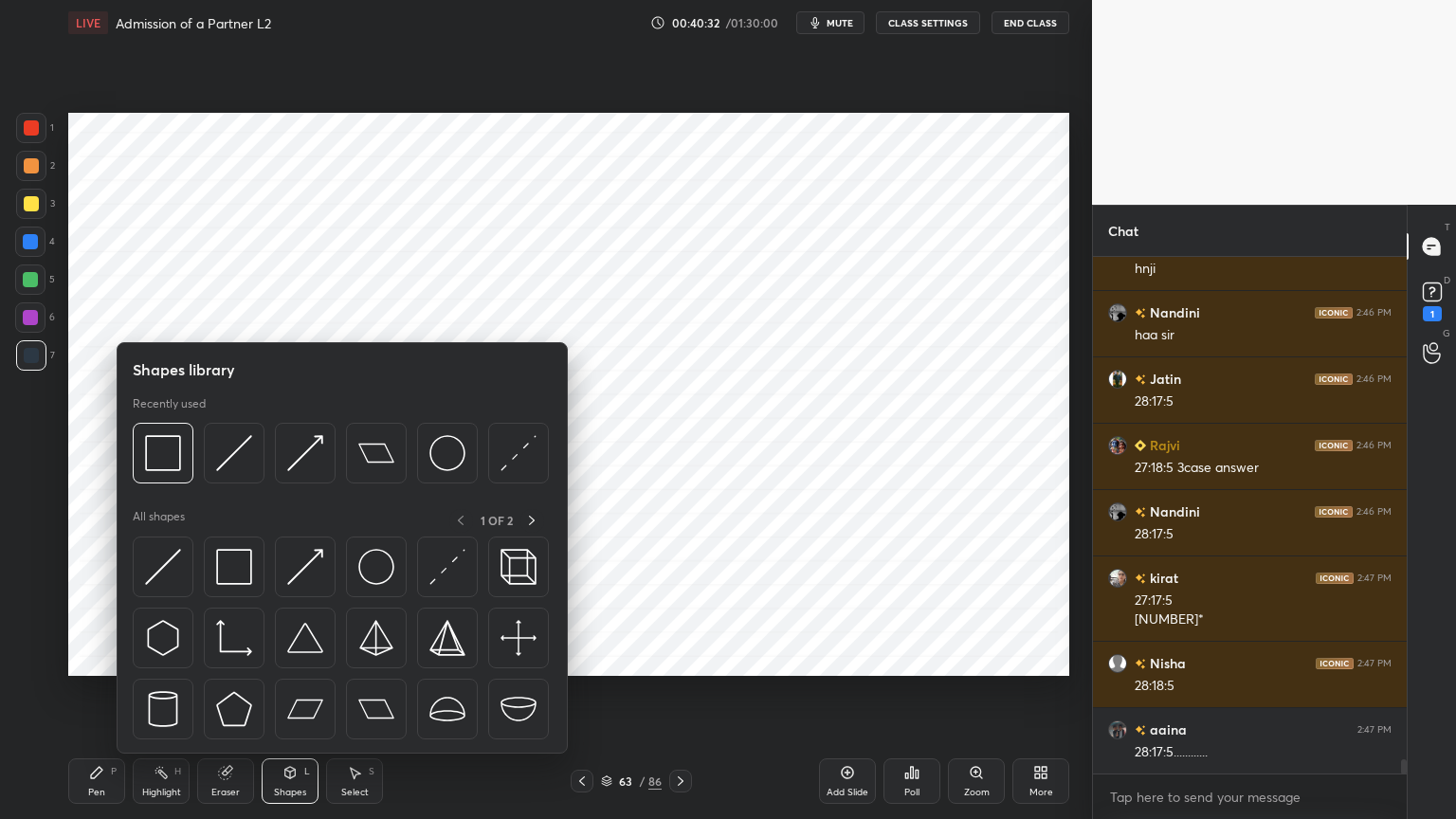 click on "Shapes L" at bounding box center [290, 781] 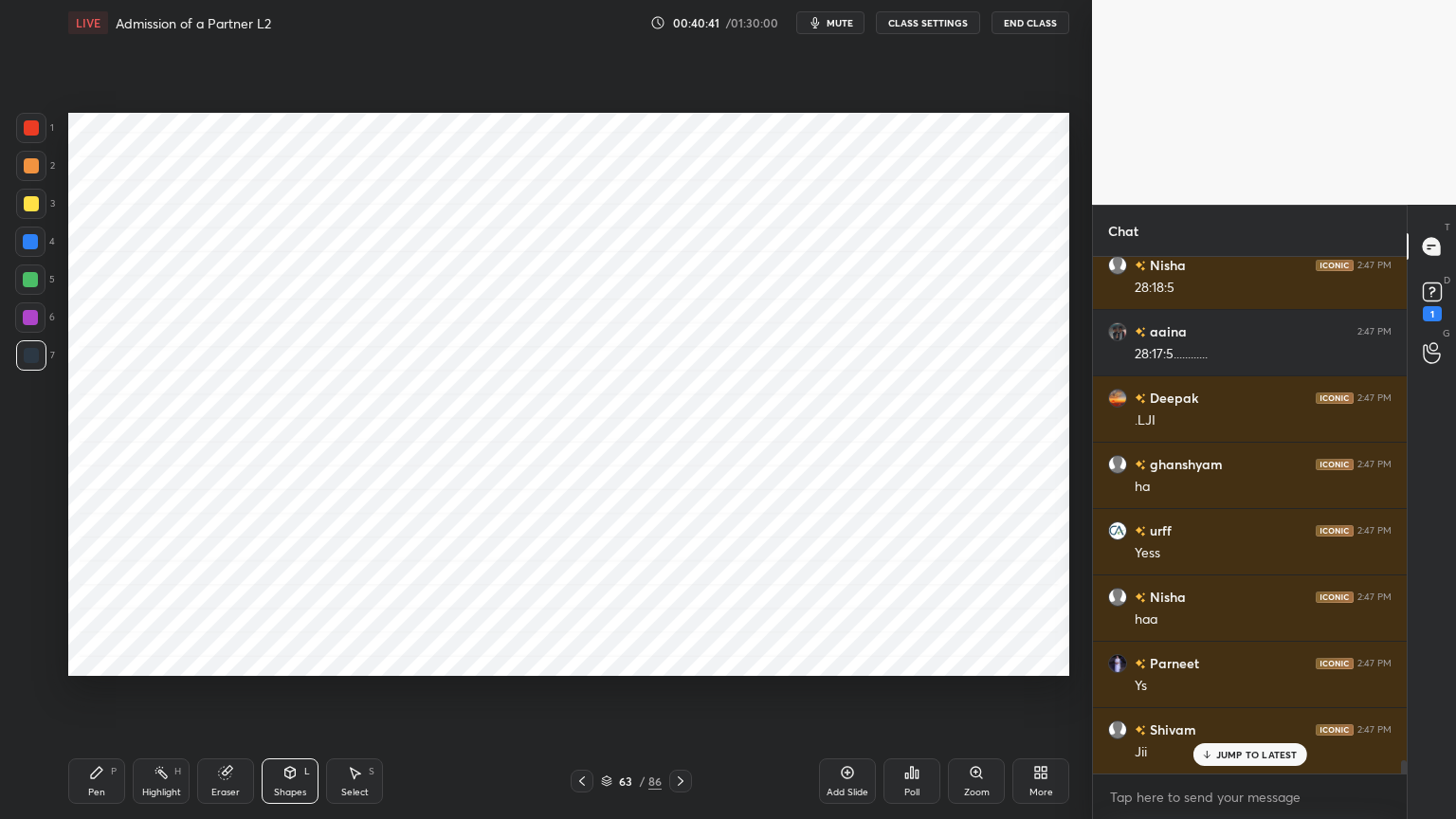 scroll, scrollTop: 19470, scrollLeft: 0, axis: vertical 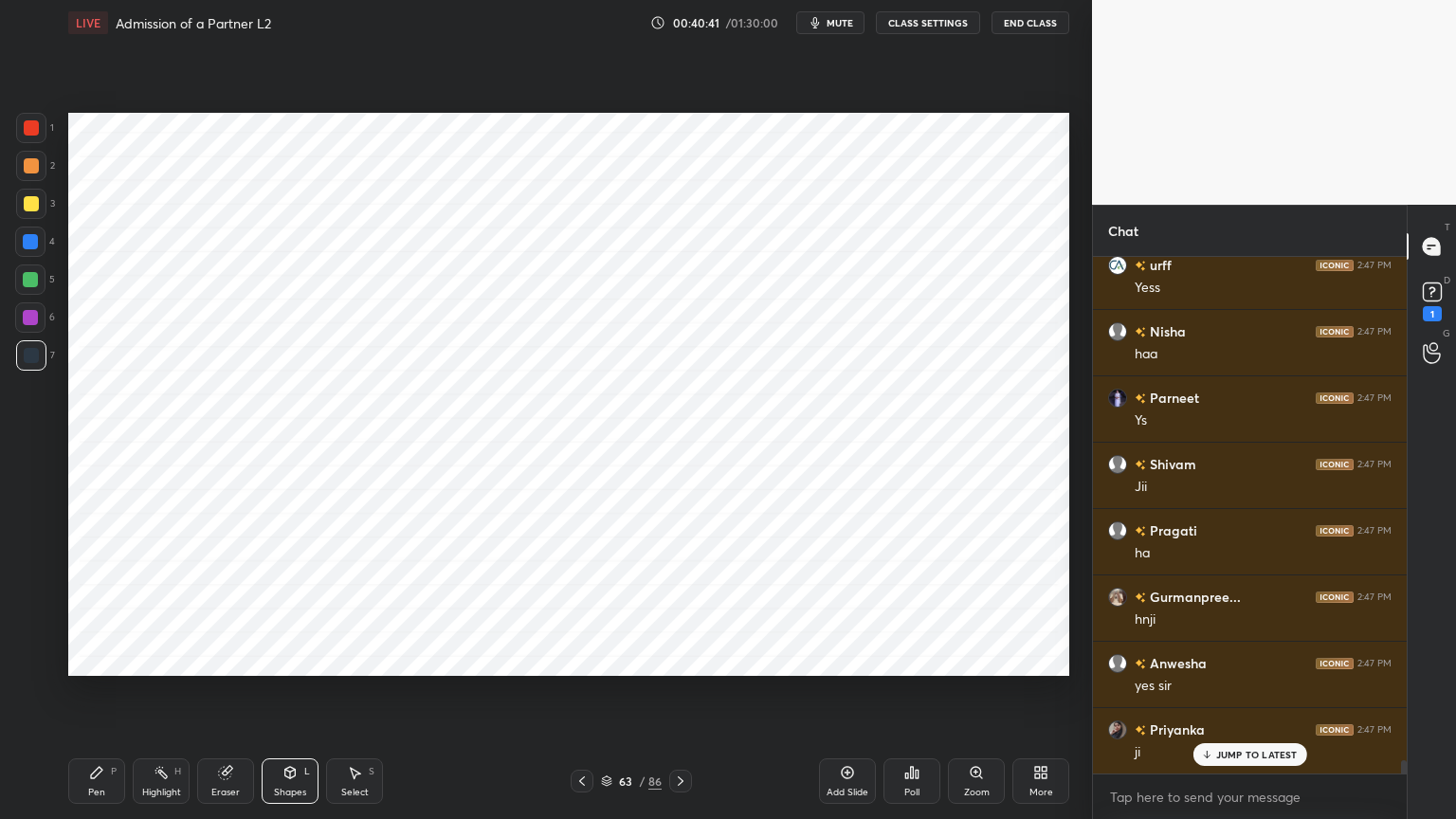 click at bounding box center [30, 242] 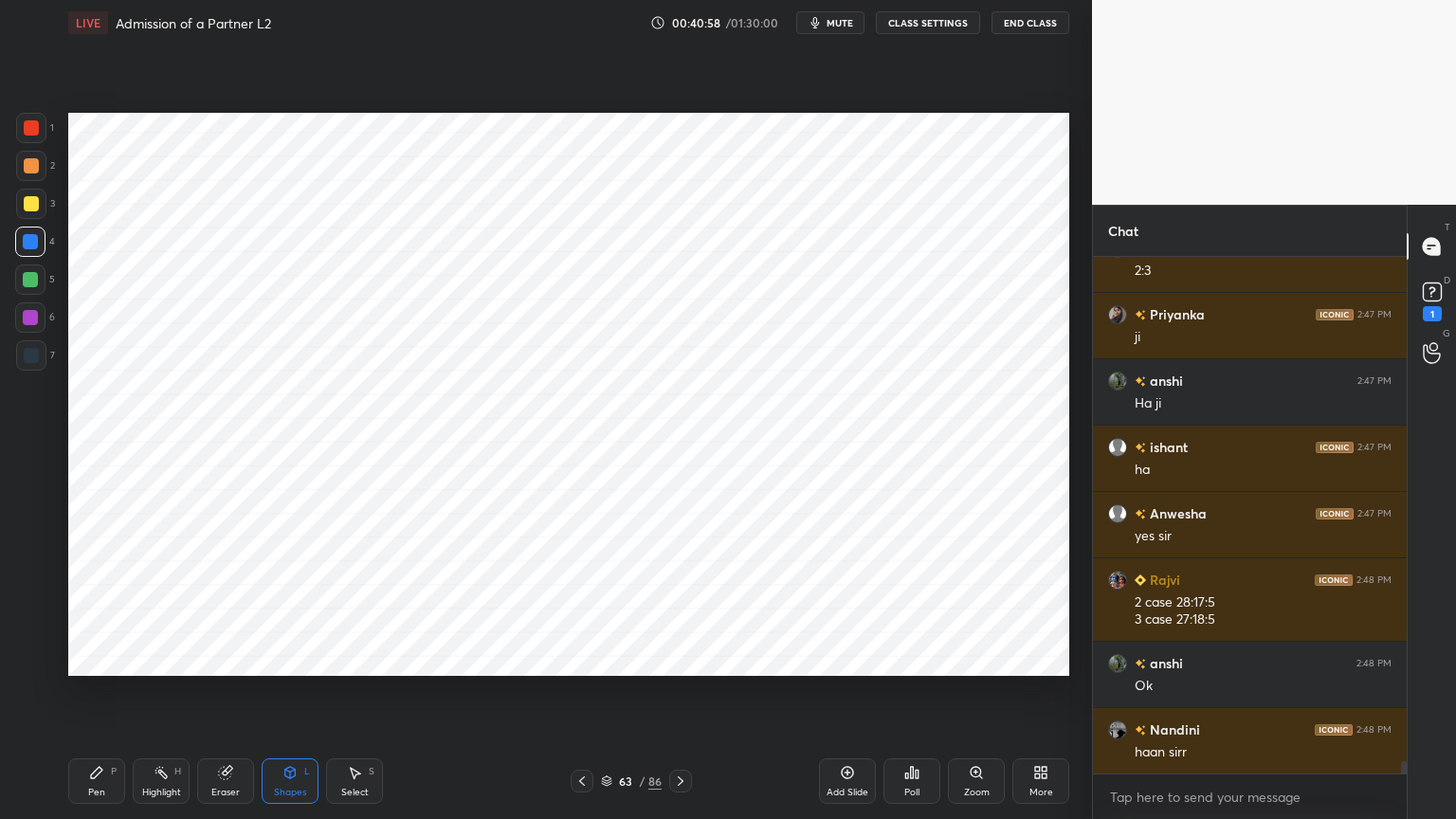 scroll, scrollTop: 20550, scrollLeft: 0, axis: vertical 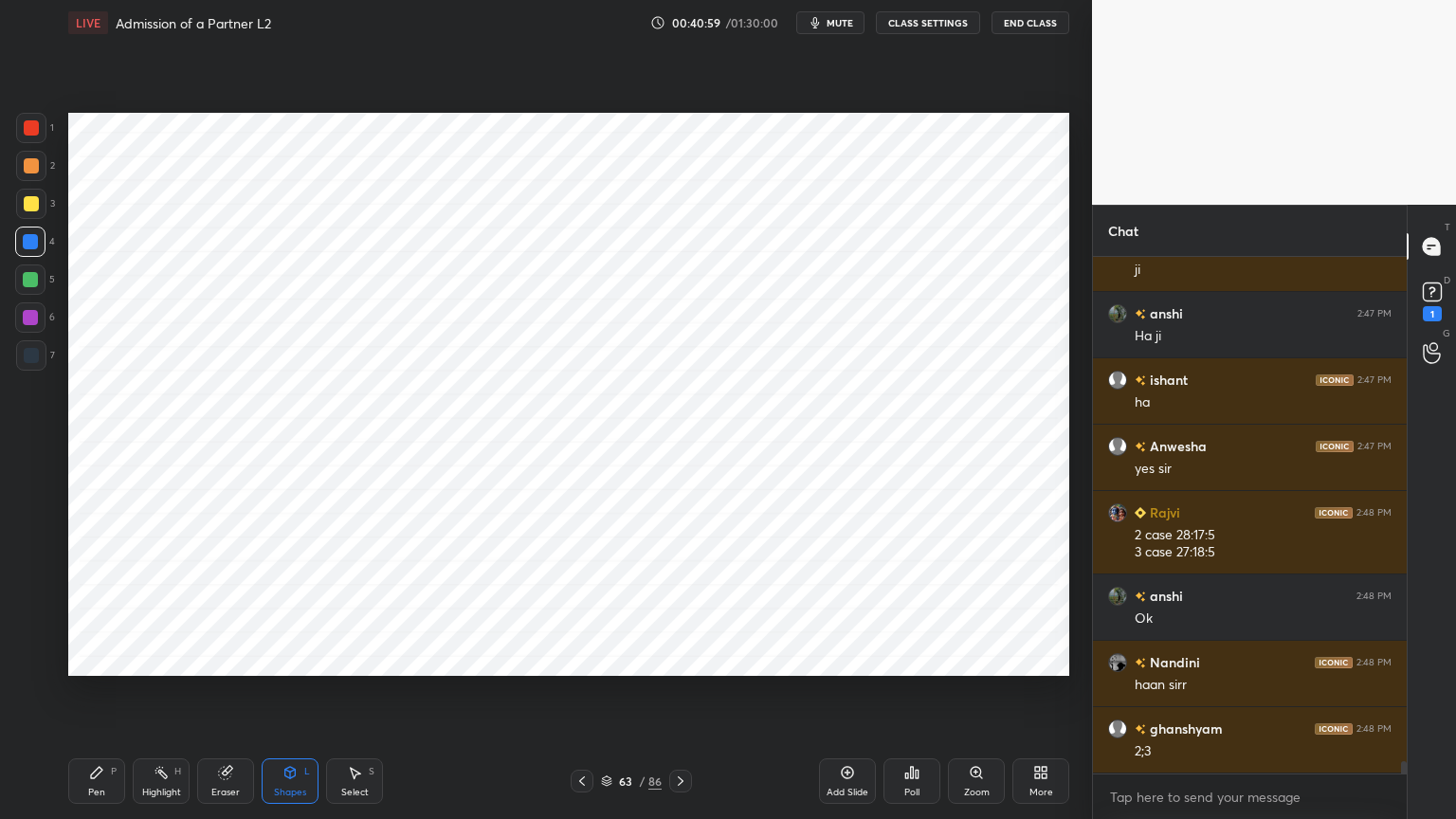 click on "Pen" at bounding box center (97, 792) 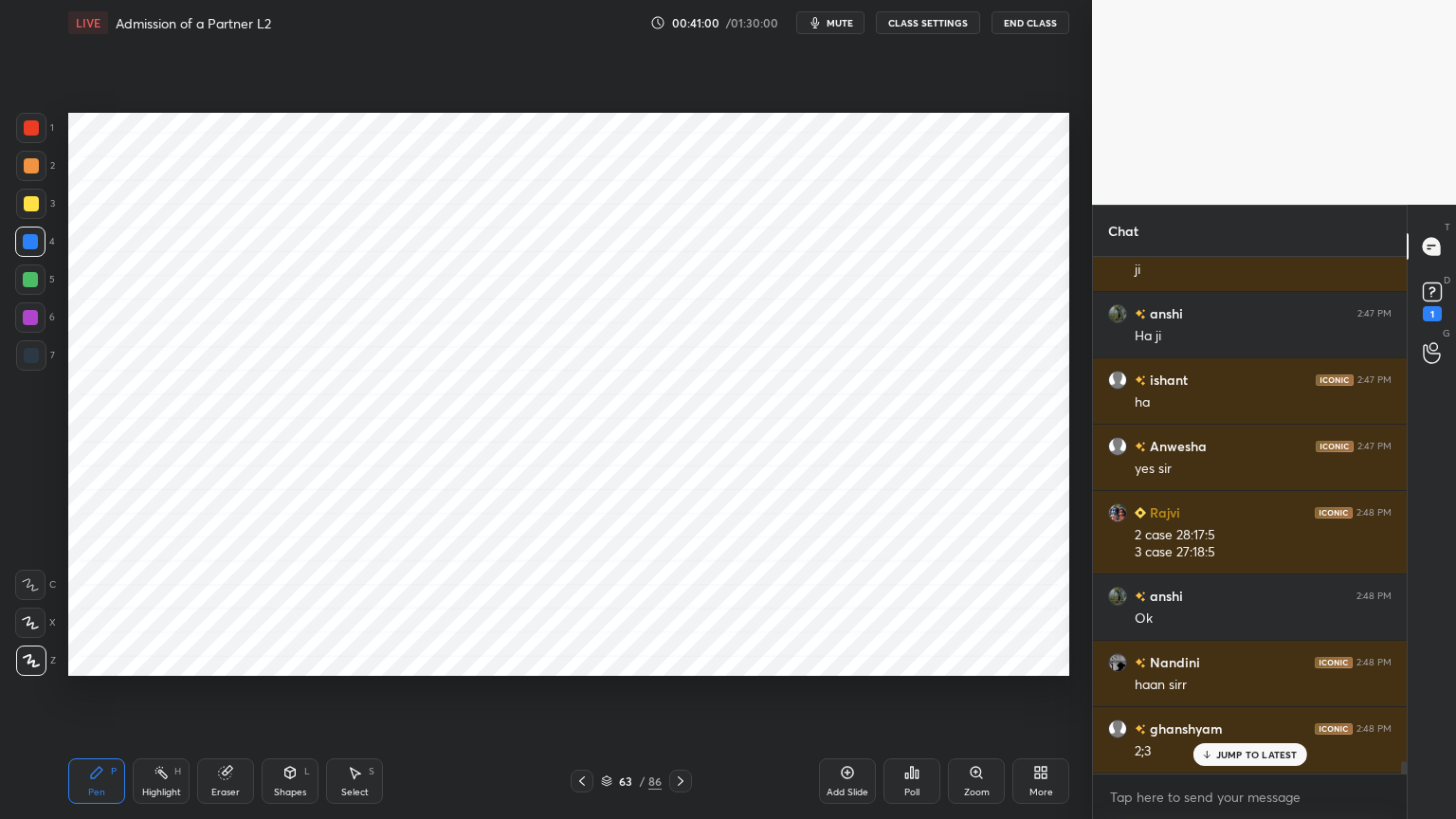 scroll, scrollTop: 20615, scrollLeft: 0, axis: vertical 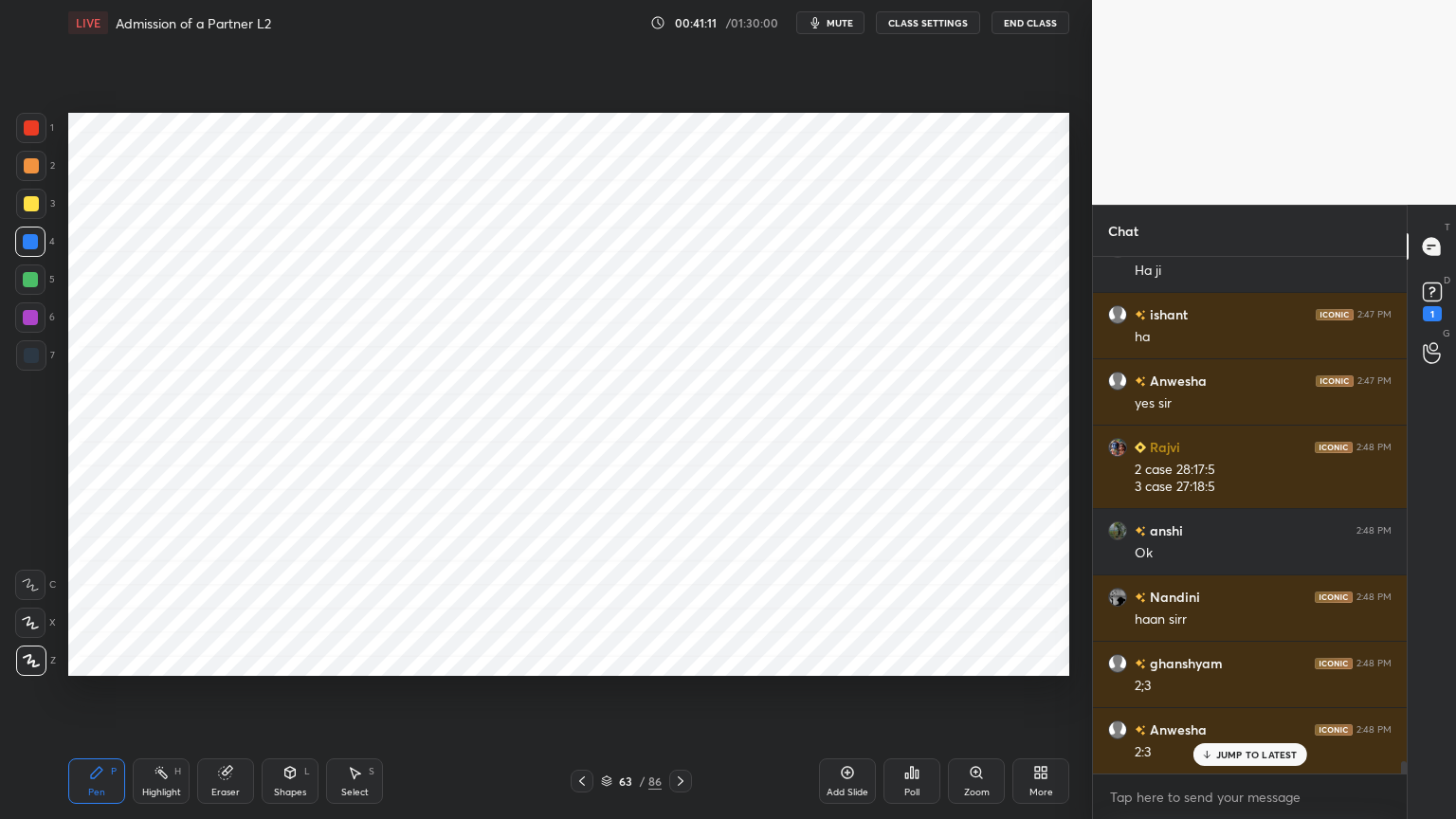 click on "7" at bounding box center (35, 359) 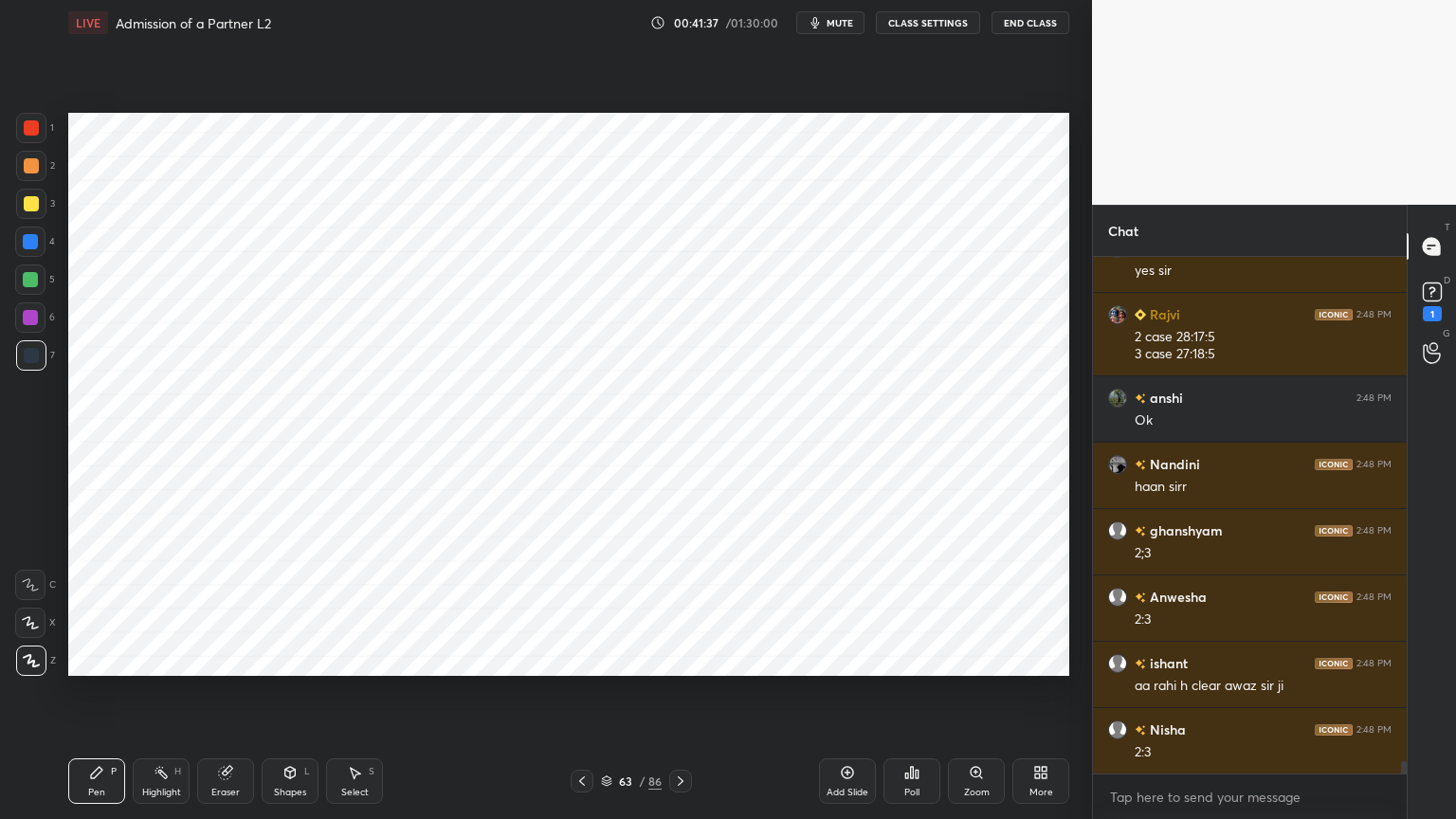 scroll, scrollTop: 20815, scrollLeft: 0, axis: vertical 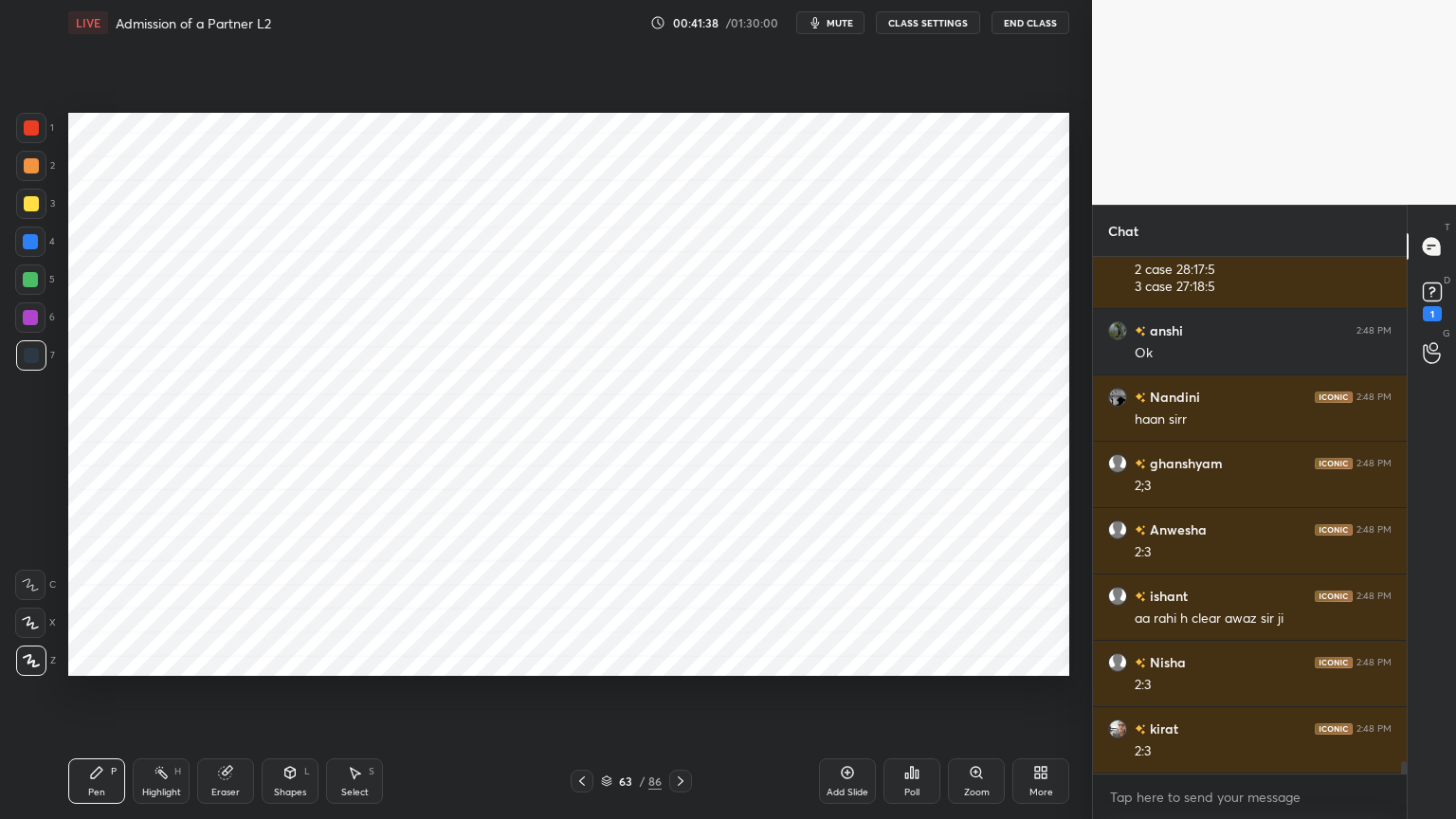 click on "Shapes L" at bounding box center [290, 781] 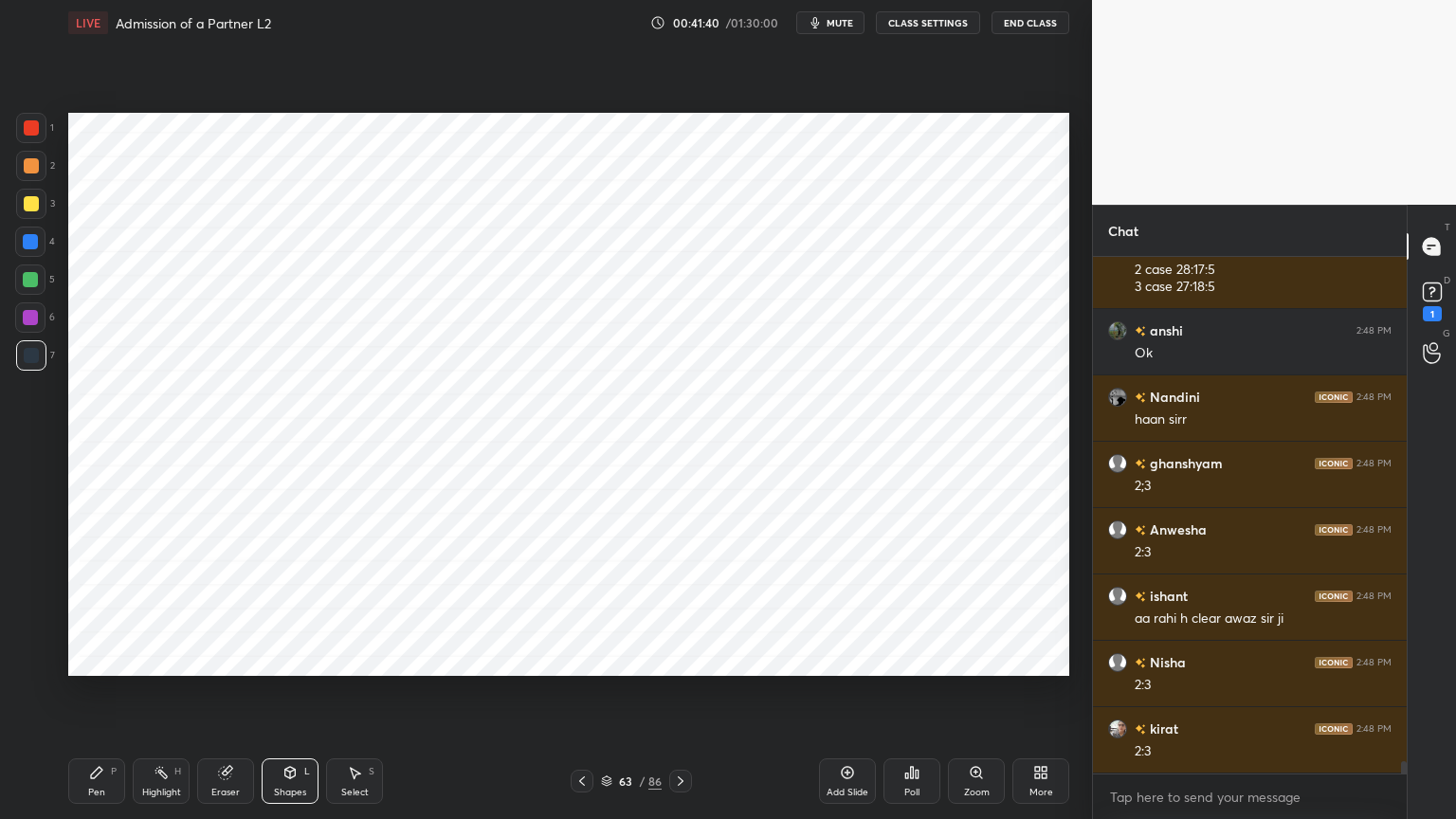 click on "Pen P" at bounding box center (97, 781) 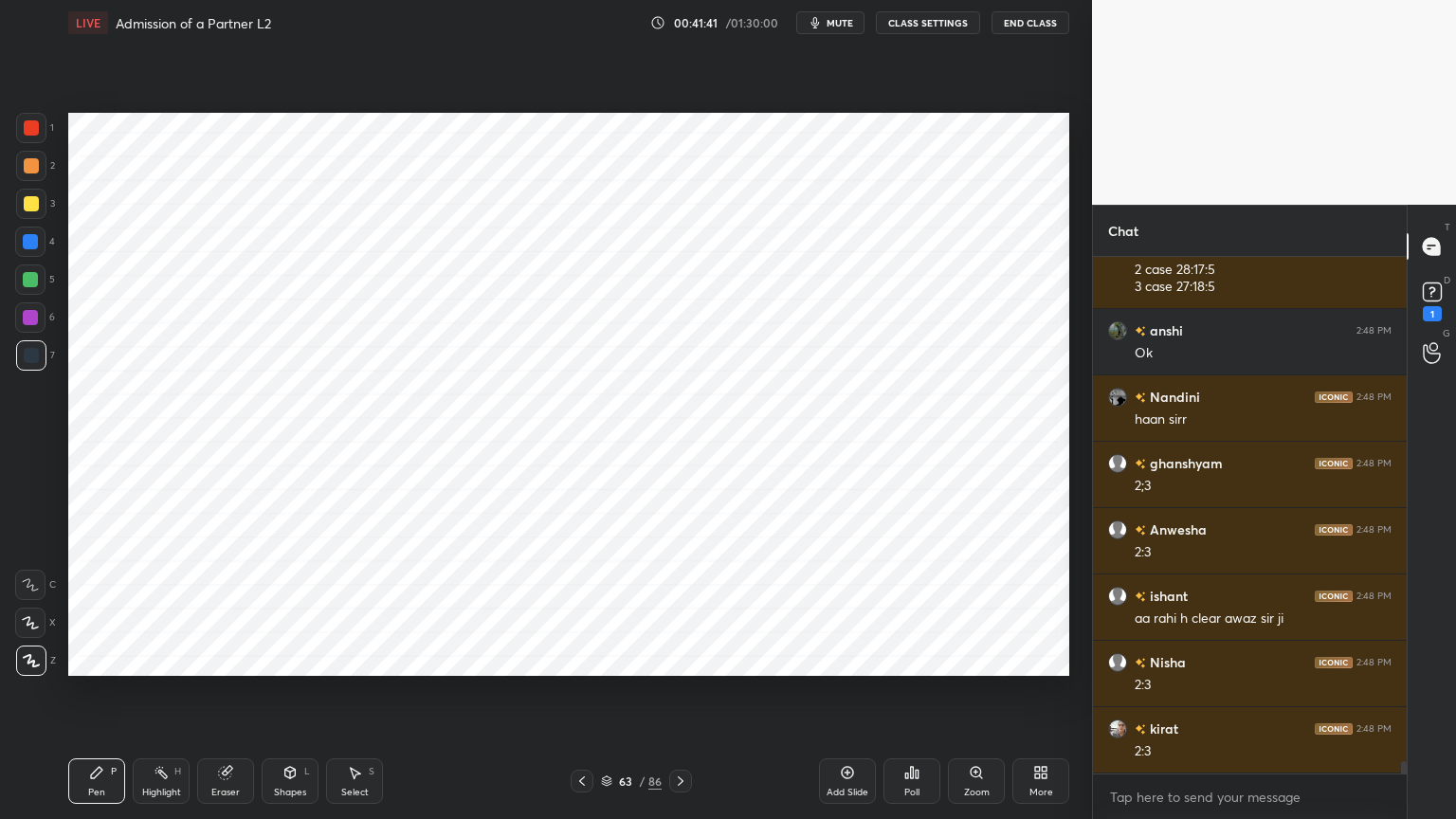 click on "Highlight H" at bounding box center [161, 781] 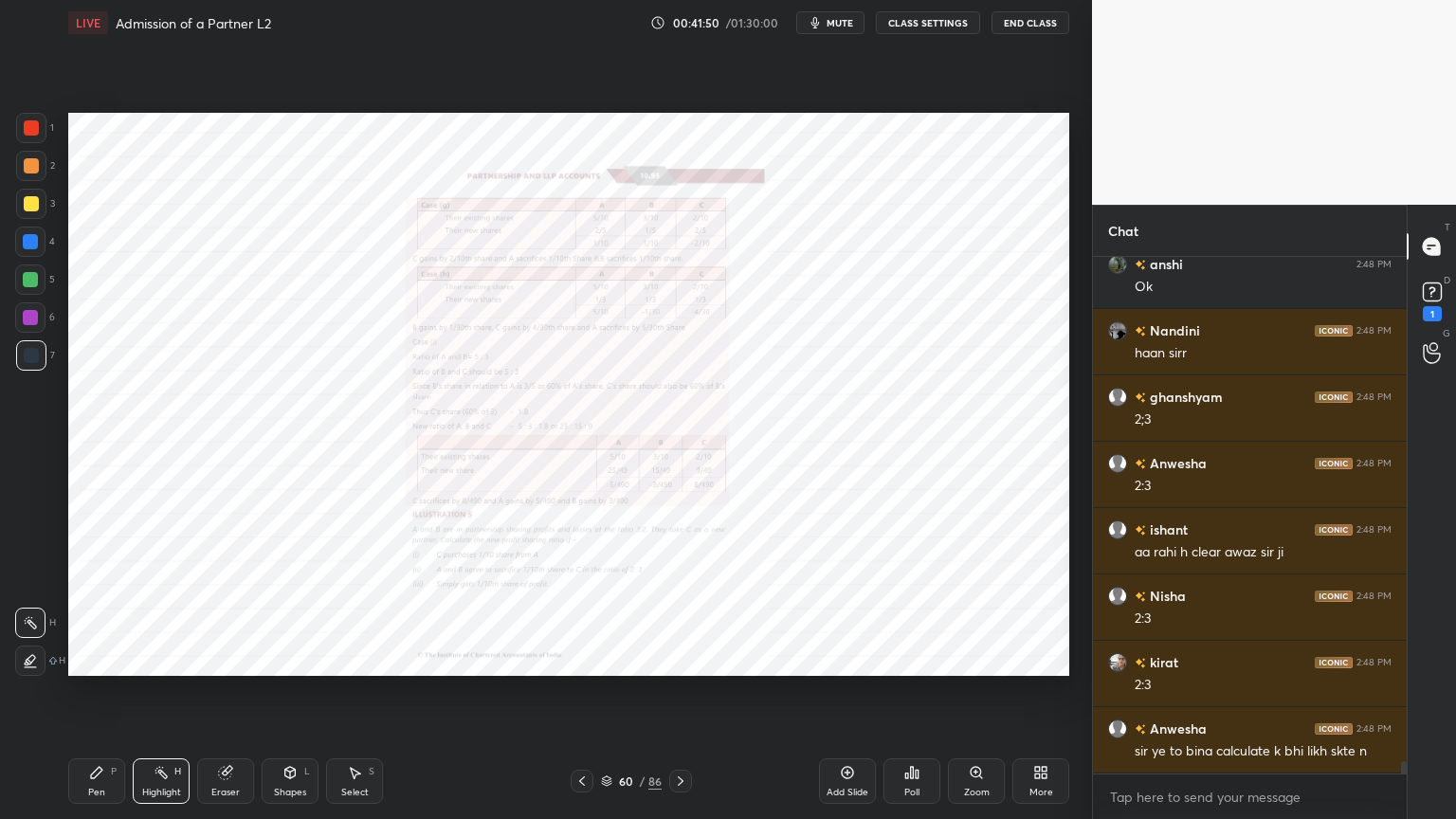 scroll, scrollTop: 20948, scrollLeft: 0, axis: vertical 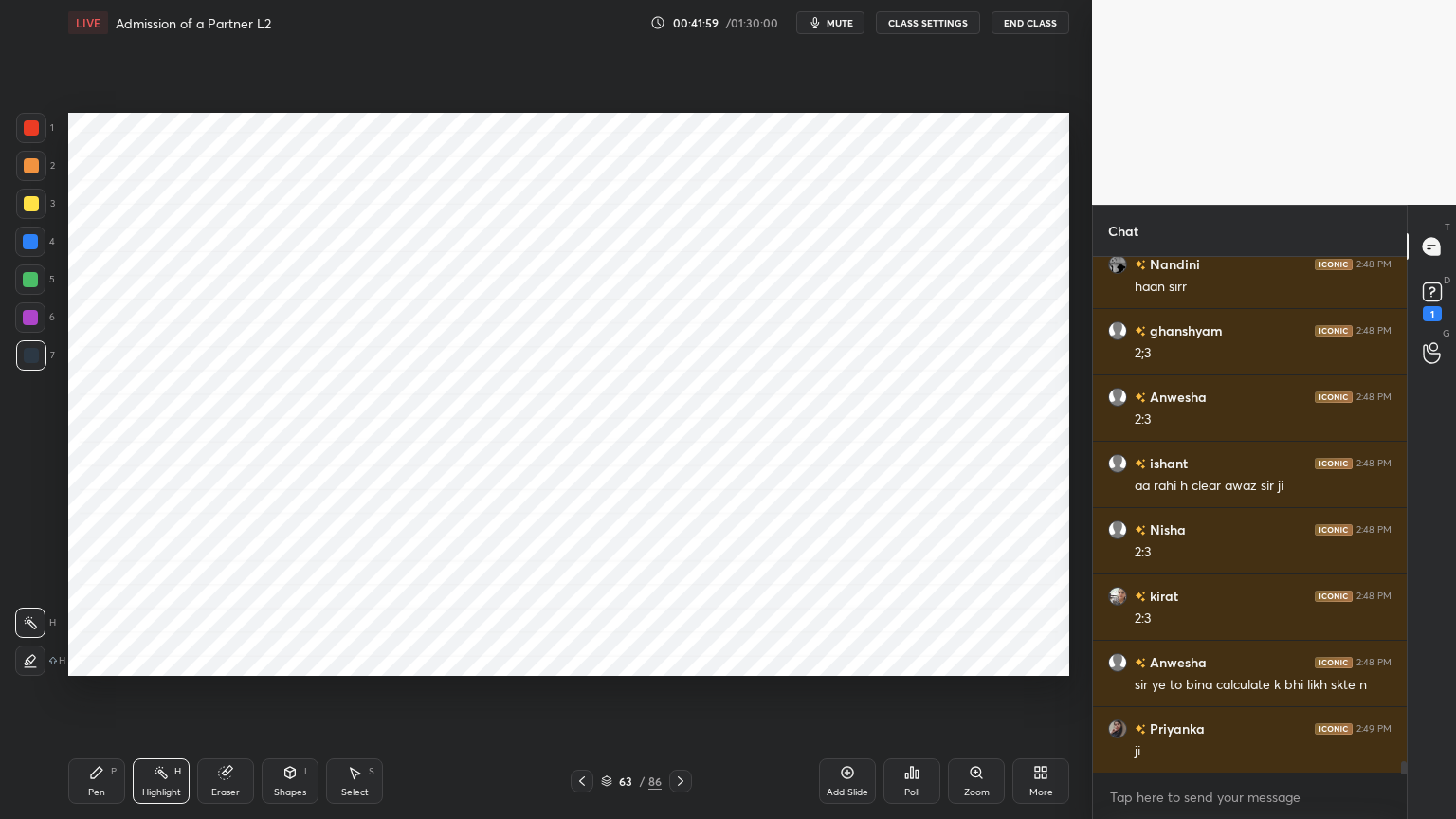 click on "Add Slide" at bounding box center (847, 781) 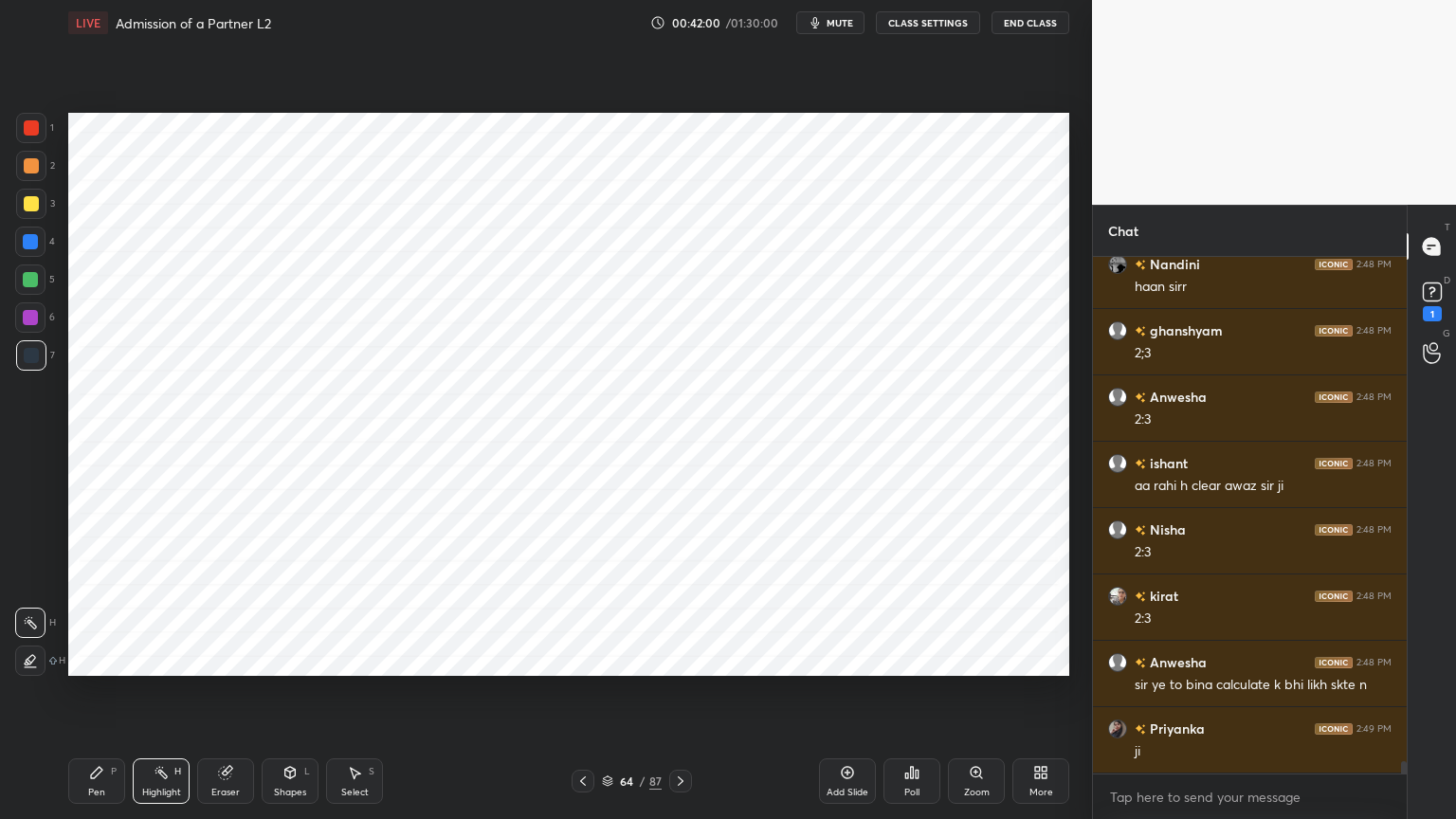 click at bounding box center [30, 242] 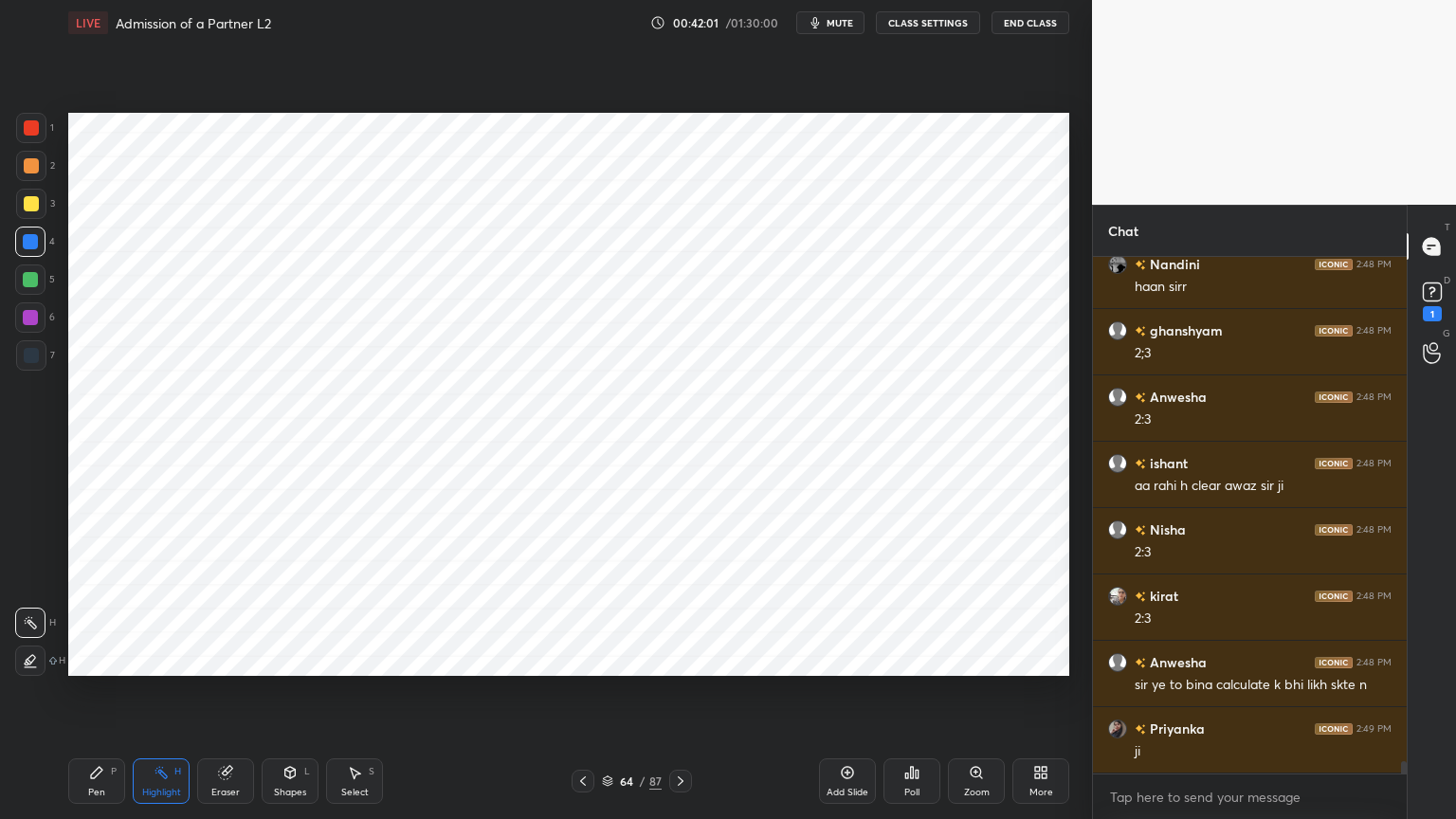click on "Pen P" at bounding box center [97, 781] 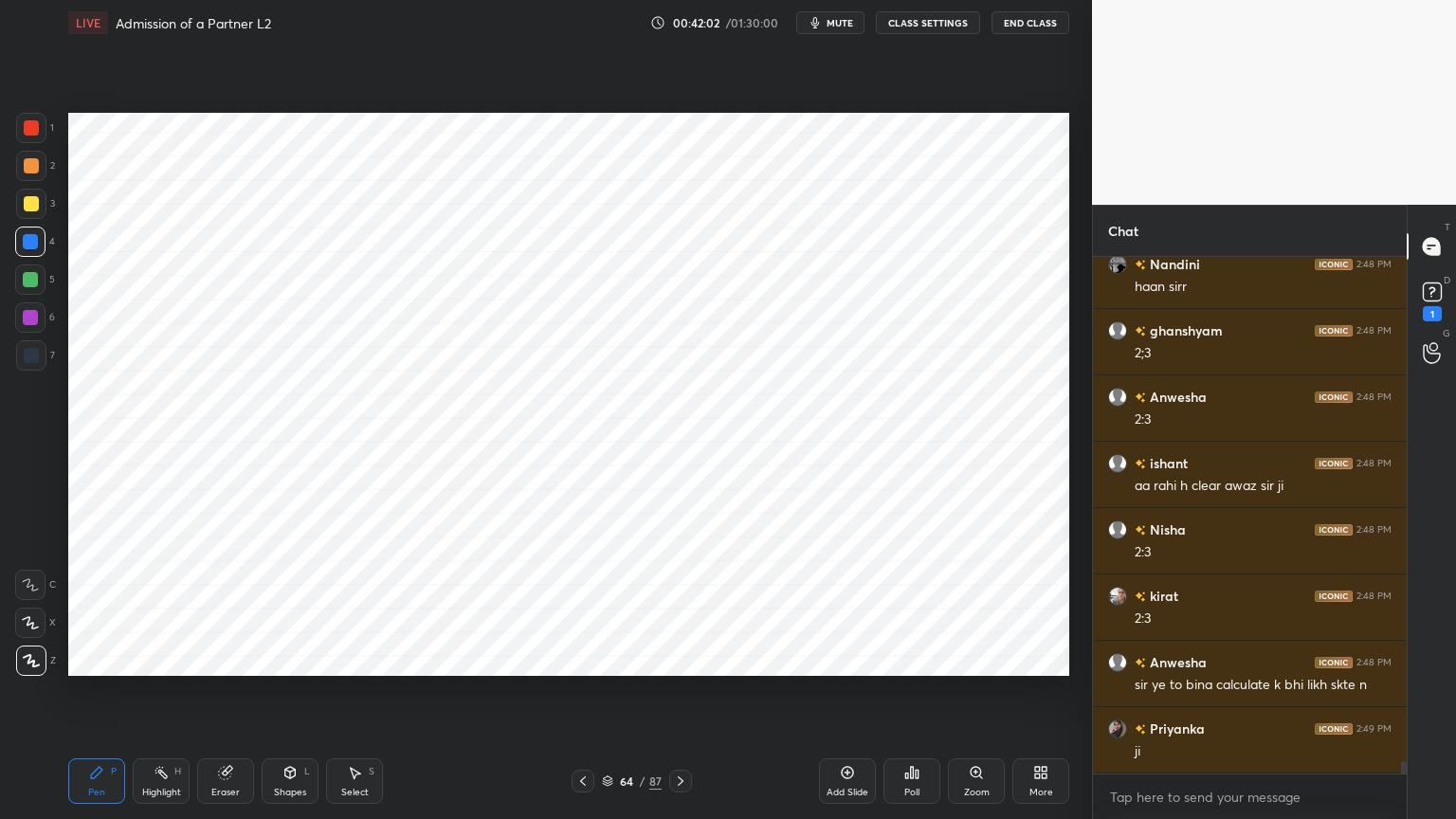 scroll, scrollTop: 21031, scrollLeft: 0, axis: vertical 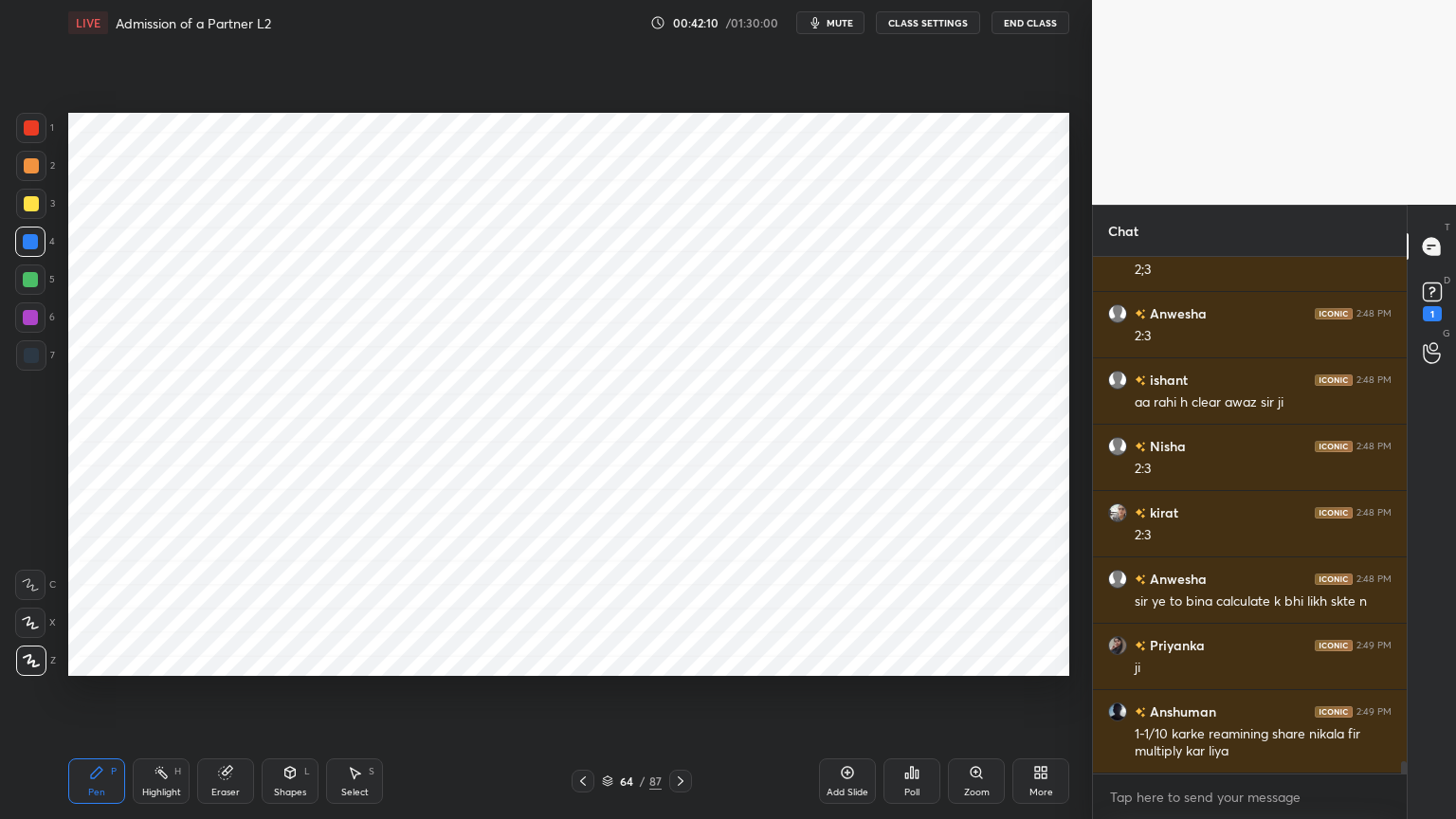 click at bounding box center [31, 355] 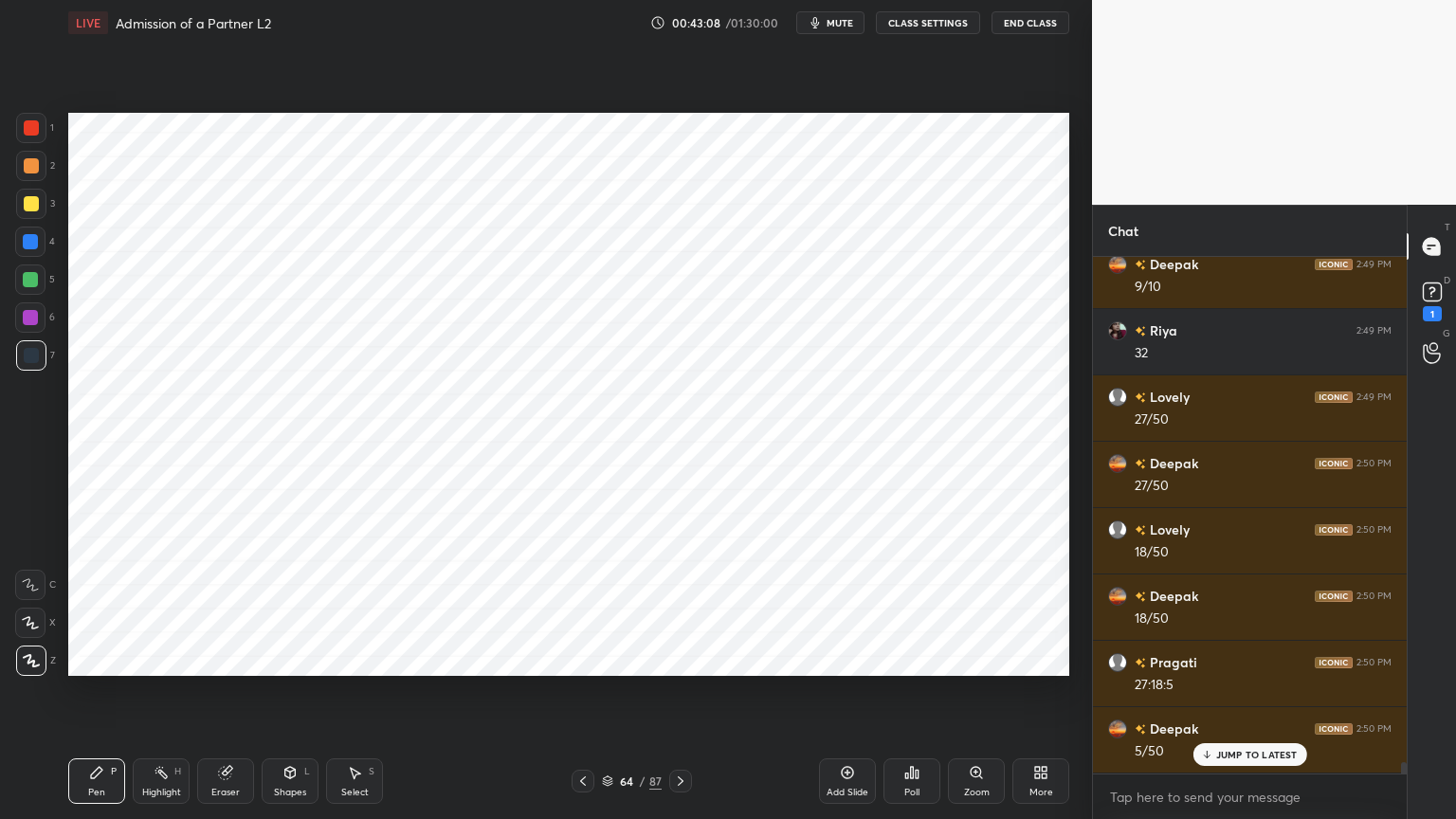 scroll, scrollTop: 22158, scrollLeft: 0, axis: vertical 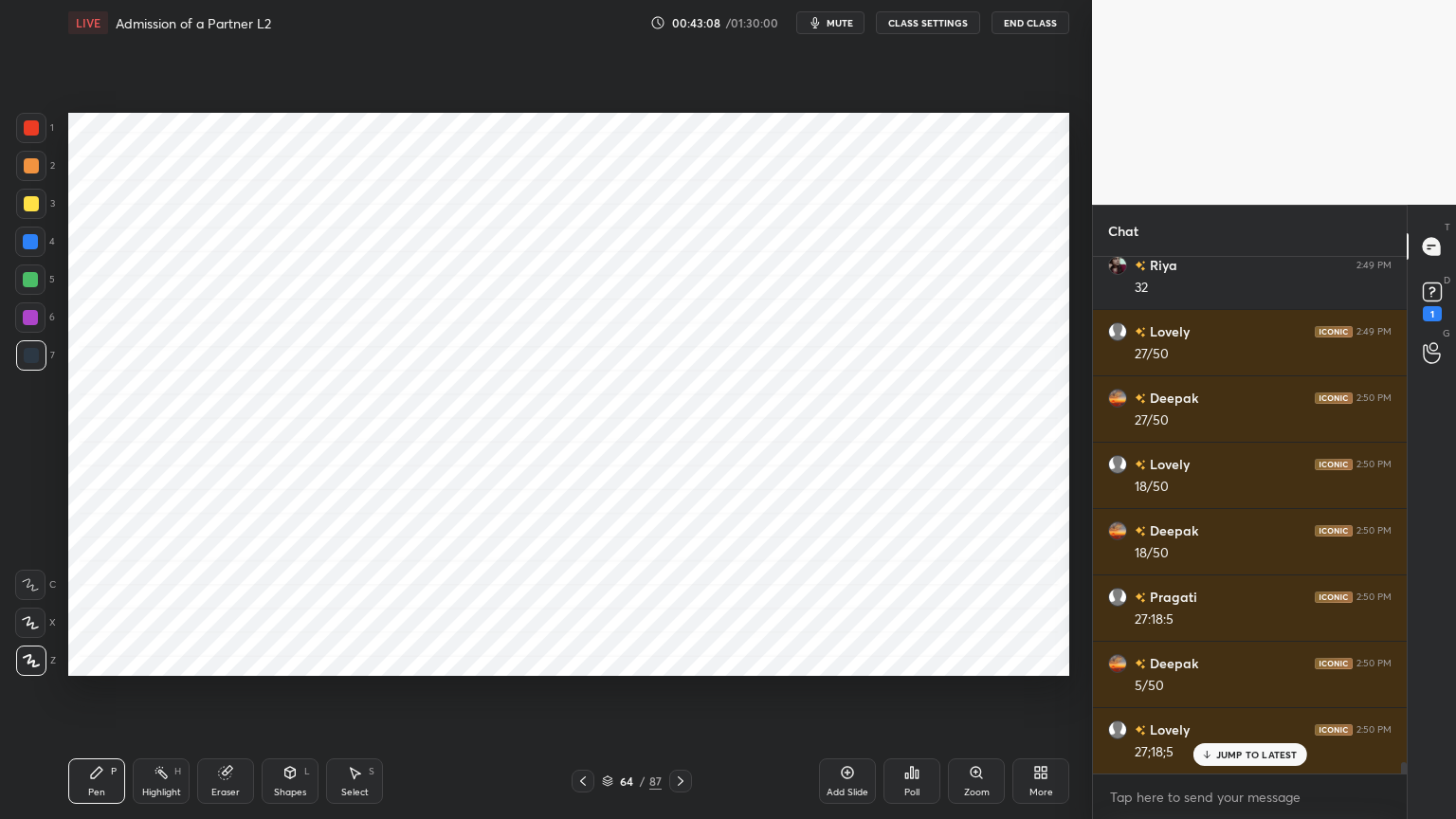 click on "Shapes L" at bounding box center [290, 781] 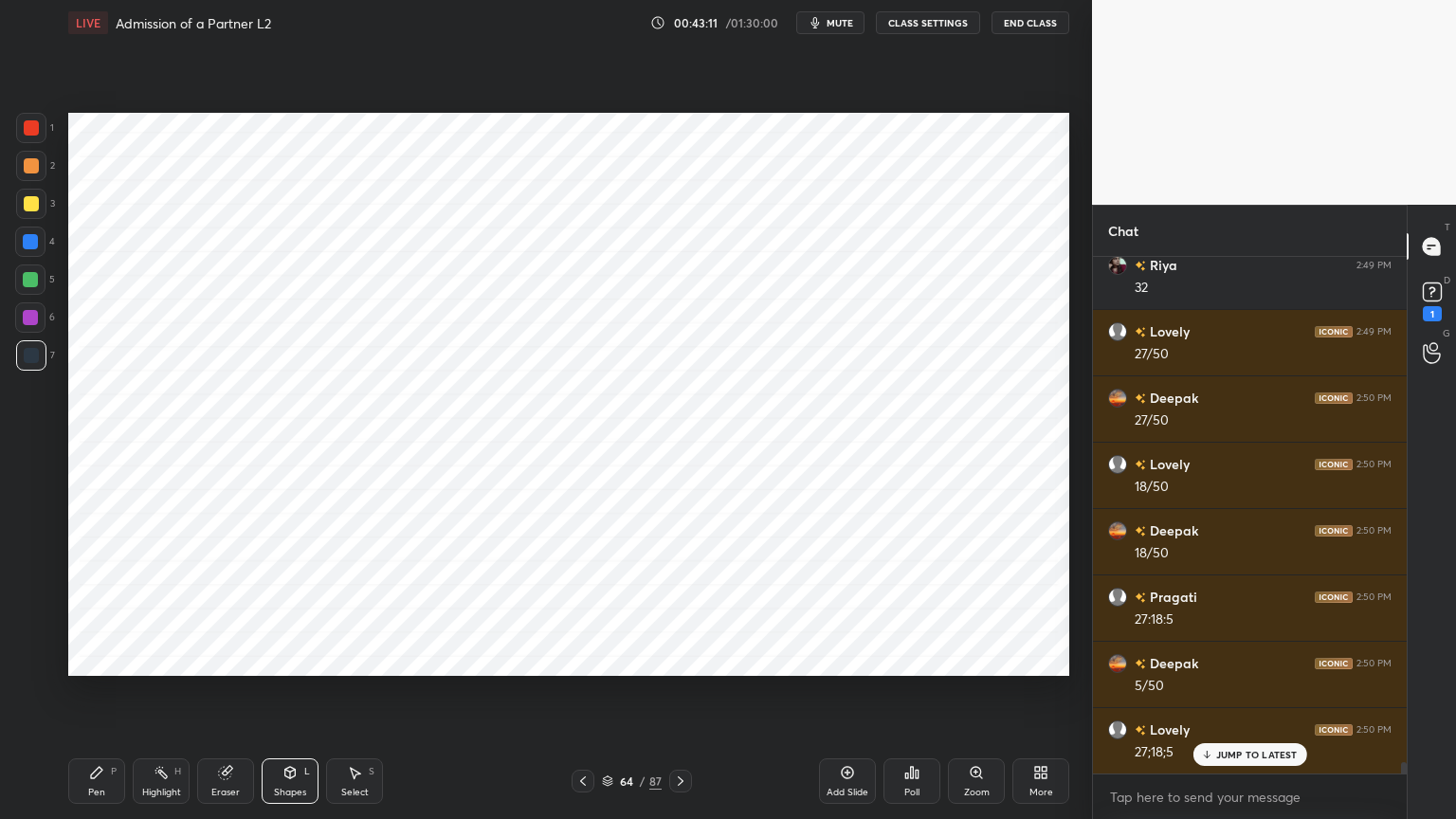 click on "Pen P" at bounding box center [97, 781] 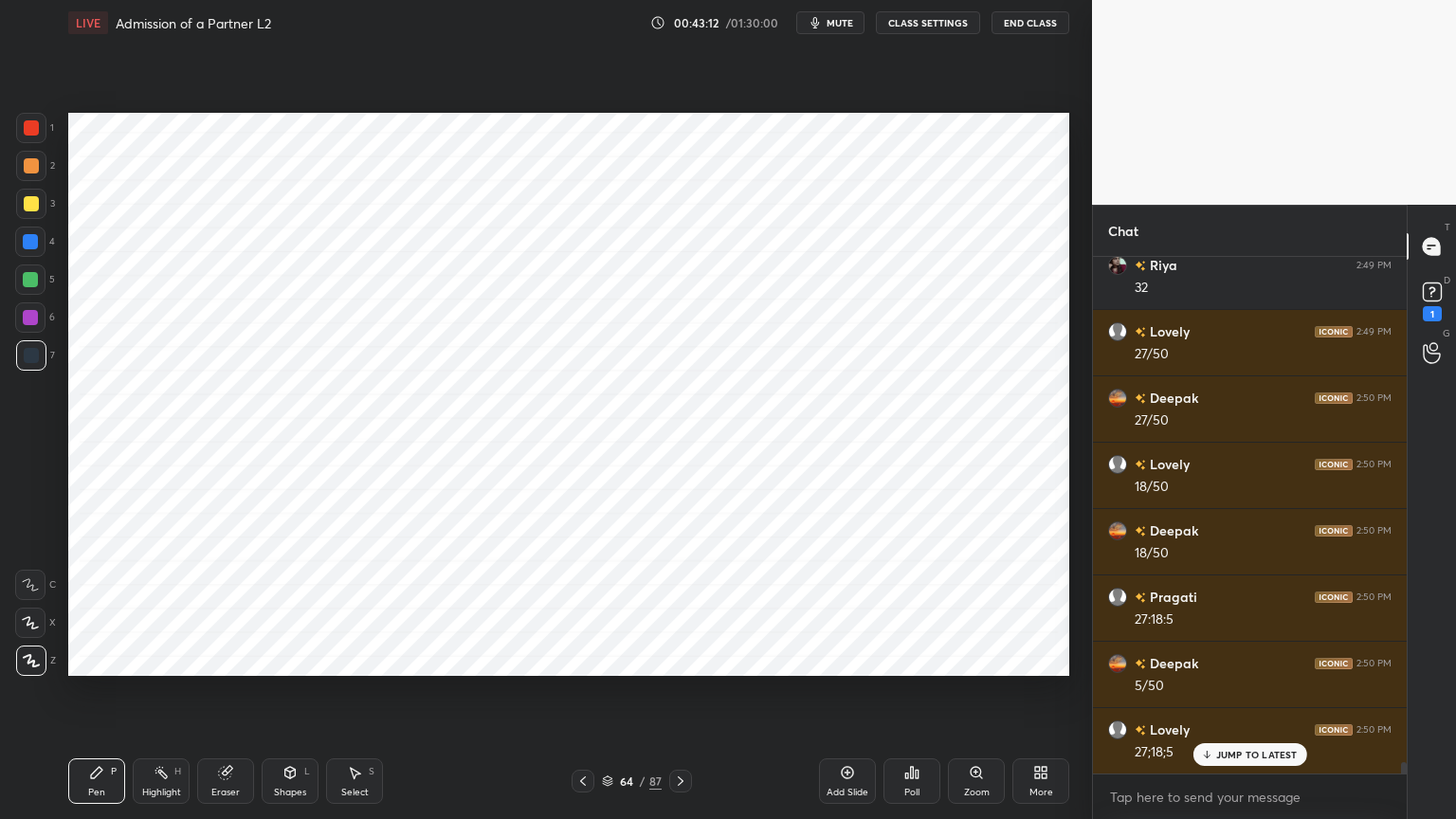 click at bounding box center (30, 242) 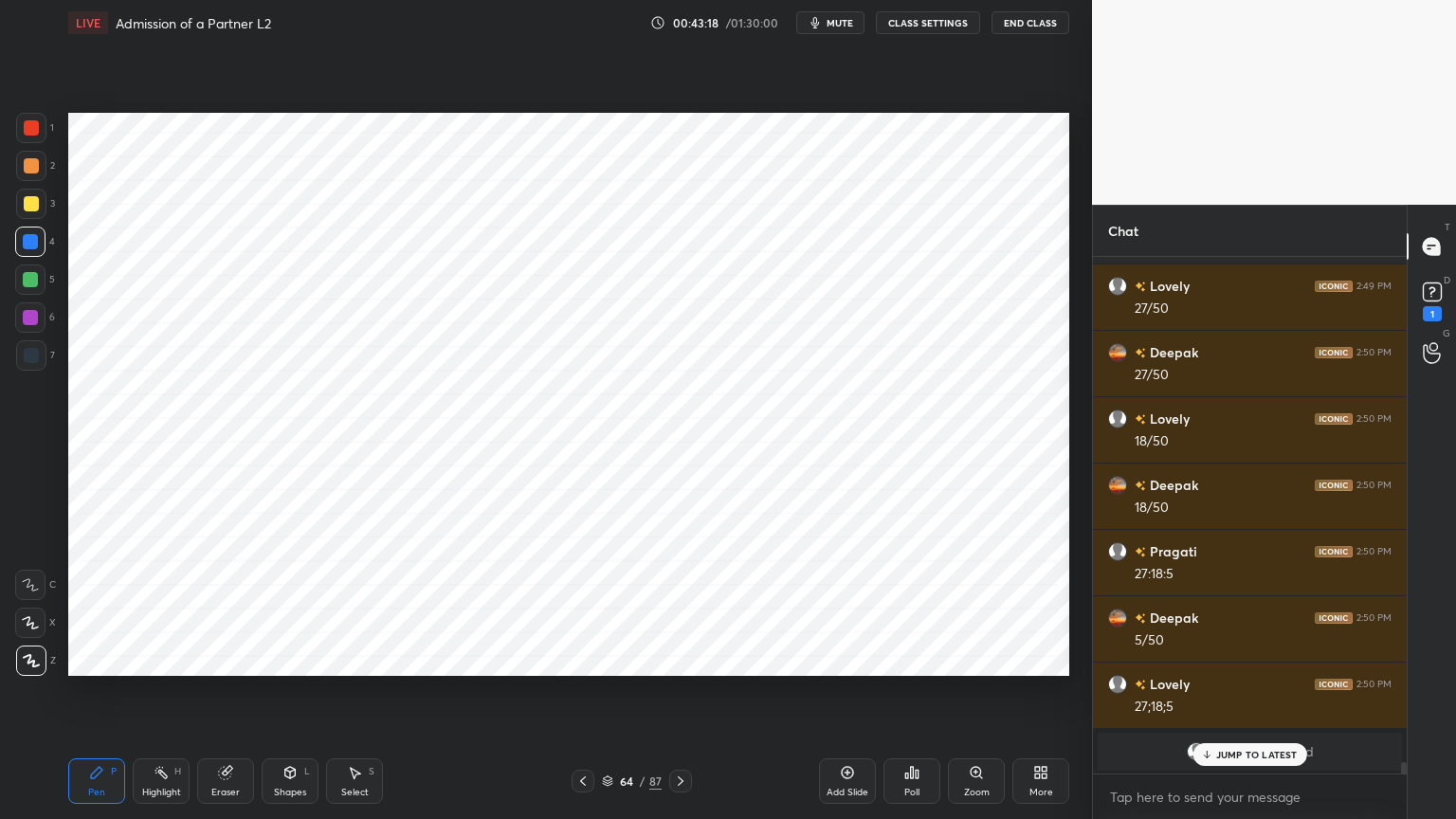 scroll, scrollTop: 22271, scrollLeft: 0, axis: vertical 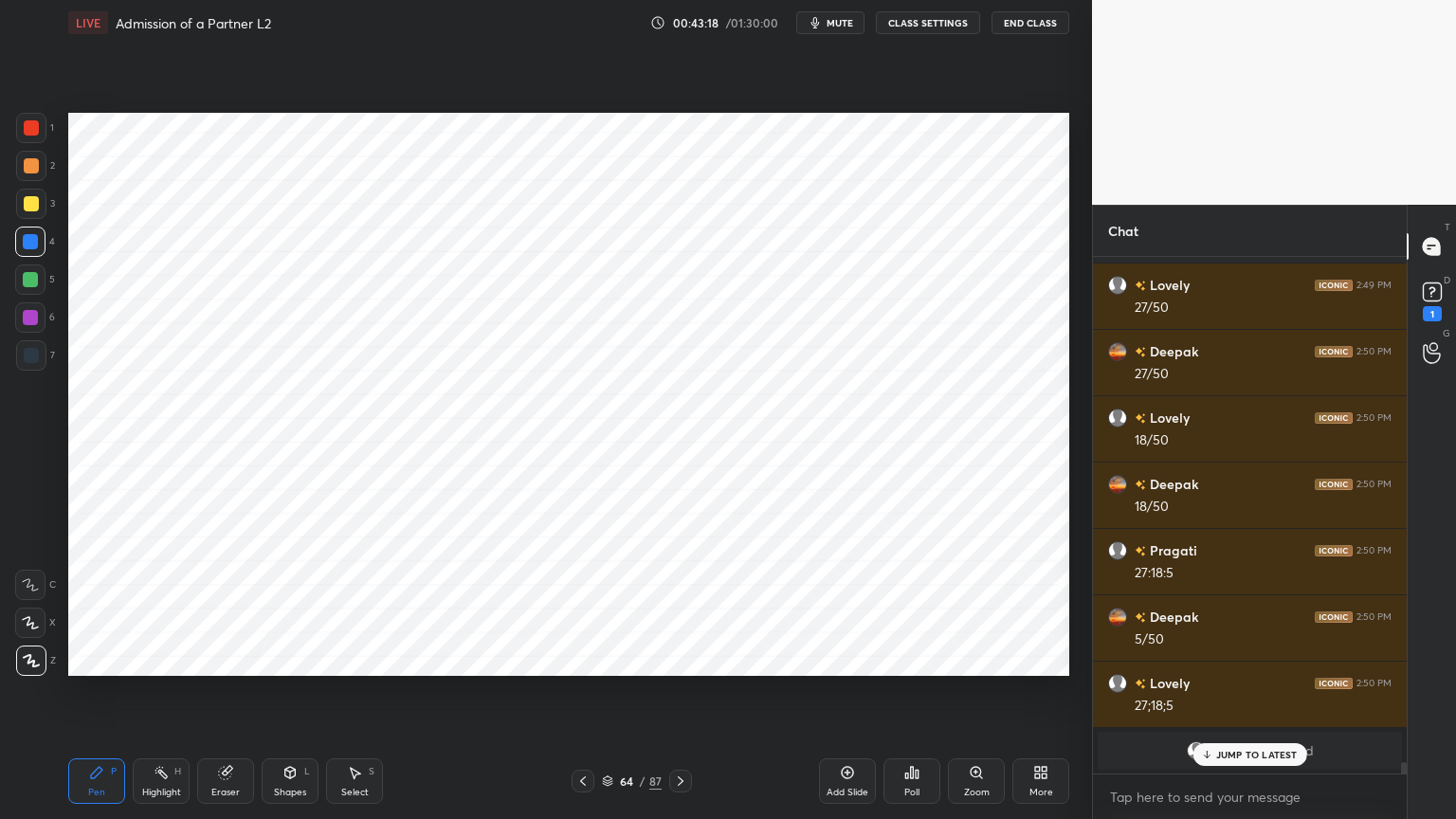 click at bounding box center [31, 355] 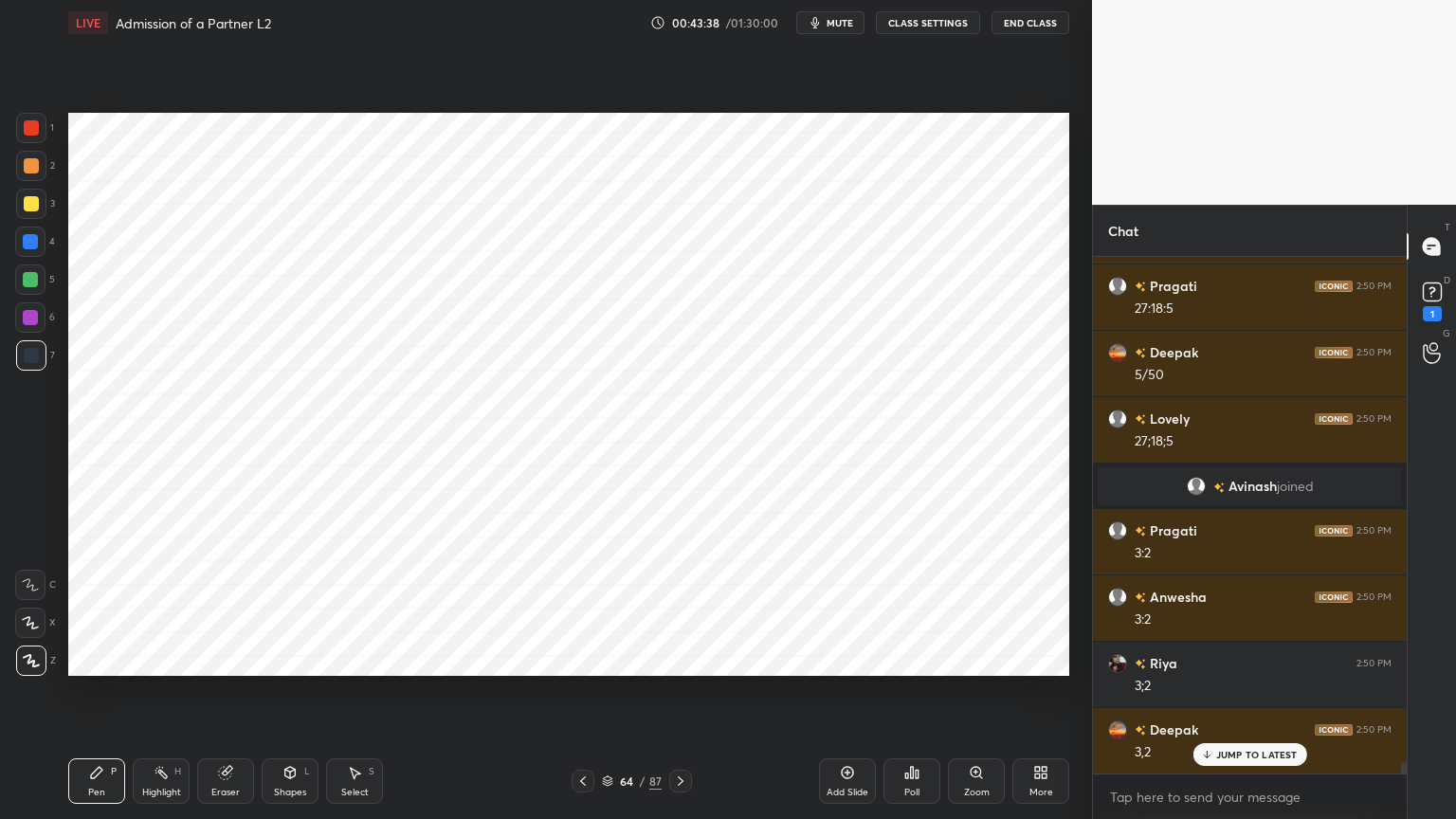 scroll, scrollTop: 22515, scrollLeft: 0, axis: vertical 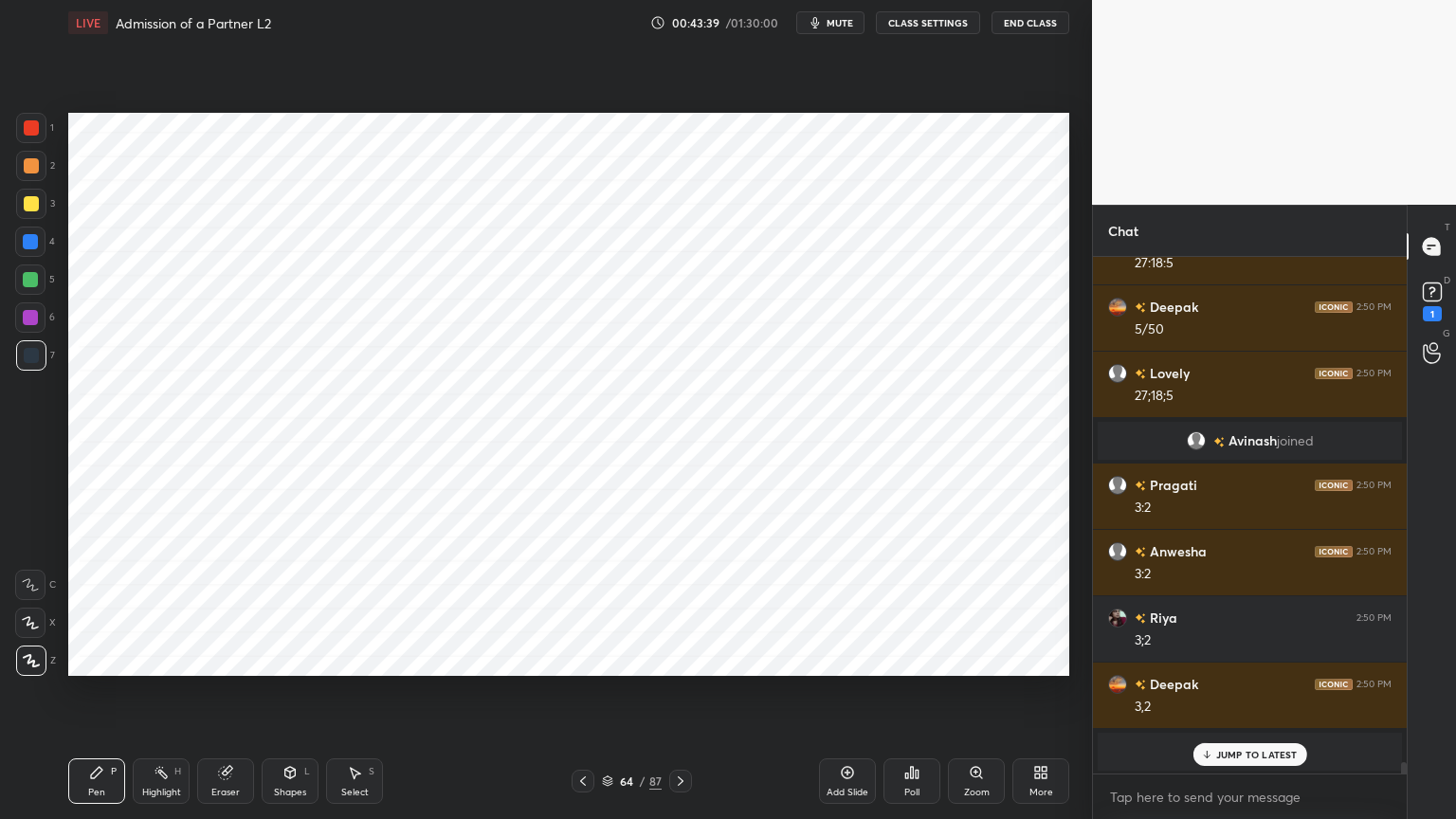 click on "Eraser" at bounding box center (226, 792) 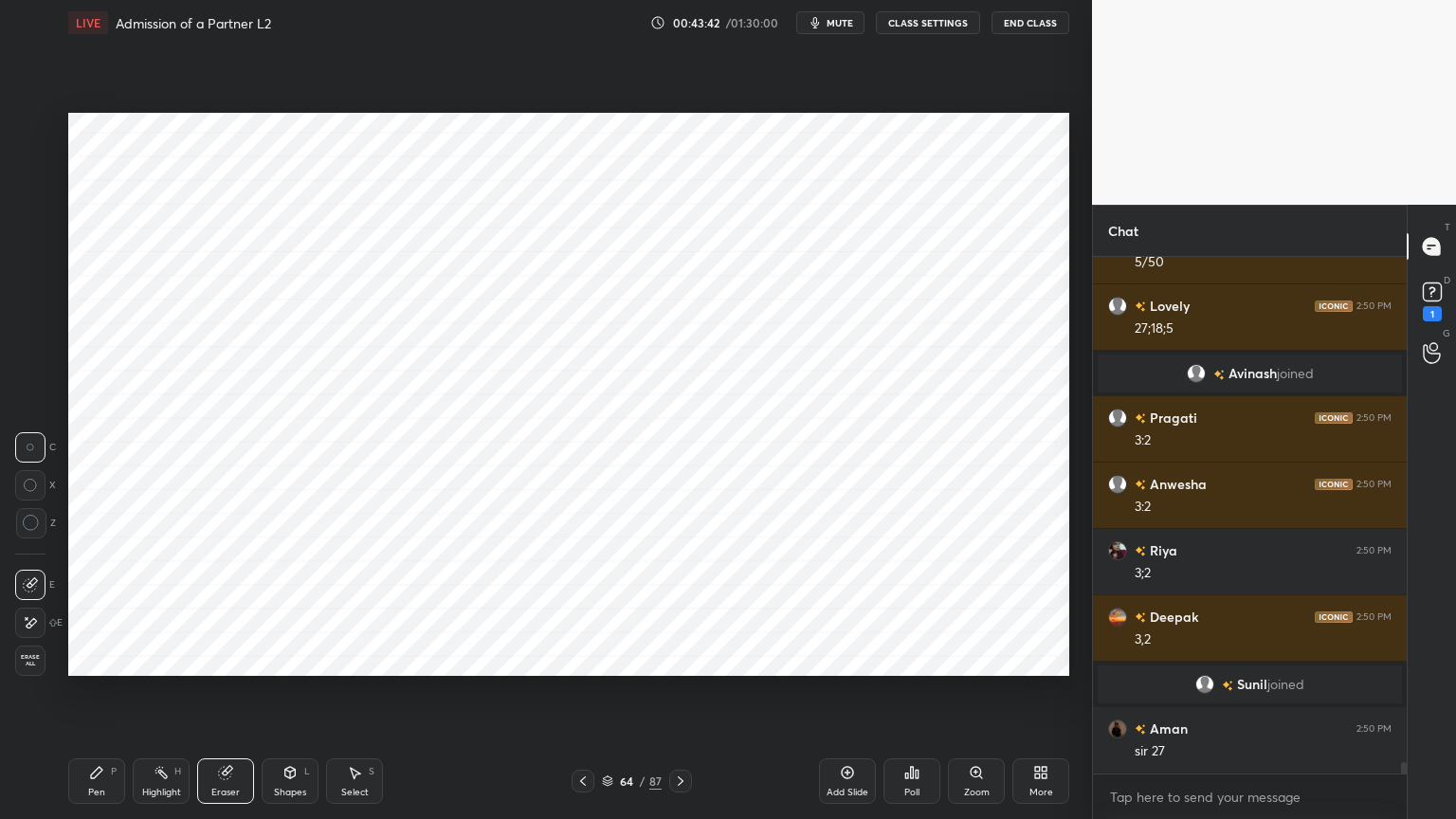 scroll, scrollTop: 22648, scrollLeft: 0, axis: vertical 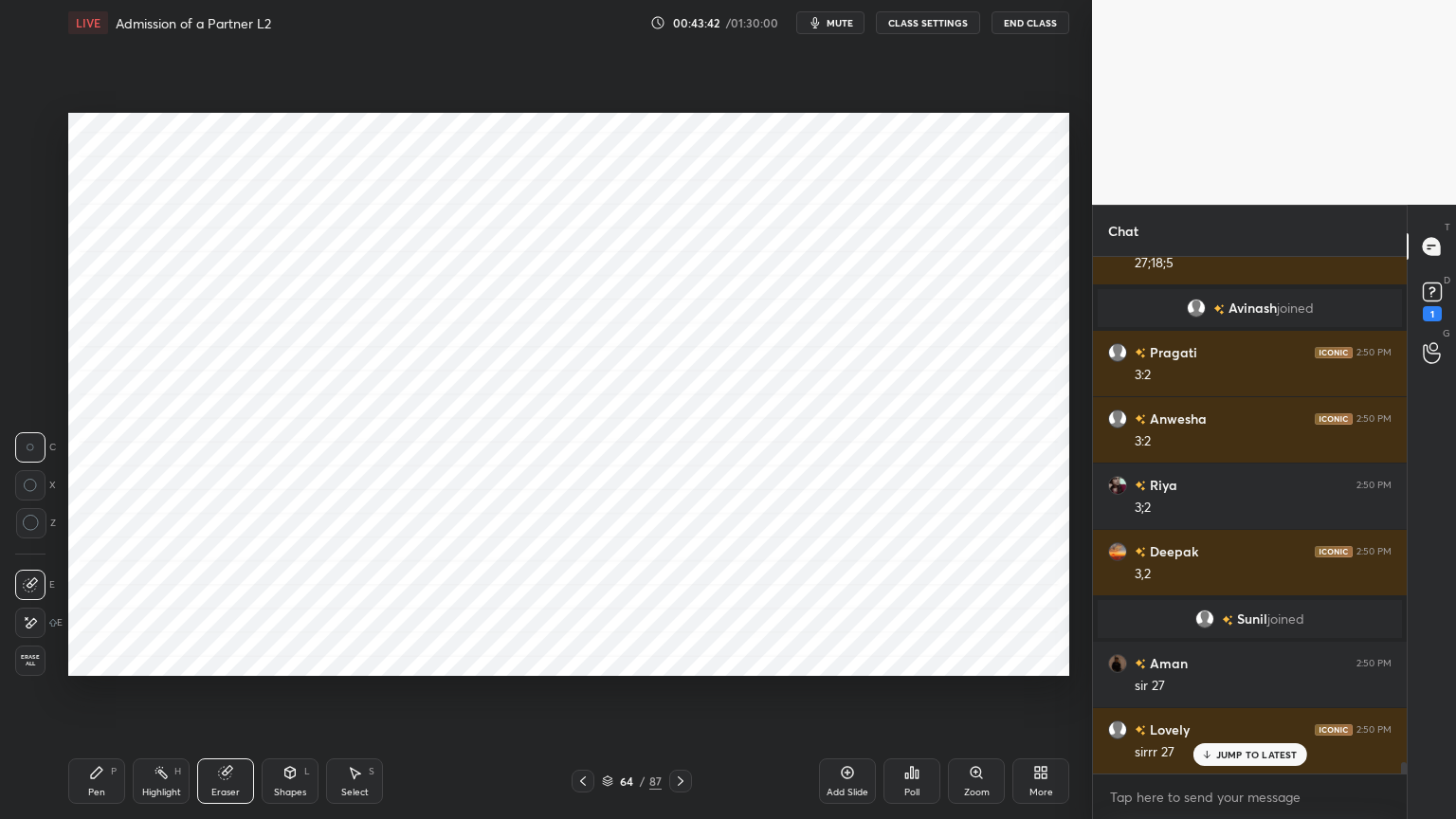 click on "Pen P" at bounding box center [97, 781] 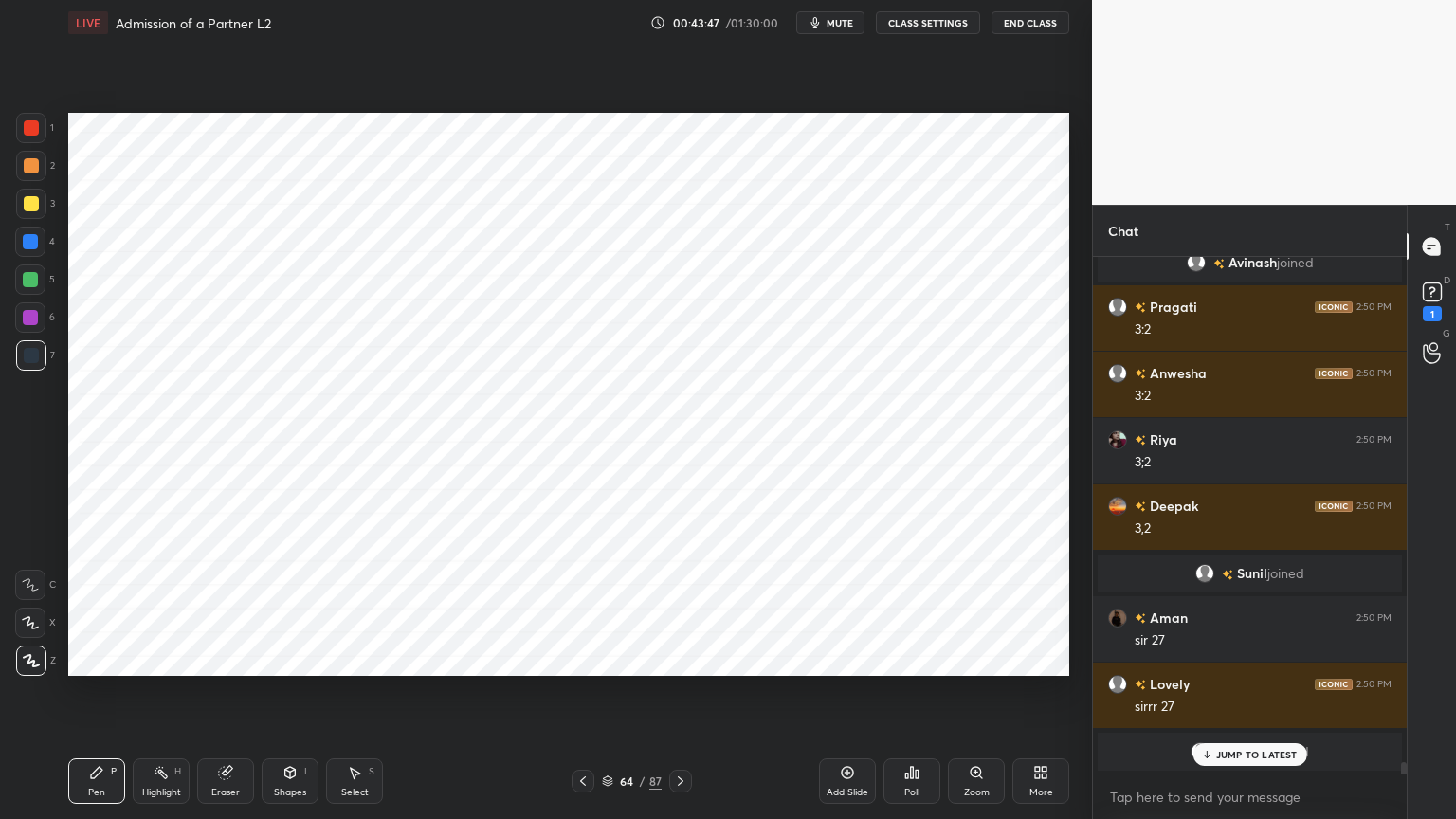 scroll, scrollTop: 22760, scrollLeft: 0, axis: vertical 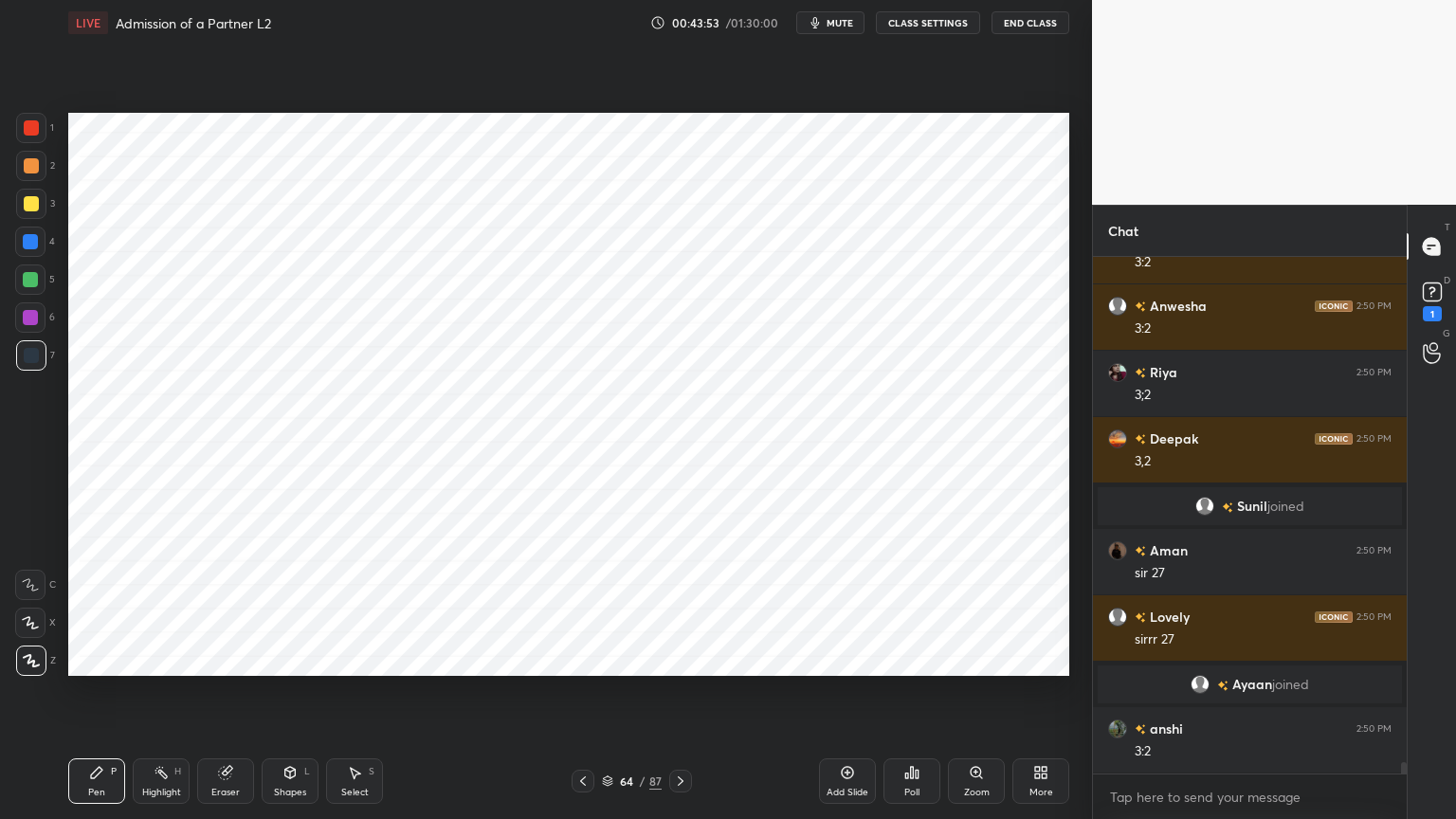 click 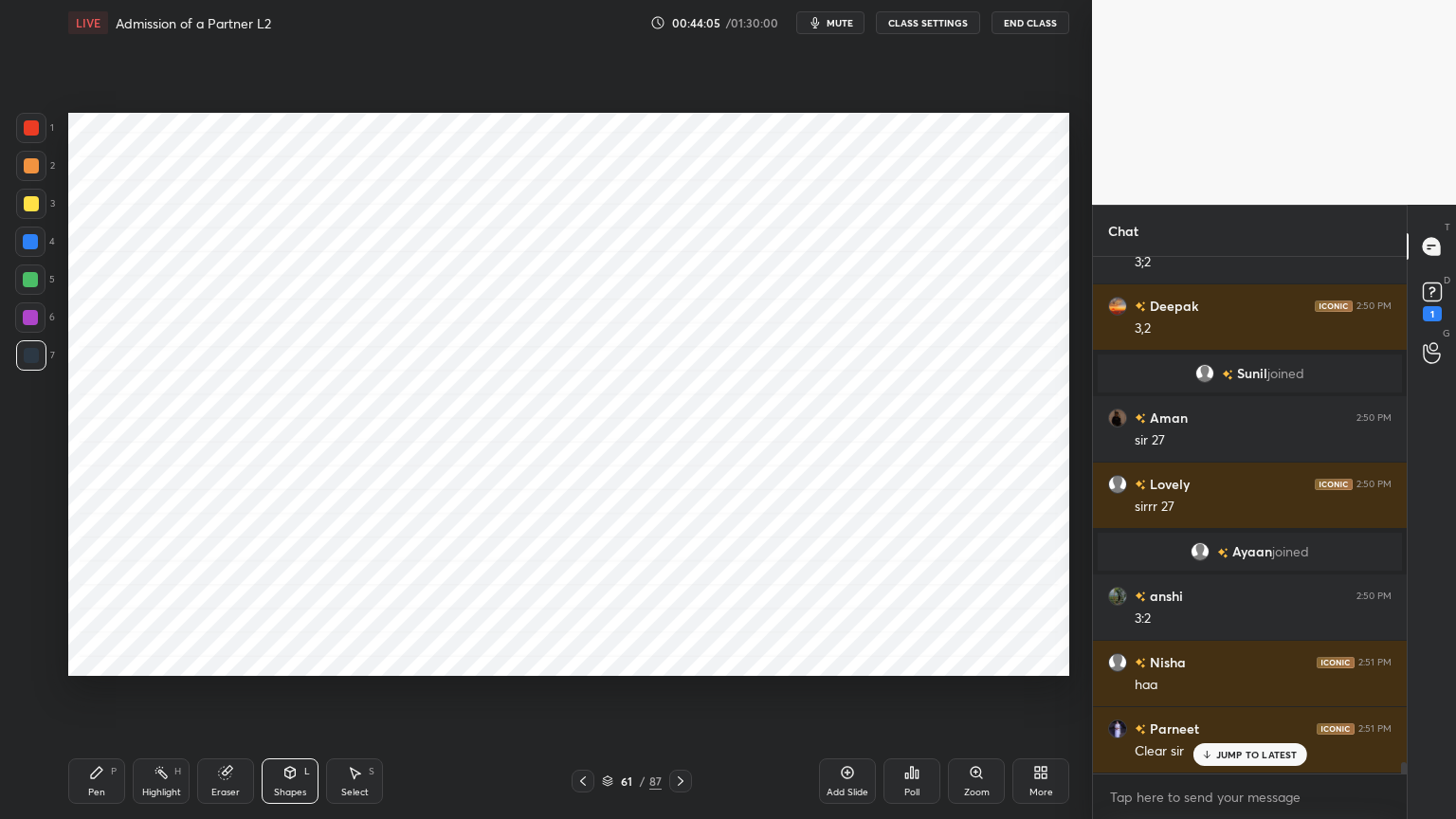 scroll, scrollTop: 22959, scrollLeft: 0, axis: vertical 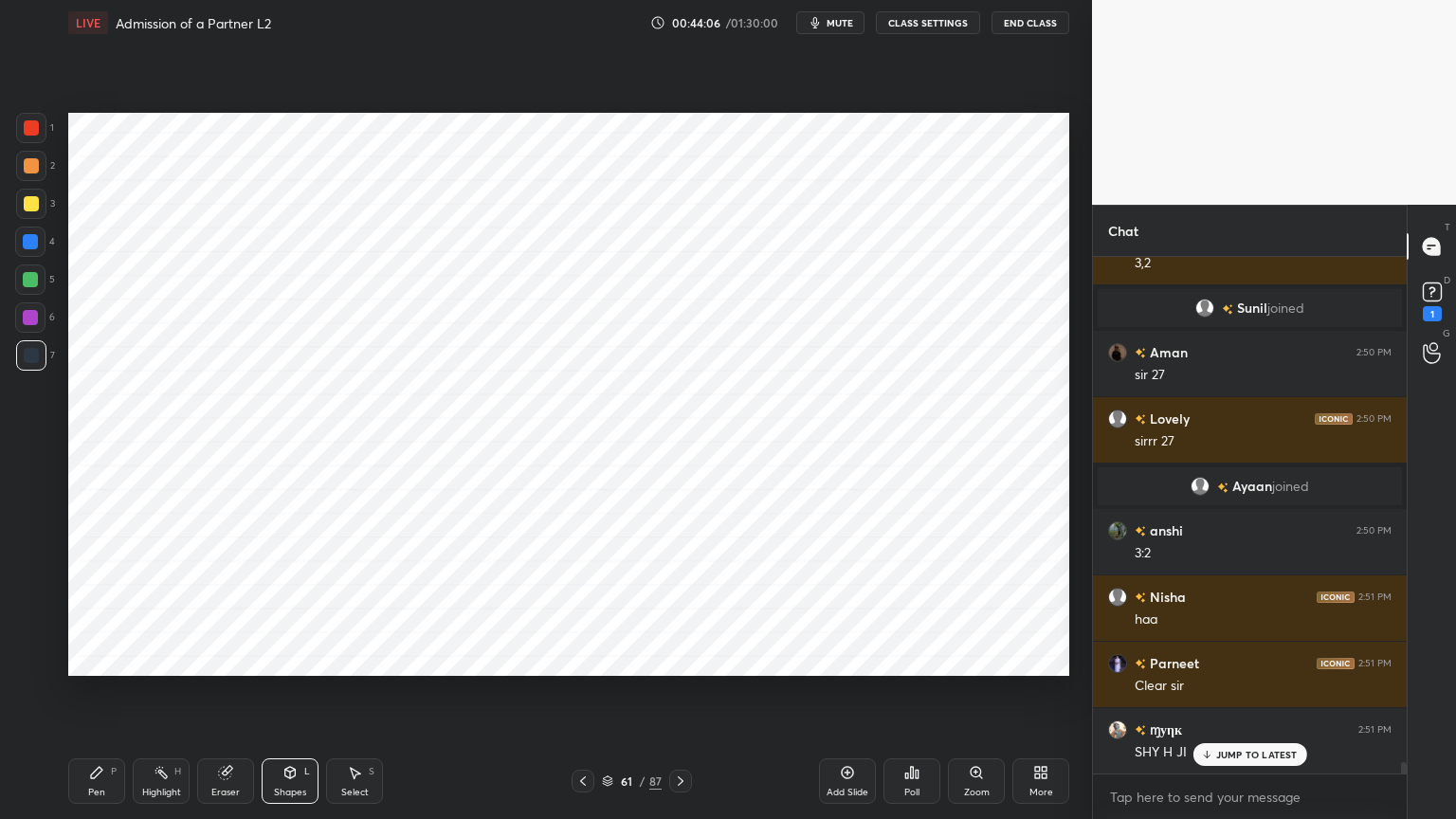 click on "Highlight H" at bounding box center (161, 781) 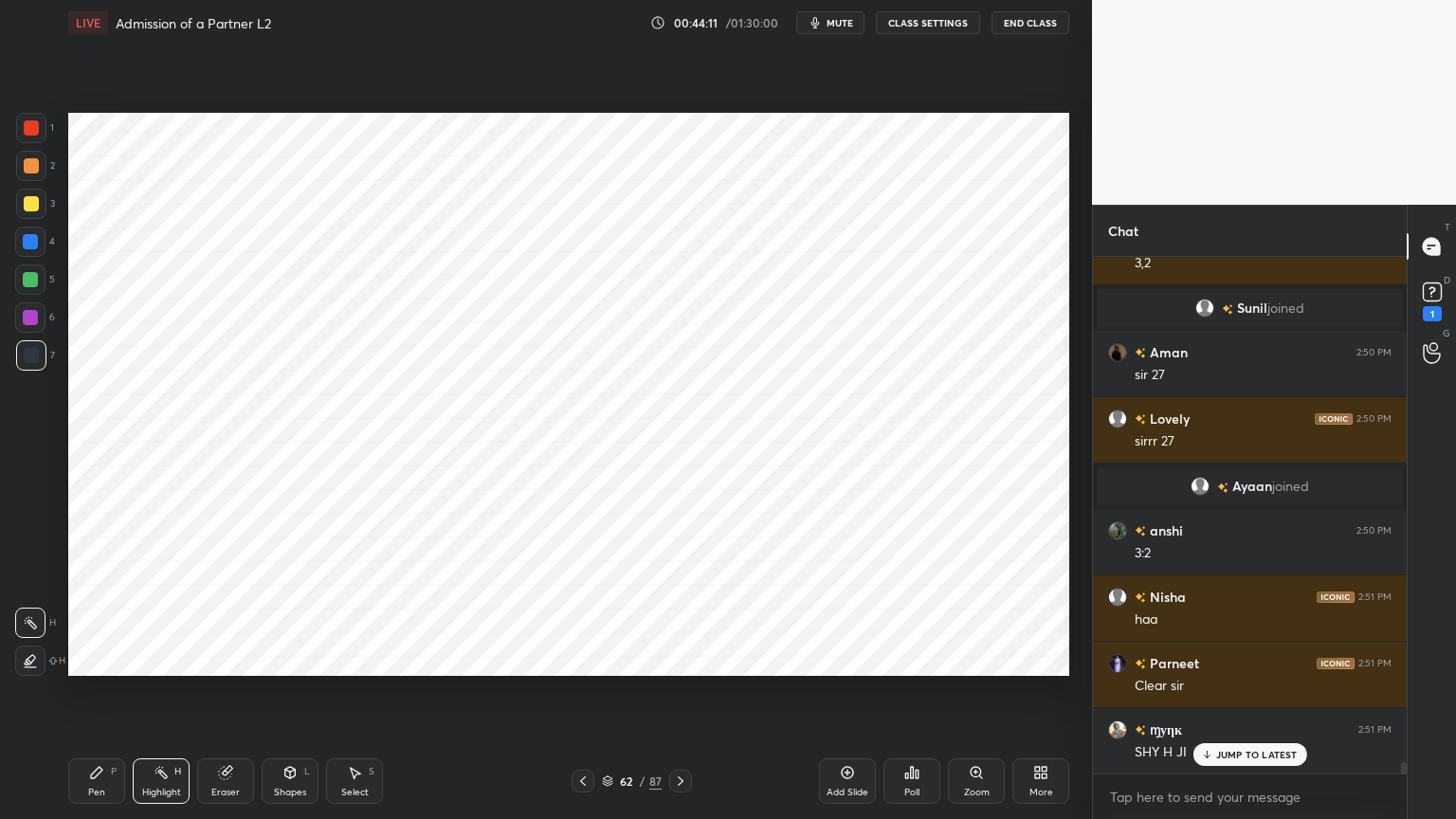 scroll, scrollTop: 23026, scrollLeft: 0, axis: vertical 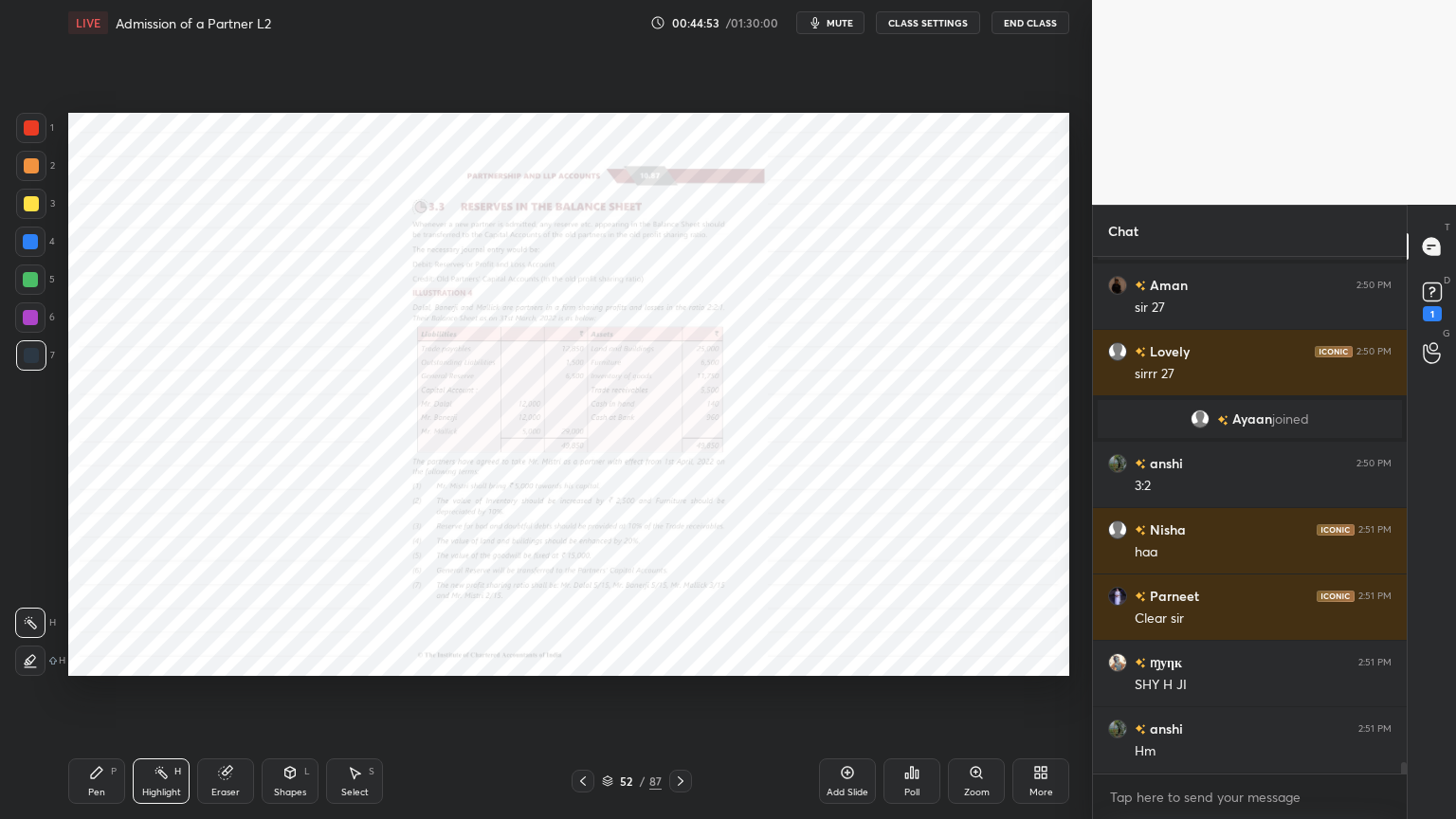 click on "Zoom" at bounding box center (976, 781) 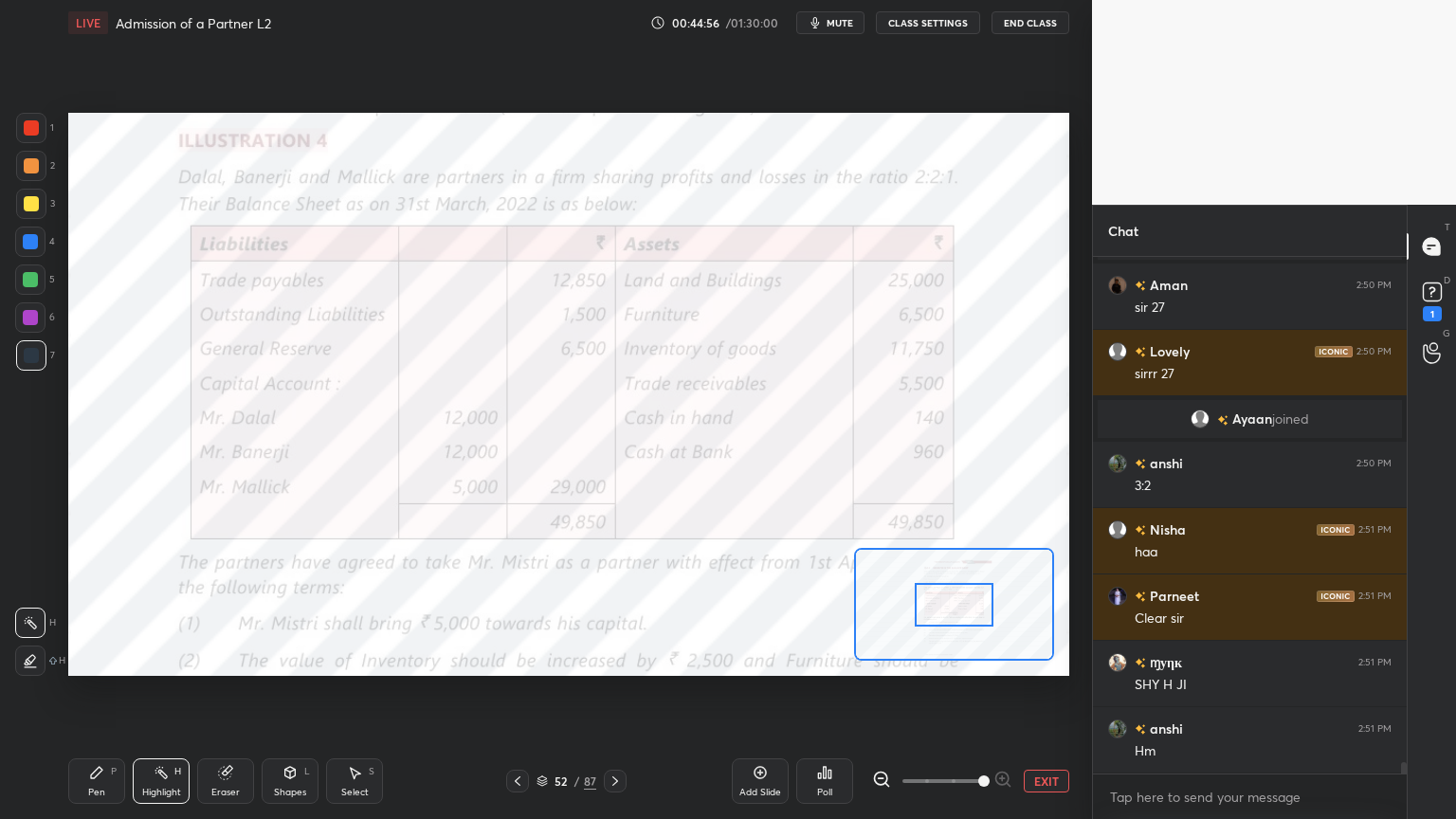 click at bounding box center [31, 128] 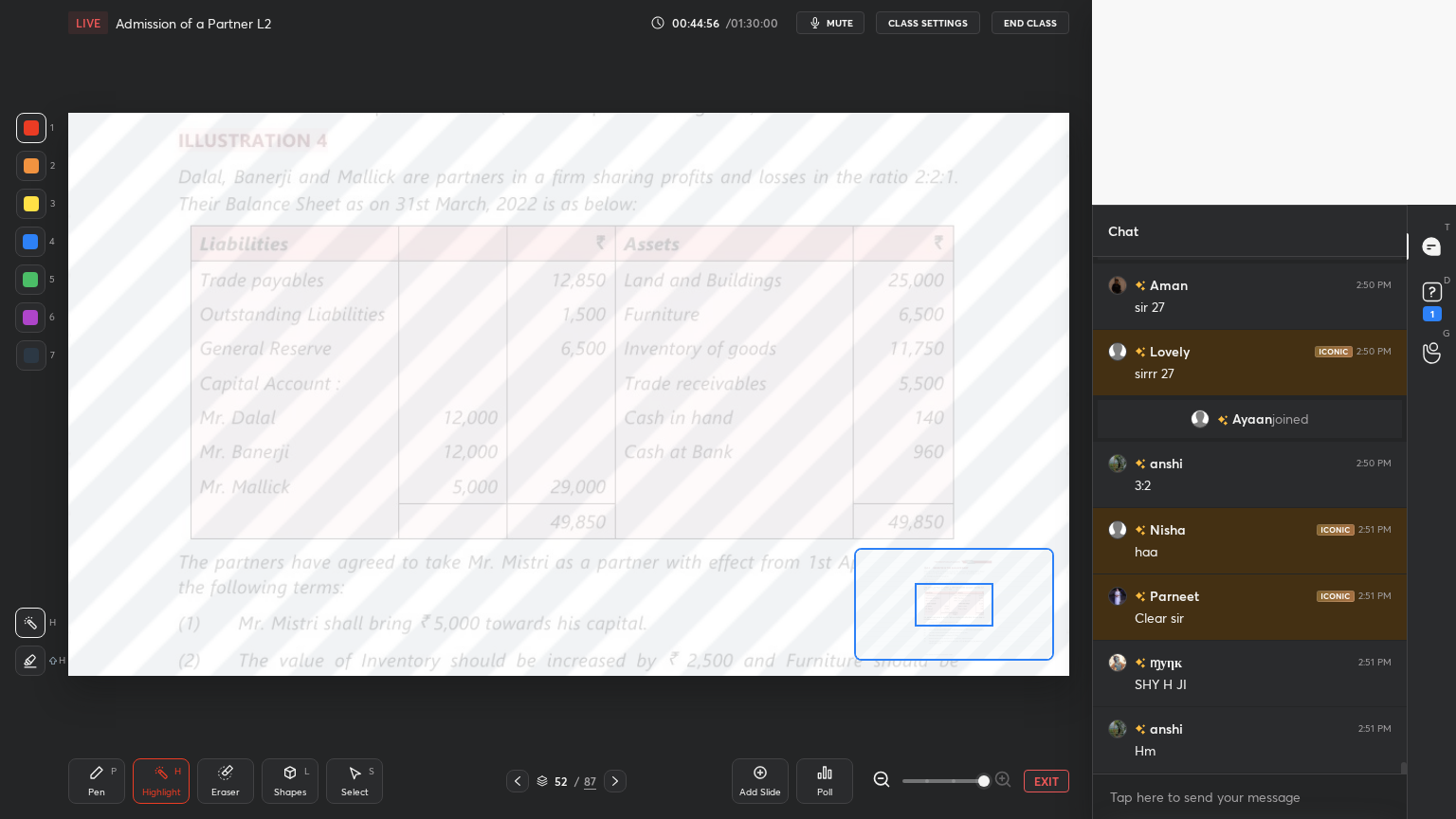 click on "Pen P" at bounding box center [97, 781] 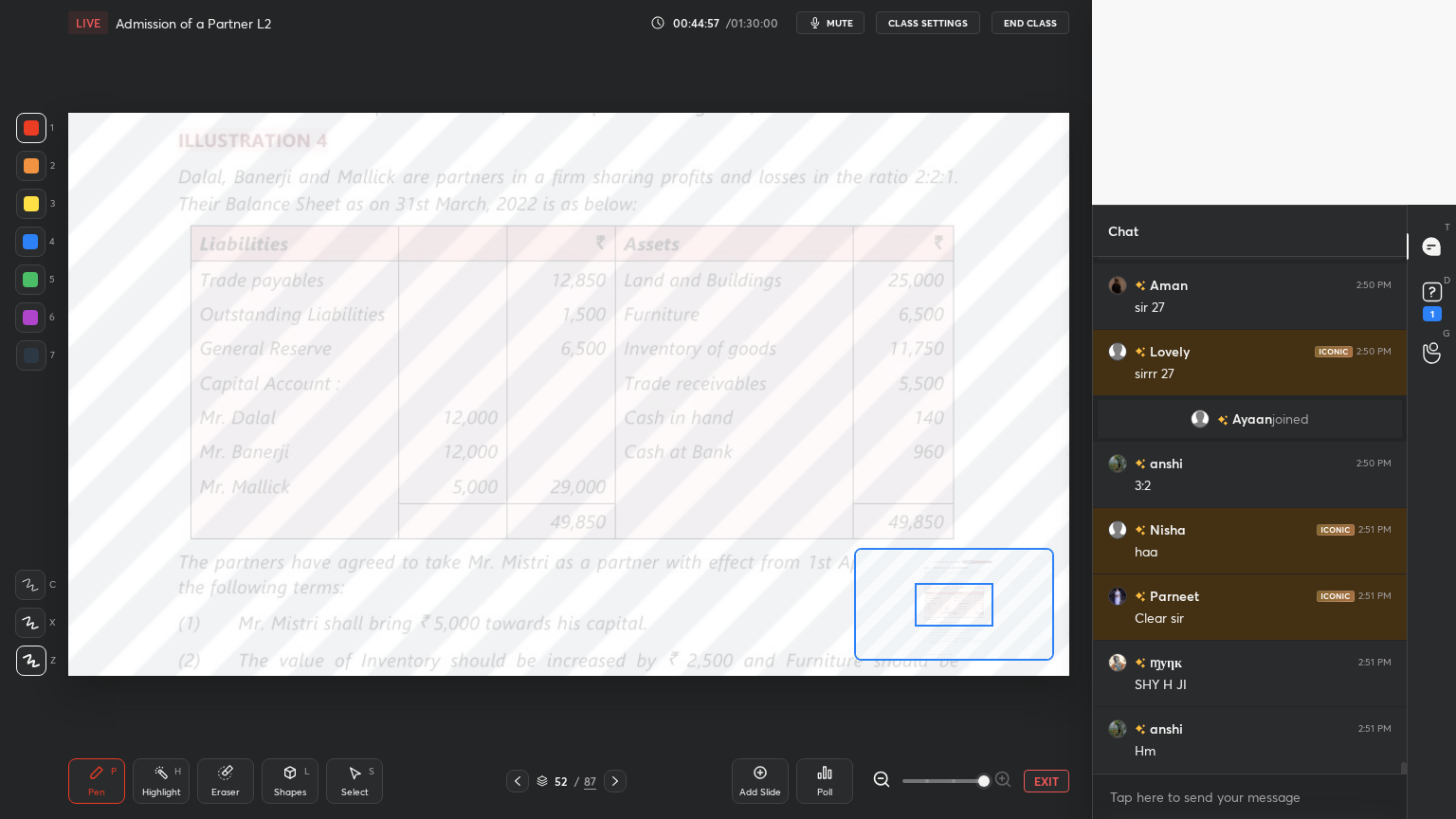 click at bounding box center (30, 585) 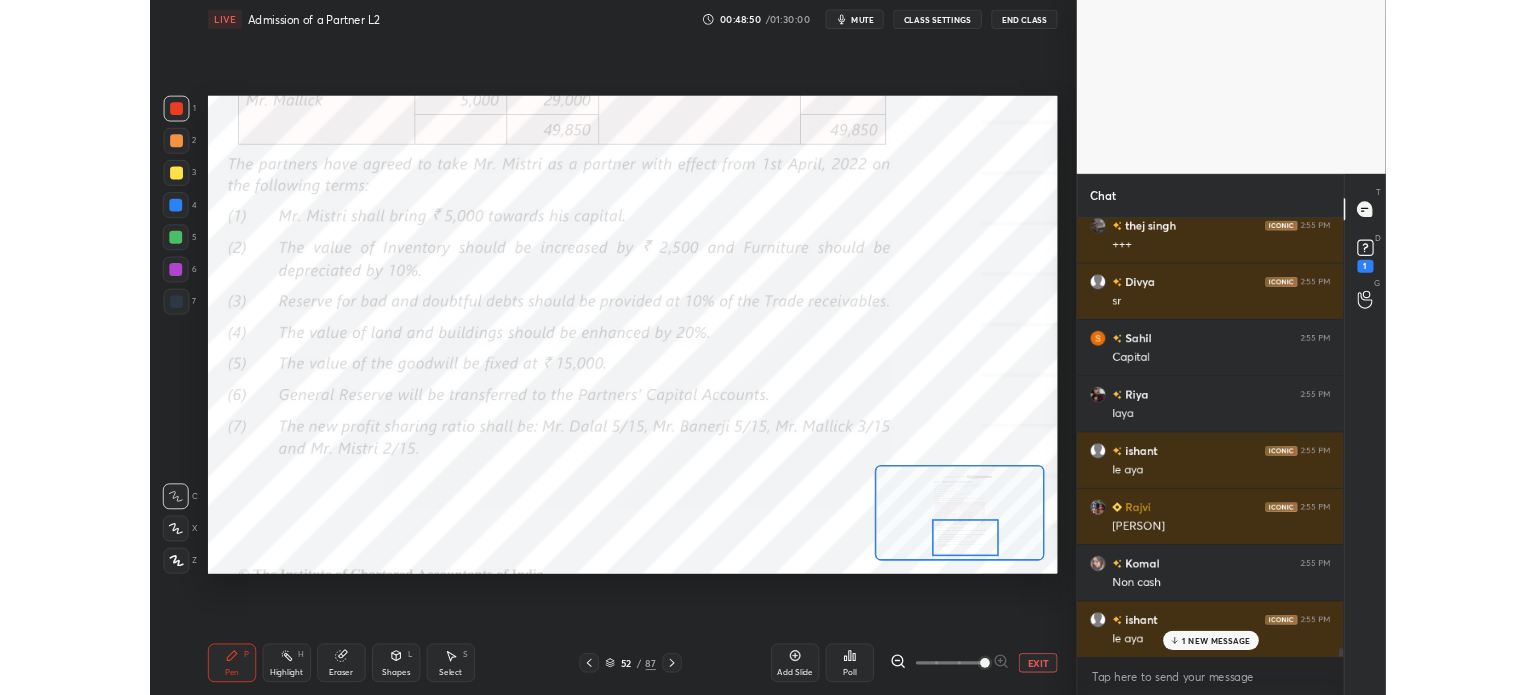 scroll, scrollTop: 28847, scrollLeft: 0, axis: vertical 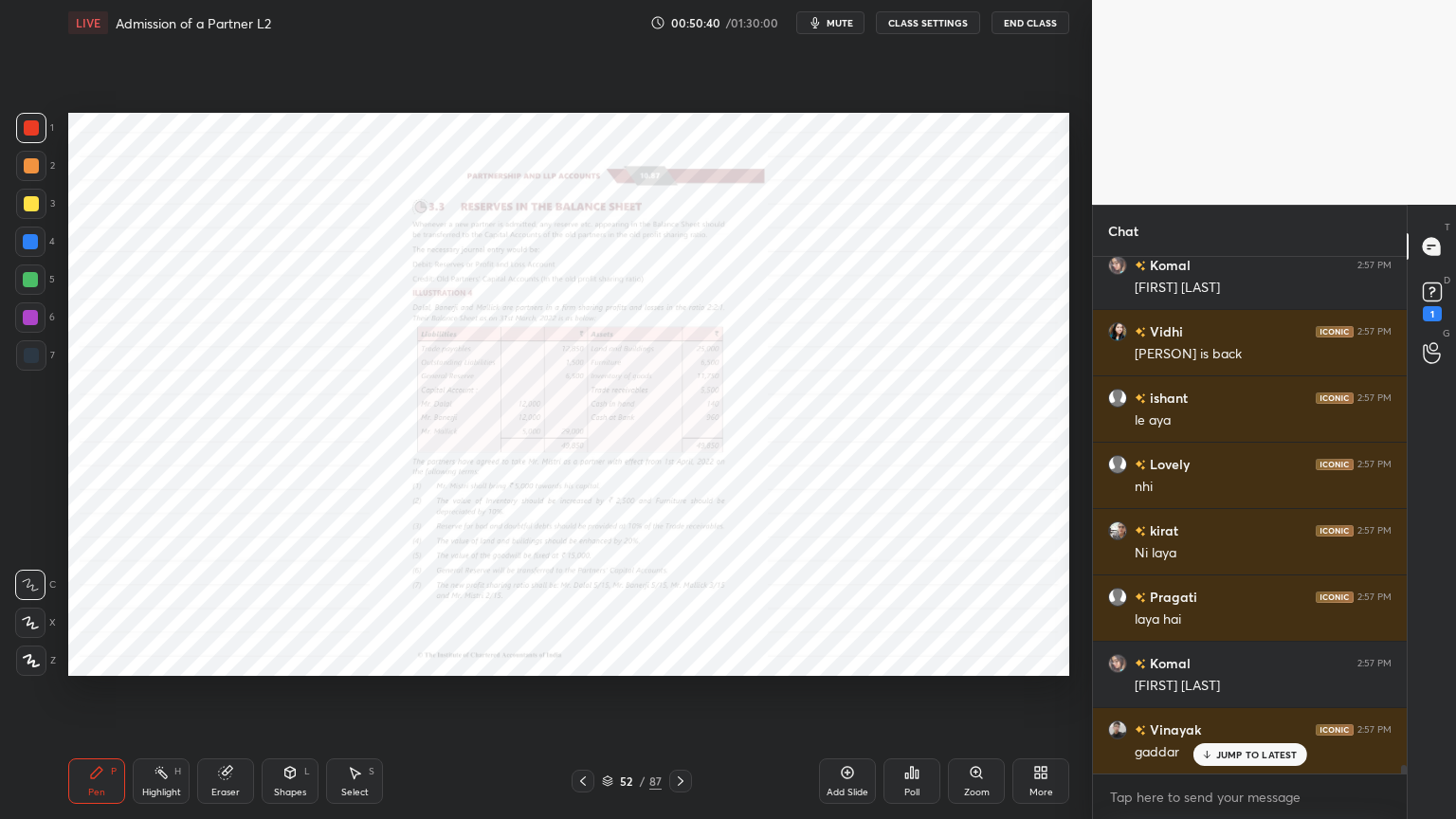 click on "Zoom" at bounding box center (976, 781) 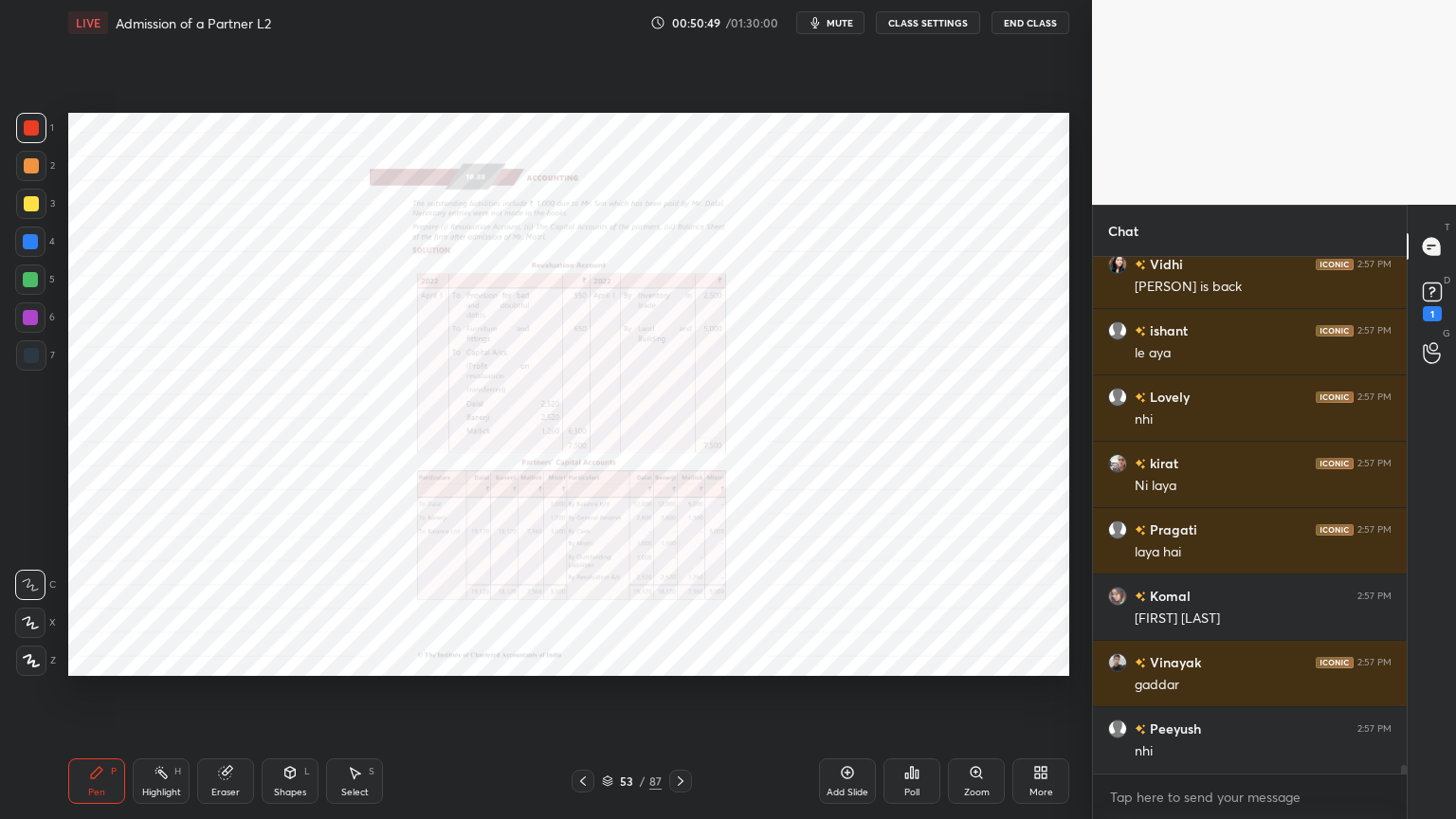 click on "Zoom" at bounding box center [976, 781] 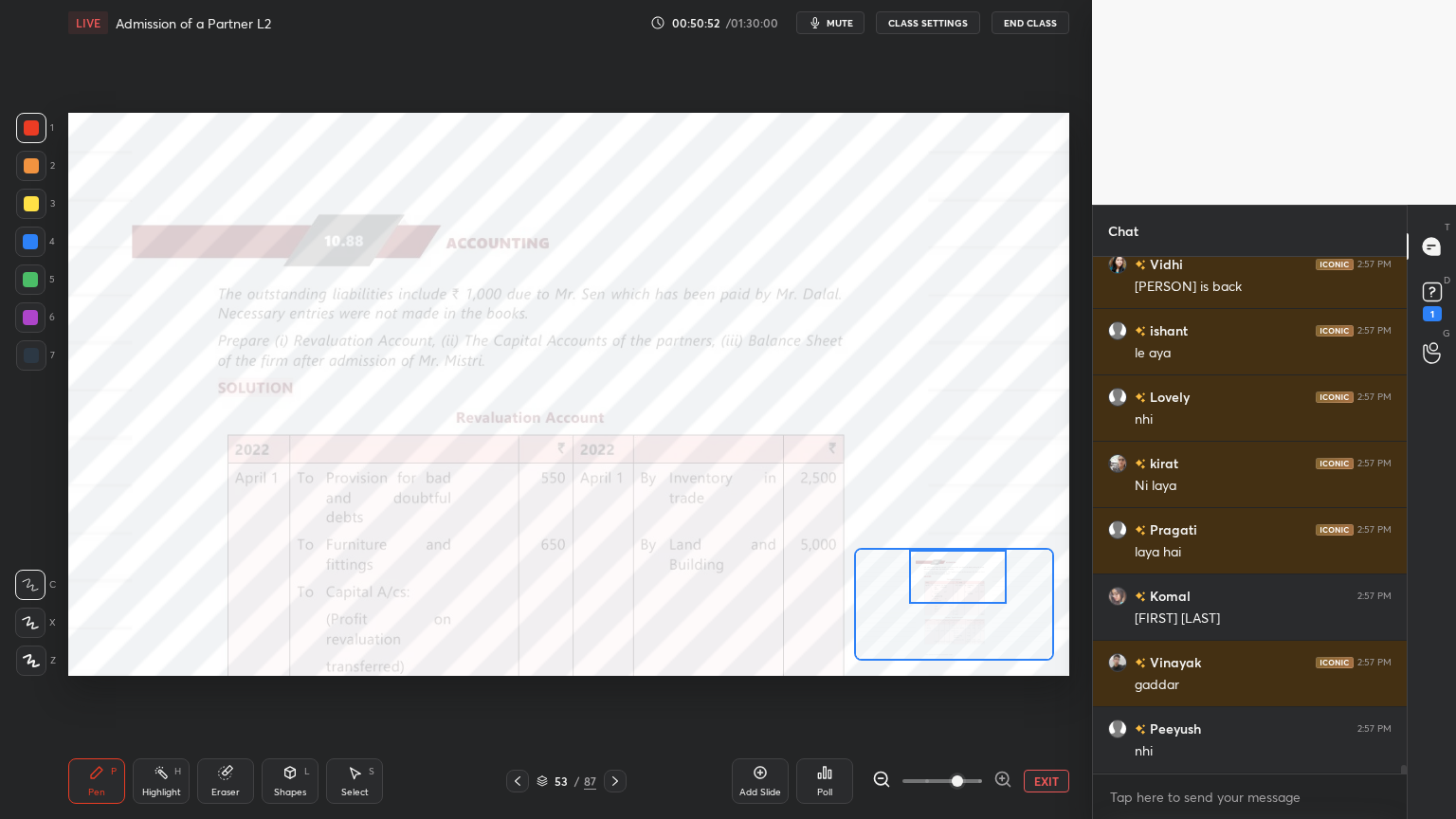 click 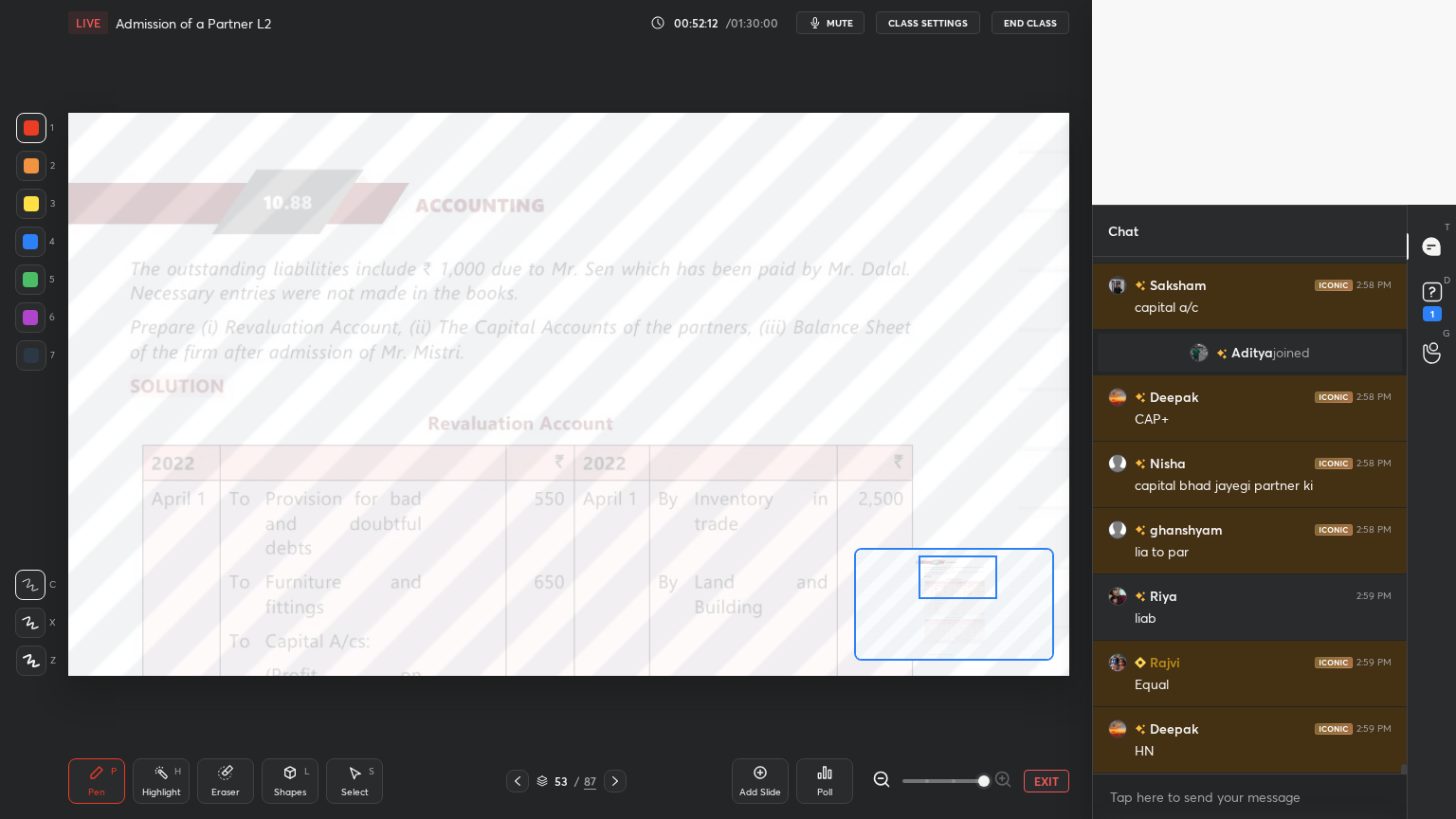 scroll, scrollTop: 28838, scrollLeft: 0, axis: vertical 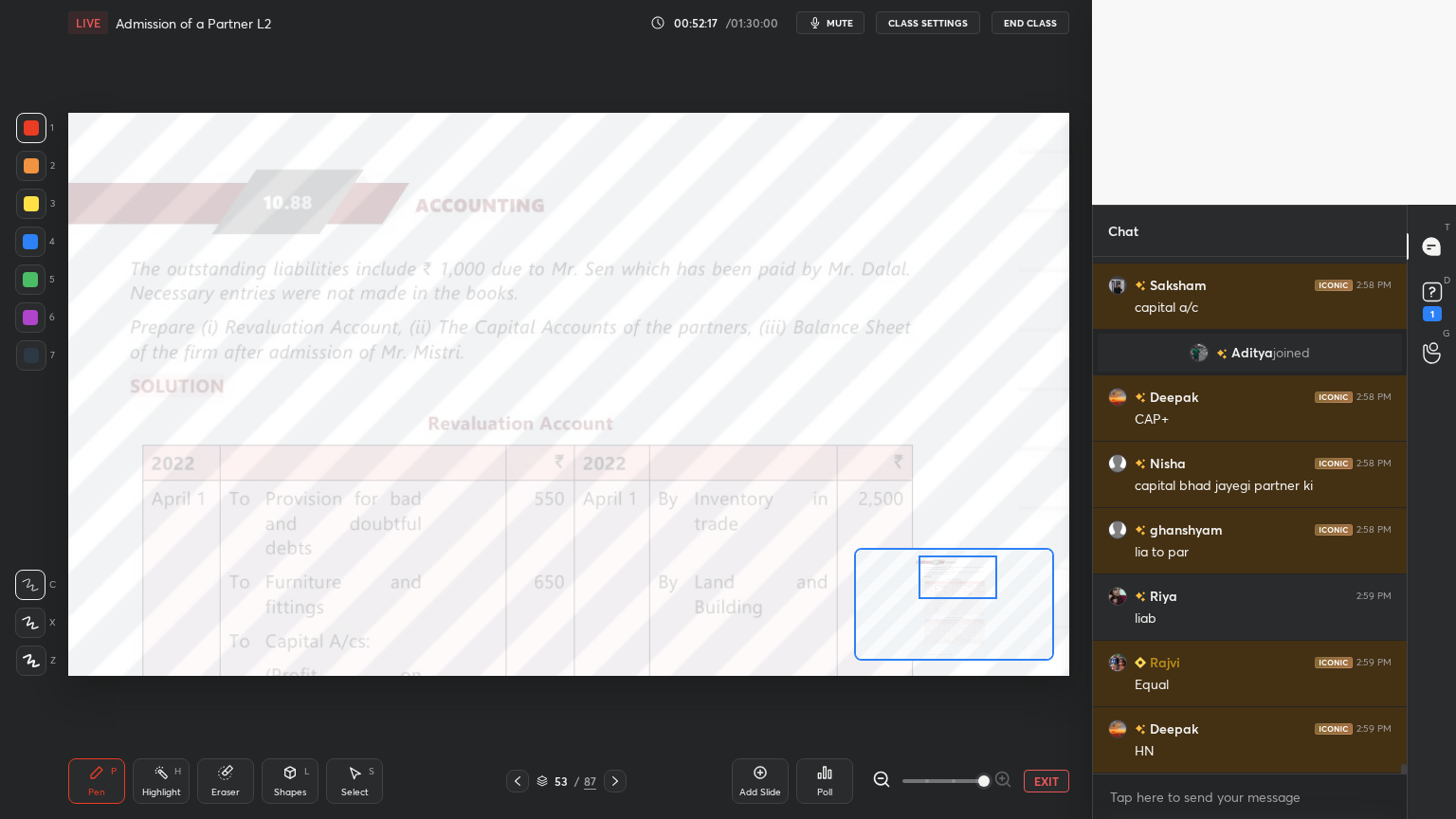 click 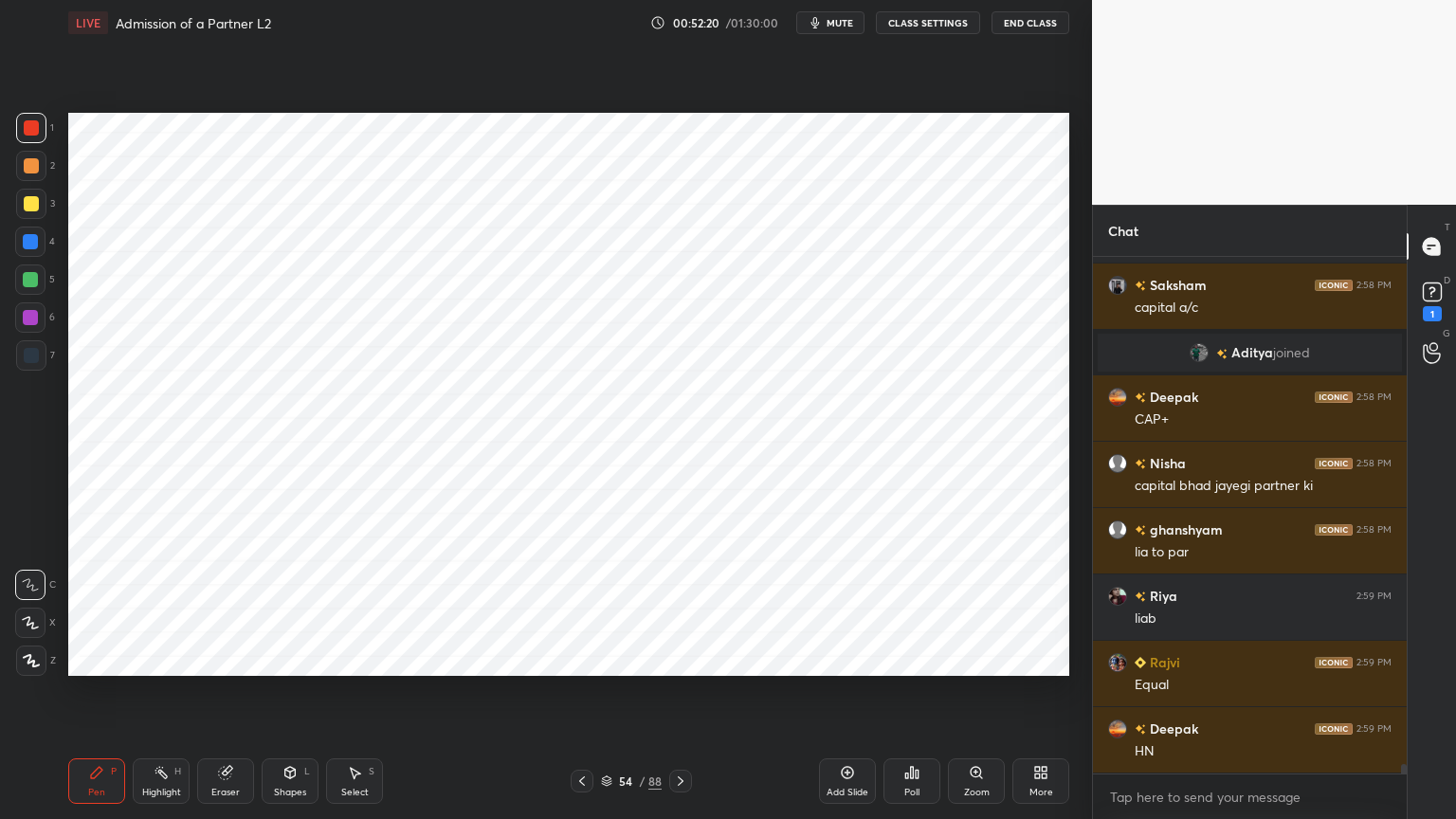 click at bounding box center (30, 242) 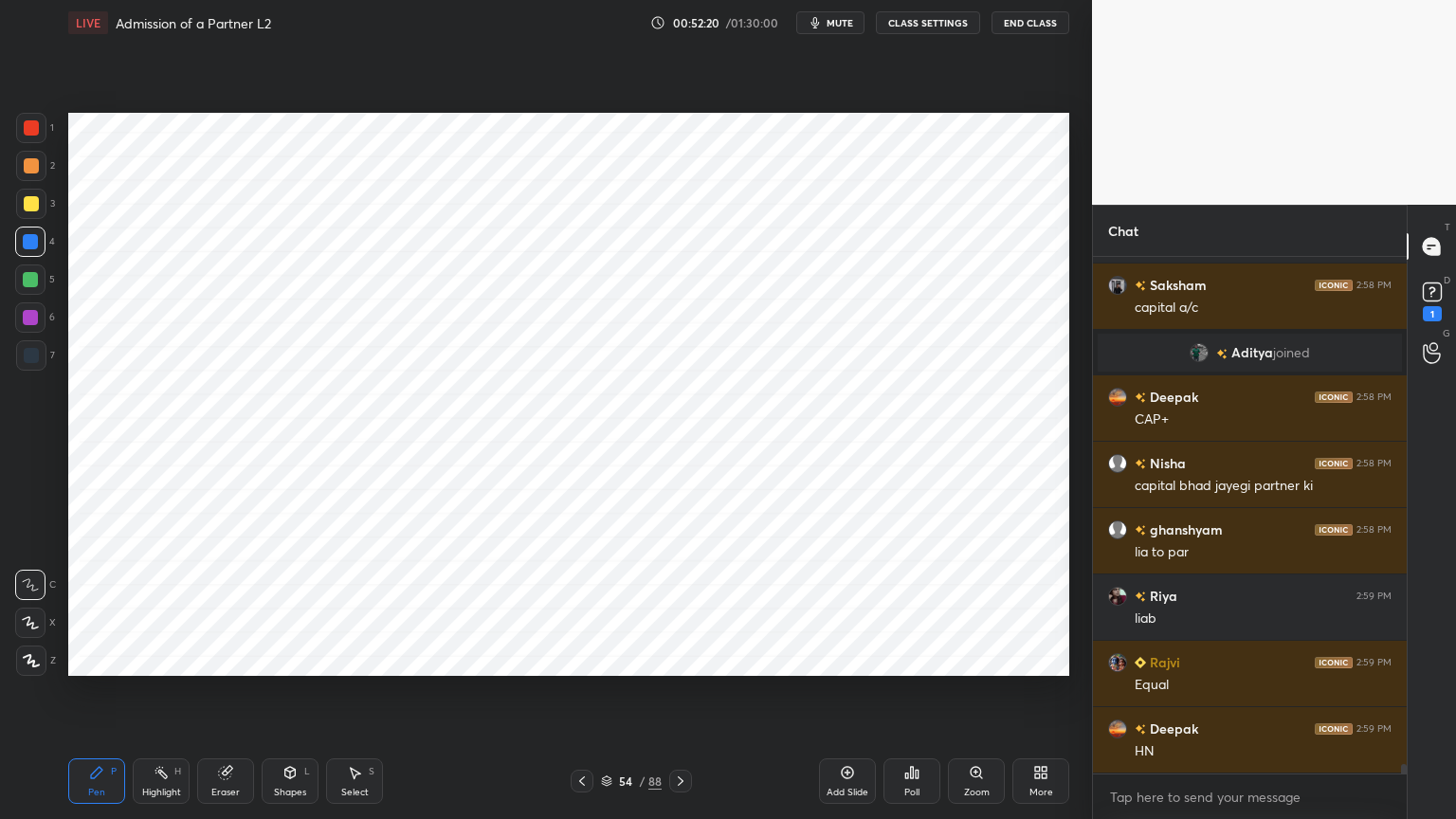 click at bounding box center (31, 661) 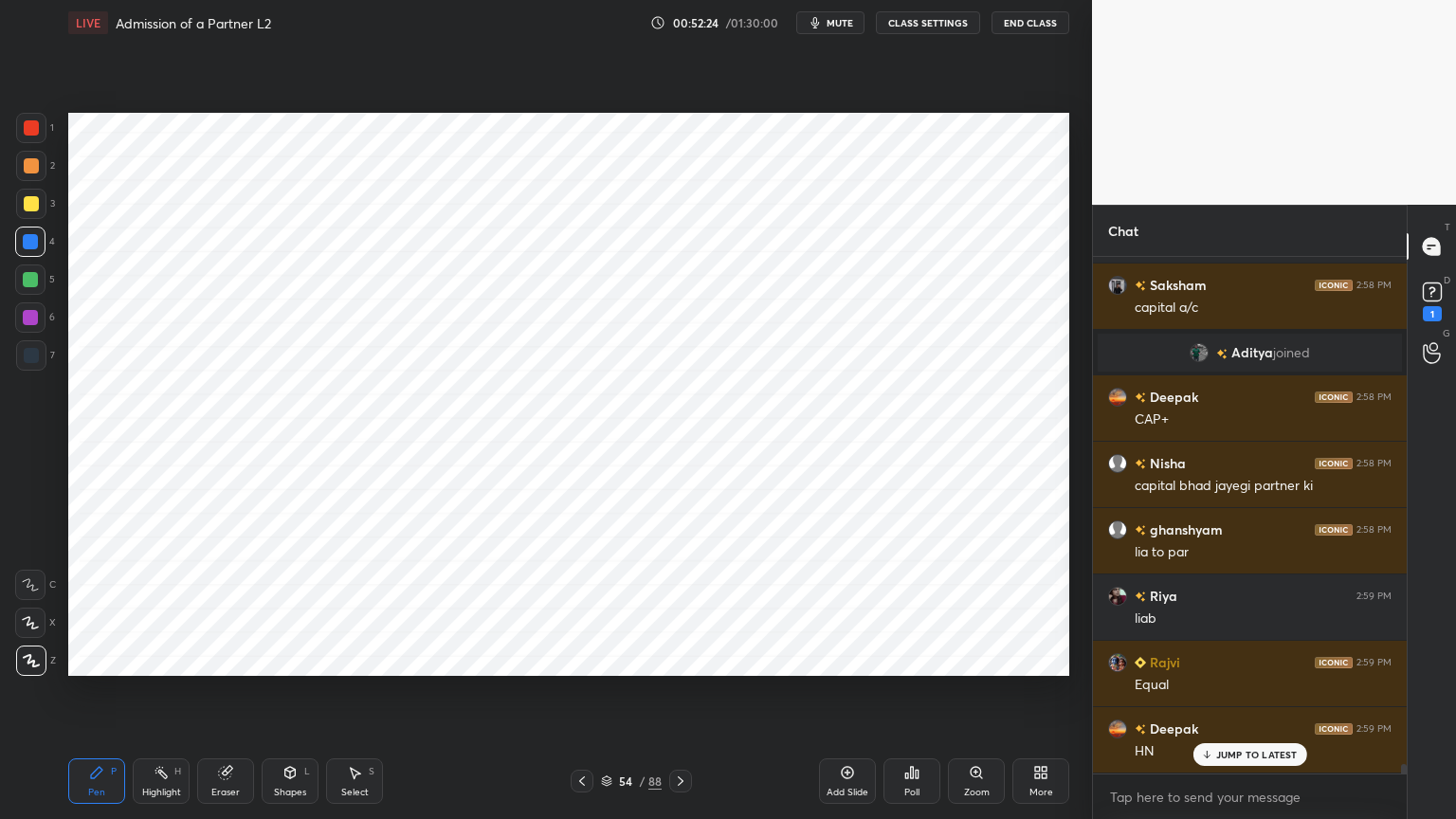 scroll, scrollTop: 28904, scrollLeft: 0, axis: vertical 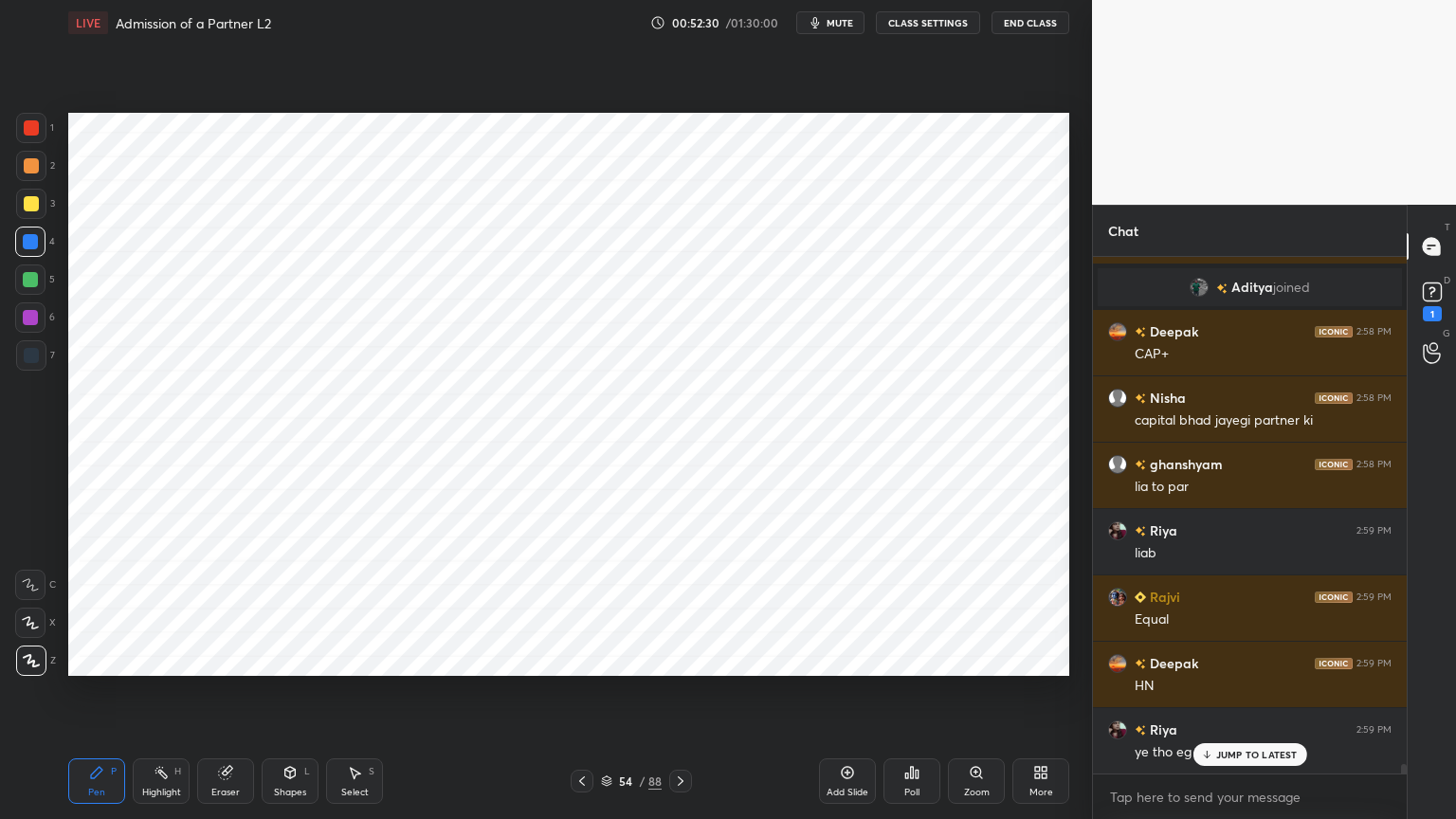 click 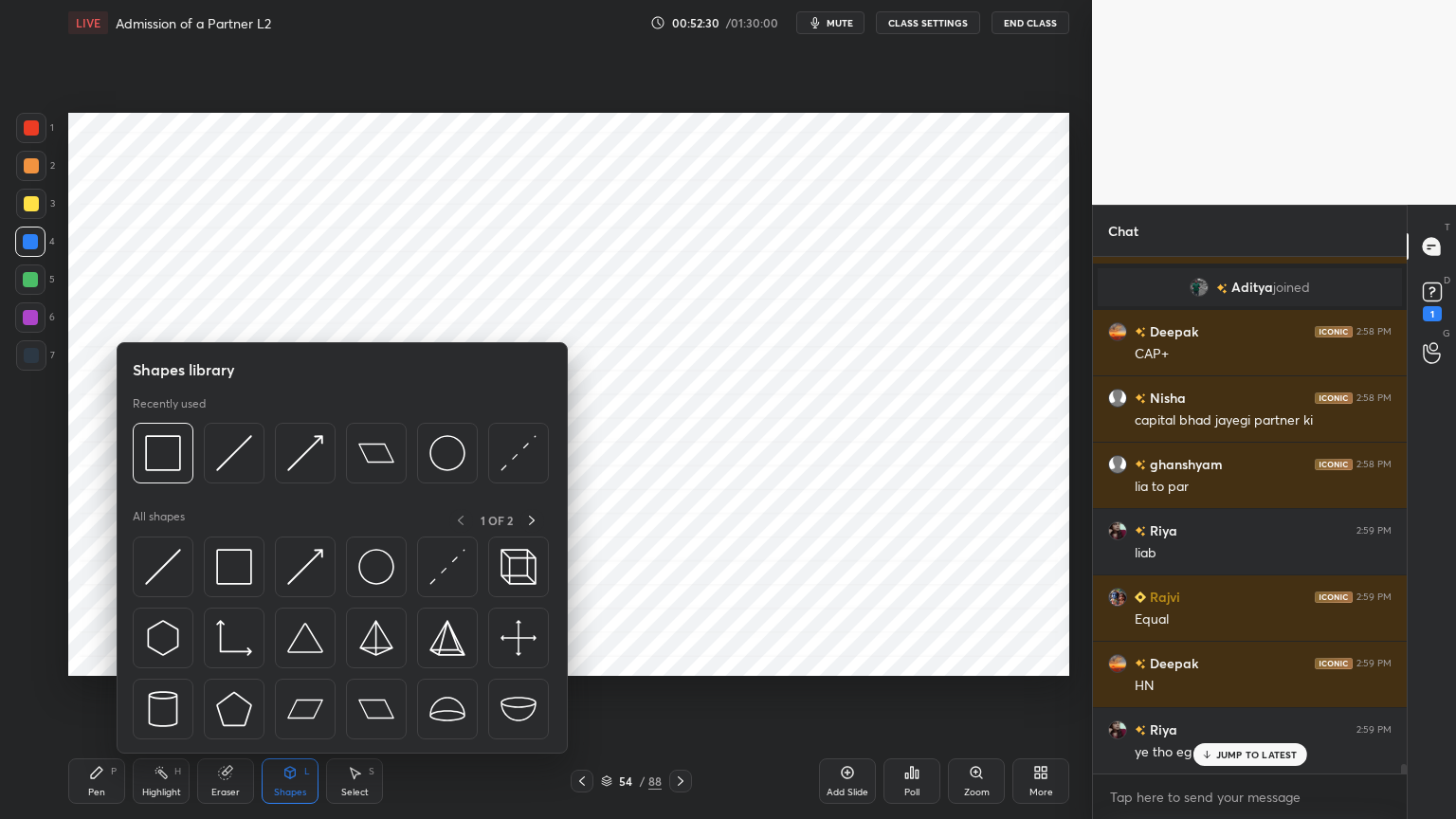 click 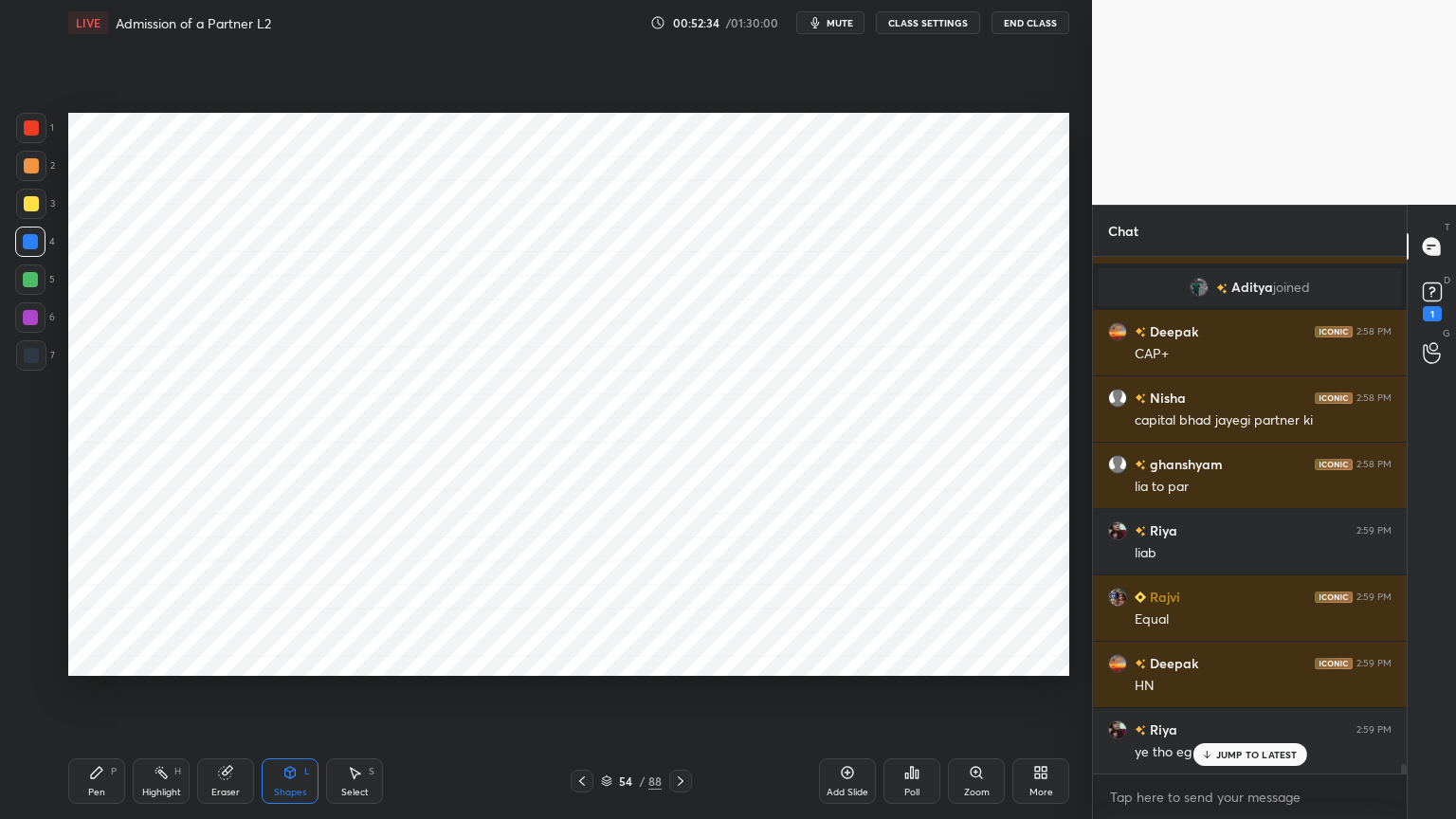 click on "Shapes L" at bounding box center [290, 781] 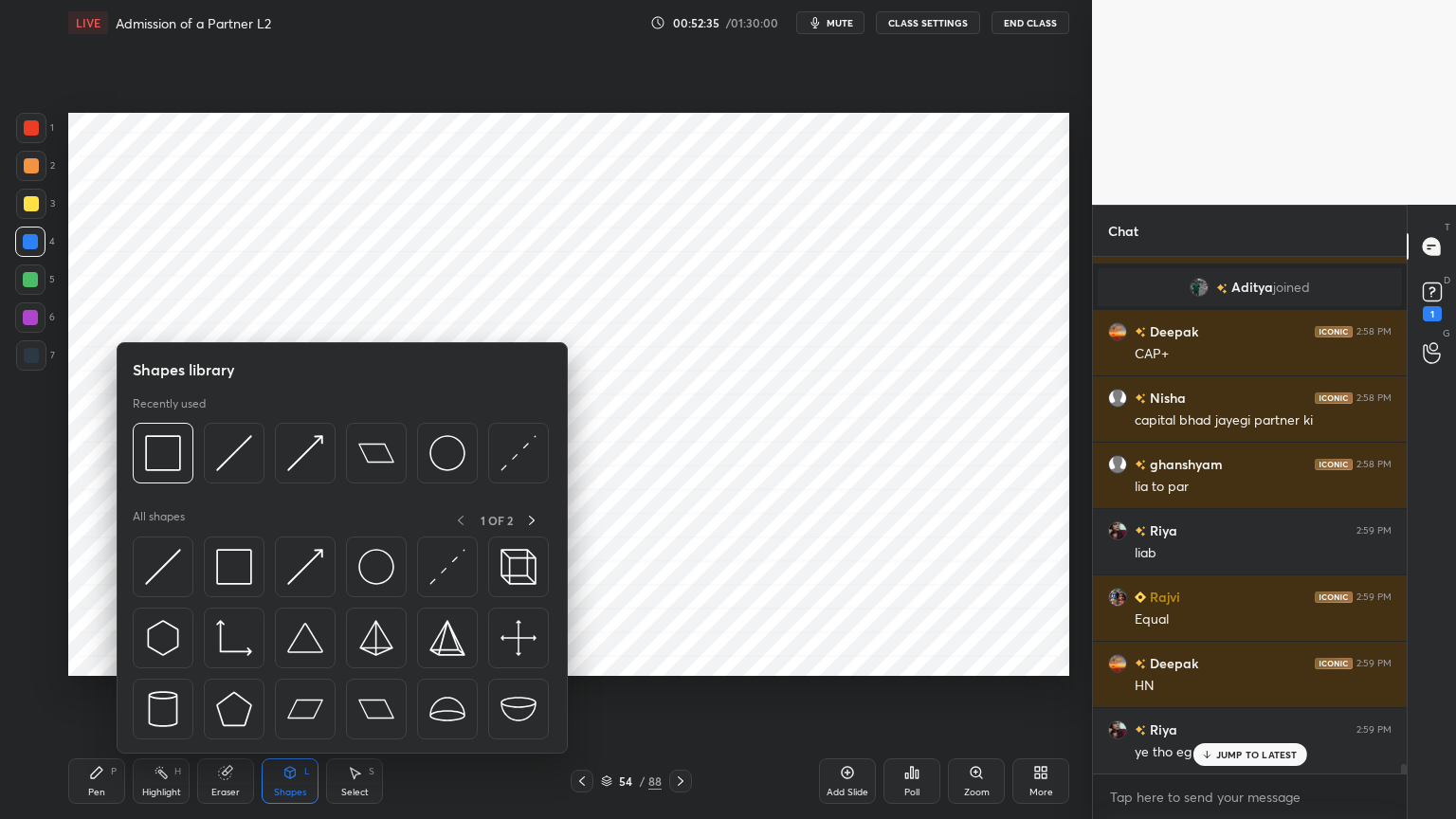 click at bounding box center [234, 453] 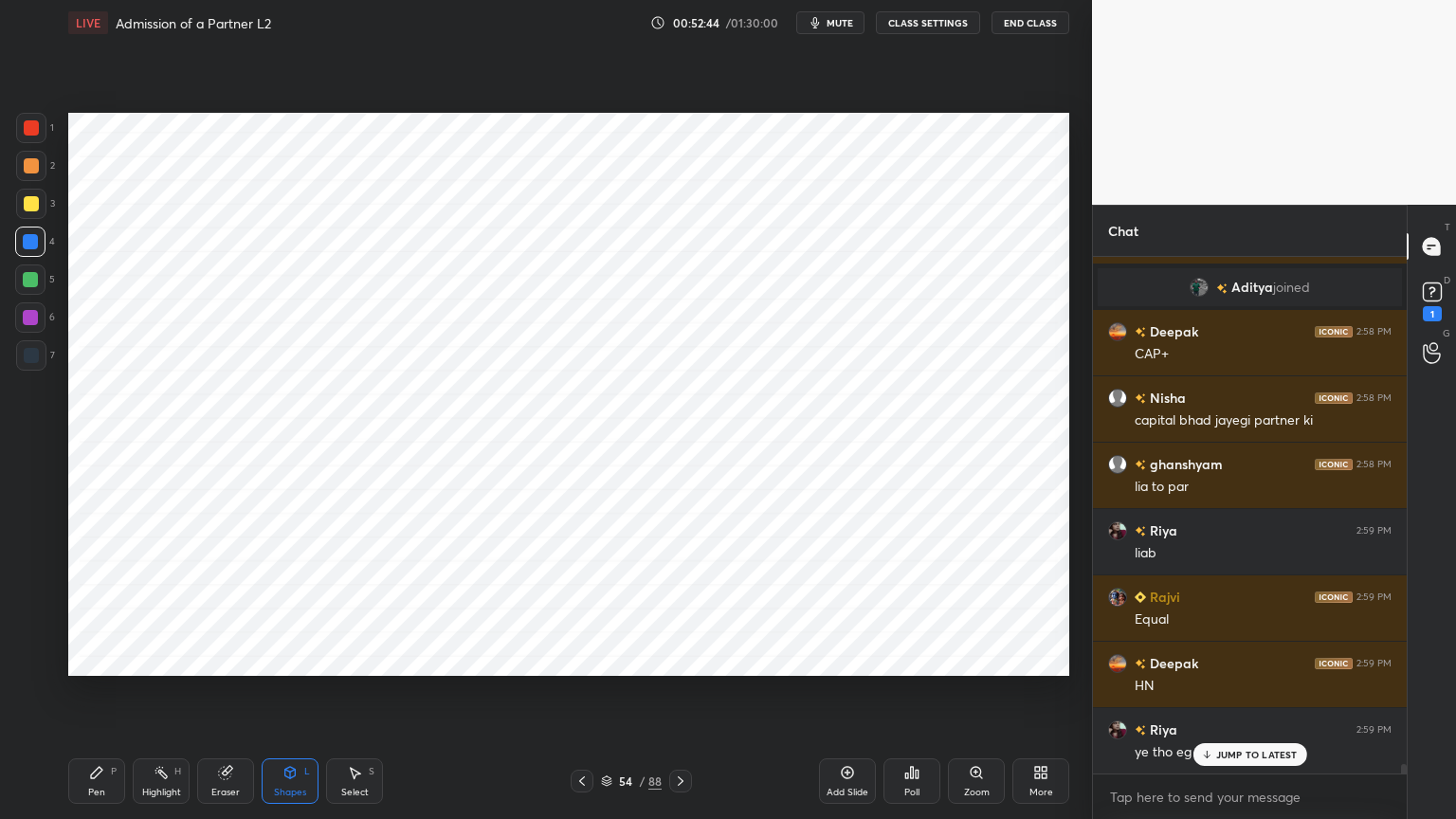 click on "LIVE Admission of a Partner L2 00:52:44 / 01:30:00 mute CLASS SETTINGS End Class Setting up your live class Poll for secs No correct answer Start poll Back Admission of a Partner L2 • L24 of Accounting for CA Foundation By CA [PERSON] [PERSON] Pen P Highlight H Eraser Shapes L Select S 54 / 88 Add Slide Poll Zoom More" at bounding box center (569, 410) 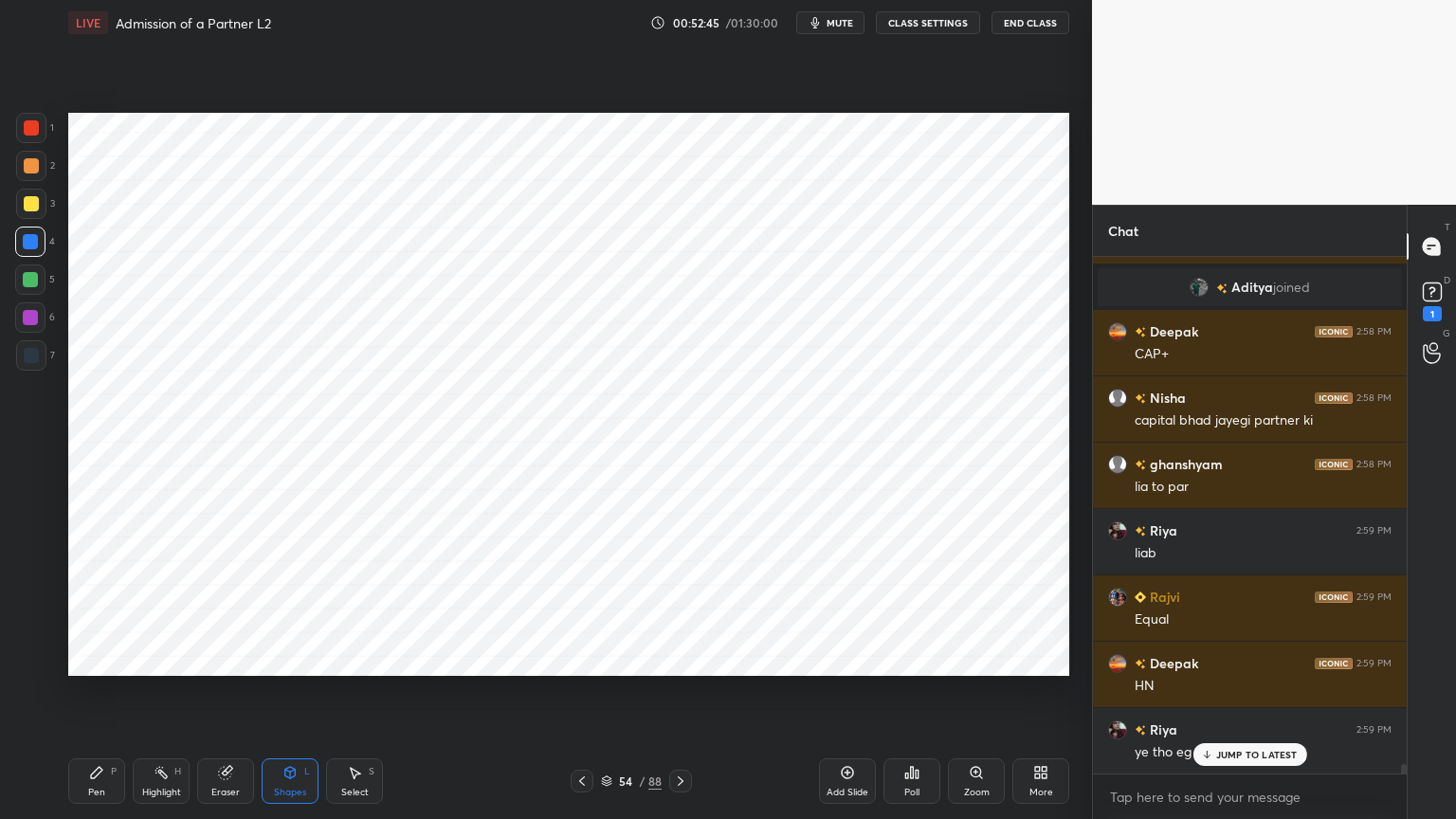click 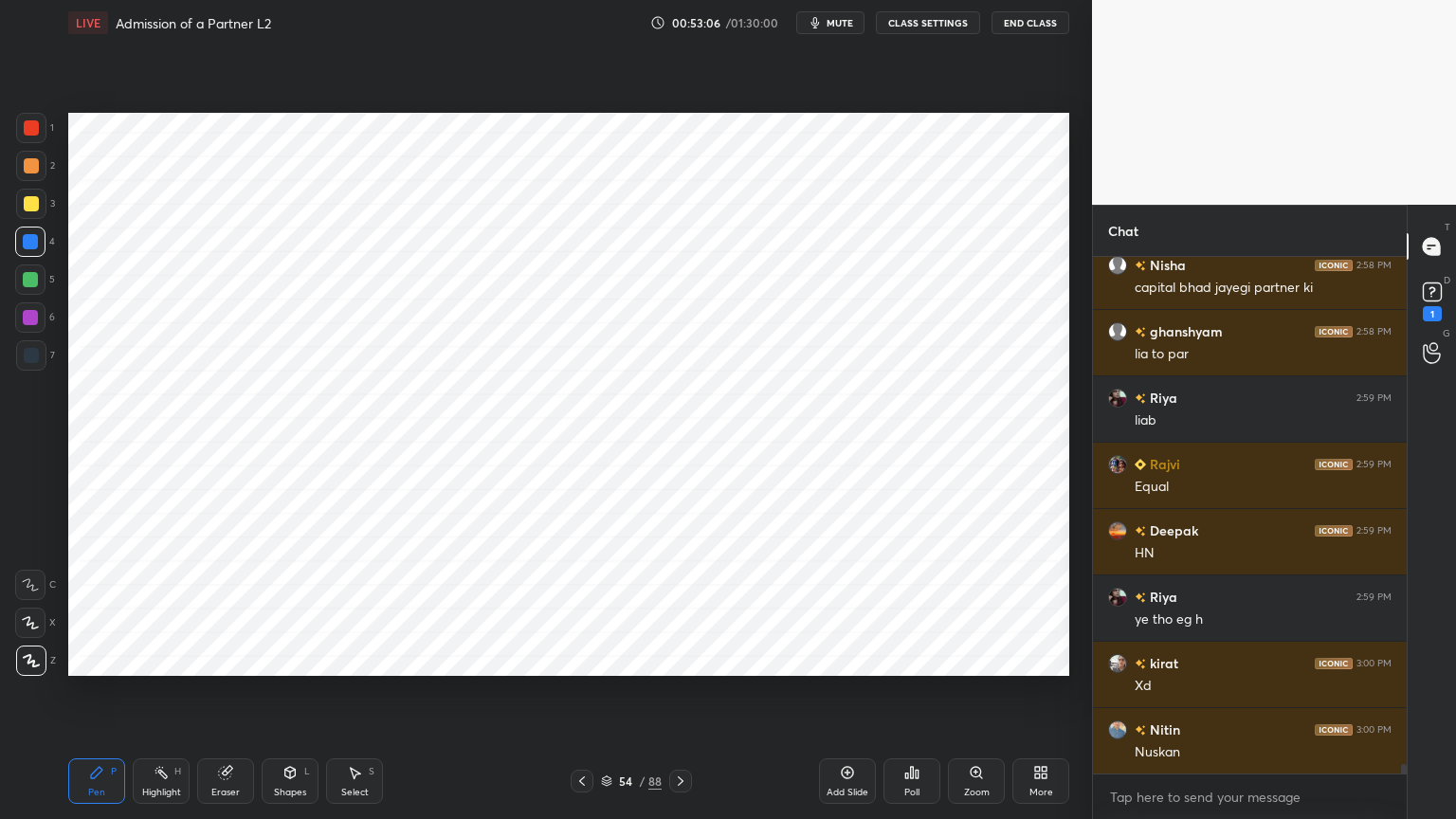 scroll, scrollTop: 29104, scrollLeft: 0, axis: vertical 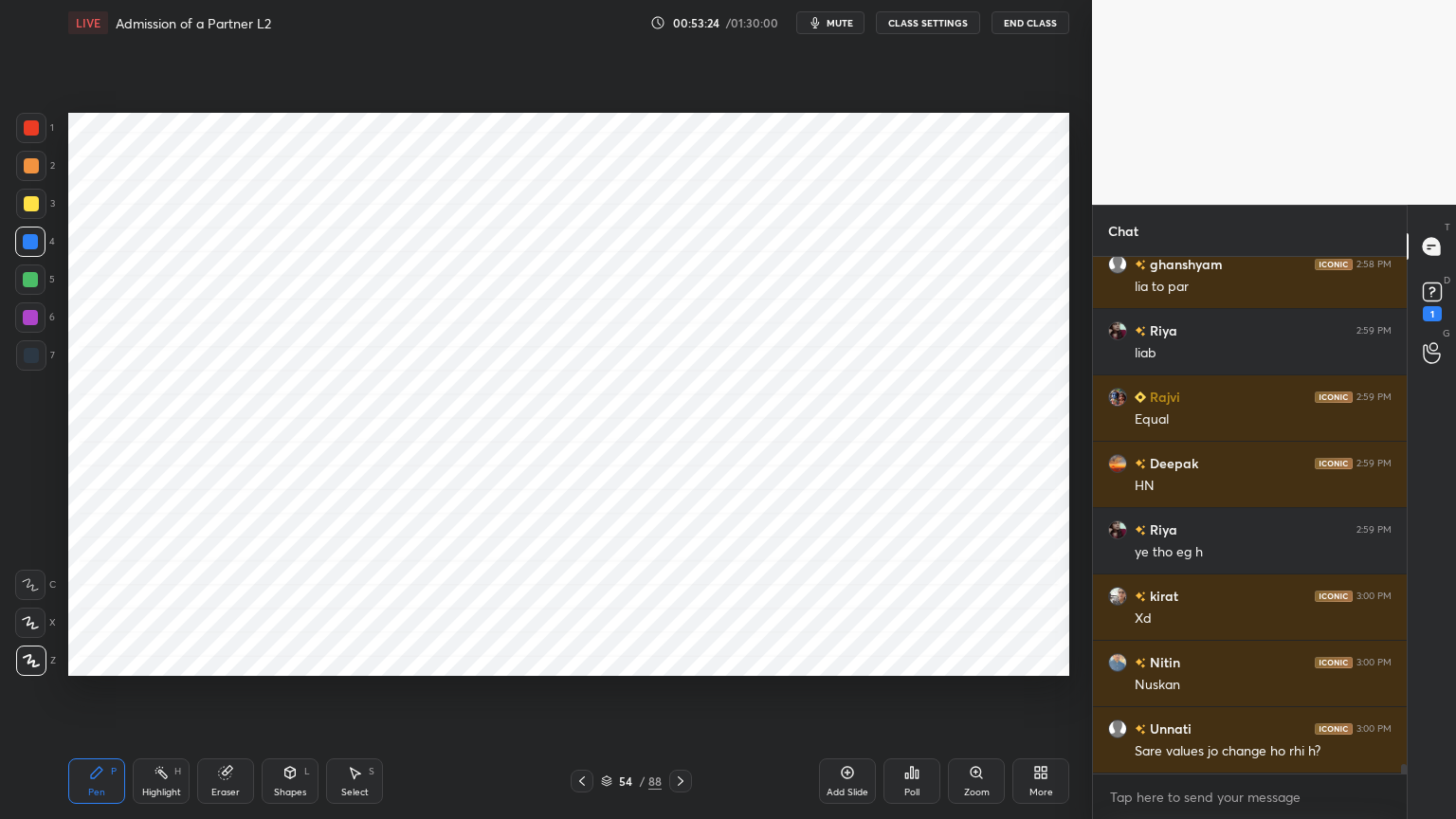 click on "Shapes L" at bounding box center (290, 781) 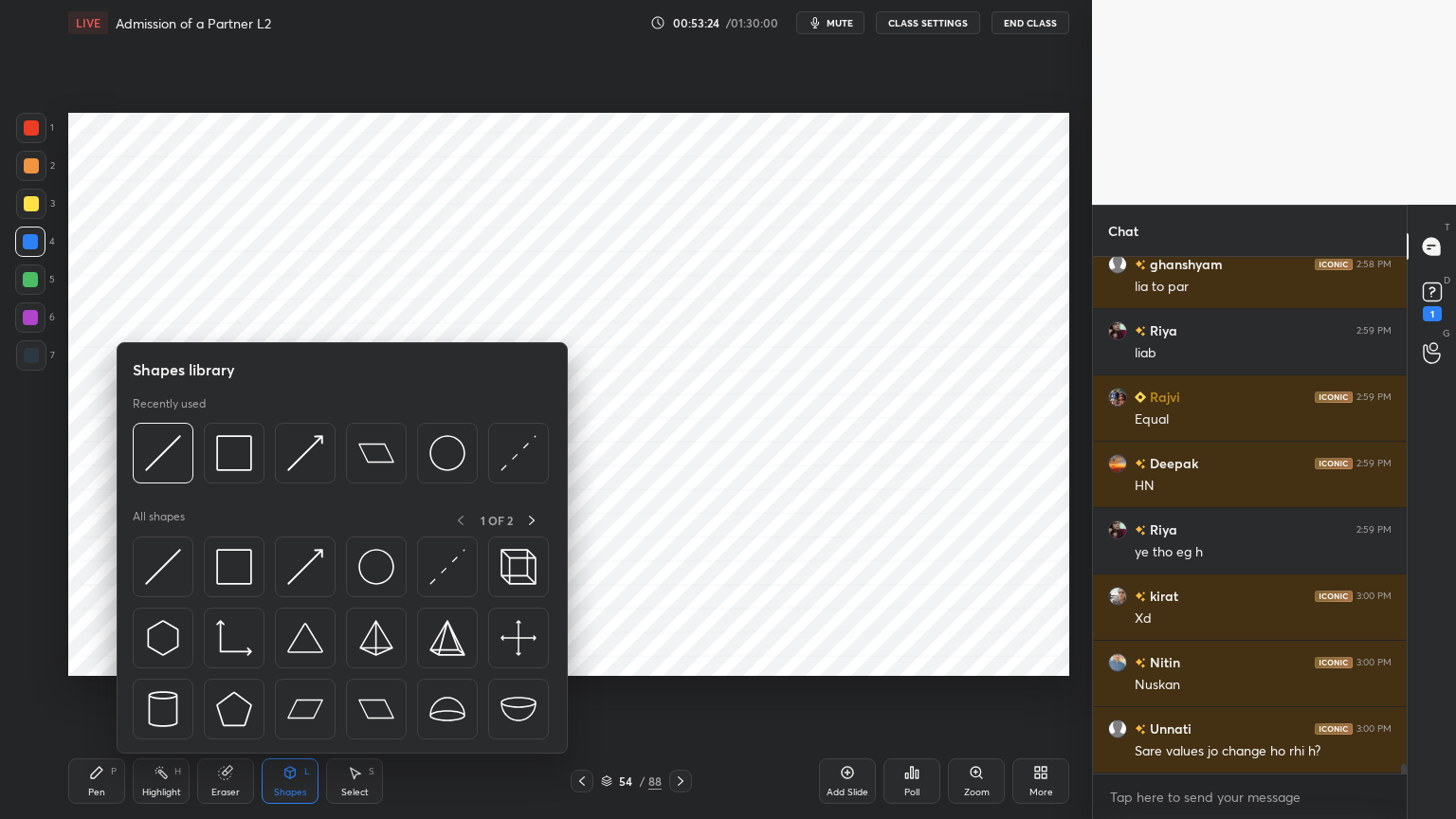 click on "Shapes L" at bounding box center [290, 781] 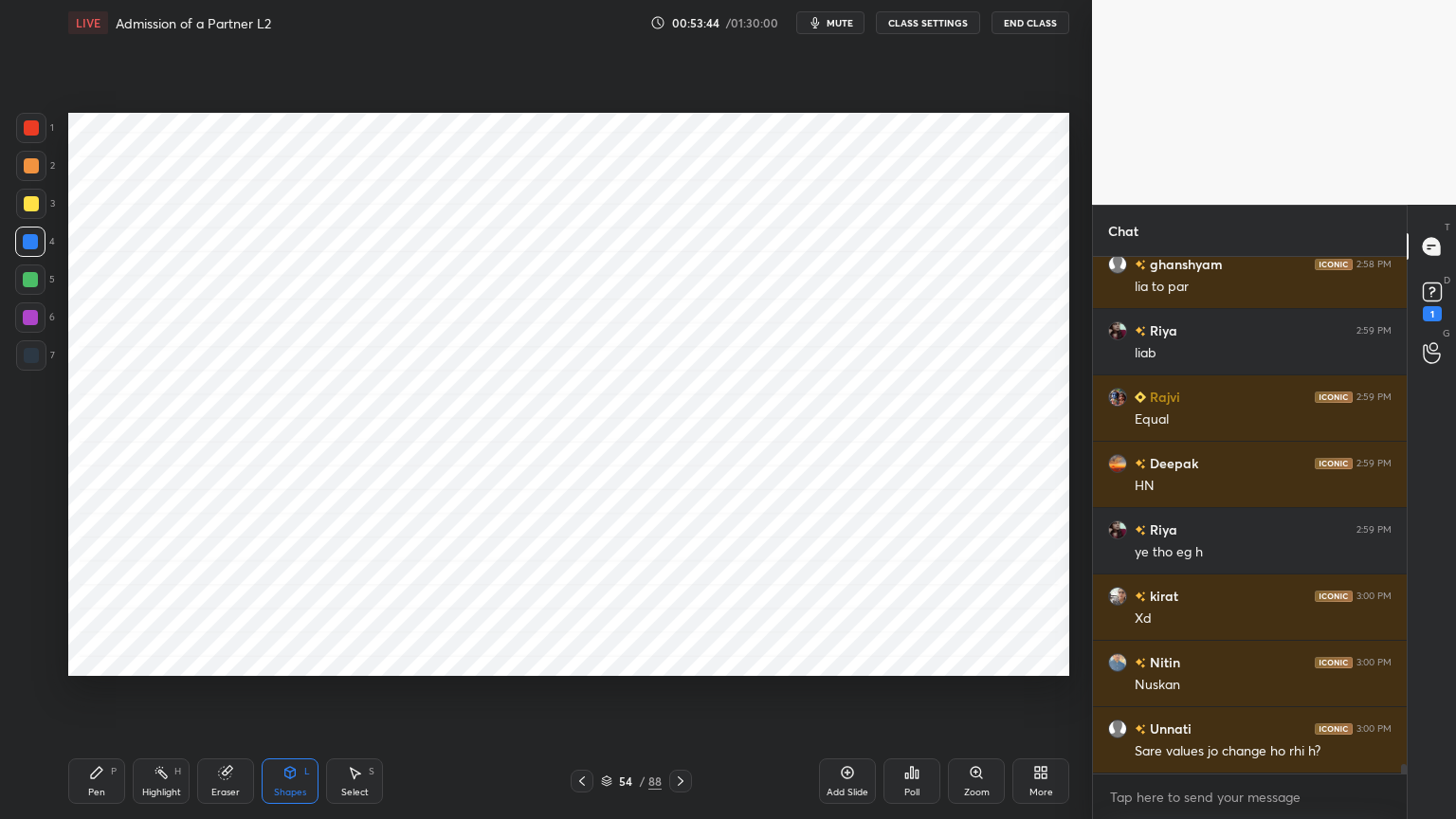 click on "Pen P Highlight H Eraser Shapes L Select S 54 / 88 Add Slide Poll Zoom More" at bounding box center (569, 781) 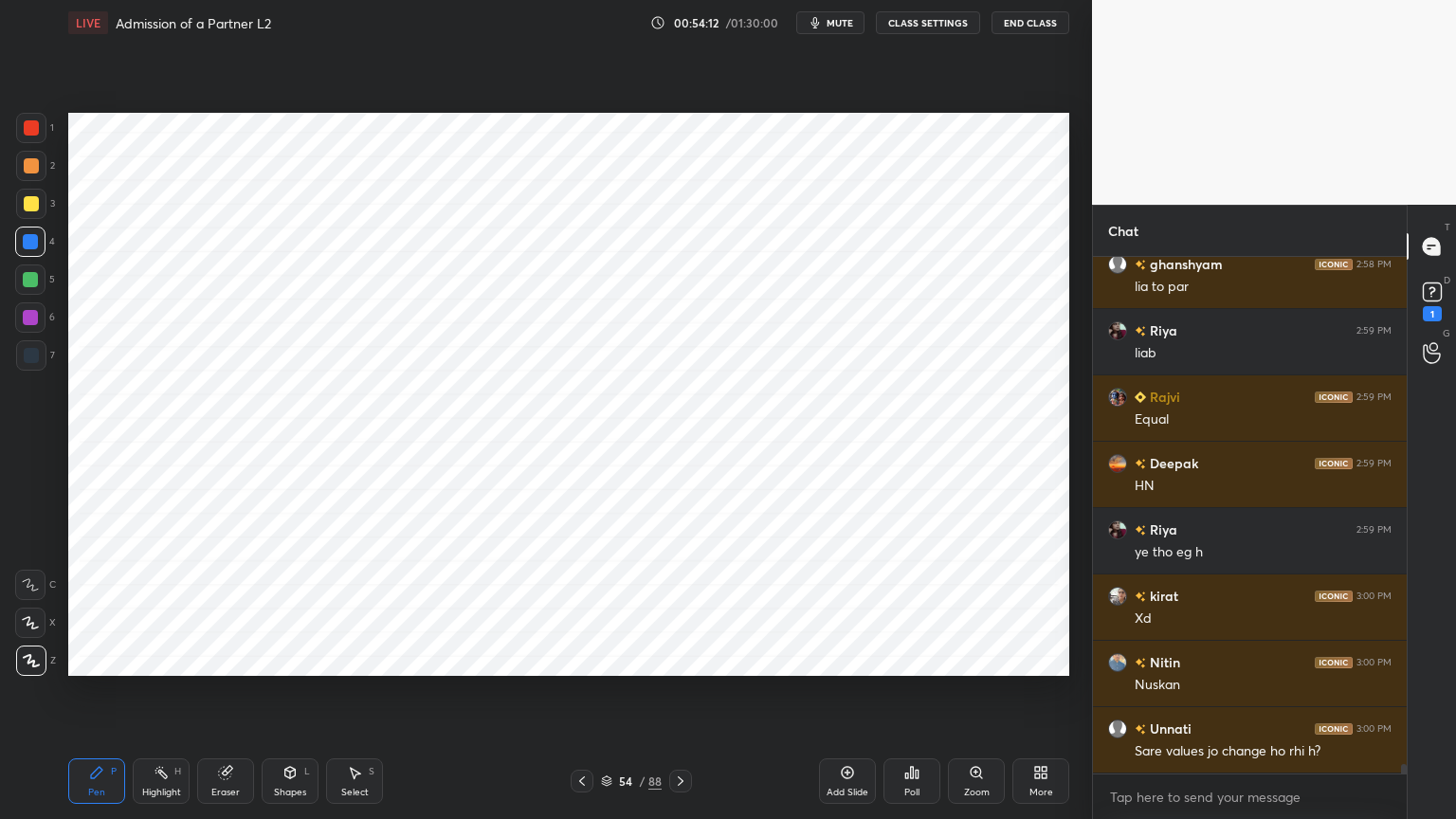 click on "Add Slide" at bounding box center (847, 781) 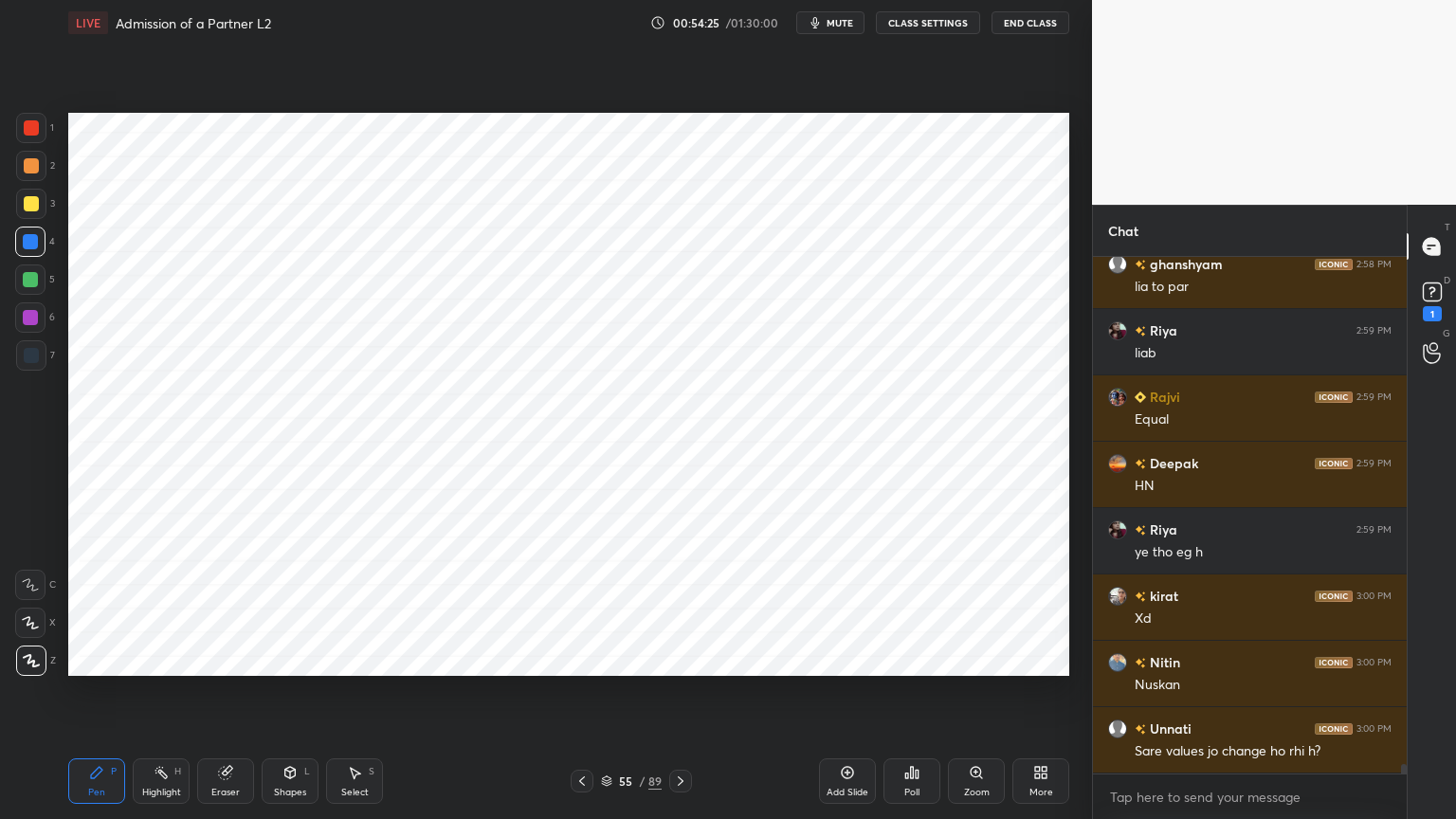 click on "Shapes L" at bounding box center (290, 781) 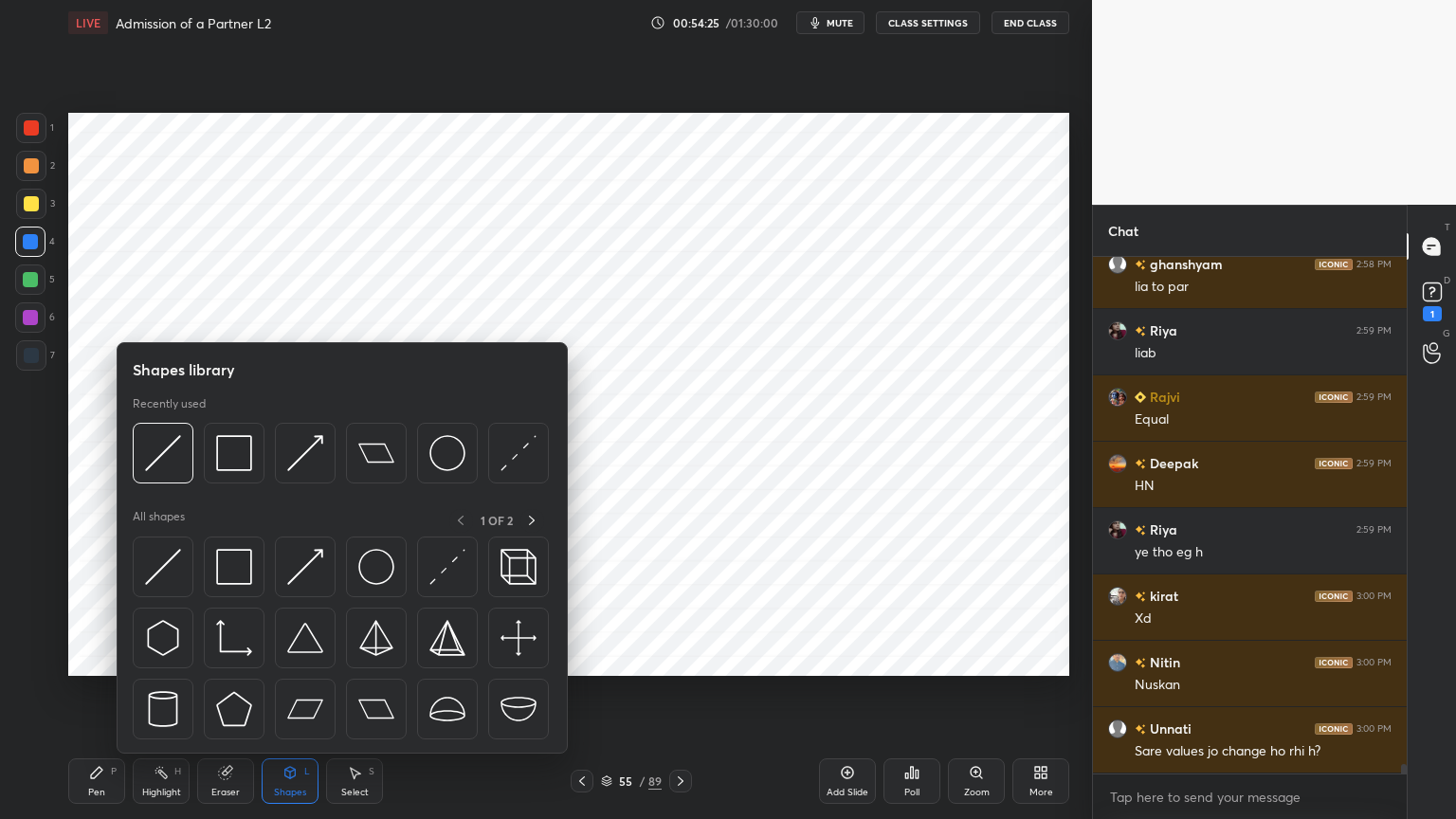 click 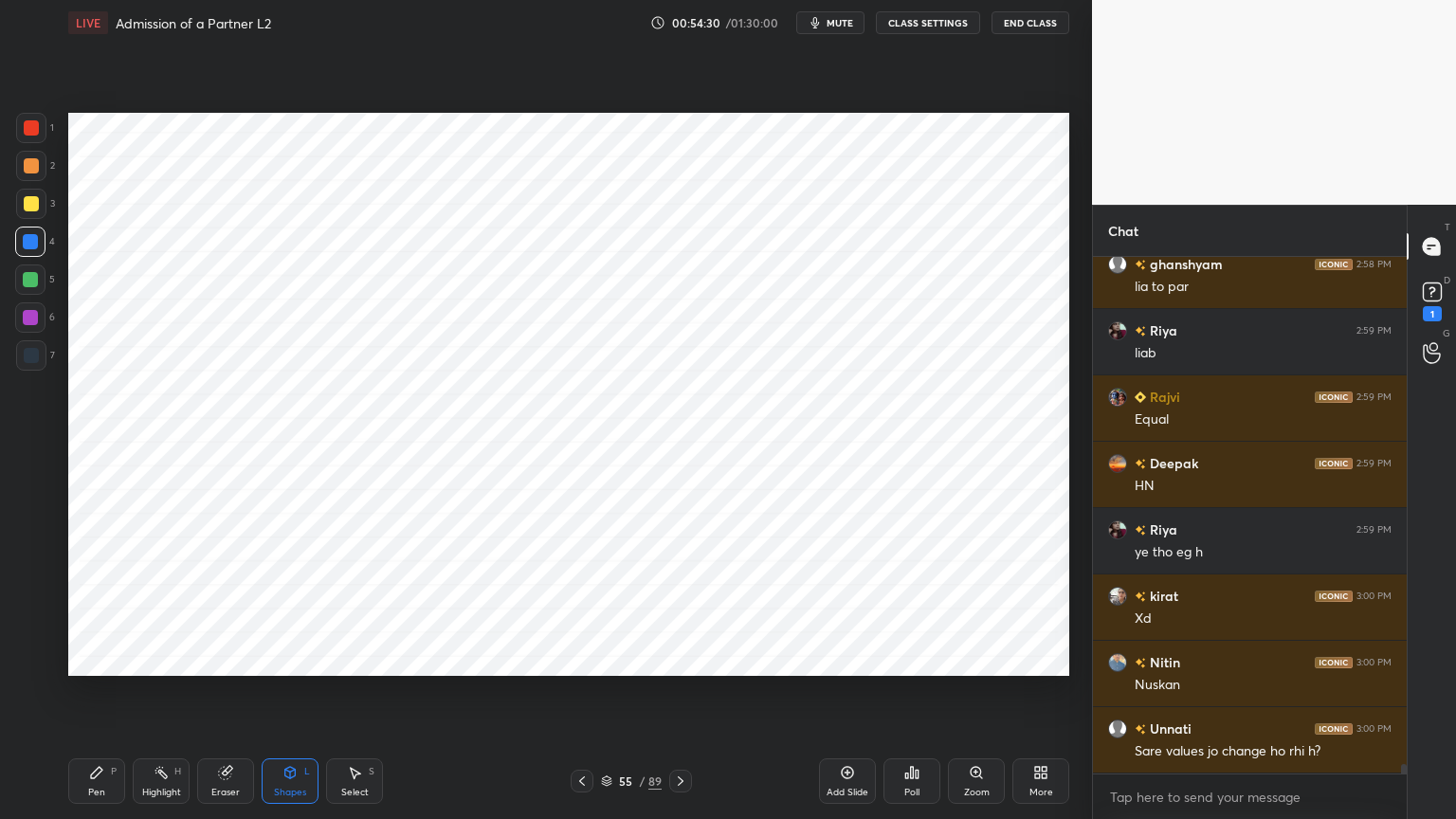 scroll, scrollTop: 29169, scrollLeft: 0, axis: vertical 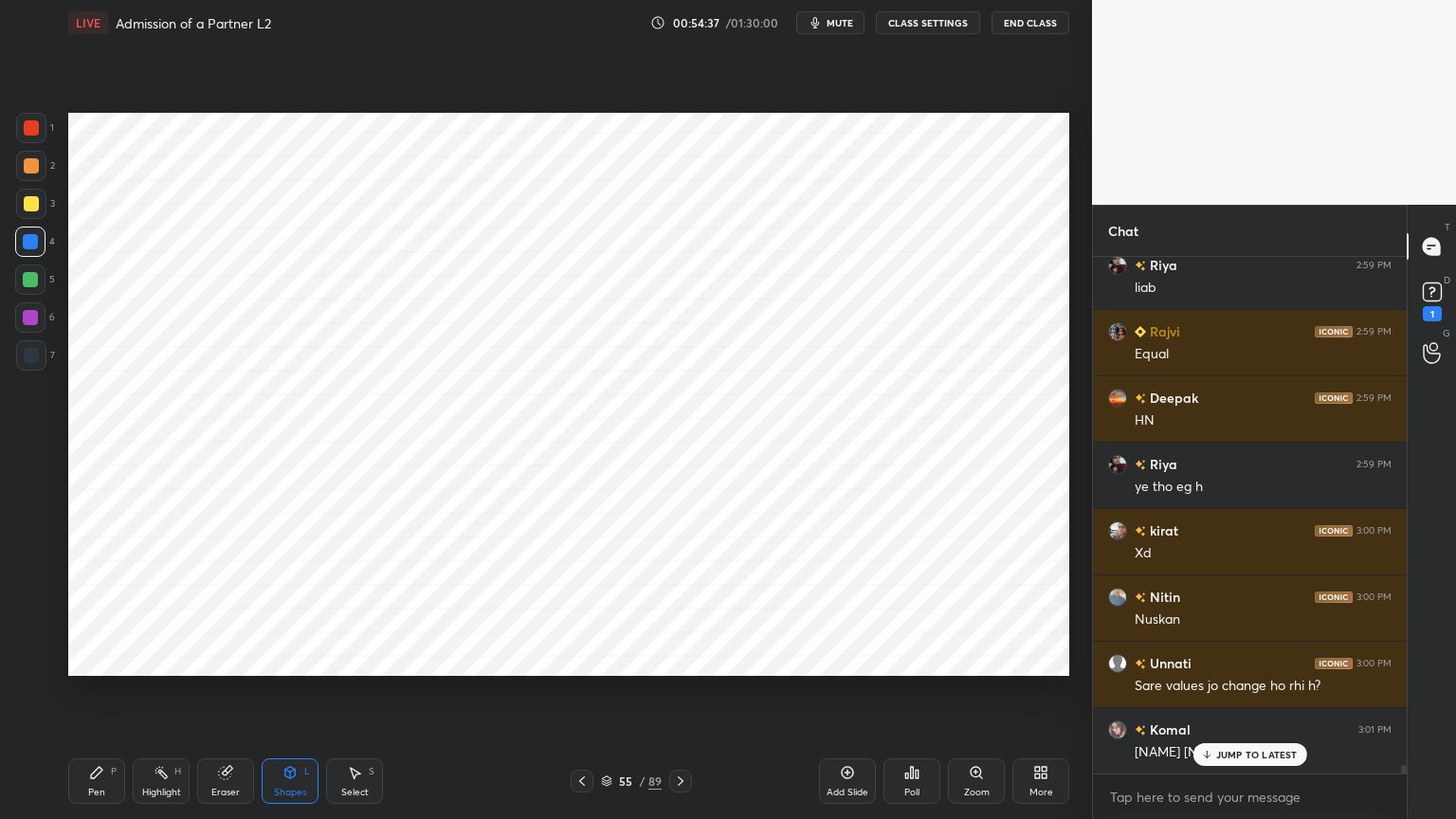 click on "Pen P" at bounding box center (97, 781) 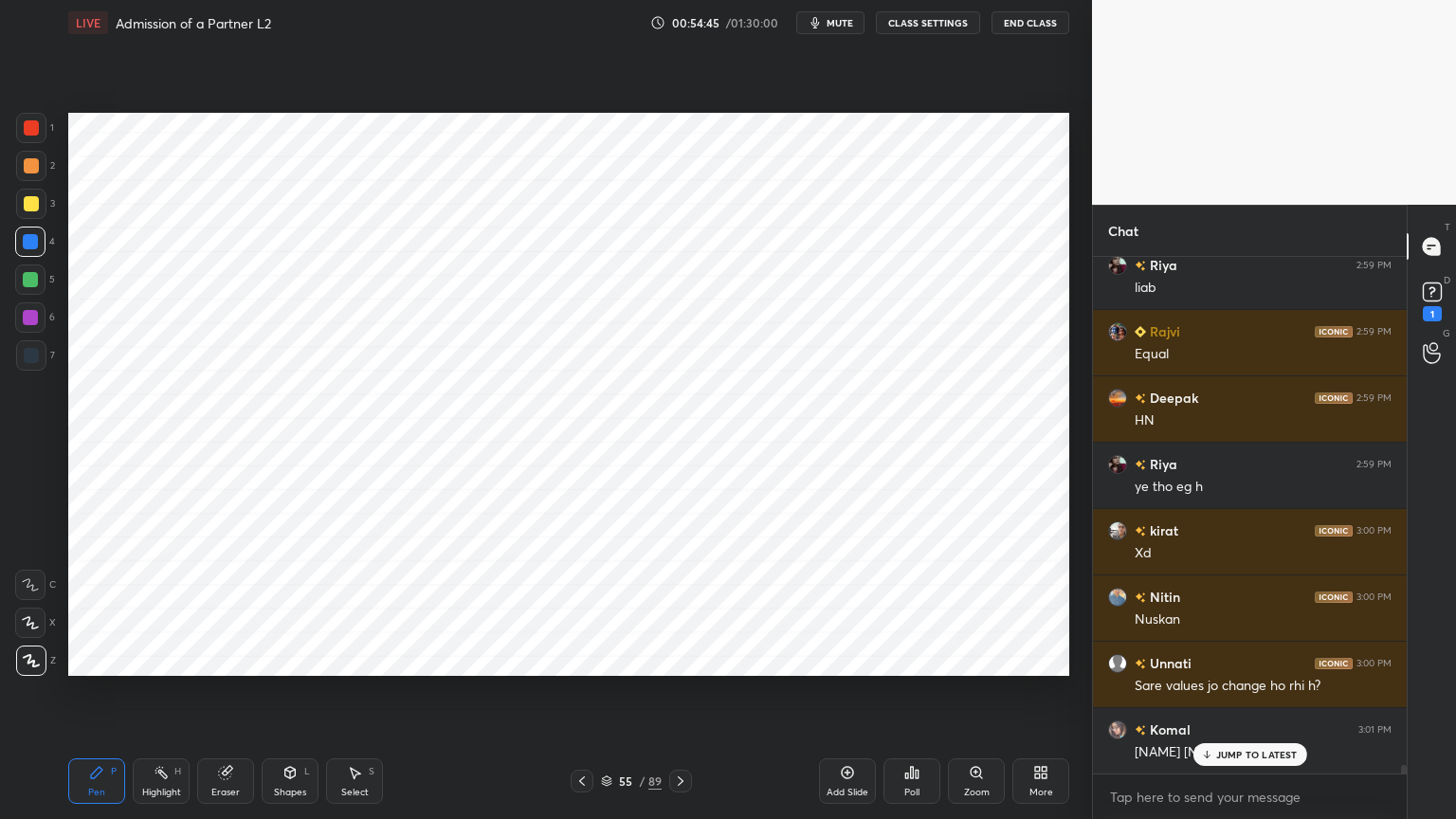 scroll, scrollTop: 29188, scrollLeft: 0, axis: vertical 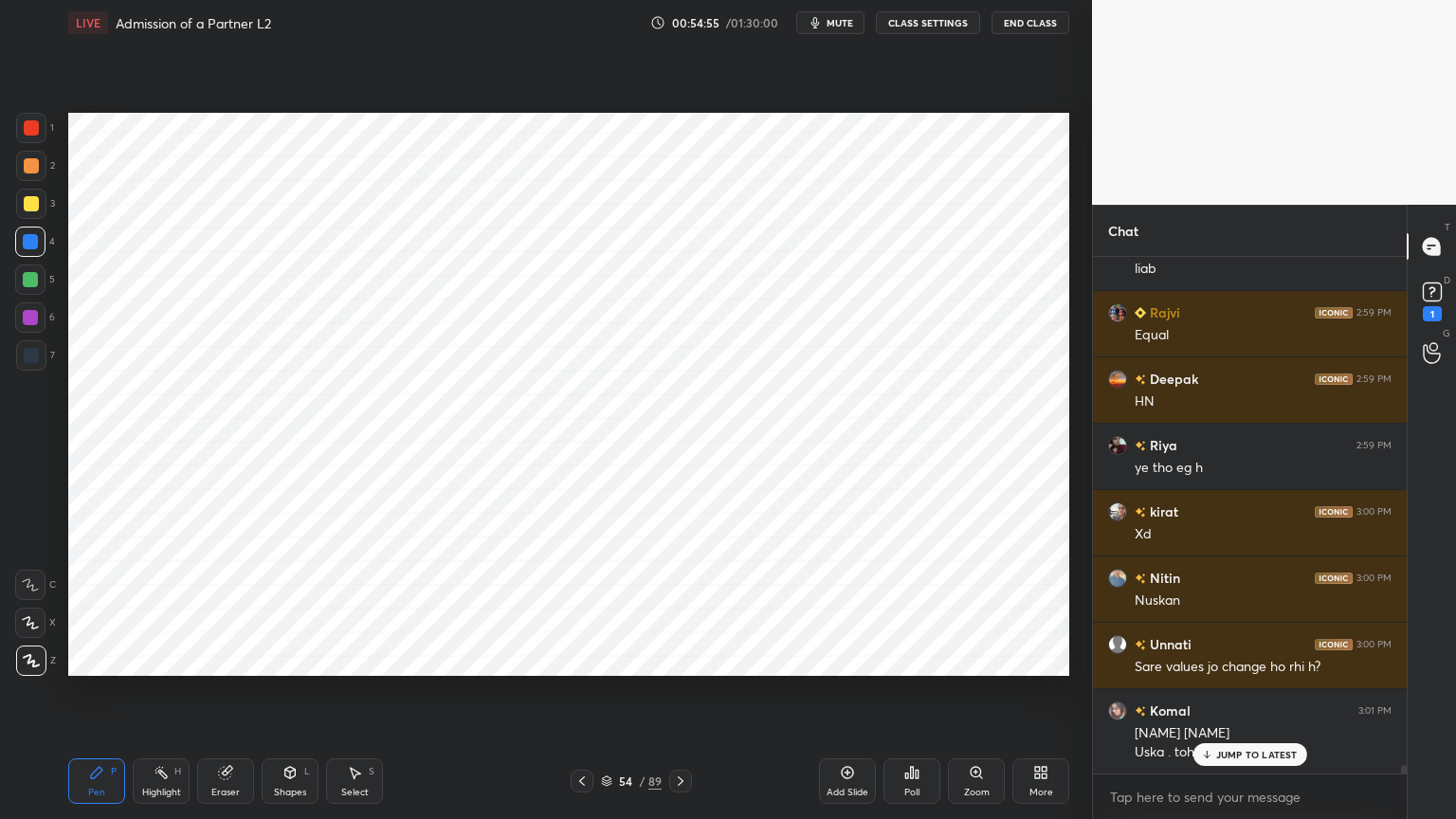 click on "7" at bounding box center [35, 359] 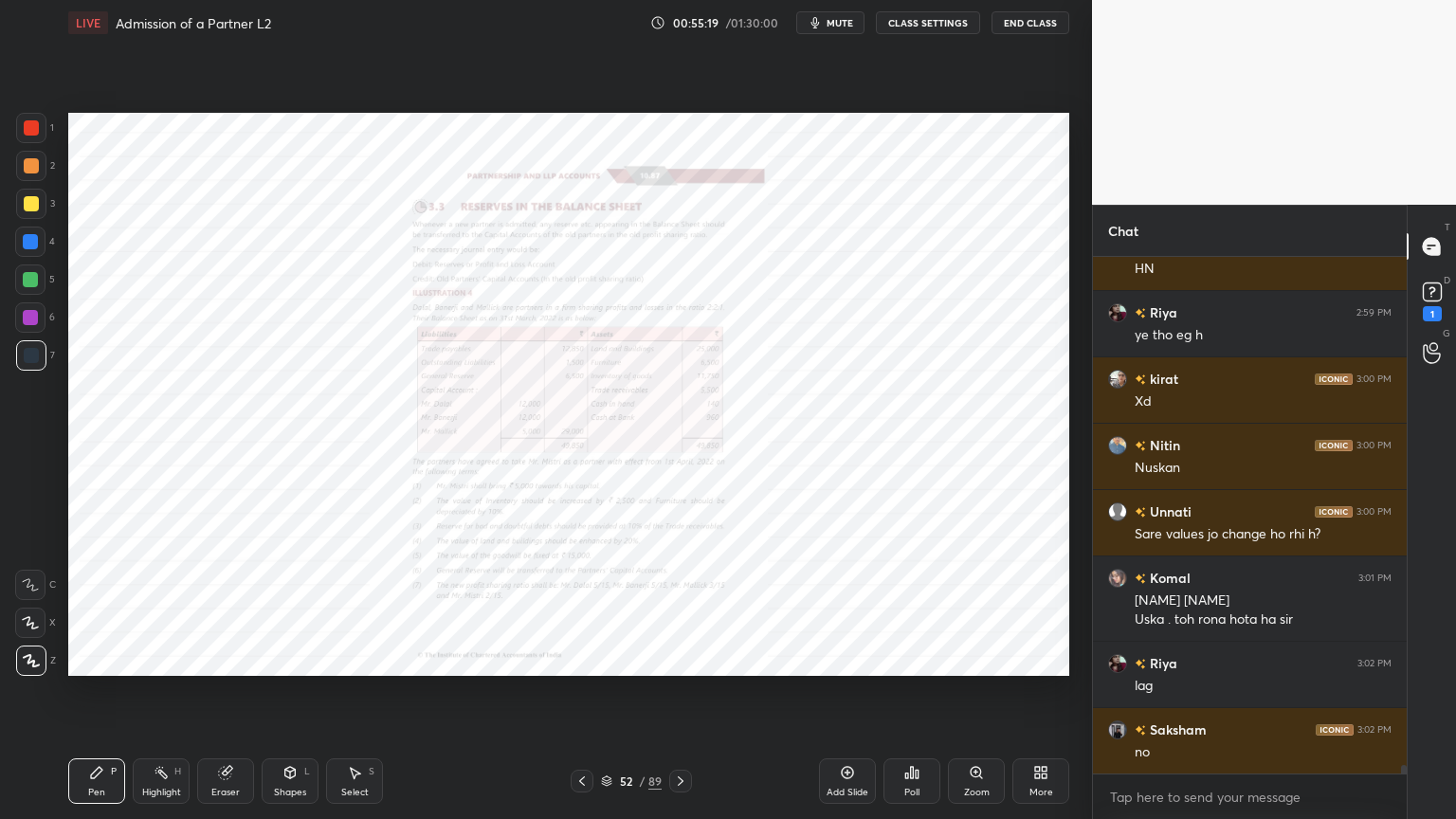 scroll, scrollTop: 29388, scrollLeft: 0, axis: vertical 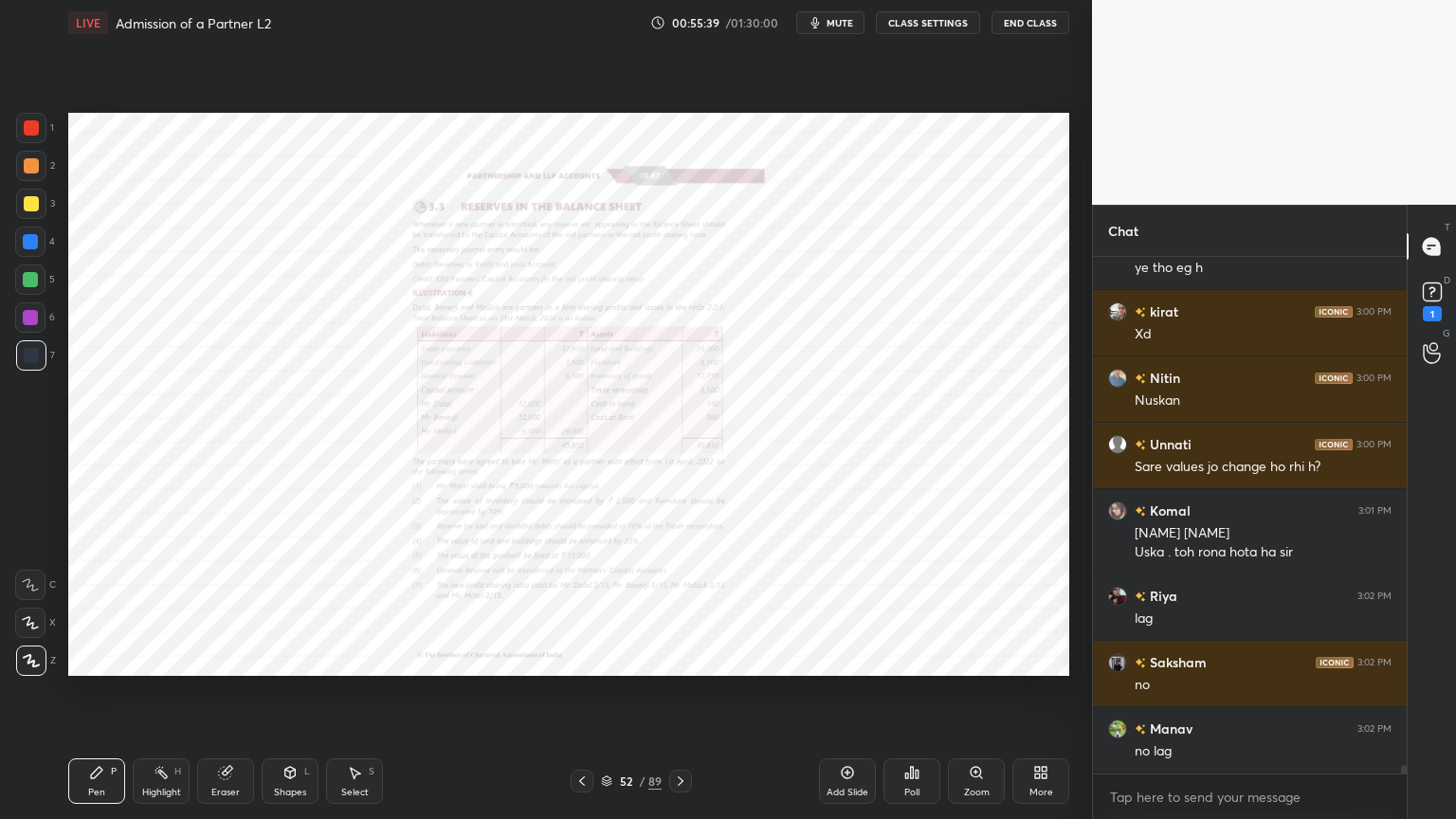 click on "Zoom" at bounding box center (976, 781) 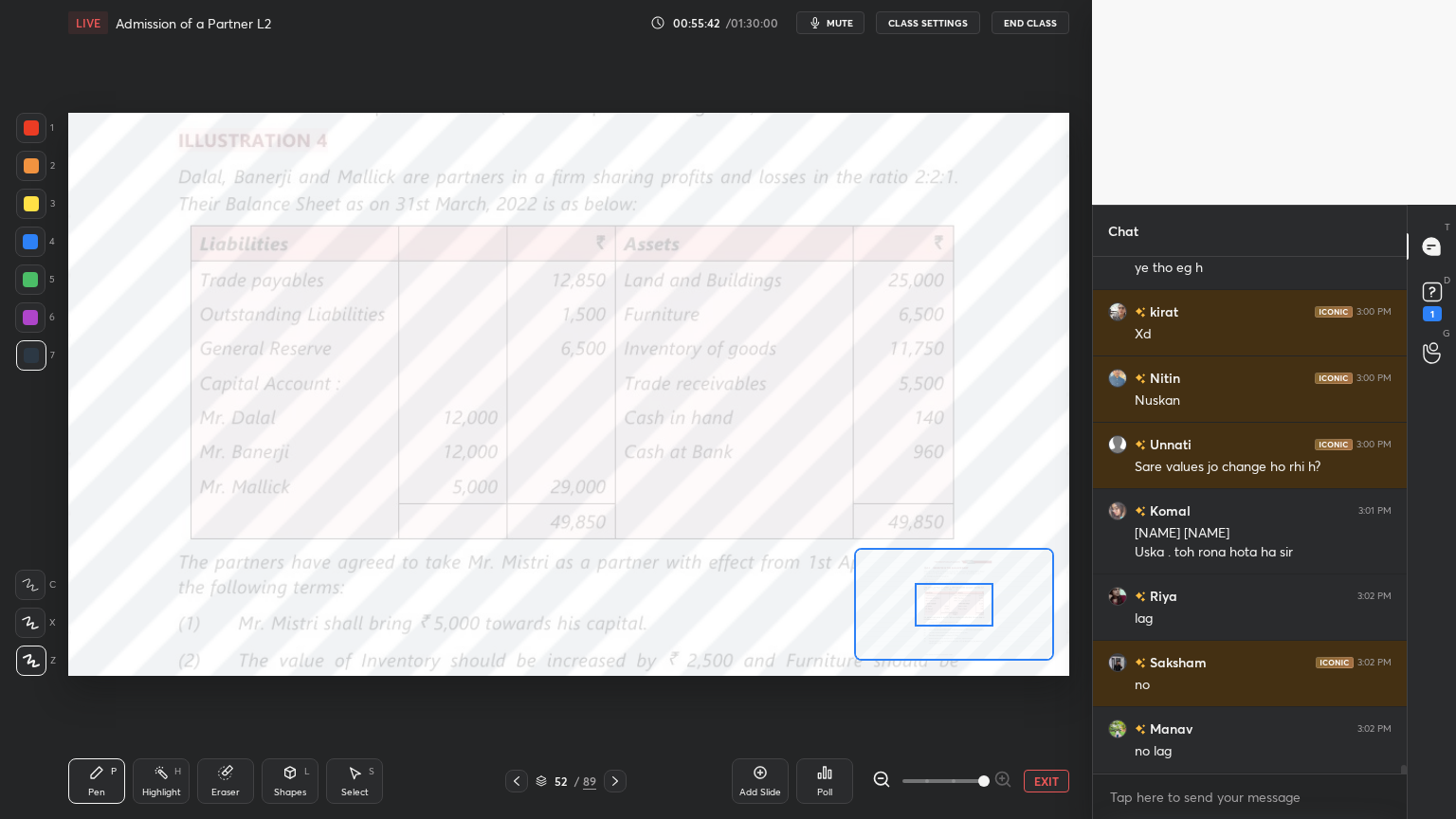 click at bounding box center (30, 318) 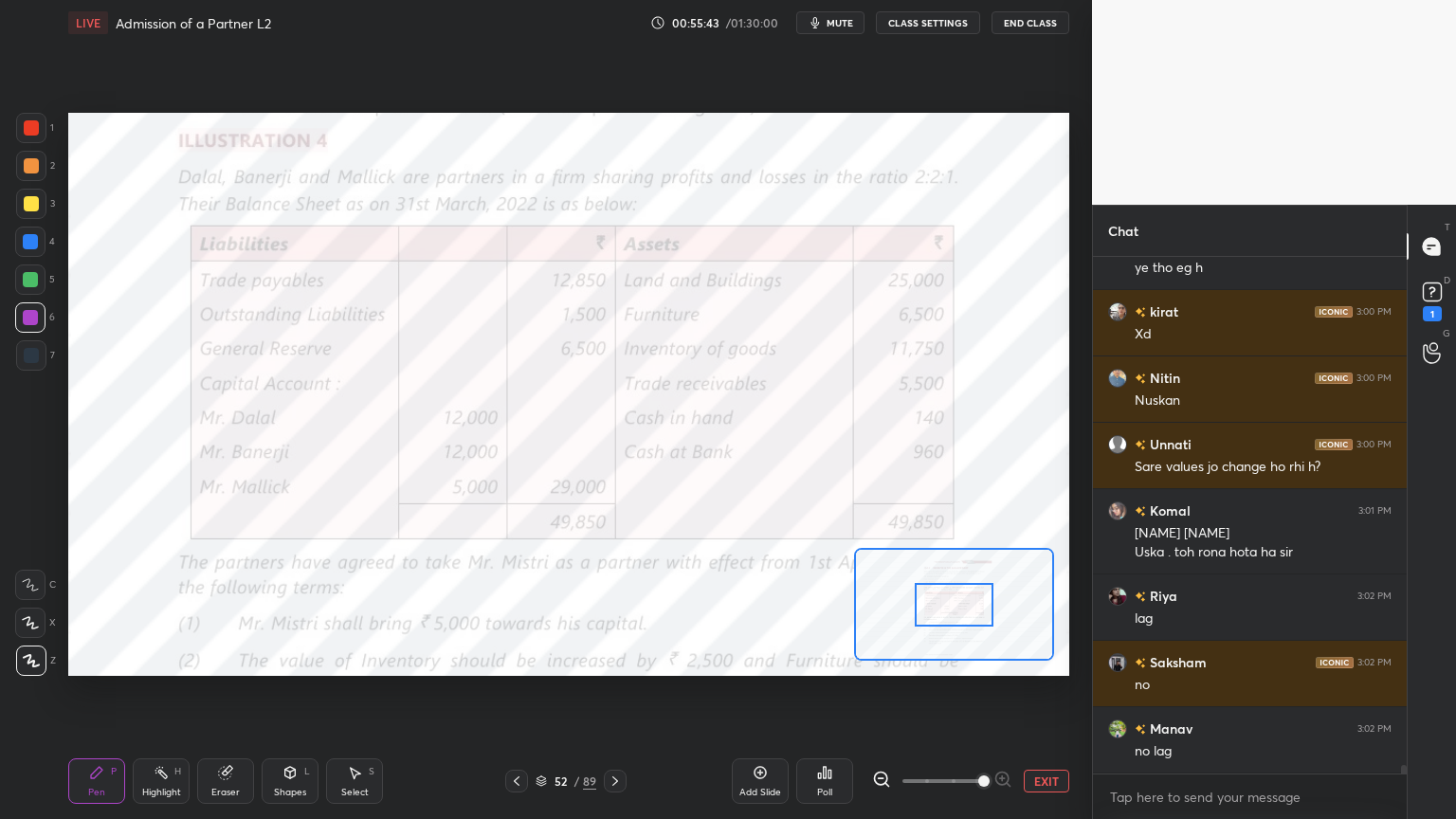 click at bounding box center [30, 585] 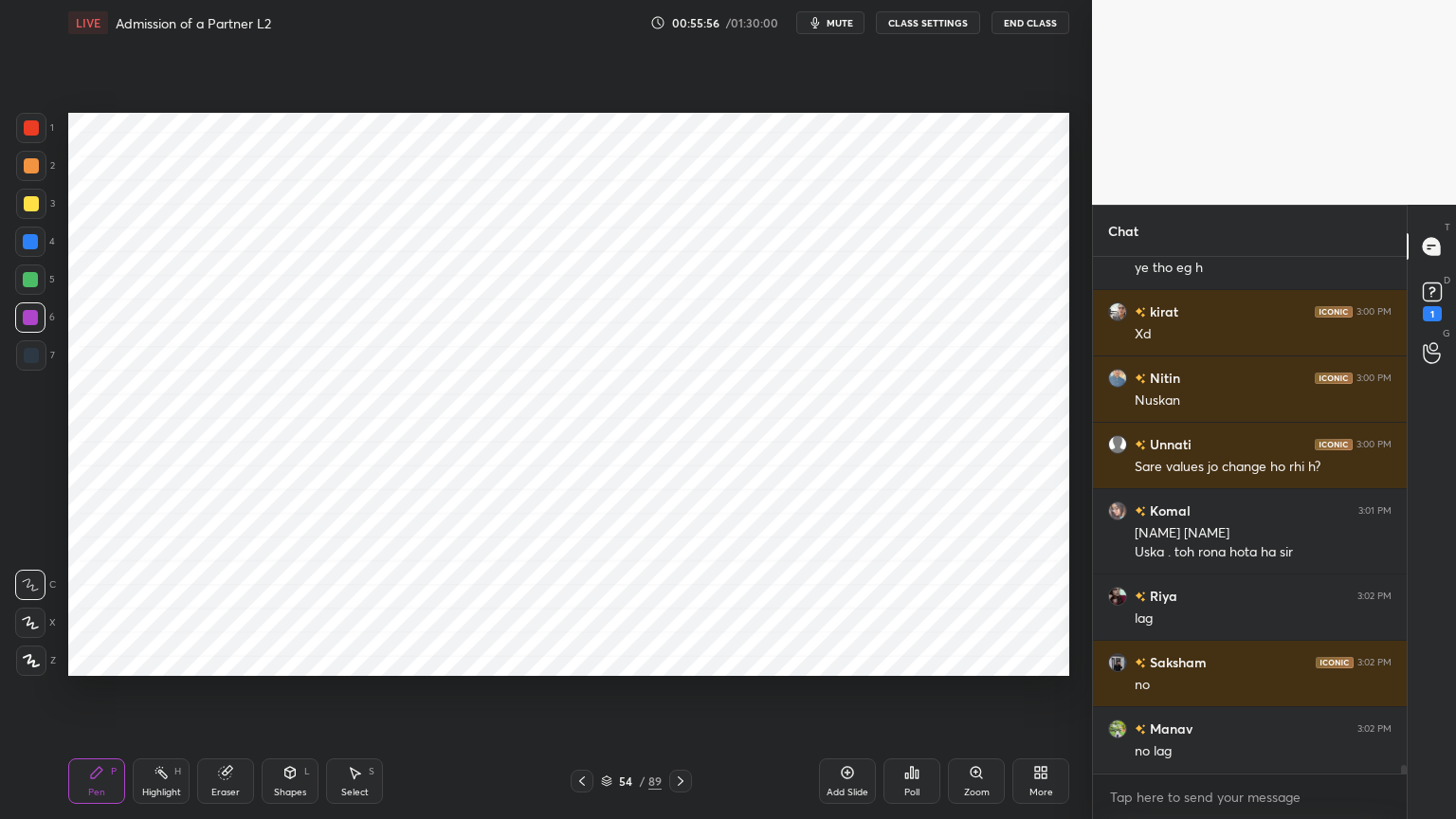 click on "Highlight H" at bounding box center [161, 781] 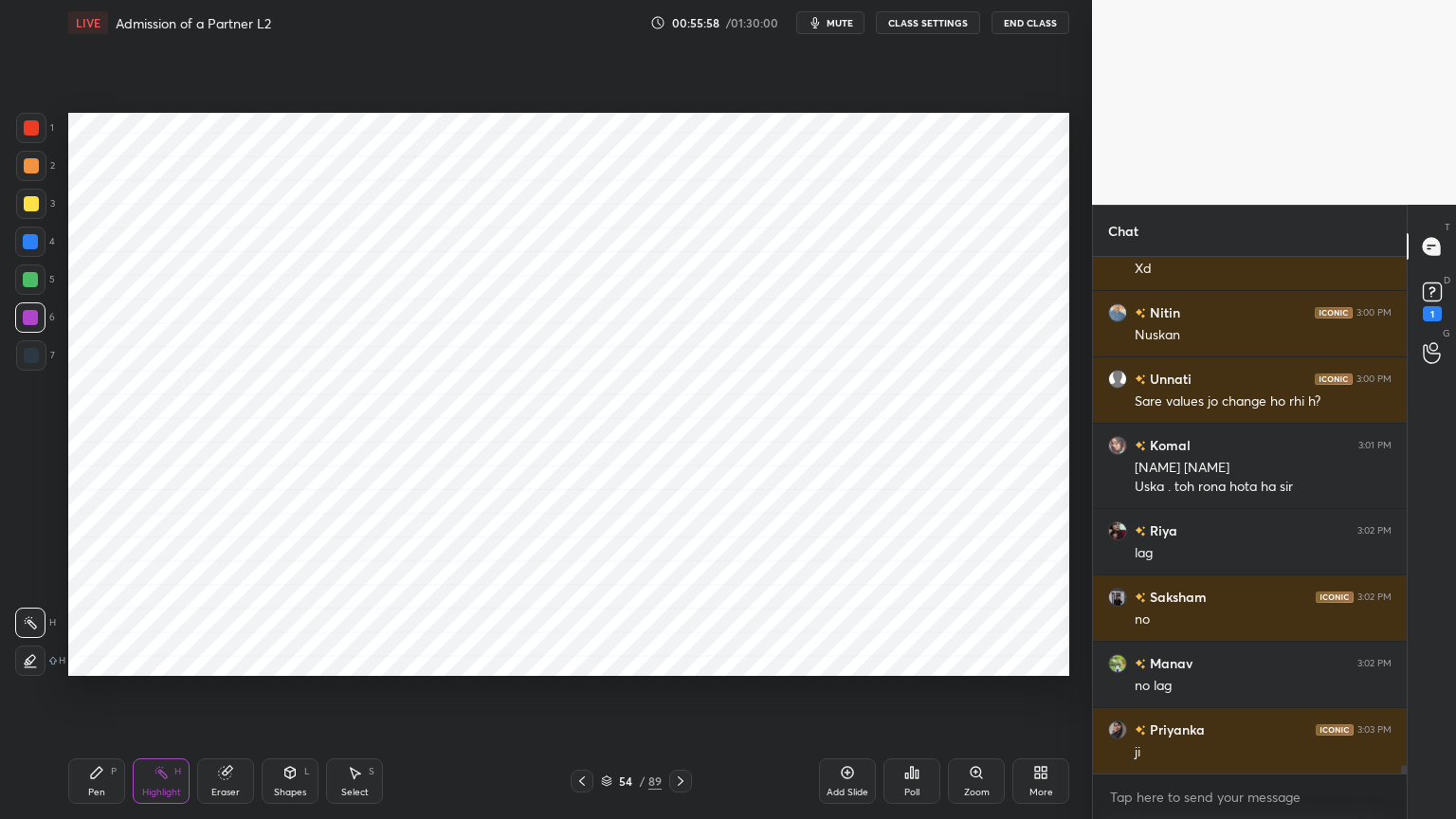 scroll, scrollTop: 29521, scrollLeft: 0, axis: vertical 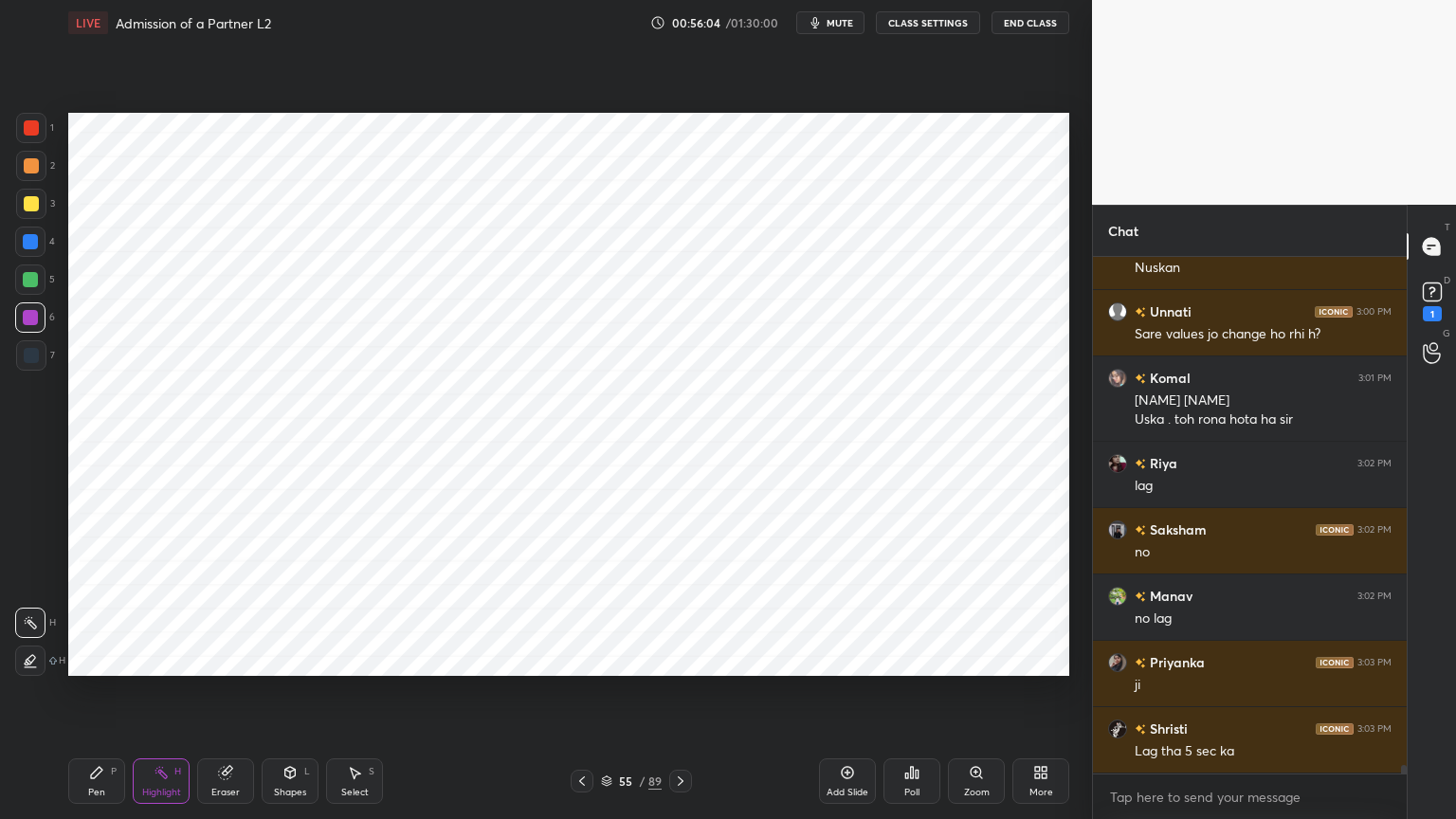 click on "Pen" at bounding box center [97, 792] 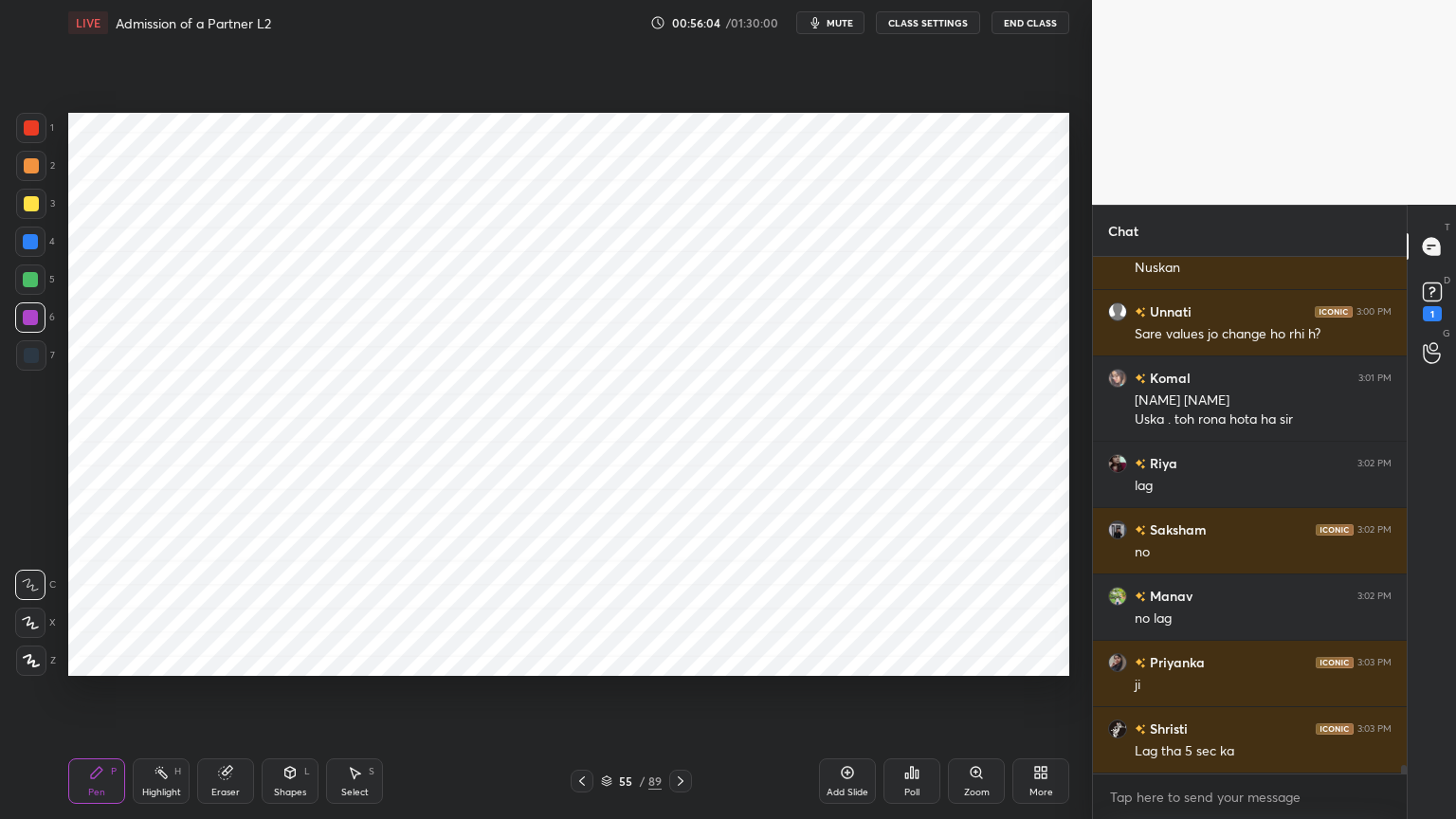click 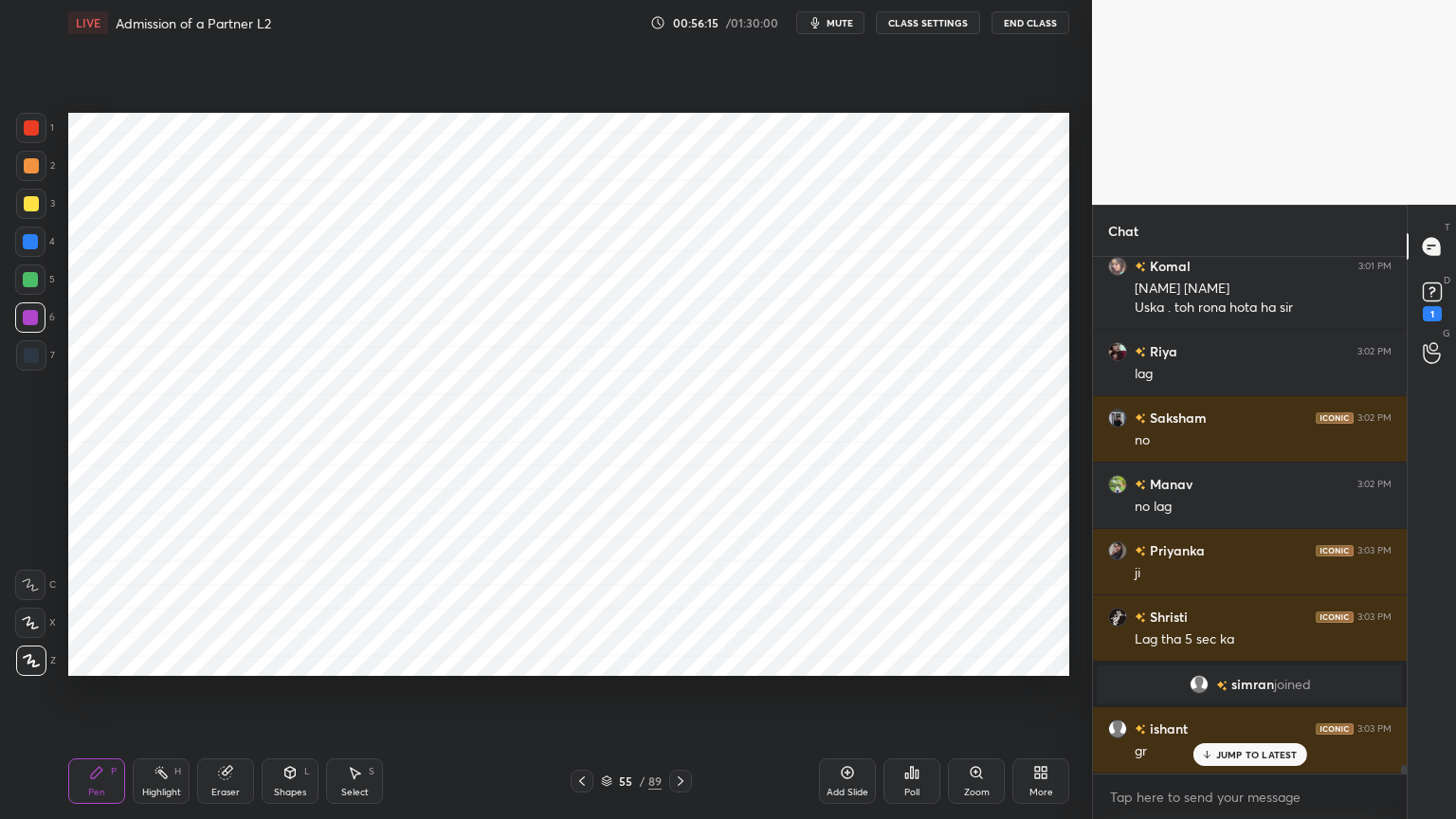 scroll, scrollTop: 29385, scrollLeft: 0, axis: vertical 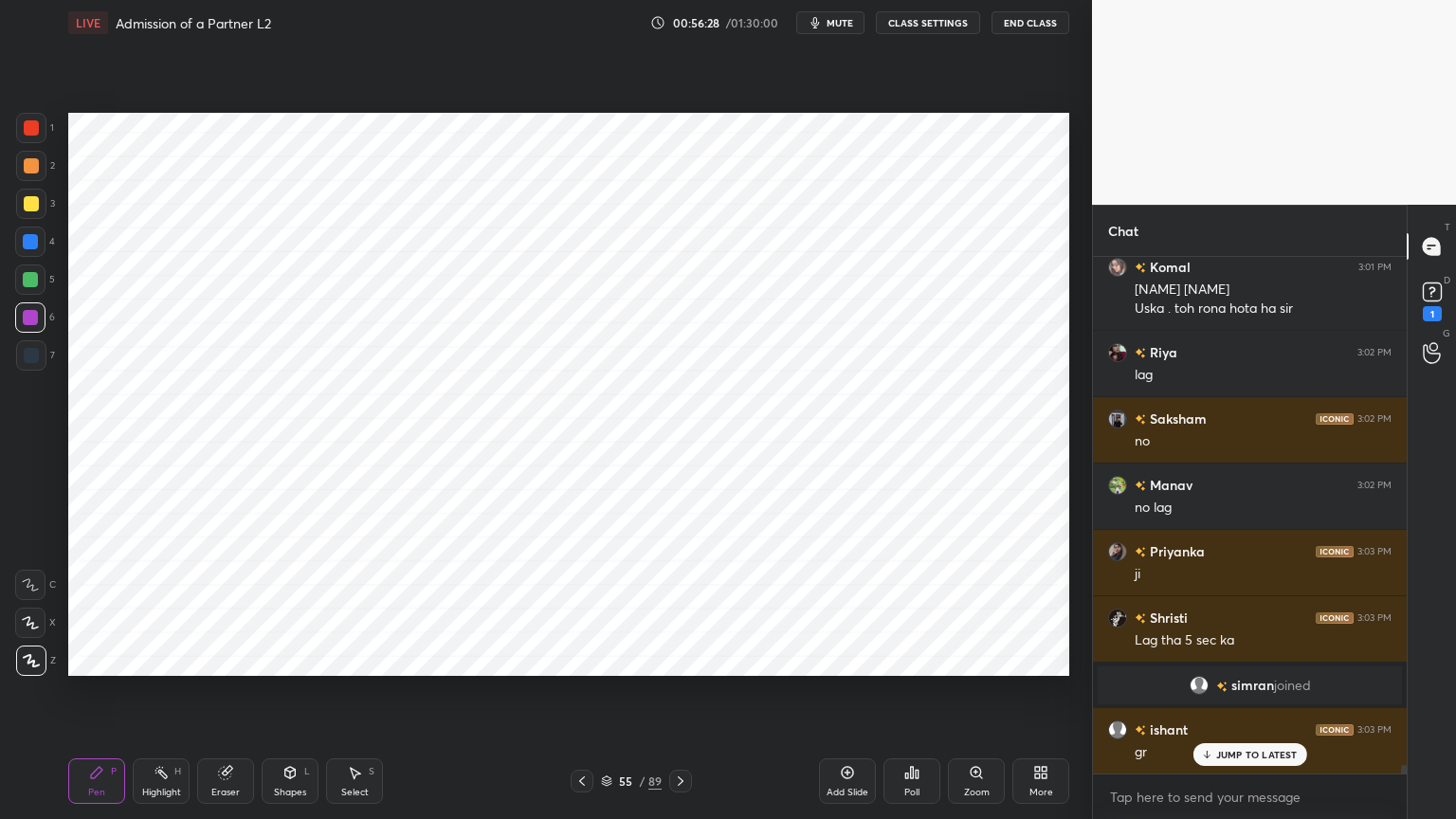 click at bounding box center [31, 355] 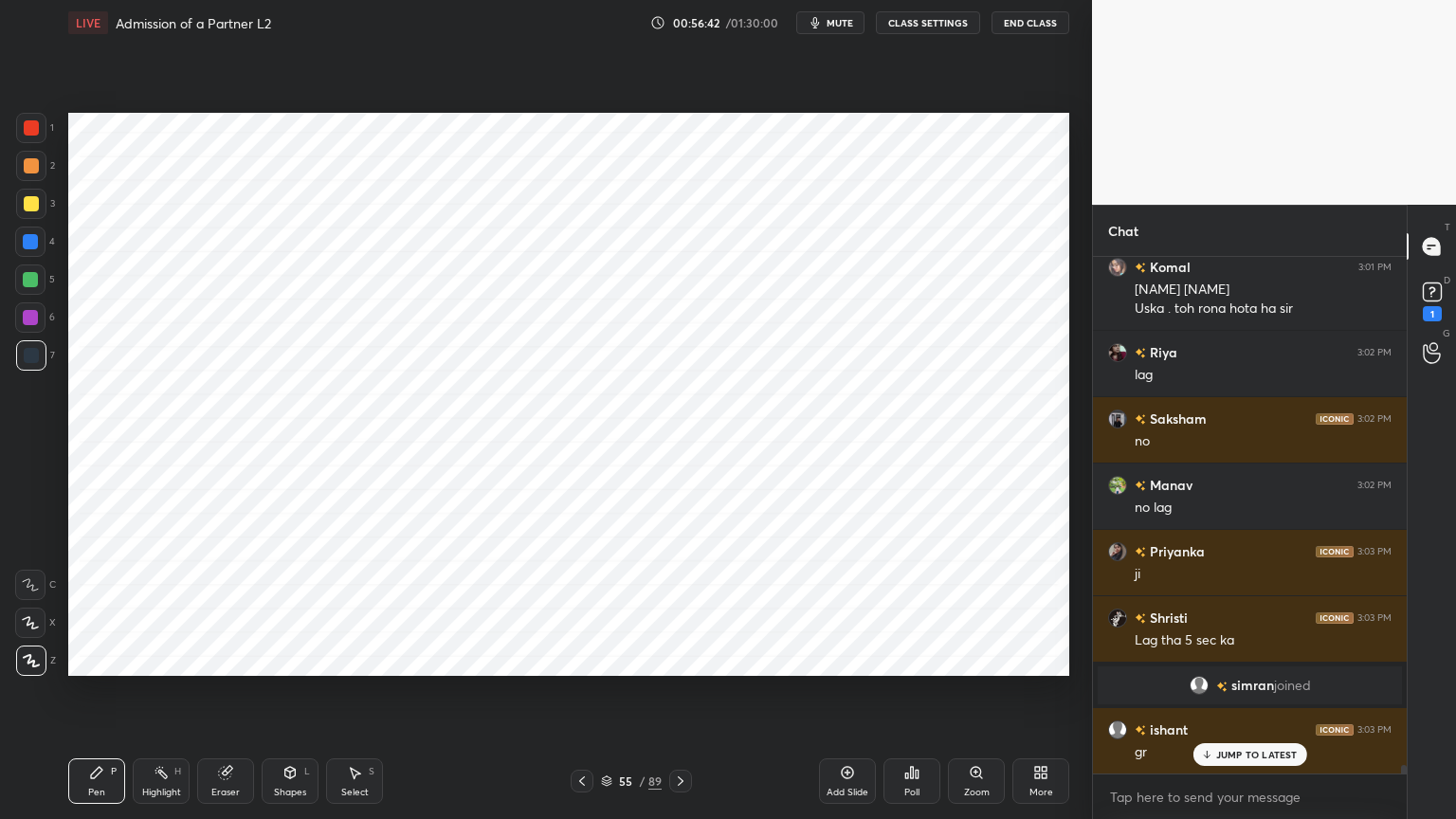 click at bounding box center (30, 318) 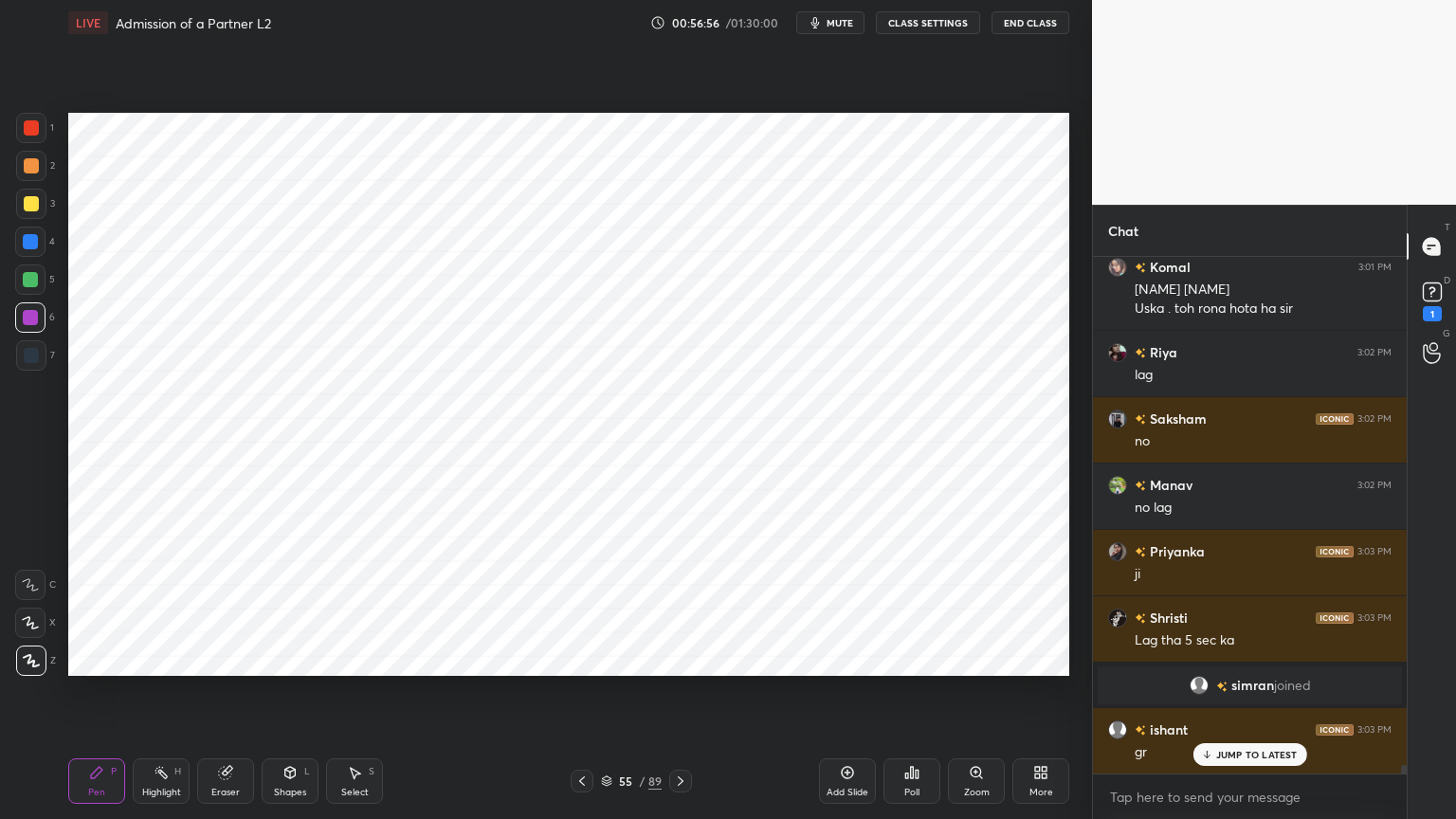 click on "Add Slide" at bounding box center [847, 781] 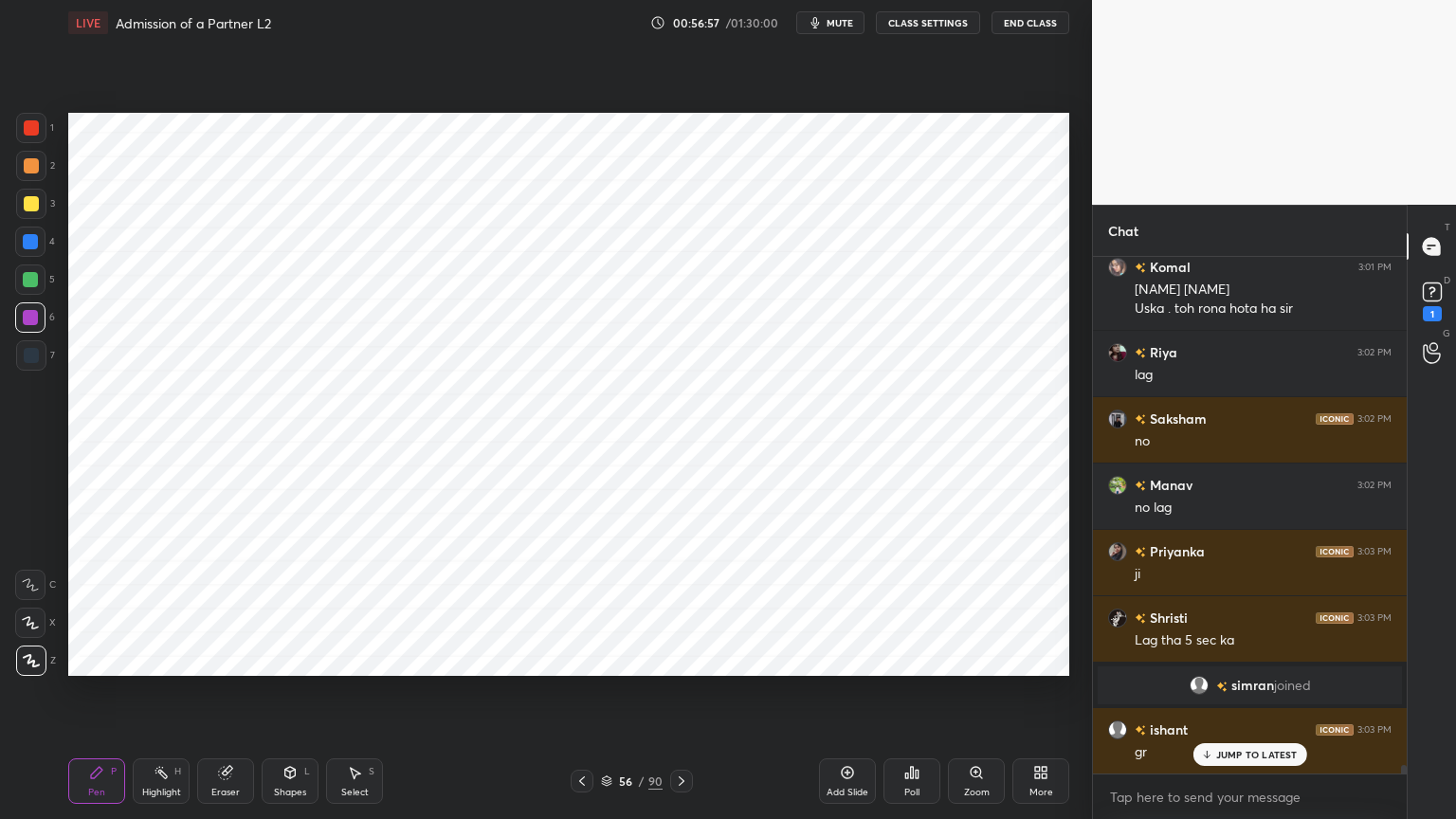 click at bounding box center [30, 242] 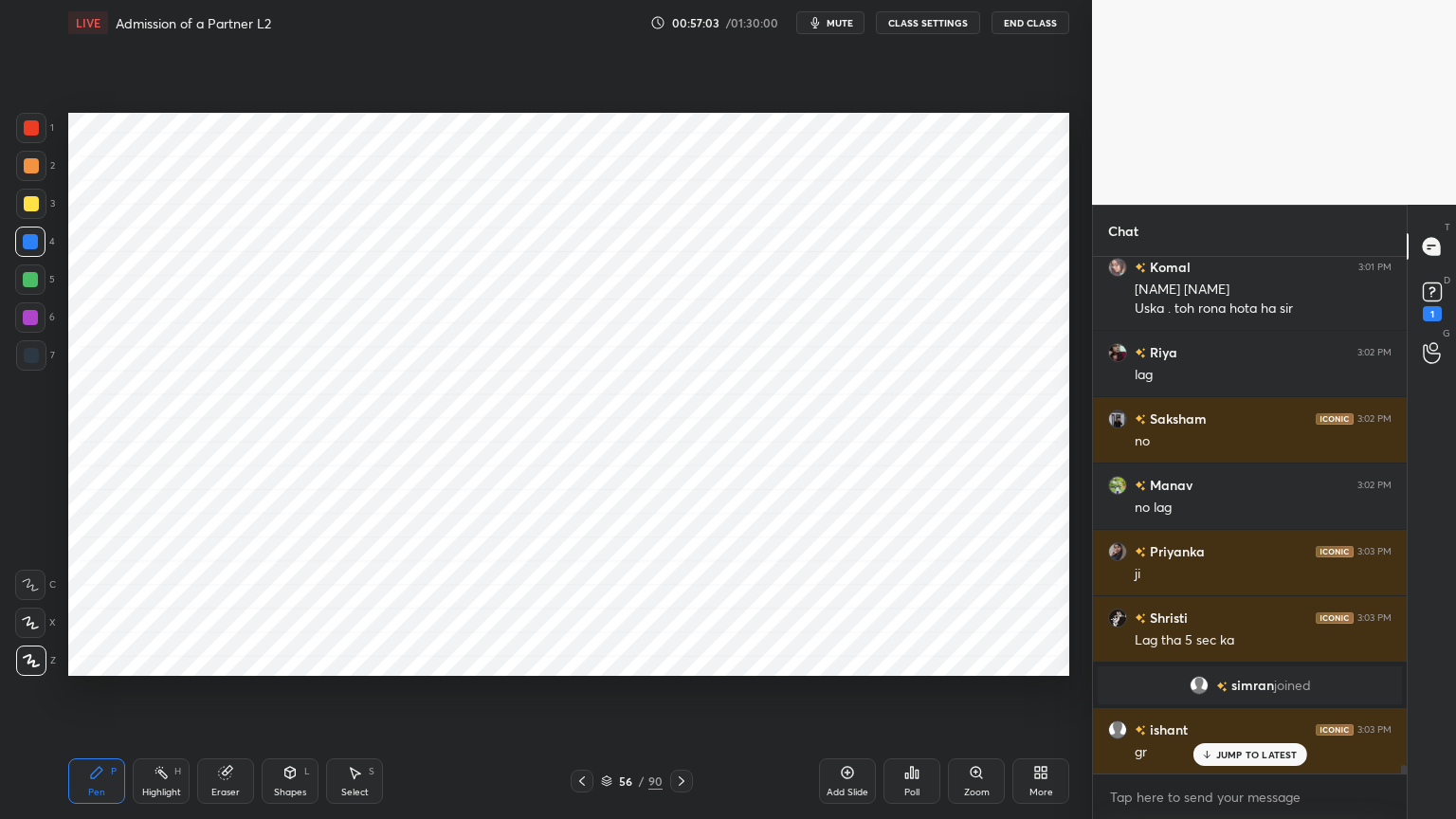 scroll, scrollTop: 29453, scrollLeft: 0, axis: vertical 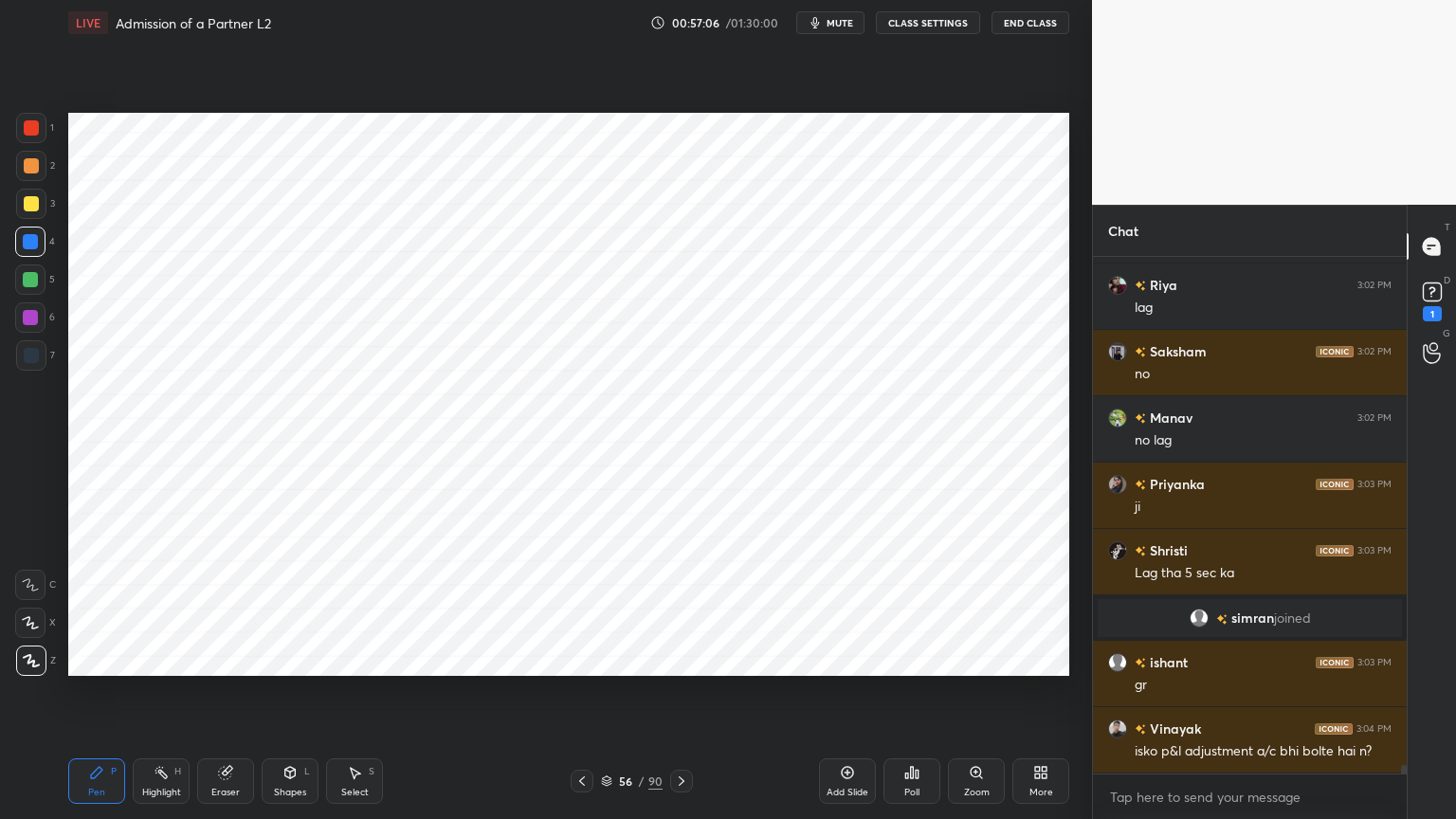 click at bounding box center [31, 355] 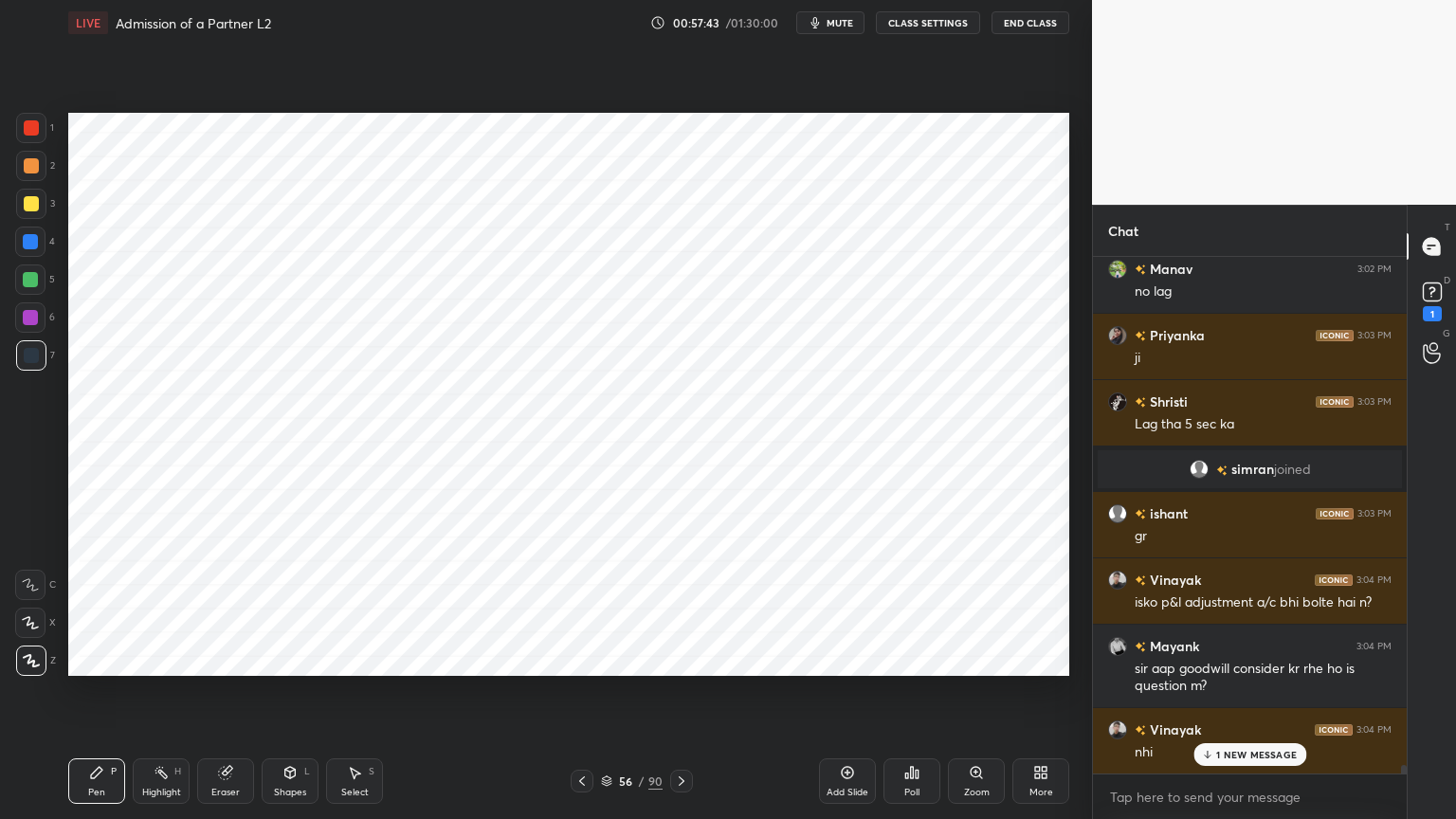 scroll, scrollTop: 29669, scrollLeft: 0, axis: vertical 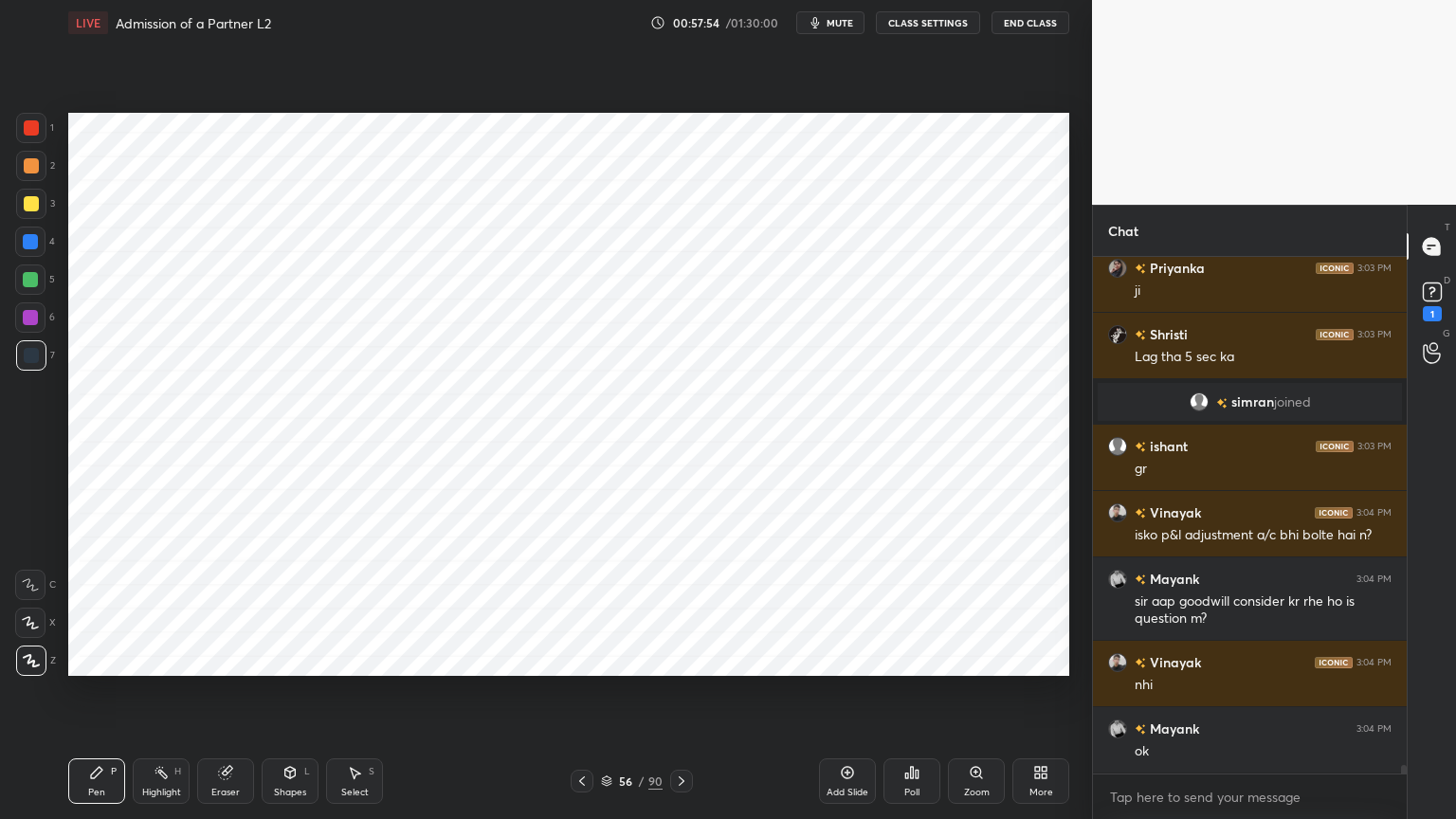 click on "Shapes L" at bounding box center (290, 781) 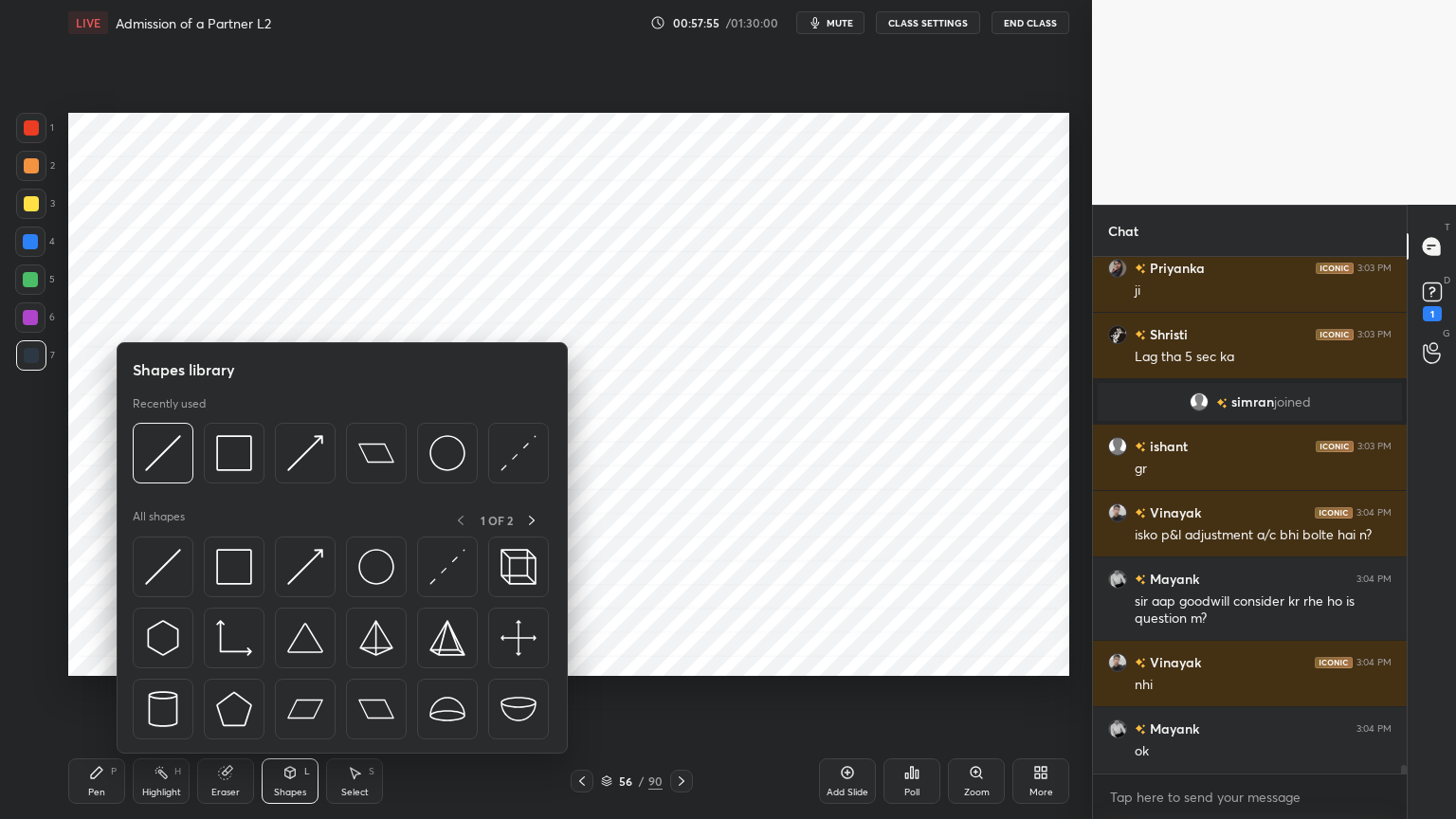 click at bounding box center (234, 453) 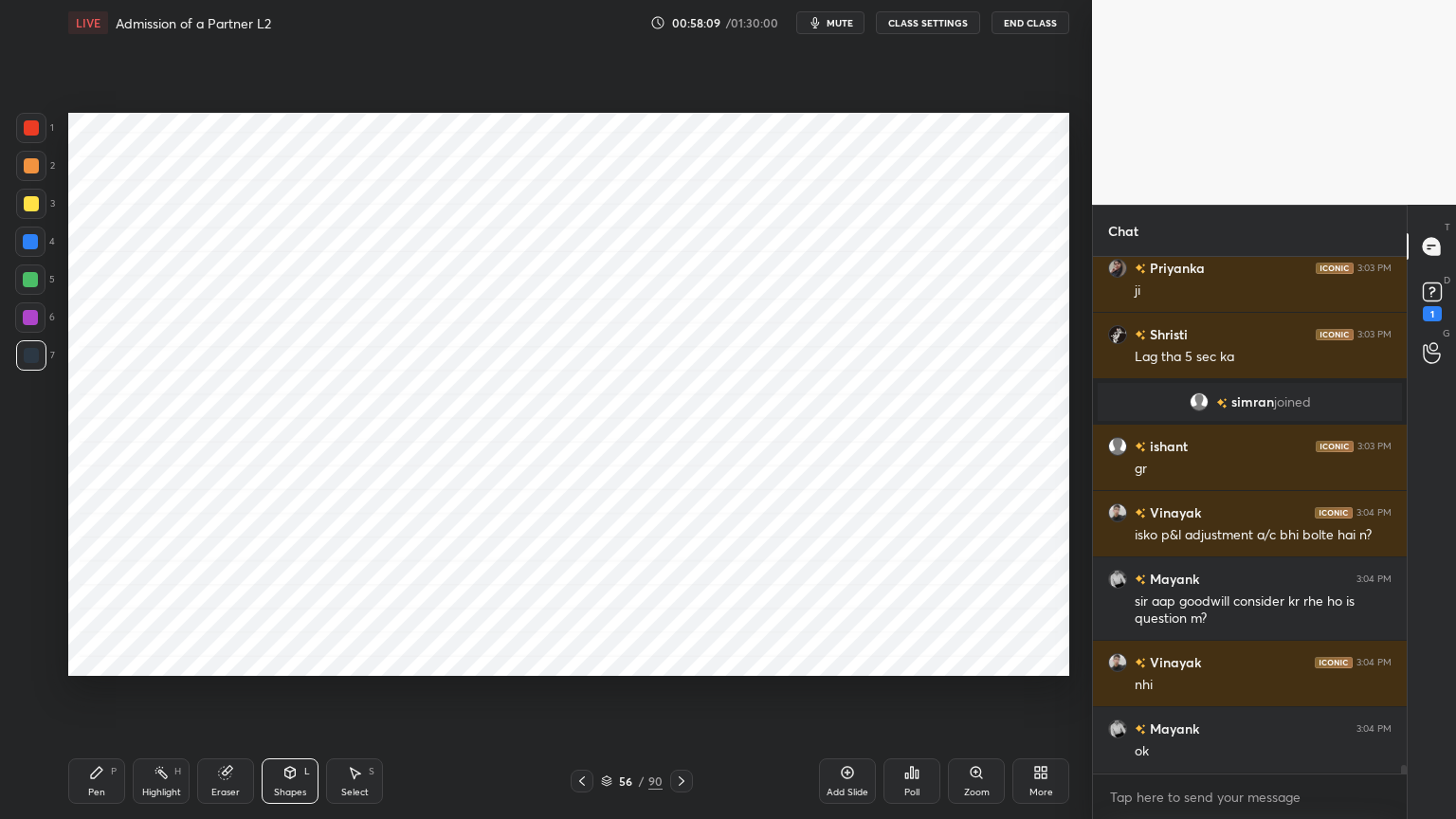 click at bounding box center (30, 242) 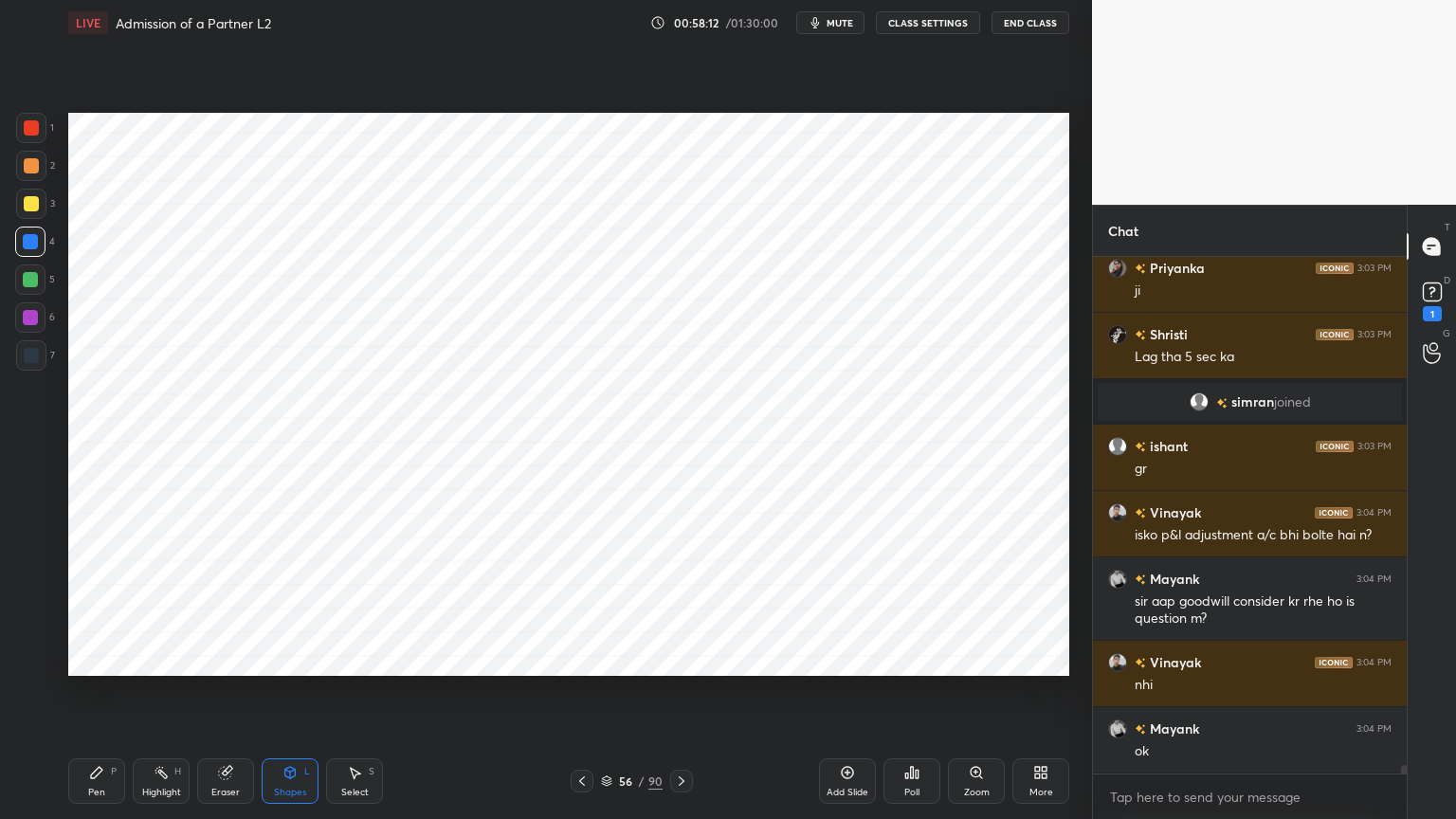click on "Pen P" at bounding box center (97, 781) 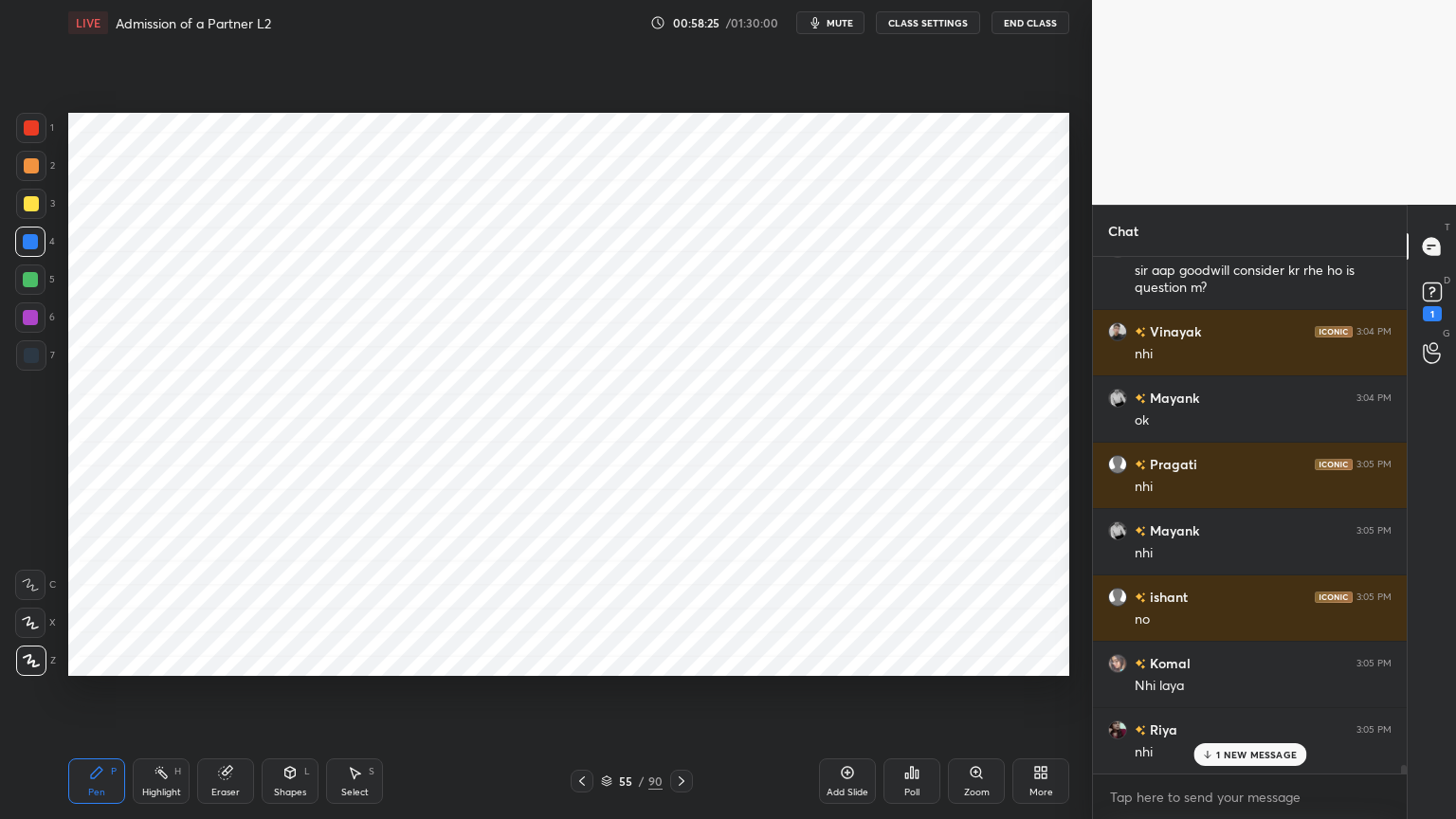 scroll, scrollTop: 30067, scrollLeft: 0, axis: vertical 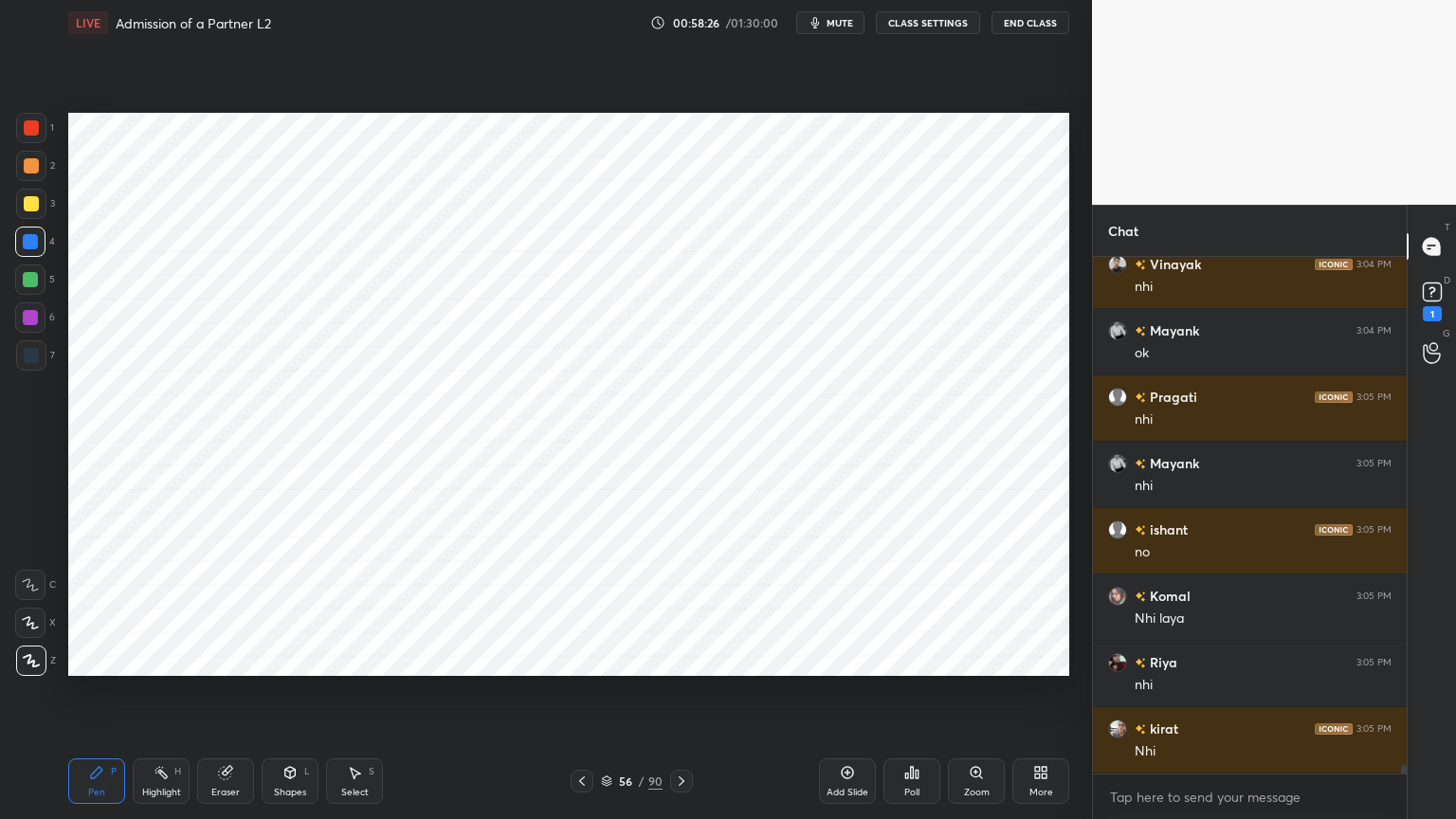 click at bounding box center (31, 355) 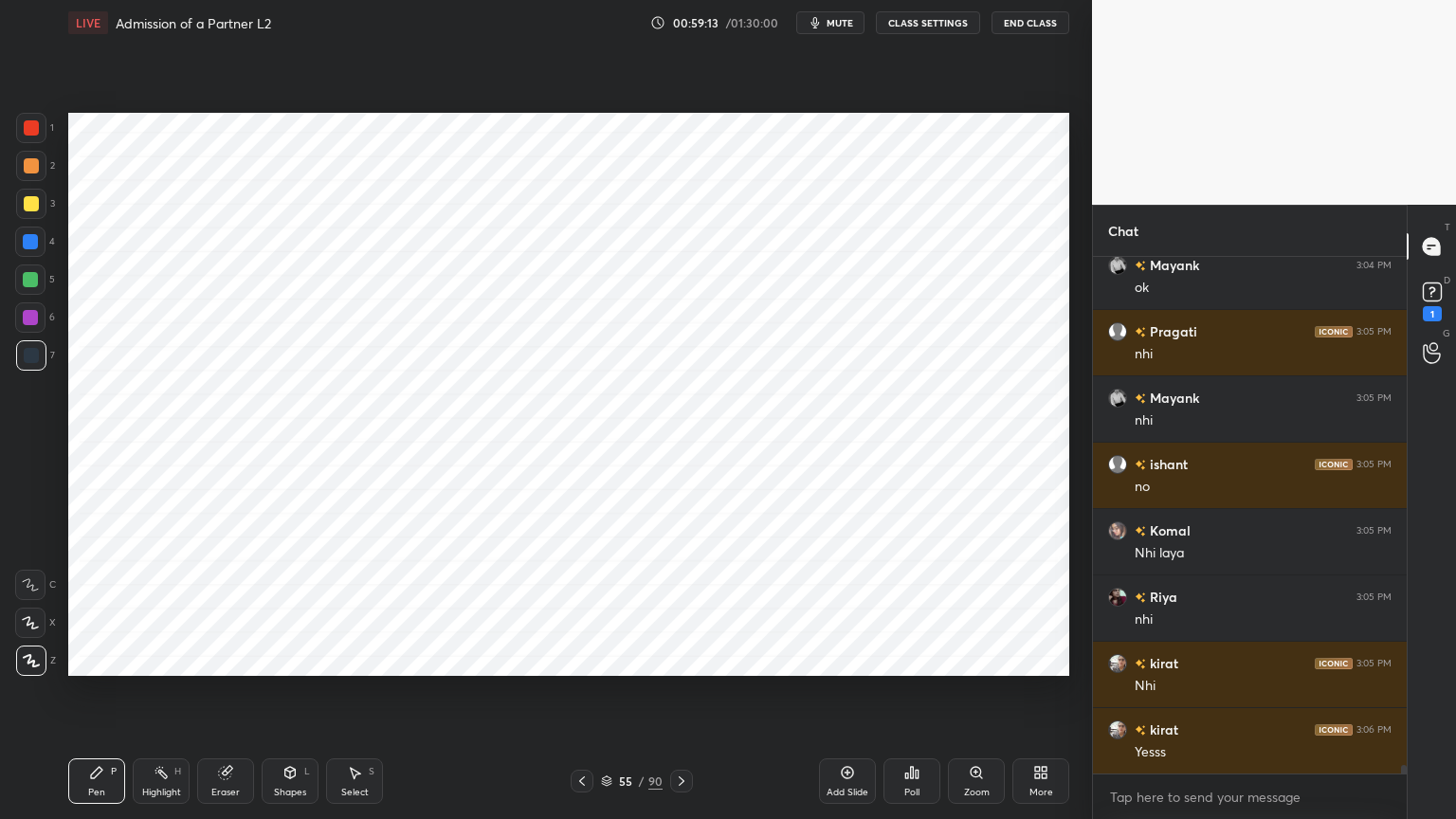 scroll, scrollTop: 30200, scrollLeft: 0, axis: vertical 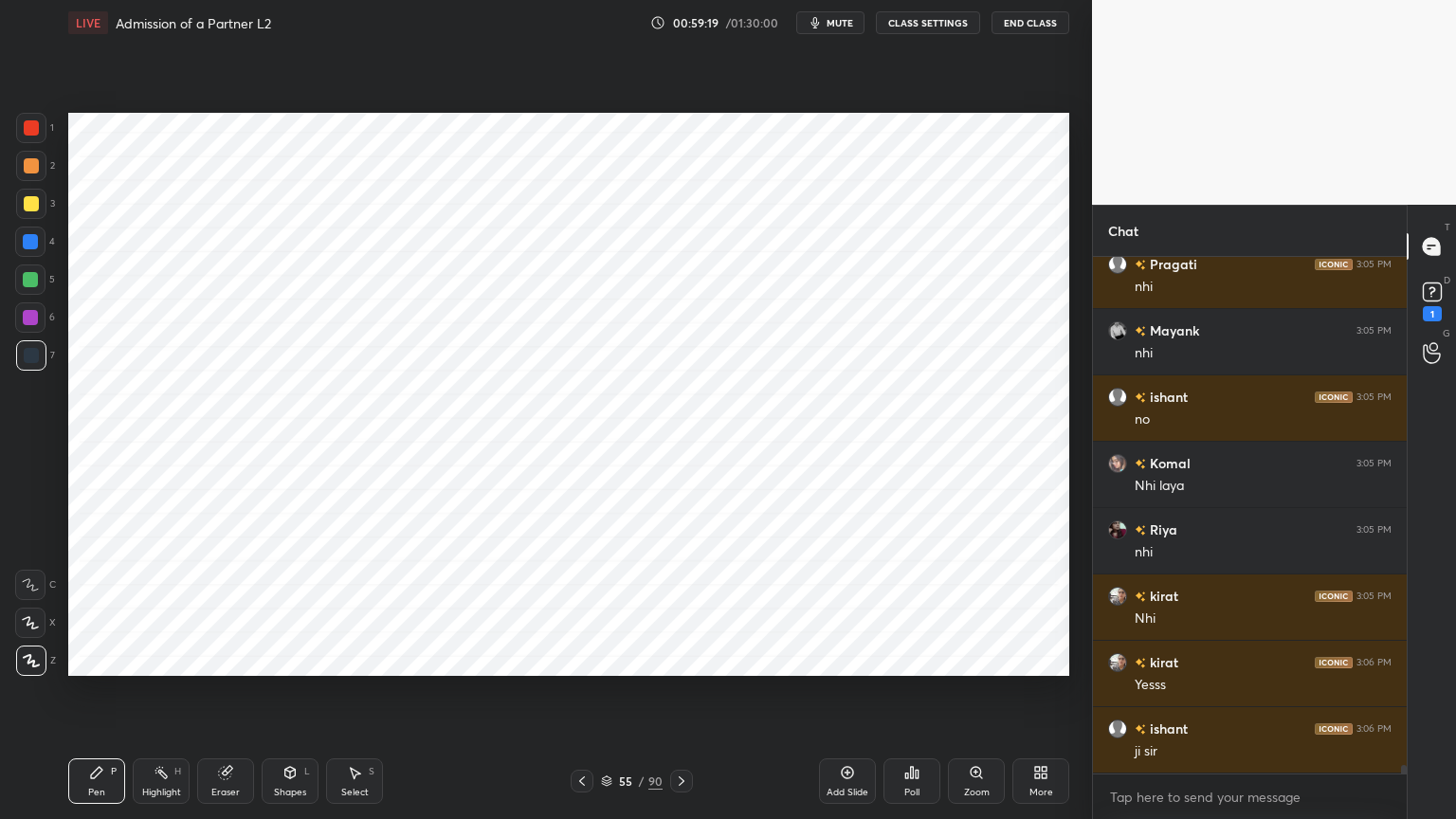 click at bounding box center [30, 318] 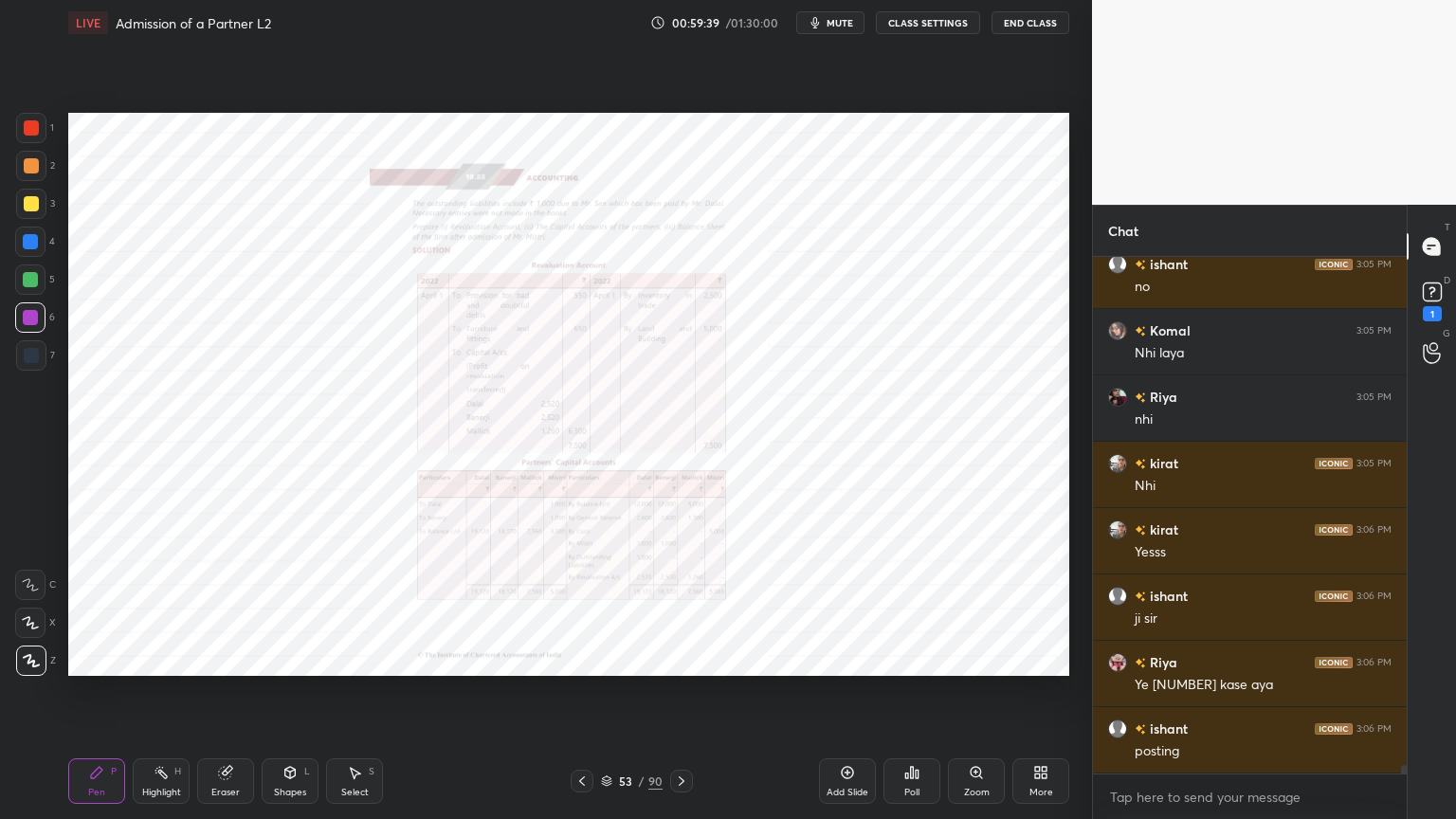 scroll, scrollTop: 30351, scrollLeft: 0, axis: vertical 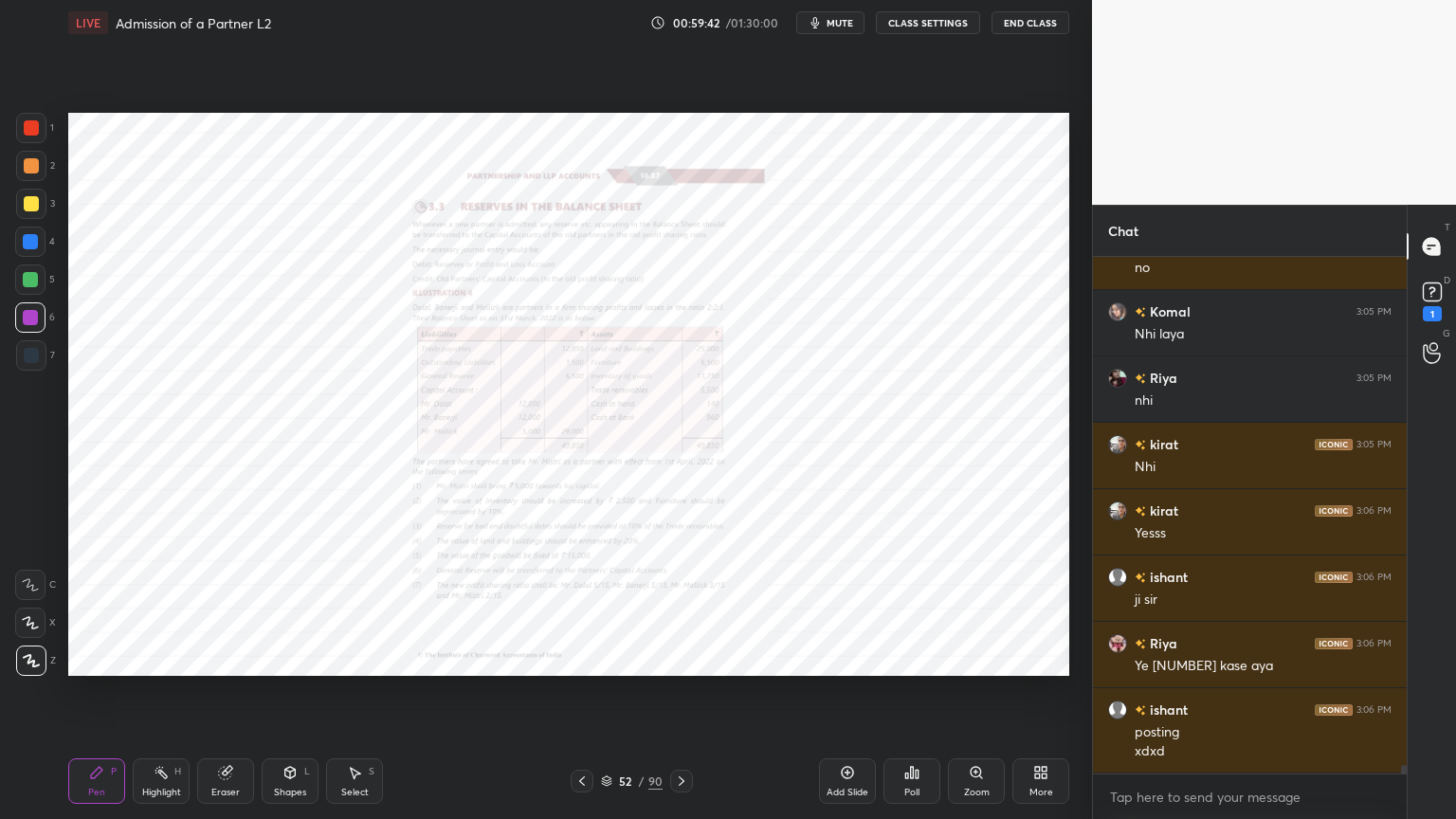 click on "Zoom" at bounding box center [976, 781] 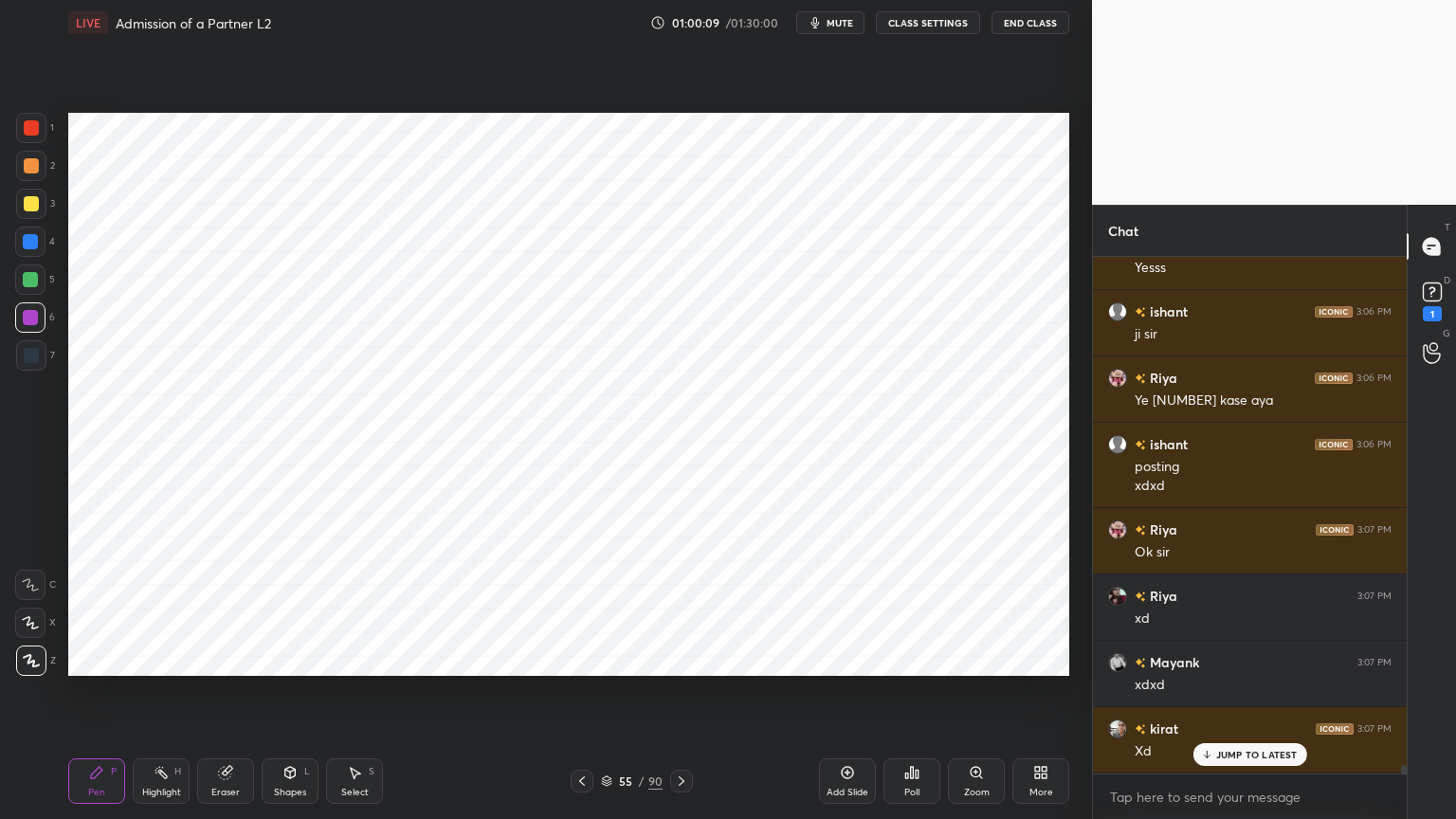 scroll, scrollTop: 30682, scrollLeft: 0, axis: vertical 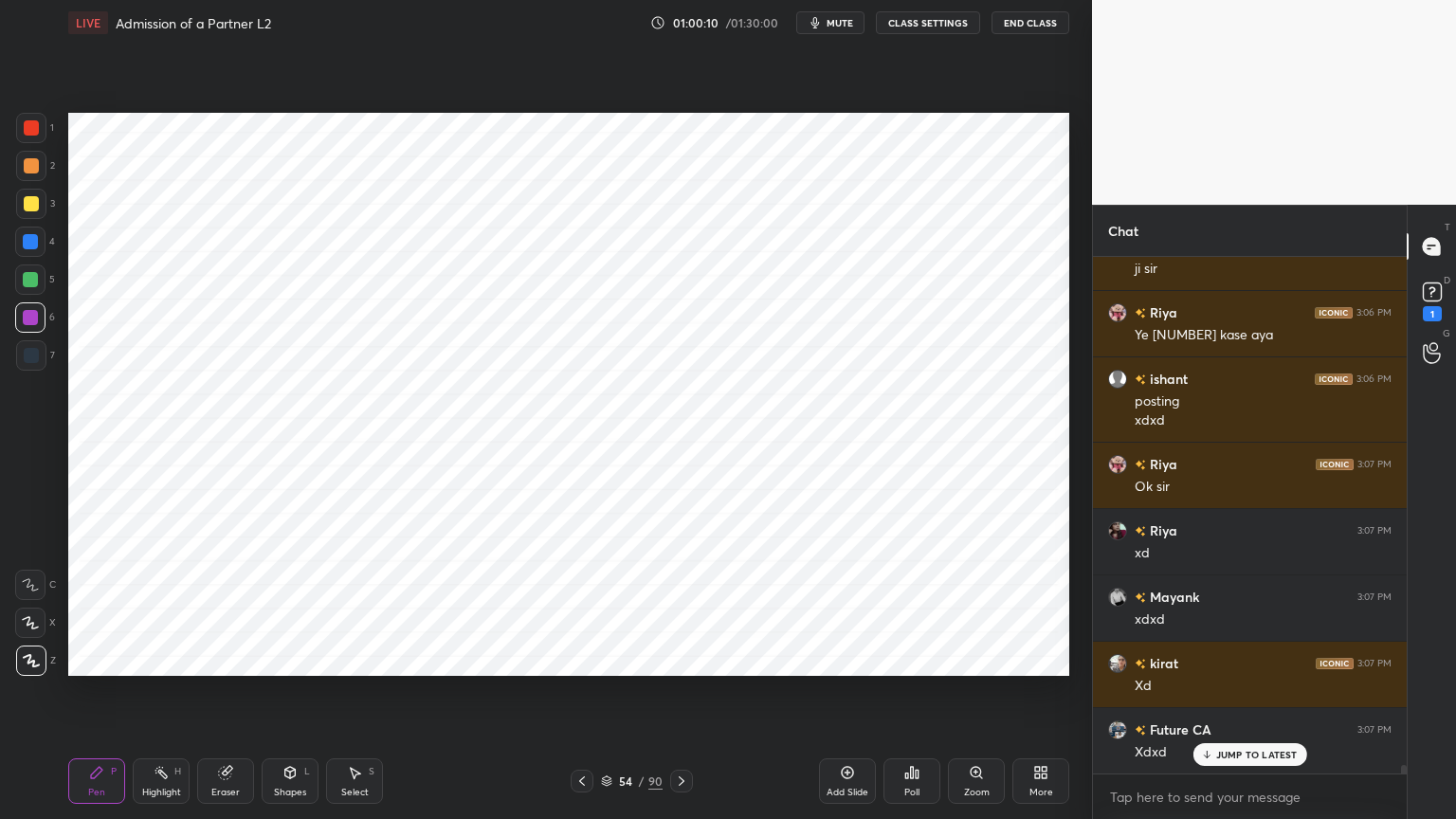 click at bounding box center (31, 355) 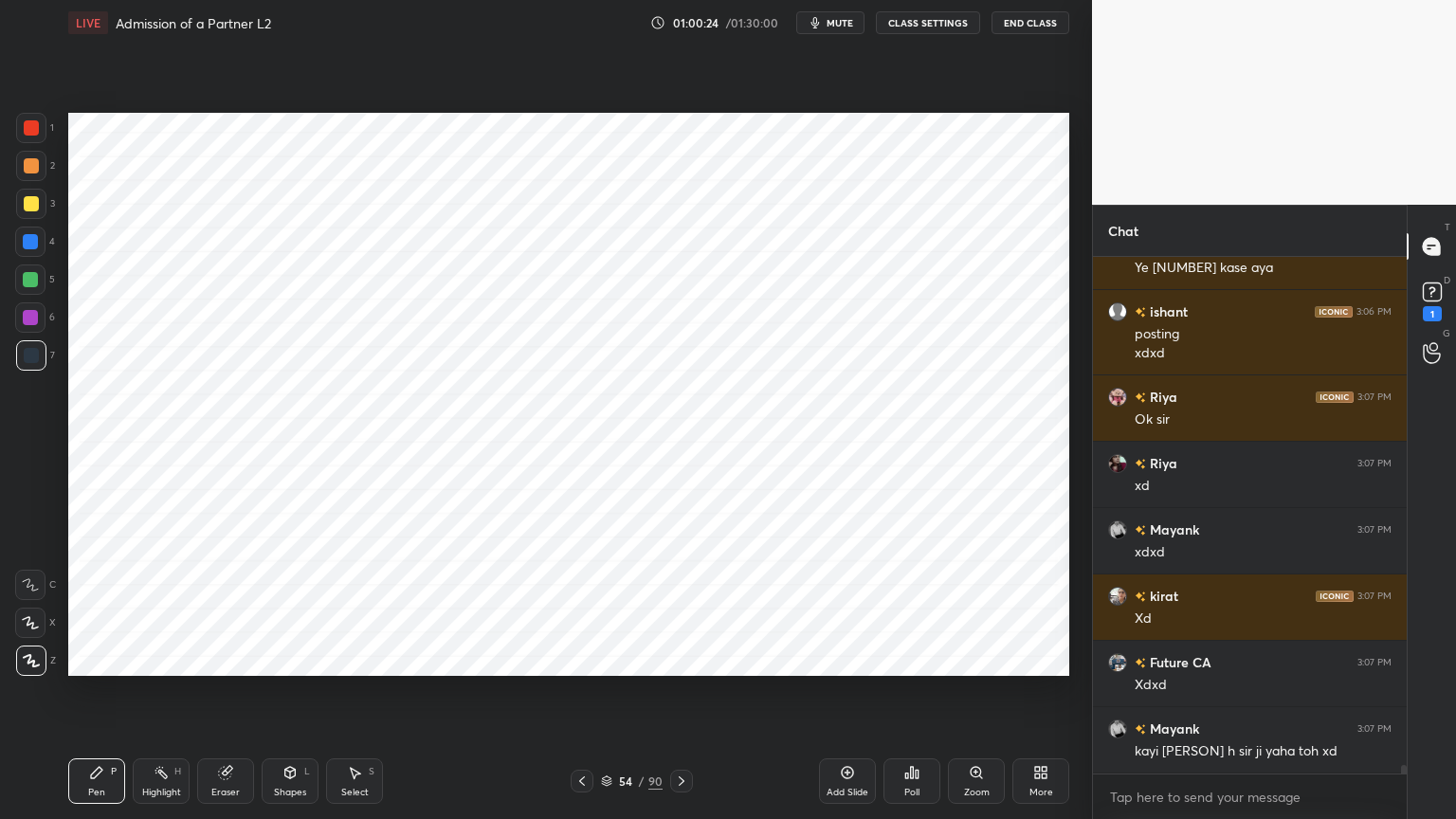 scroll, scrollTop: 30815, scrollLeft: 0, axis: vertical 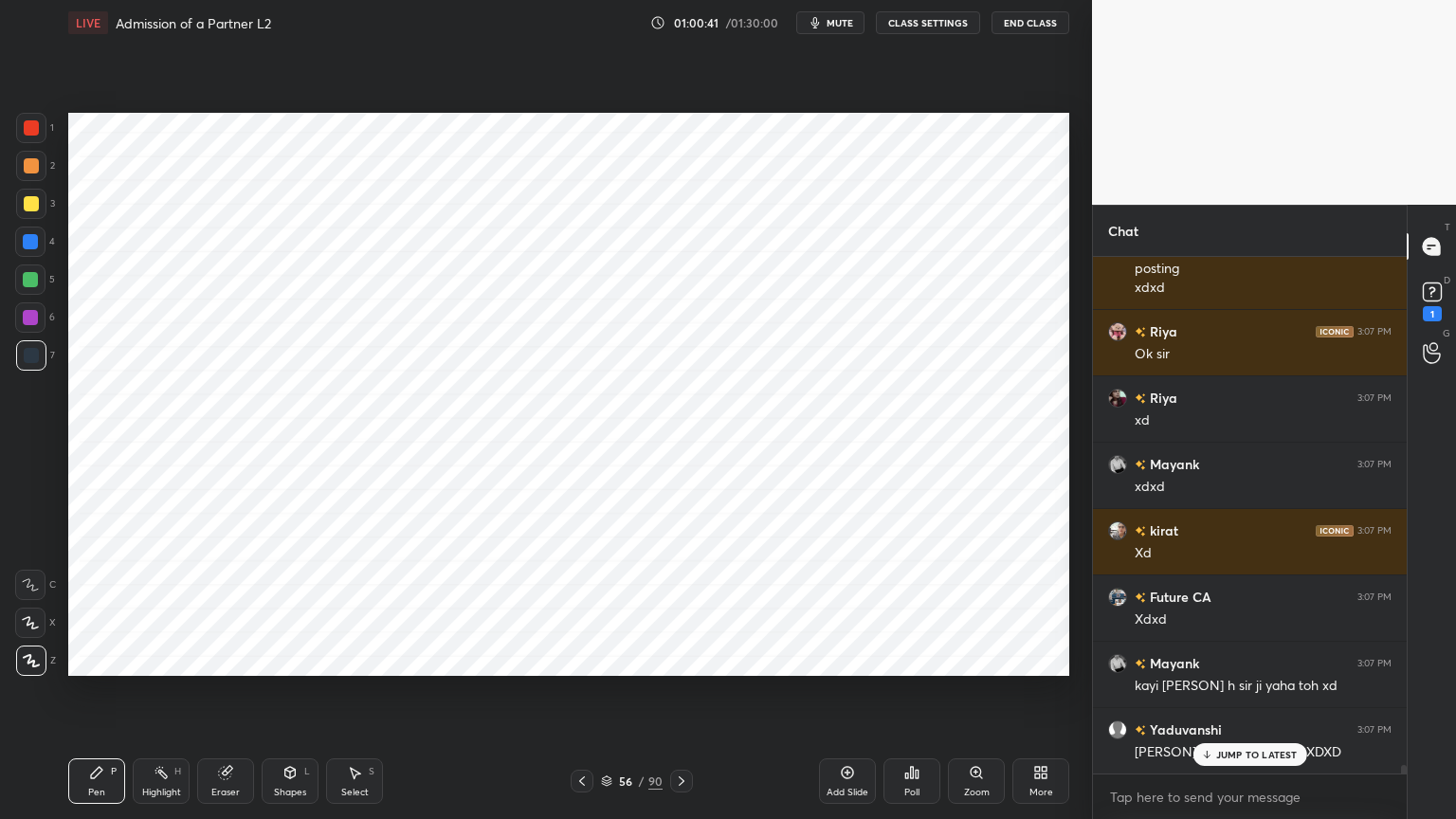 click on "Highlight" at bounding box center (161, 792) 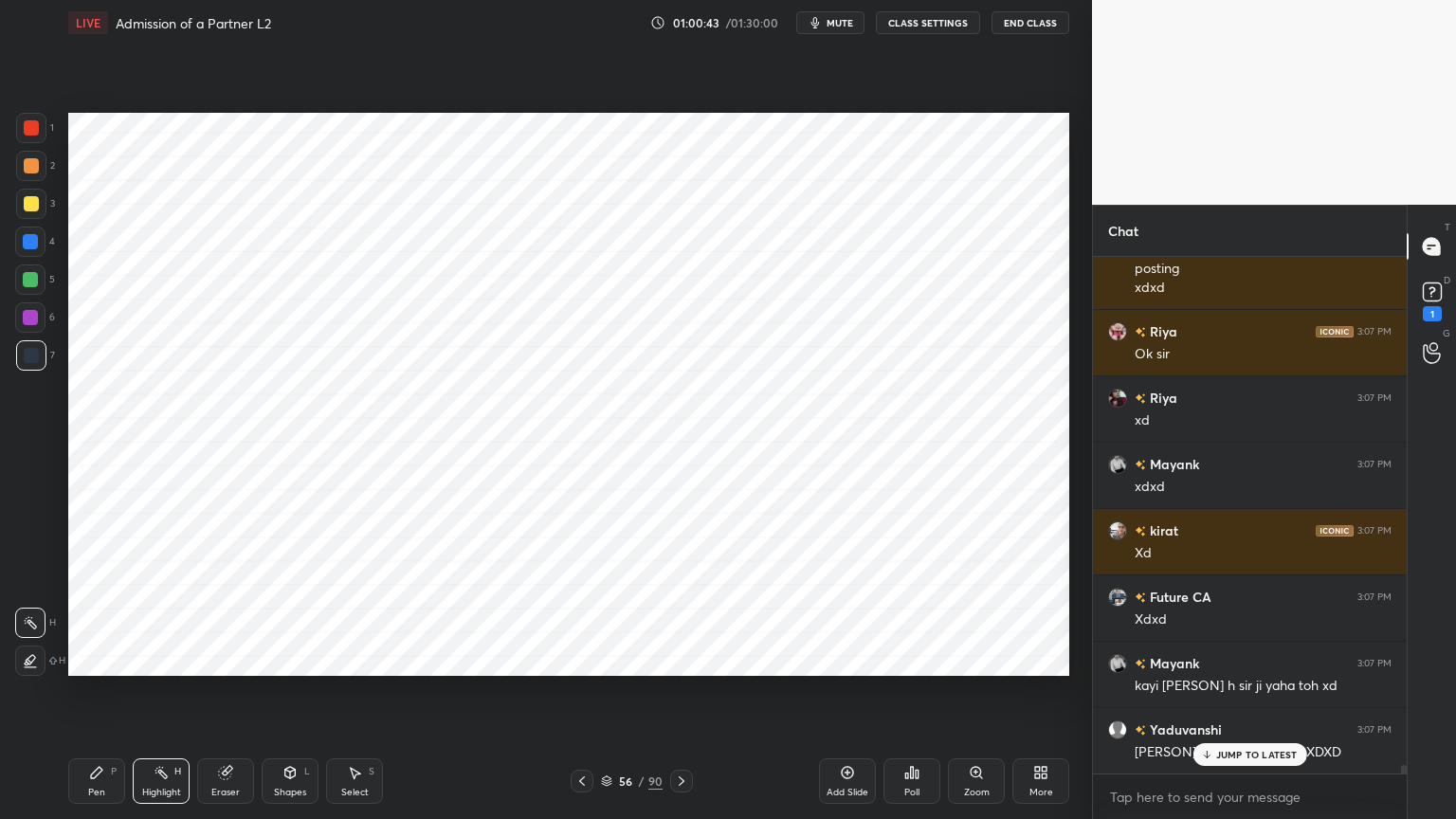 click on "Pen P" at bounding box center [97, 781] 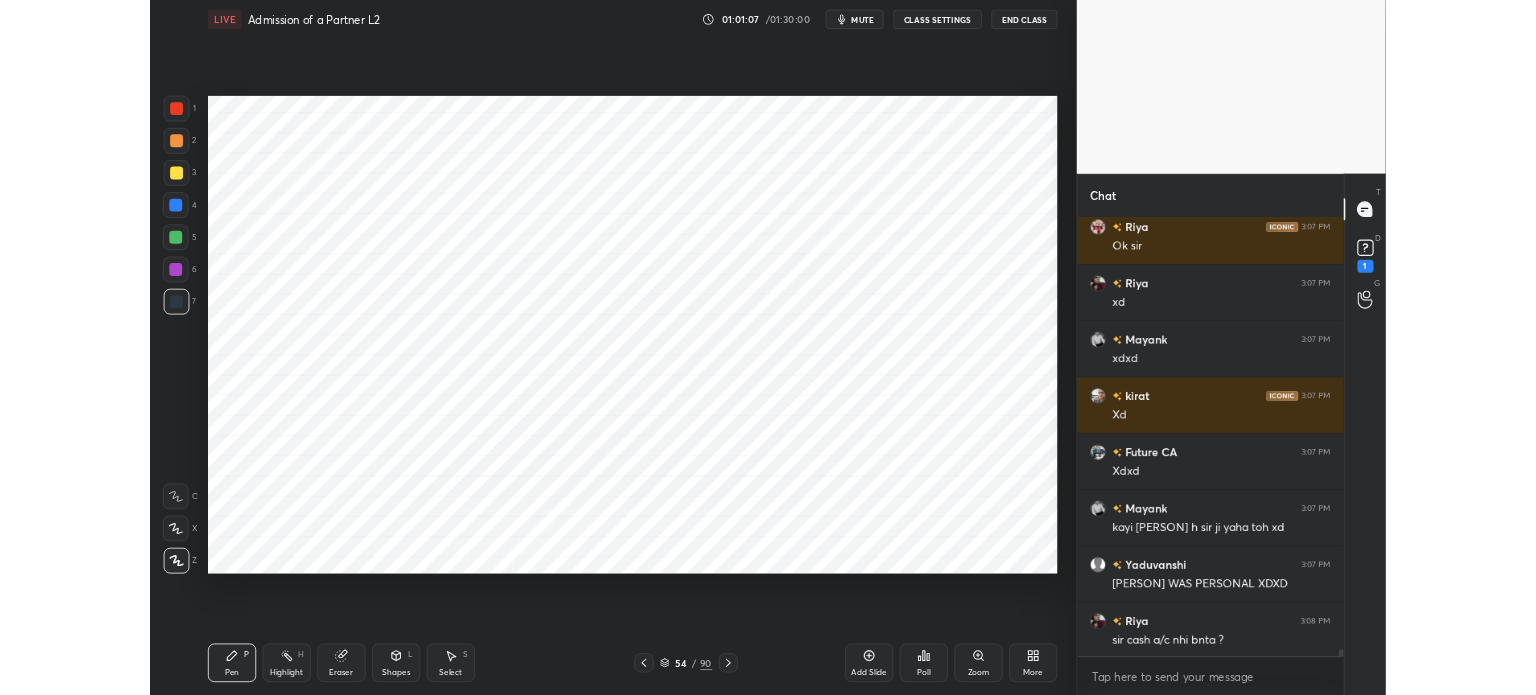 scroll, scrollTop: 32579, scrollLeft: 0, axis: vertical 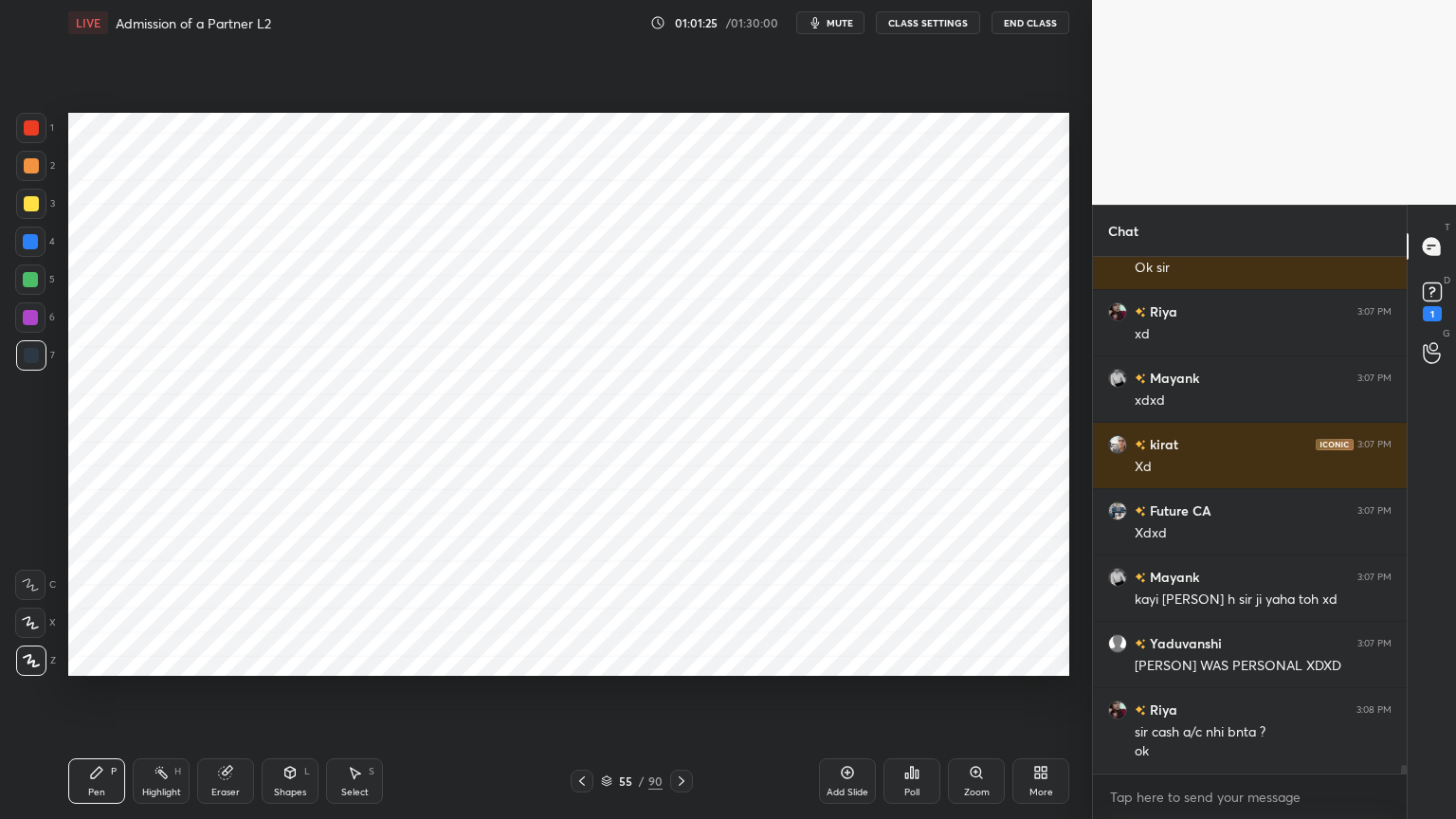click on "Highlight H" at bounding box center [161, 781] 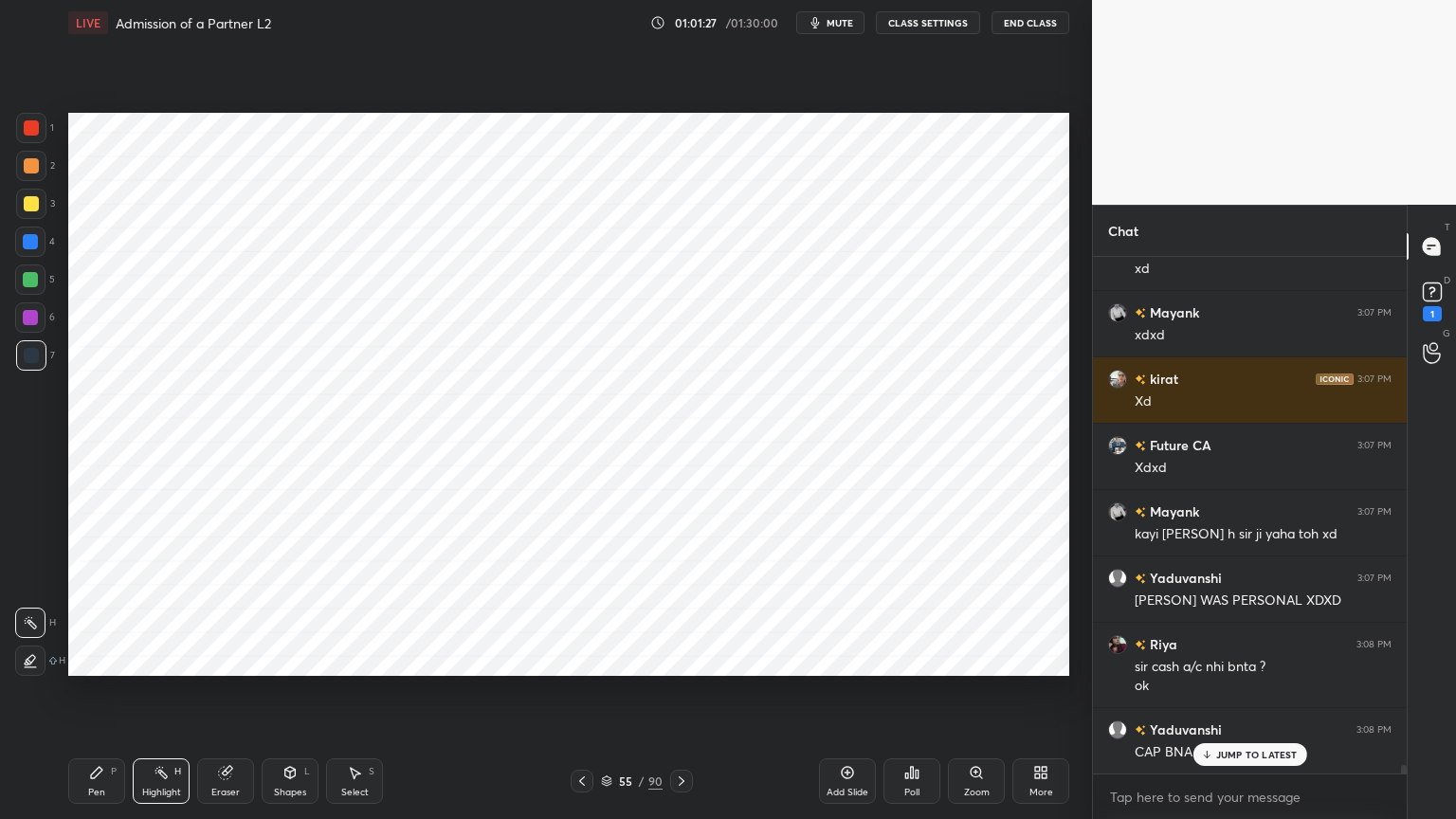 scroll, scrollTop: 31034, scrollLeft: 0, axis: vertical 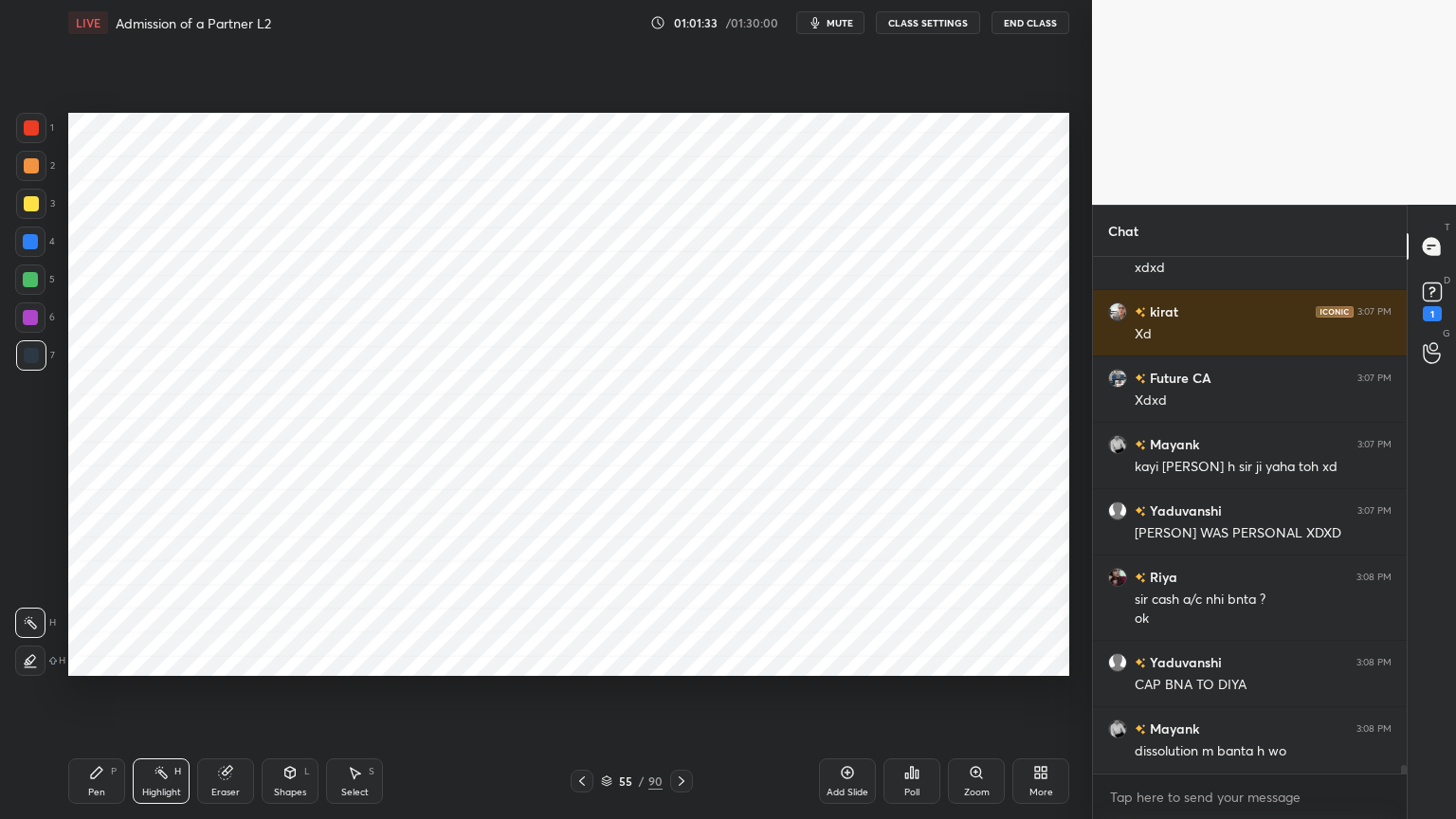 click at bounding box center [30, 318] 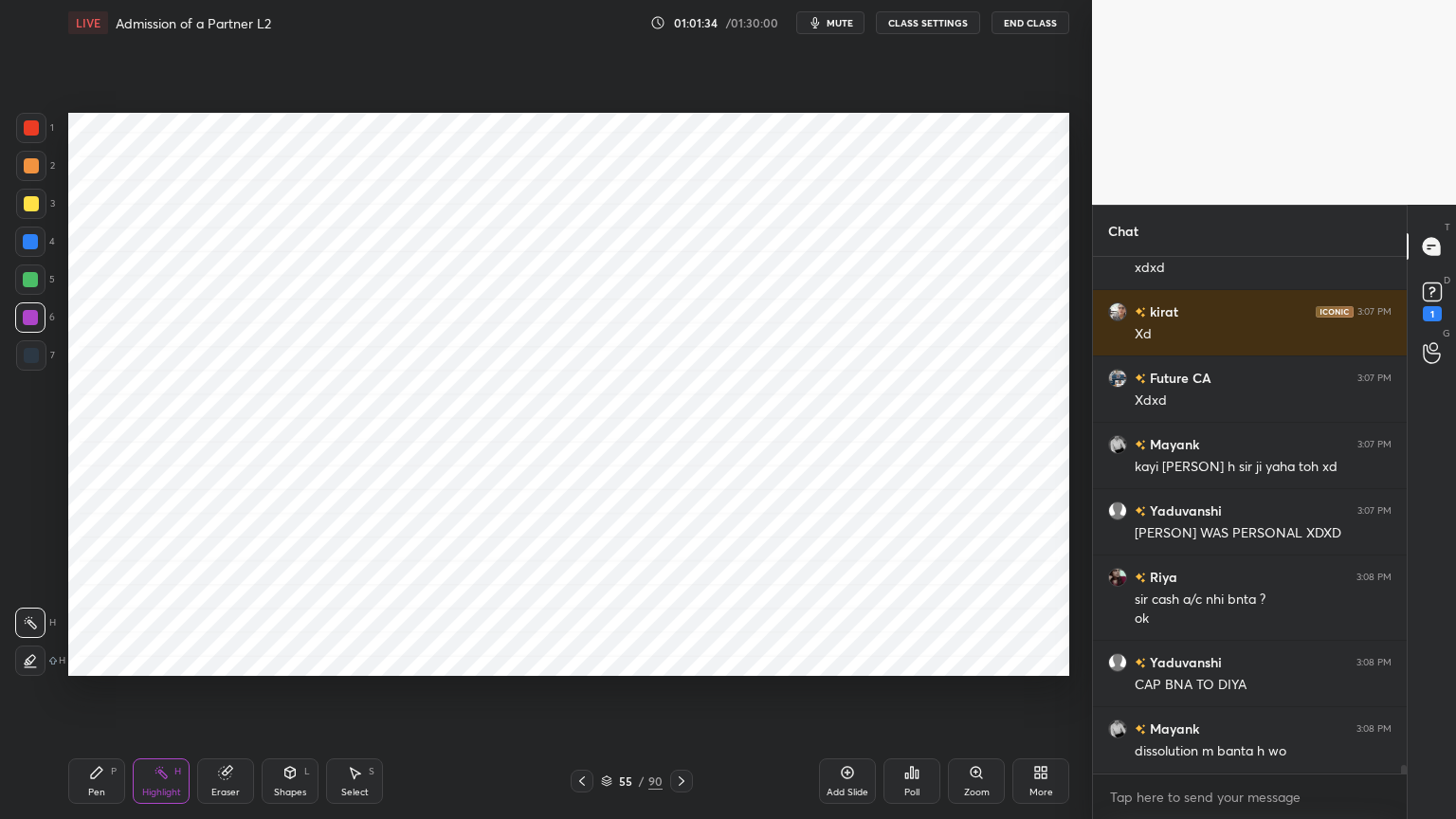 click 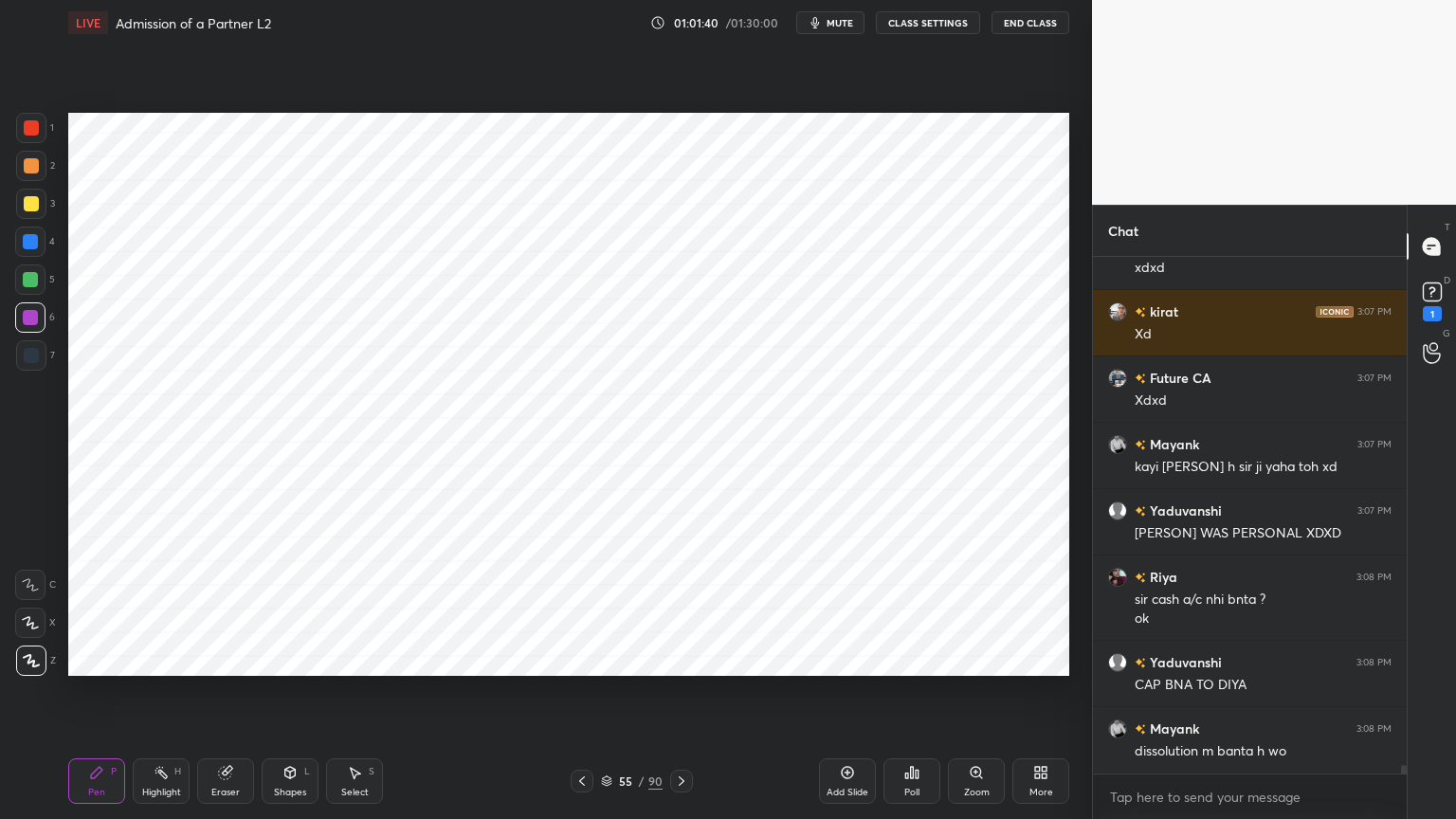 click at bounding box center (31, 355) 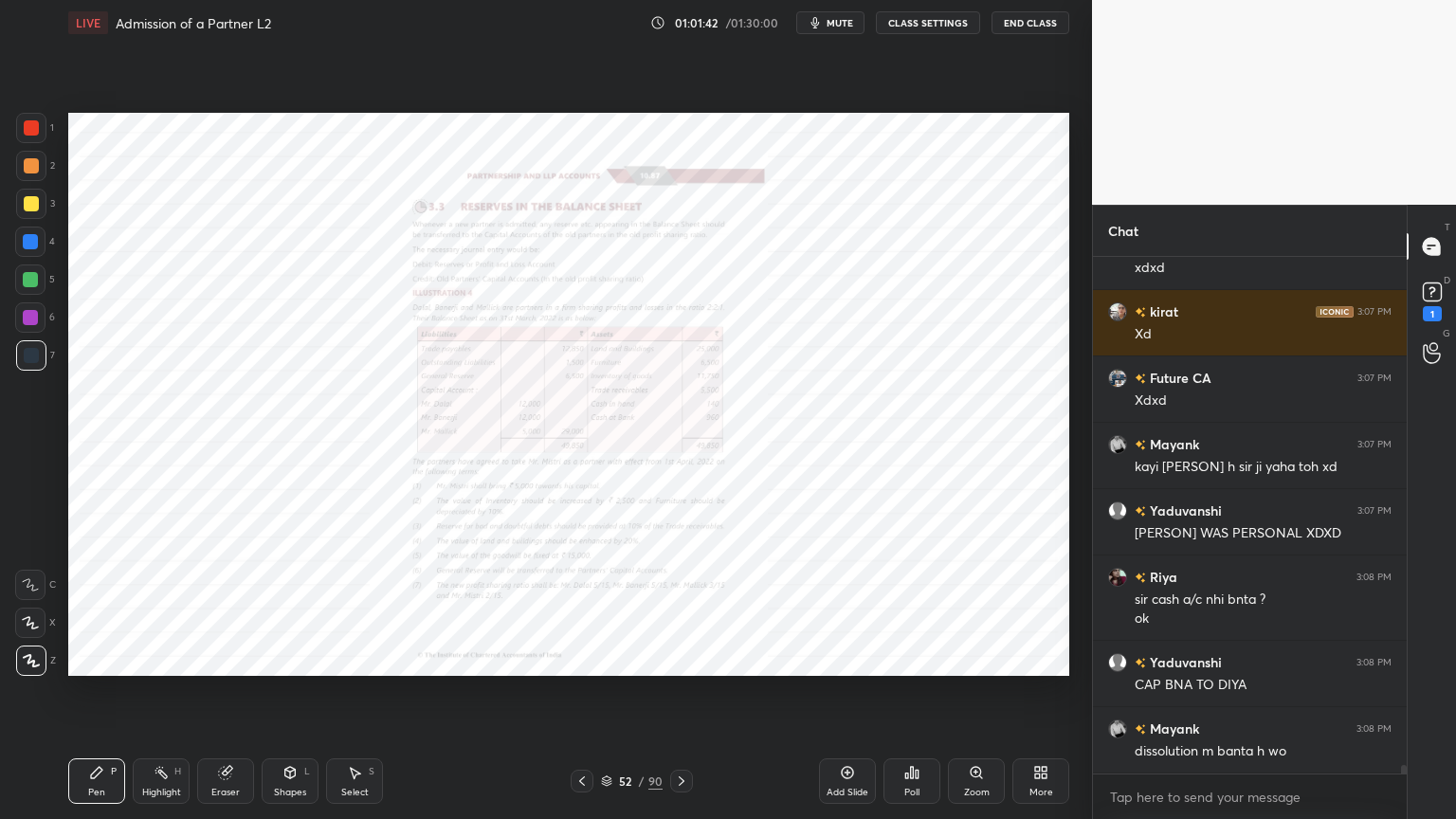 click on "Zoom" at bounding box center (976, 781) 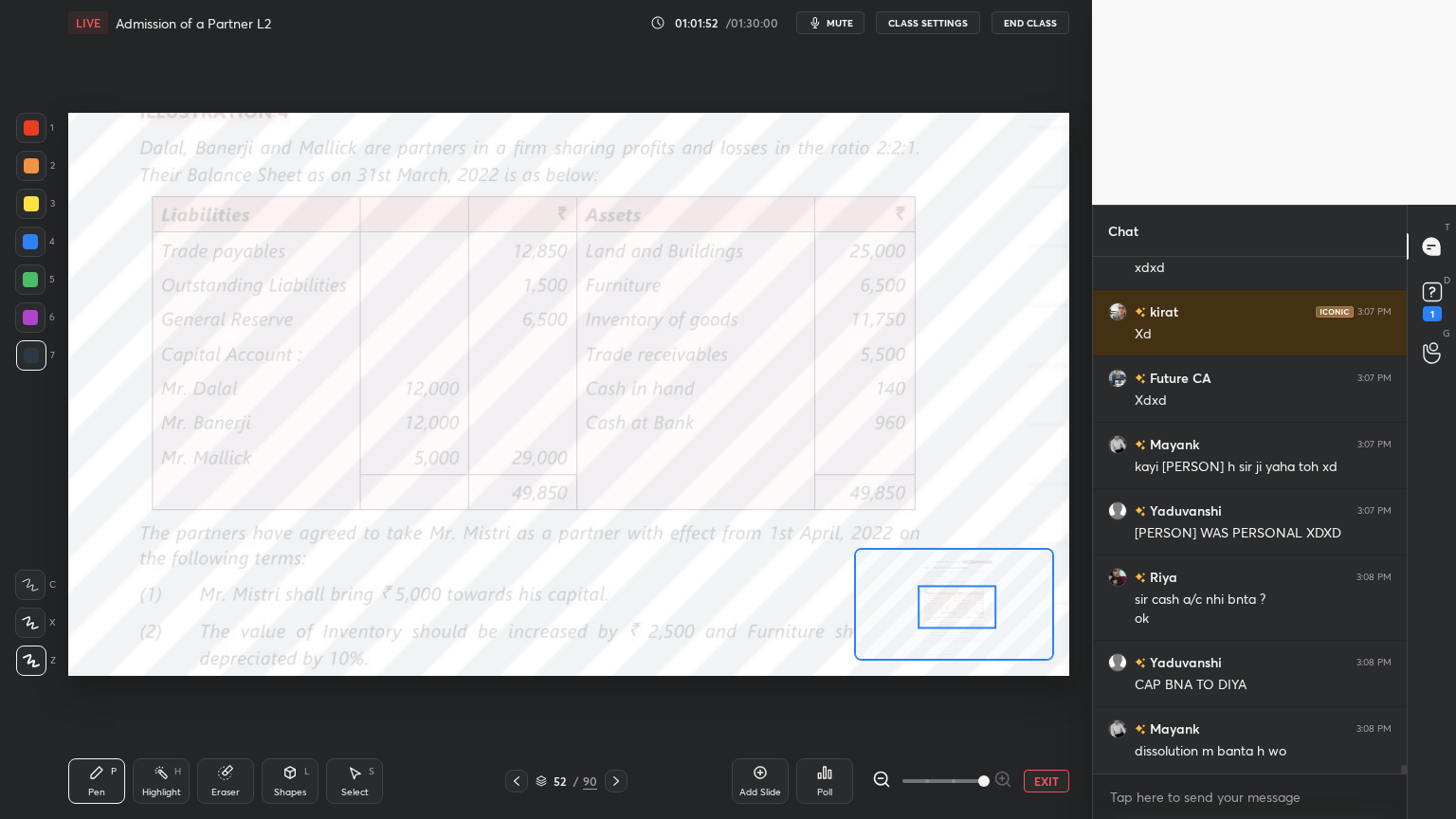 scroll, scrollTop: 31099, scrollLeft: 0, axis: vertical 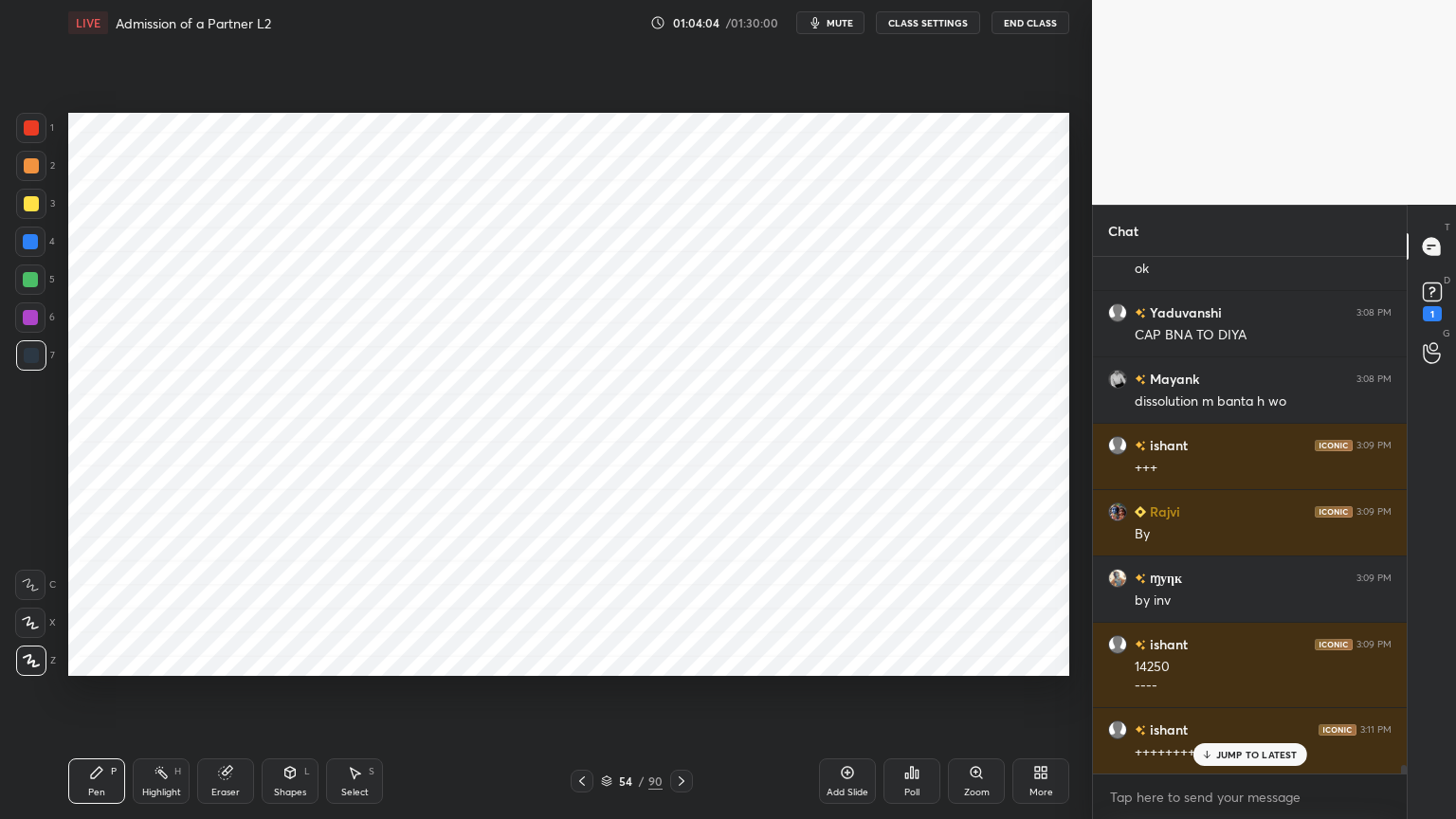 click on "T Messages (T) D Doubts (D) 1 G Raise Hand (G)" at bounding box center (1431, 512) 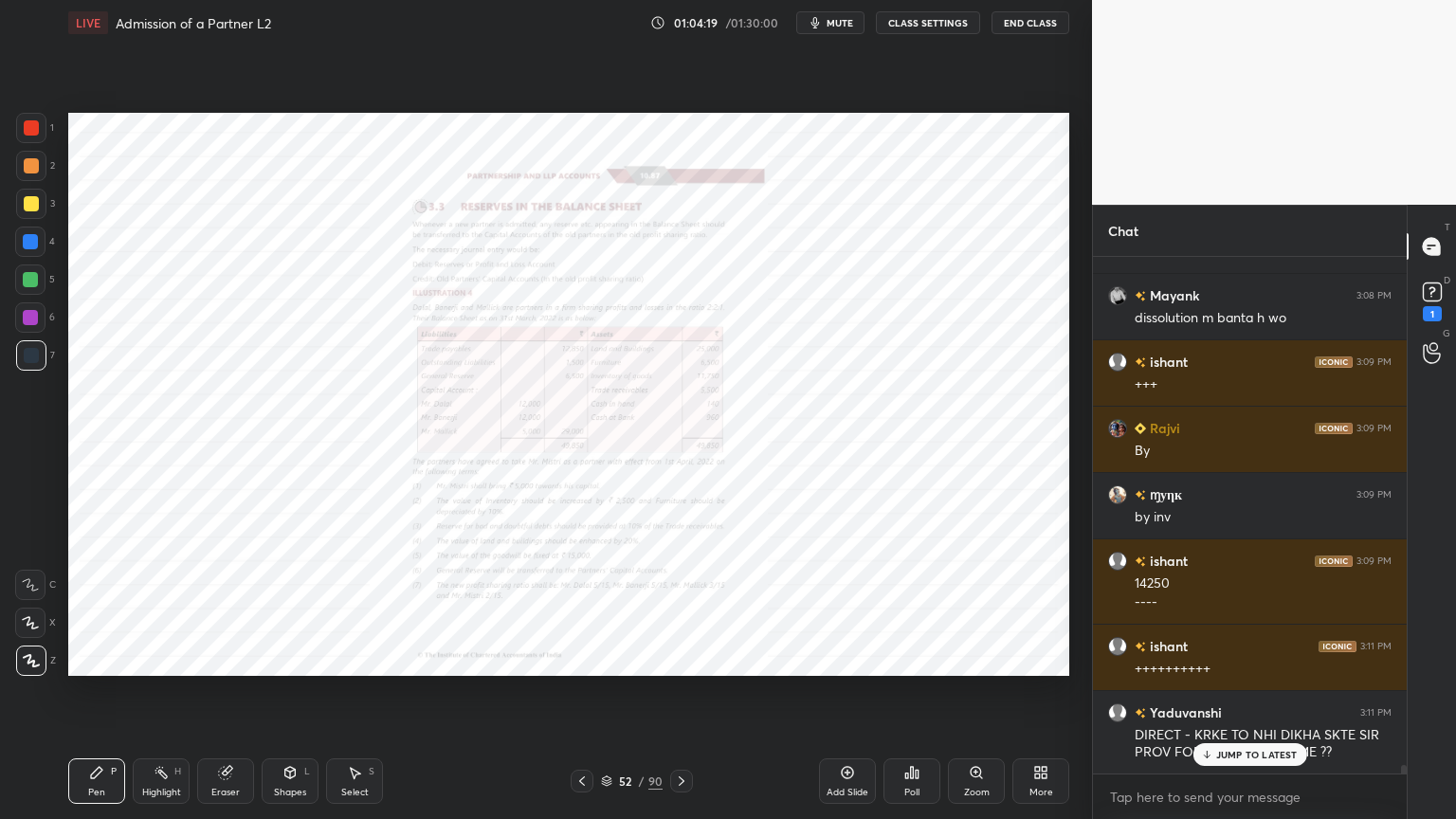 scroll, scrollTop: 31534, scrollLeft: 0, axis: vertical 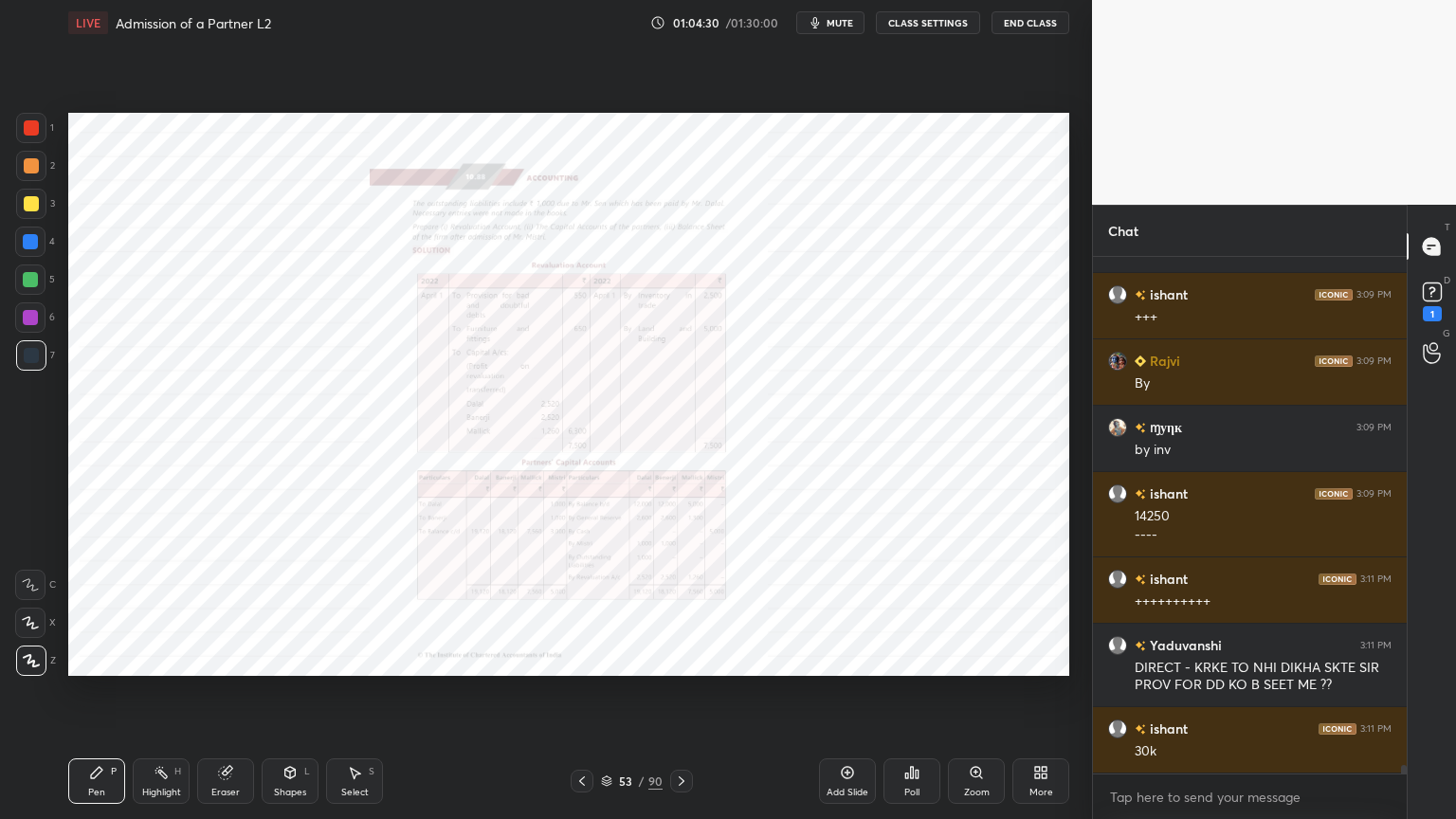 click 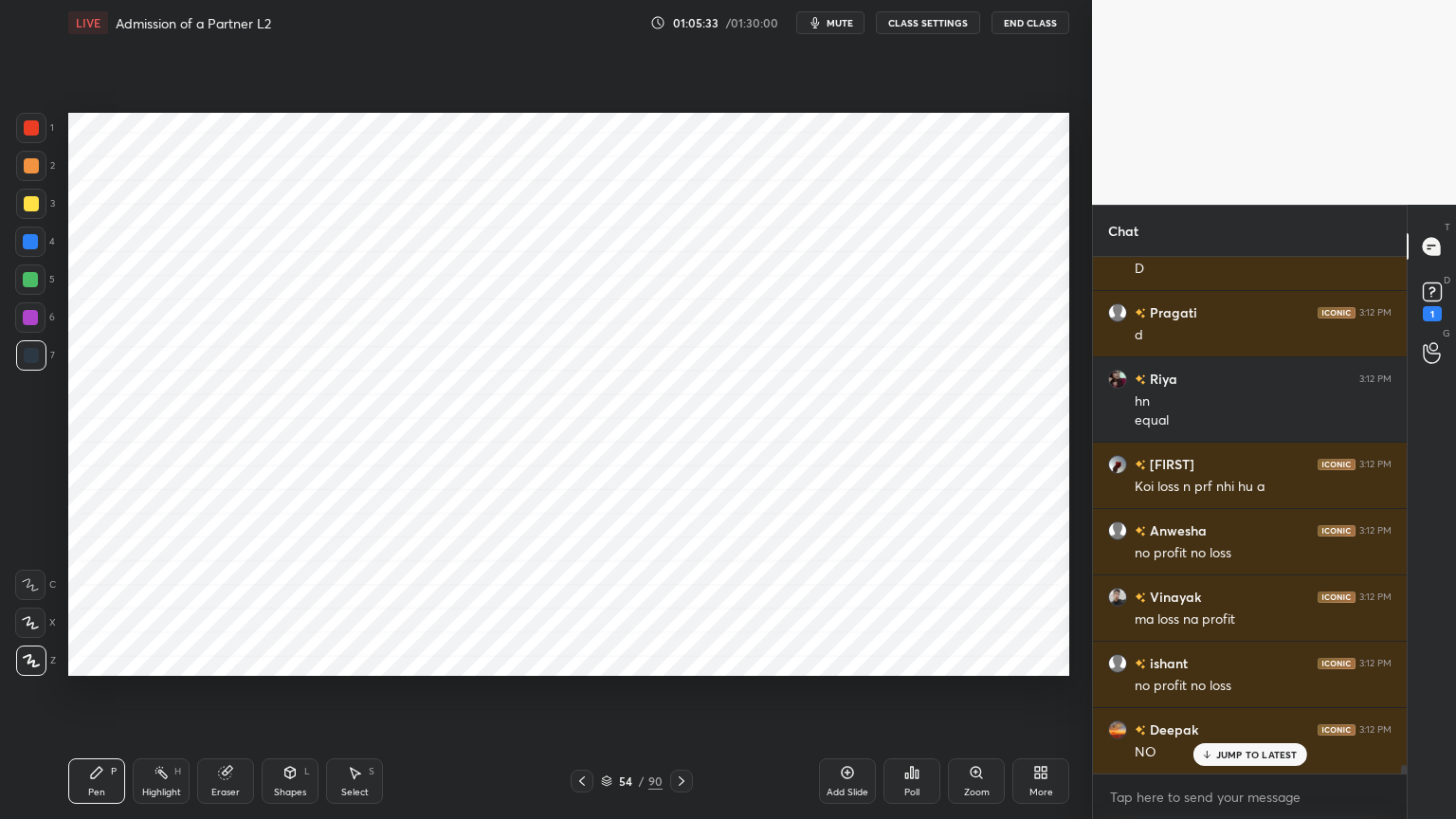 scroll, scrollTop: 32350, scrollLeft: 0, axis: vertical 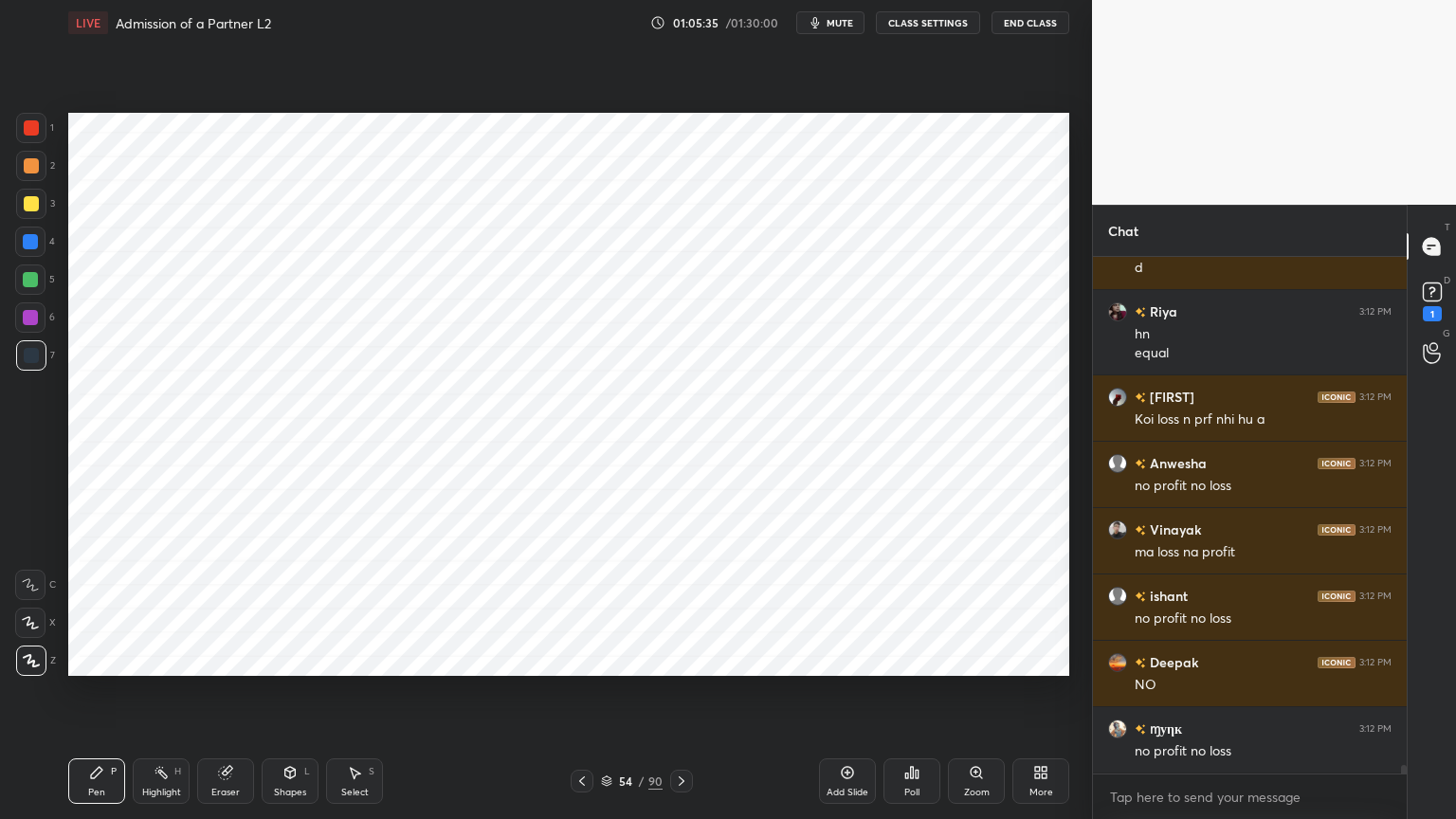 click at bounding box center (30, 318) 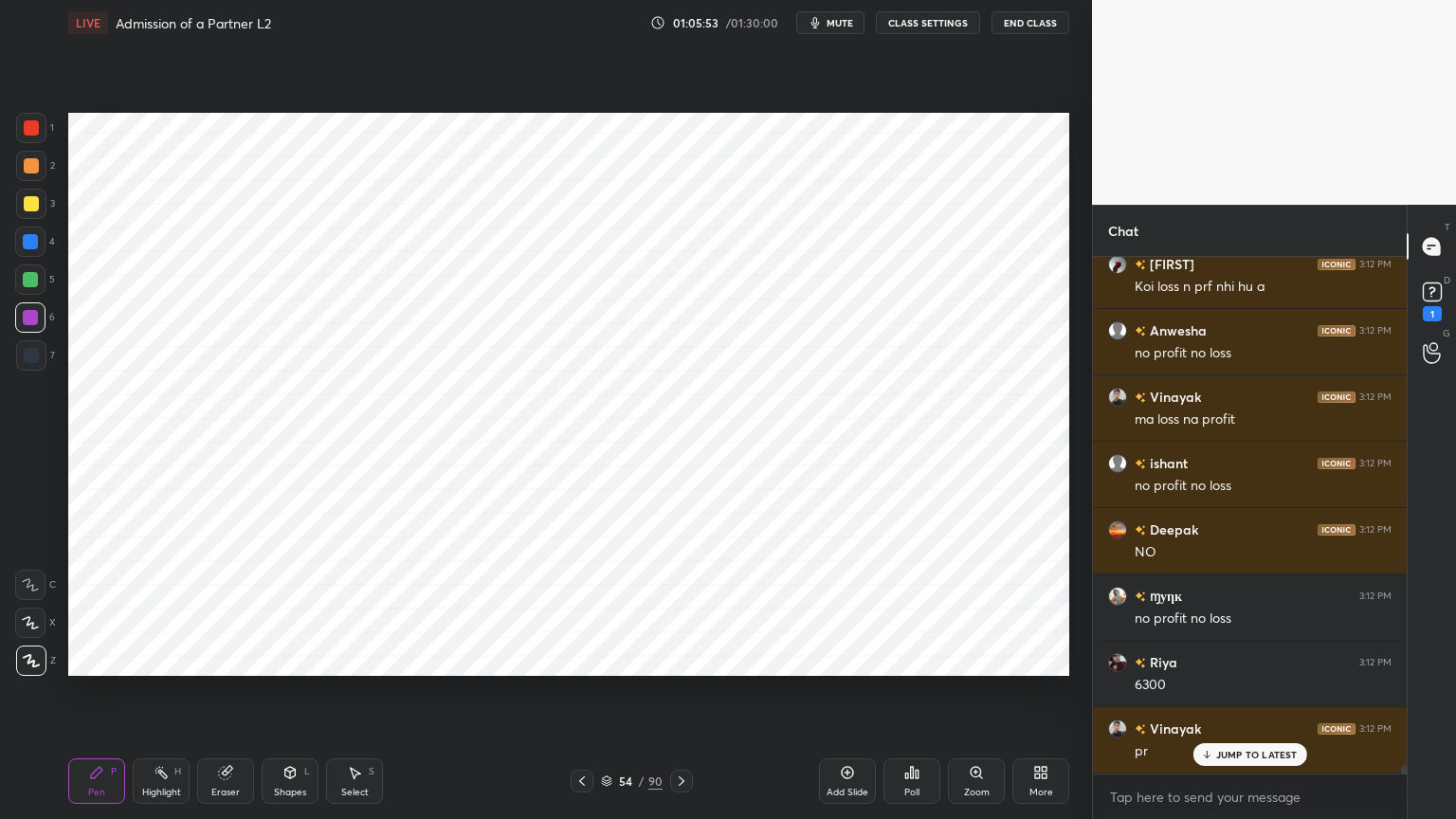 scroll, scrollTop: 32548, scrollLeft: 0, axis: vertical 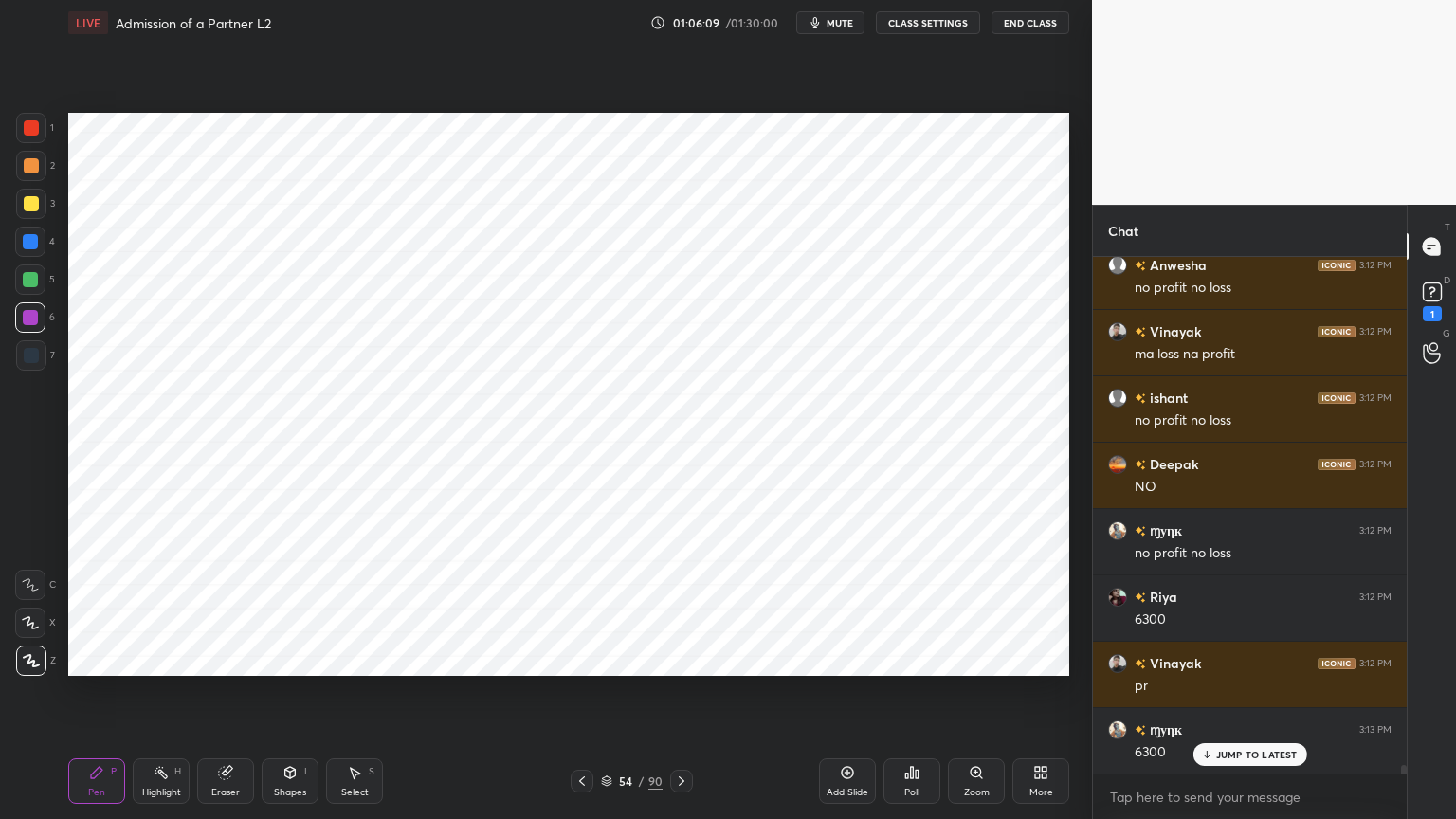 click at bounding box center [31, 355] 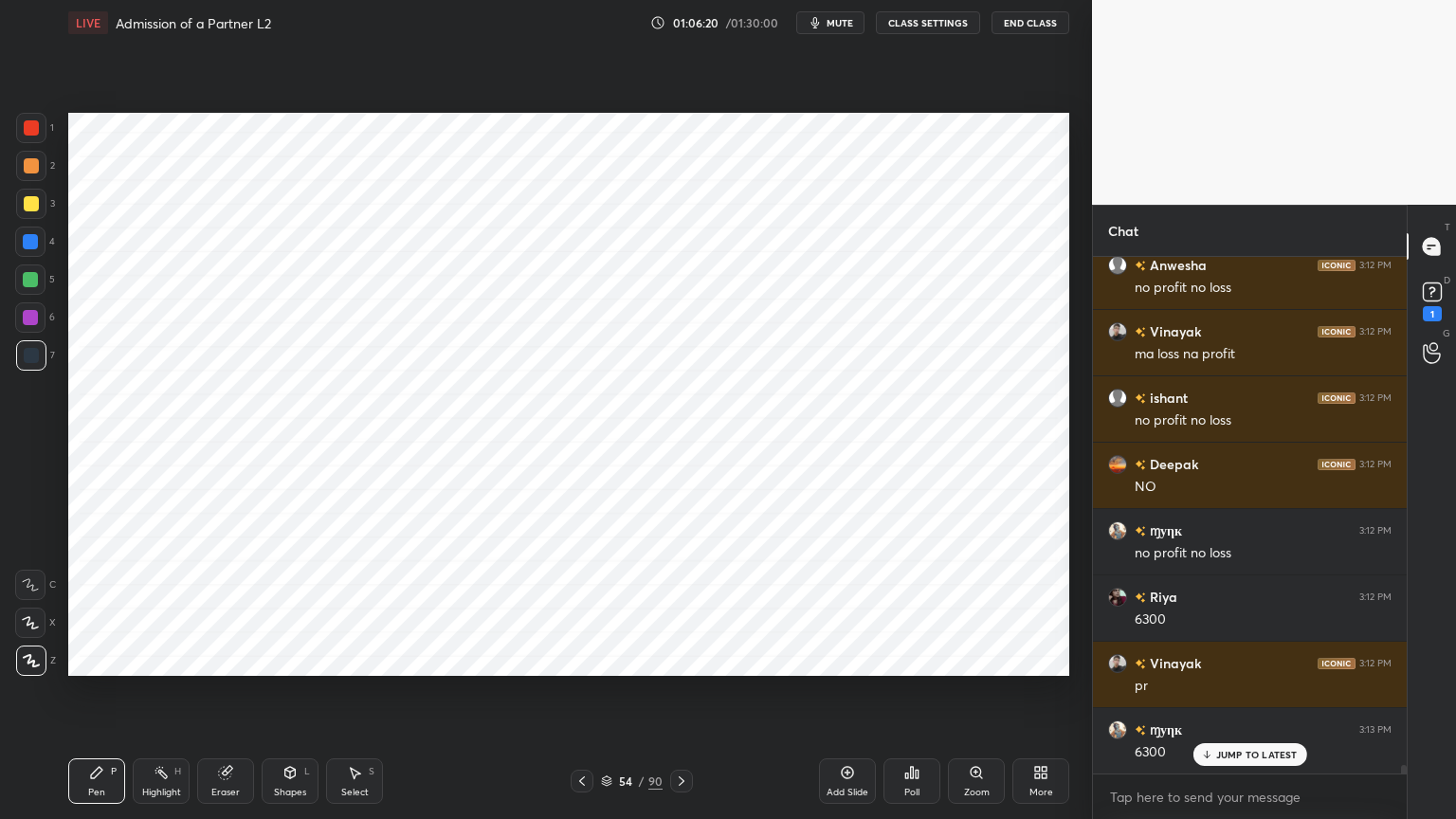 click on "Shapes" at bounding box center [290, 792] 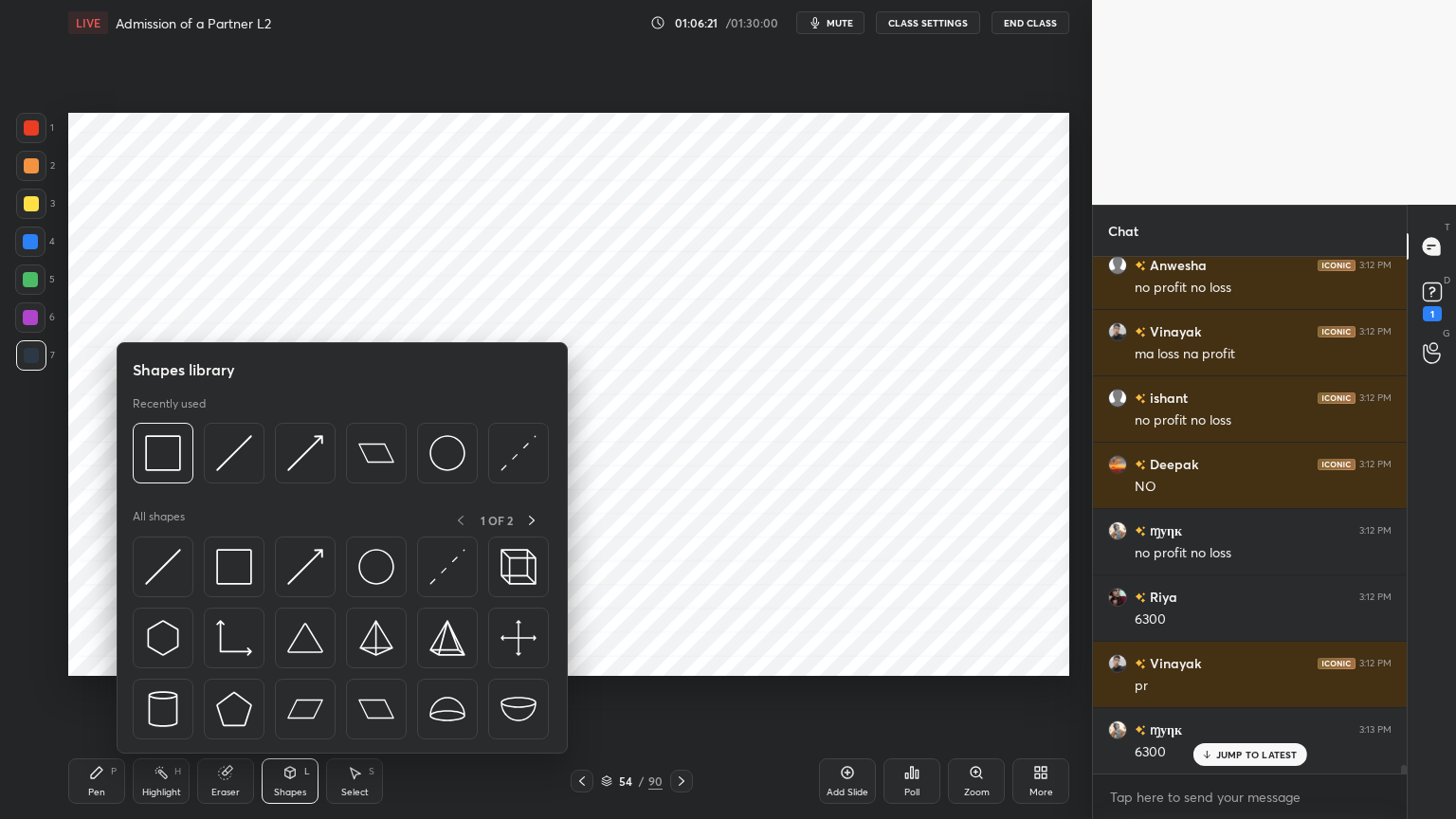 click on "Shapes" at bounding box center [290, 792] 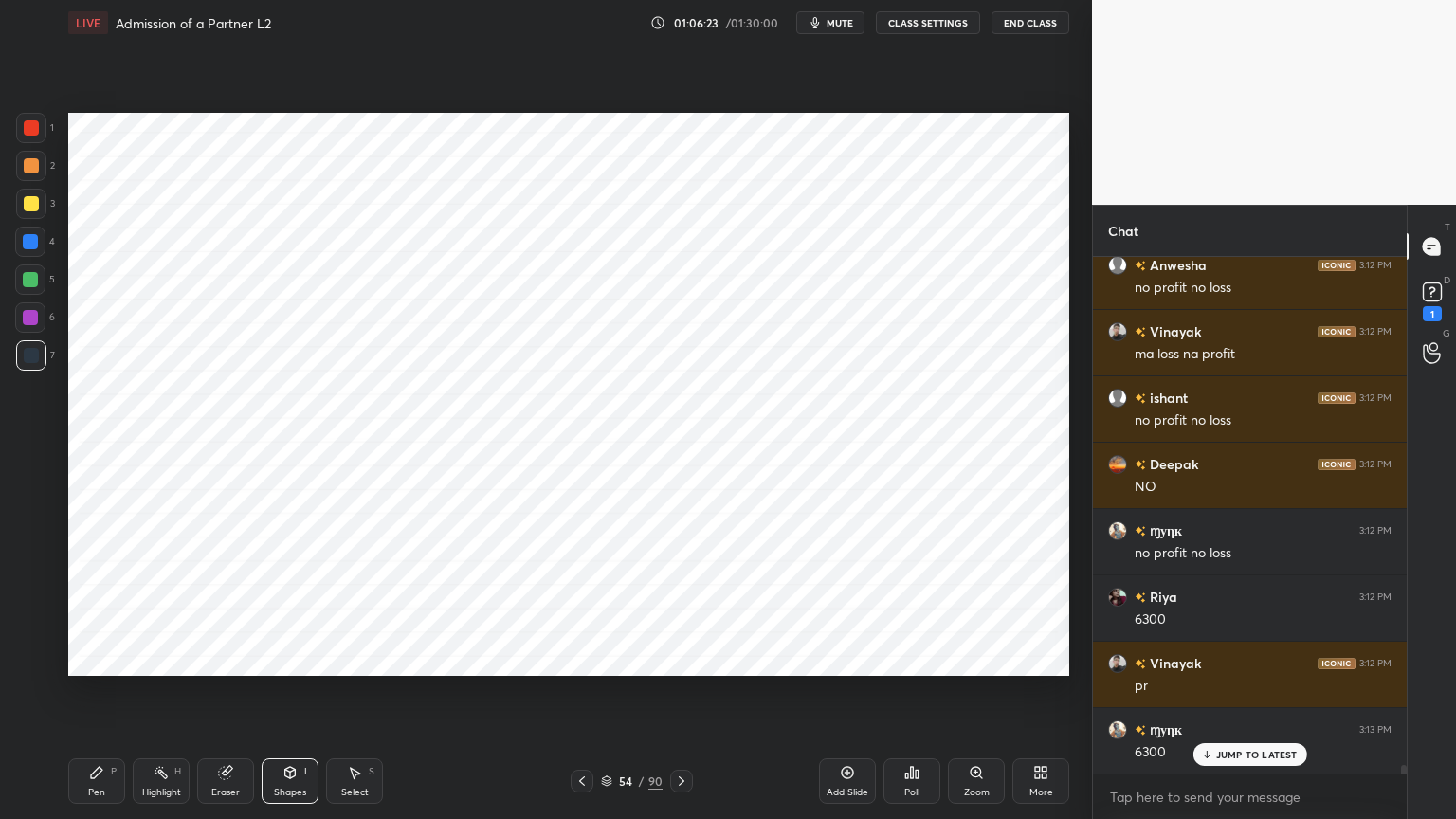 click on "Shapes L" at bounding box center [290, 781] 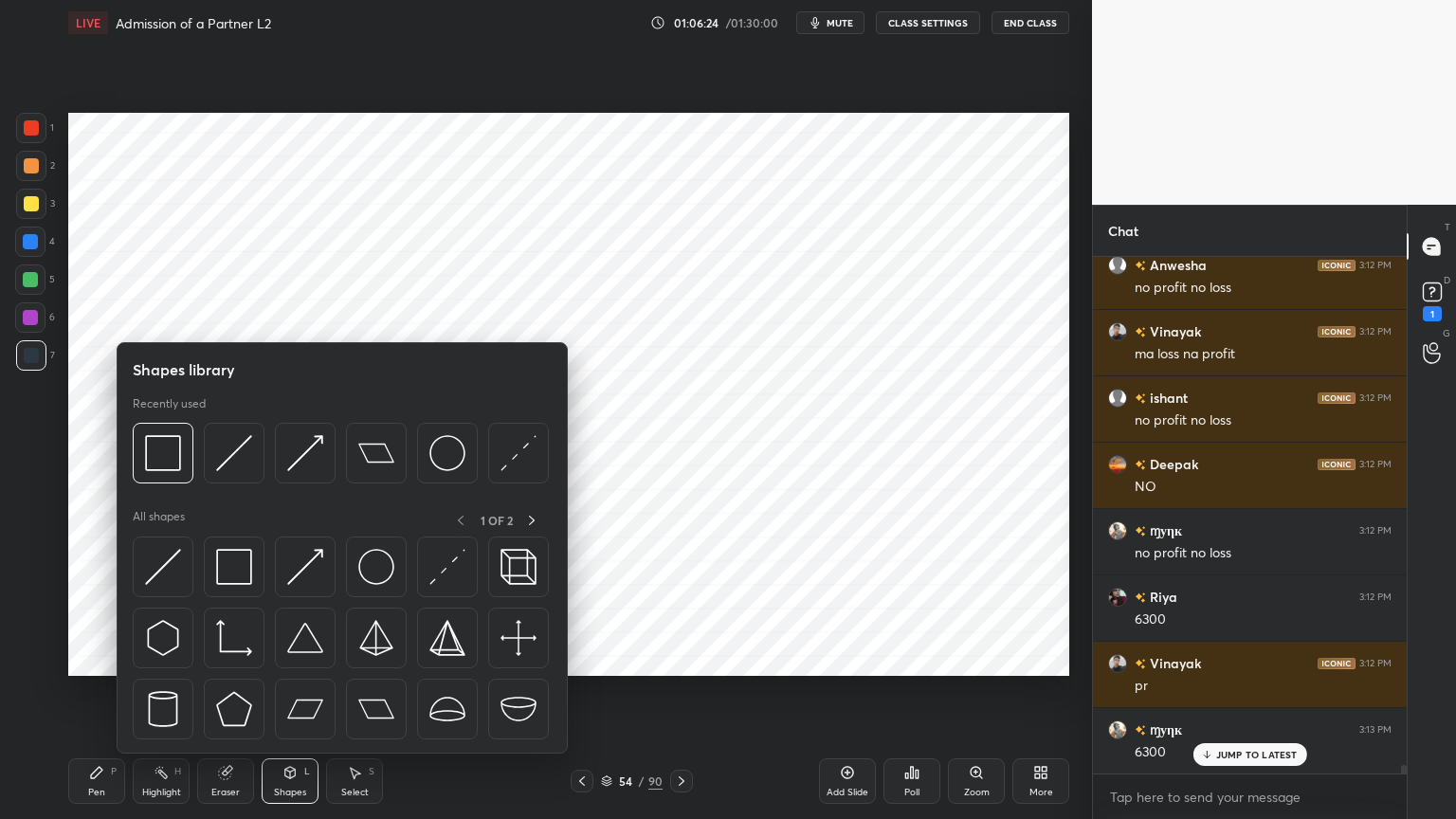 click at bounding box center [234, 453] 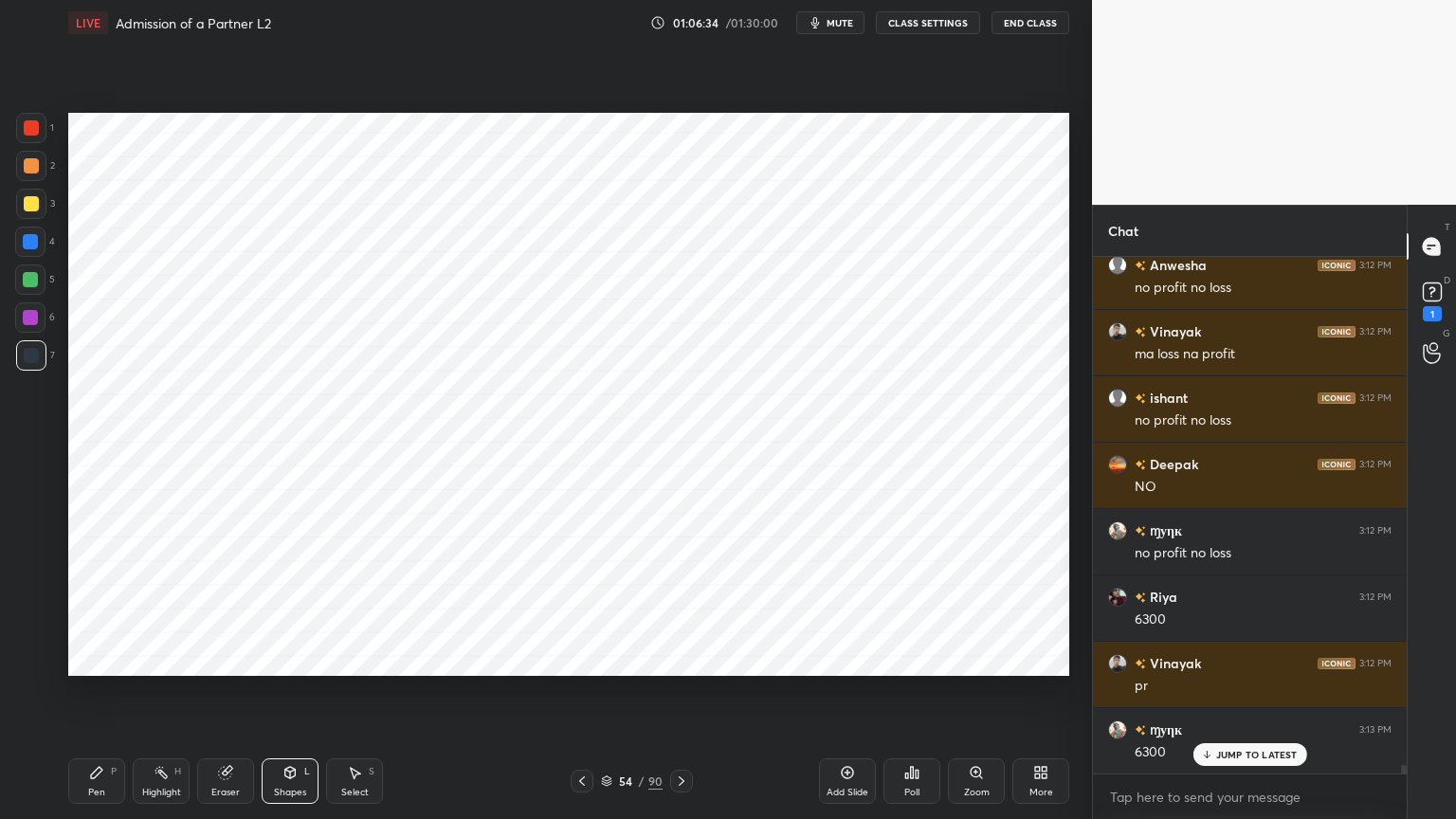 click on "Pen P" at bounding box center [97, 781] 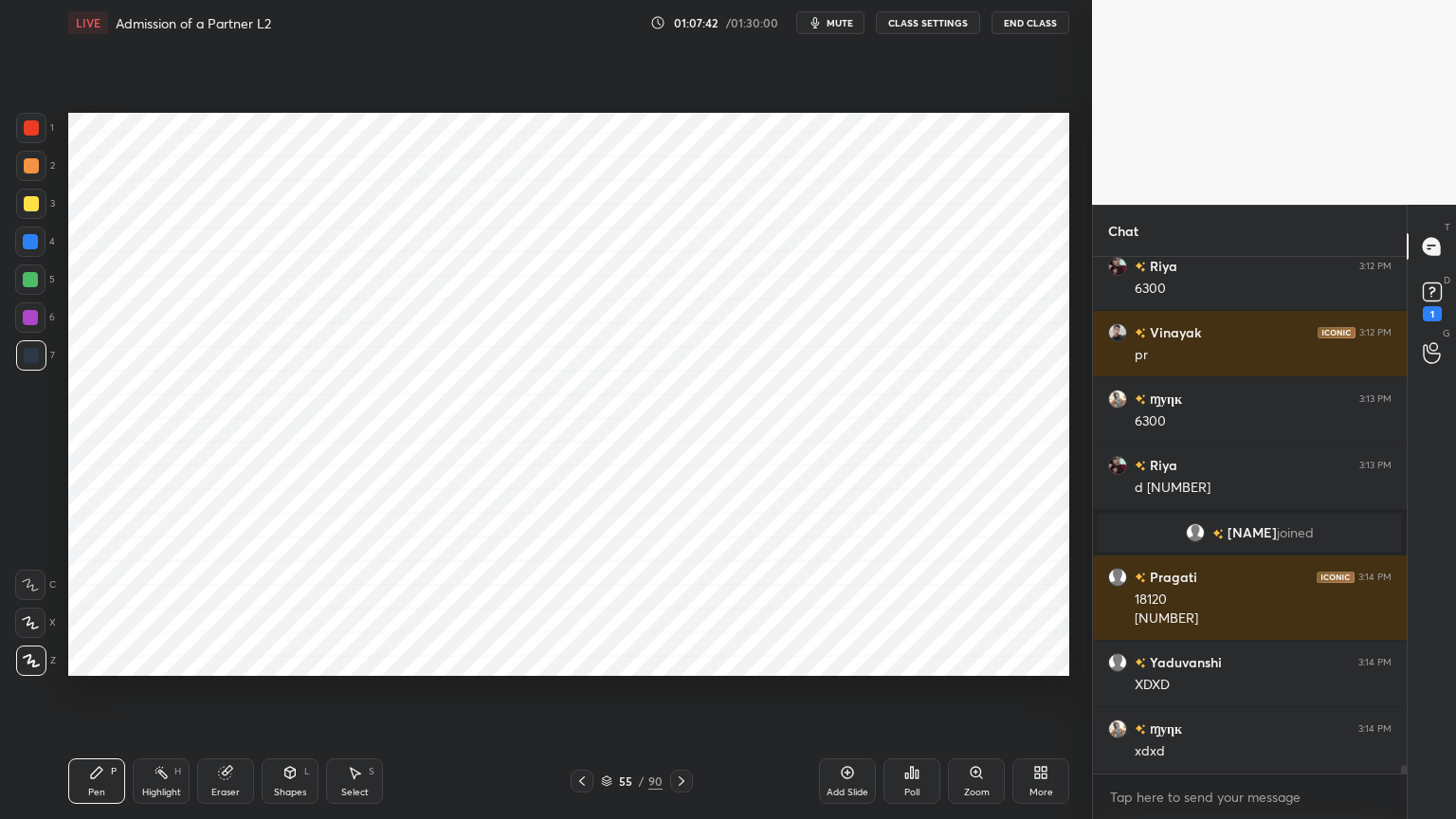 scroll, scrollTop: 31974, scrollLeft: 0, axis: vertical 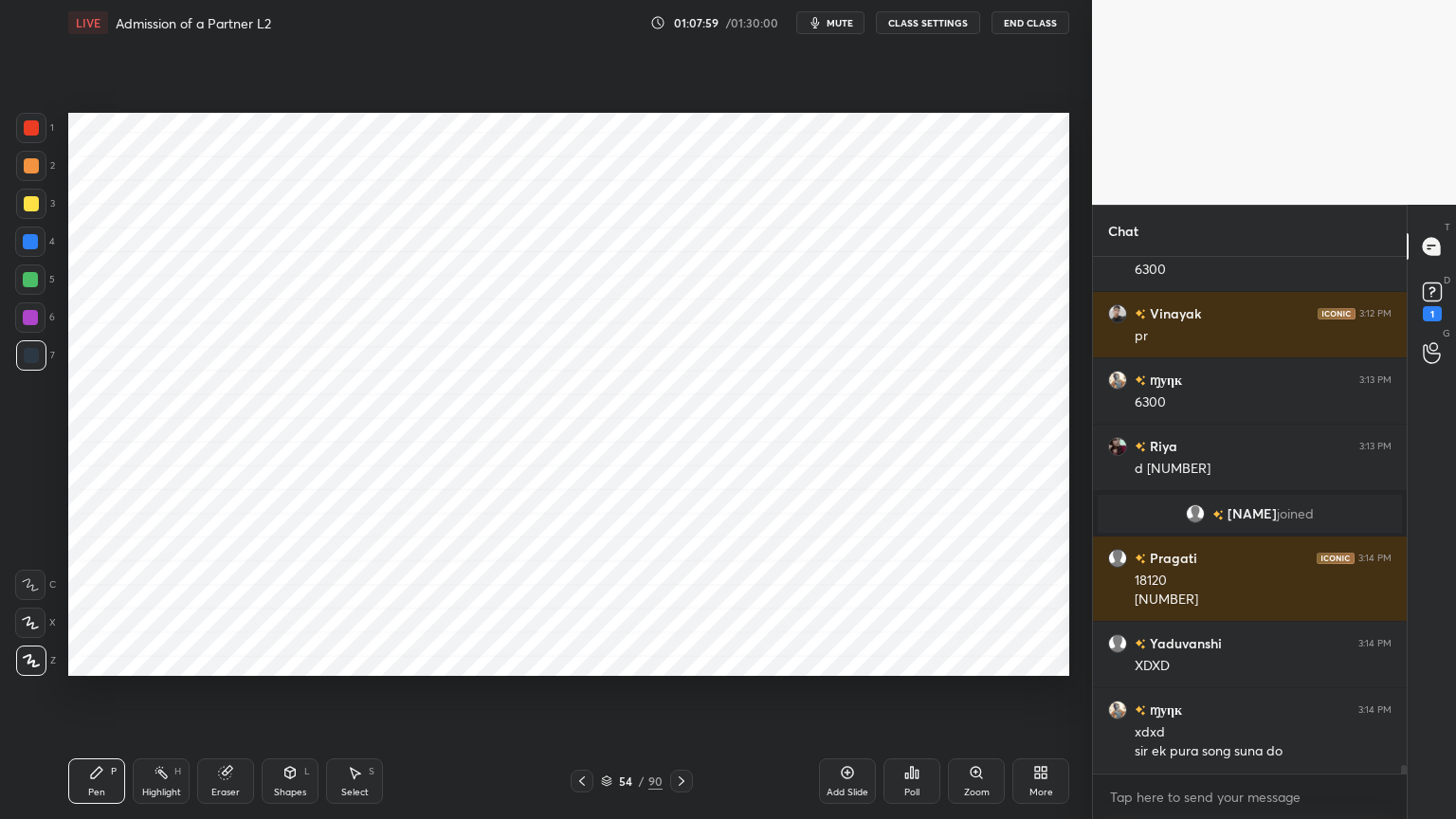 click on "Eraser" at bounding box center [226, 792] 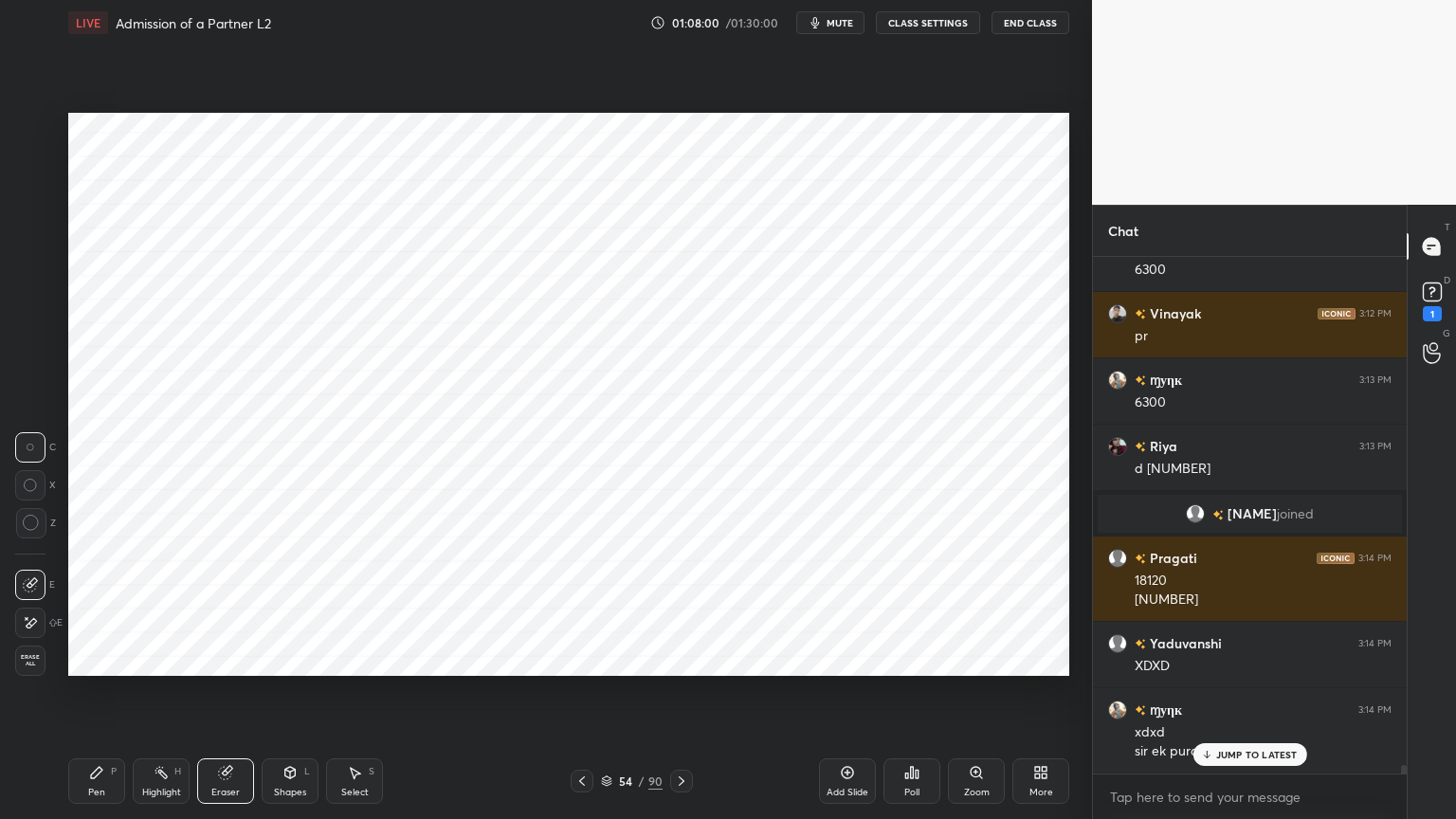scroll, scrollTop: 32040, scrollLeft: 0, axis: vertical 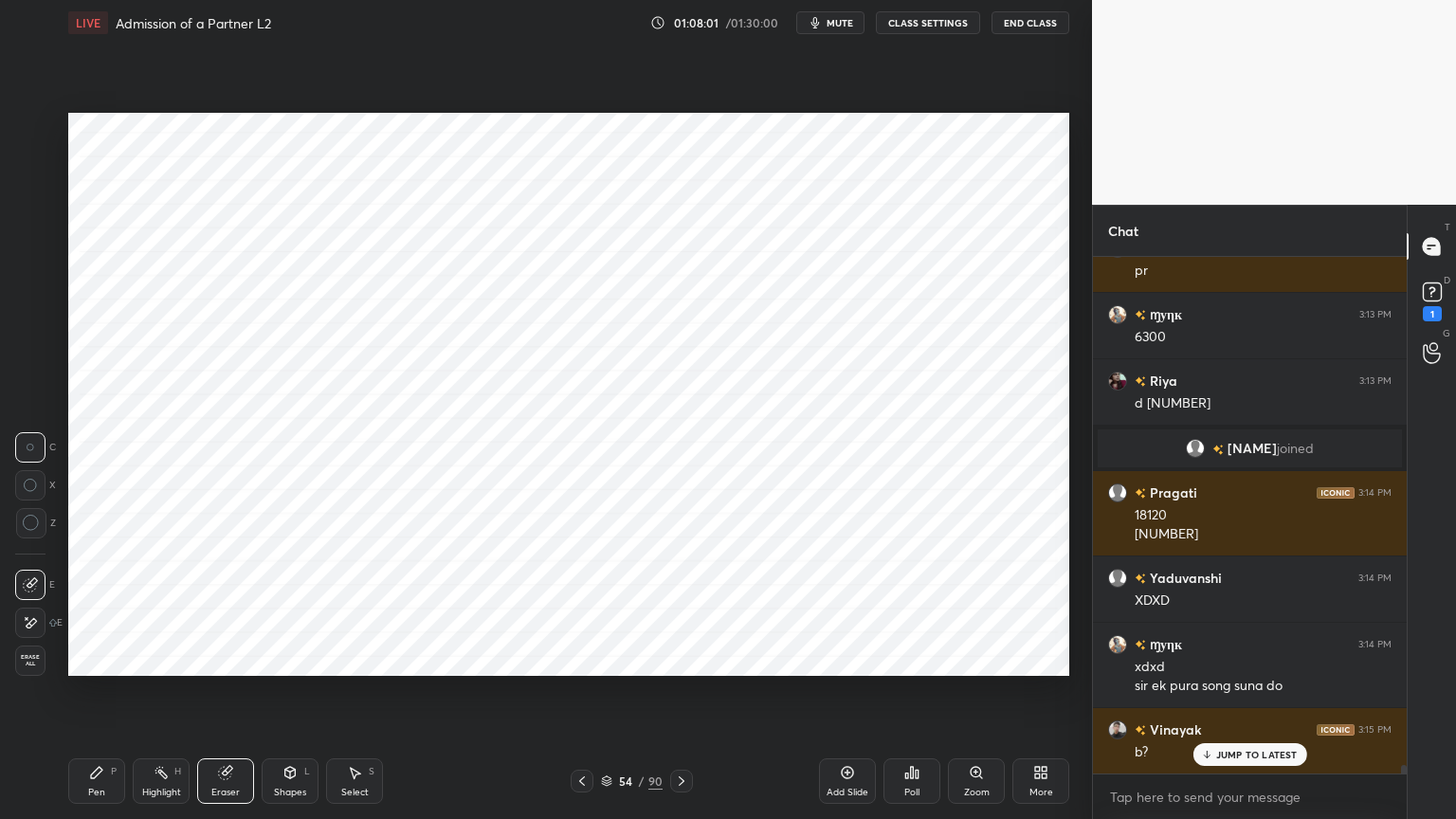 click on "Pen P" at bounding box center [97, 781] 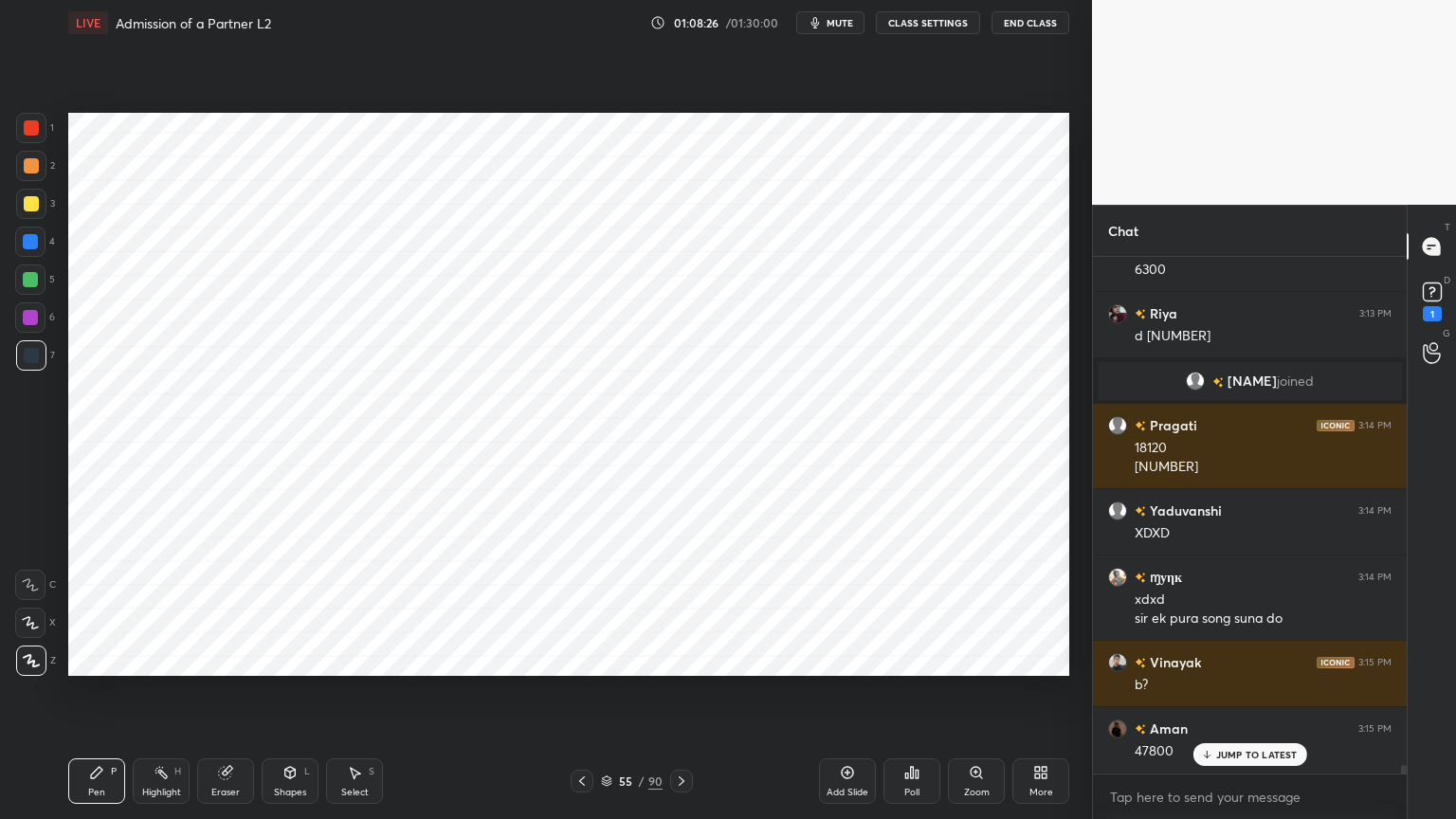 scroll, scrollTop: 32172, scrollLeft: 0, axis: vertical 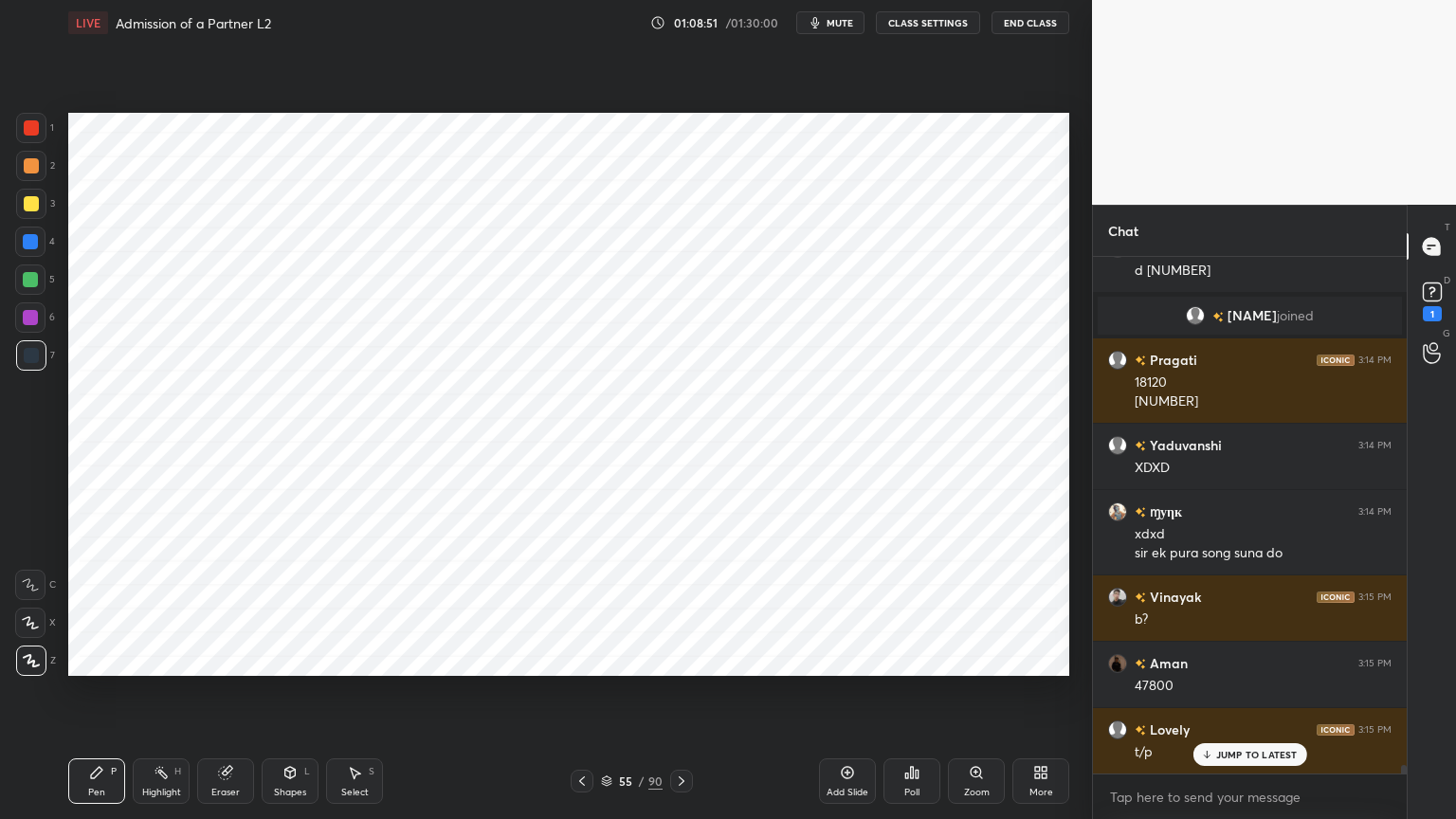 click at bounding box center [30, 318] 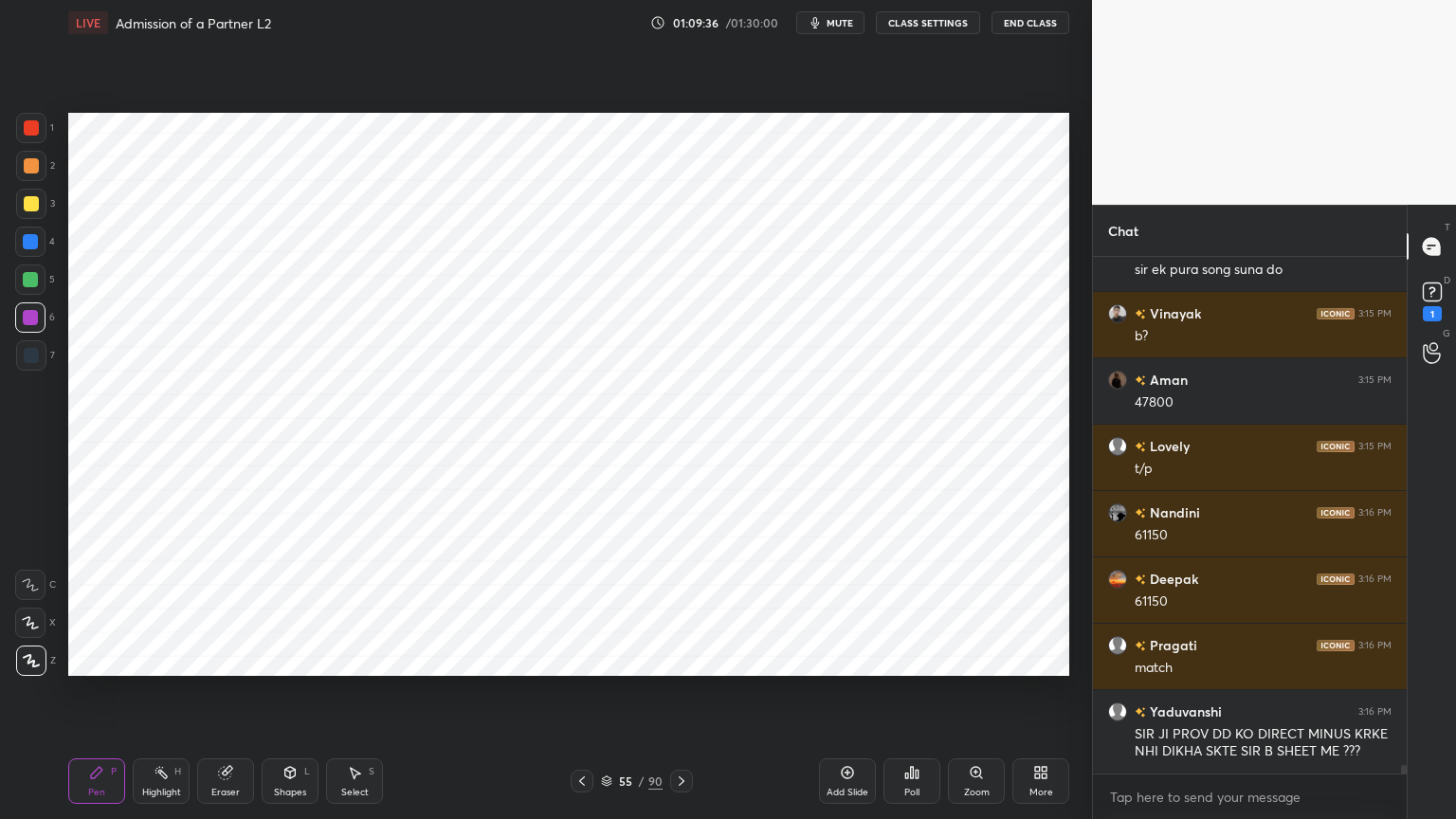 scroll, scrollTop: 32521, scrollLeft: 0, axis: vertical 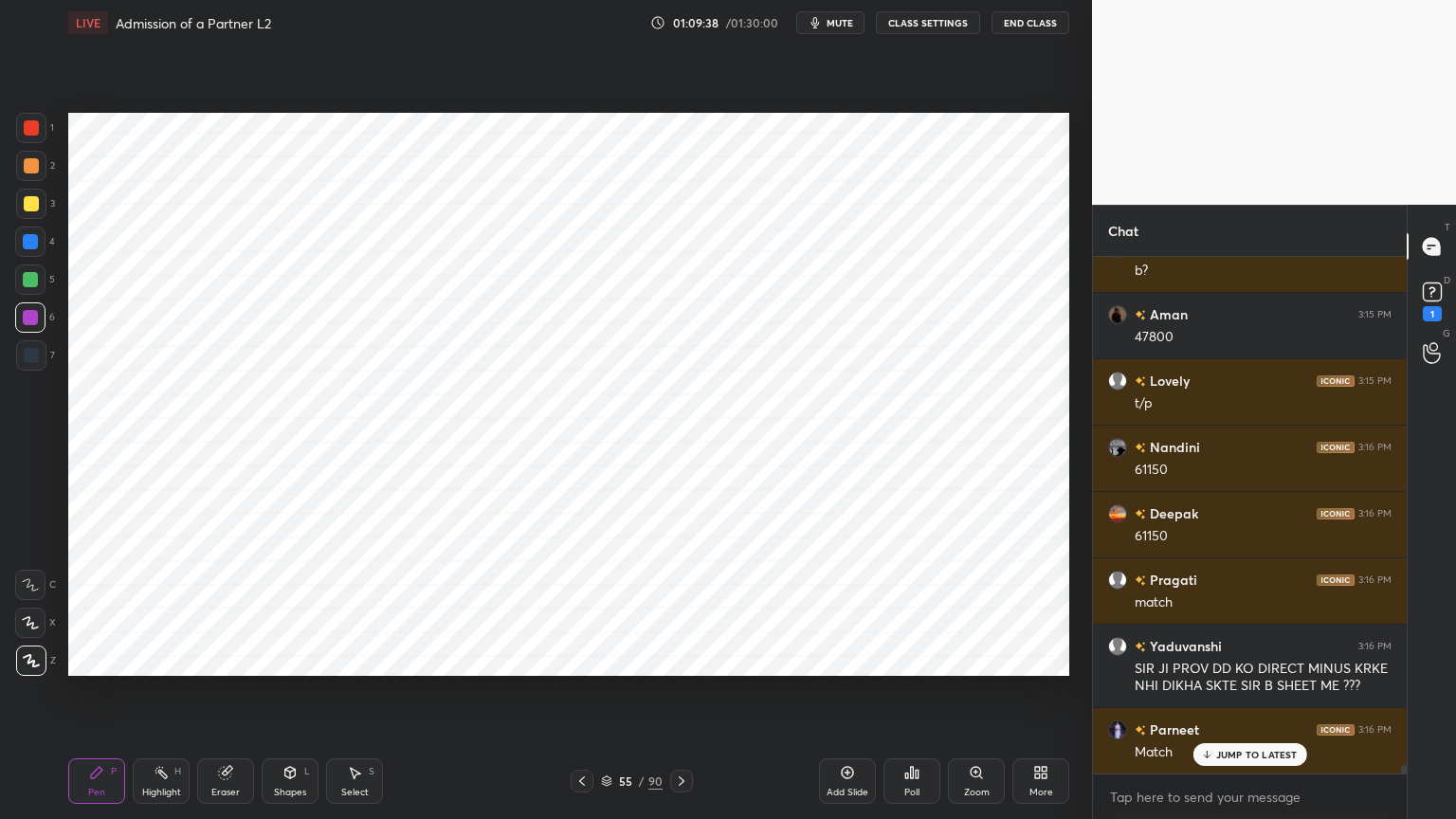 click on "Highlight H" at bounding box center [161, 781] 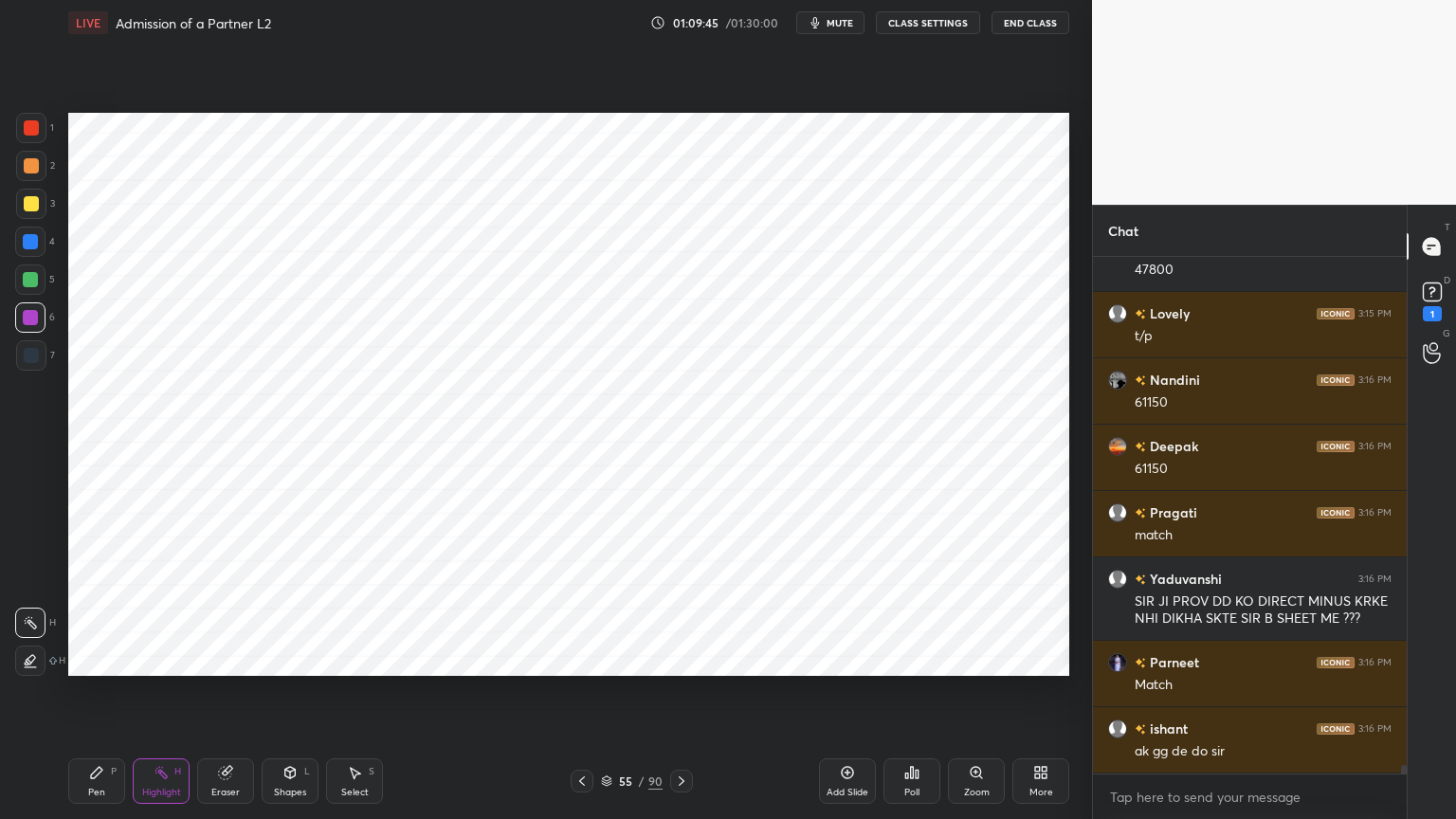scroll, scrollTop: 32654, scrollLeft: 0, axis: vertical 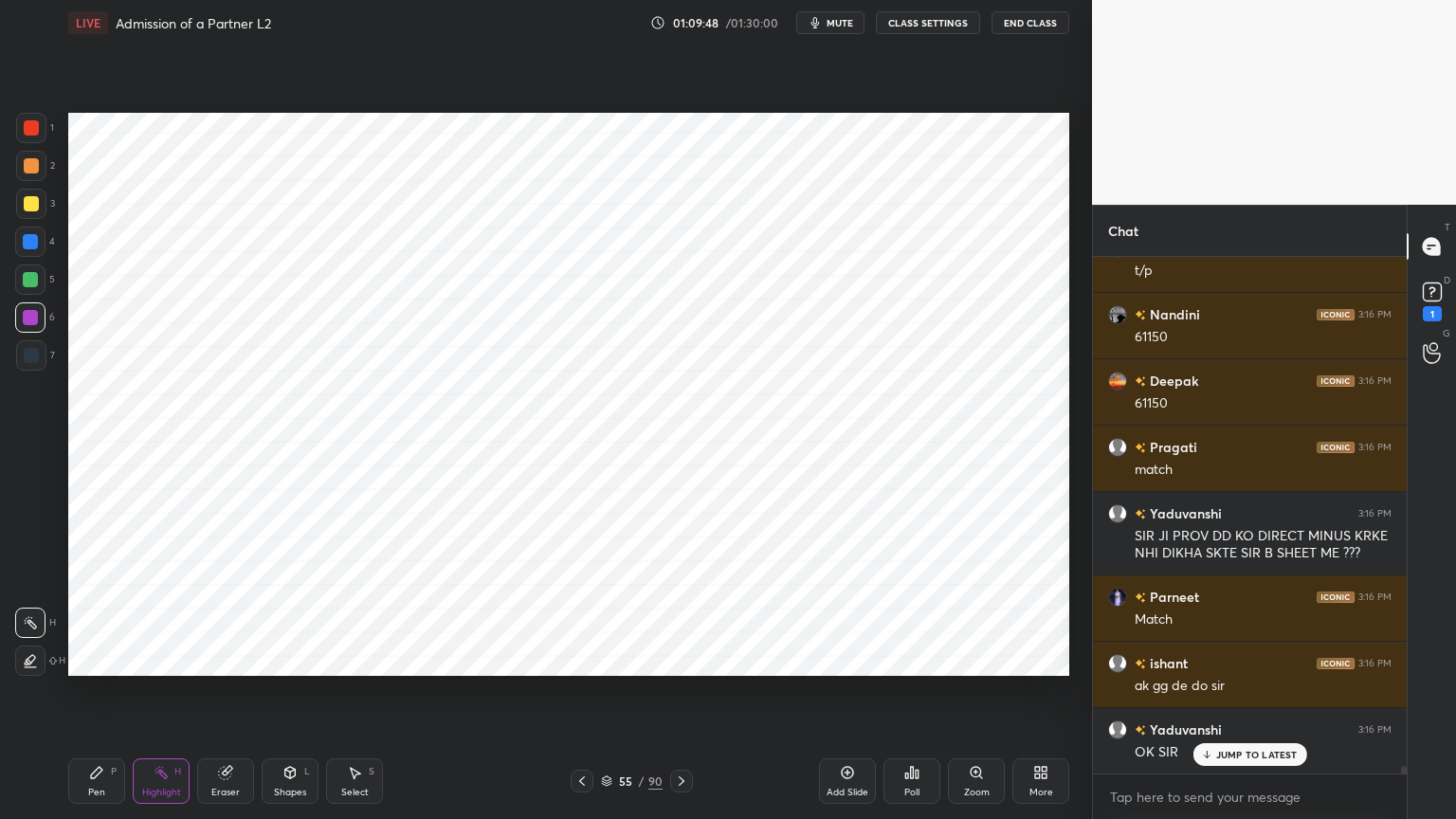 click on "mute" at bounding box center [840, 23] 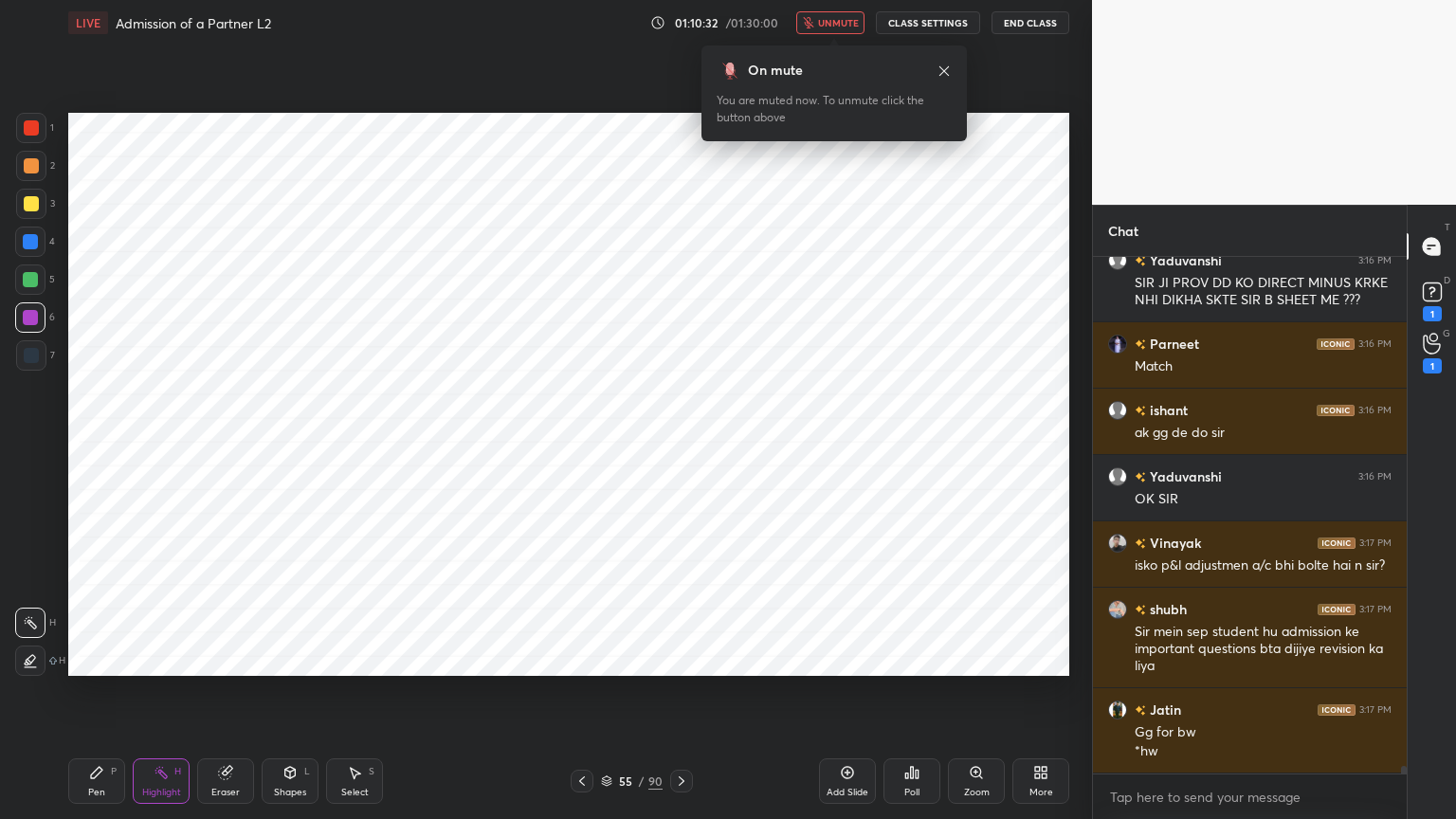 scroll, scrollTop: 32972, scrollLeft: 0, axis: vertical 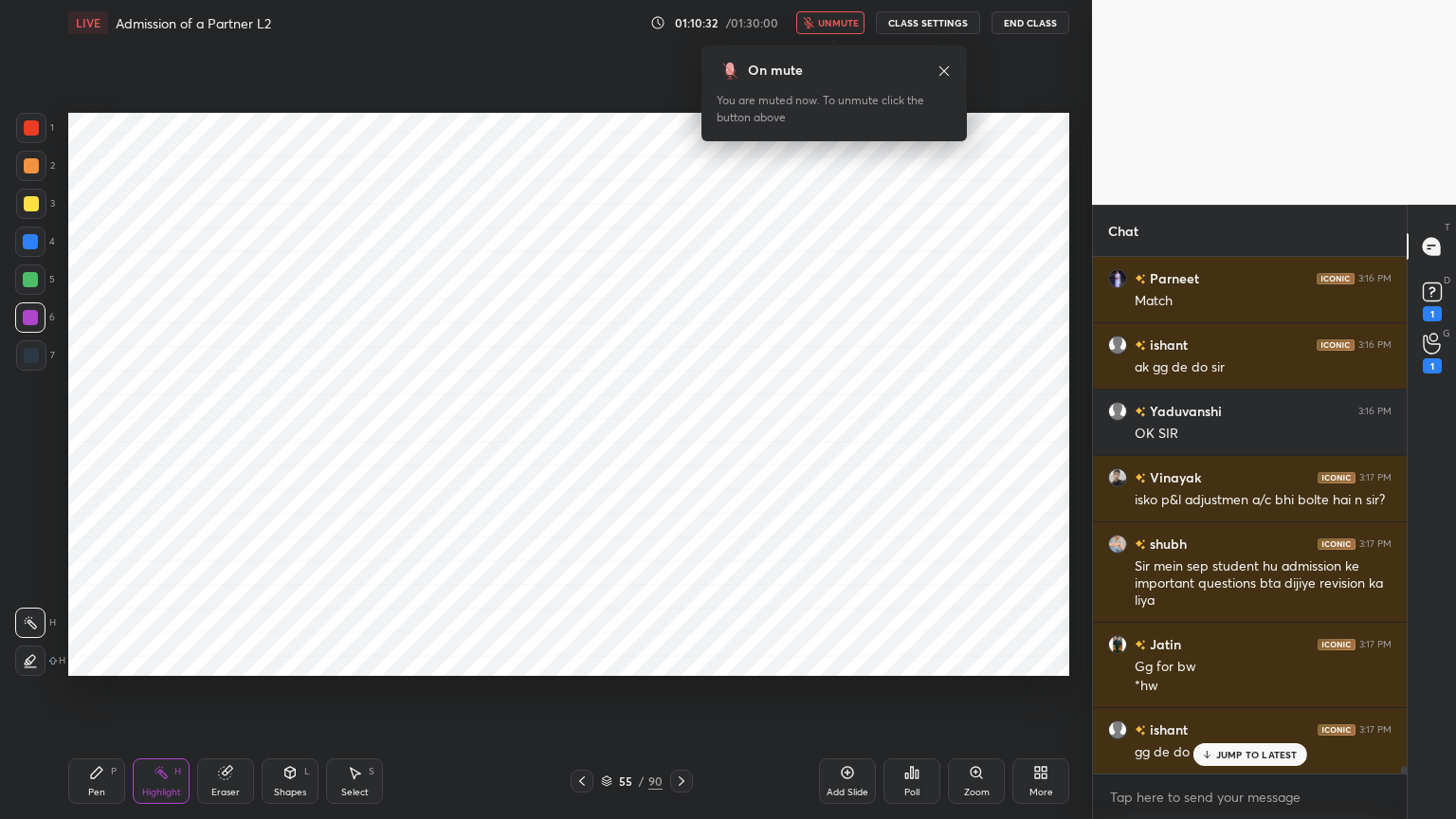 click on "unmute" at bounding box center (830, 23) 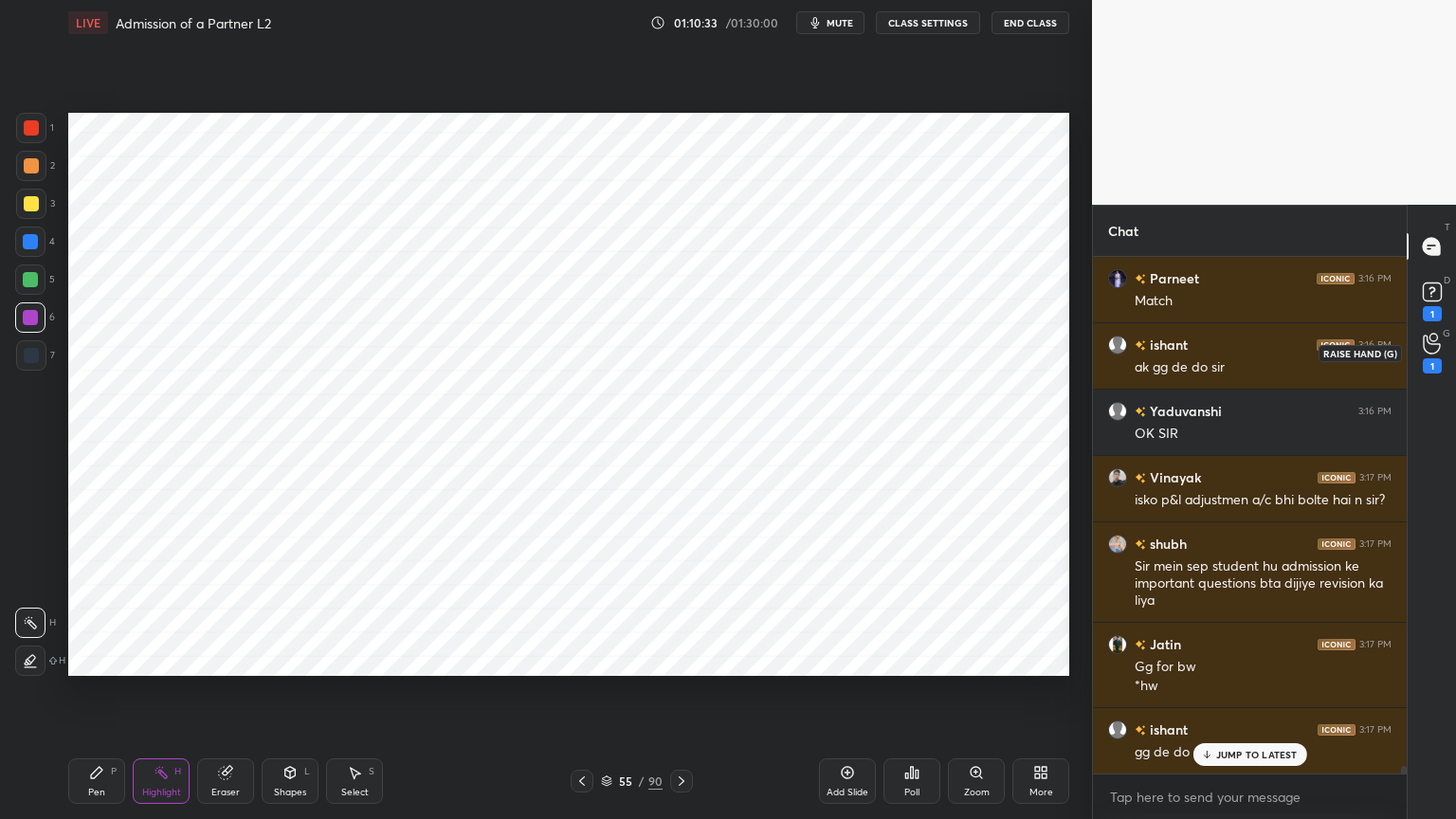 click 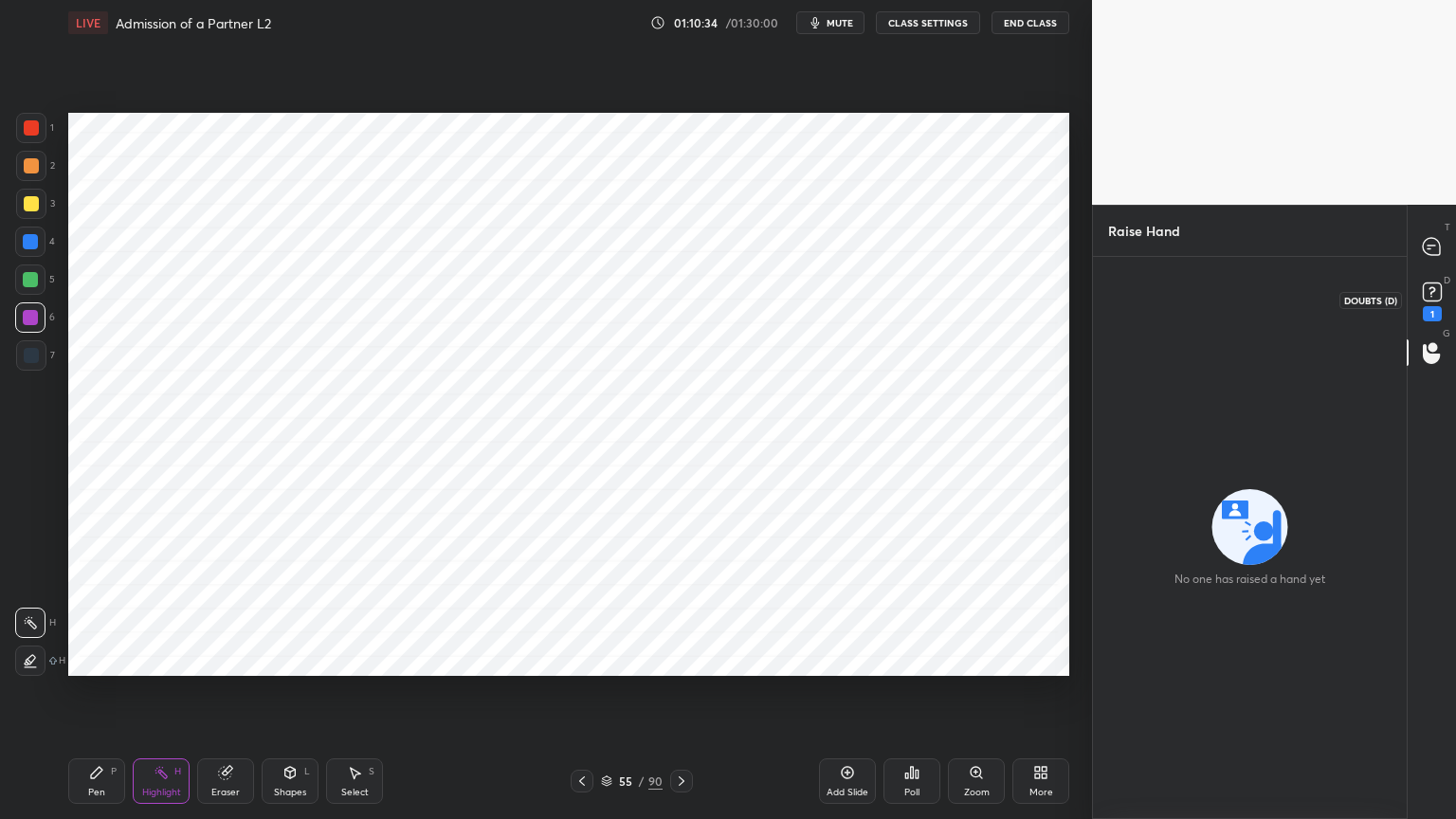 click on "T Messages (T)" at bounding box center [1431, 246] 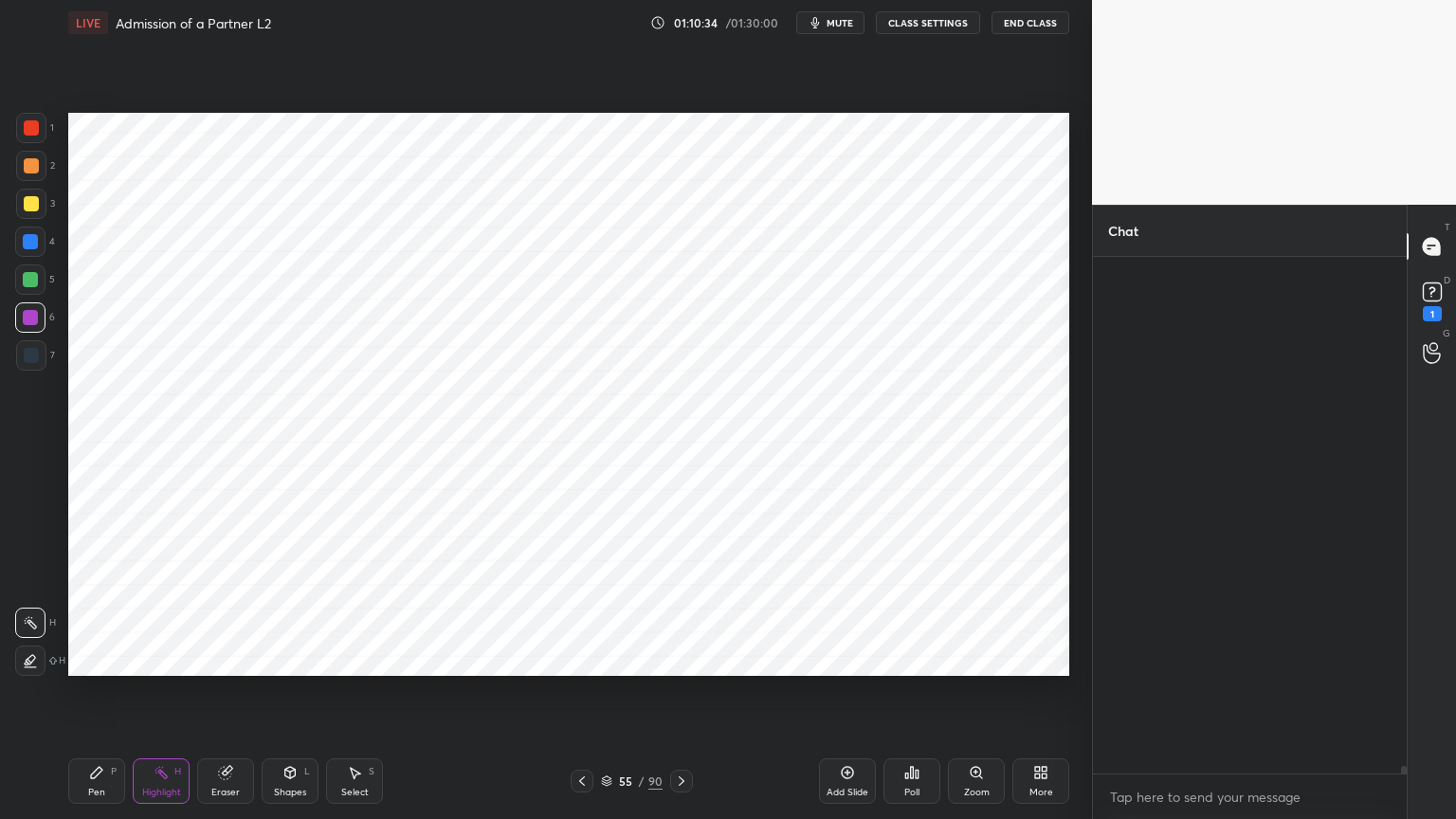 scroll, scrollTop: 33388, scrollLeft: 0, axis: vertical 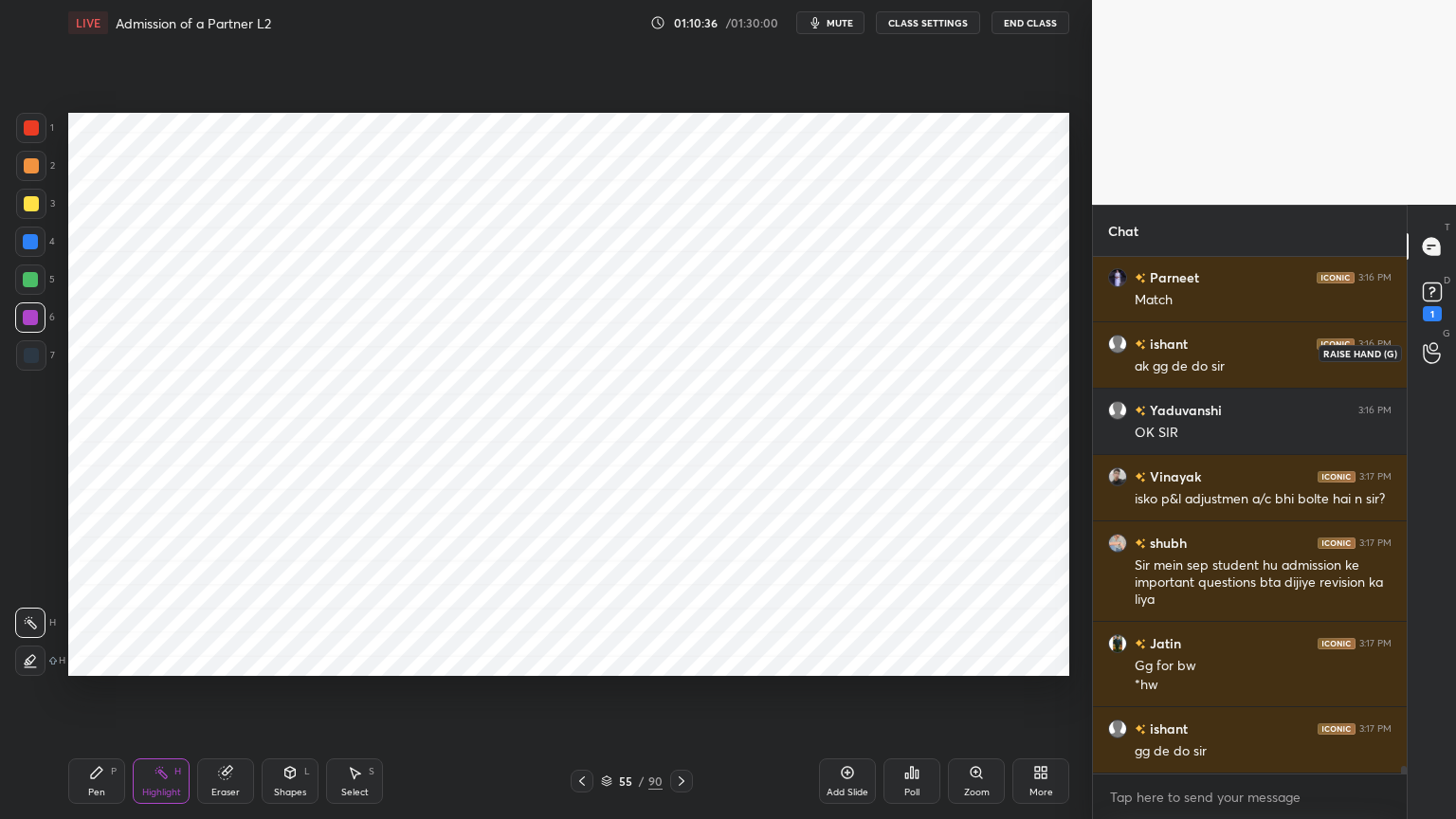 click 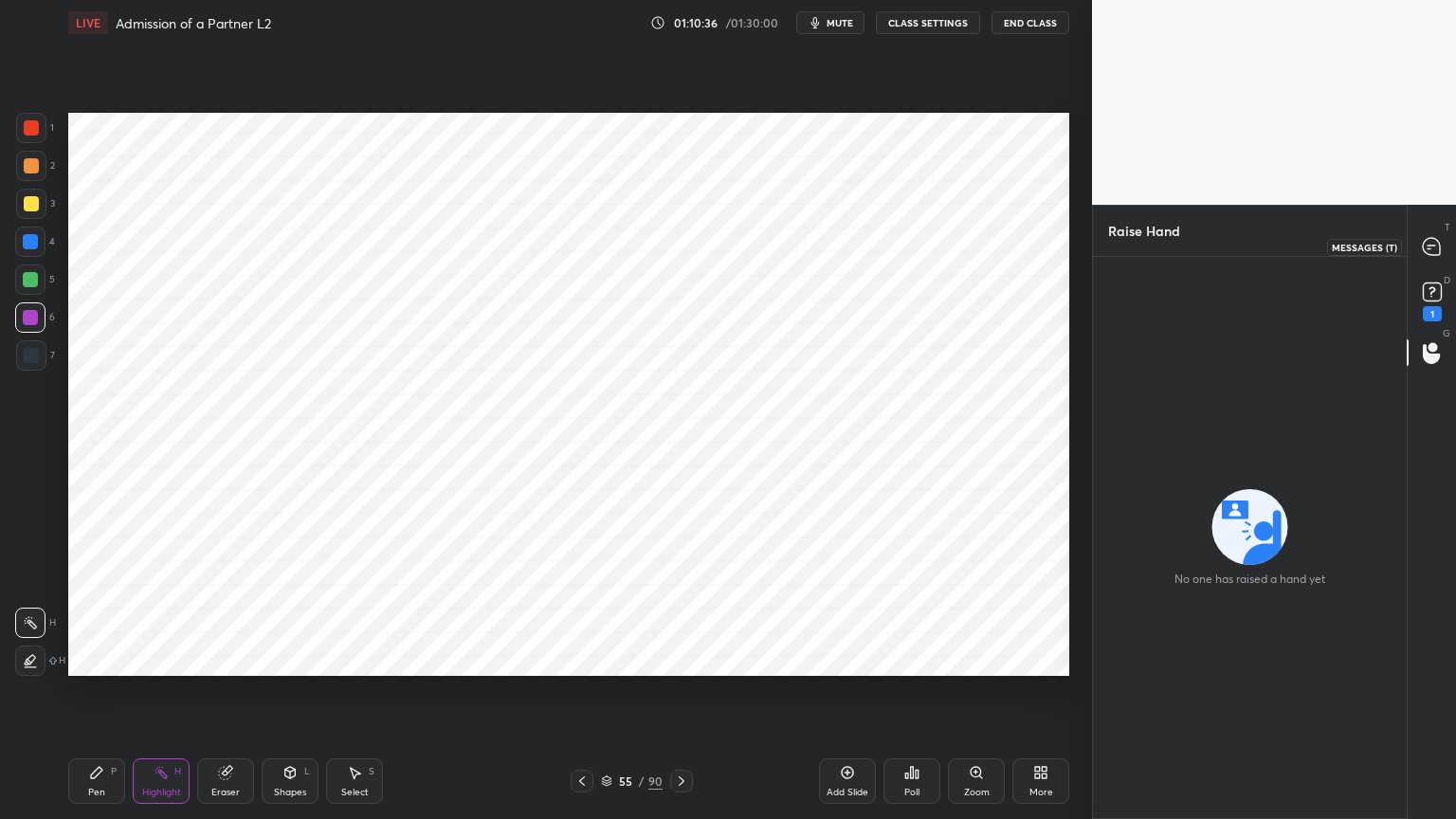click 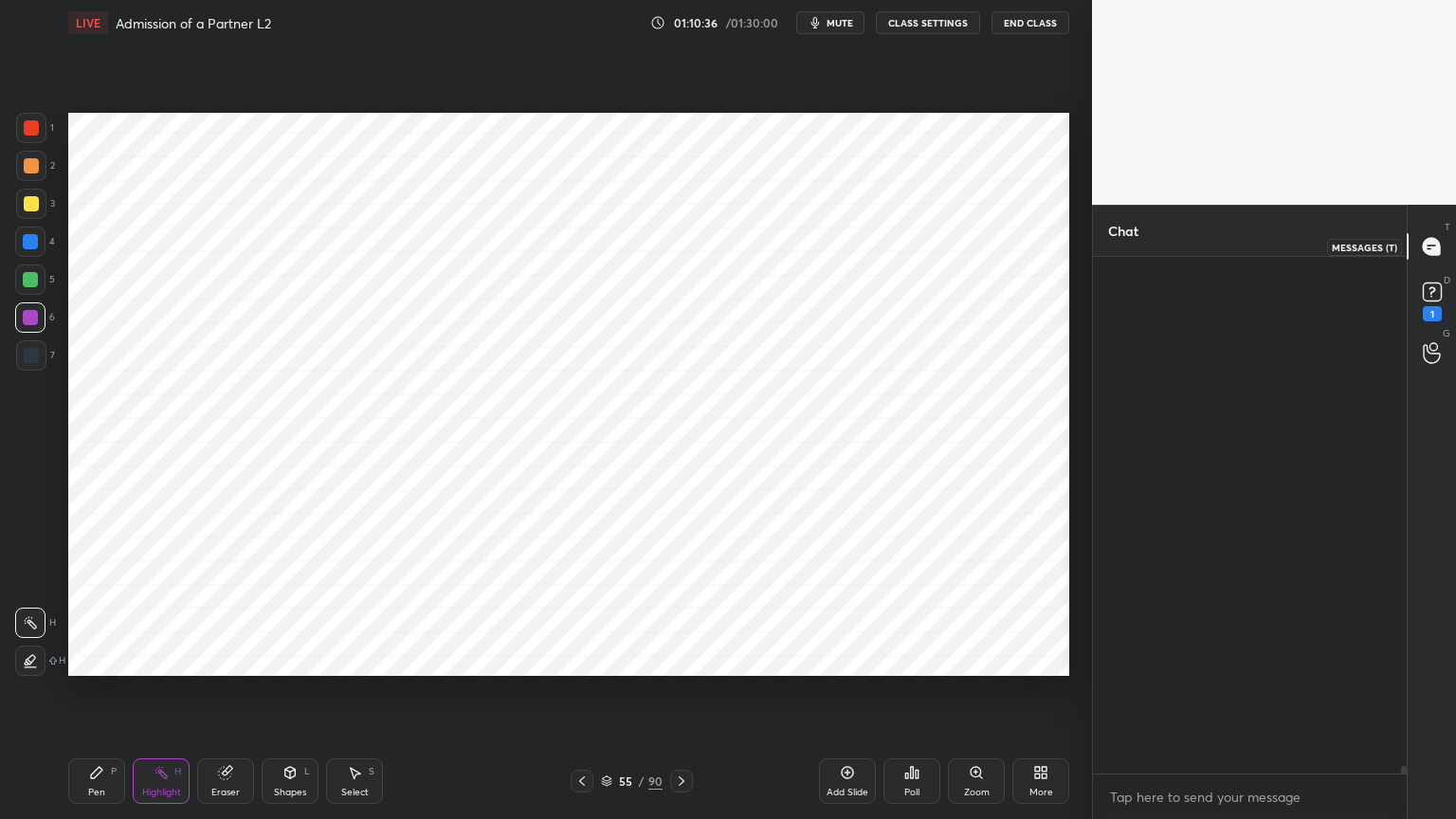 scroll, scrollTop: 33388, scrollLeft: 0, axis: vertical 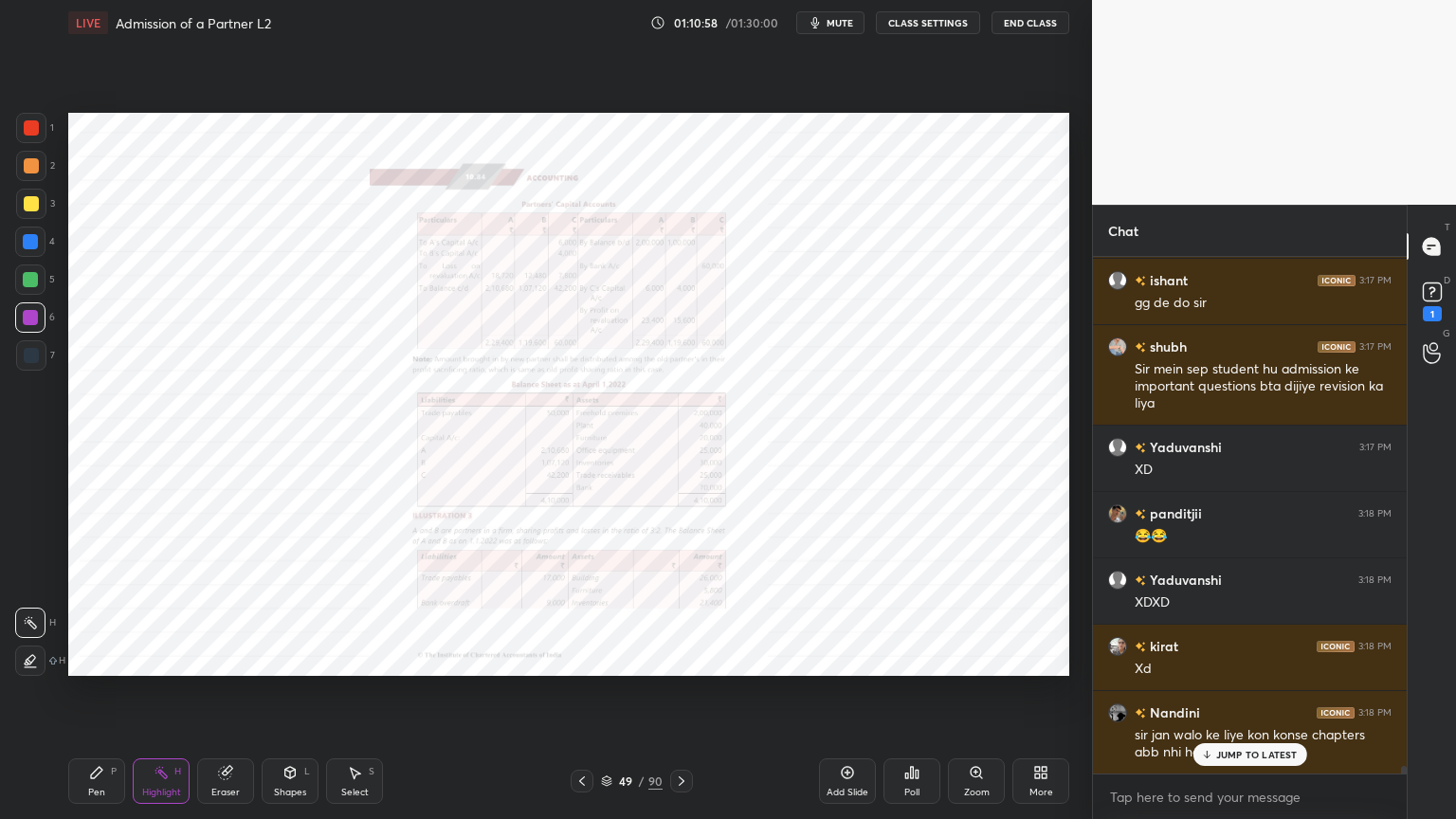 click on "mute" at bounding box center (830, 23) 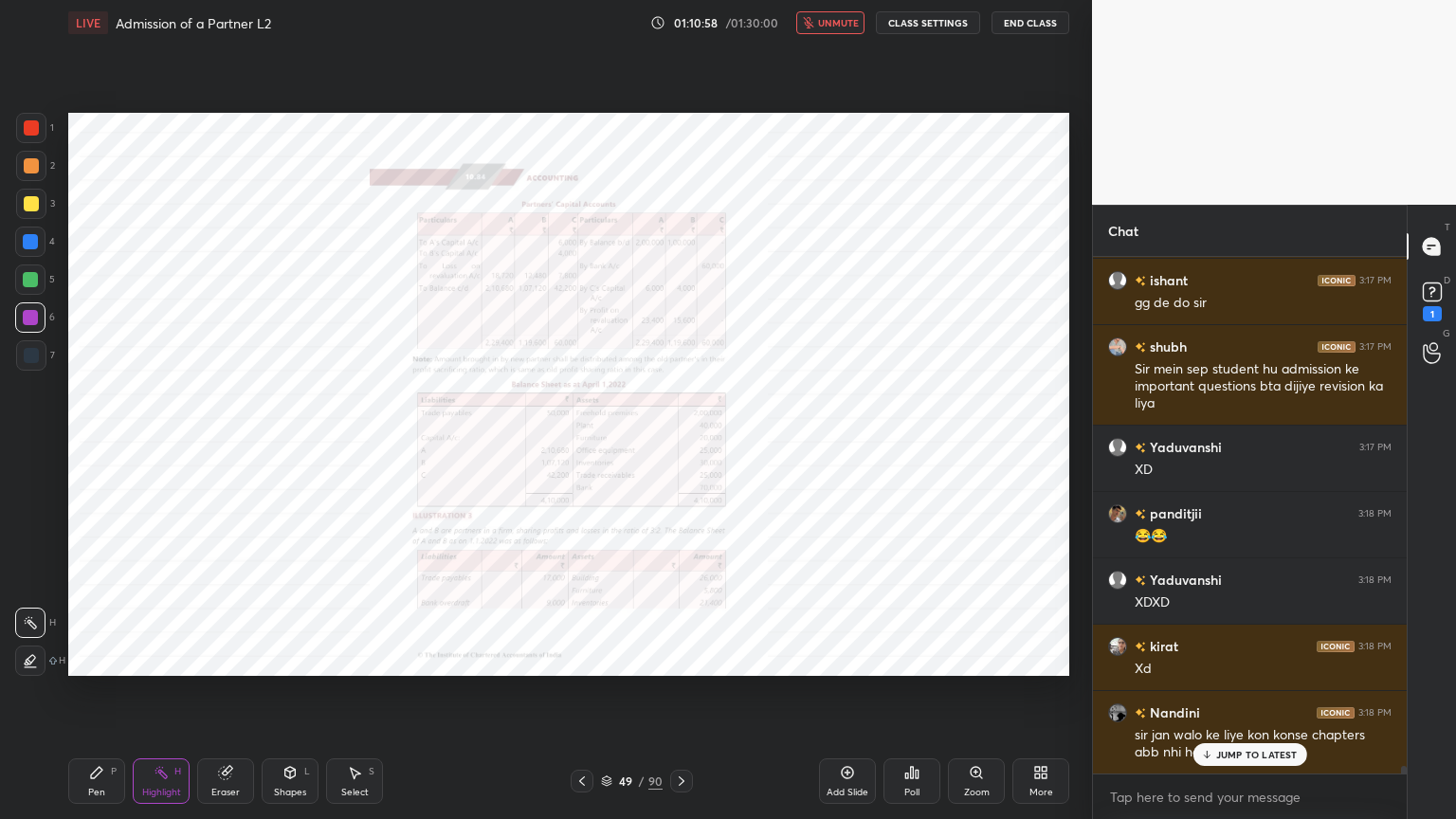 scroll, scrollTop: 33904, scrollLeft: 0, axis: vertical 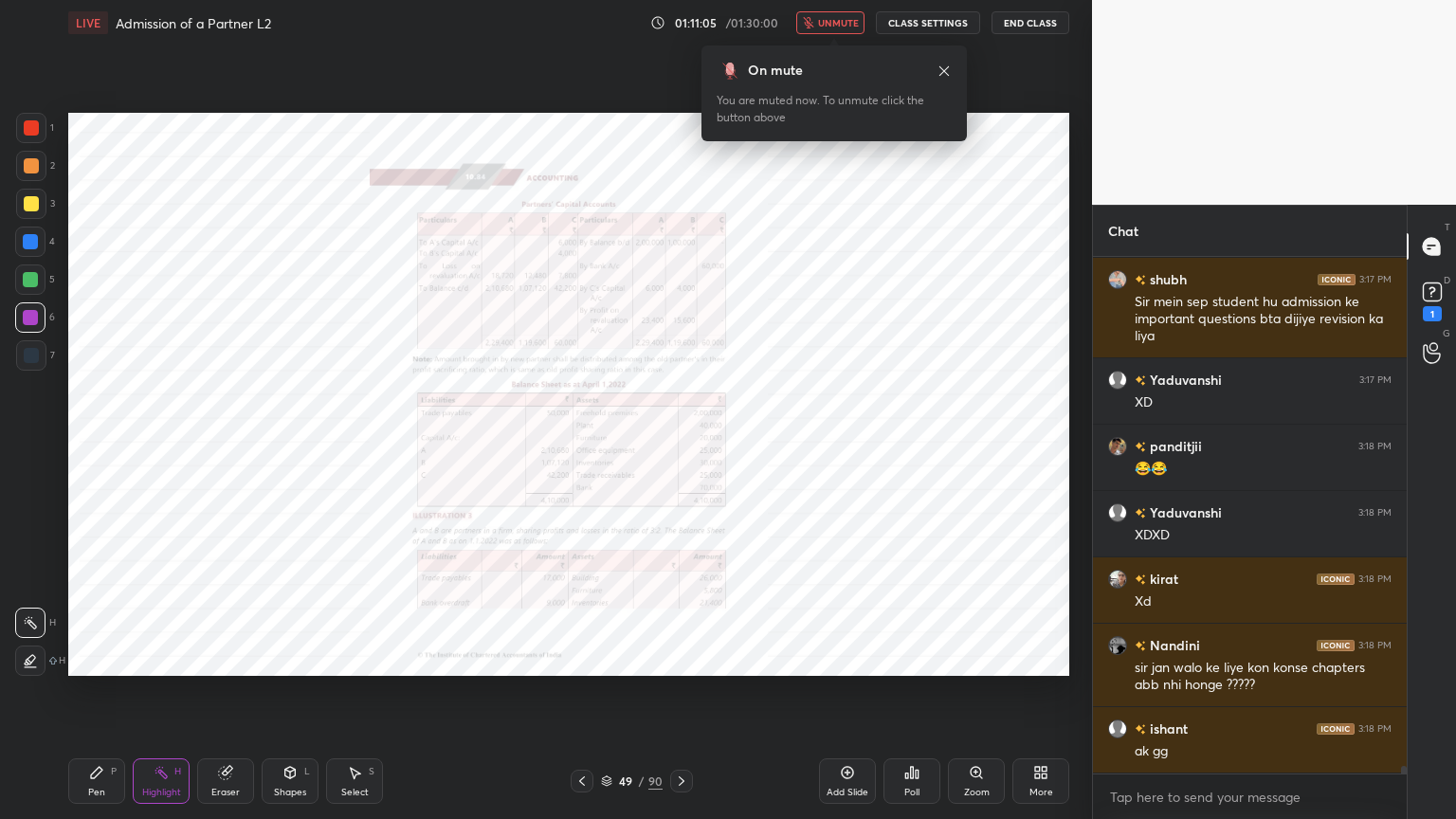 click on "unmute" at bounding box center [838, 23] 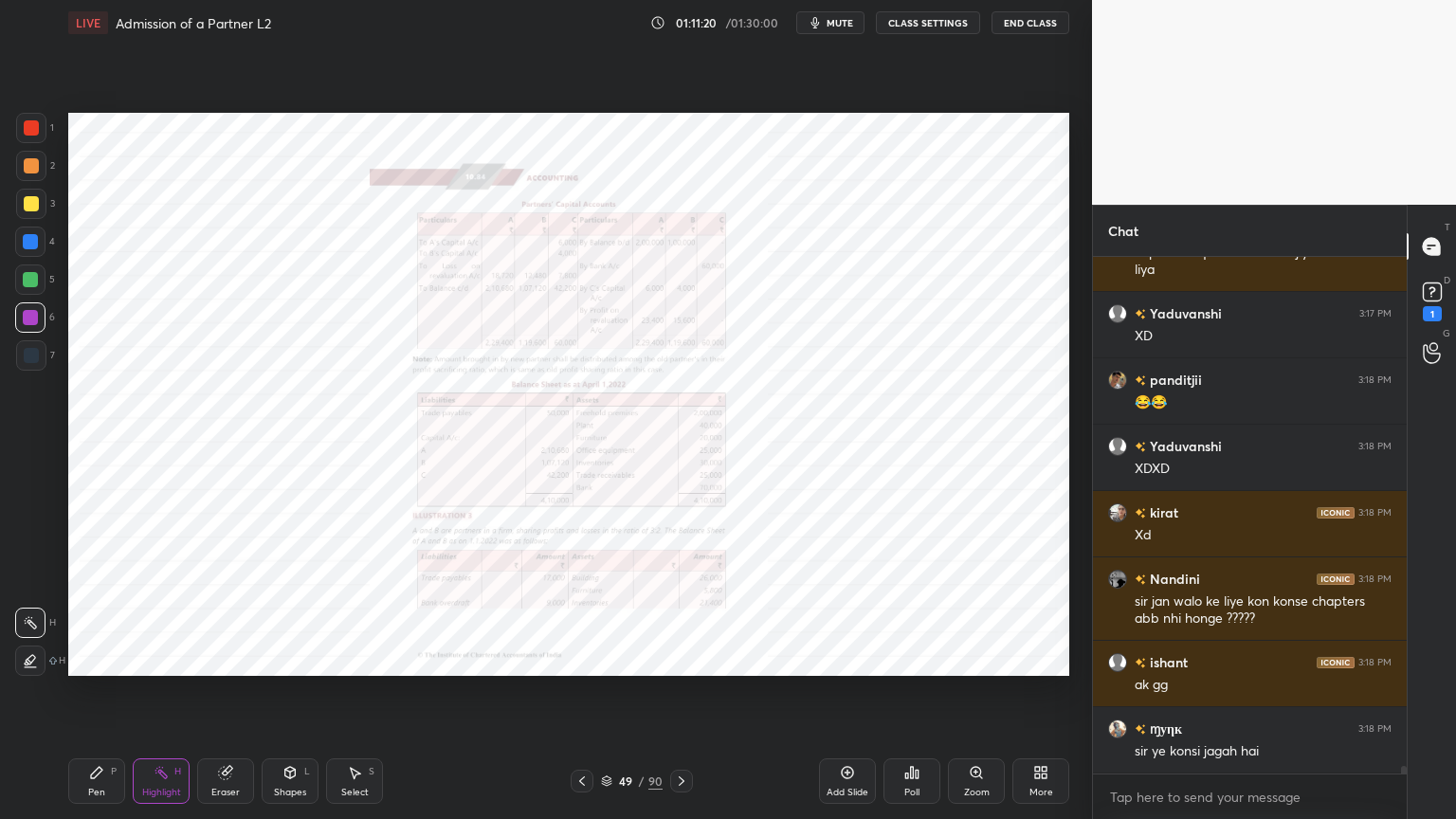 scroll, scrollTop: 34037, scrollLeft: 0, axis: vertical 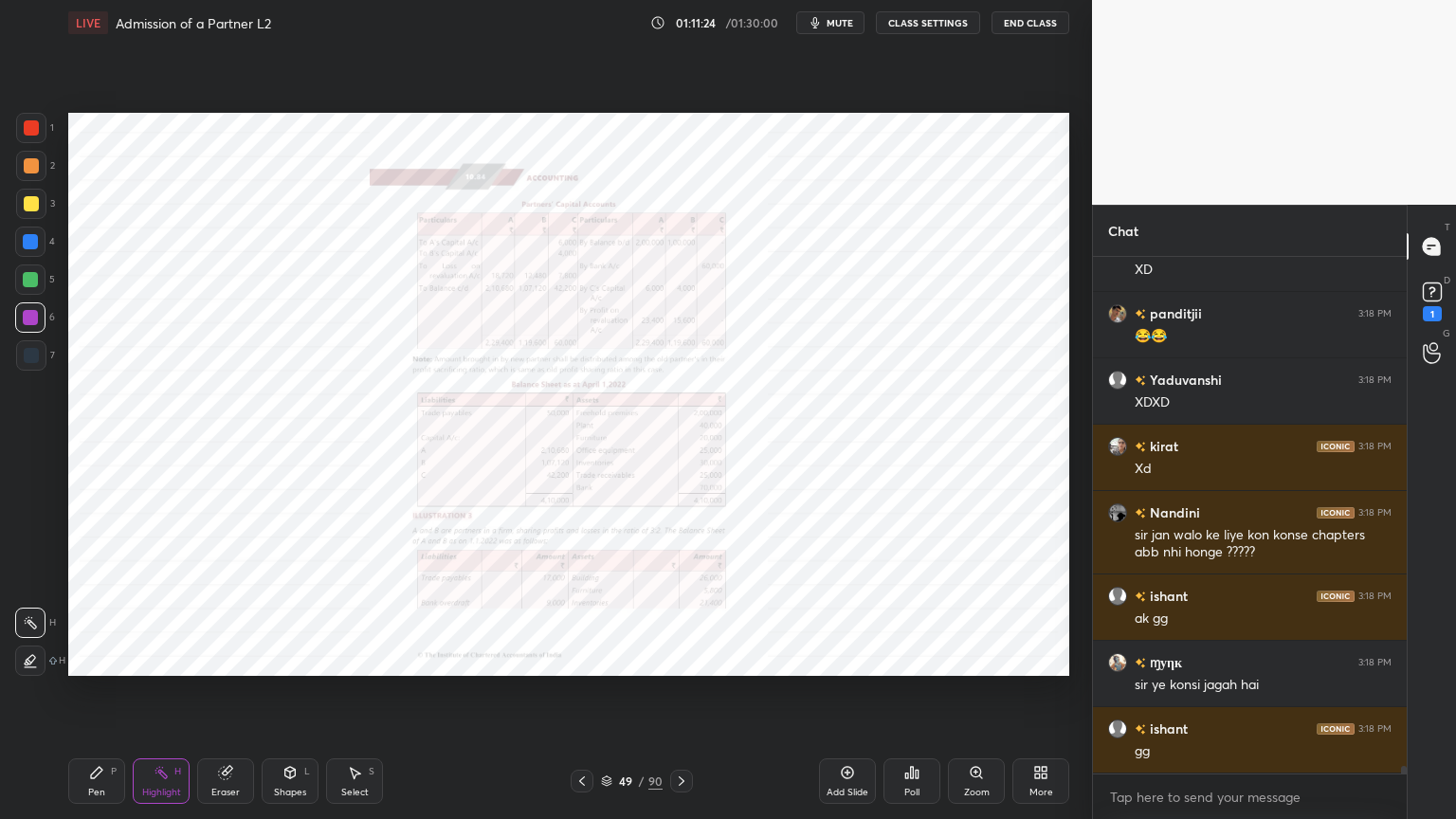 click on "Zoom" at bounding box center [976, 781] 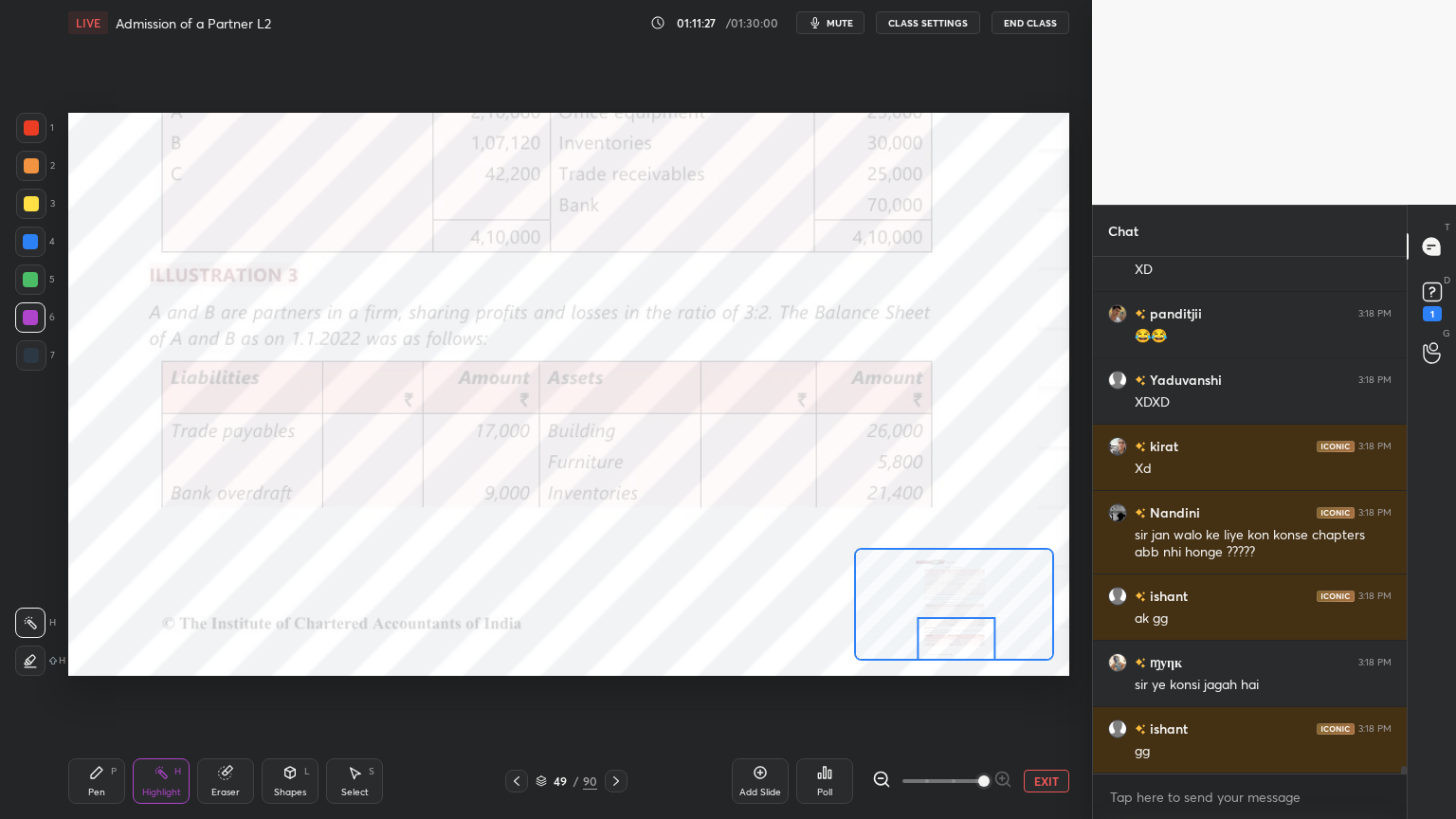 click on "Pen P" at bounding box center [97, 781] 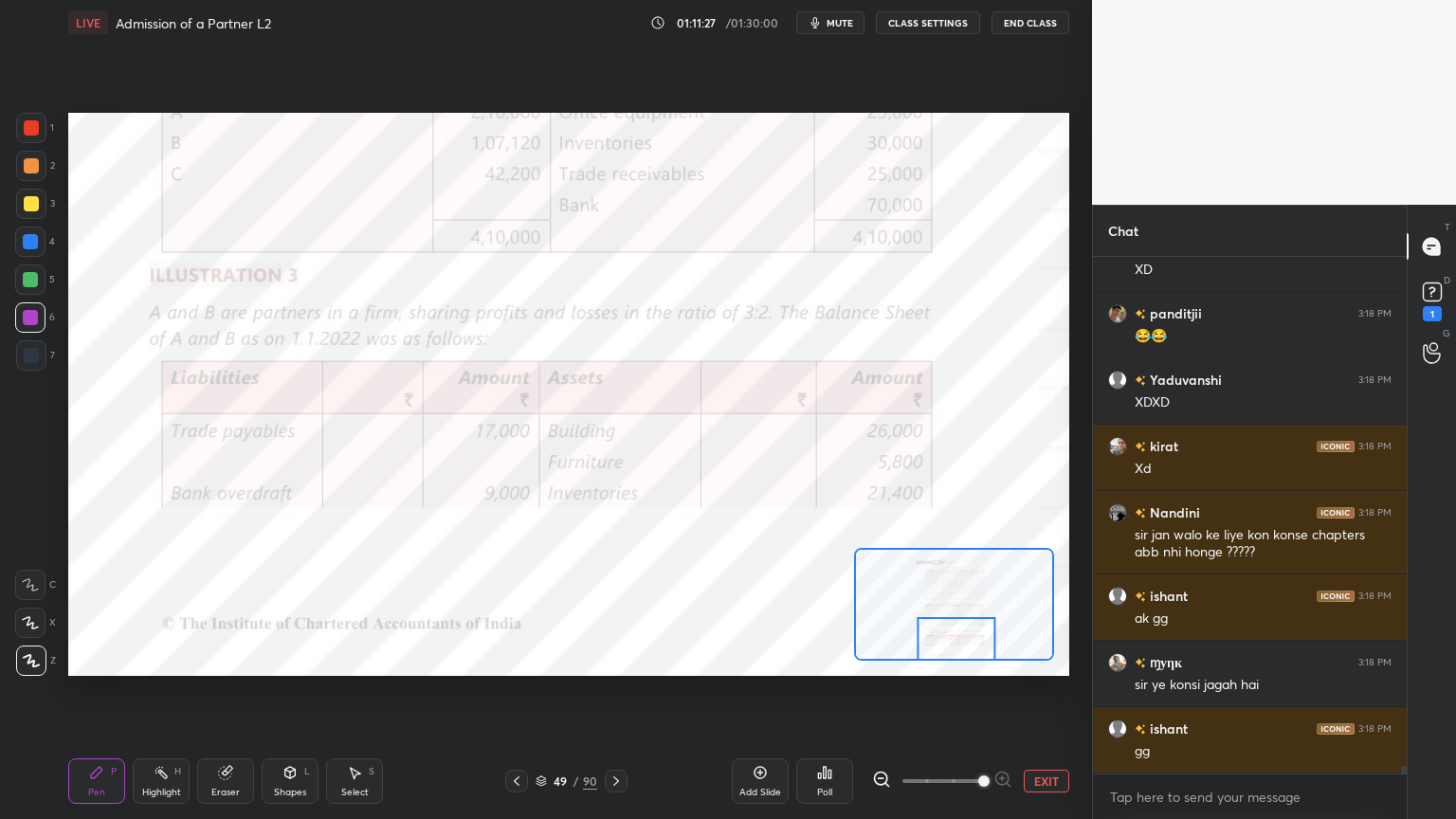 click at bounding box center (30, 585) 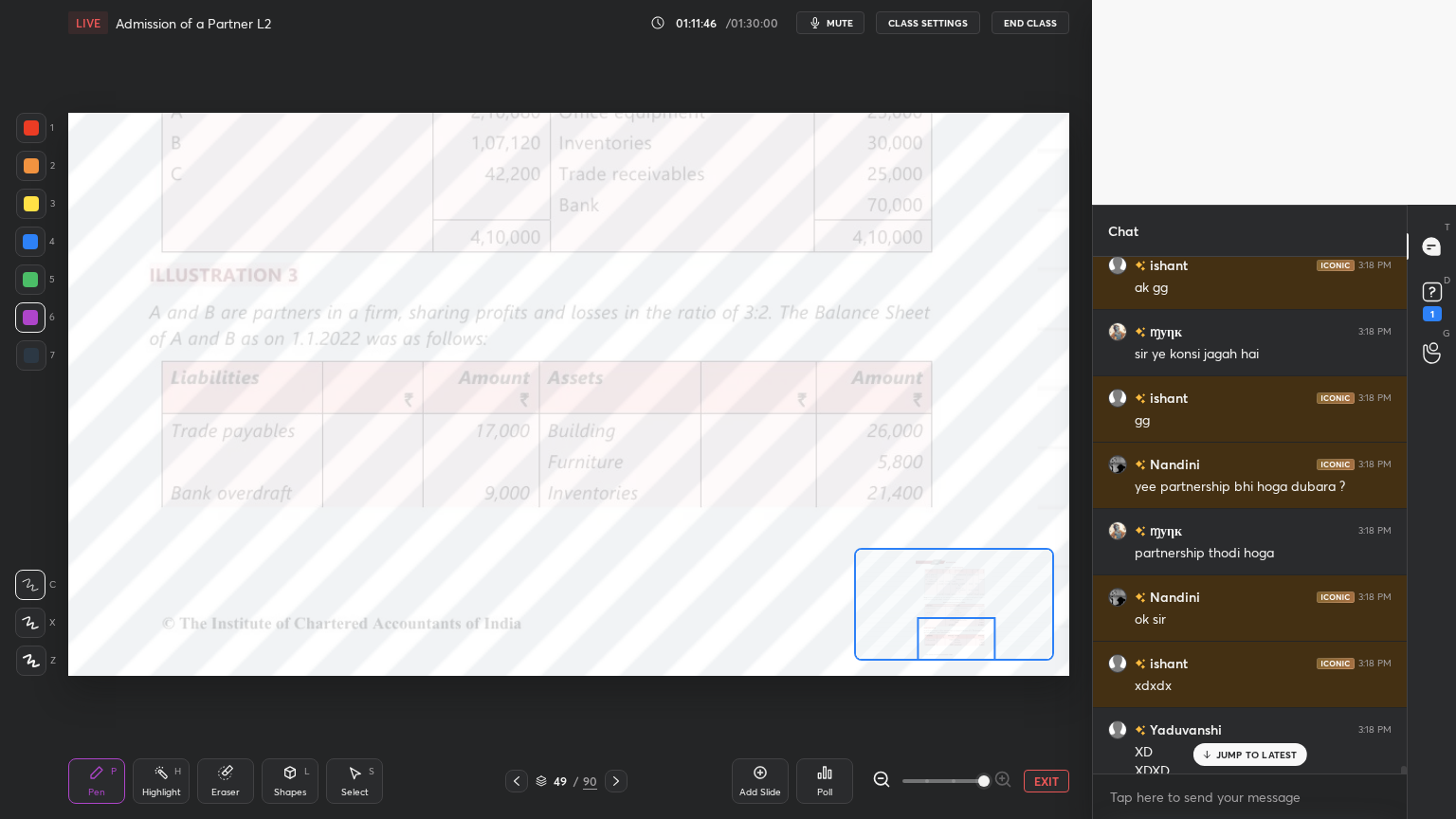 scroll, scrollTop: 34387, scrollLeft: 0, axis: vertical 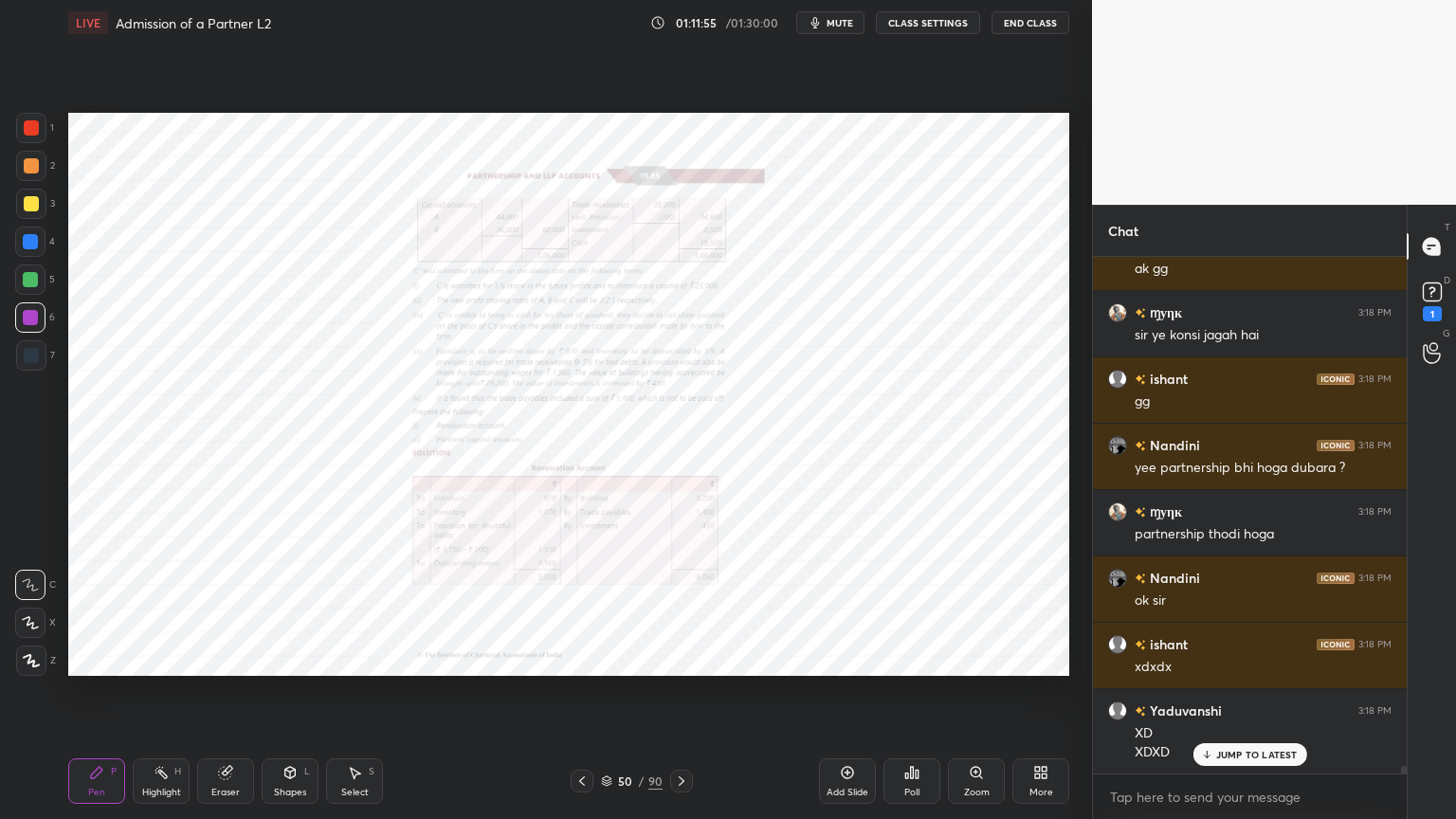 click on "Zoom" at bounding box center [976, 781] 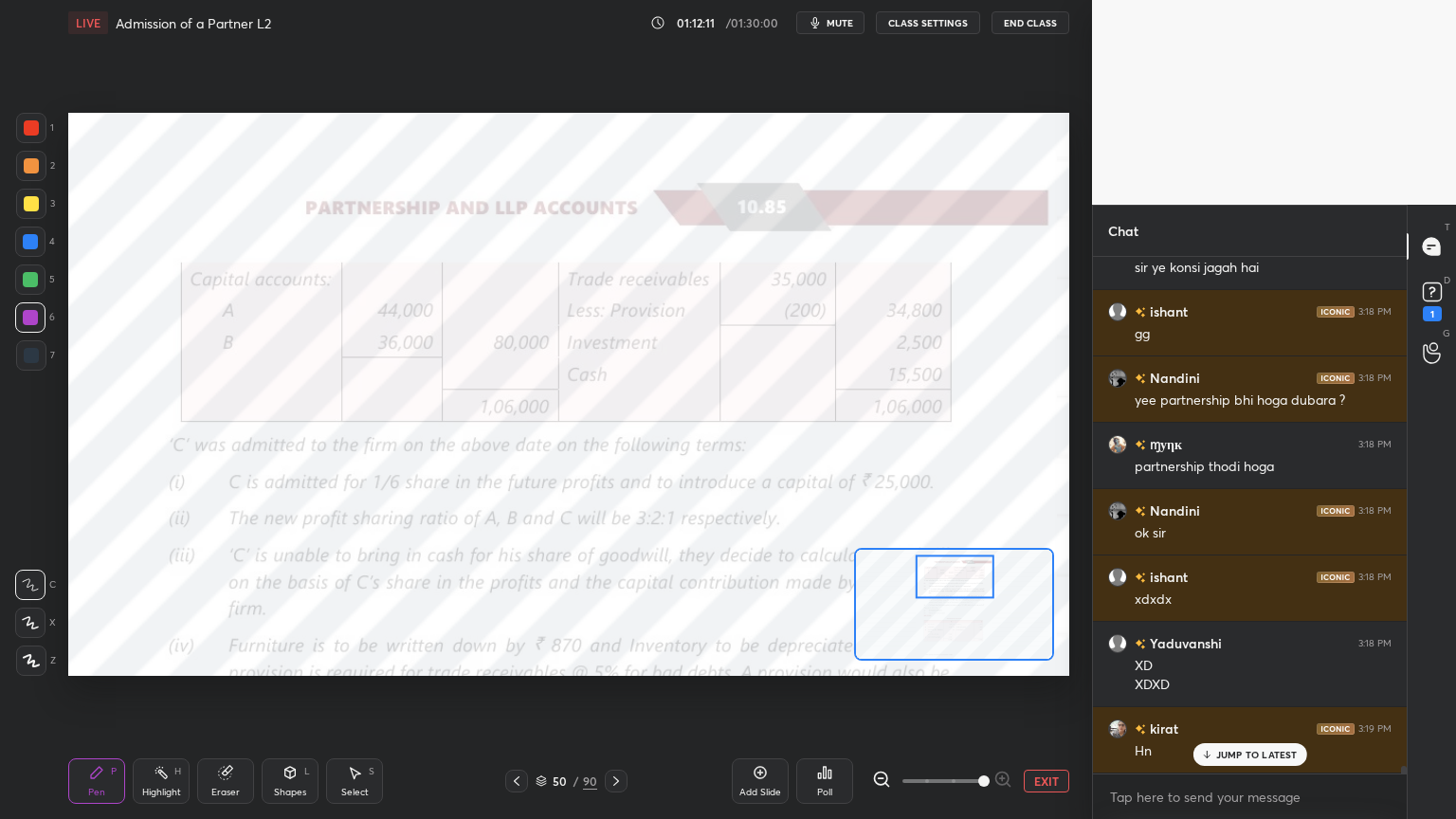 scroll, scrollTop: 34519, scrollLeft: 0, axis: vertical 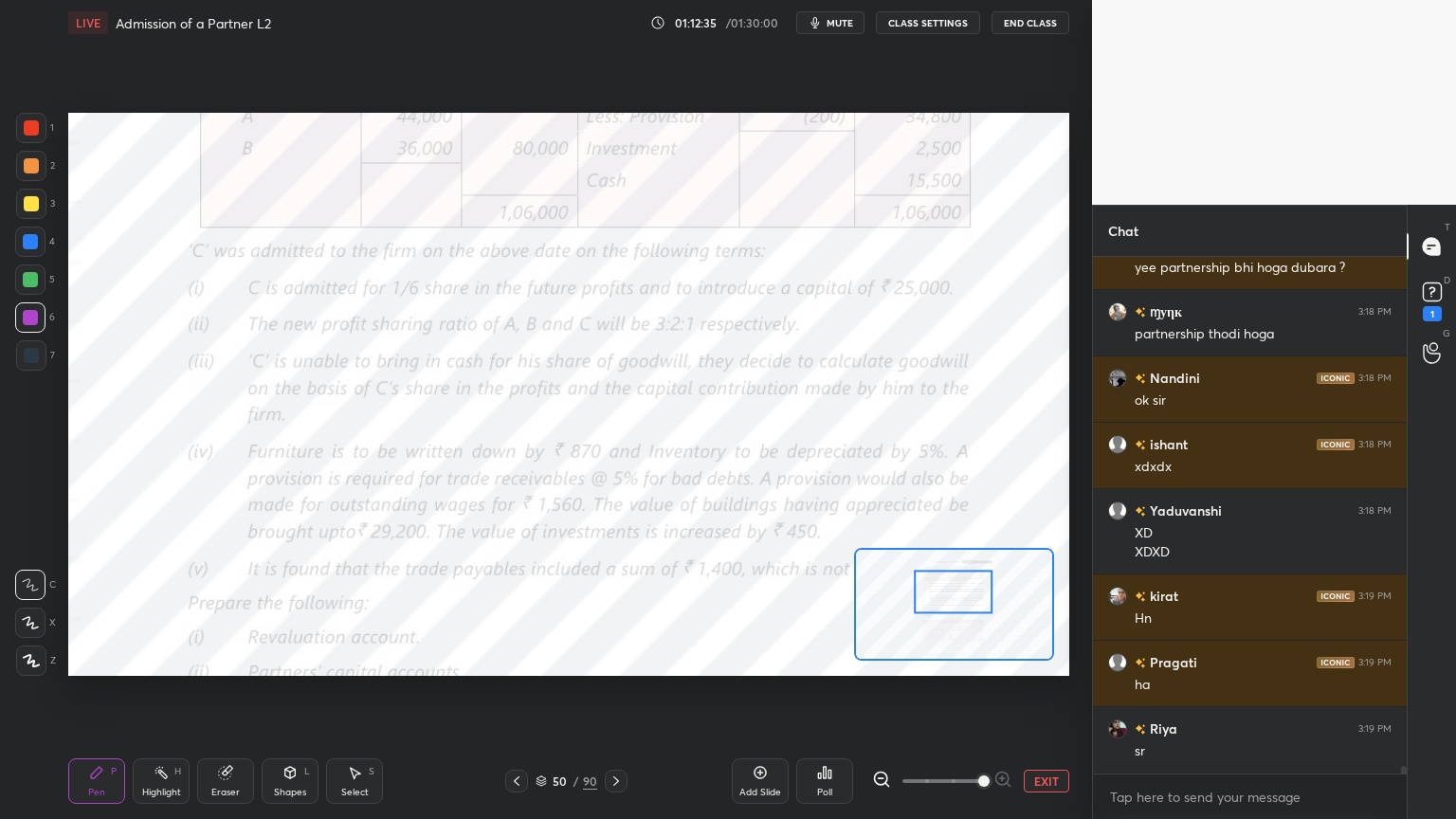 click at bounding box center (31, 128) 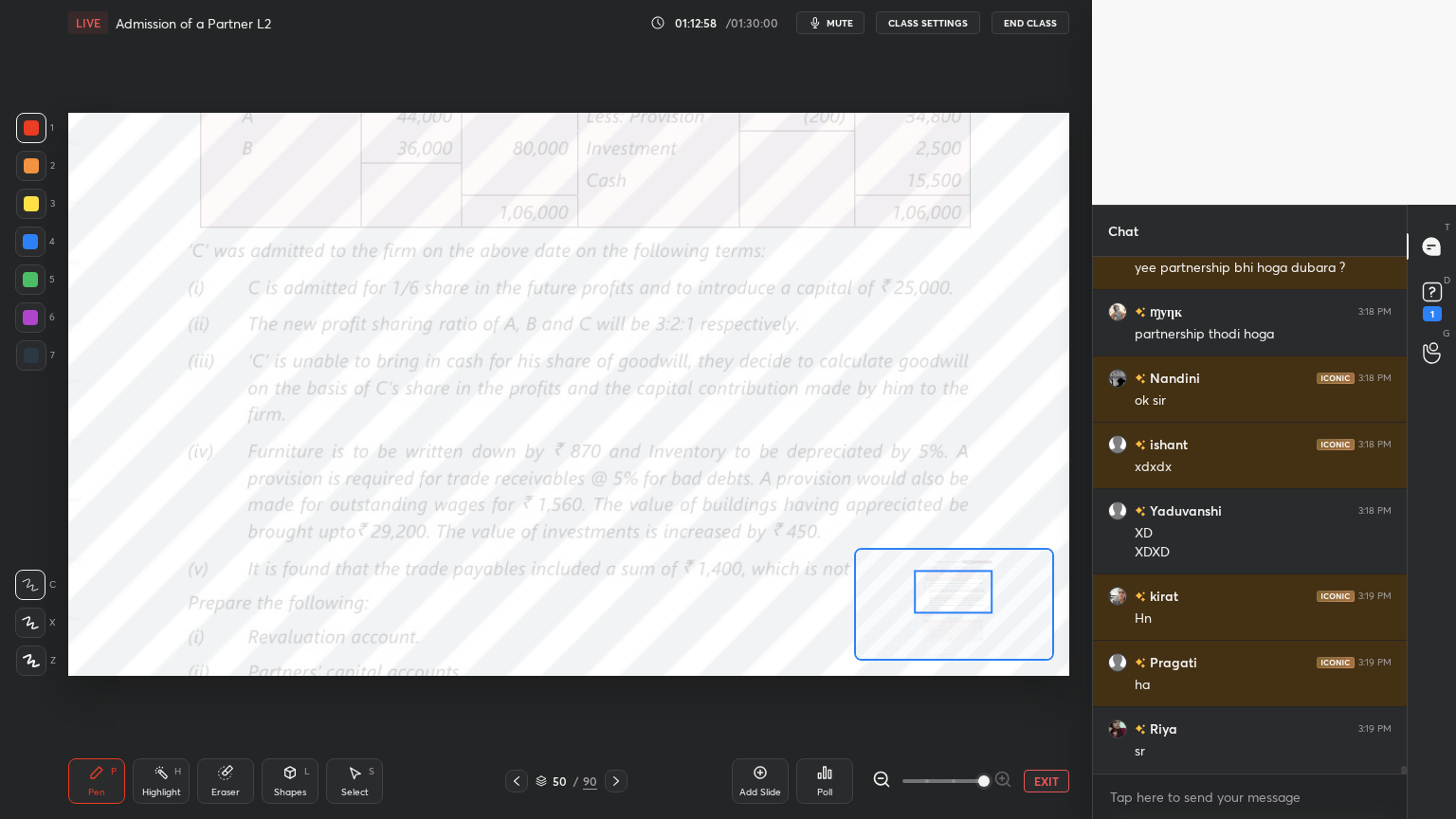 scroll, scrollTop: 34652, scrollLeft: 0, axis: vertical 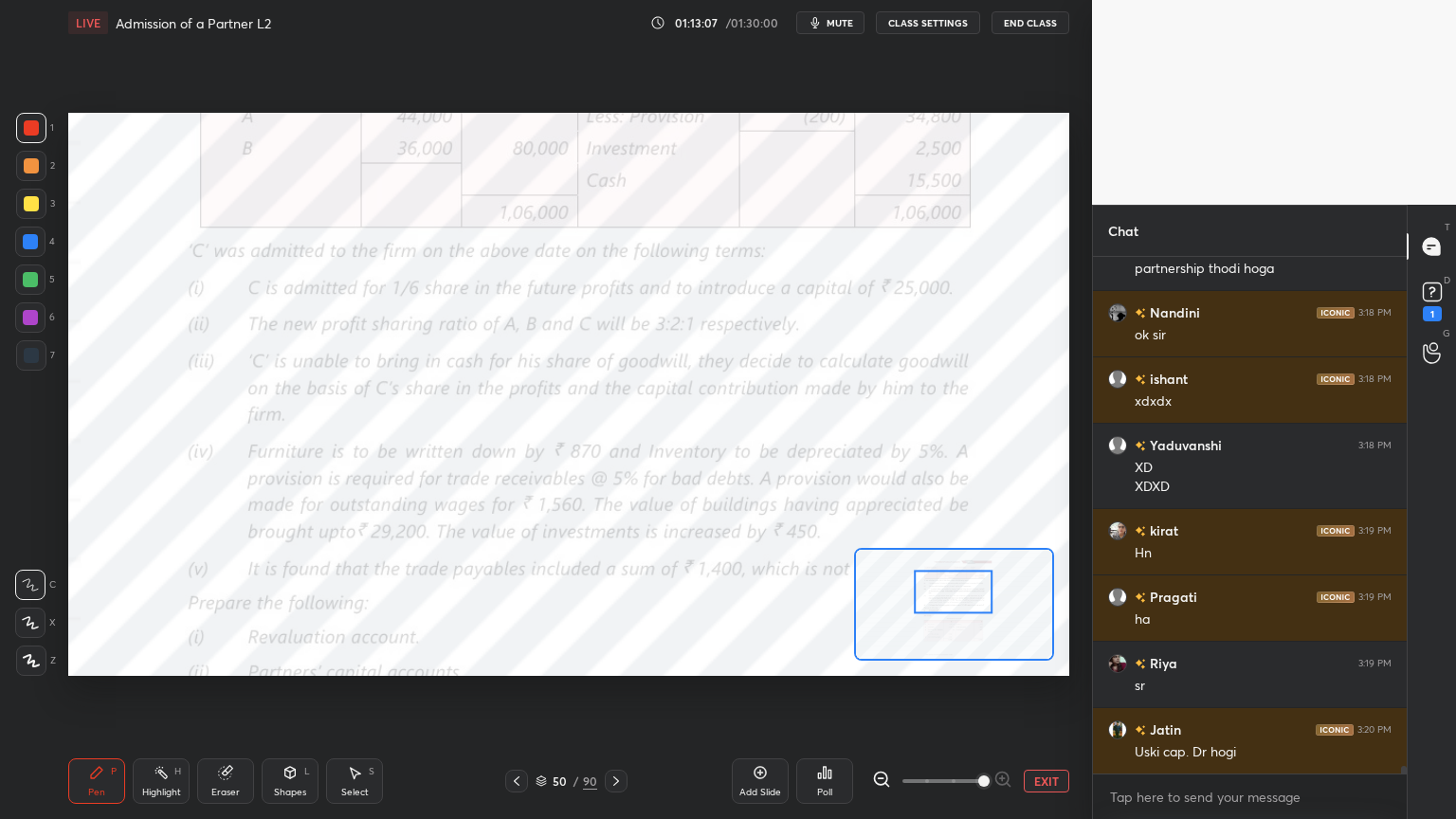click at bounding box center [30, 242] 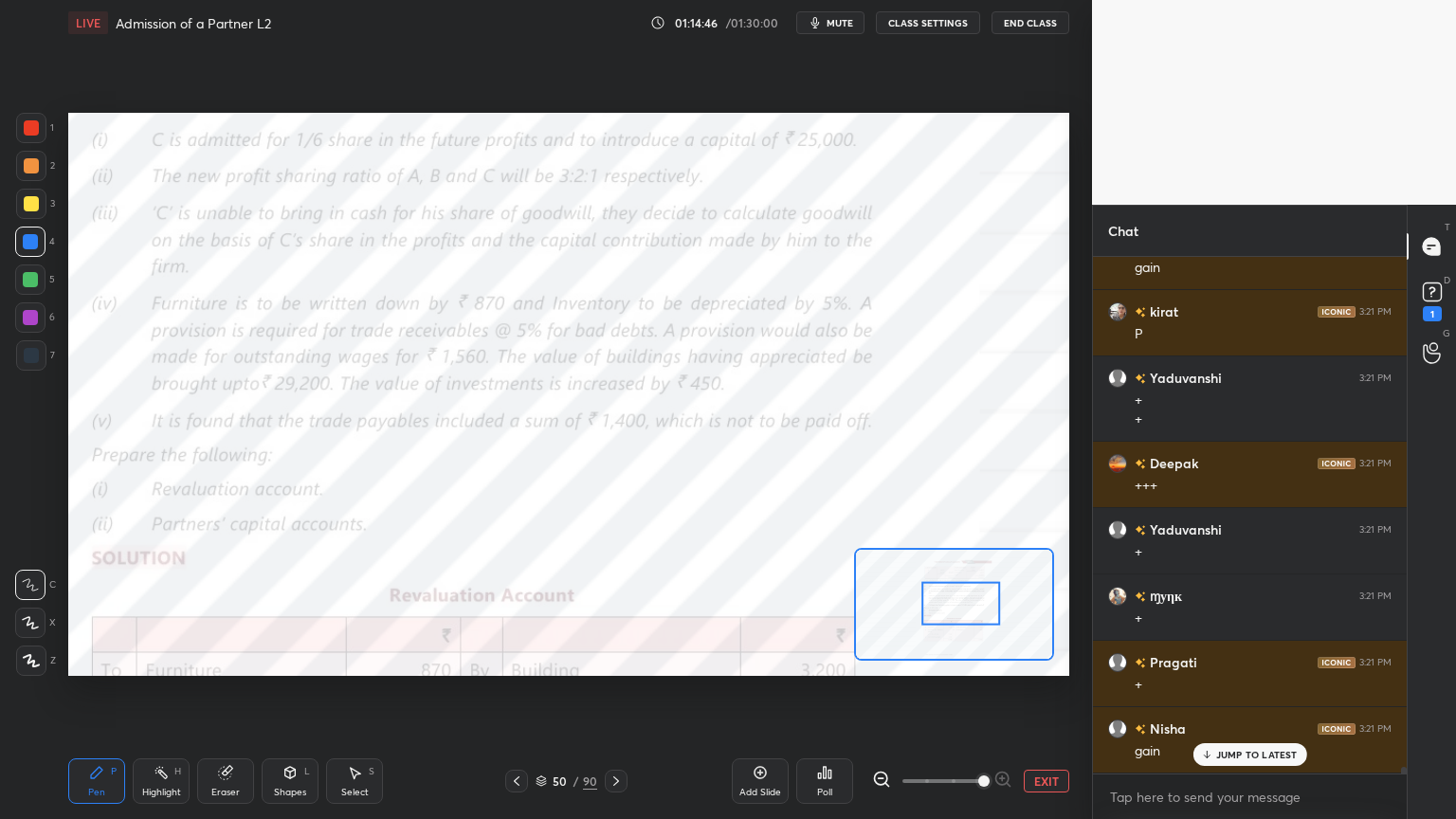 scroll, scrollTop: 42444, scrollLeft: 0, axis: vertical 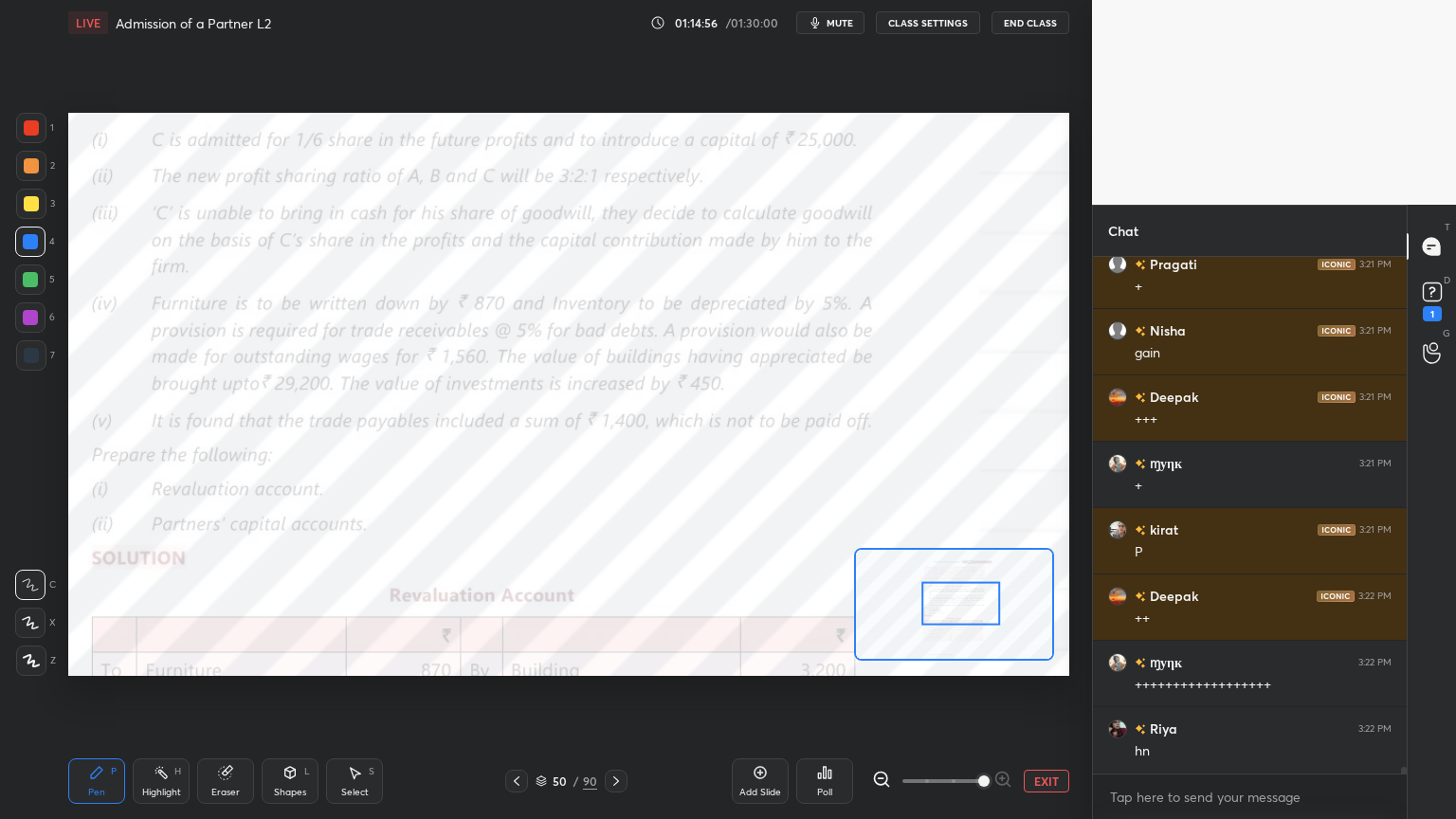 click on "Add Slide" at bounding box center (760, 781) 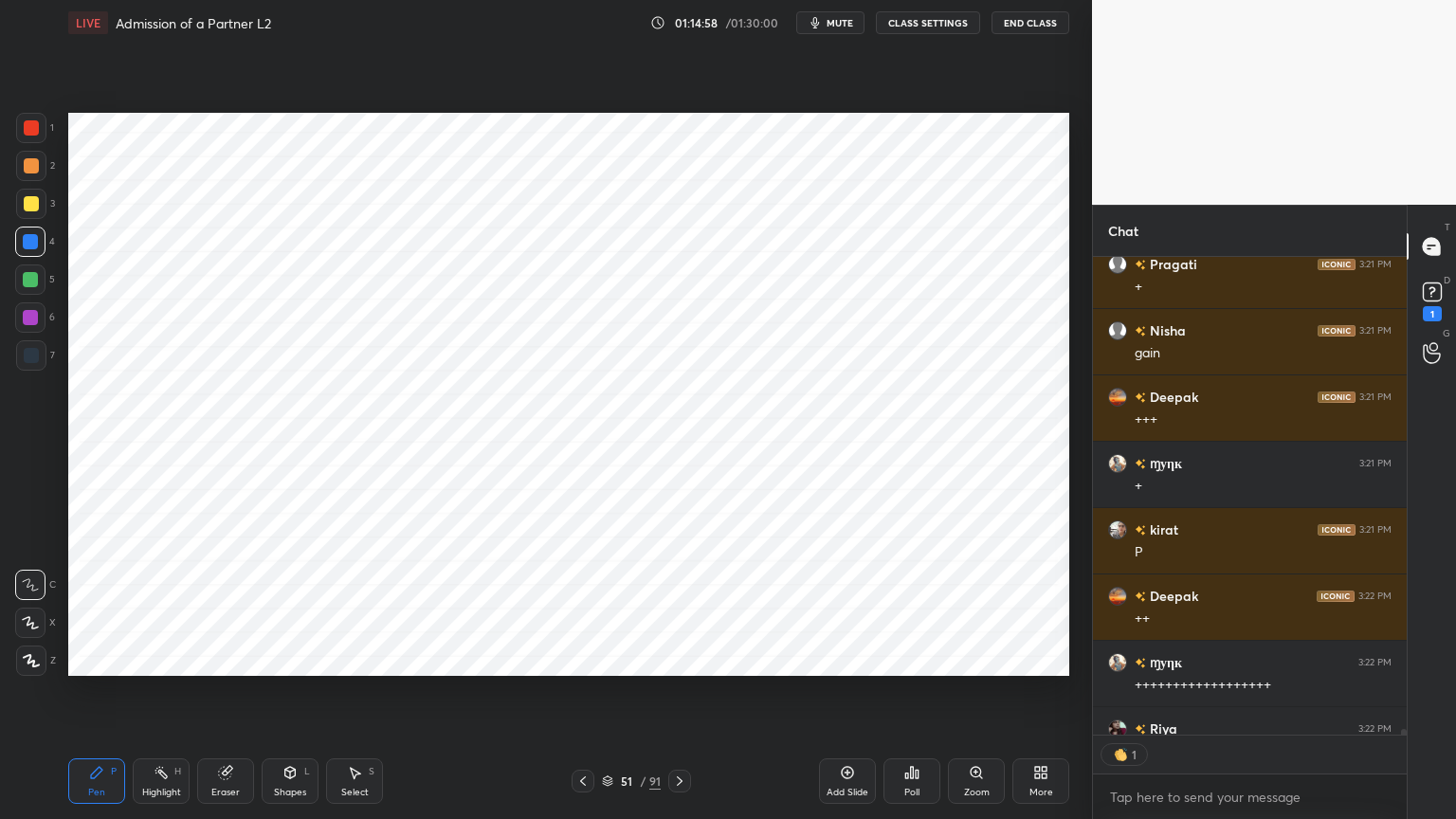 click 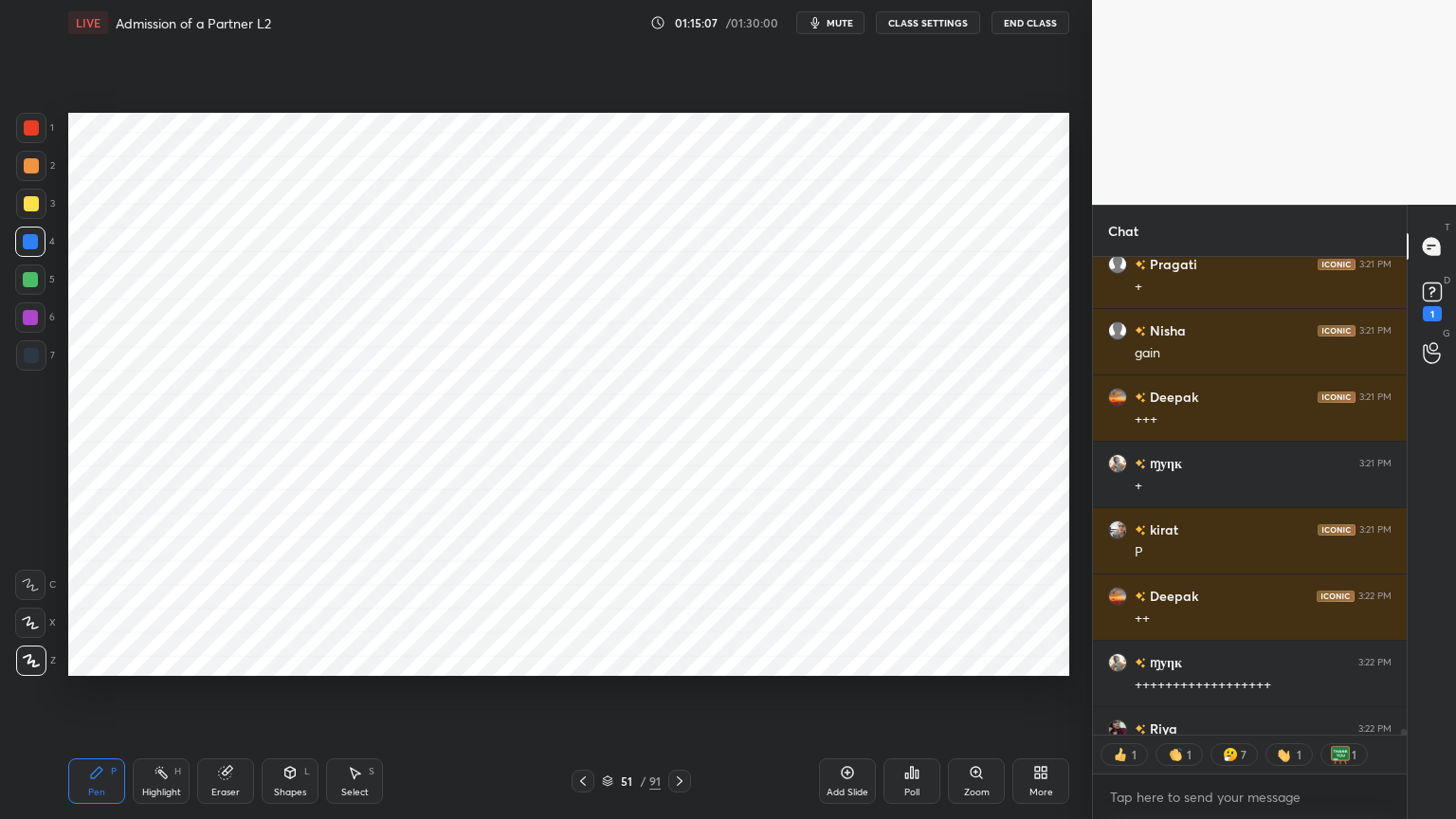 click on "Shapes" at bounding box center (290, 792) 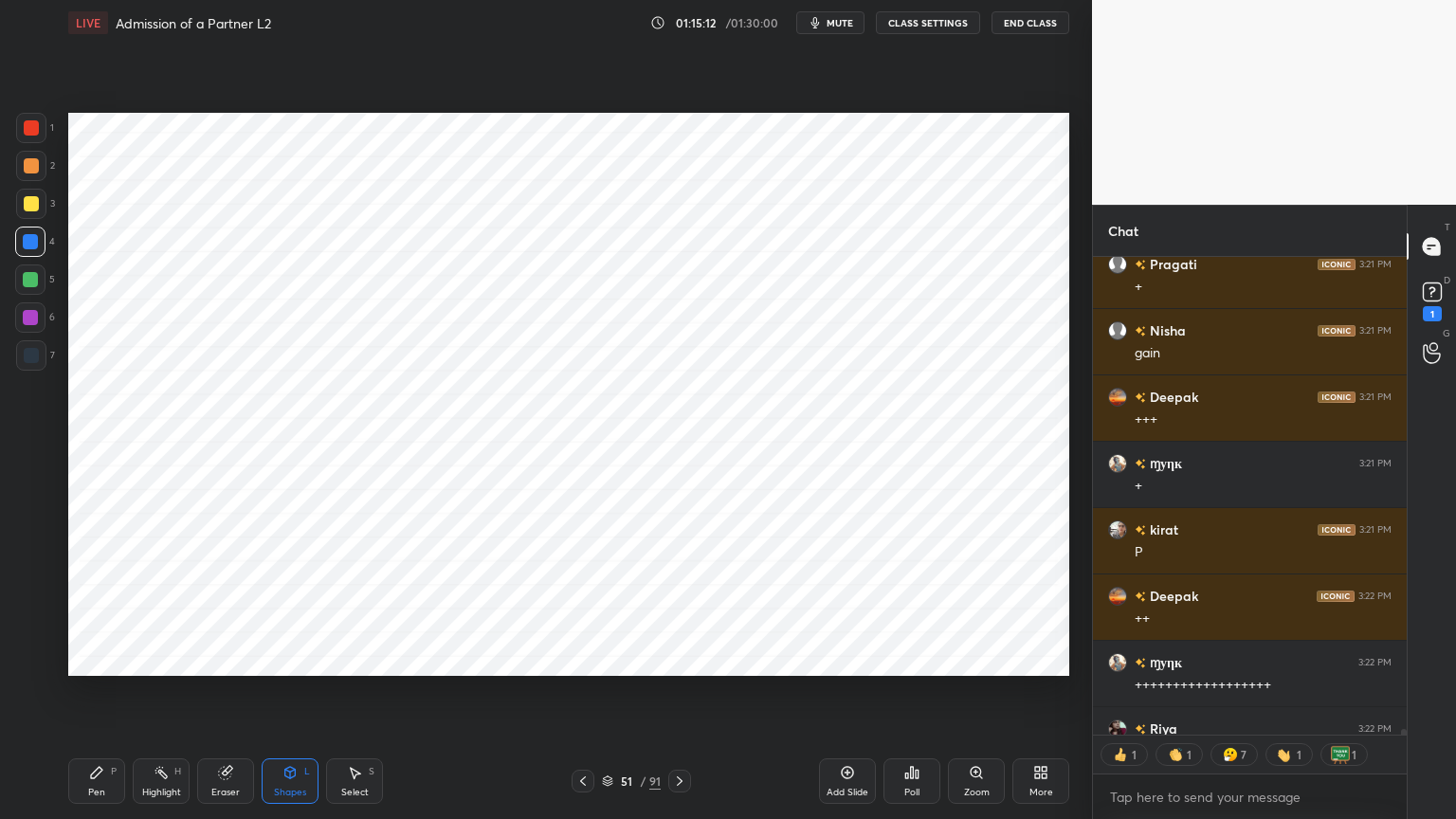 scroll, scrollTop: 6, scrollLeft: 6, axis: both 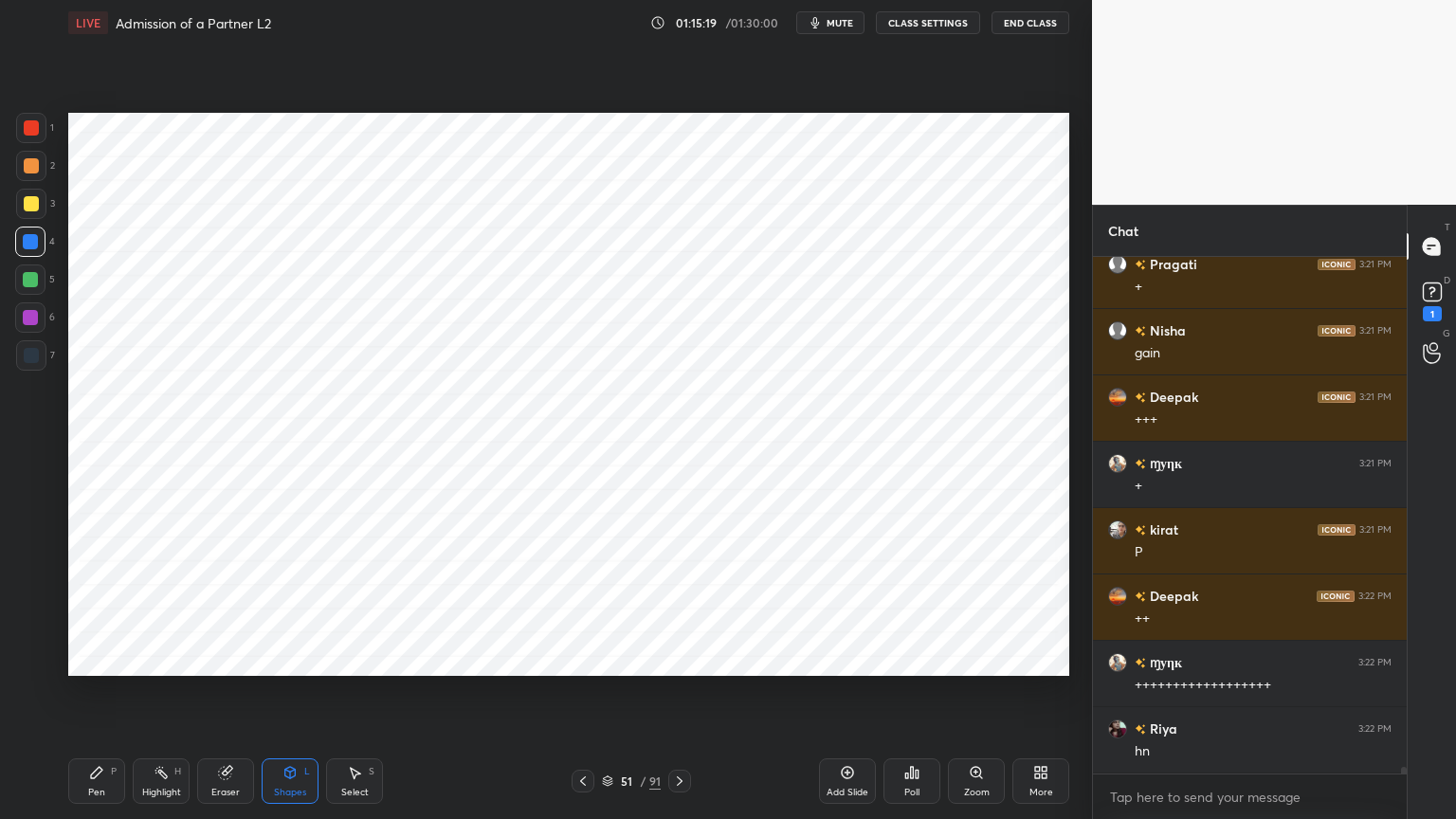 click on "Pen P" at bounding box center [97, 781] 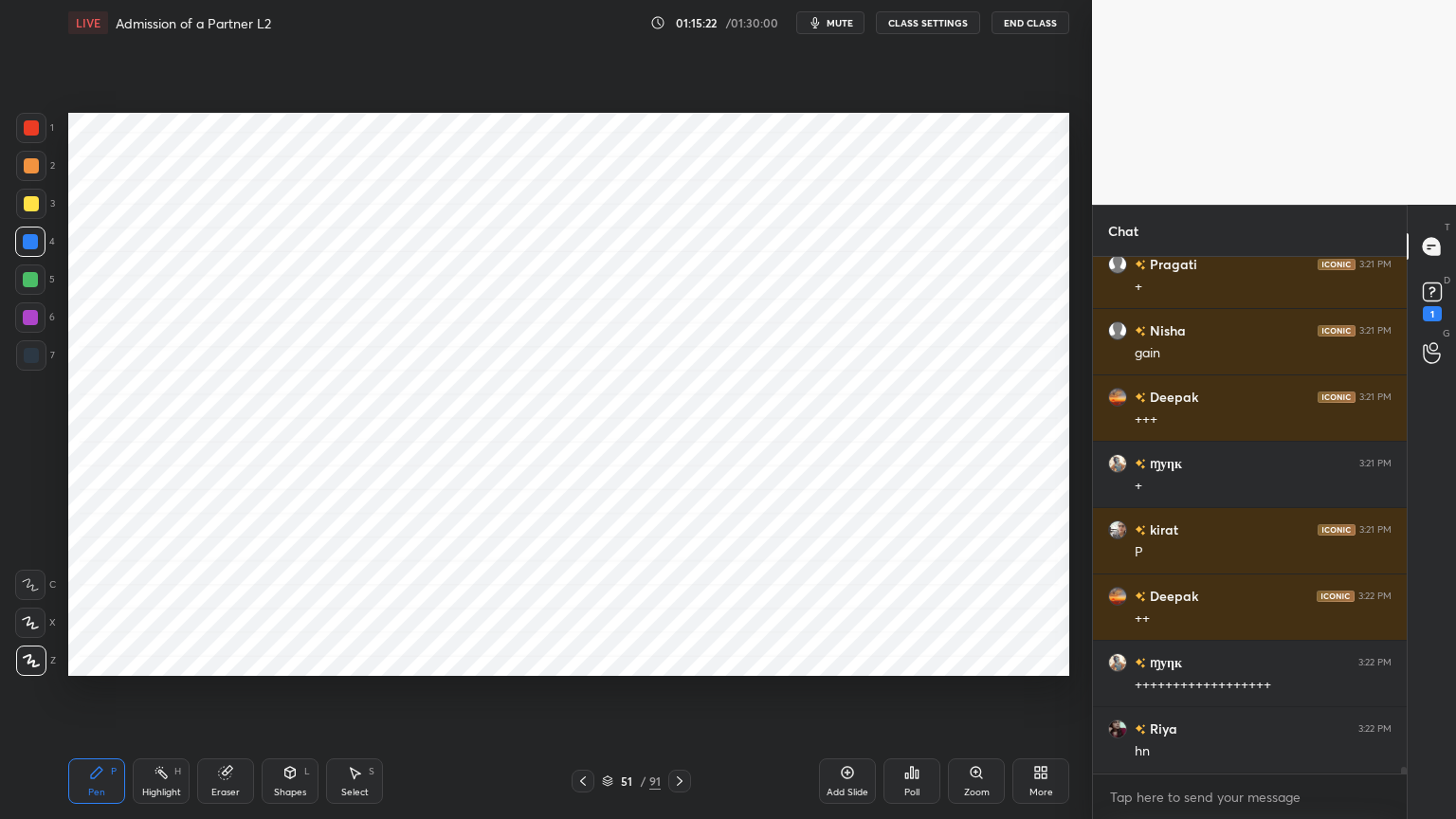 scroll, scrollTop: 42842, scrollLeft: 0, axis: vertical 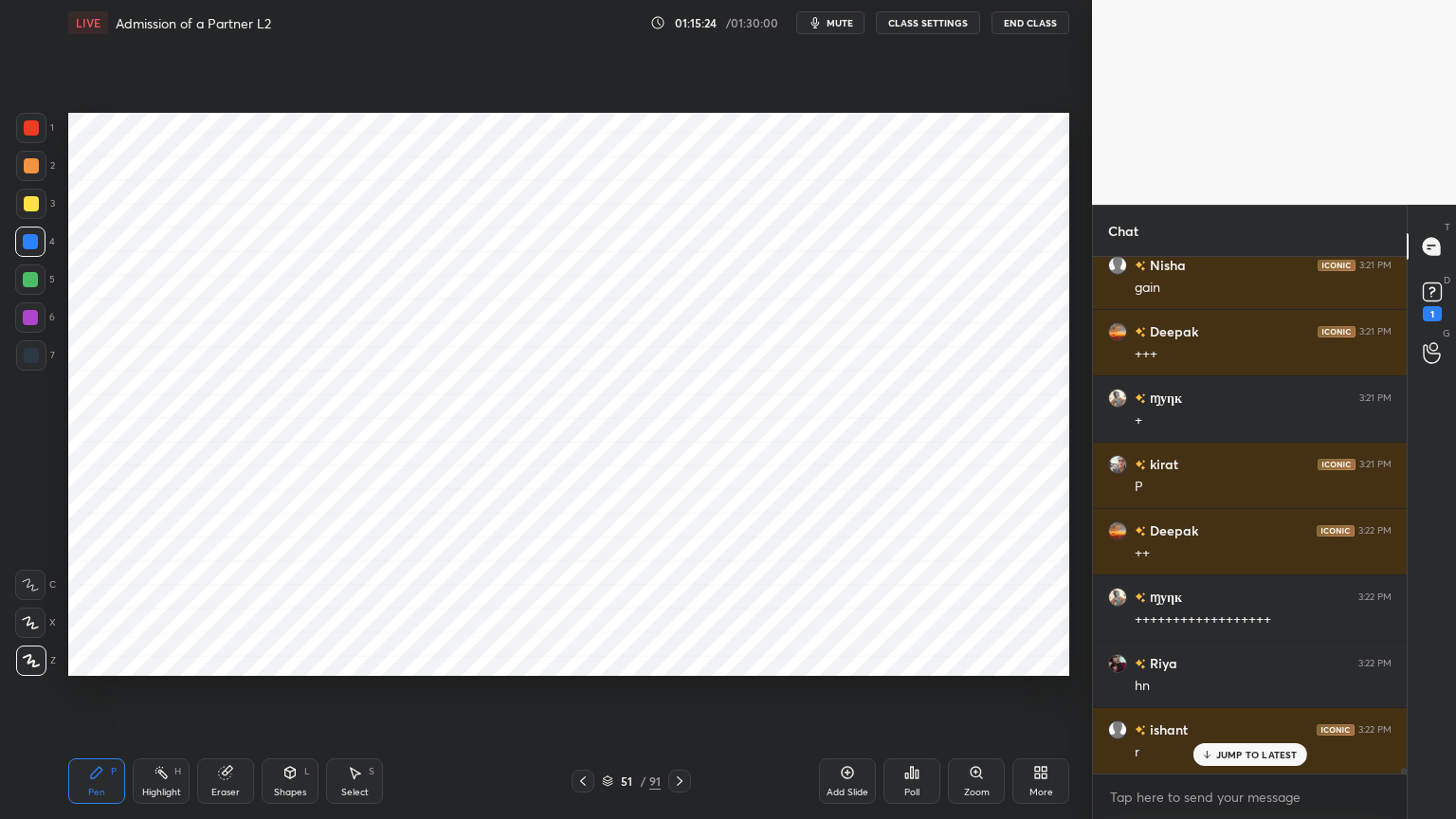 click on "Eraser" at bounding box center (226, 792) 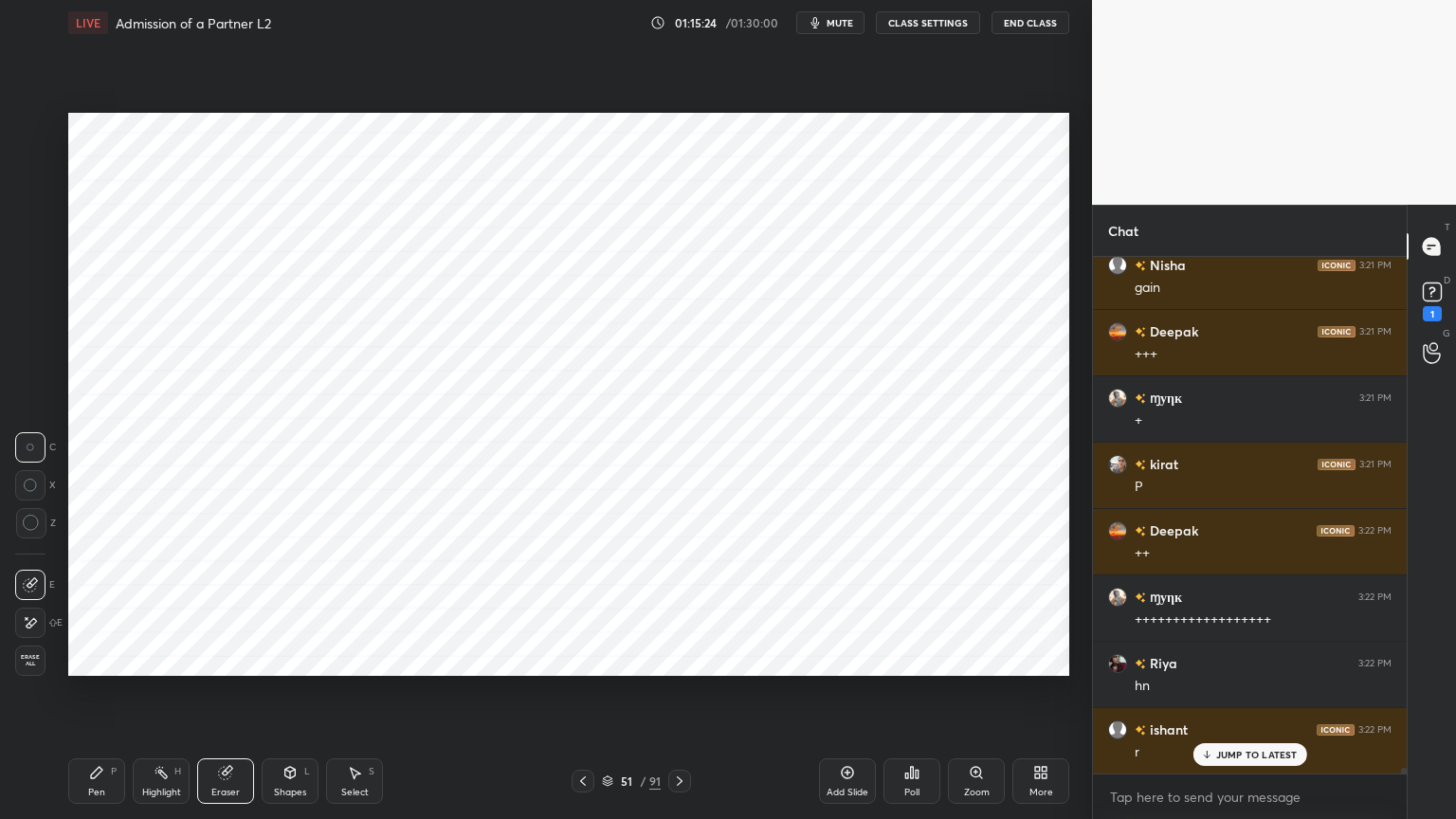 click on "Shapes L" at bounding box center (290, 781) 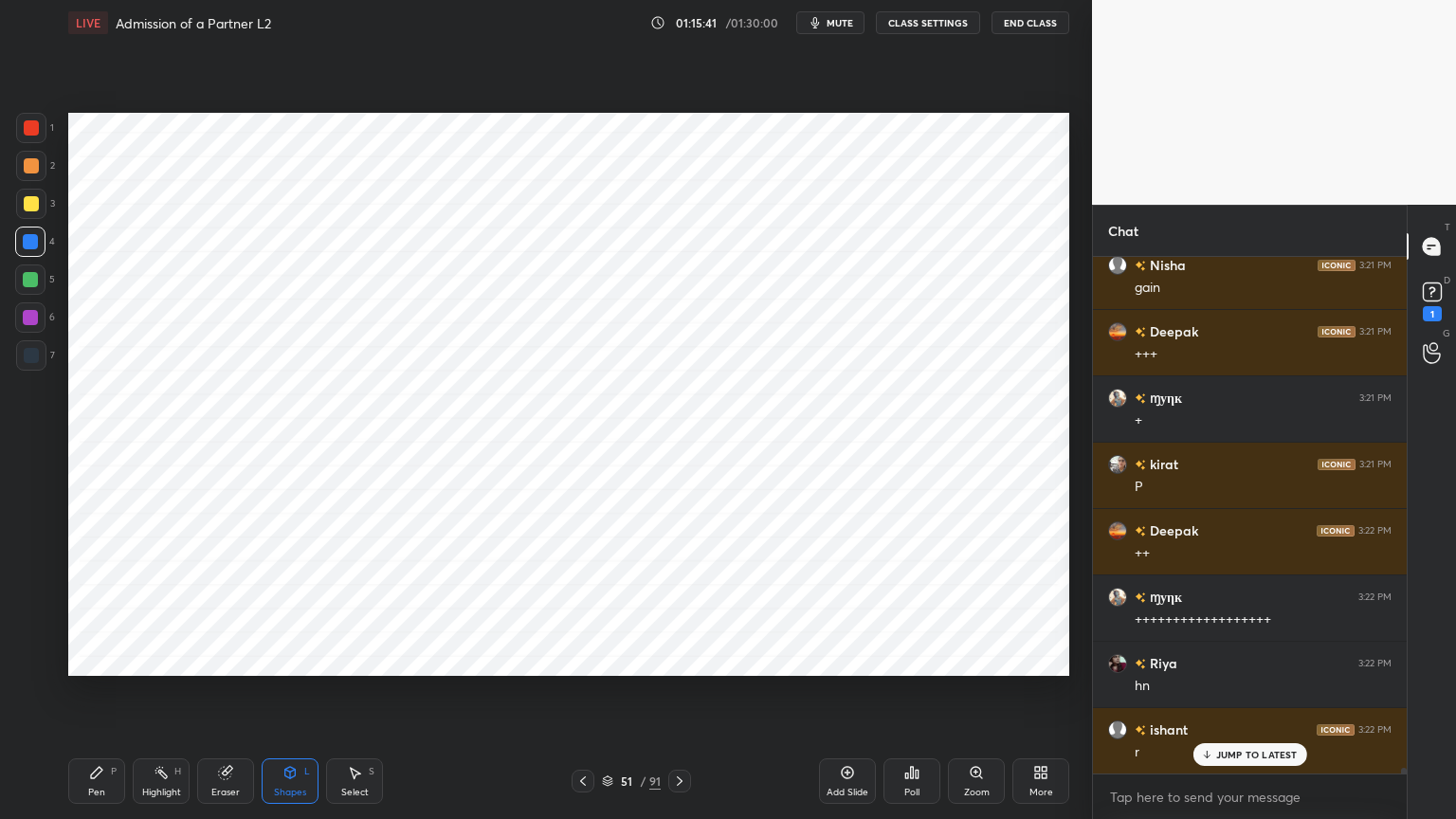 click on "Pen P" at bounding box center (97, 781) 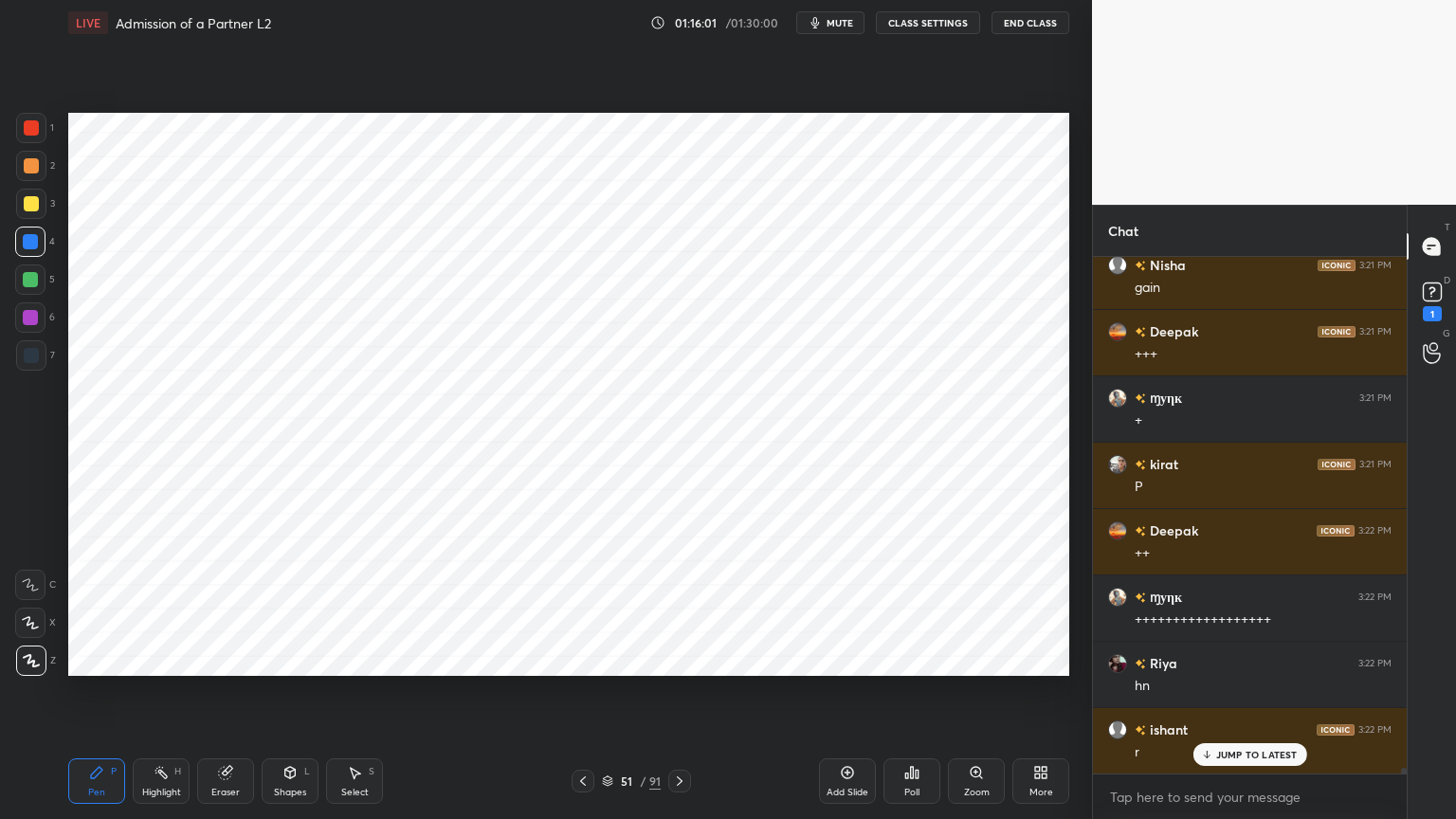click on "Add Slide" at bounding box center (847, 792) 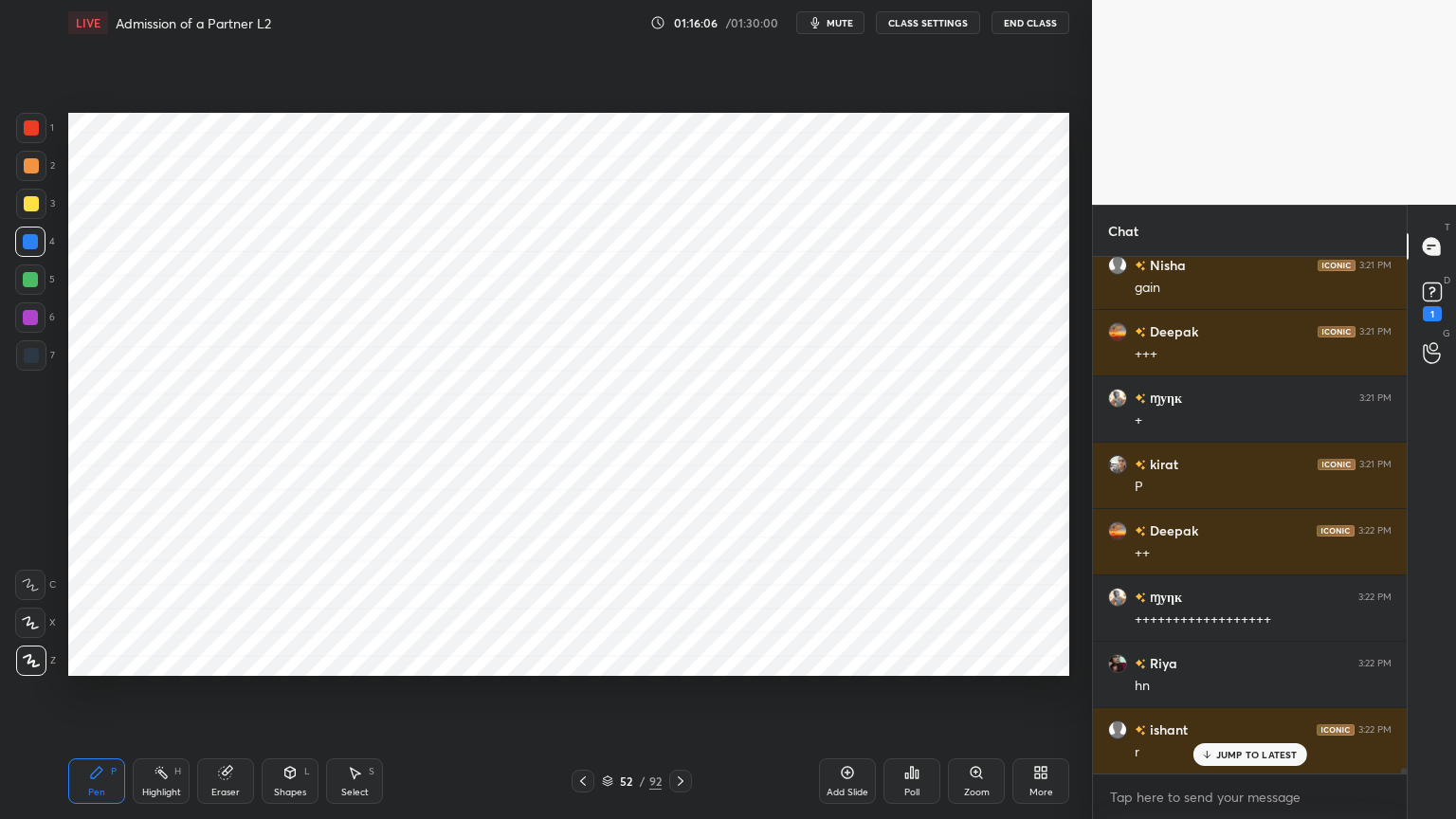 click on "Shapes" at bounding box center [290, 792] 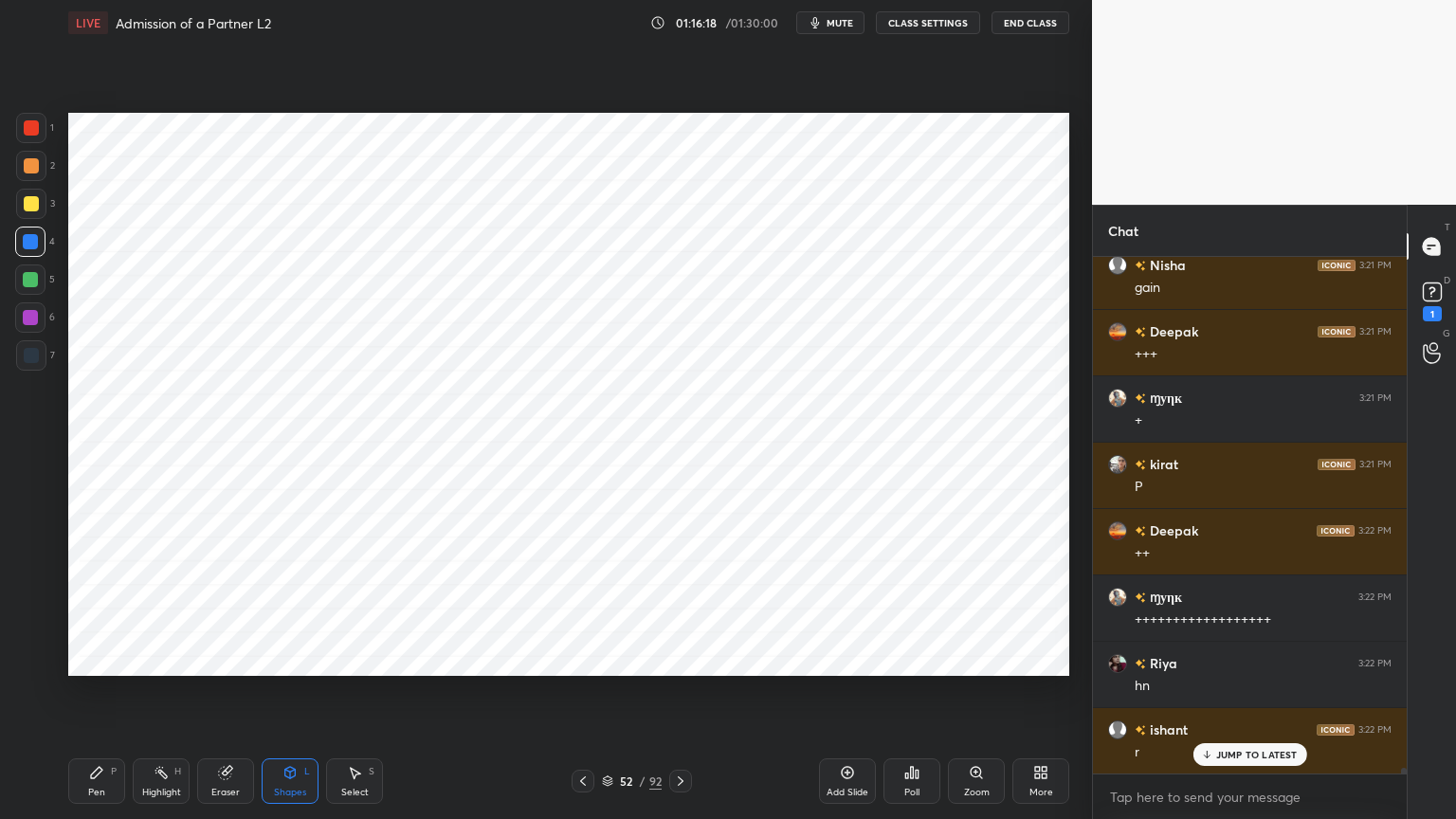 click on "Pen" at bounding box center (97, 792) 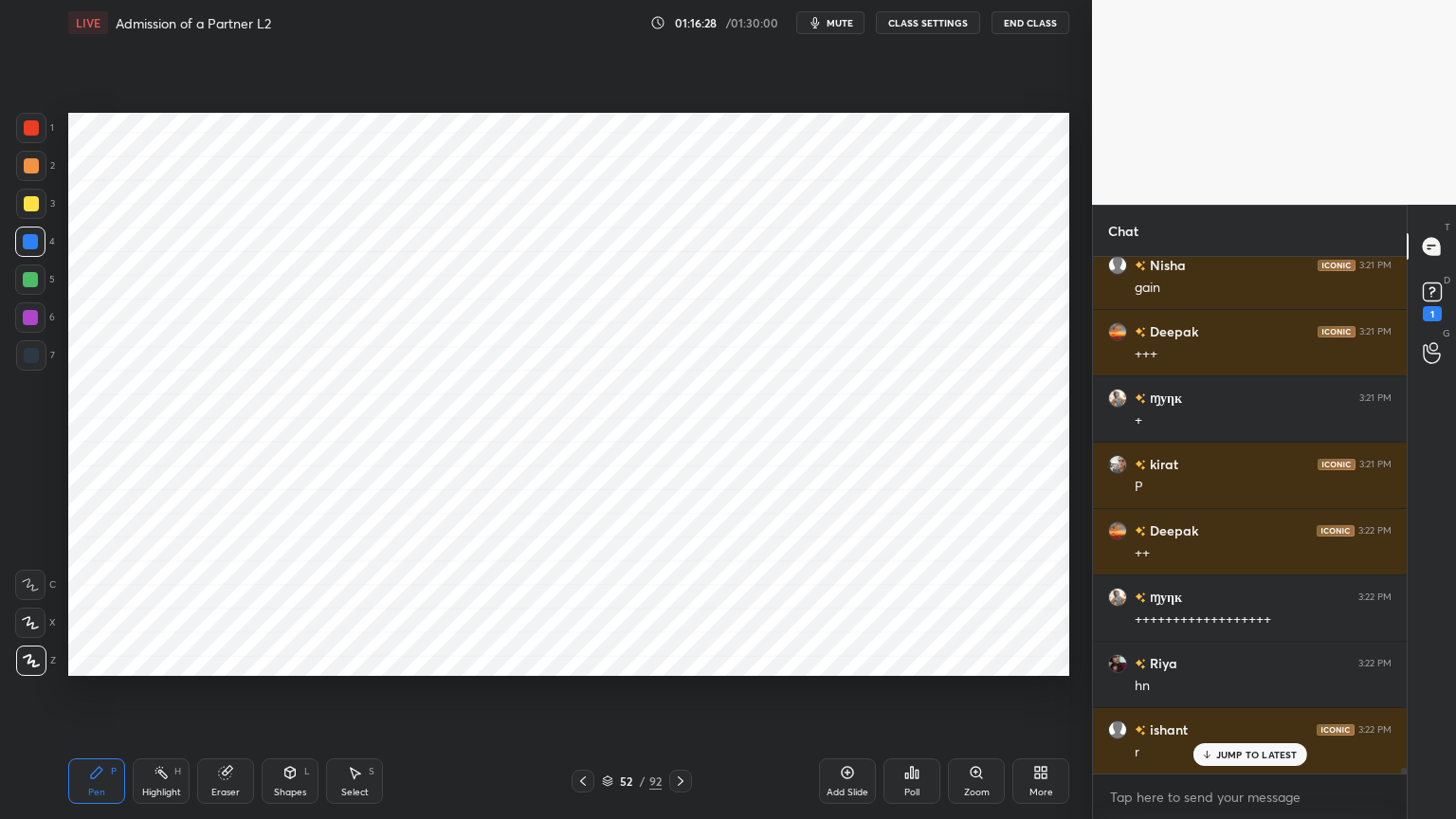 click at bounding box center (31, 355) 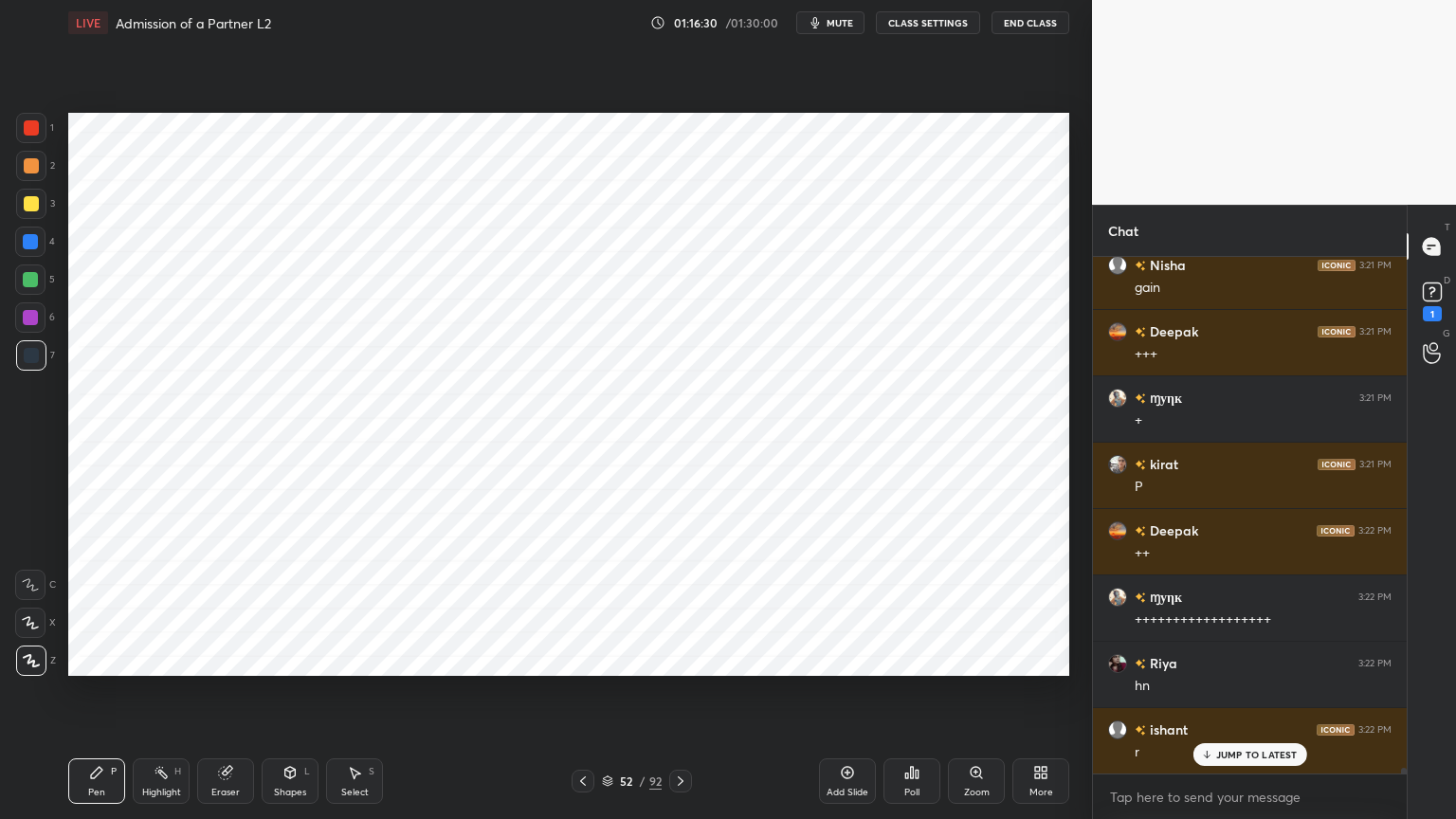 click on "[NUMBER] [NUMBER] [NUMBER] [NUMBER] [NUMBER] [NUMBER] [NUMBER] C X Z C X Z E E Erase all   H H LIVE Admission of a Partner L2 01:16:30 /  01:30:00 mute CLASS SETTINGS End Class Setting up your live class Poll for   secs No correct answer Start poll Back Admission of a Partner L2 • L24 of Accounting for CA Foundation By CA [PERSON] [PERSON] Pen P Highlight H Eraser Shapes L Select S 52 / 92 Add Slide Poll Zoom More Chat [PERSON] 3:21 PM + [PERSON] 3:21 PM plus [PERSON] 3:21 PM profit [PERSON] 3:21 PM gain [PERSON] 3:21 PM P [PERSON] 3:21 PM + Deepak 3:21 PM +++ [PERSON] 3:21 PM + ɱуηк 3:21 PM + [PERSON] 3:21 PM + [PERSON] 3:21 PM gain [PERSON] 3:21 PM +++ ɱуηк 3:21 PM + [PERSON] 3:21 PM P [PERSON] 3:22 PM ++ ɱуηк 3:22 PM ++++++++++++++++++ [PERSON] 3:22 PM hn [PERSON] 3:22 PM r JUMP TO LATEST Enable hand raising Enable raise hand to speak to learners. Once enabled, chat will be turned off temporarily. Enable x   introducing Raise a hand with a doubt Now learners can raise their hand along with a doubt  How it works? [PERSON] Asked a doubt 1 Pick this doubt" at bounding box center [728, 410] 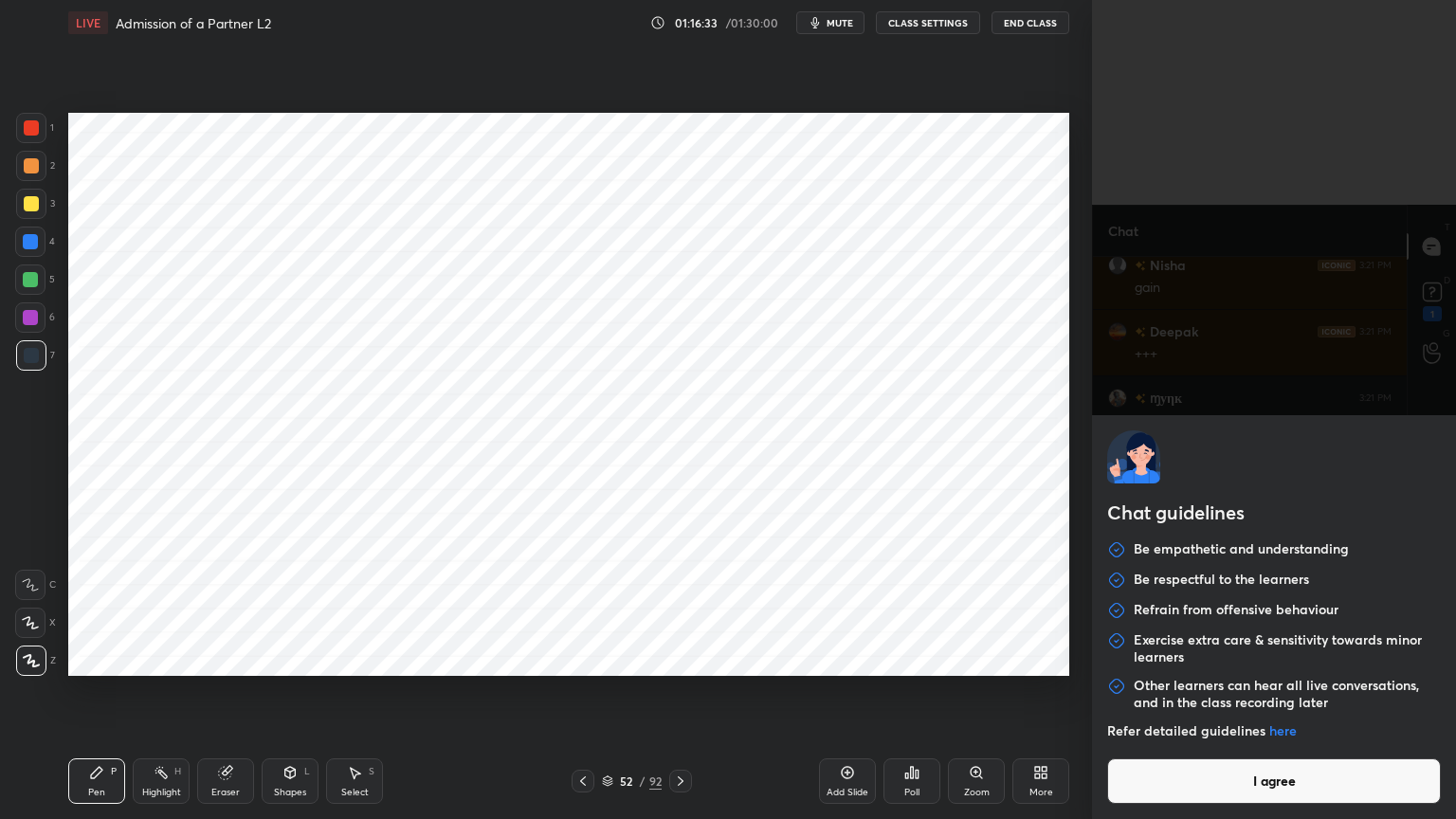 click on "I agree" at bounding box center (1274, 781) 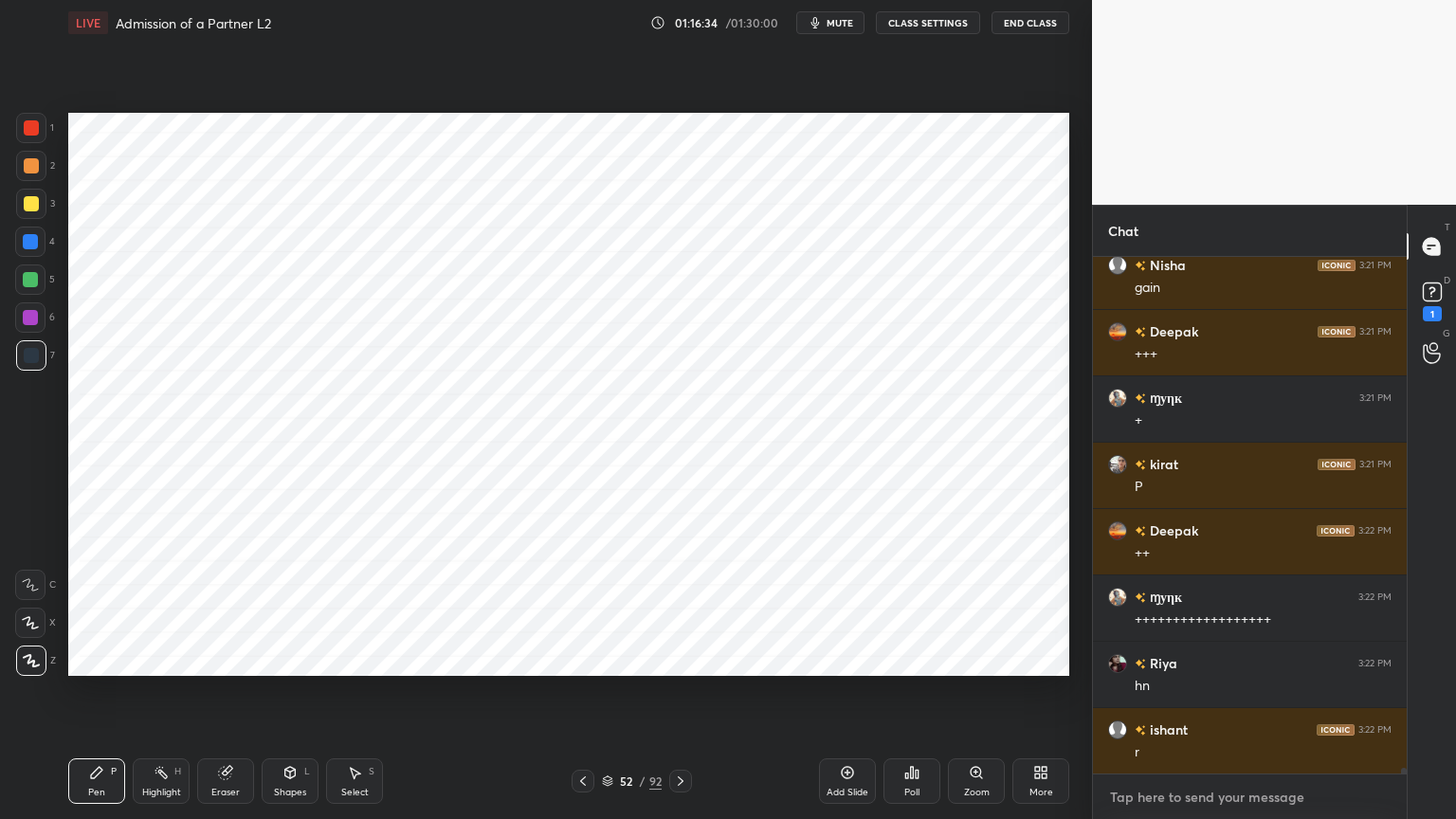 scroll, scrollTop: 42909, scrollLeft: 0, axis: vertical 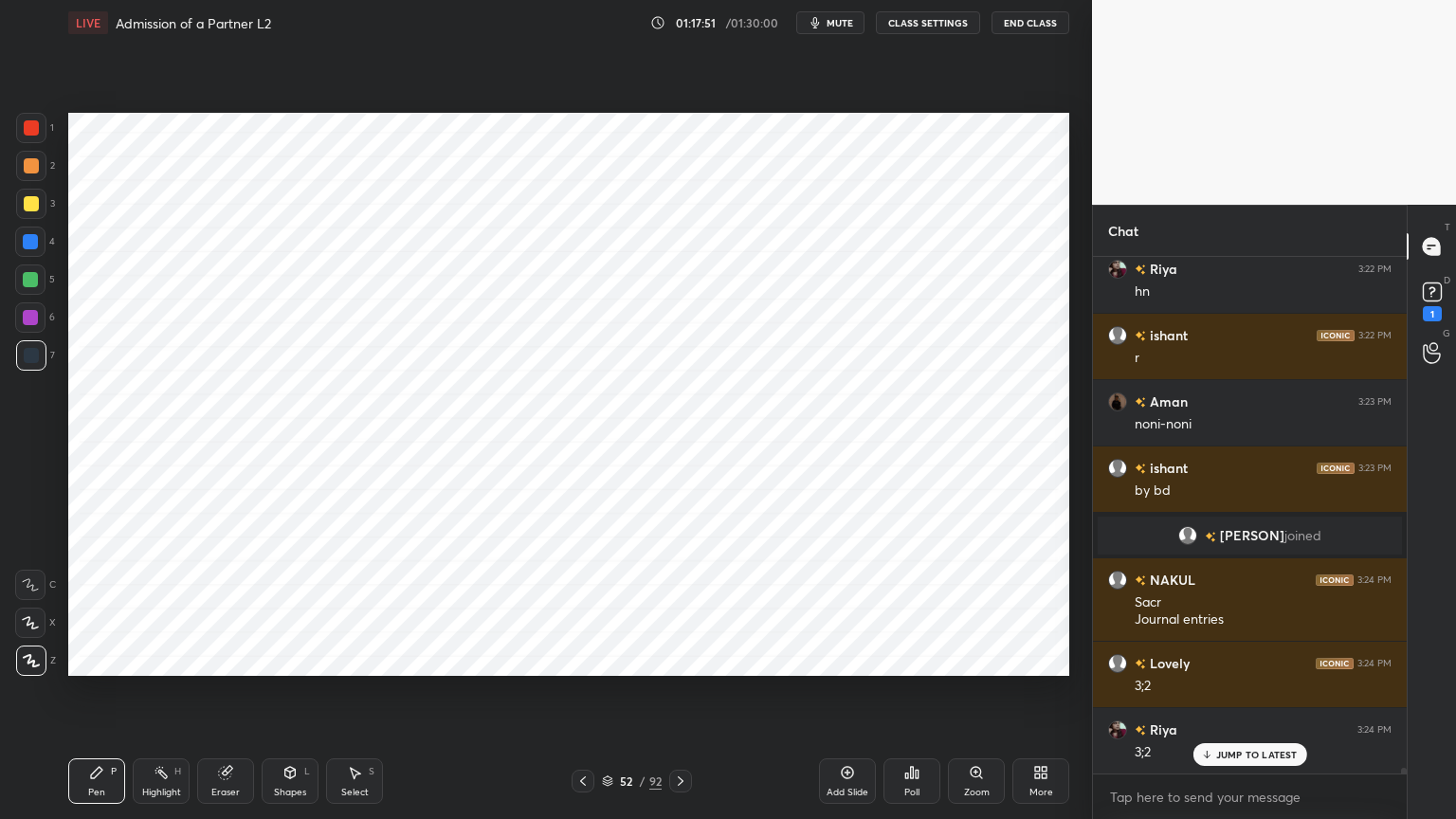 click 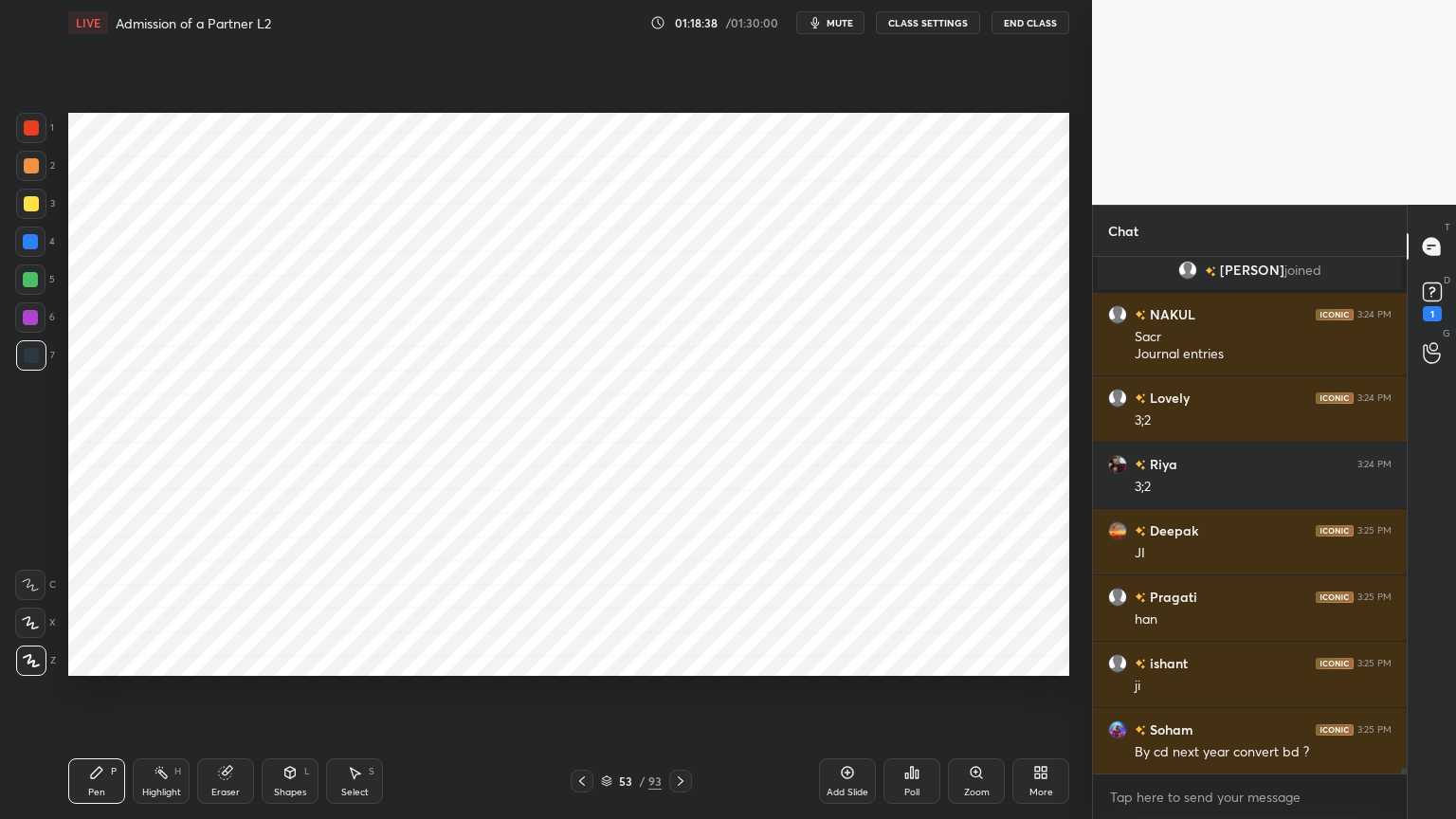 scroll, scrollTop: 43569, scrollLeft: 0, axis: vertical 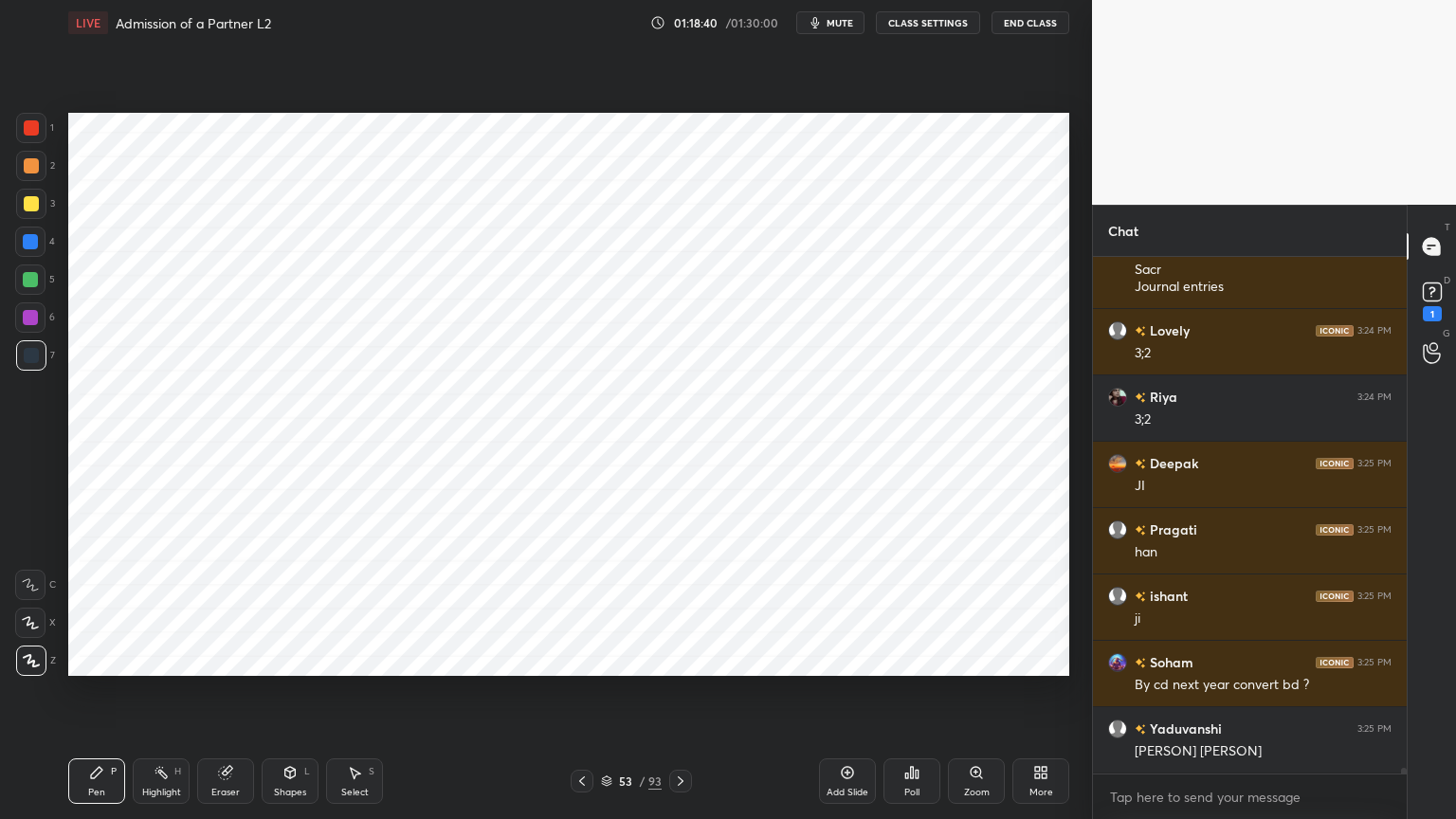 click on "Highlight" at bounding box center (161, 792) 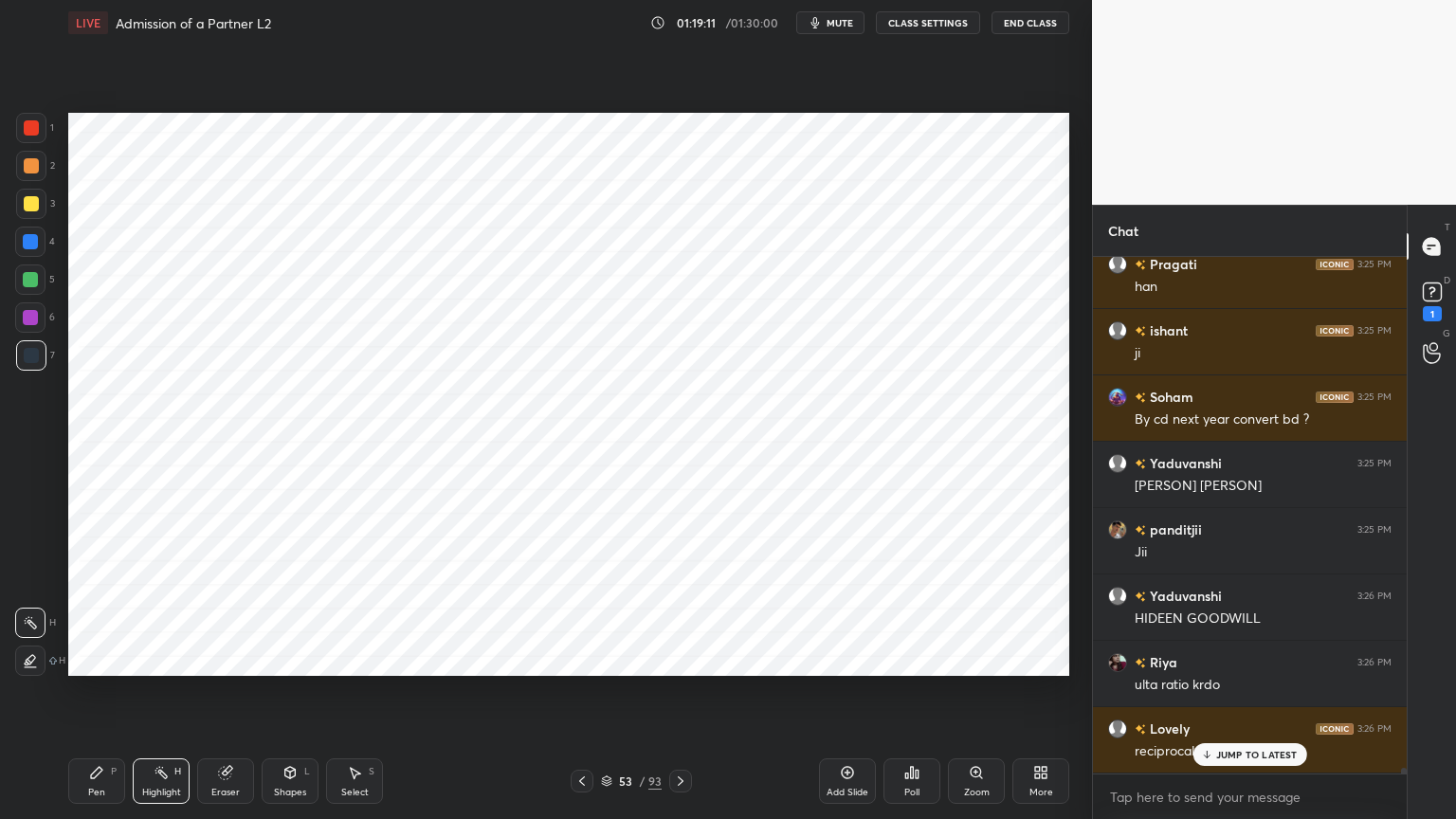 scroll, scrollTop: 43900, scrollLeft: 0, axis: vertical 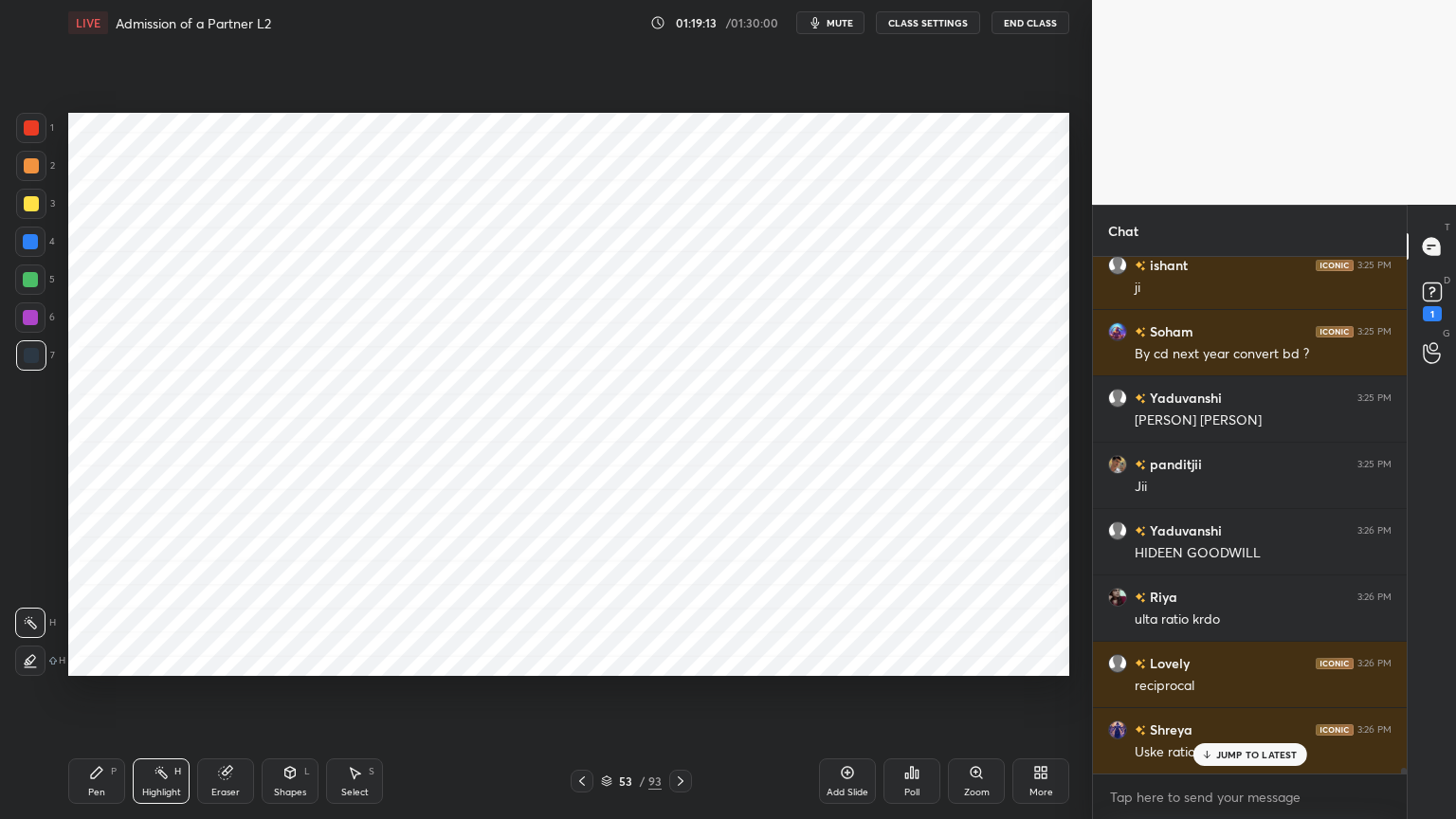 click on "Pen P Highlight H Eraser Shapes L Select S 53 / 93 Add Slide Poll Zoom More" at bounding box center [569, 781] 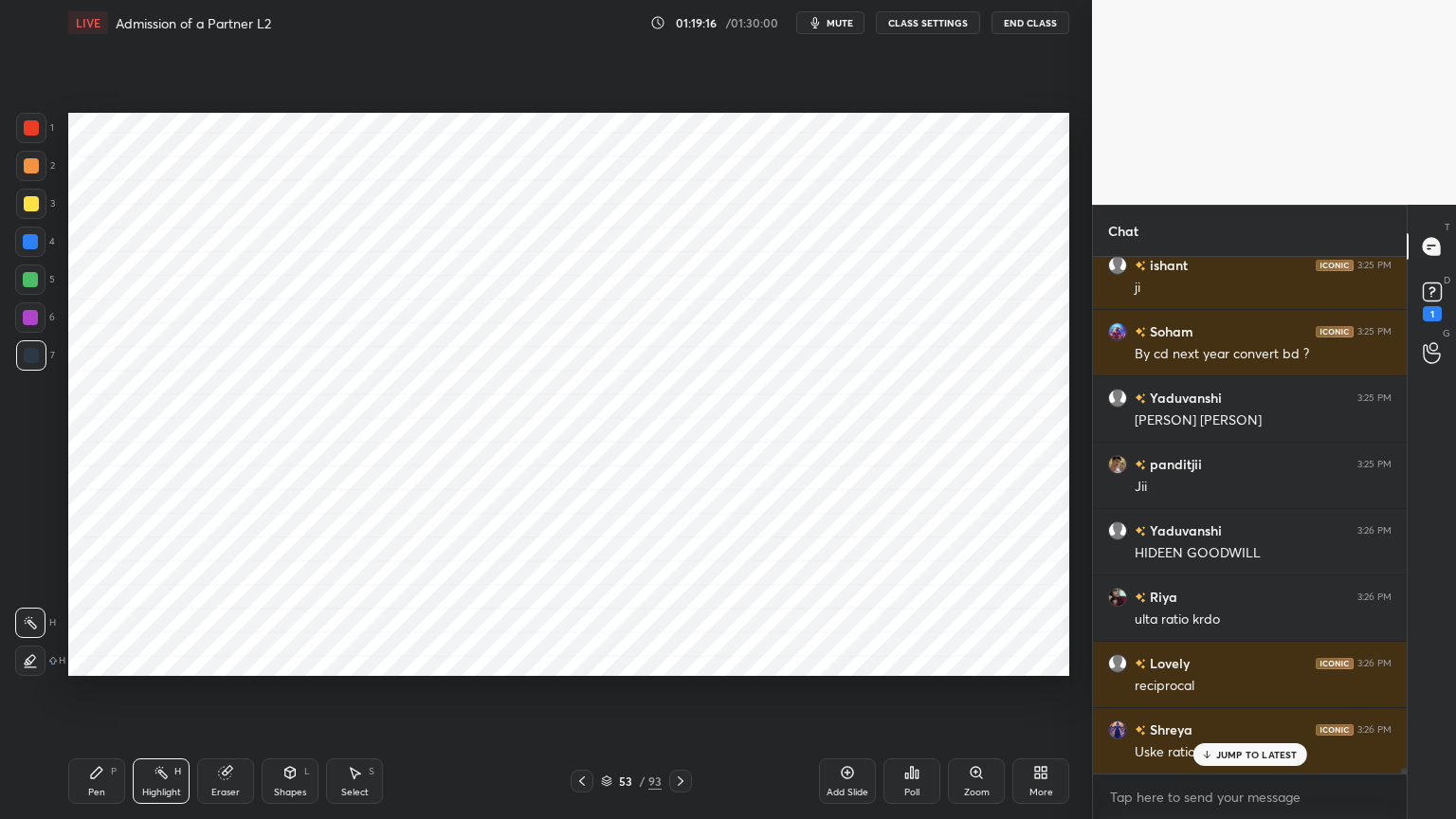click on "Pen P" at bounding box center [97, 781] 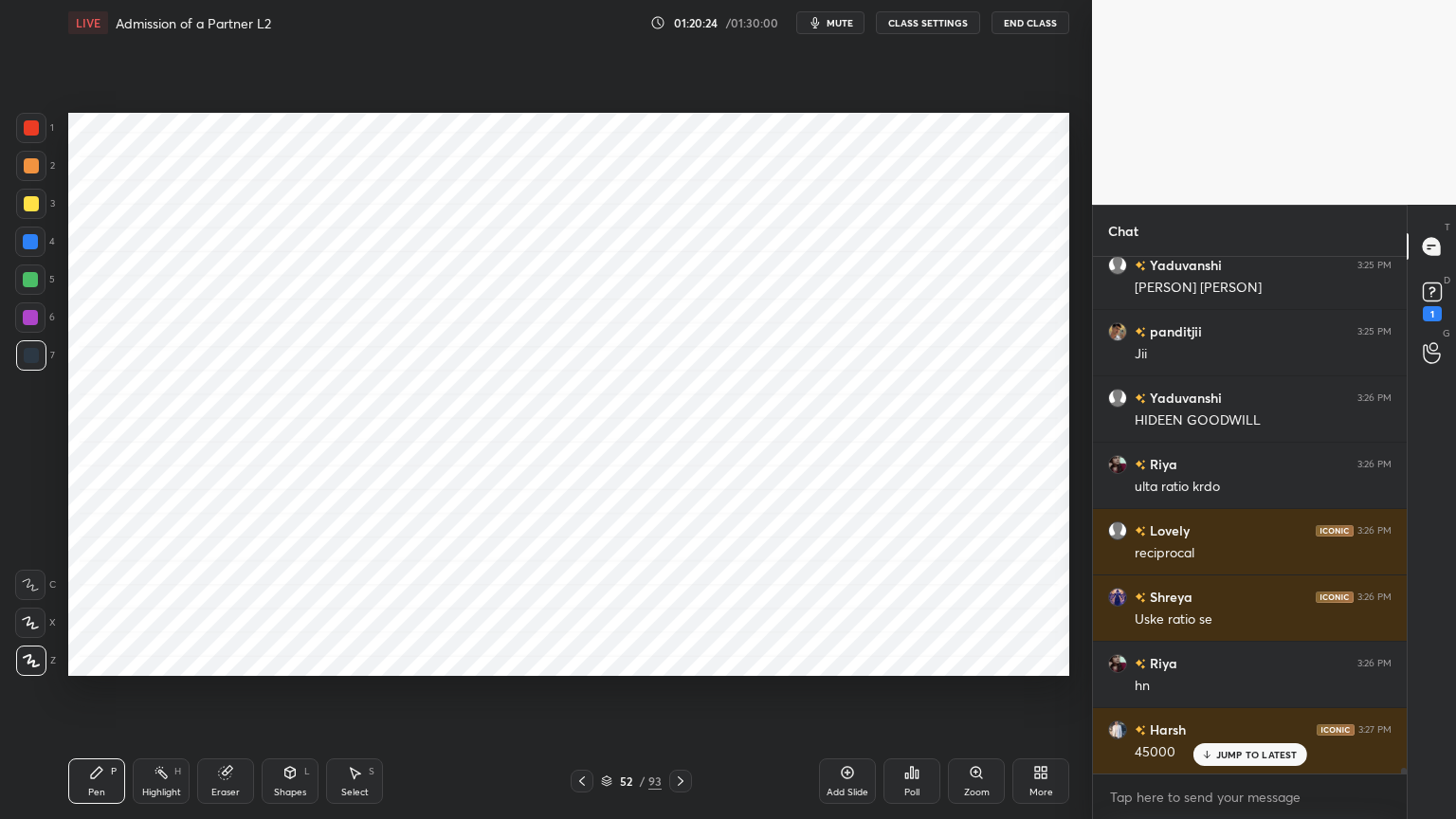 scroll, scrollTop: 44078, scrollLeft: 0, axis: vertical 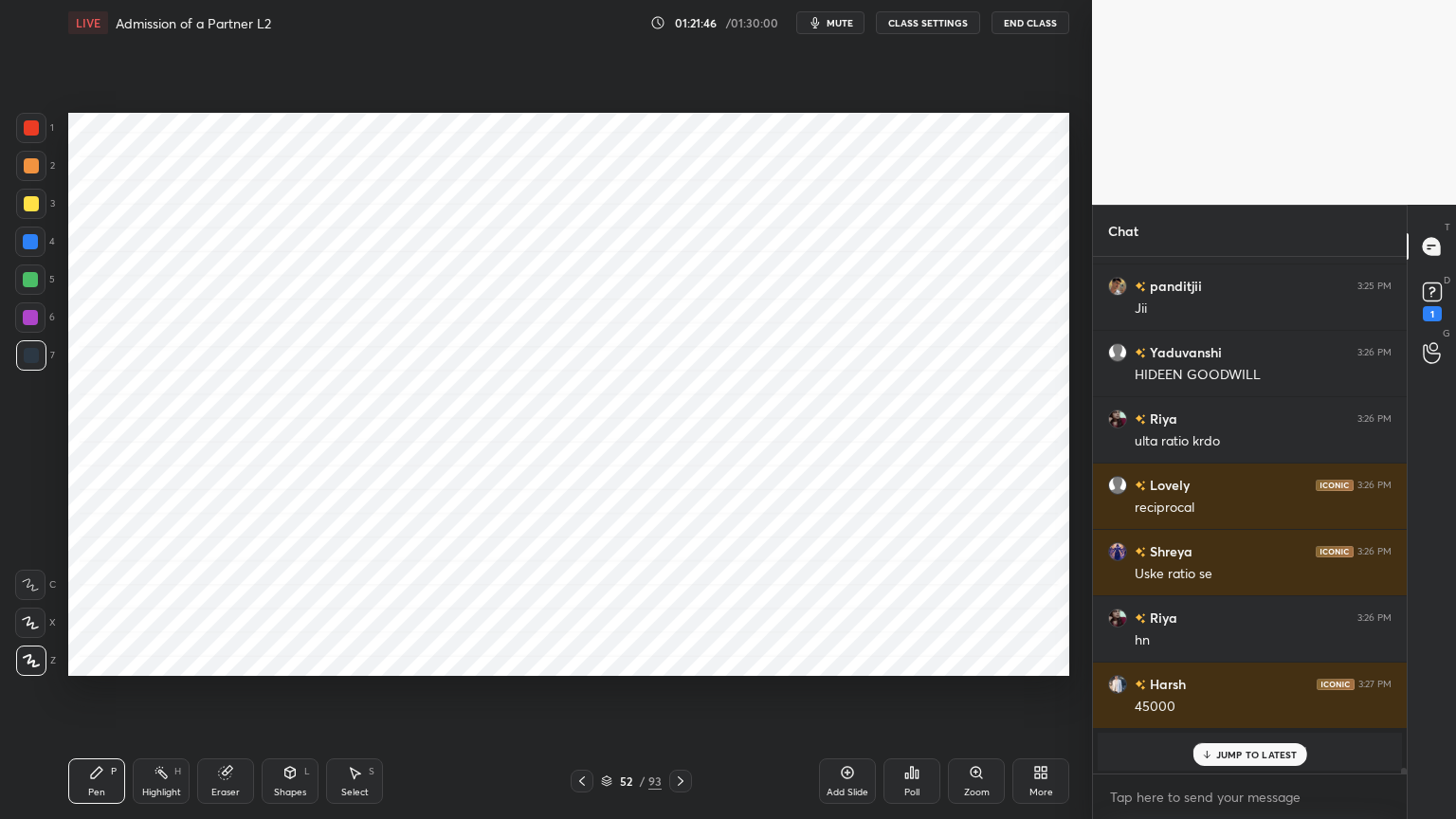 click on "JUMP TO LATEST" at bounding box center [1257, 755] 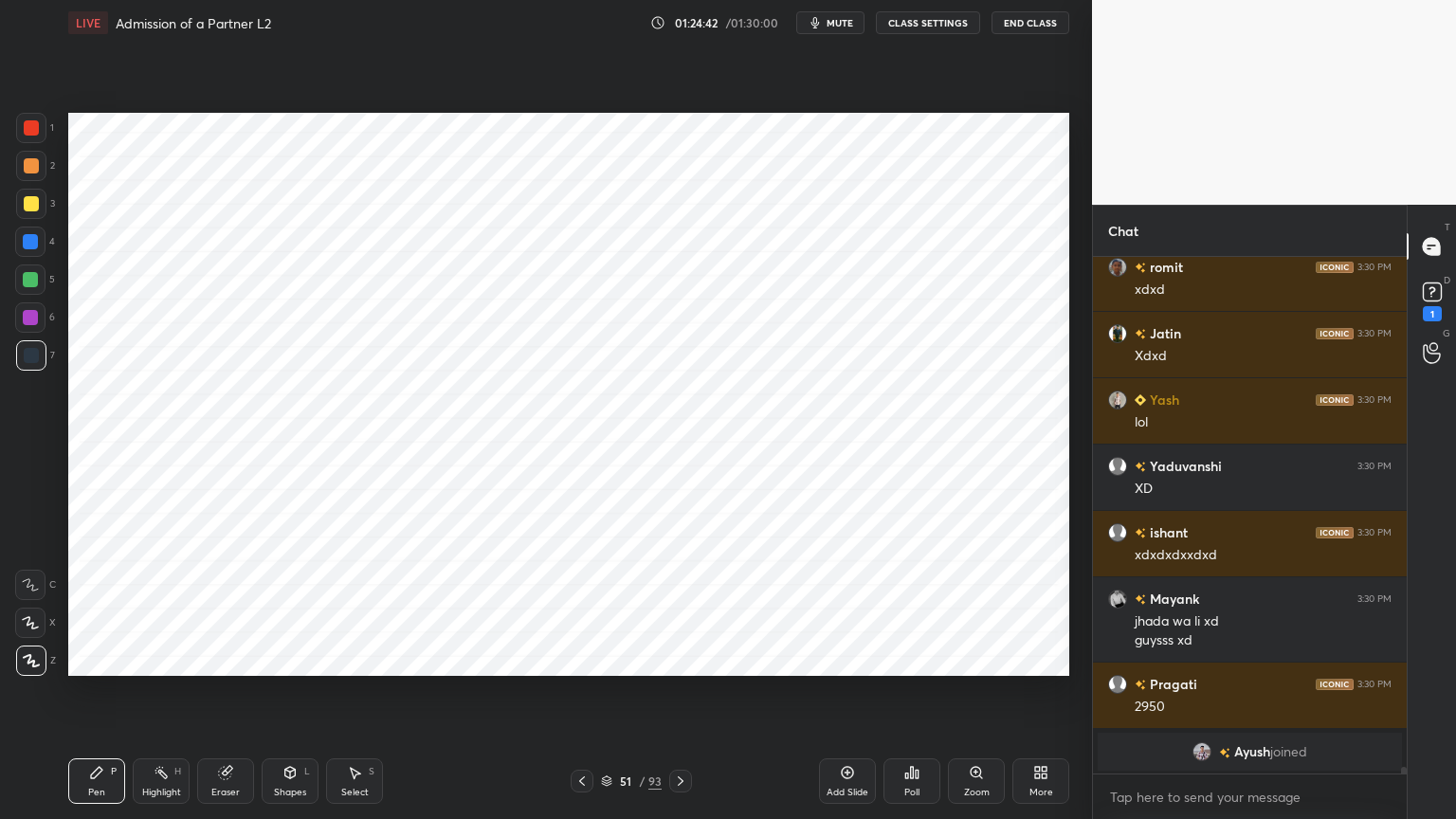 scroll, scrollTop: 42018, scrollLeft: 0, axis: vertical 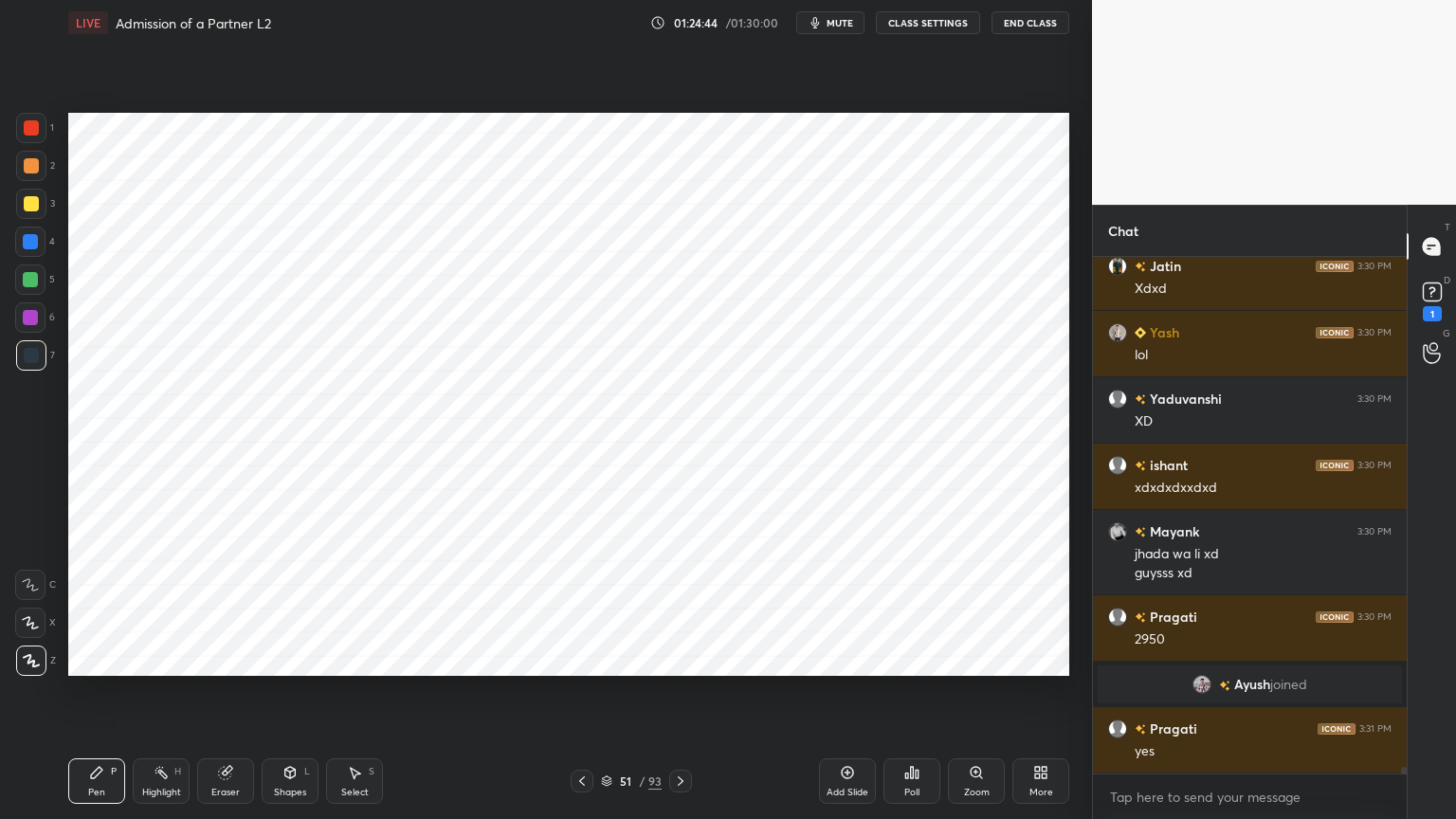 click on "6" at bounding box center (35, 321) 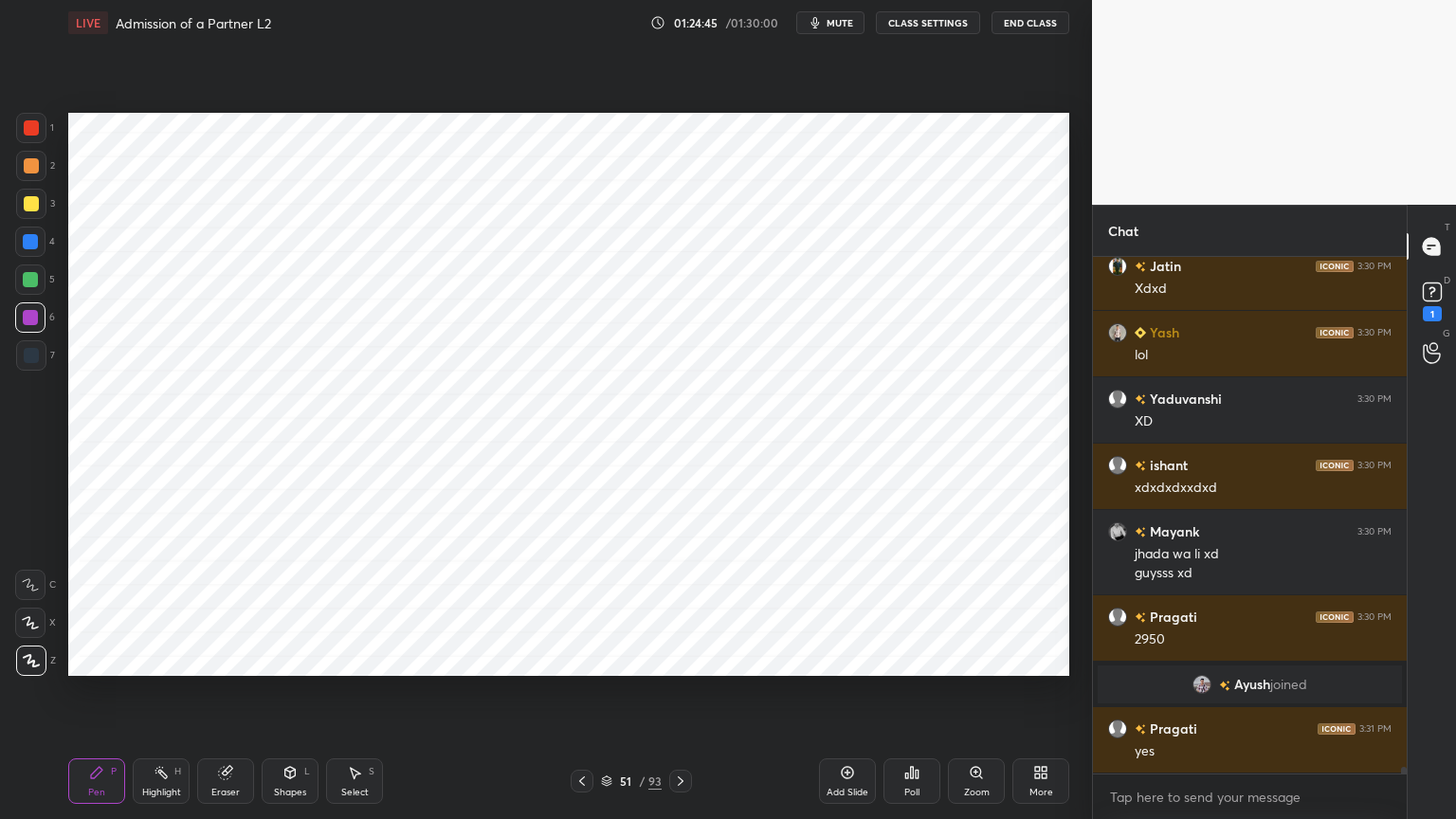 scroll, scrollTop: 42084, scrollLeft: 0, axis: vertical 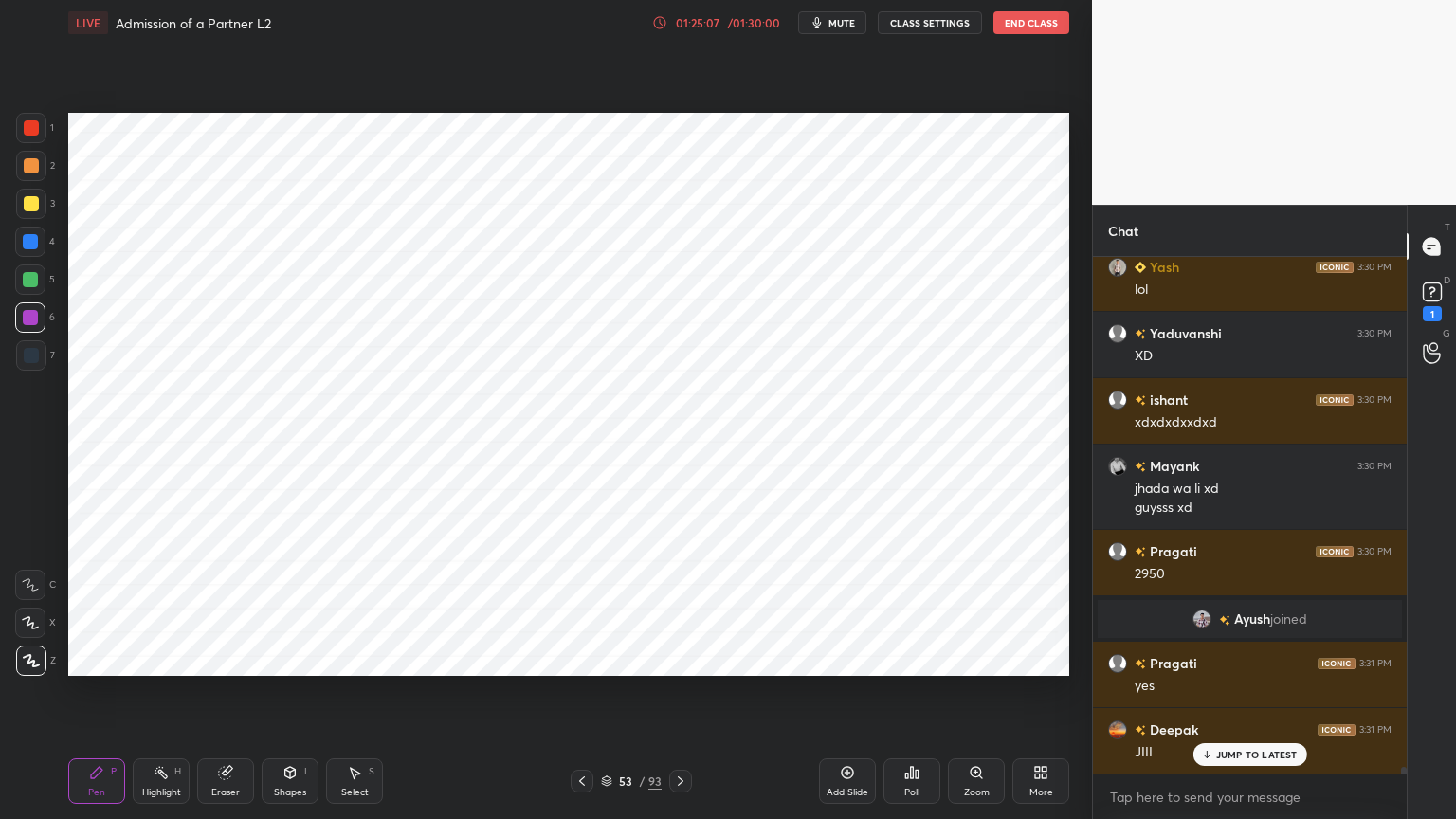 click at bounding box center (30, 242) 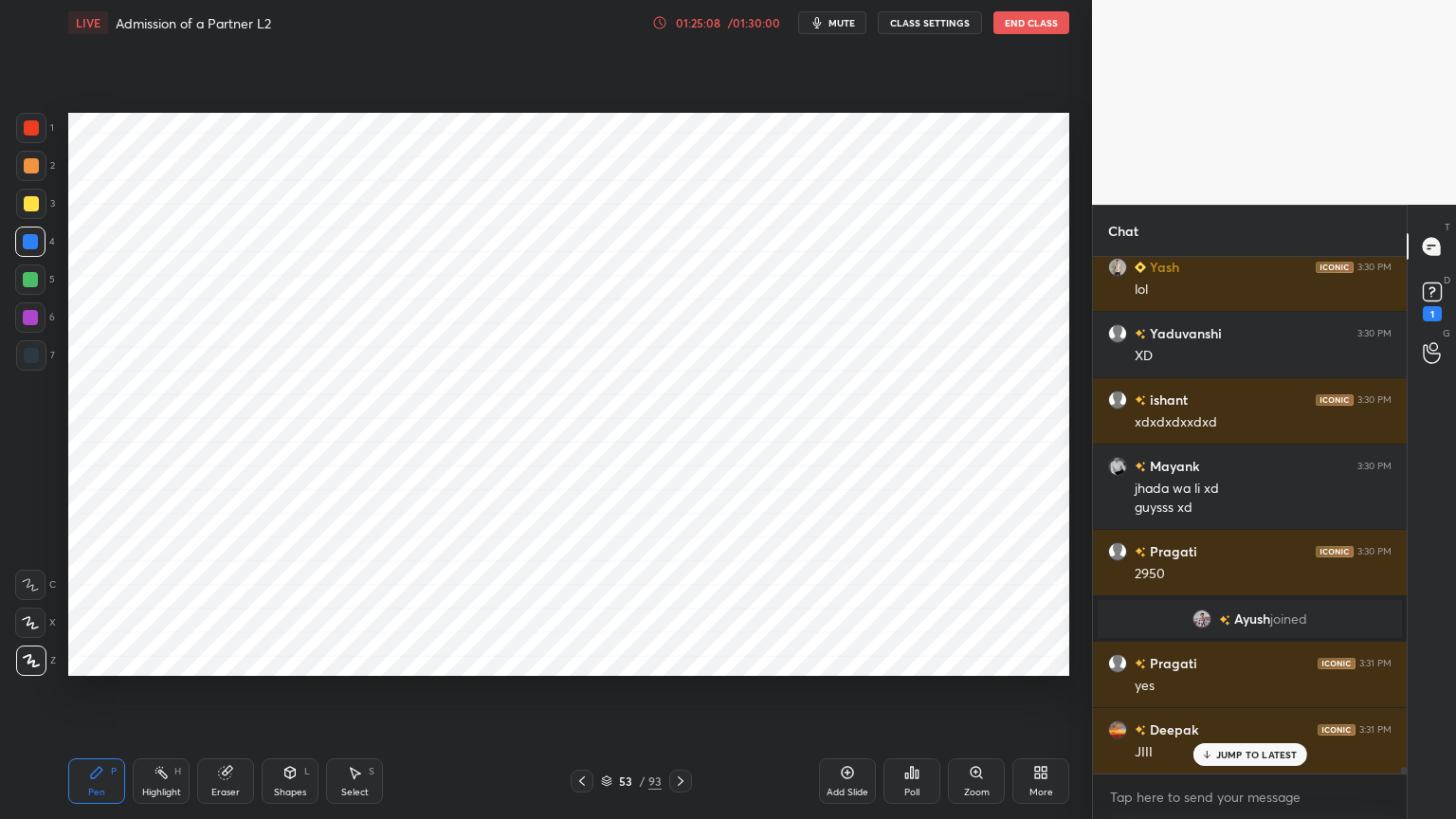 click on "6" at bounding box center [35, 321] 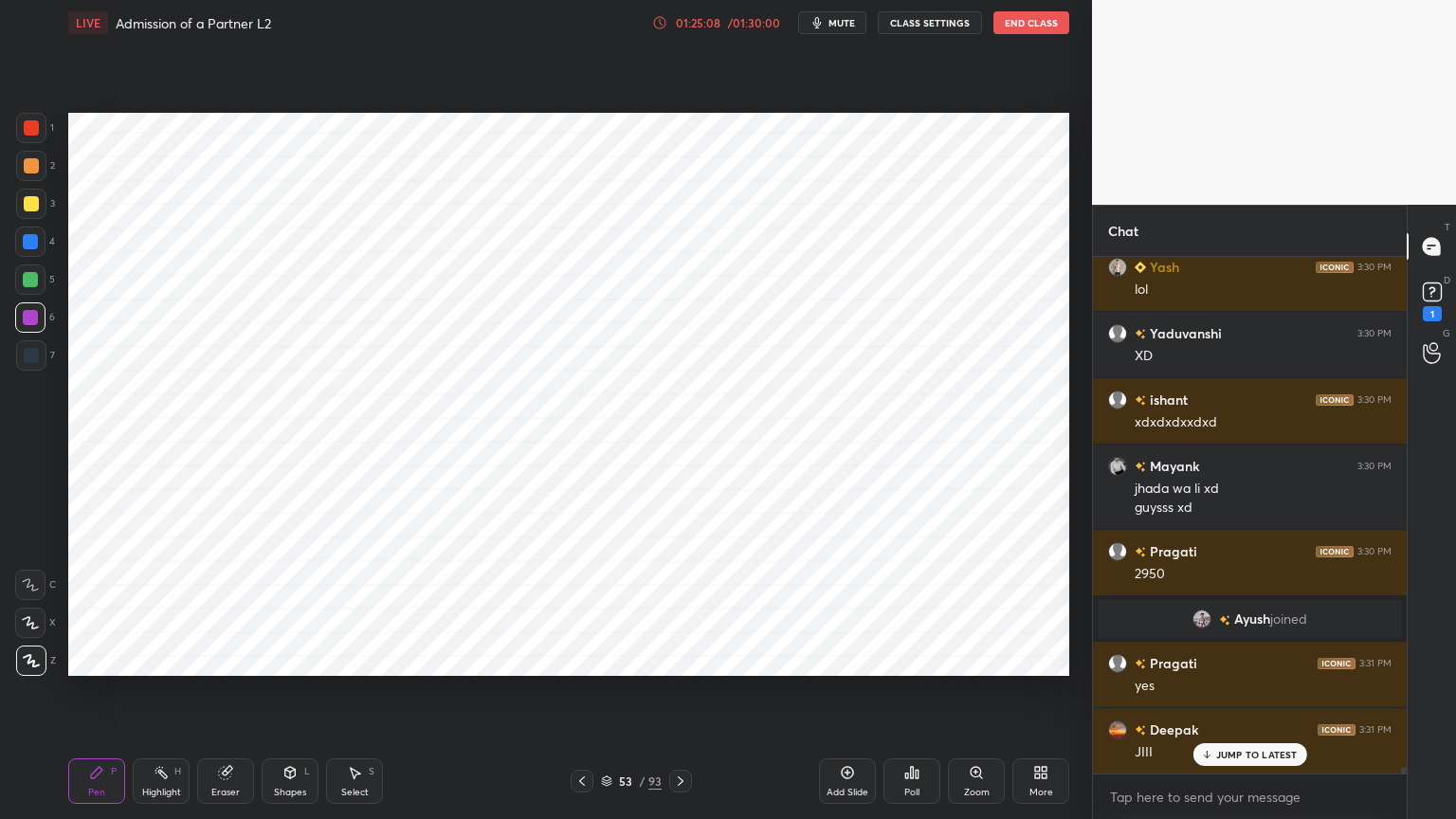 click on "1 2 3 4 5 6 7 C X Z C X Z E E Erase all   H H" at bounding box center (30, 394) 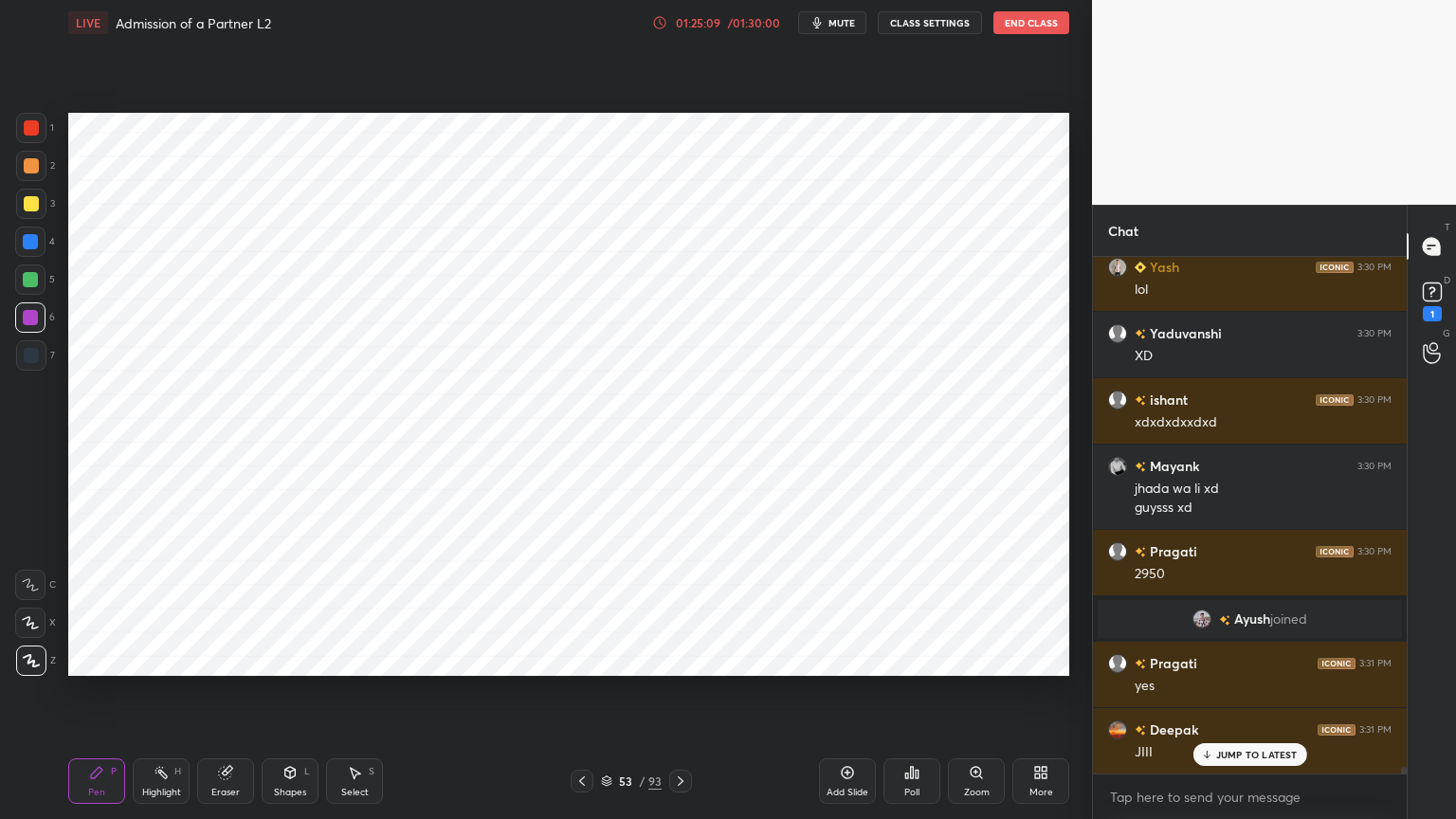 click at bounding box center [31, 355] 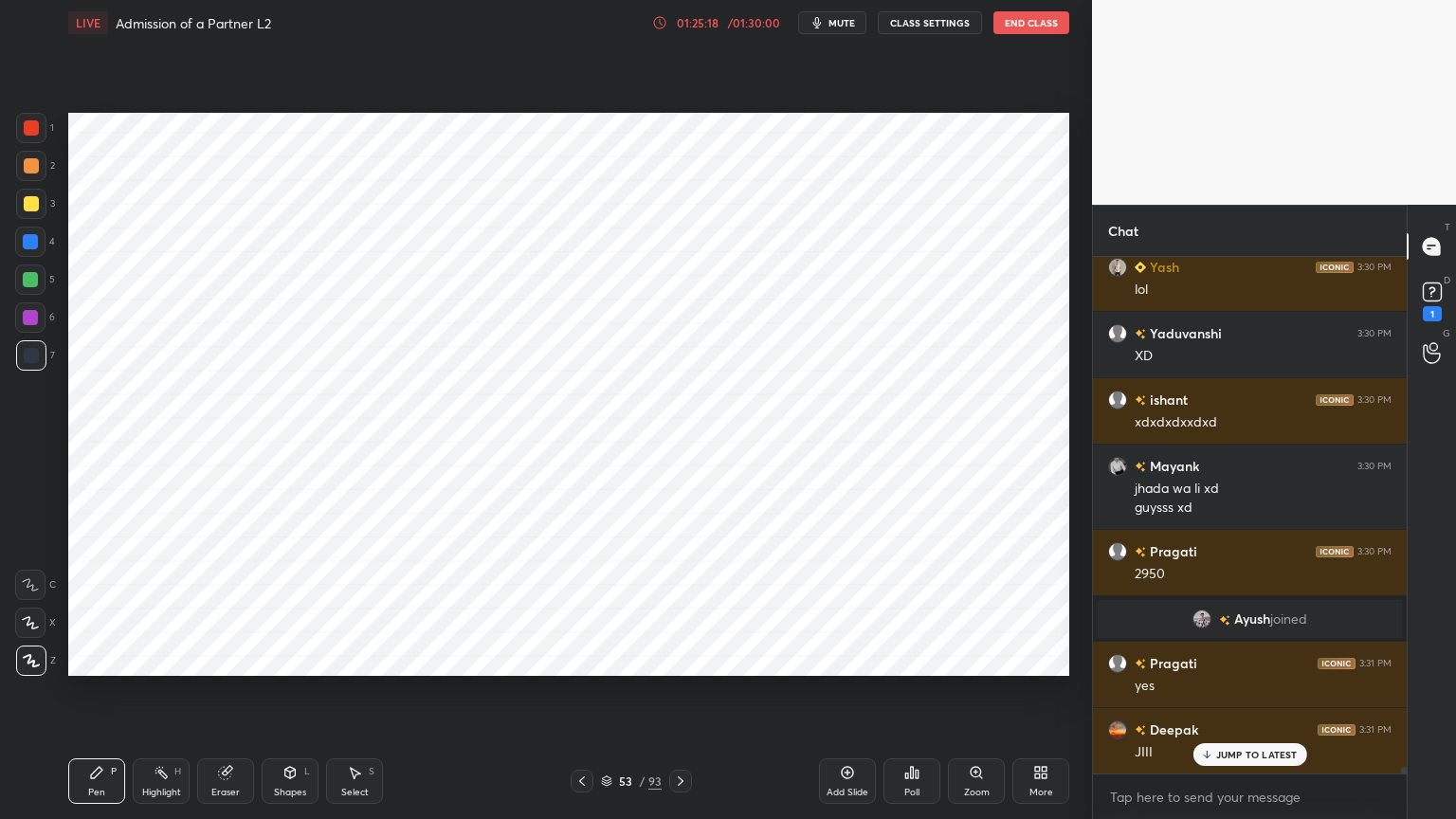 click at bounding box center [30, 318] 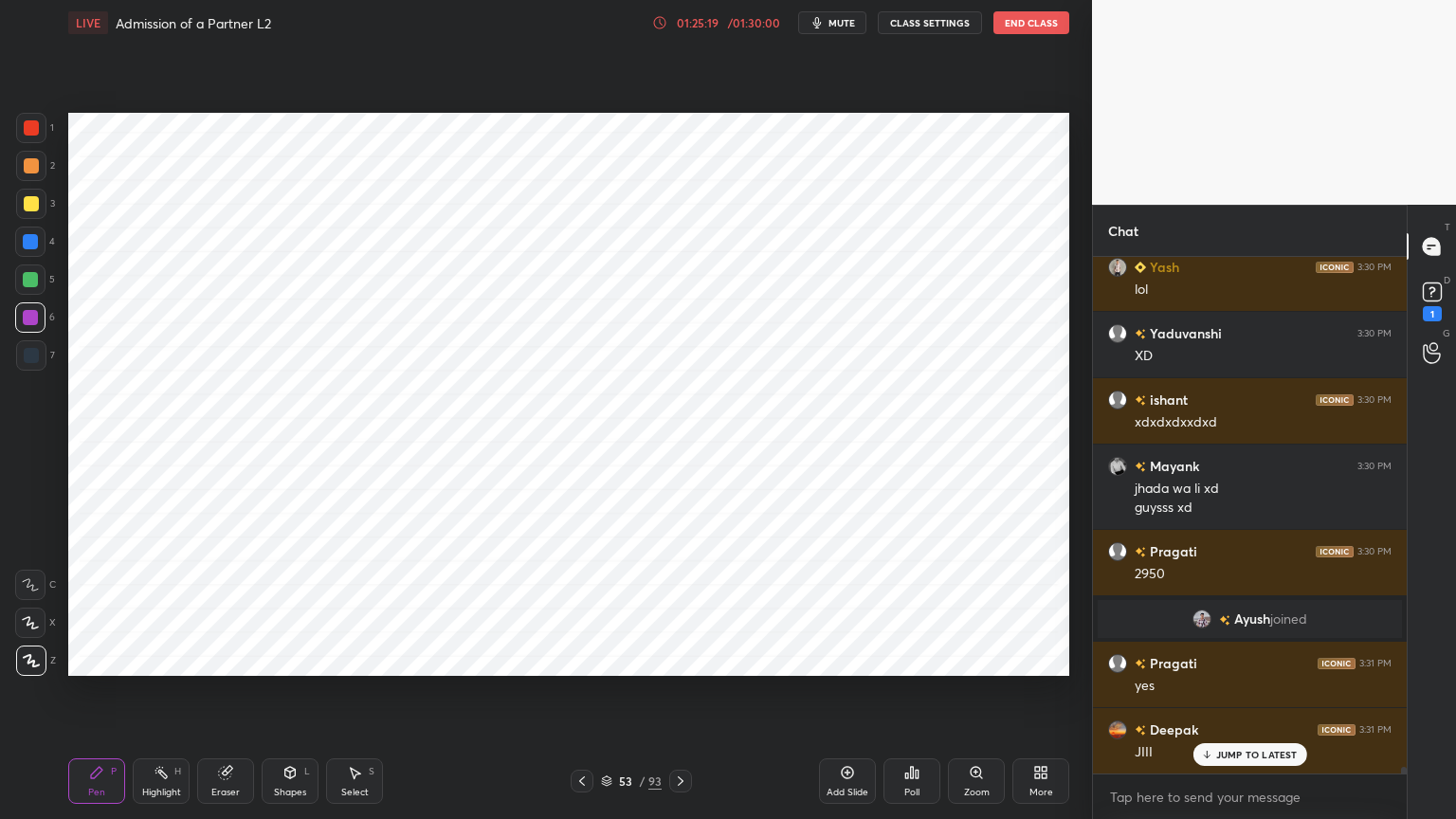 click at bounding box center [30, 242] 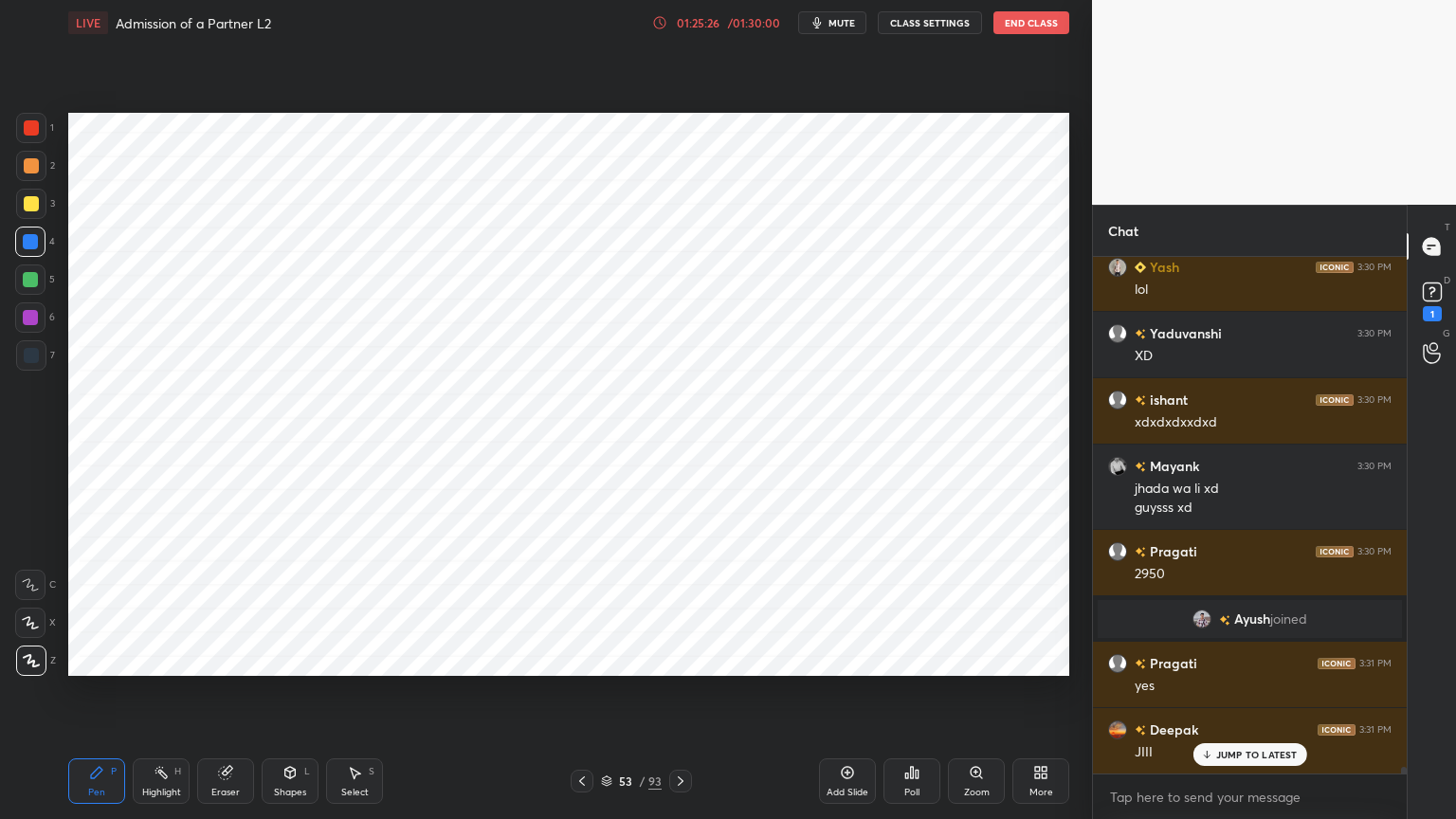 click on "7" at bounding box center (35, 359) 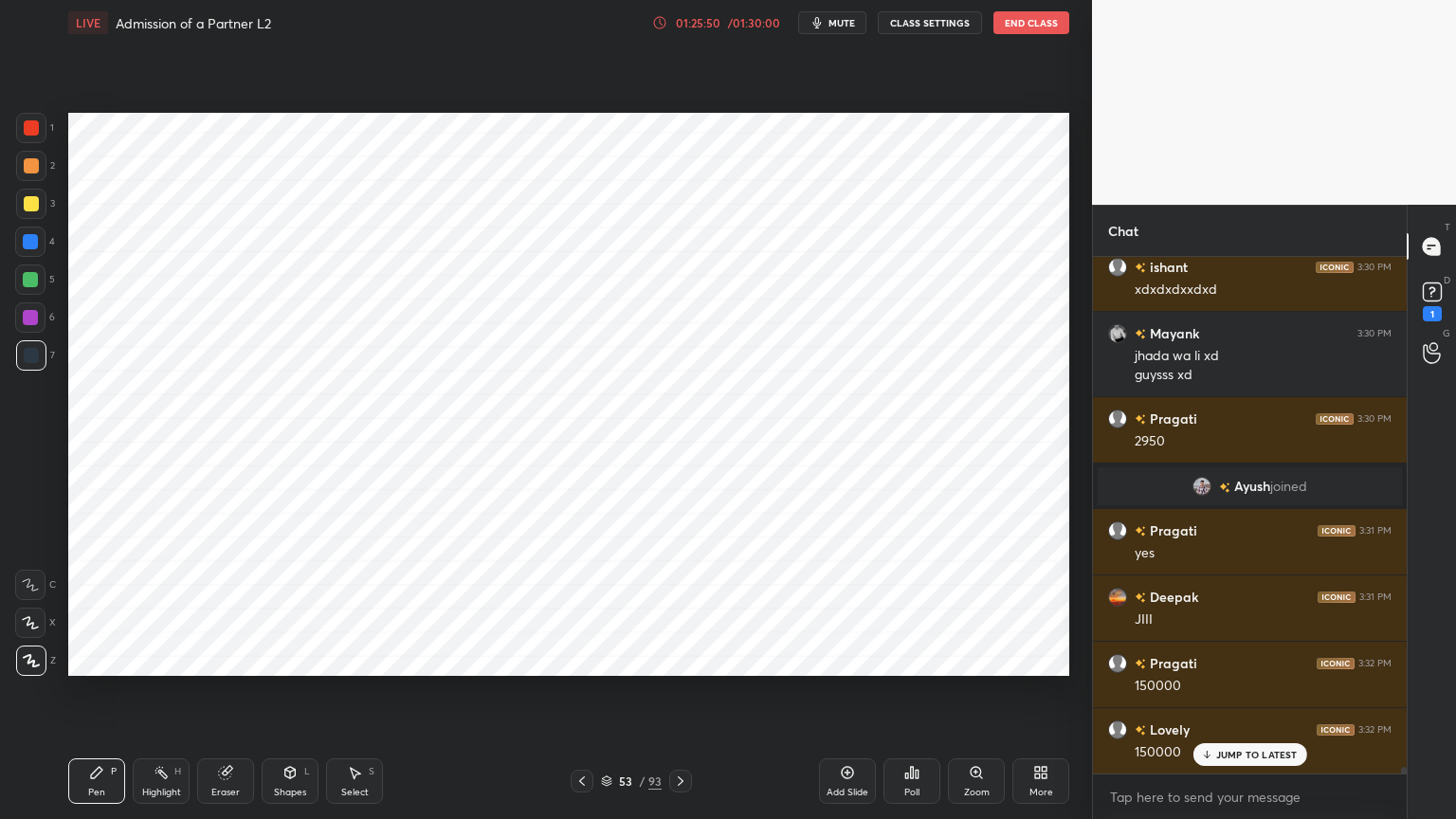 scroll, scrollTop: 42300, scrollLeft: 0, axis: vertical 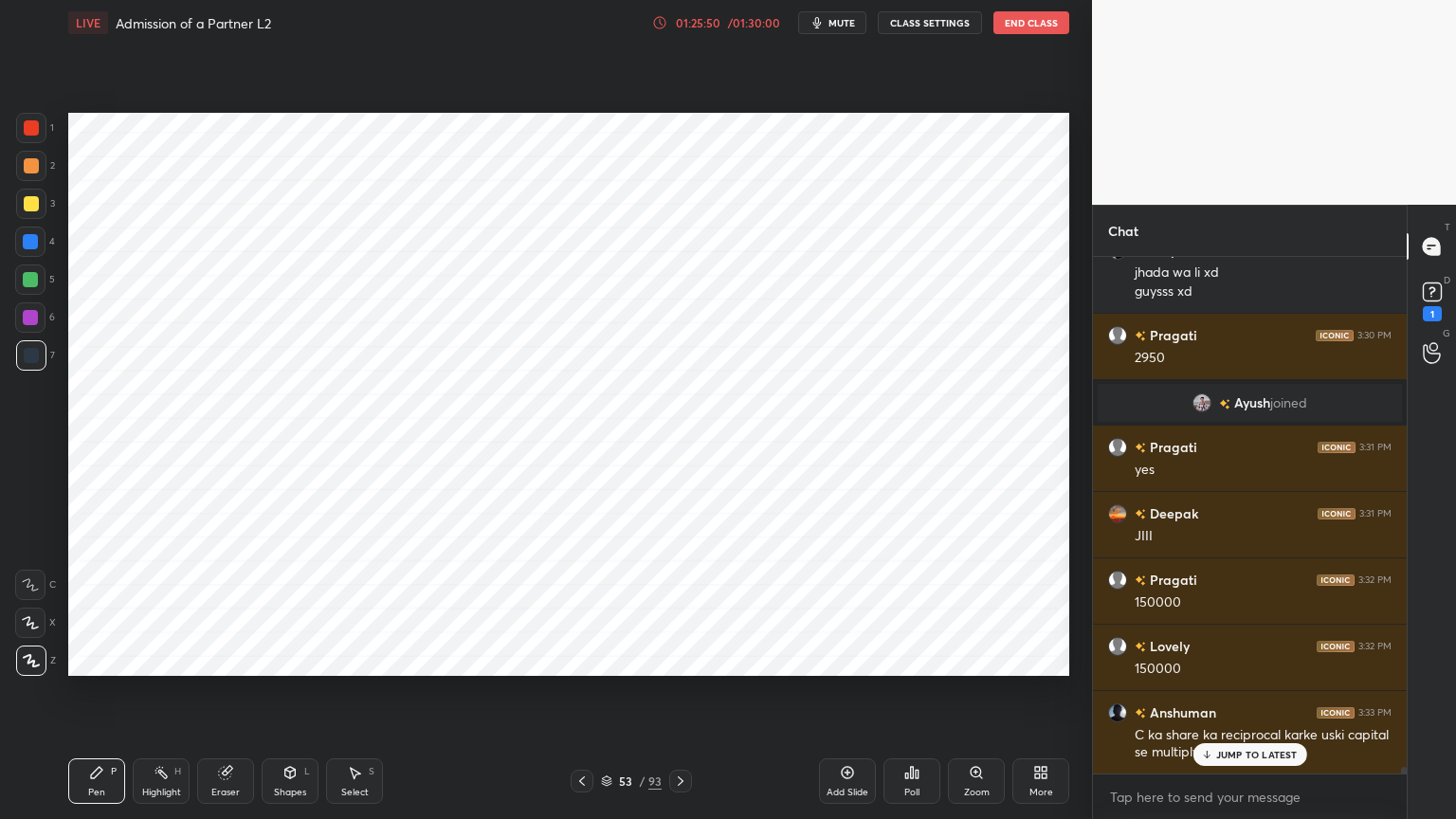 click at bounding box center (30, 242) 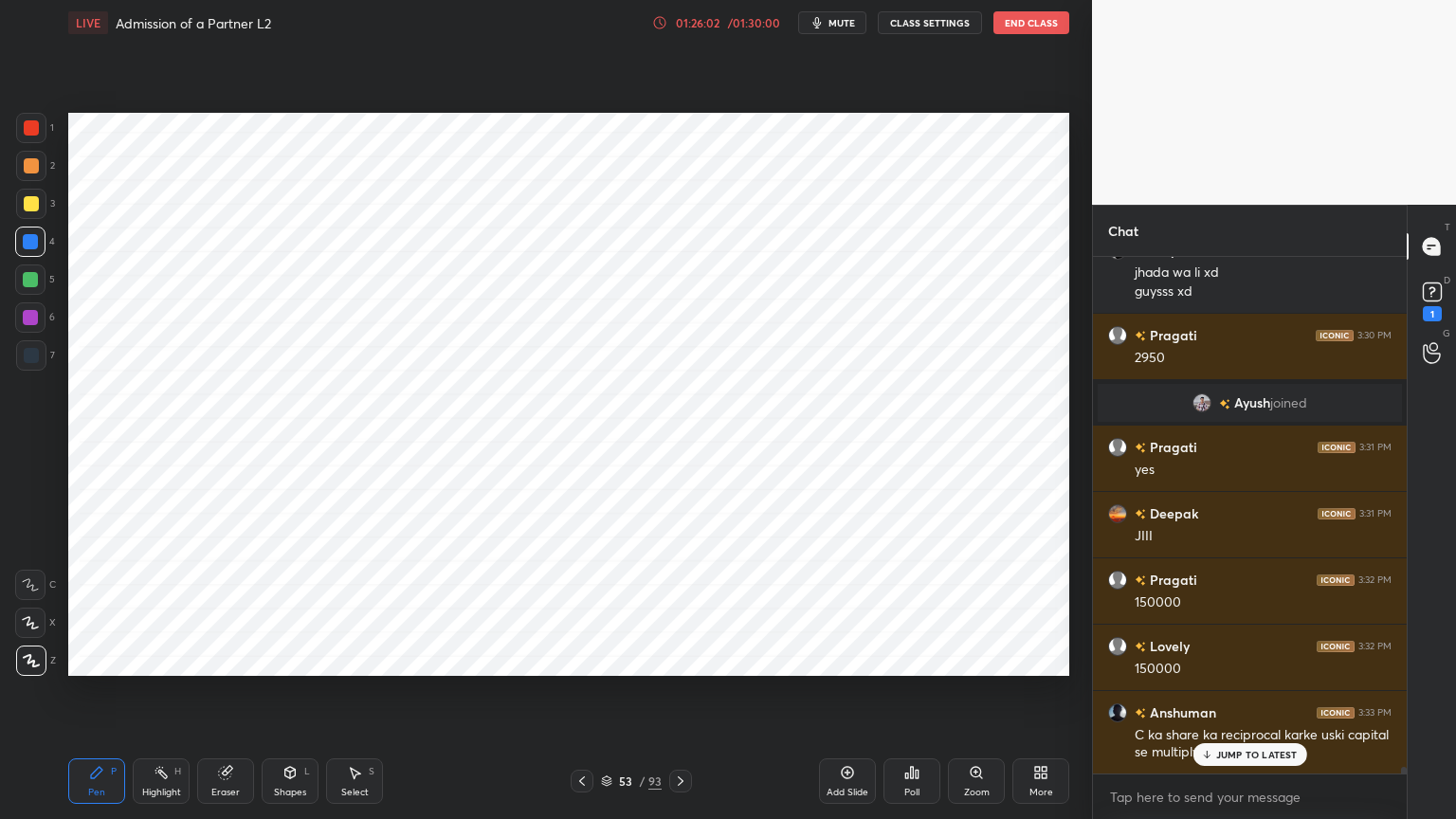 click at bounding box center [31, 355] 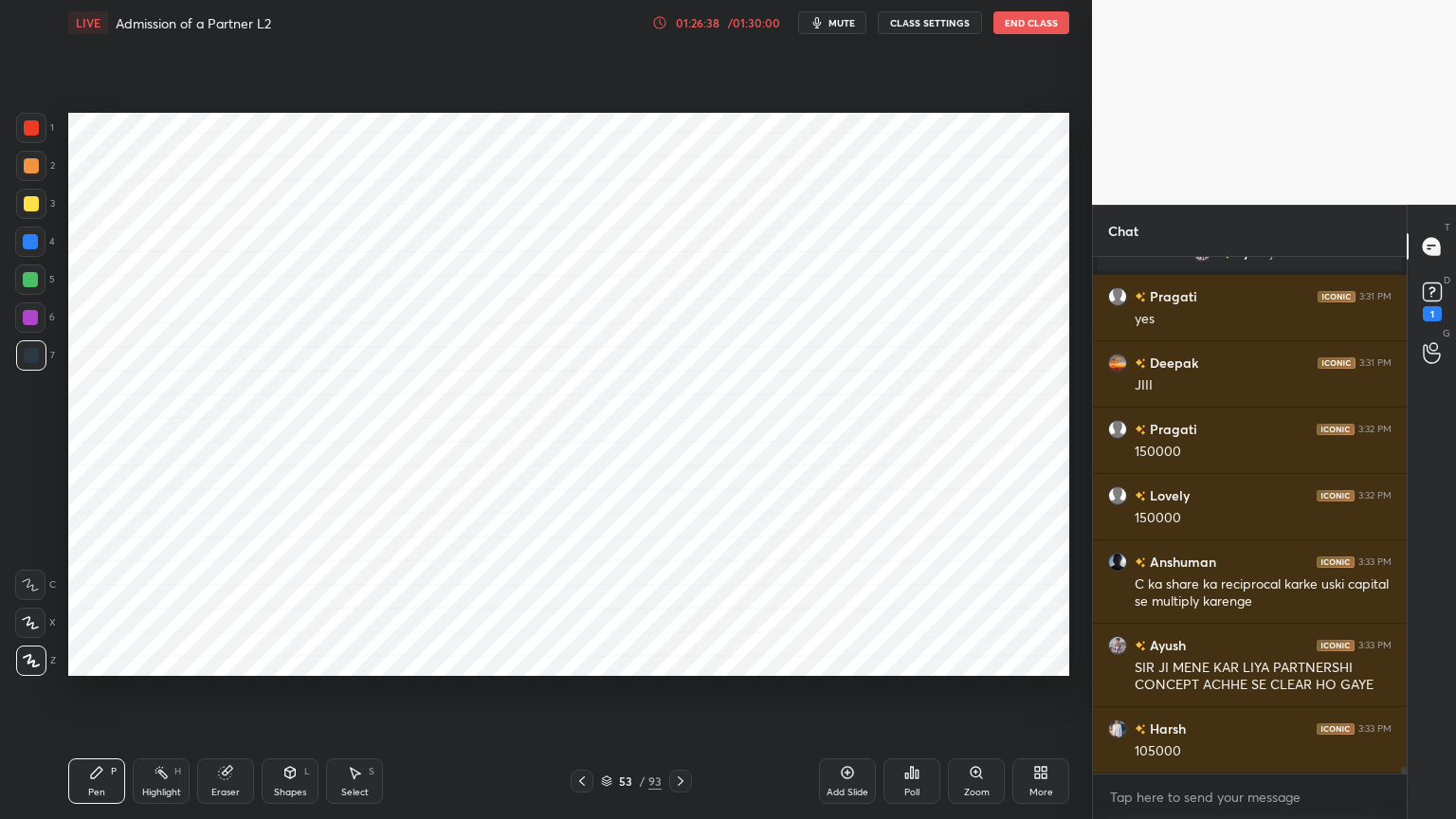 scroll, scrollTop: 42516, scrollLeft: 0, axis: vertical 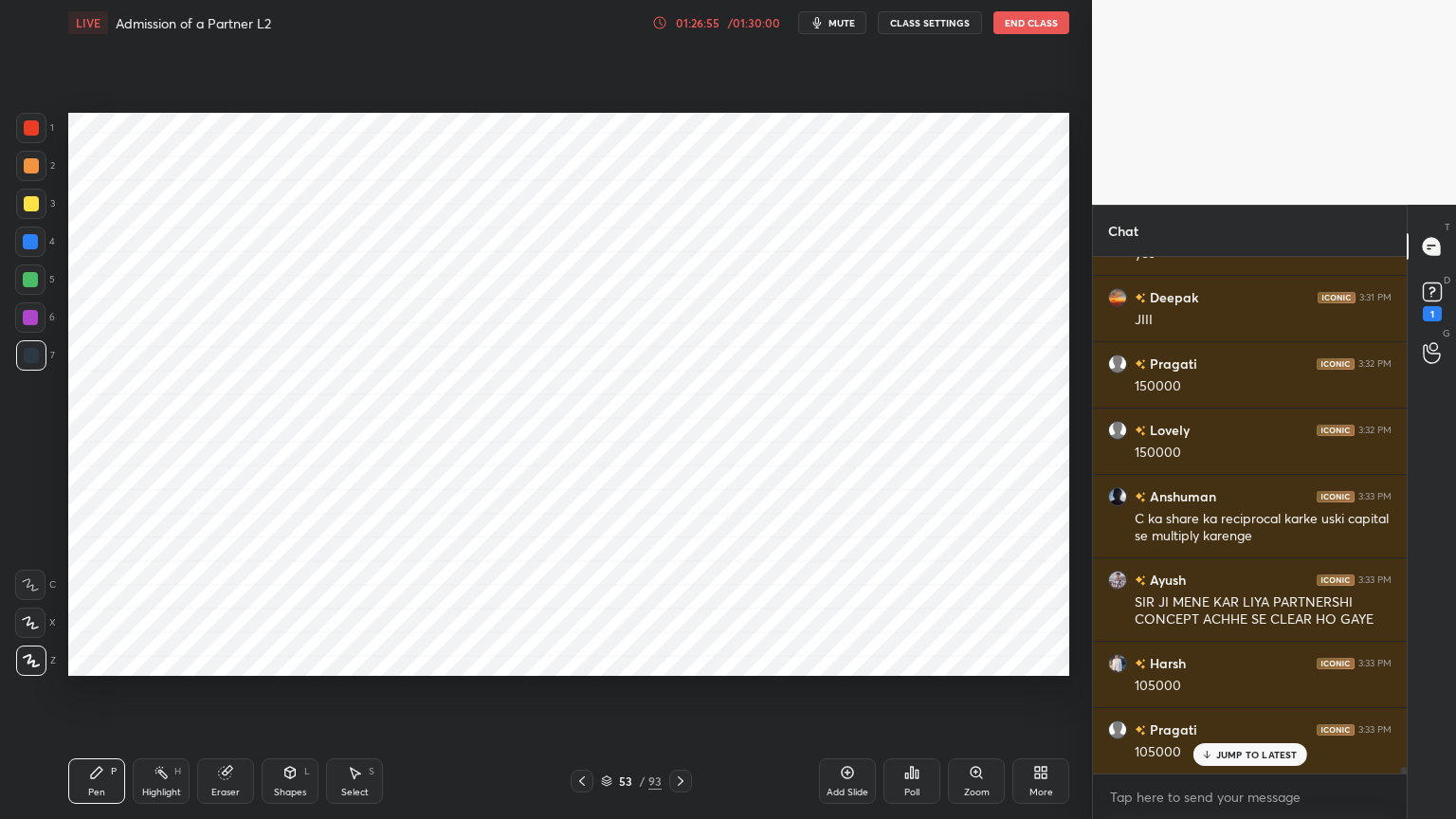 click at bounding box center [30, 242] 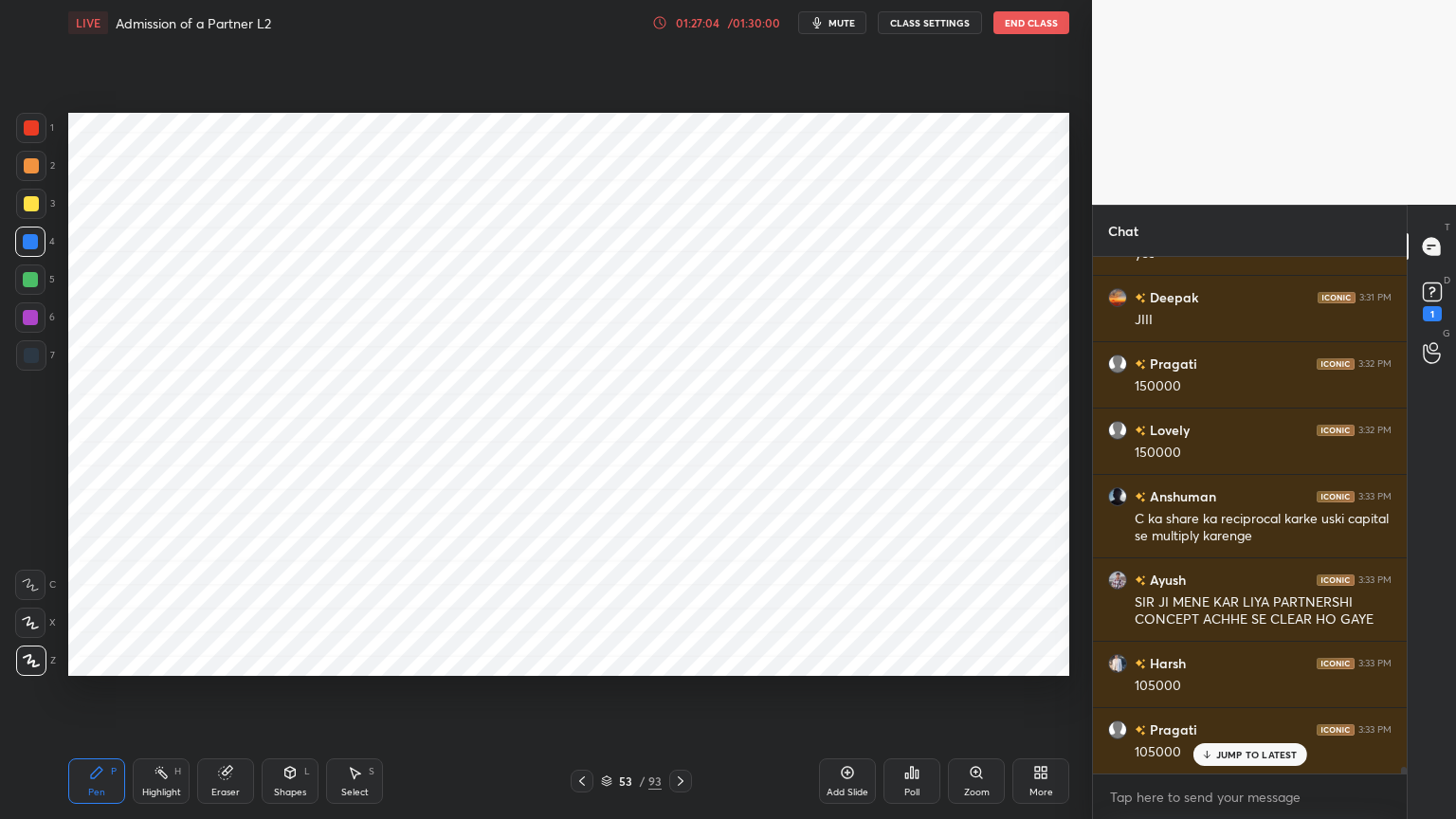 click on "7" at bounding box center (35, 359) 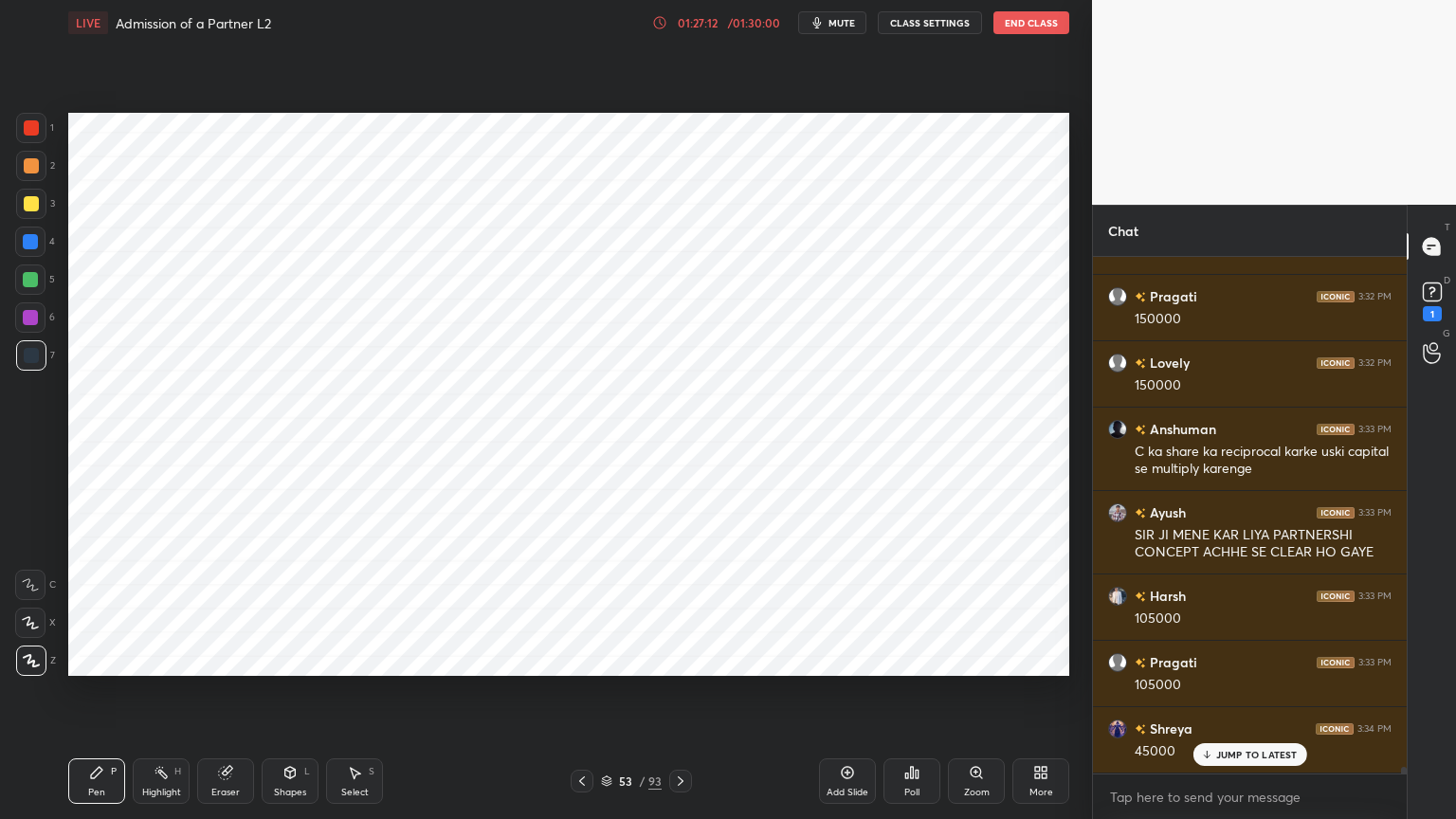 scroll, scrollTop: 42649, scrollLeft: 0, axis: vertical 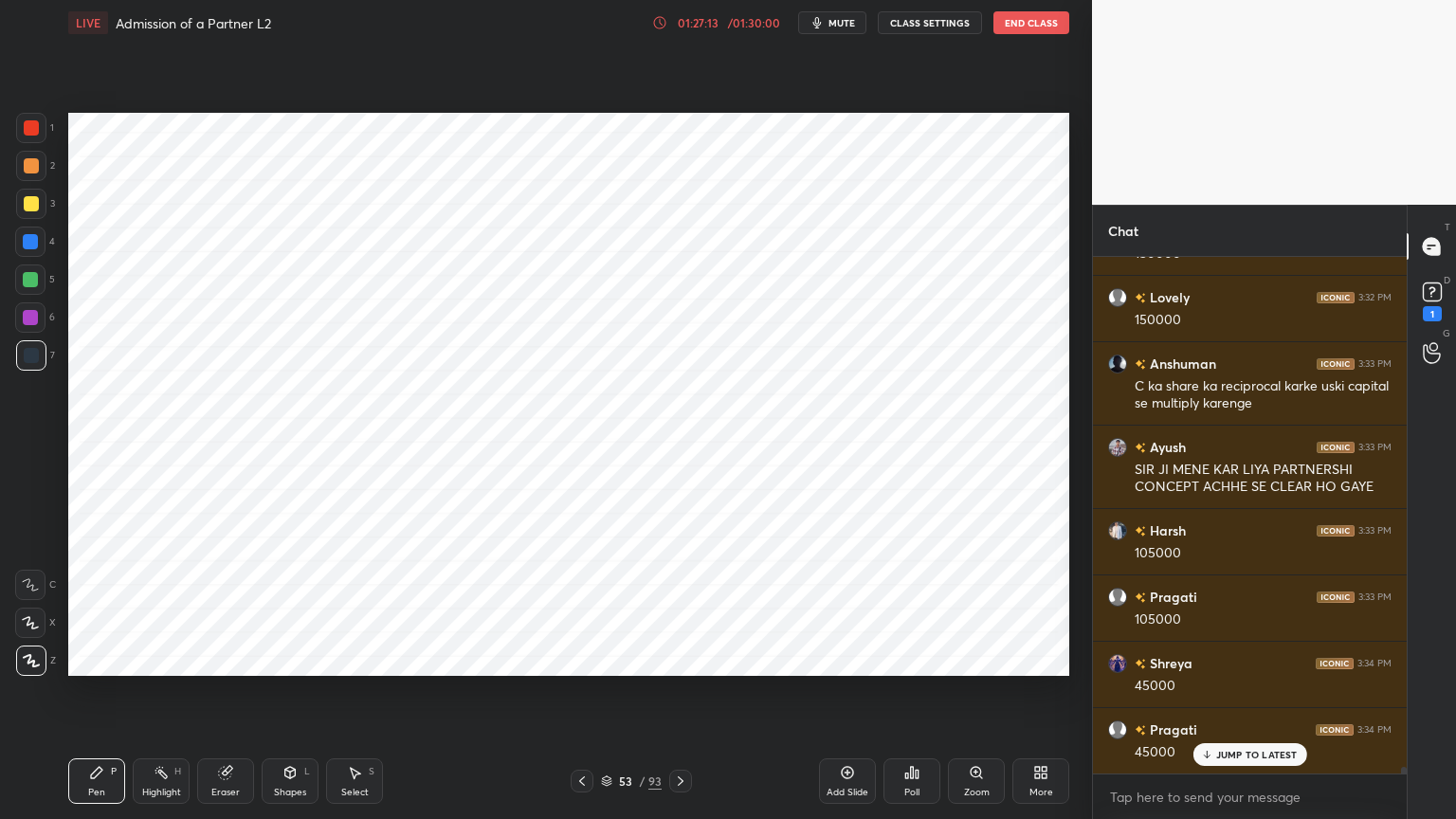 click at bounding box center [30, 242] 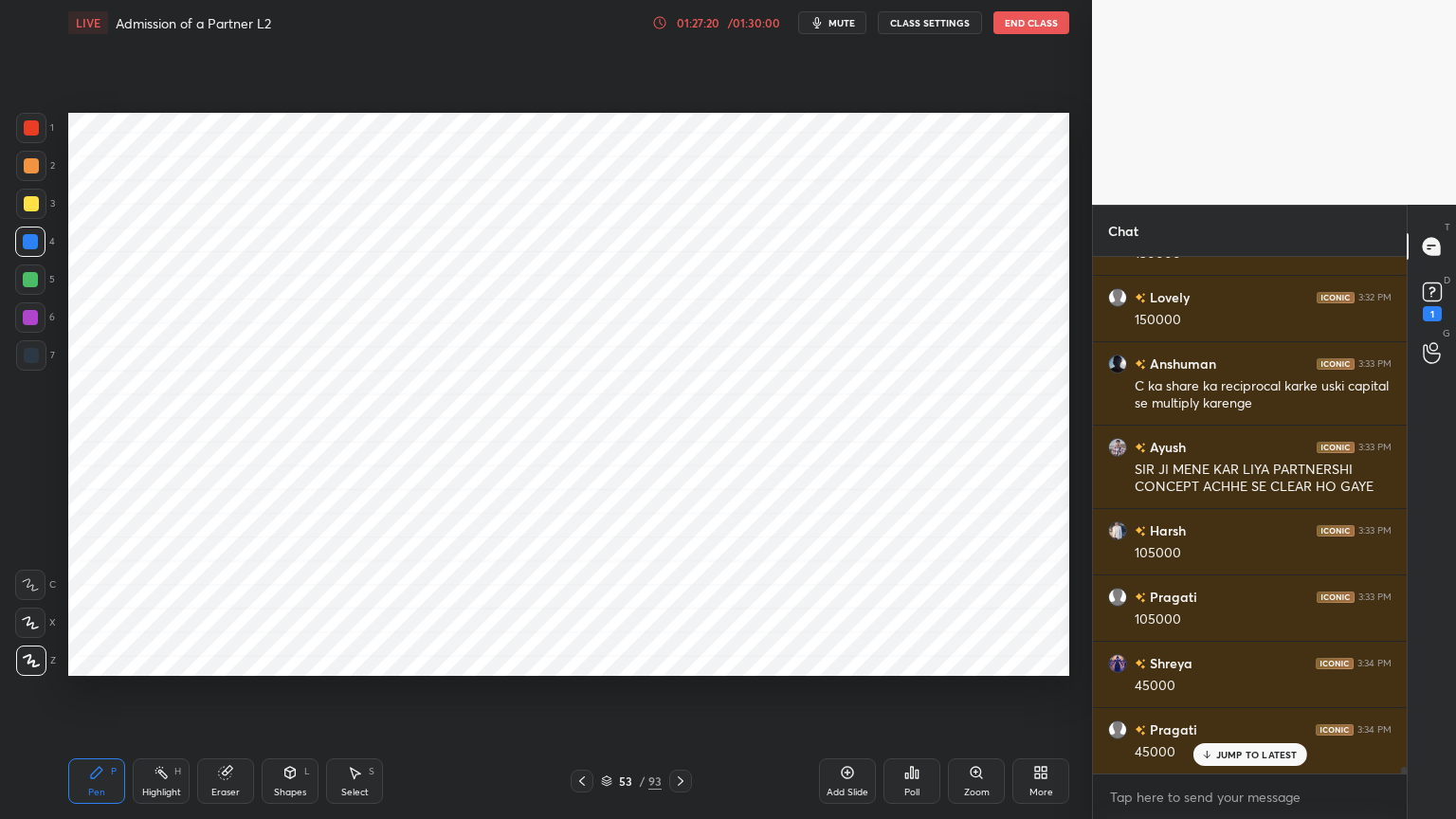 click at bounding box center (31, 355) 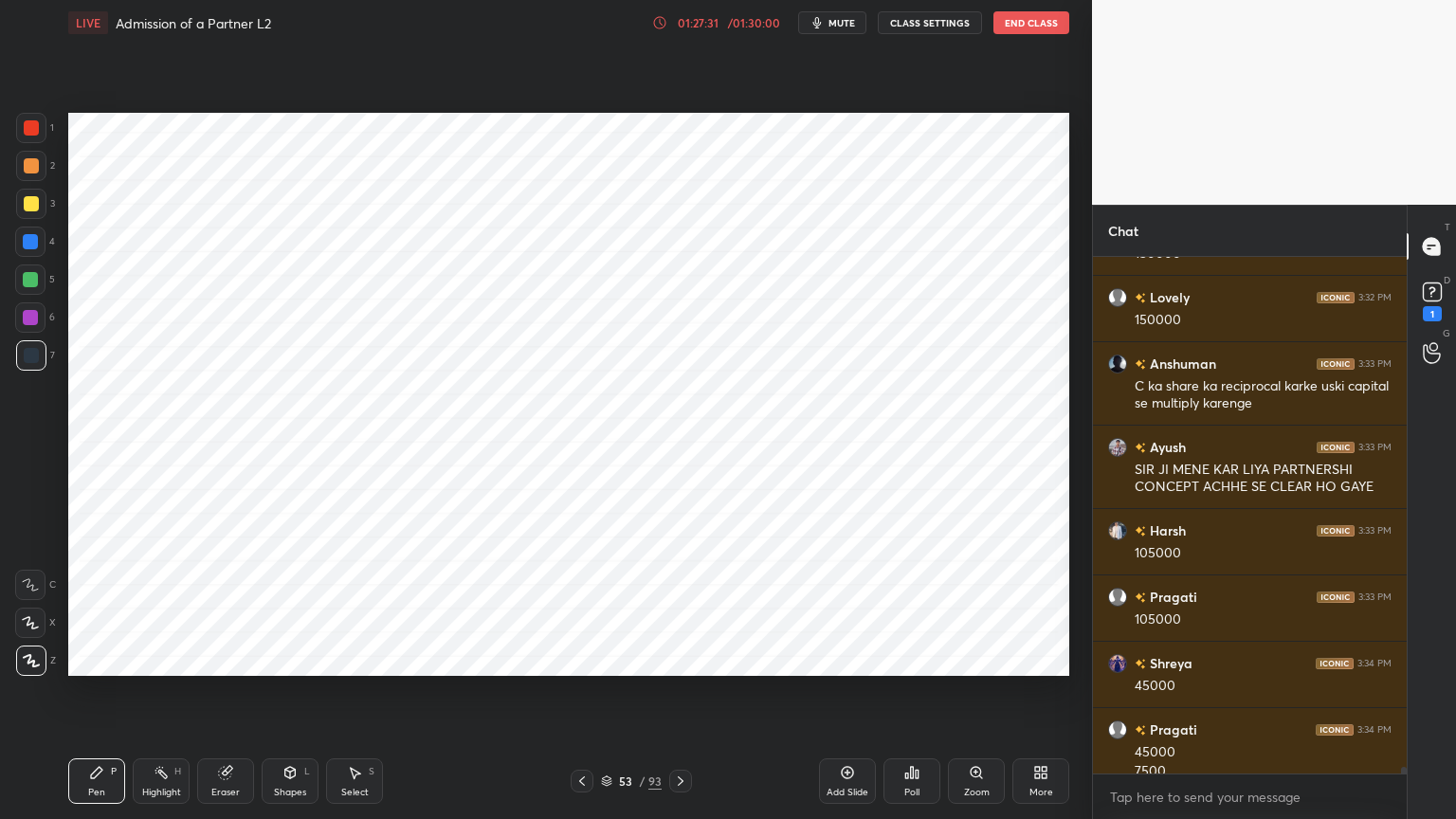 scroll, scrollTop: 42668, scrollLeft: 0, axis: vertical 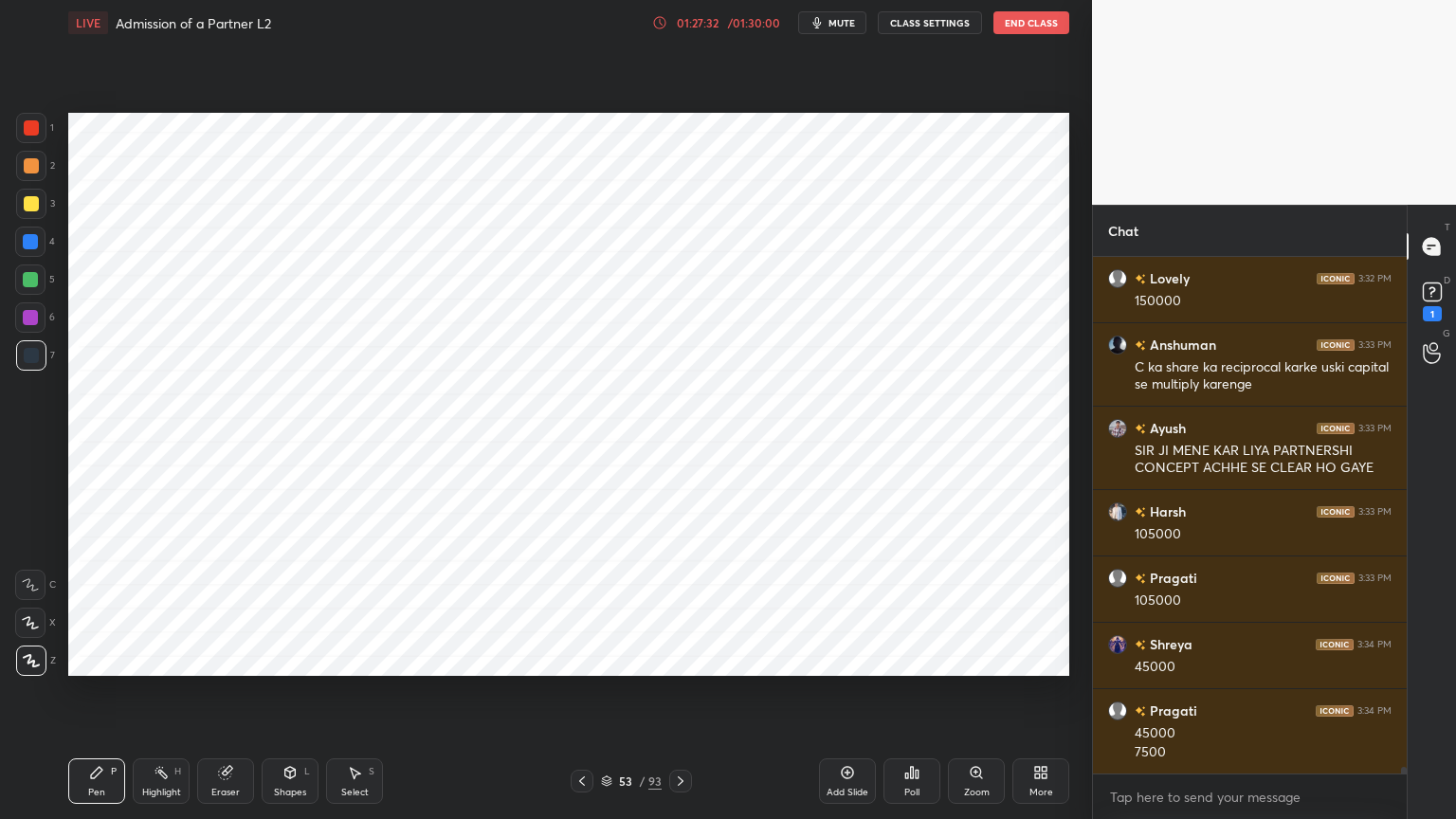 click on "Shapes" at bounding box center [290, 792] 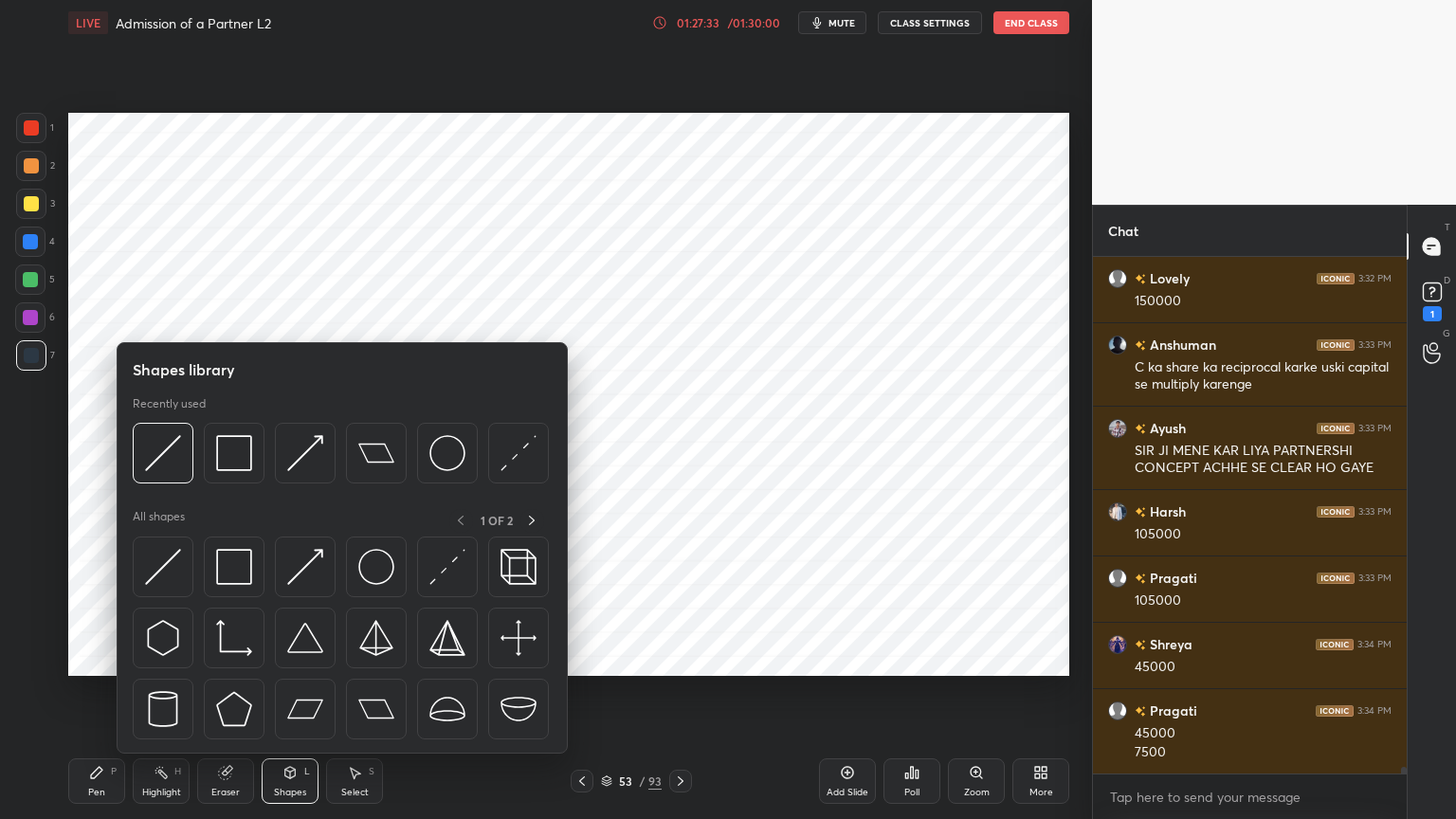 click on "Shapes L" at bounding box center [290, 781] 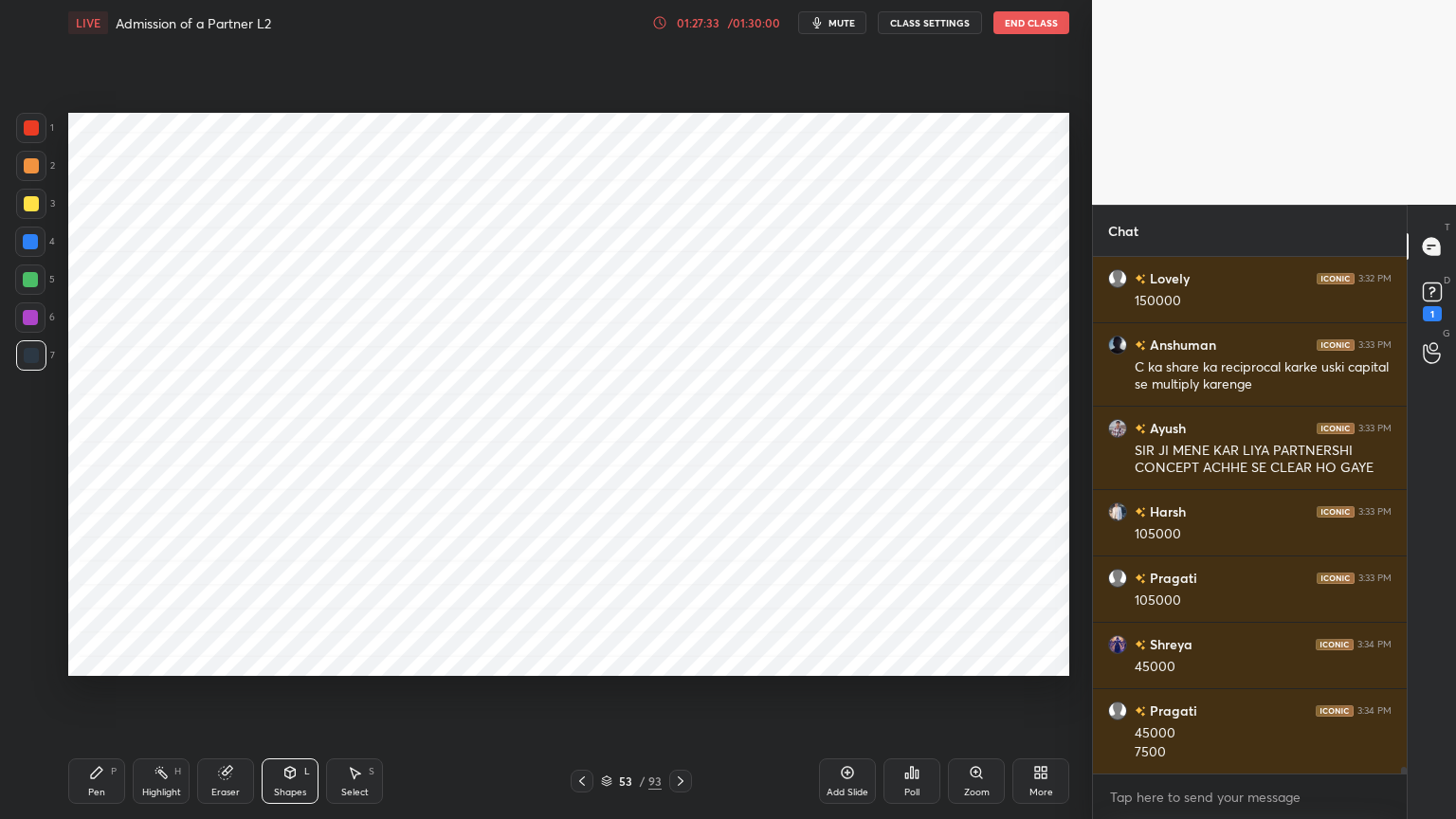 click on "Shapes L" at bounding box center [290, 781] 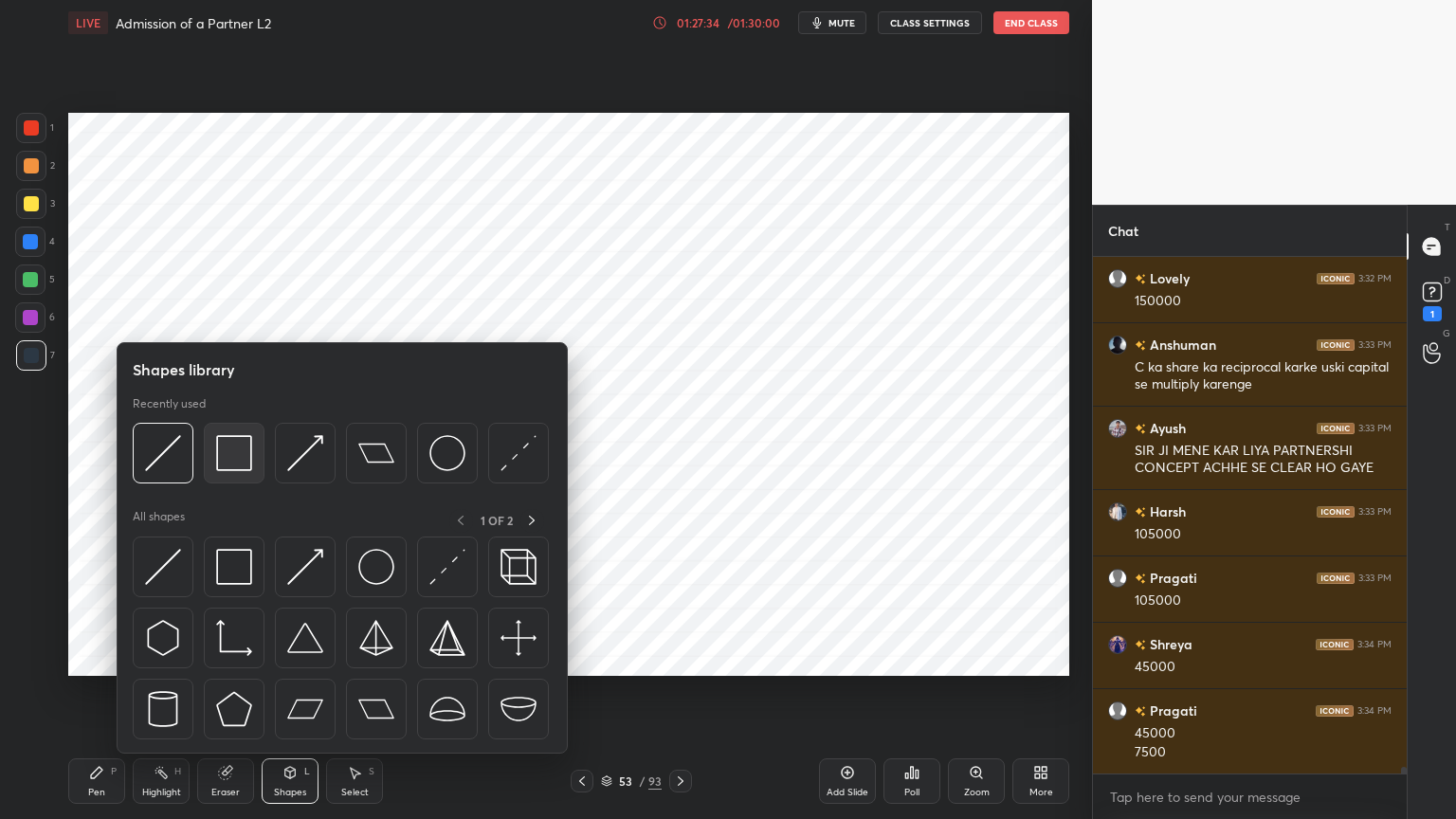 click at bounding box center [234, 453] 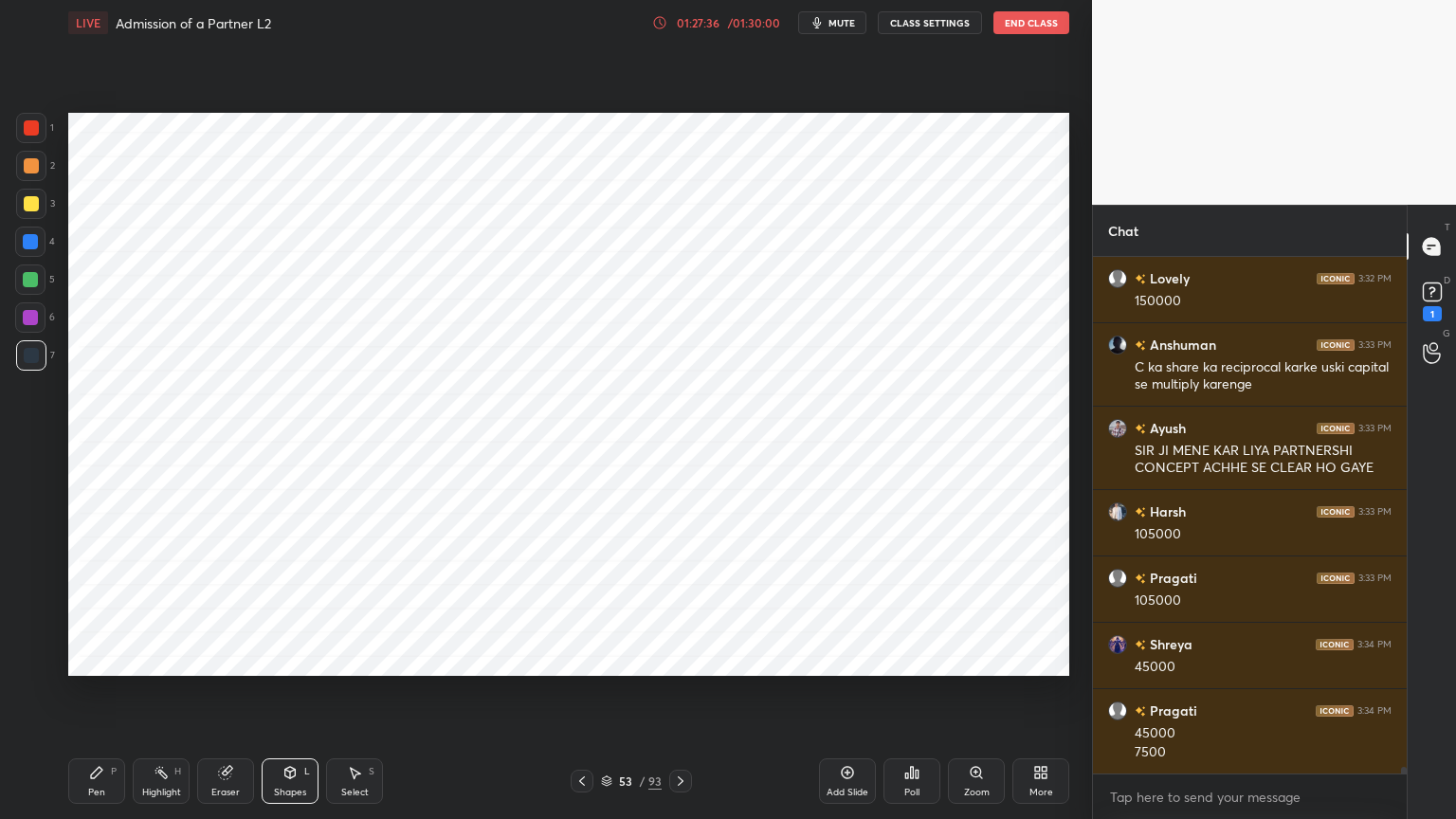click on "Pen P" at bounding box center [97, 781] 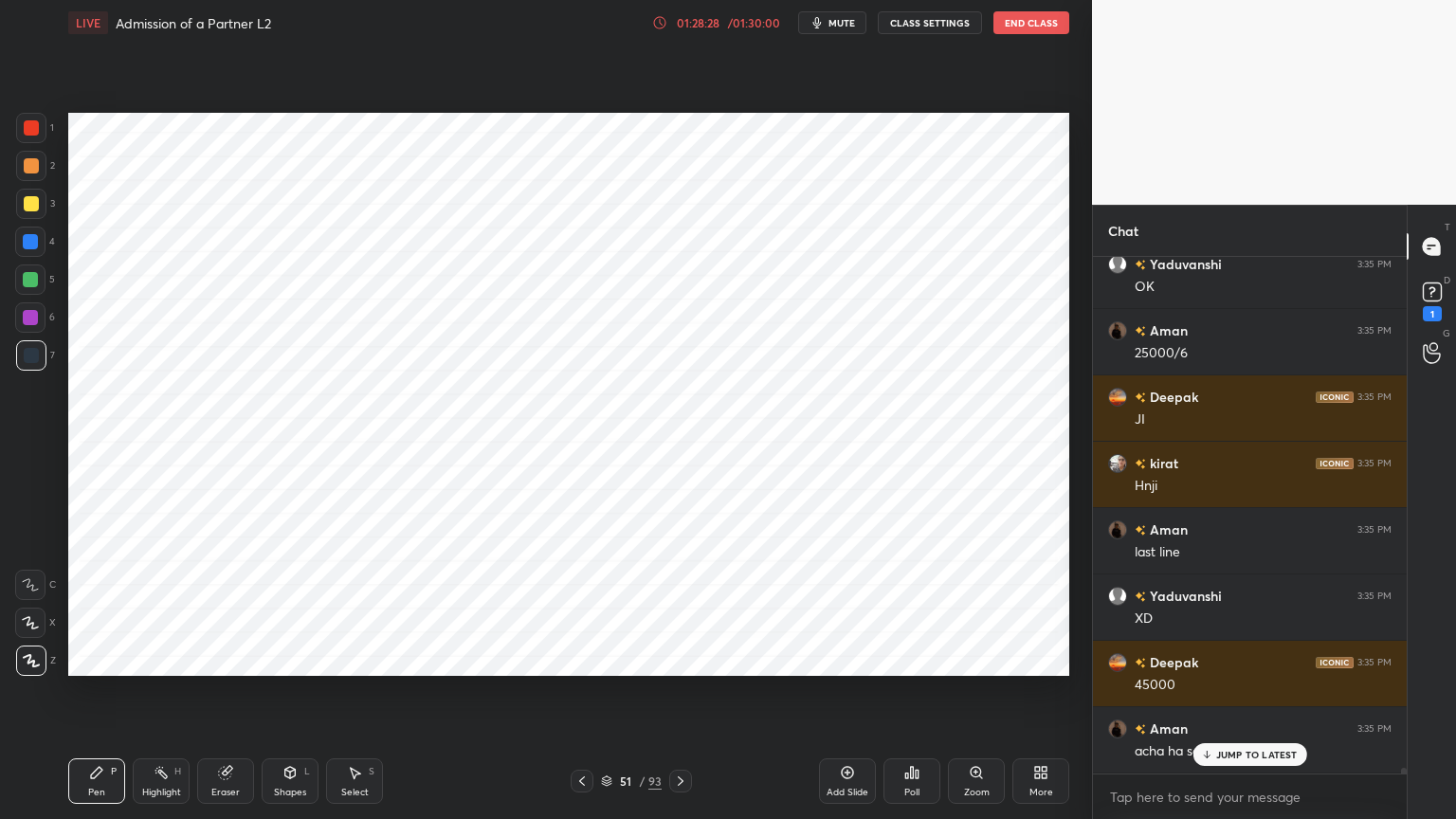 scroll, scrollTop: 43331, scrollLeft: 0, axis: vertical 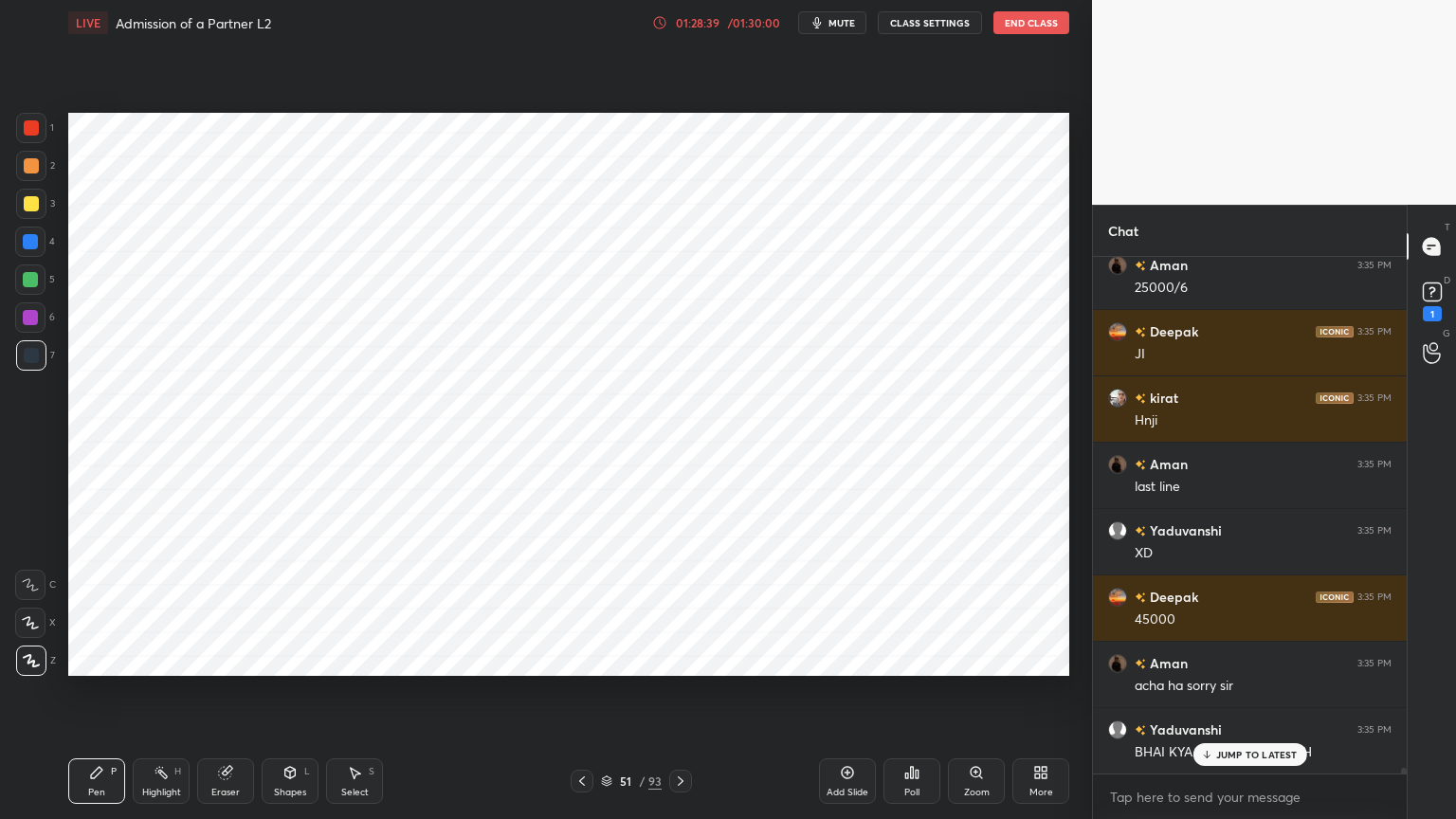 click 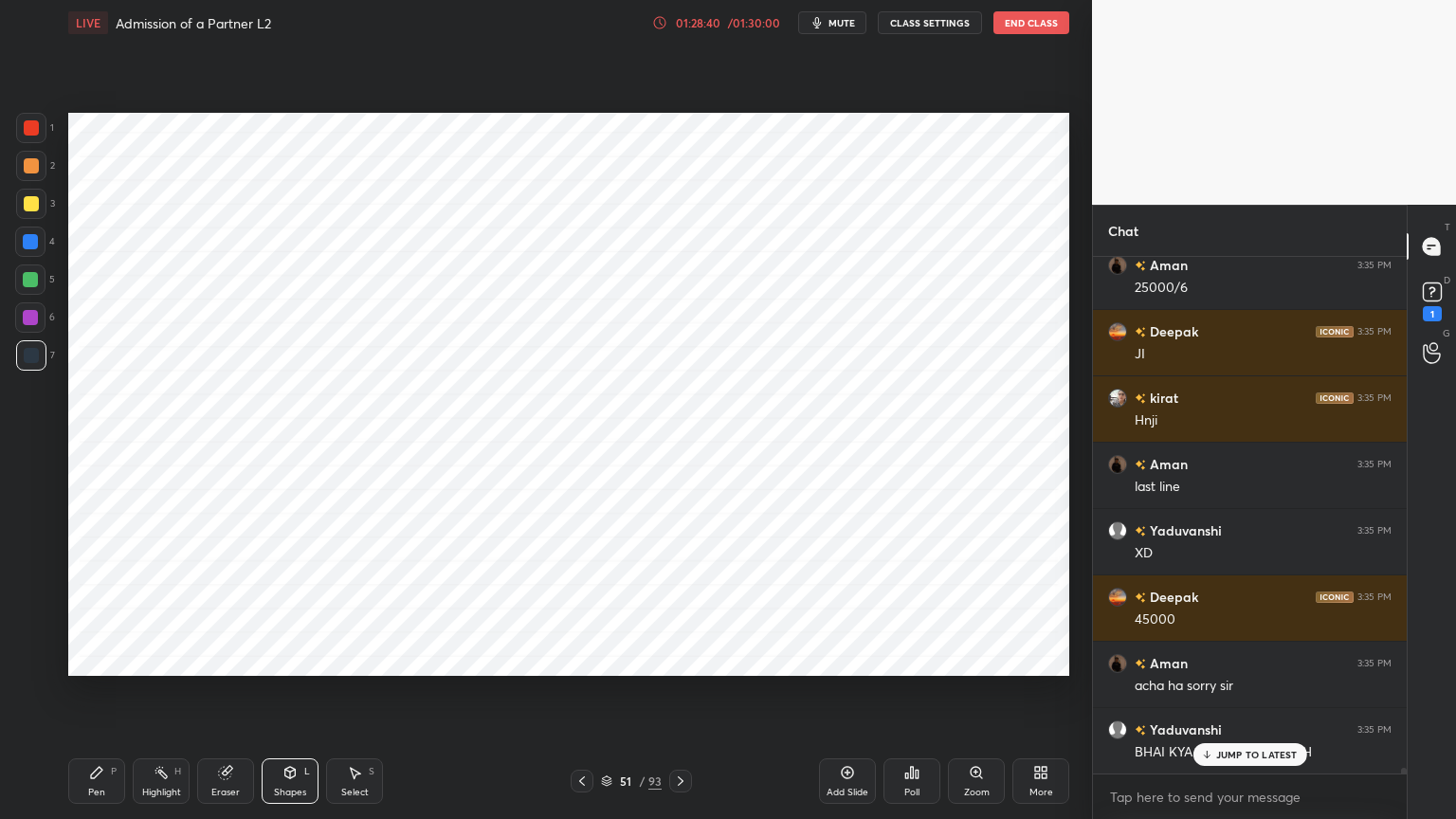 click on "Shapes L" at bounding box center [290, 781] 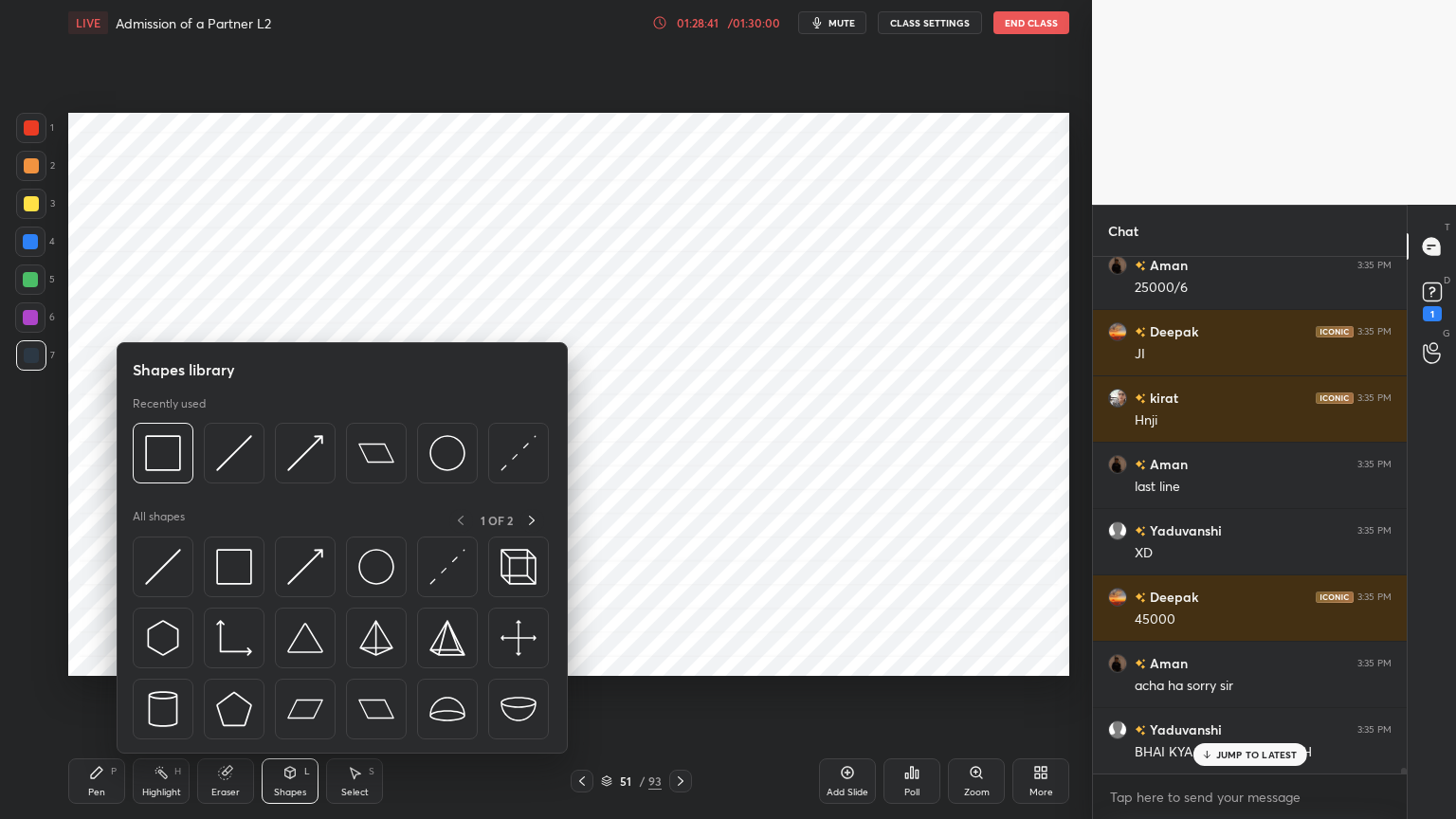click at bounding box center [234, 453] 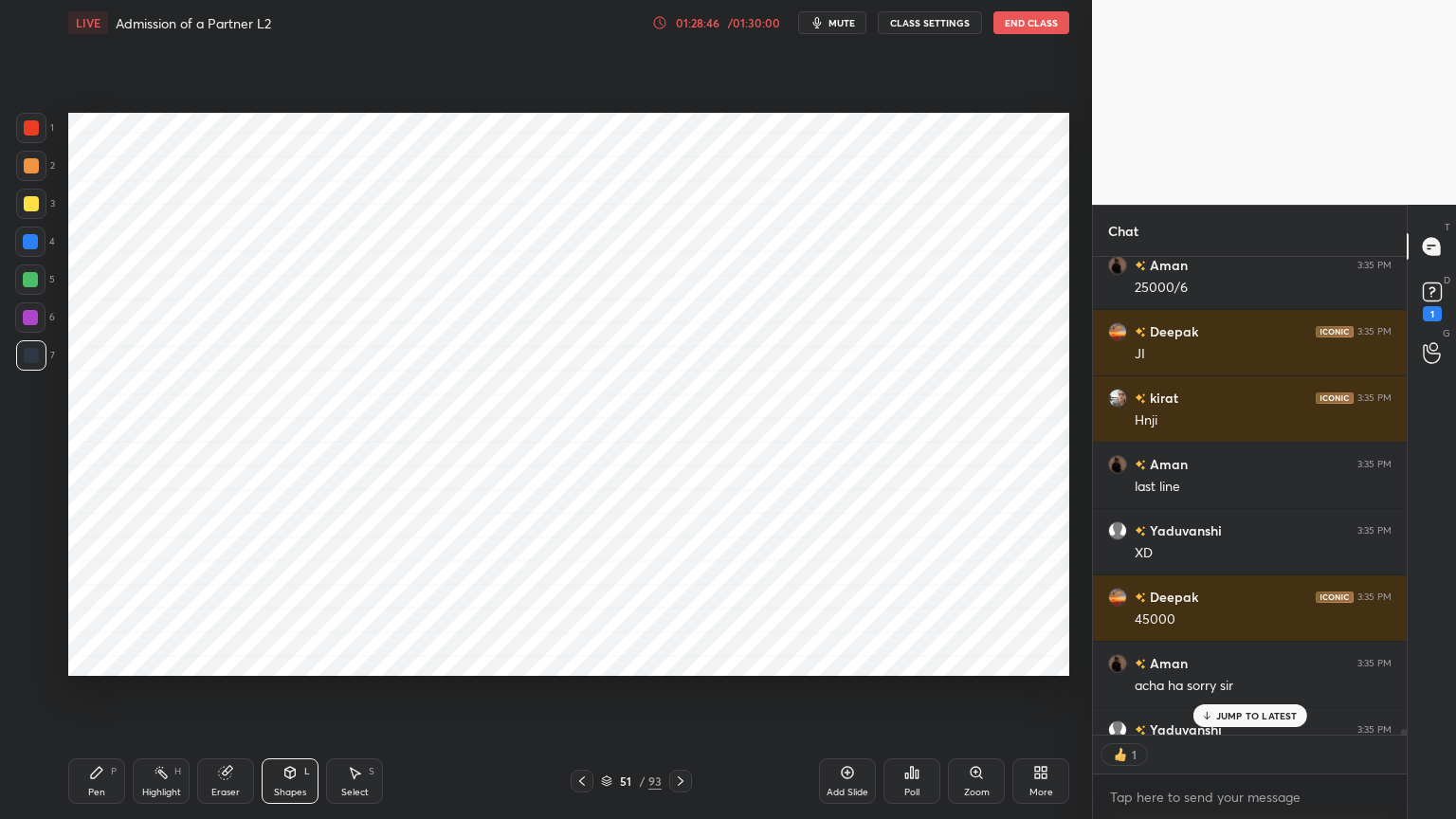 scroll, scrollTop: 473, scrollLeft: 308, axis: both 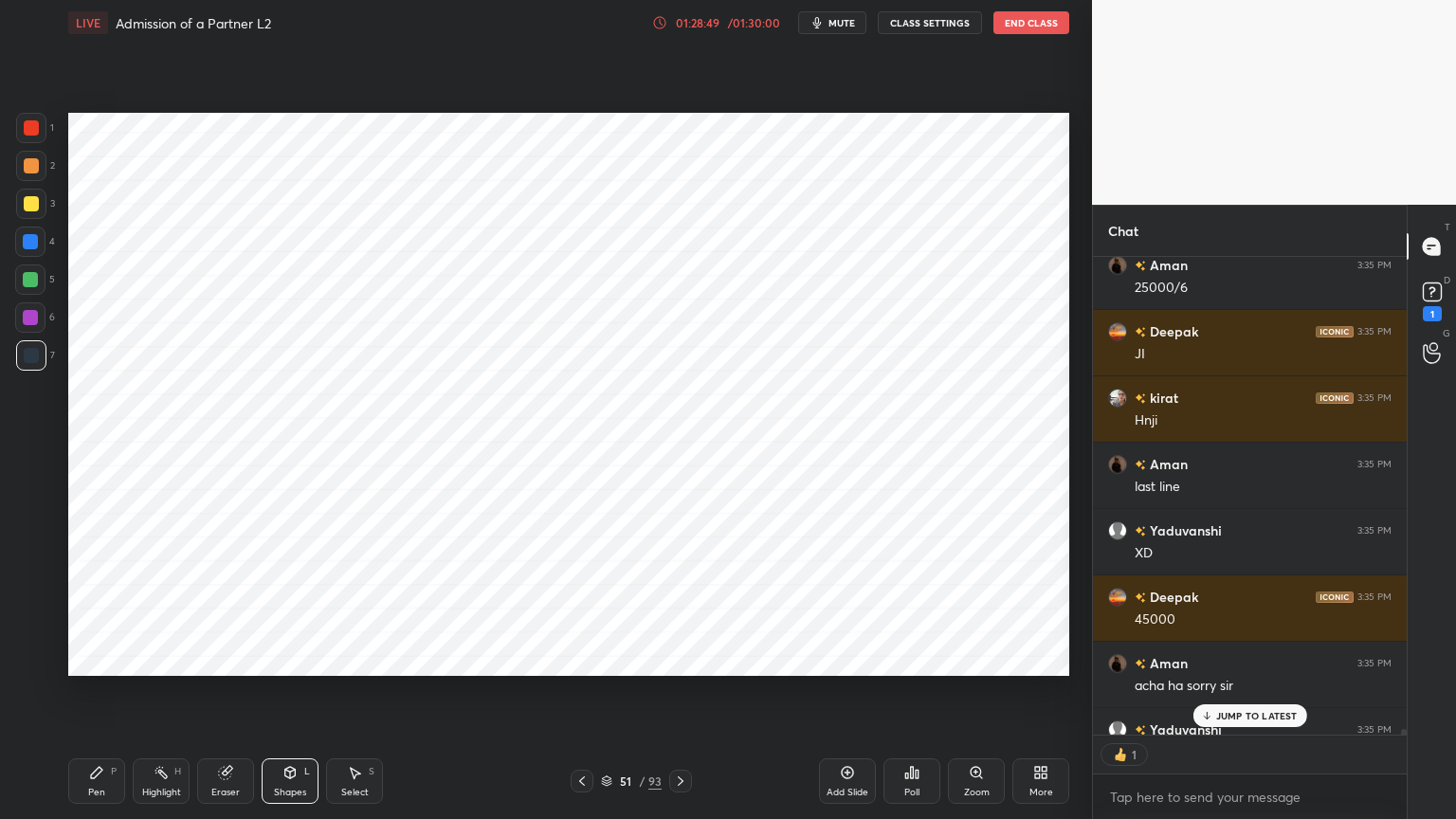 click at bounding box center (30, 318) 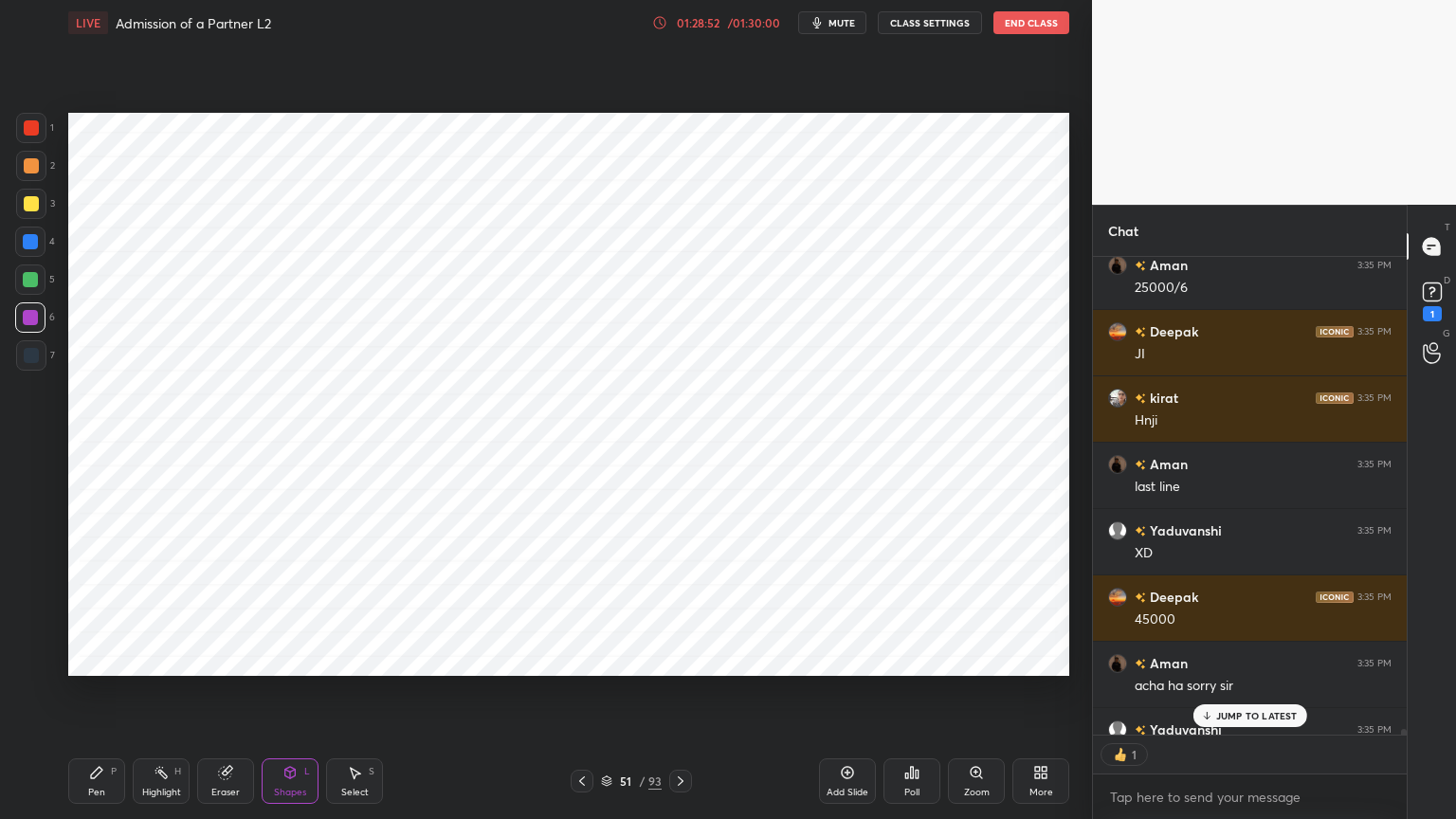 click on "Pen P" at bounding box center [97, 781] 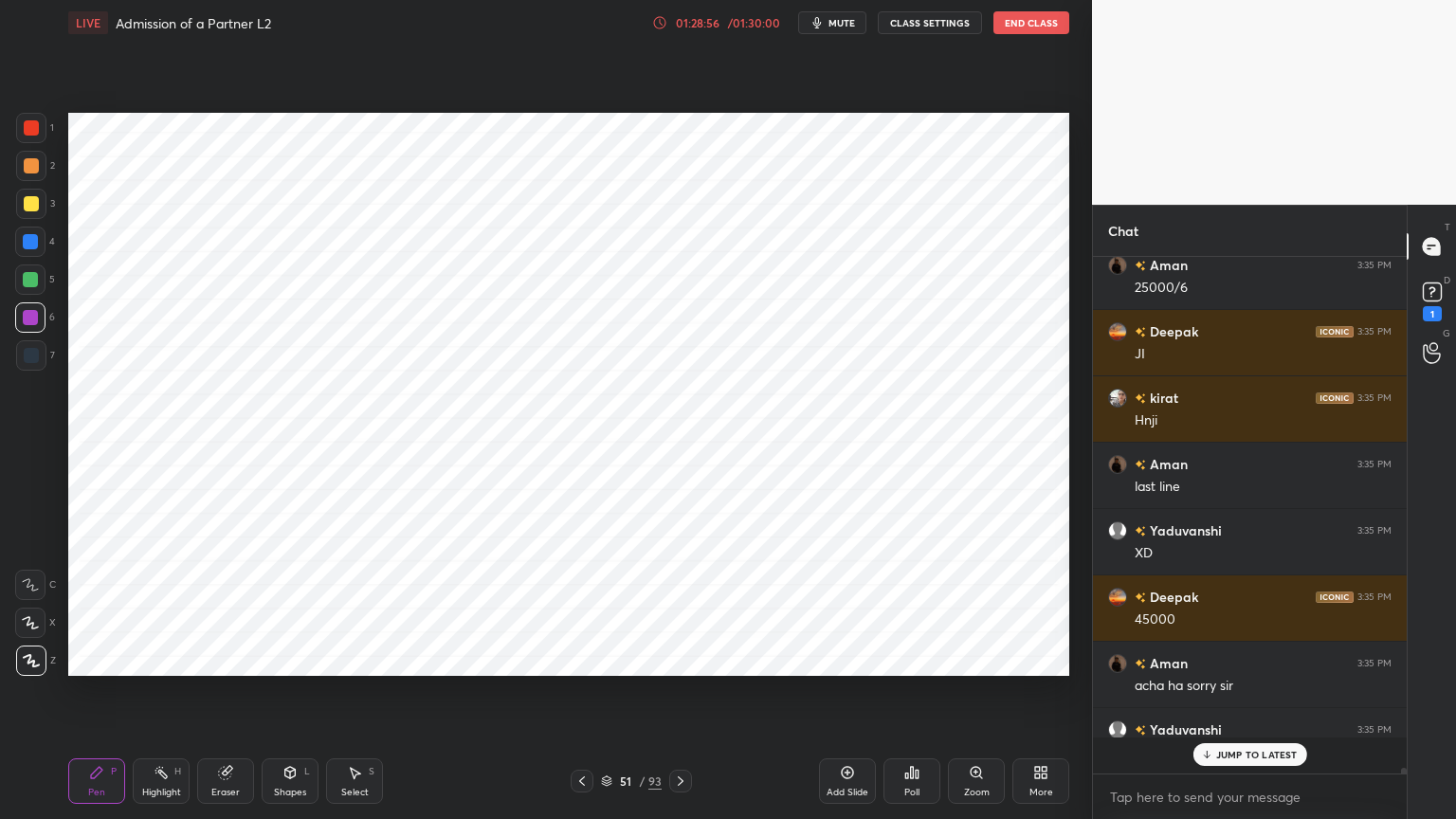 scroll, scrollTop: 6, scrollLeft: 6, axis: both 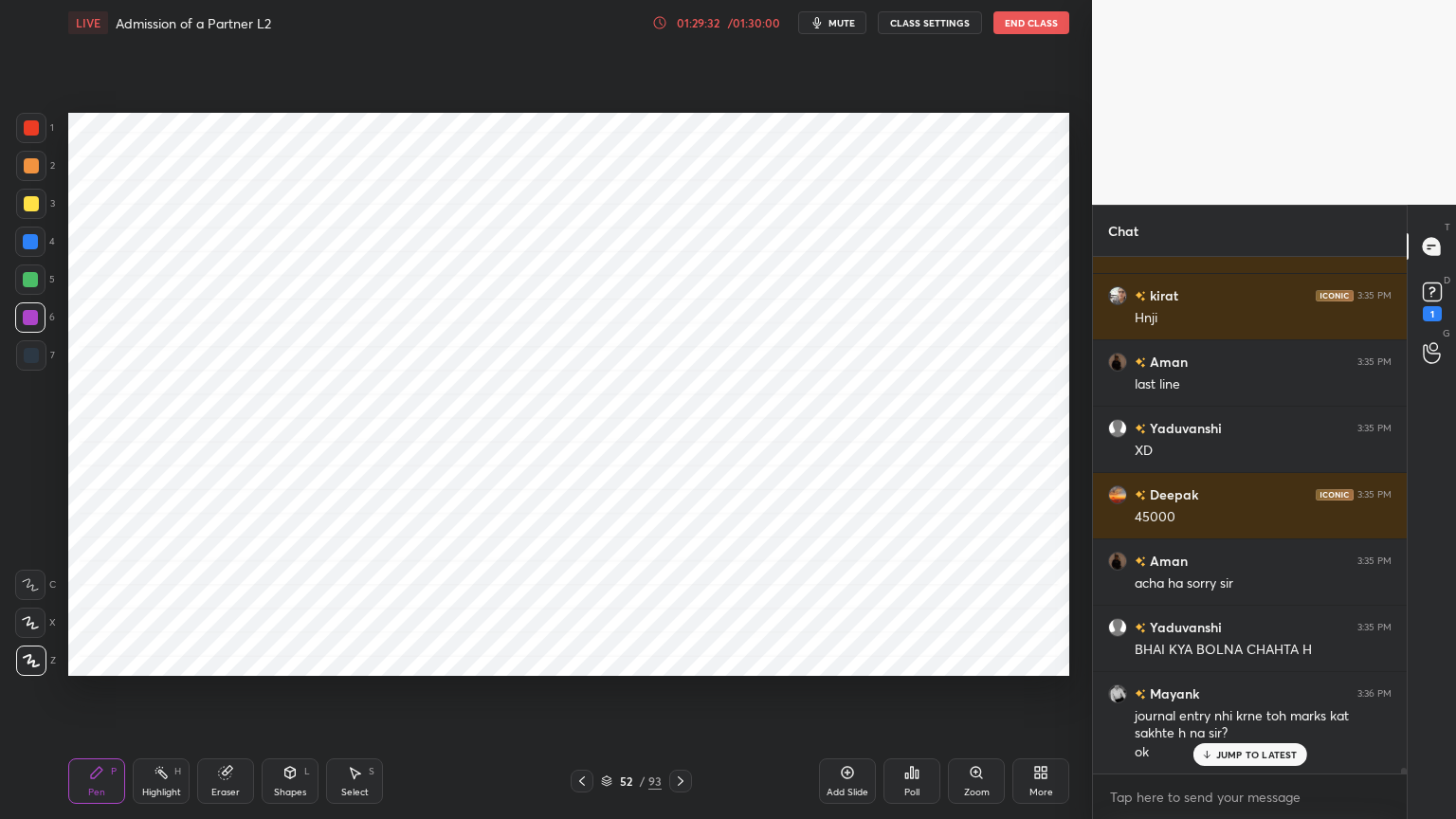 click at bounding box center [31, 355] 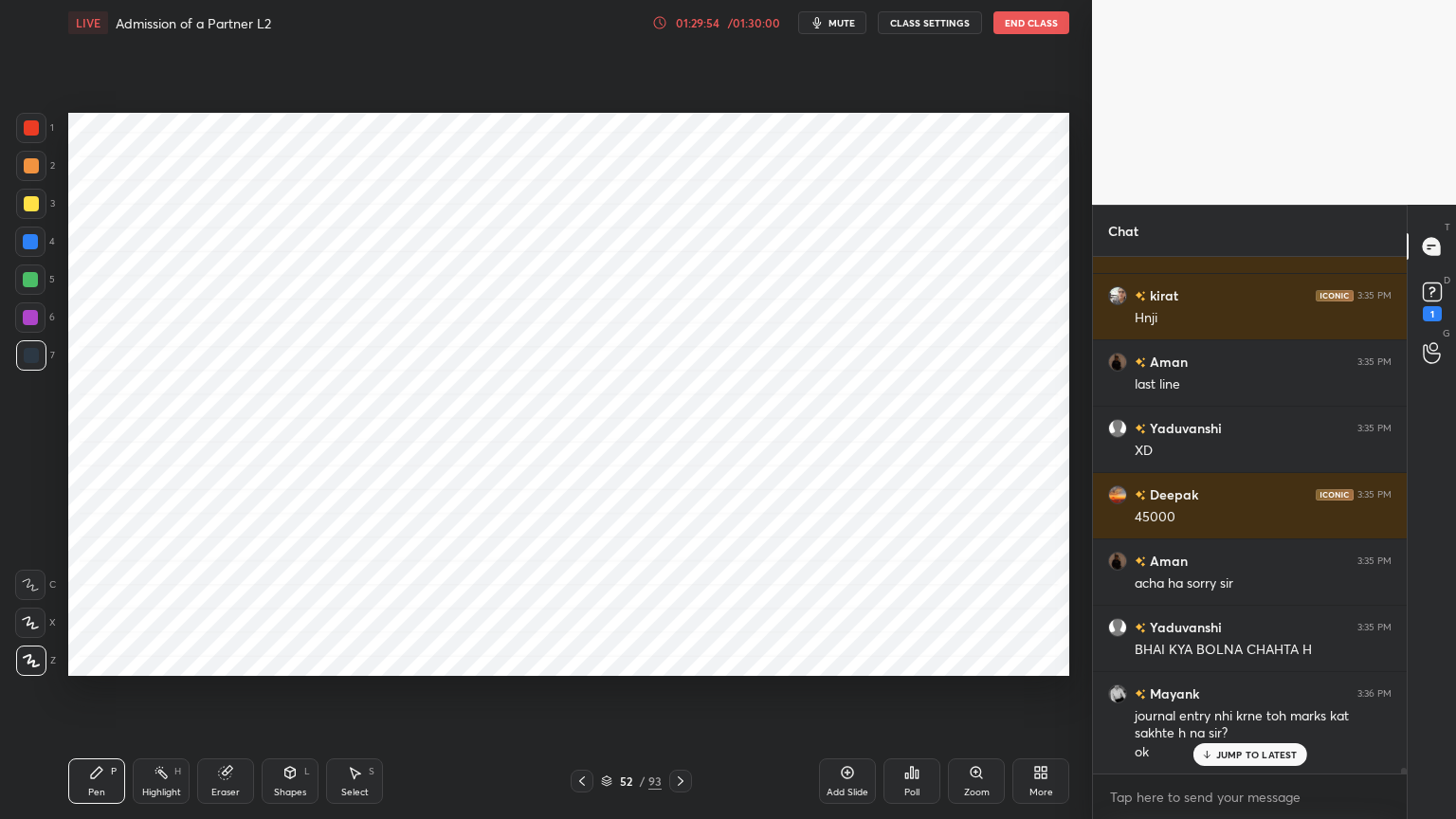 scroll, scrollTop: 43501, scrollLeft: 0, axis: vertical 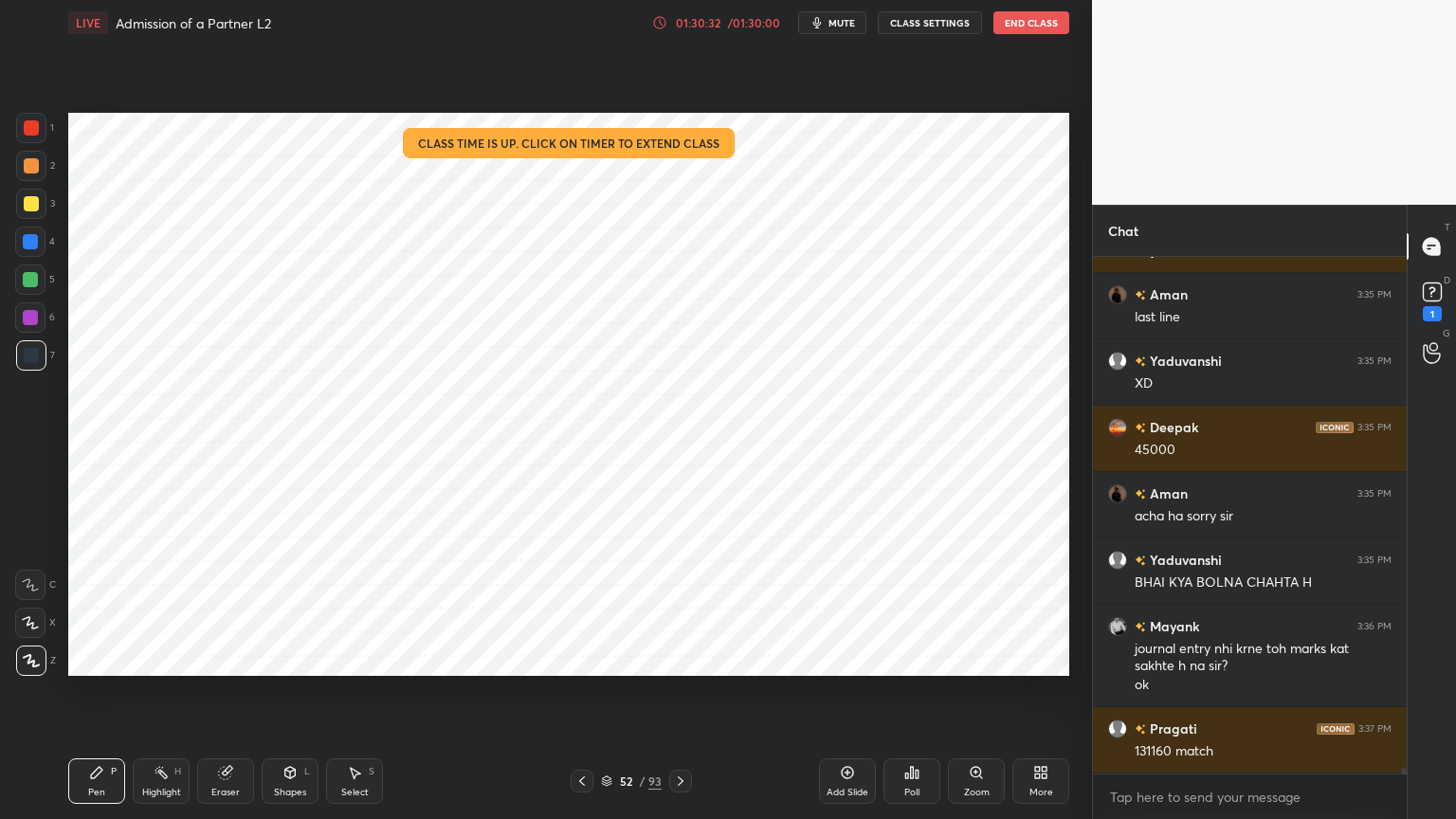 click at bounding box center [31, 128] 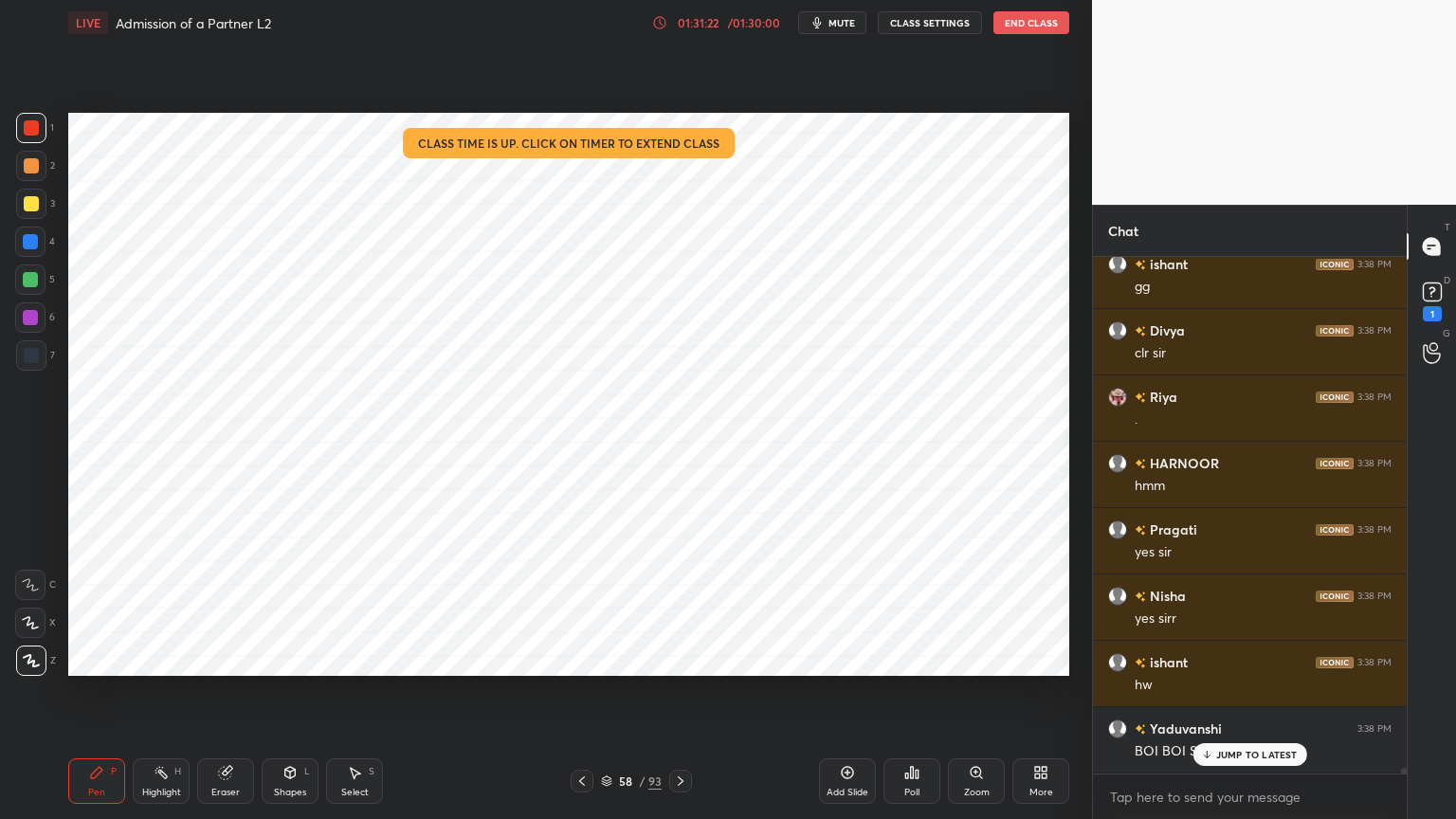 scroll, scrollTop: 43733, scrollLeft: 0, axis: vertical 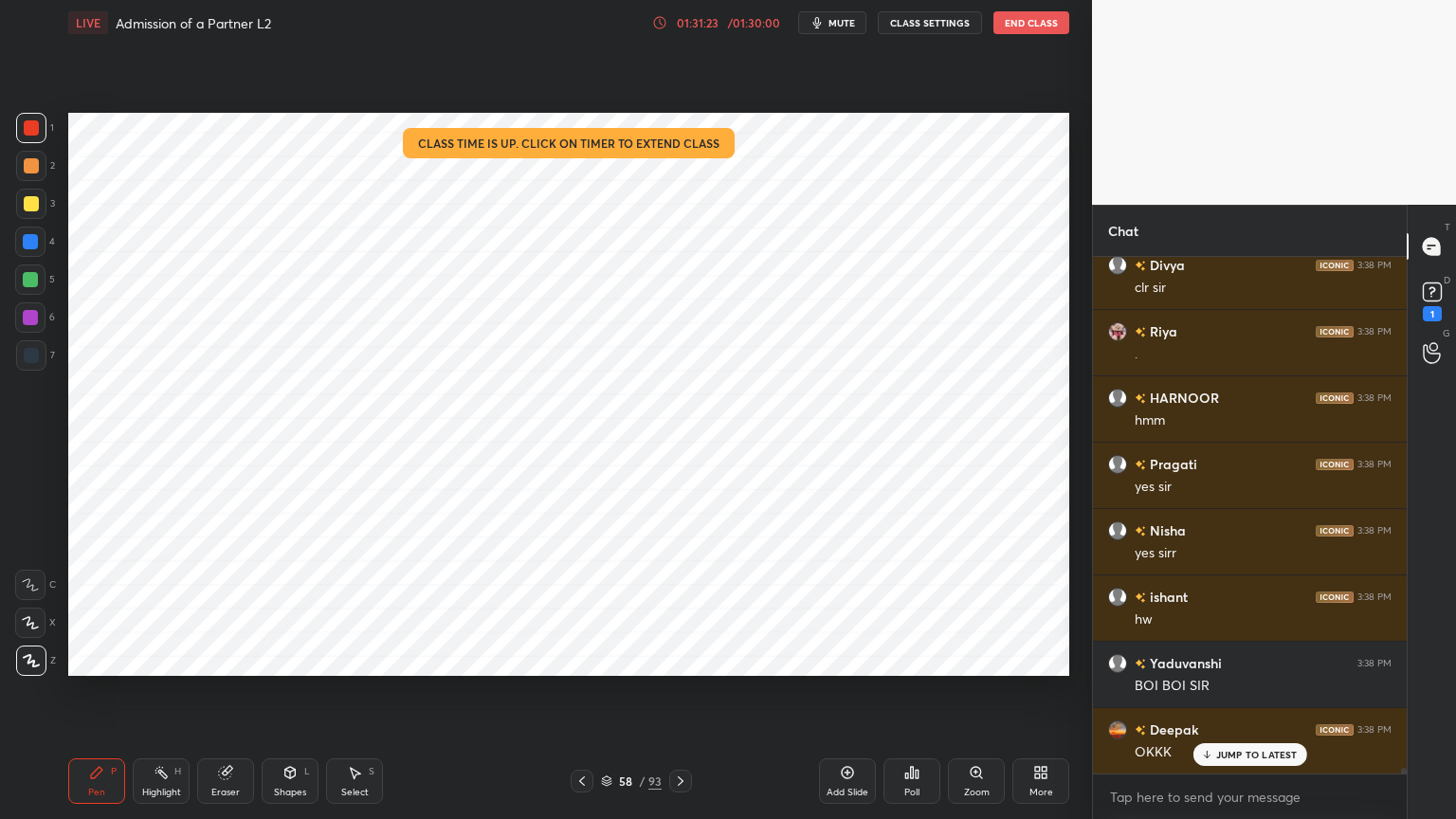 click on "Zoom" at bounding box center (976, 781) 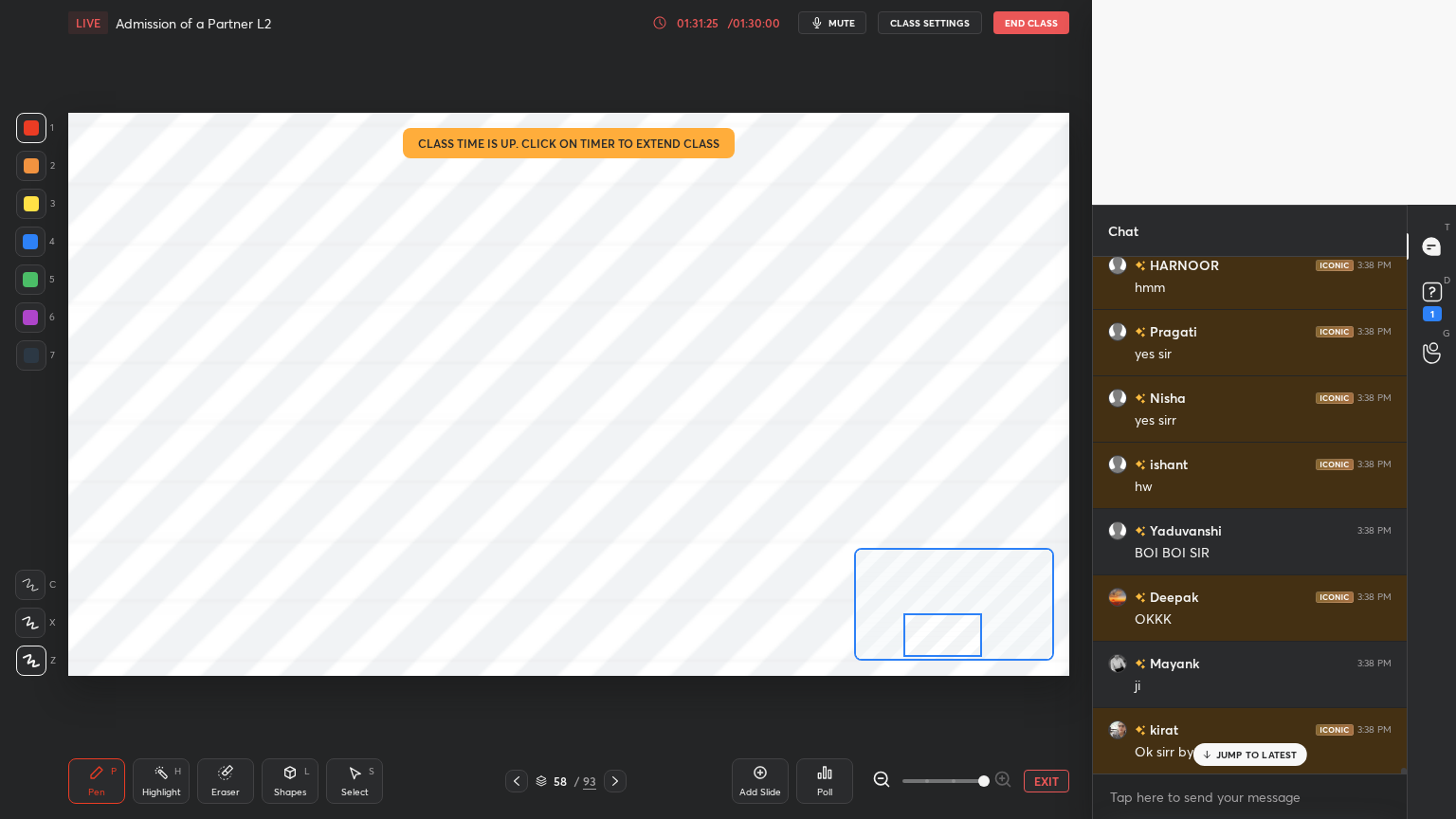 scroll, scrollTop: 43933, scrollLeft: 0, axis: vertical 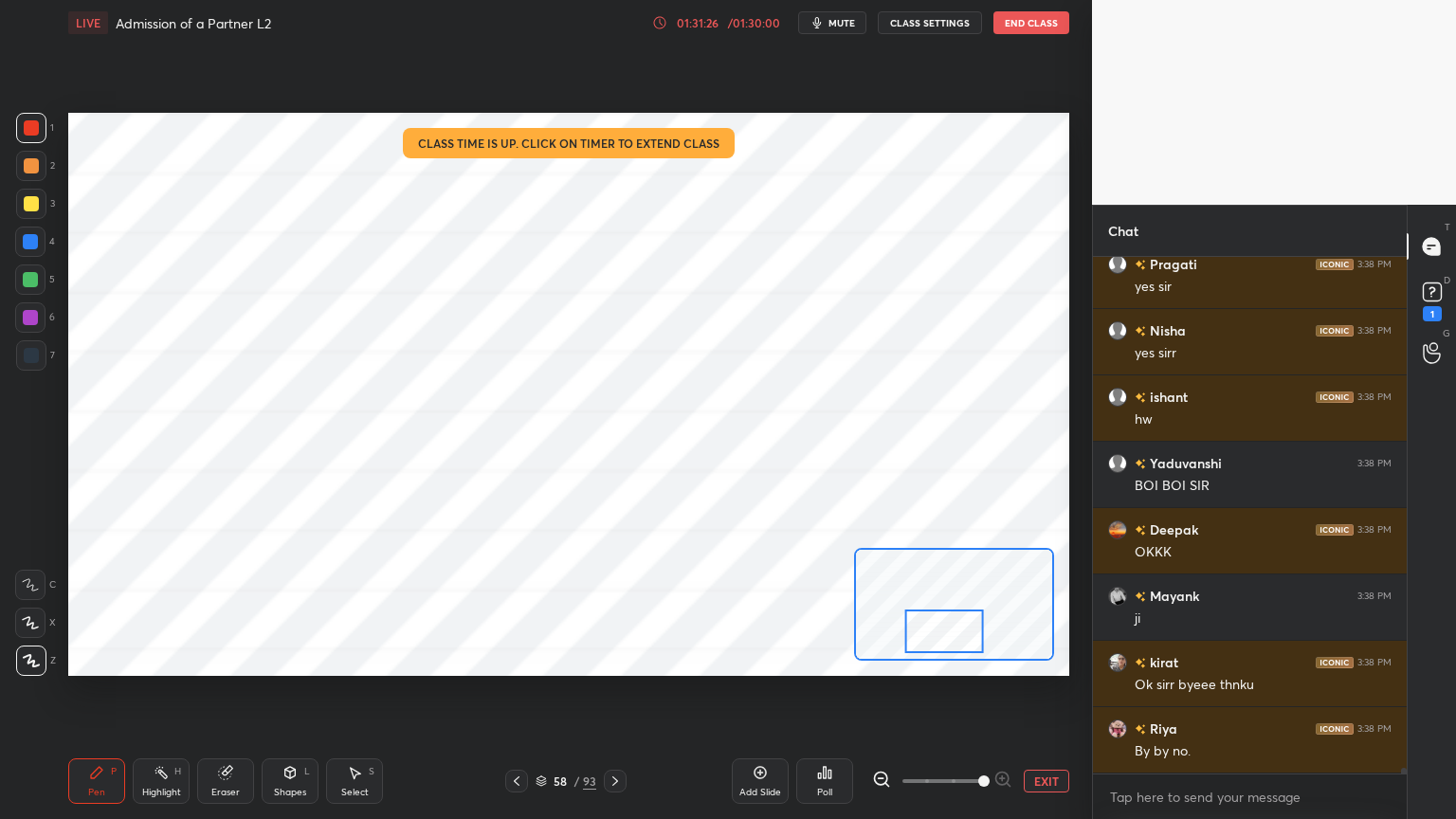 click 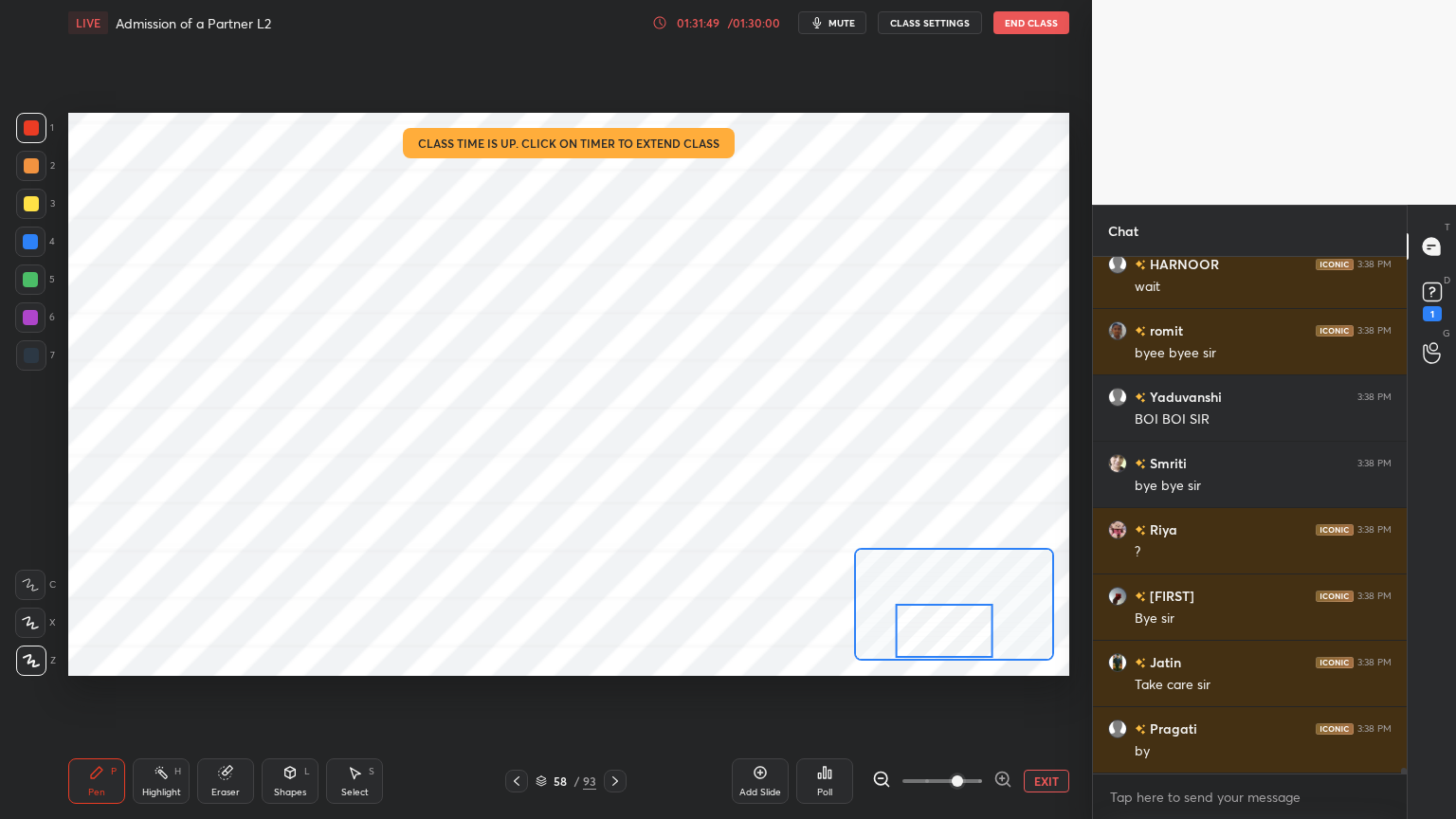 scroll, scrollTop: 44927, scrollLeft: 0, axis: vertical 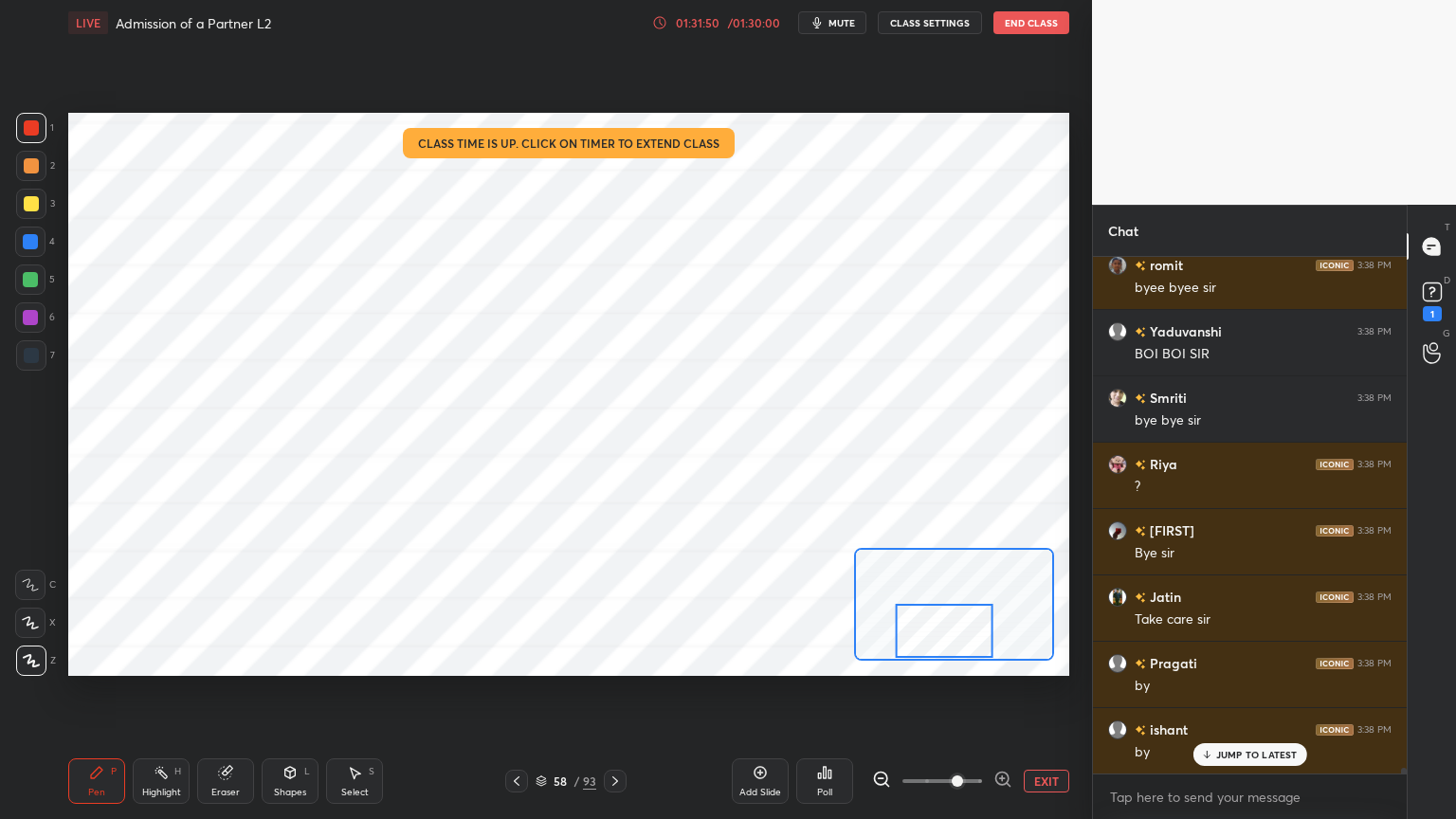 click on "End Class" at bounding box center (1031, 23) 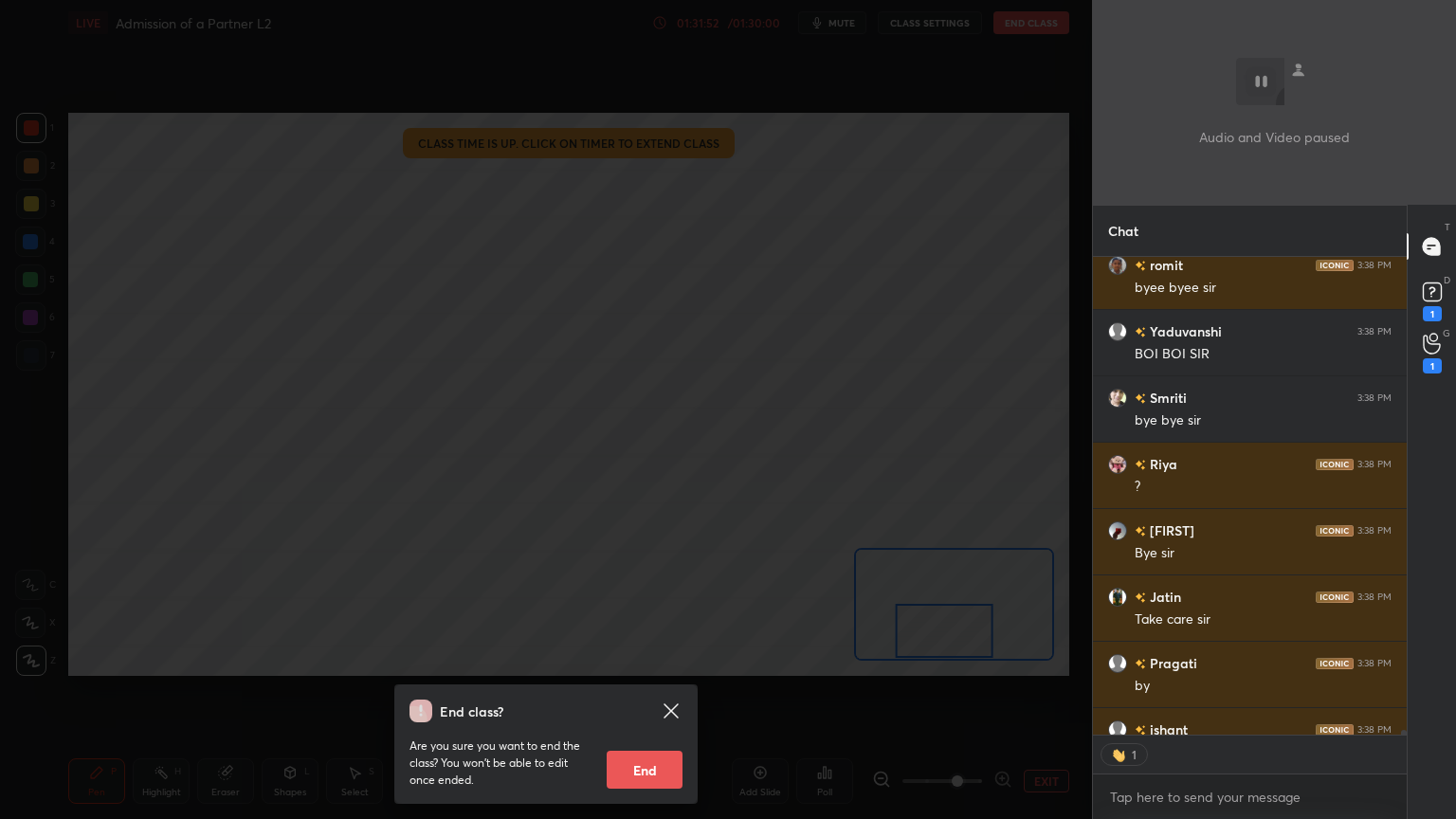 scroll, scrollTop: 473, scrollLeft: 308, axis: both 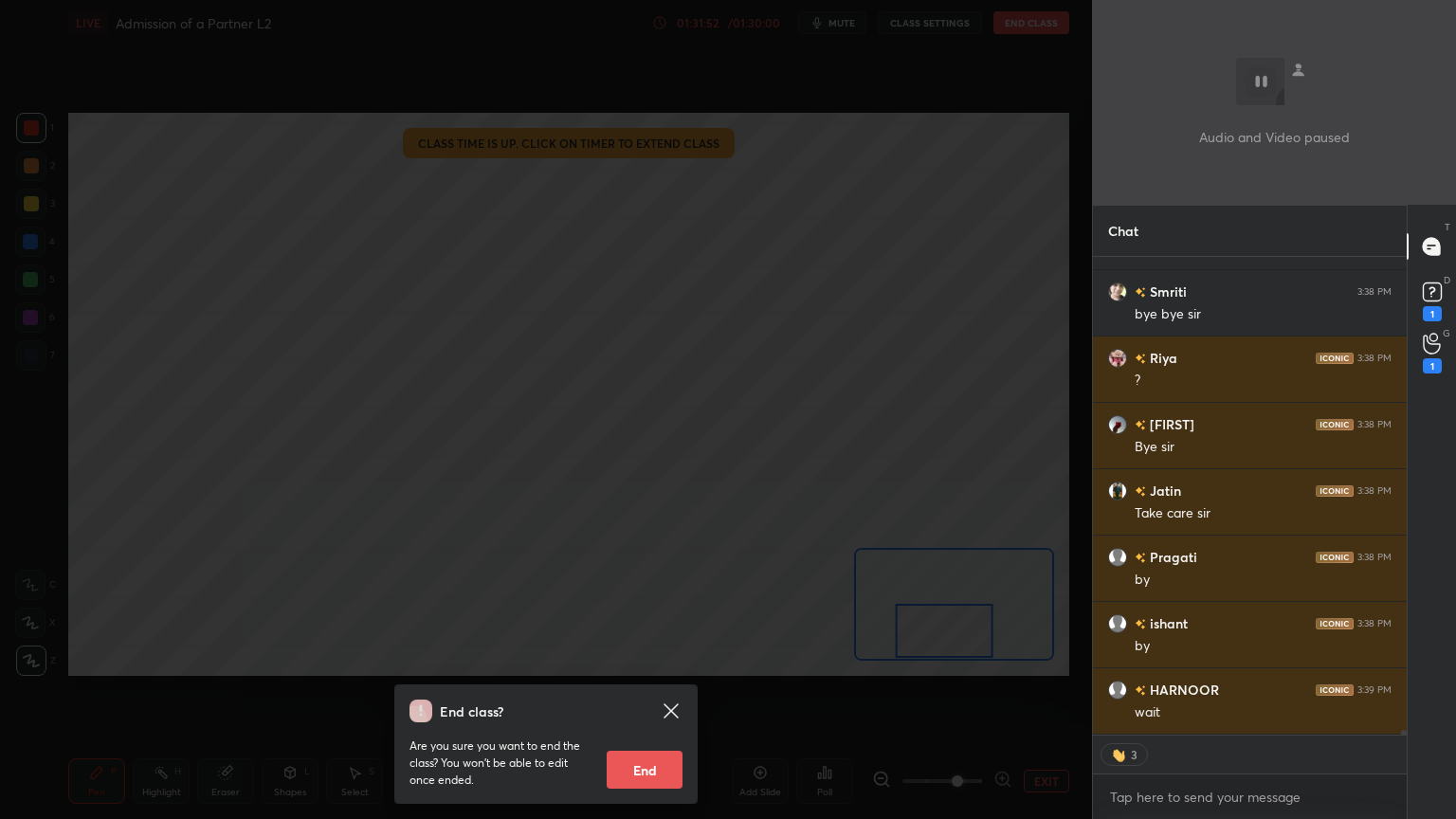 click on "End" at bounding box center (645, 770) 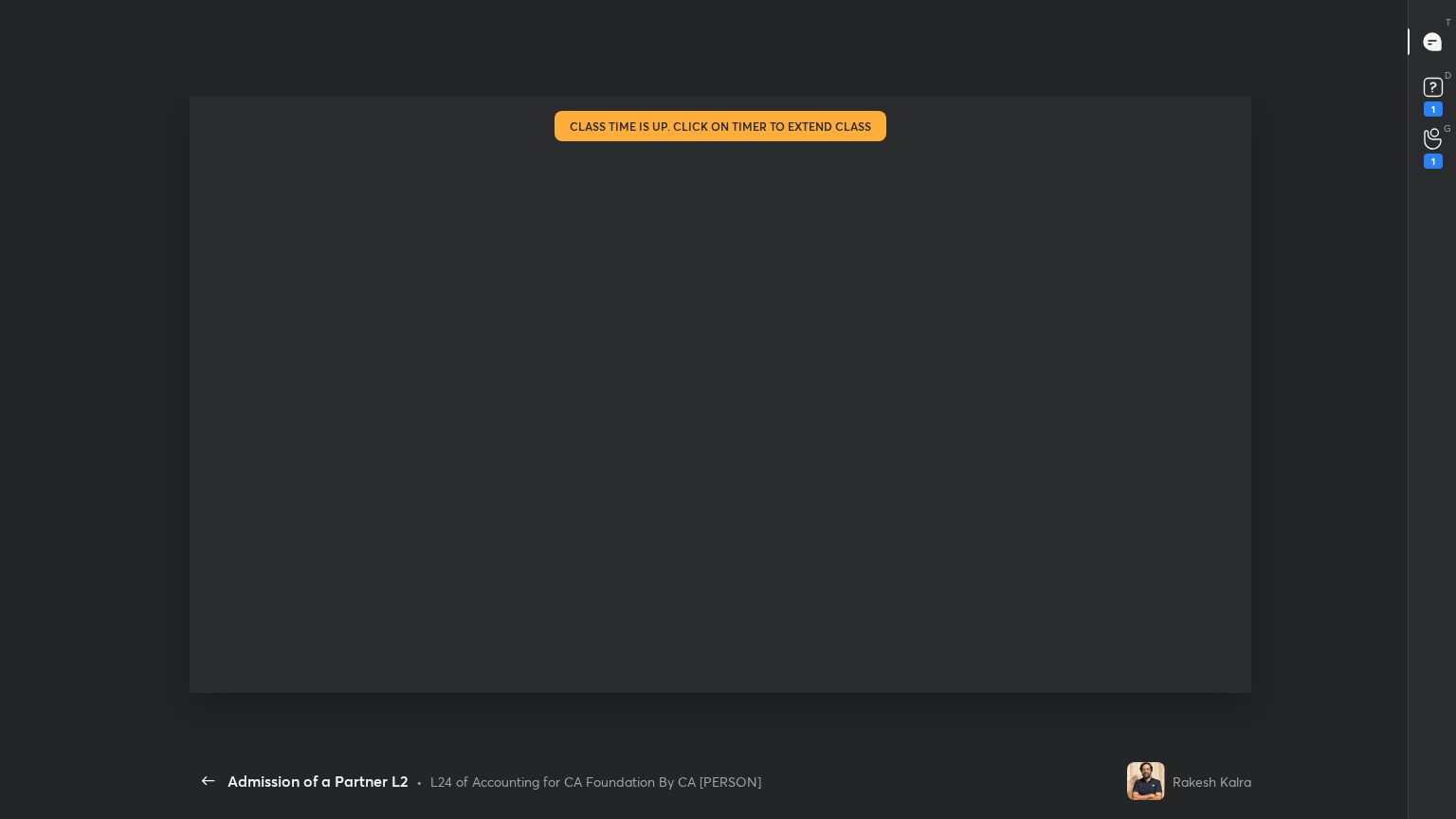 scroll, scrollTop: 94094, scrollLeft: 93714, axis: both 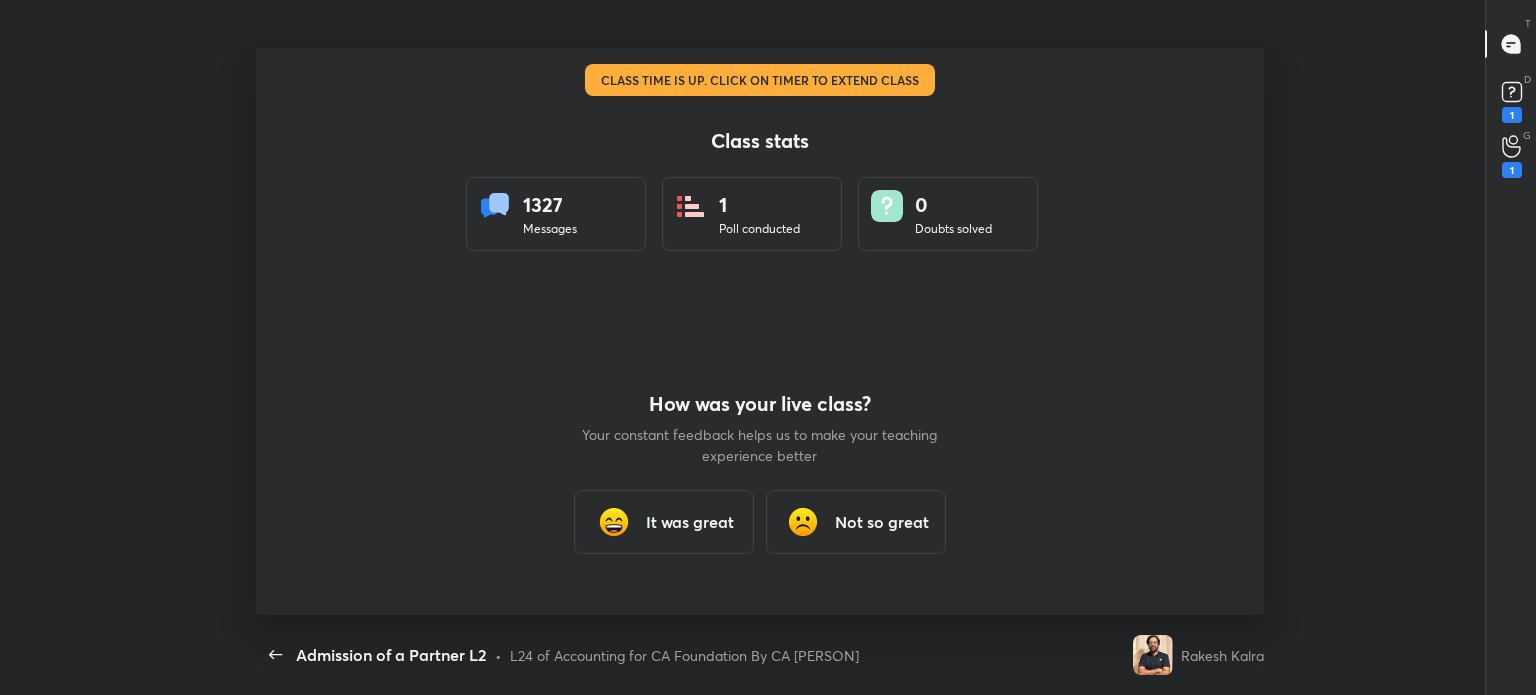 type on "x" 